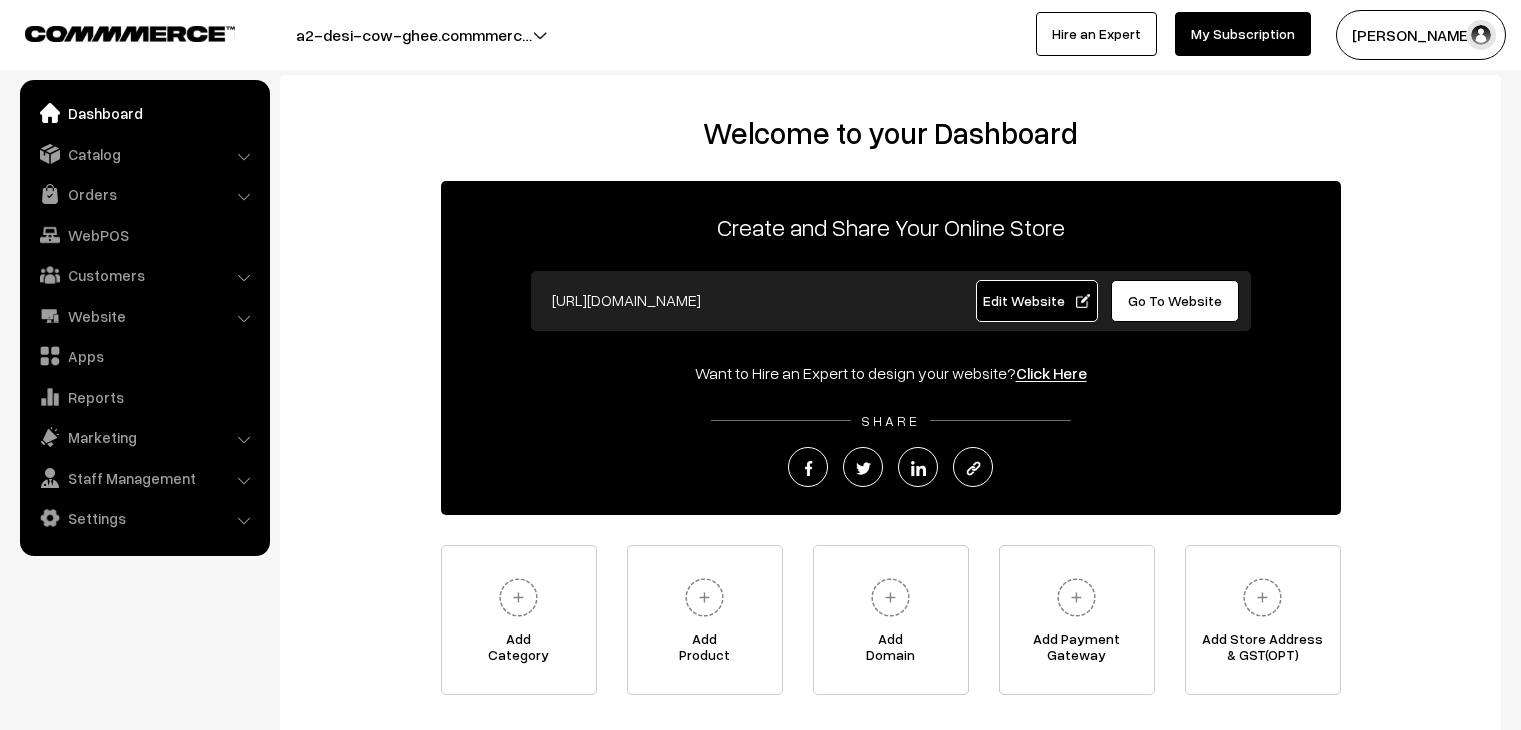 scroll, scrollTop: 0, scrollLeft: 0, axis: both 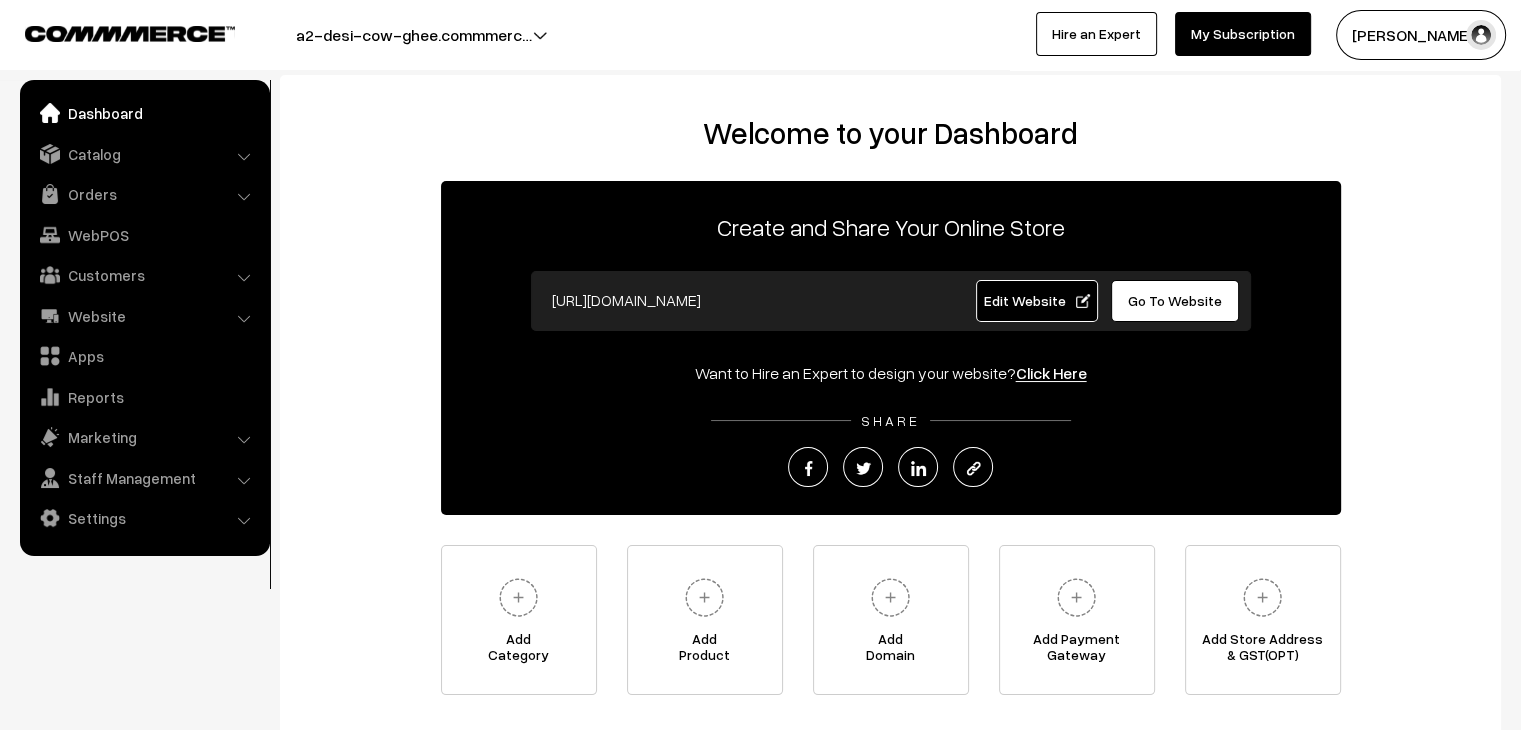 click on "Catalog" at bounding box center [144, 154] 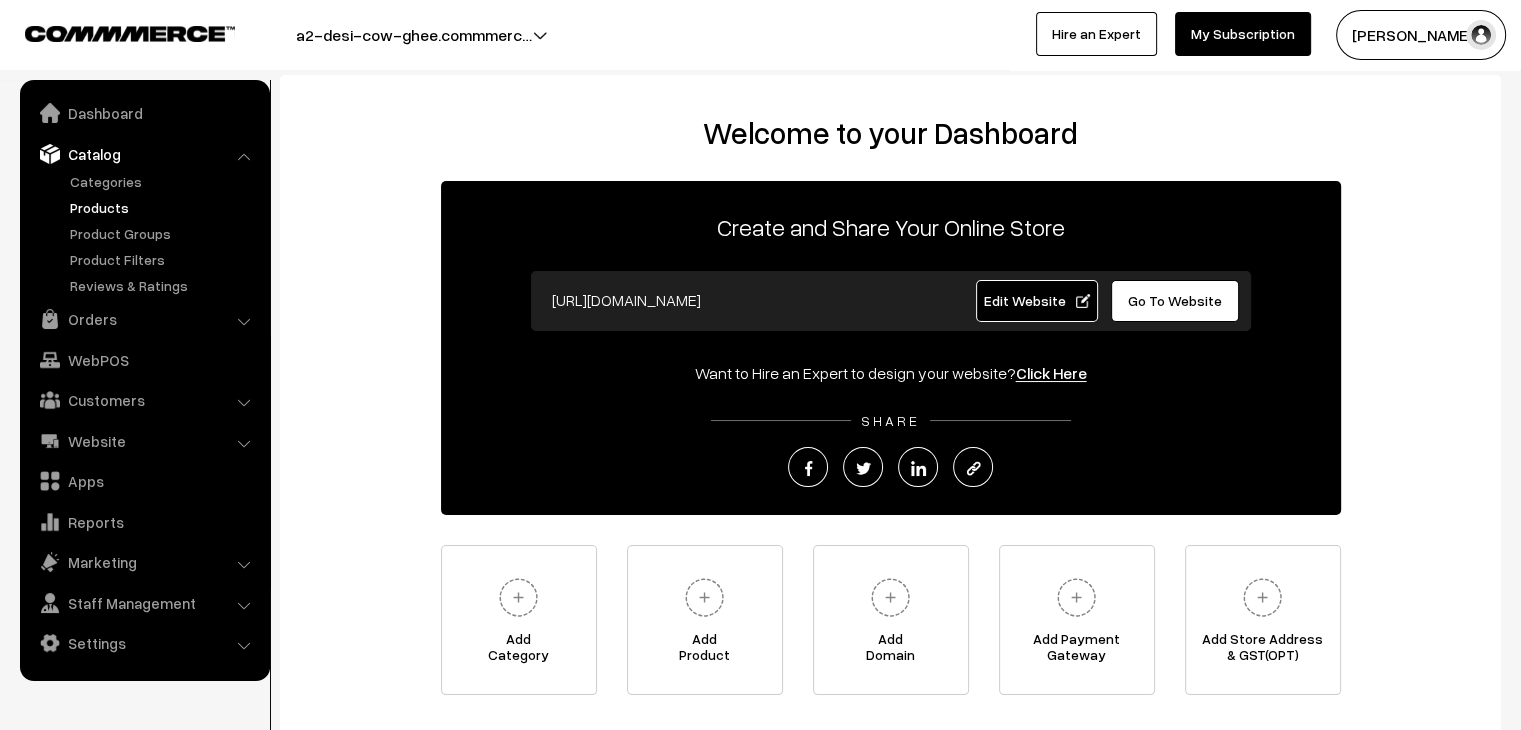 click on "Products" at bounding box center [164, 207] 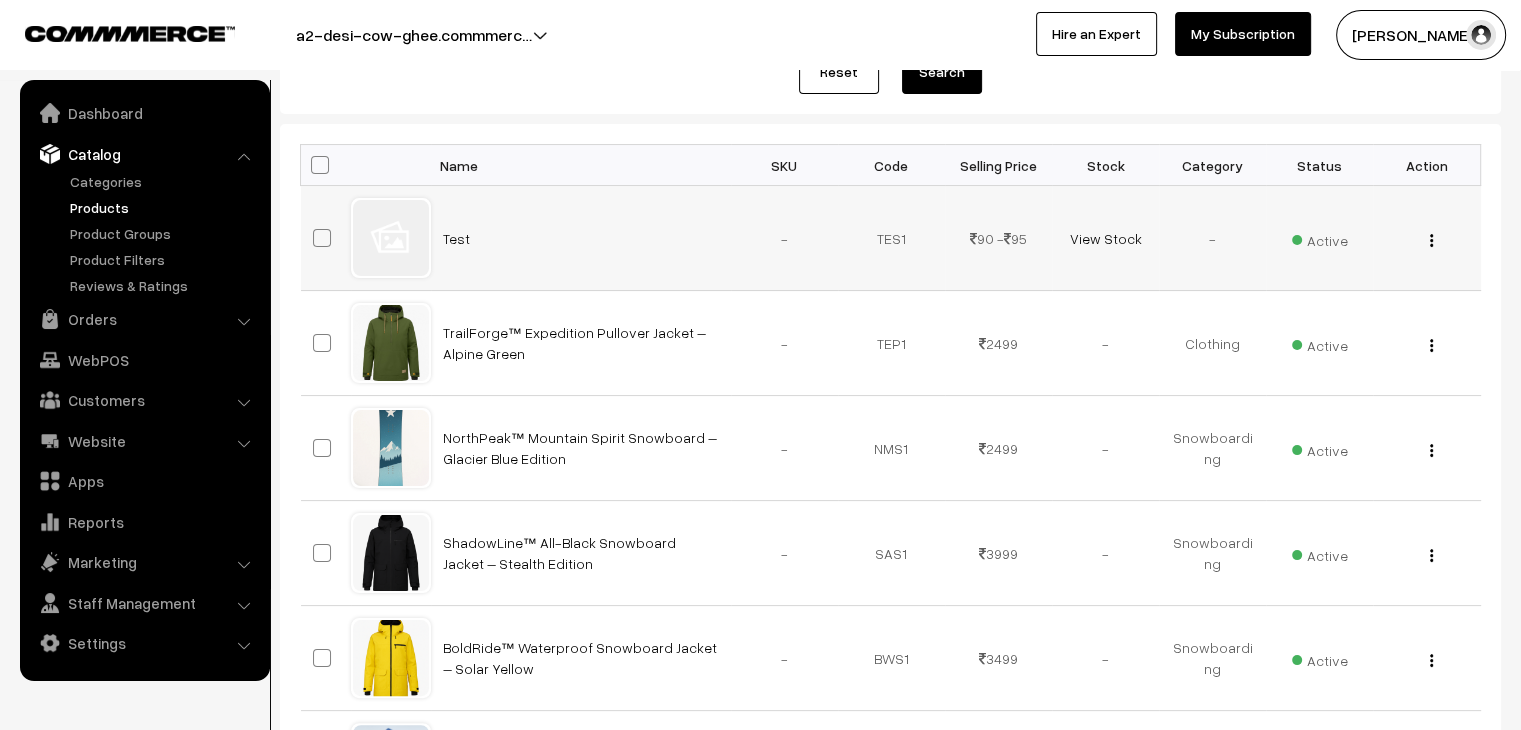 scroll, scrollTop: 264, scrollLeft: 0, axis: vertical 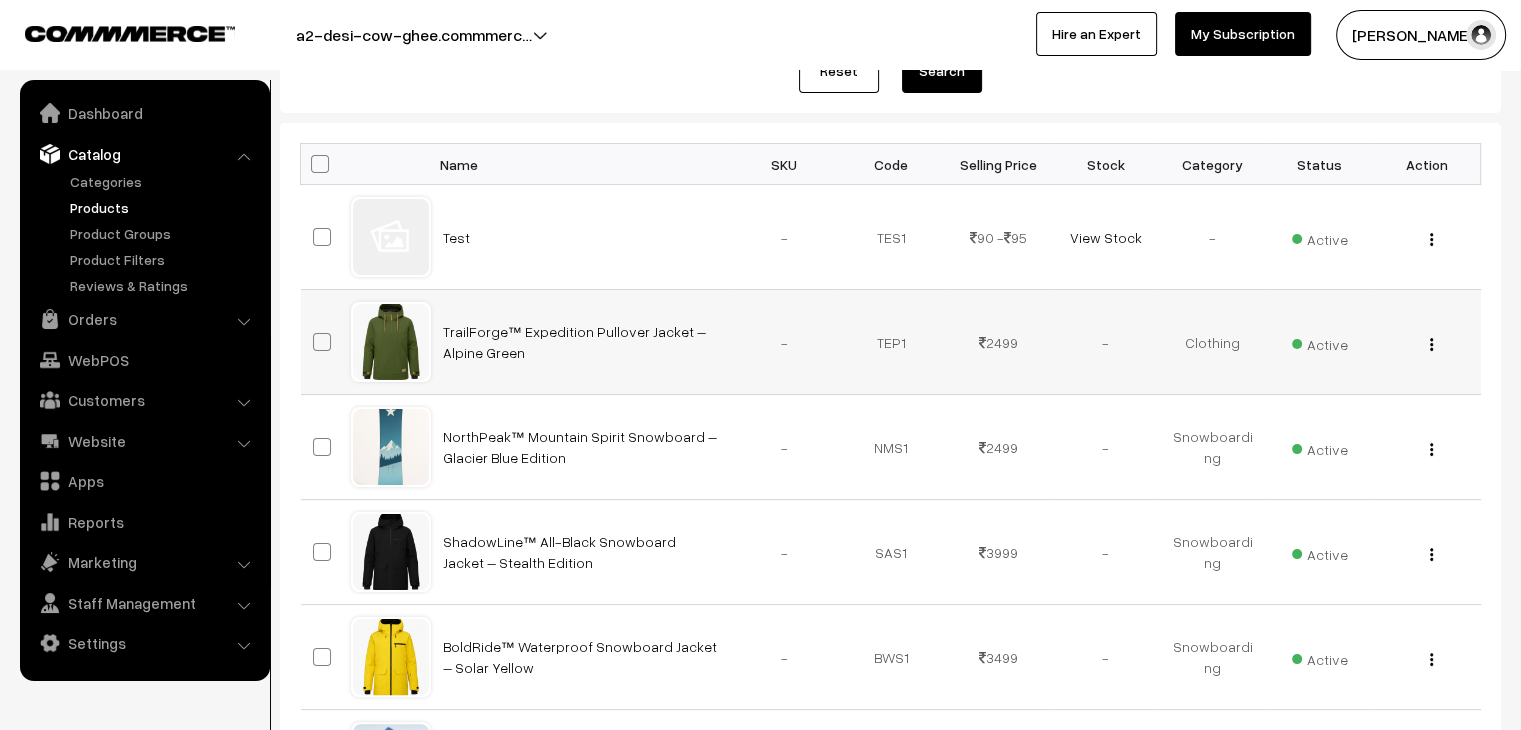 click on "View
Edit
Delete" at bounding box center (1426, 342) 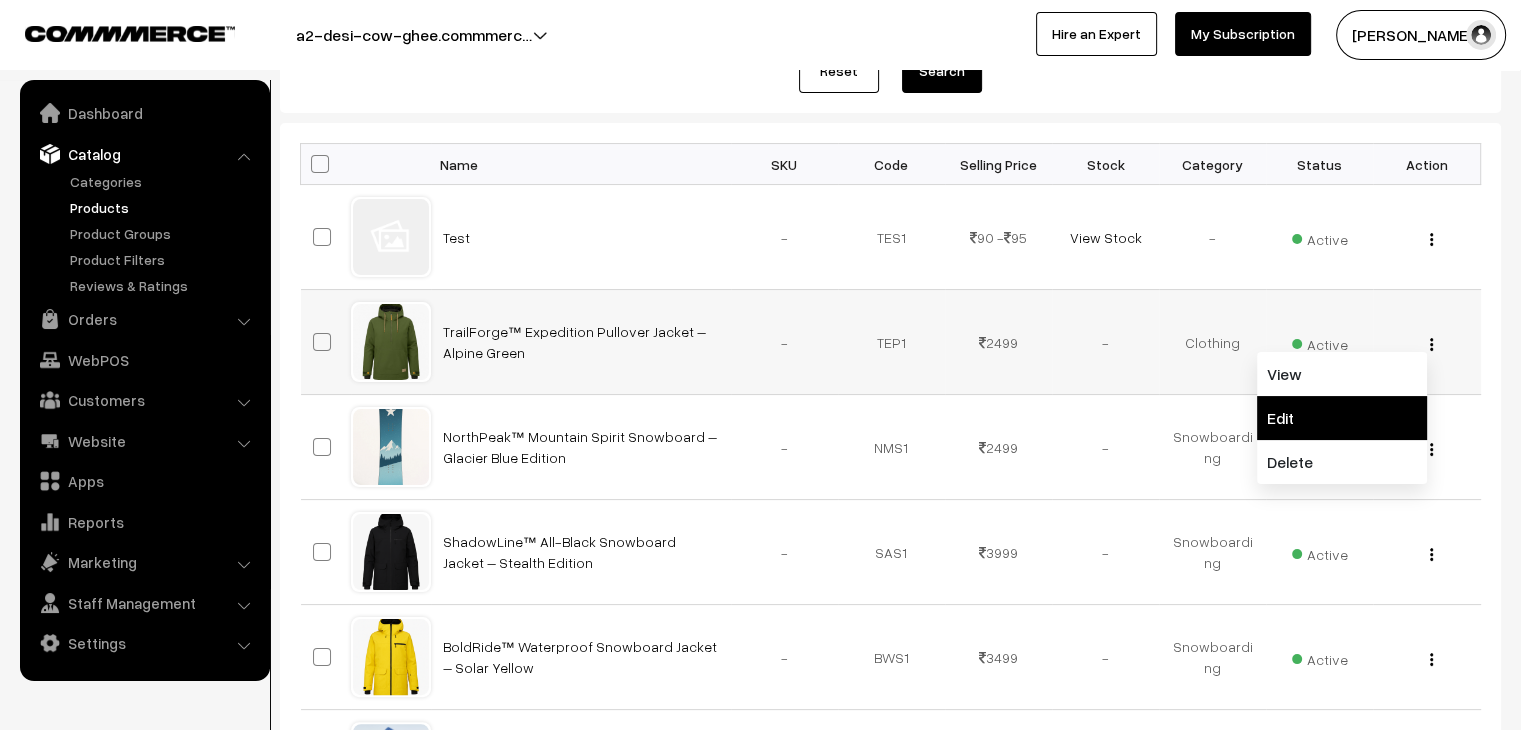 click on "Edit" at bounding box center (1342, 418) 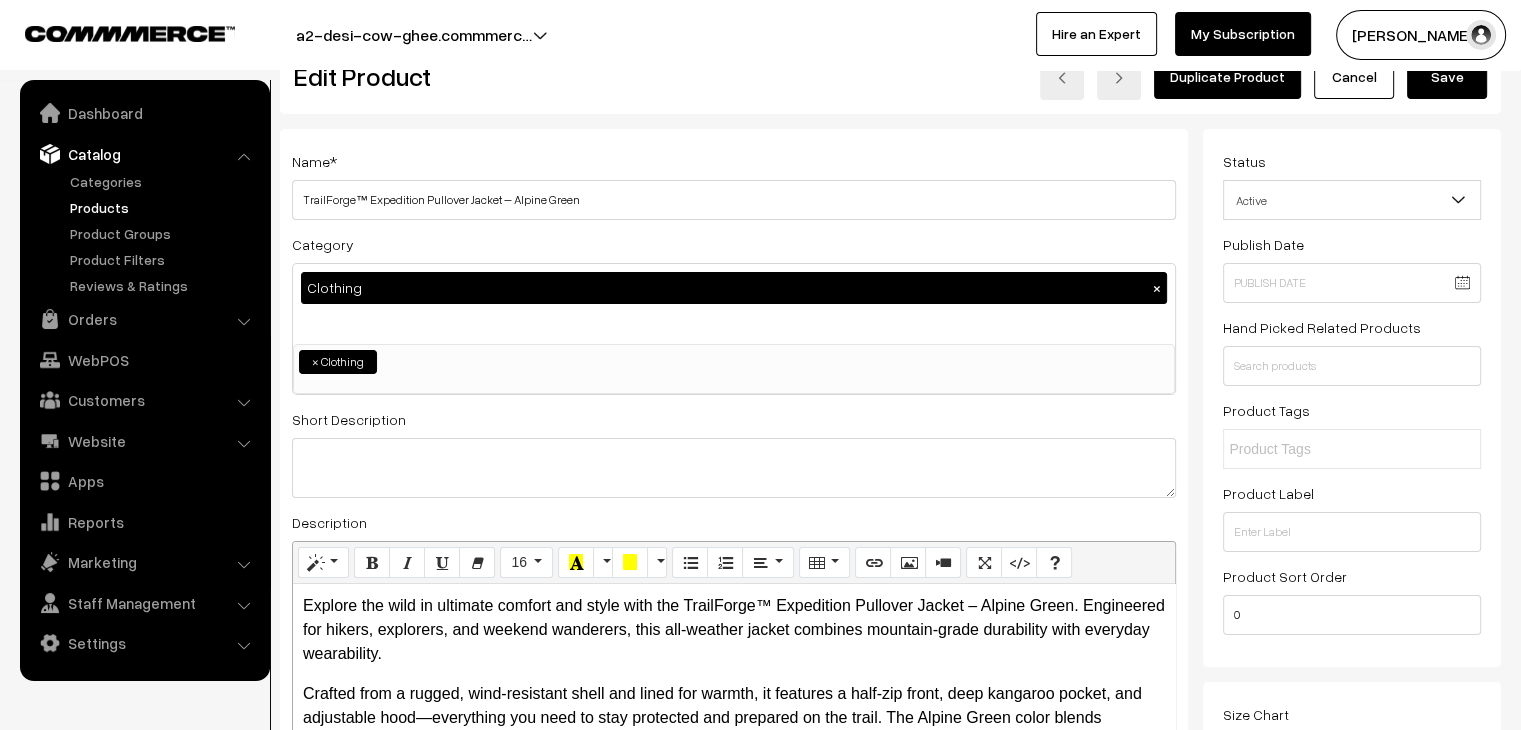 scroll, scrollTop: 0, scrollLeft: 0, axis: both 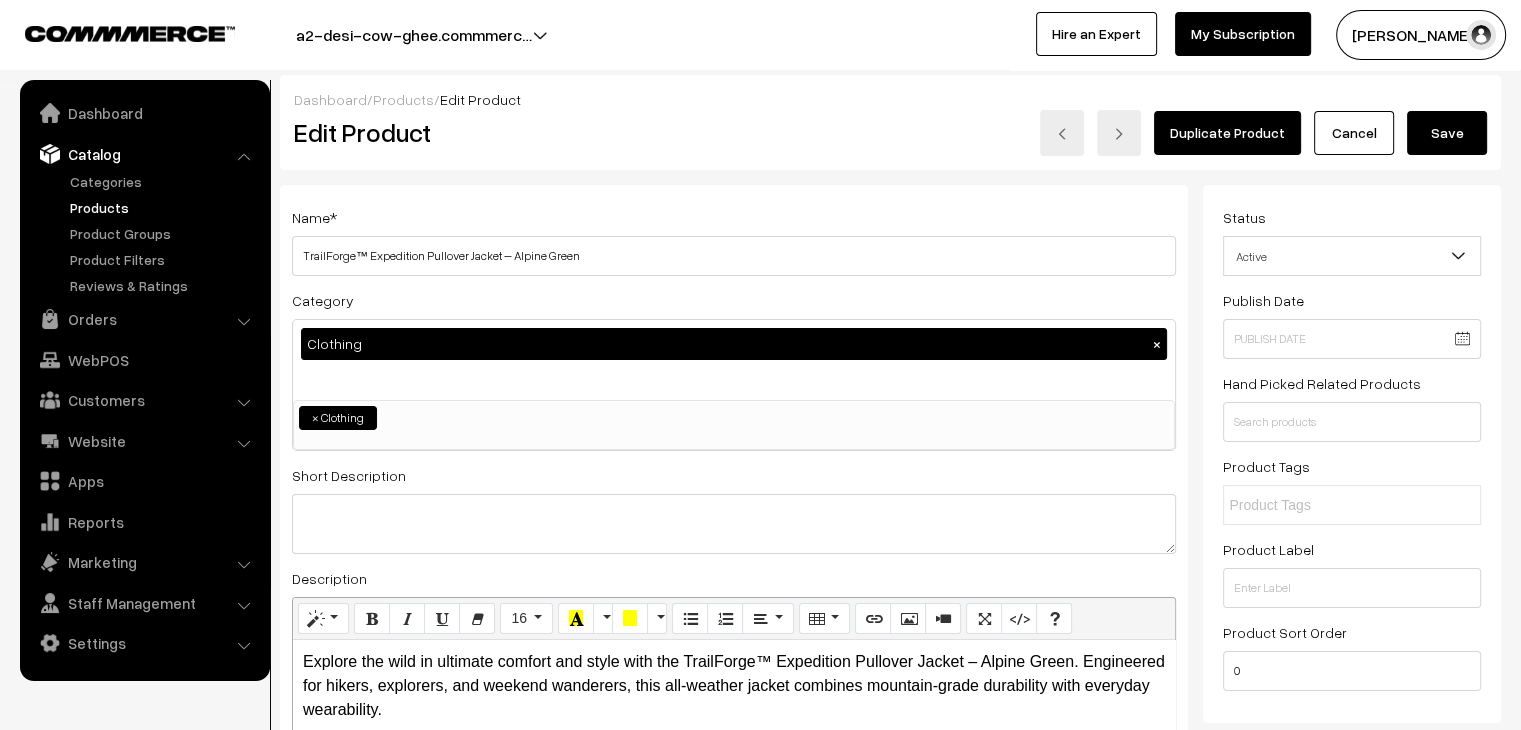 click on "Duplicate Product" at bounding box center (1227, 133) 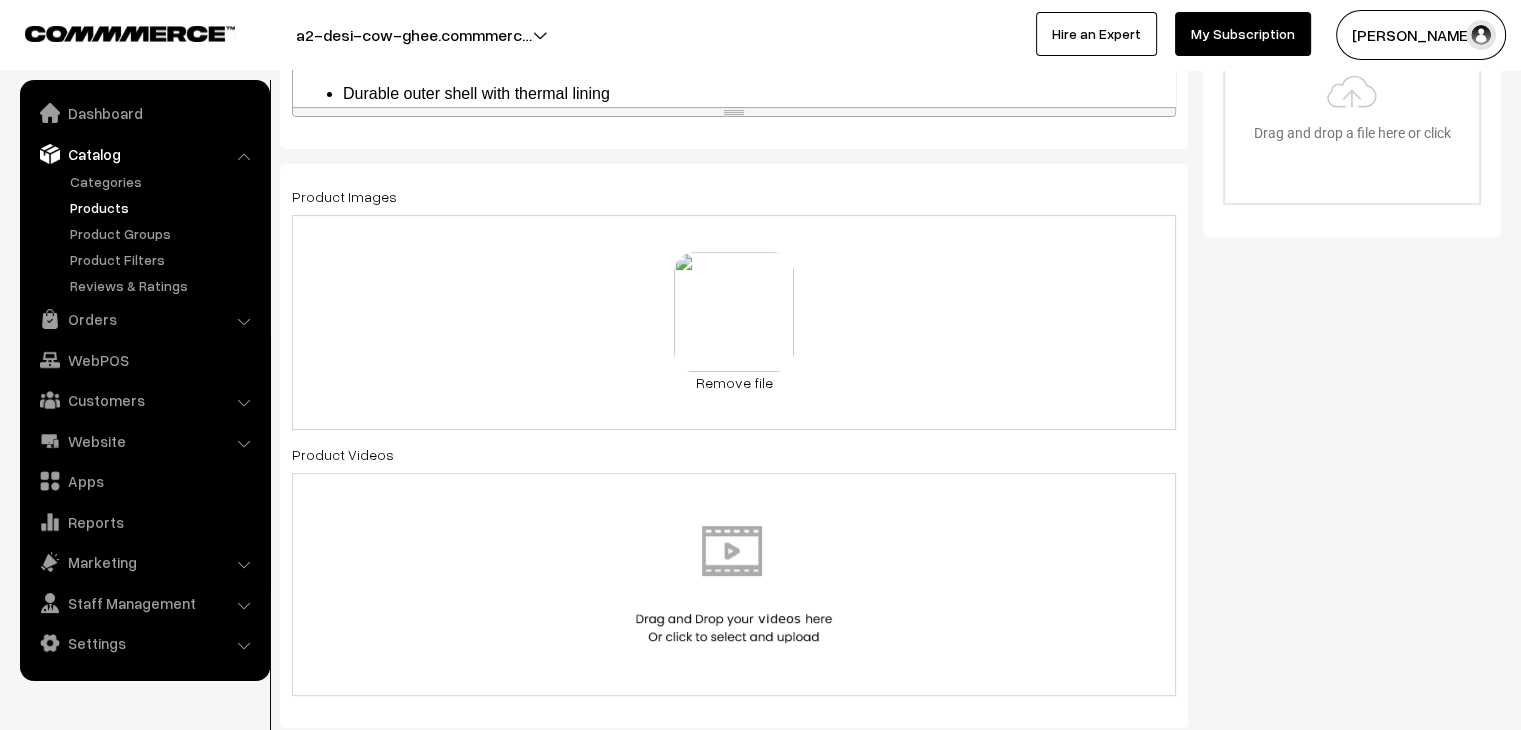 scroll, scrollTop: 816, scrollLeft: 0, axis: vertical 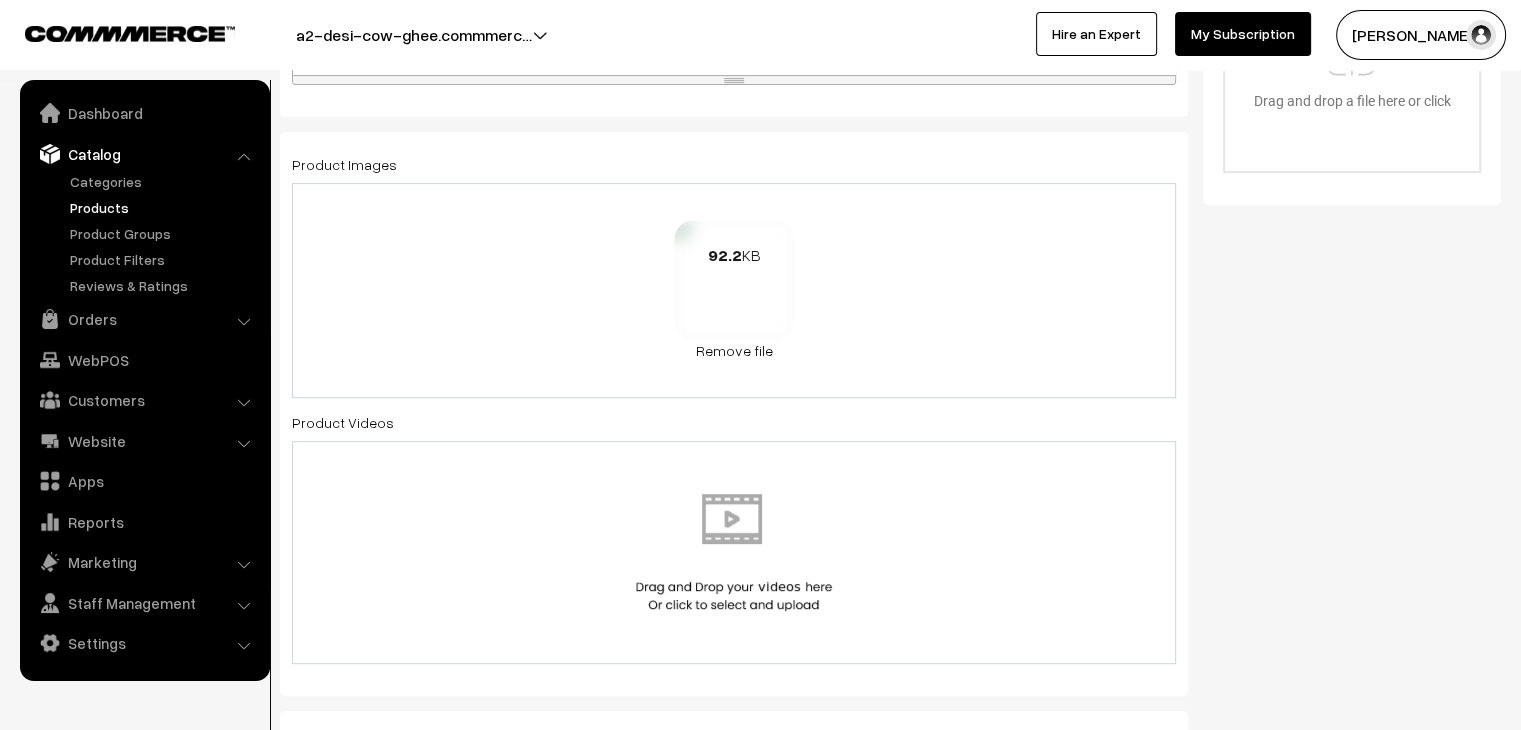click on "92.2  KB" at bounding box center (734, 273) 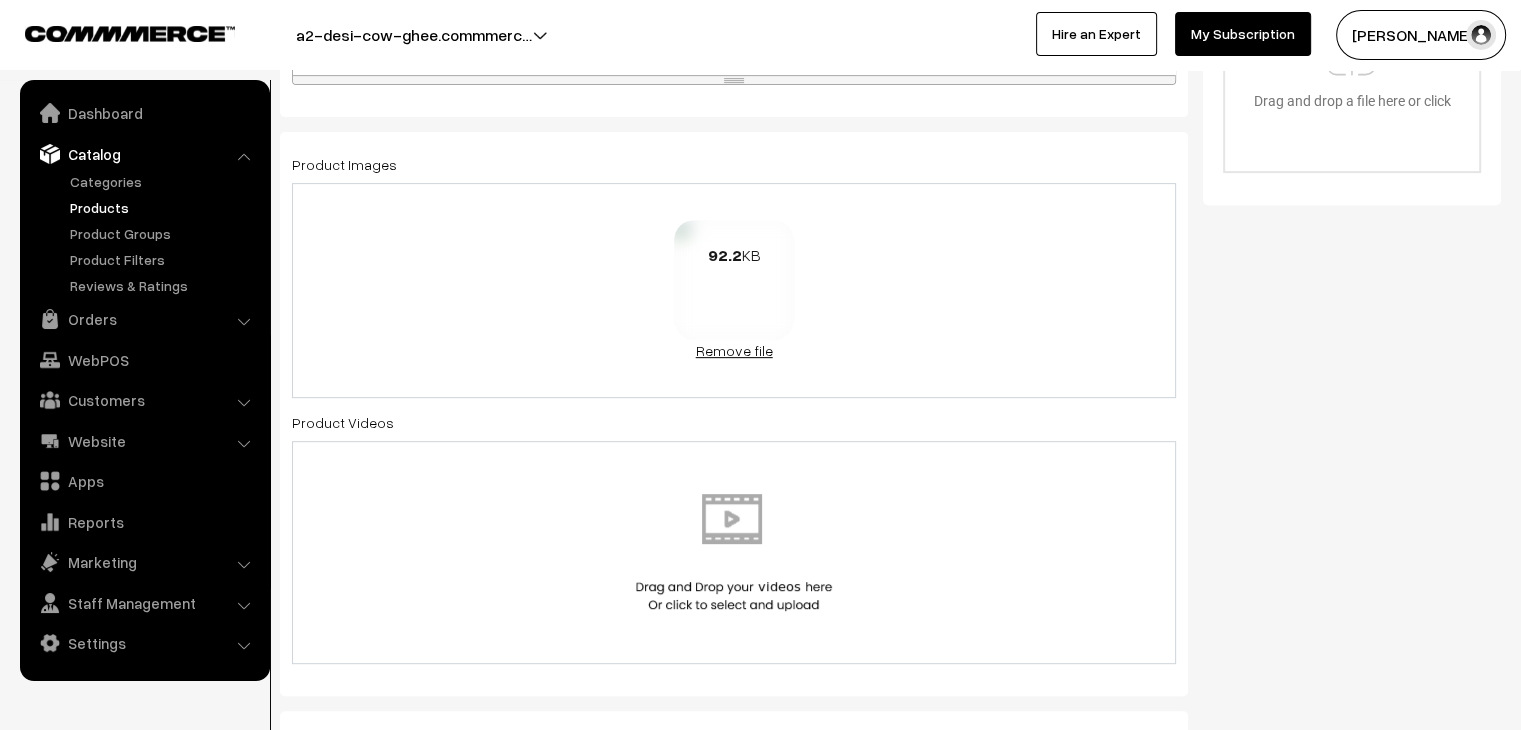 click on "Remove file" at bounding box center (734, 350) 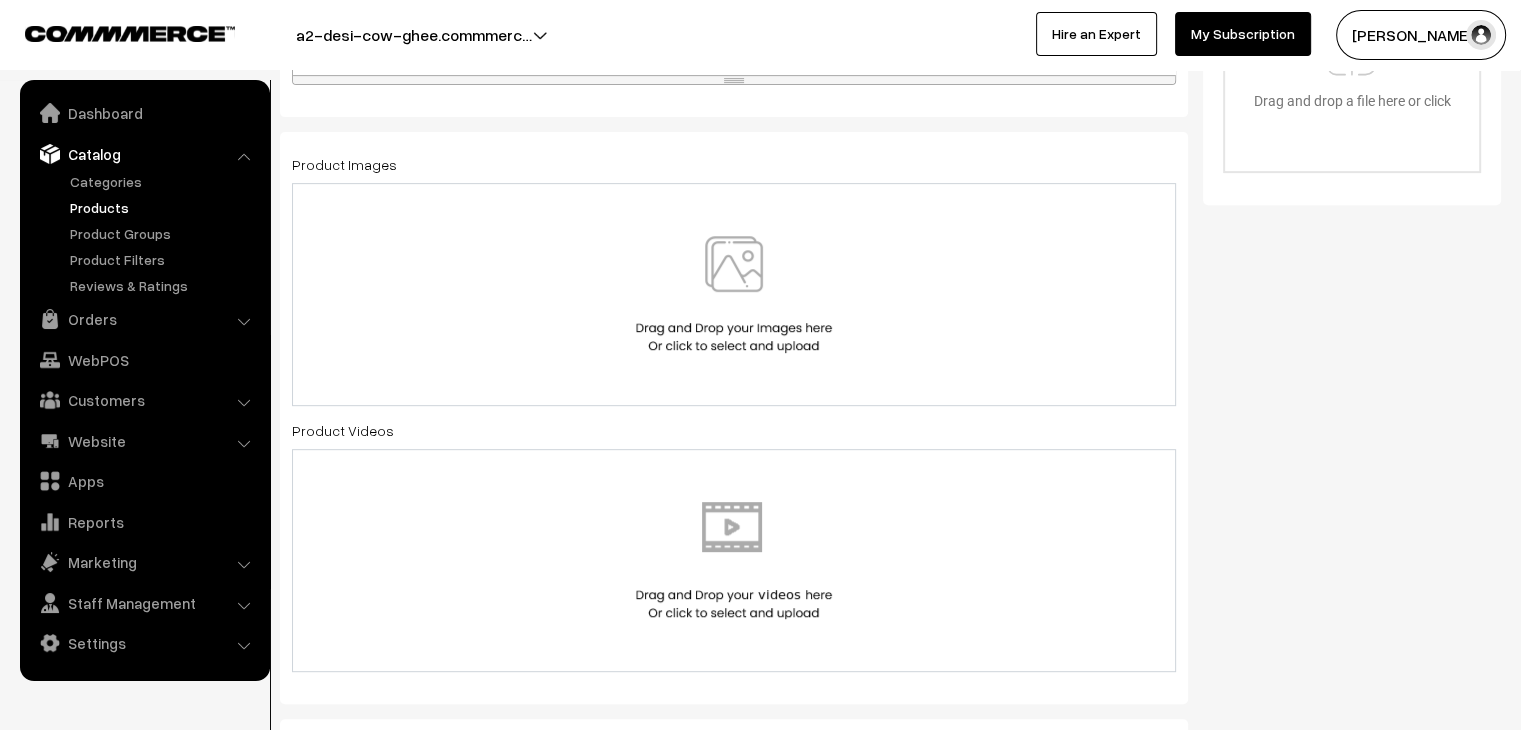click at bounding box center (734, 294) 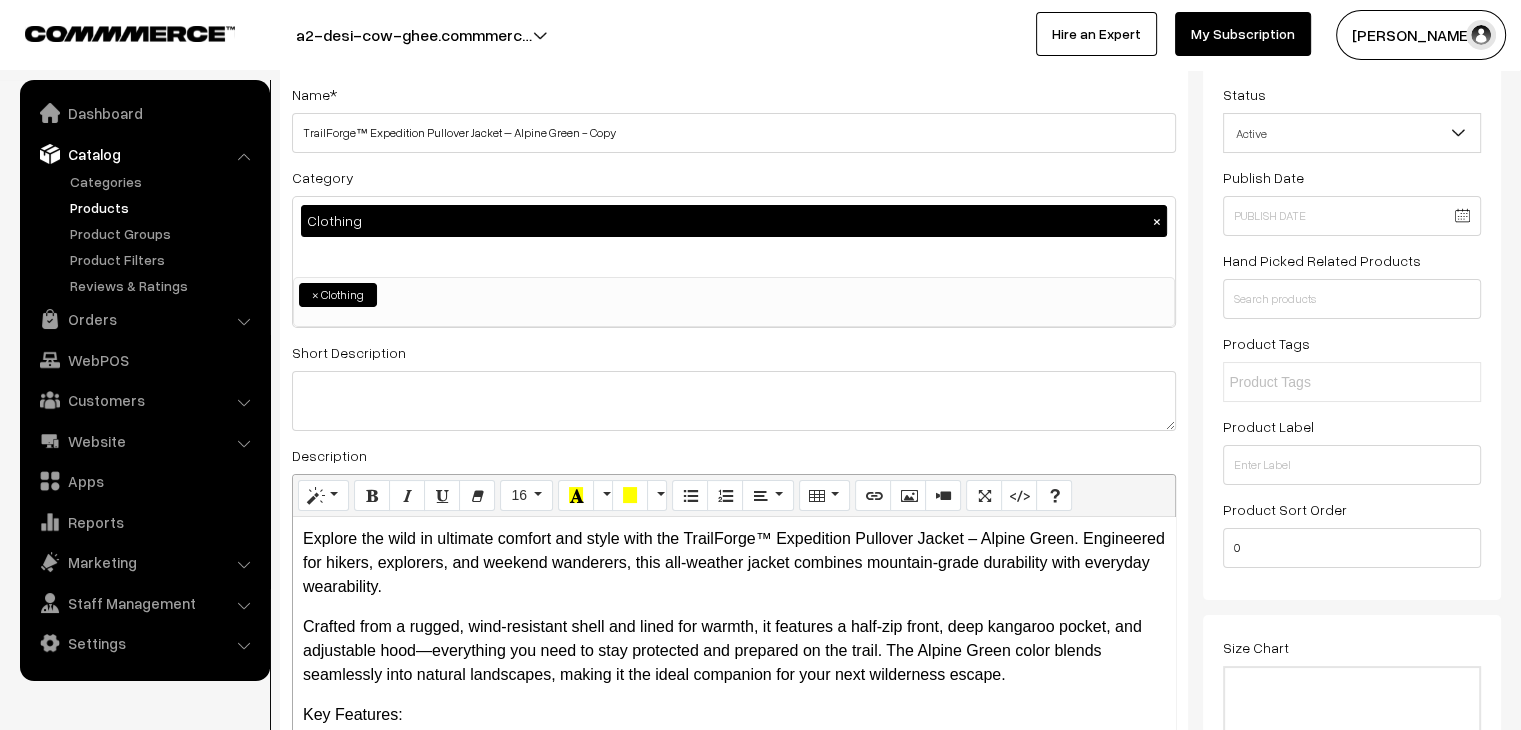 scroll, scrollTop: 0, scrollLeft: 0, axis: both 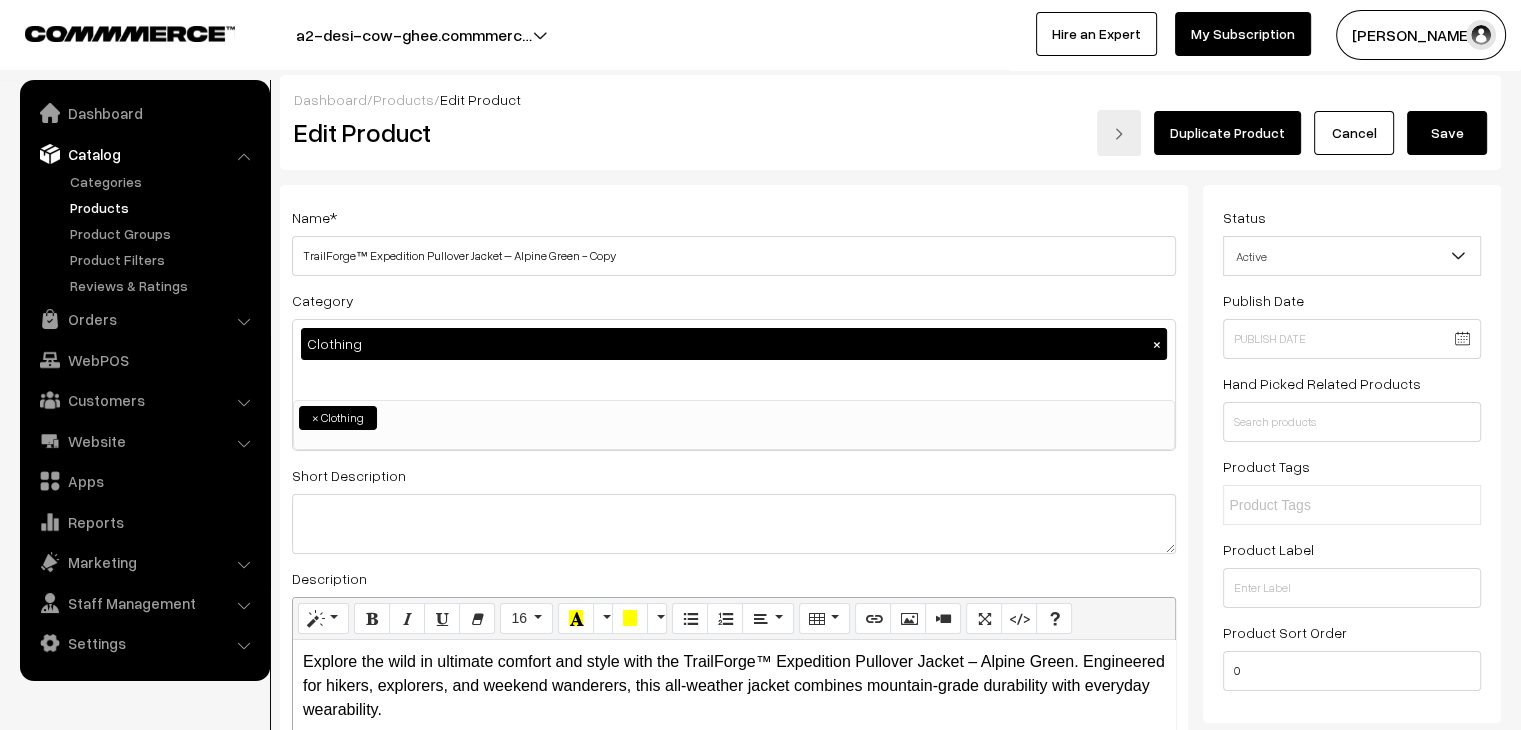 click on "Save" at bounding box center [1447, 133] 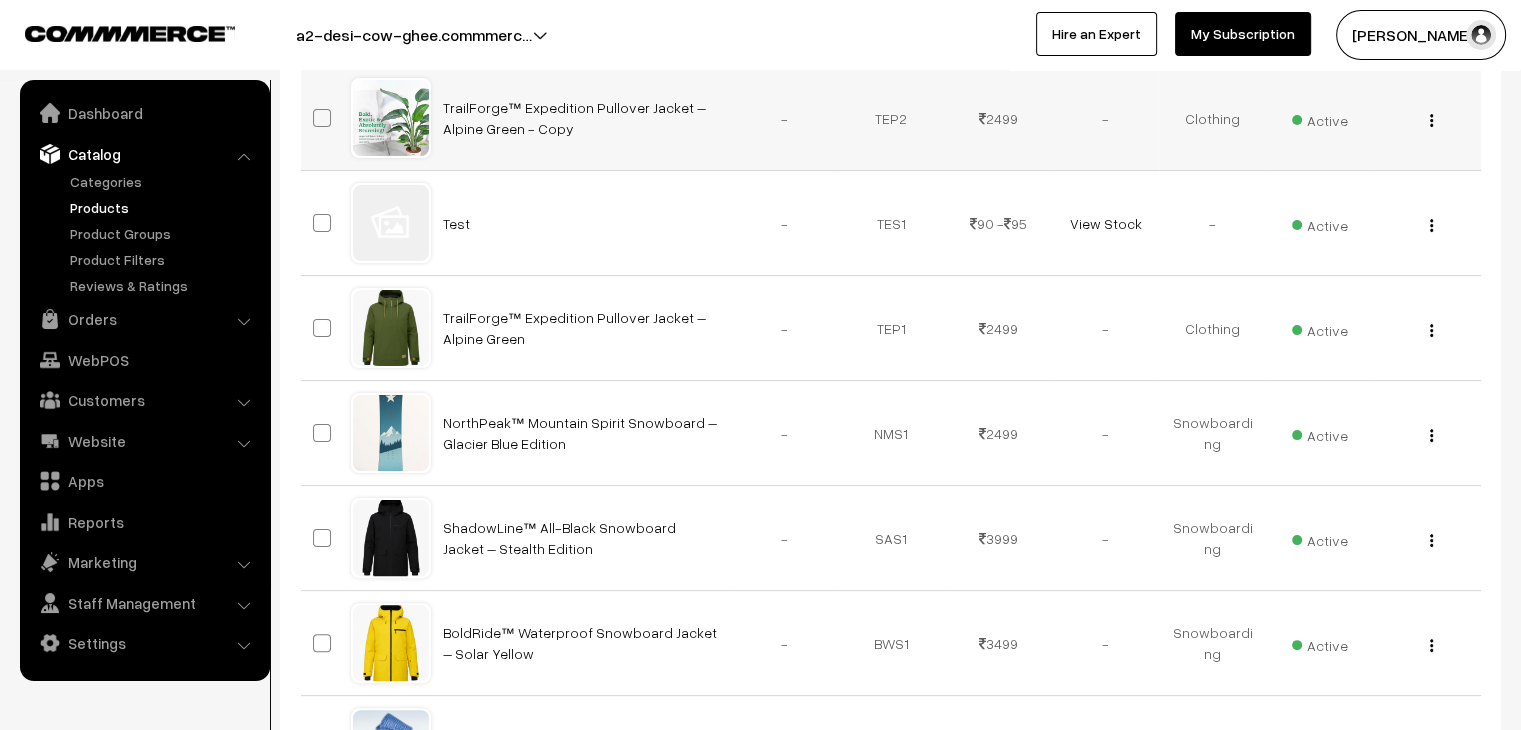 scroll, scrollTop: 420, scrollLeft: 0, axis: vertical 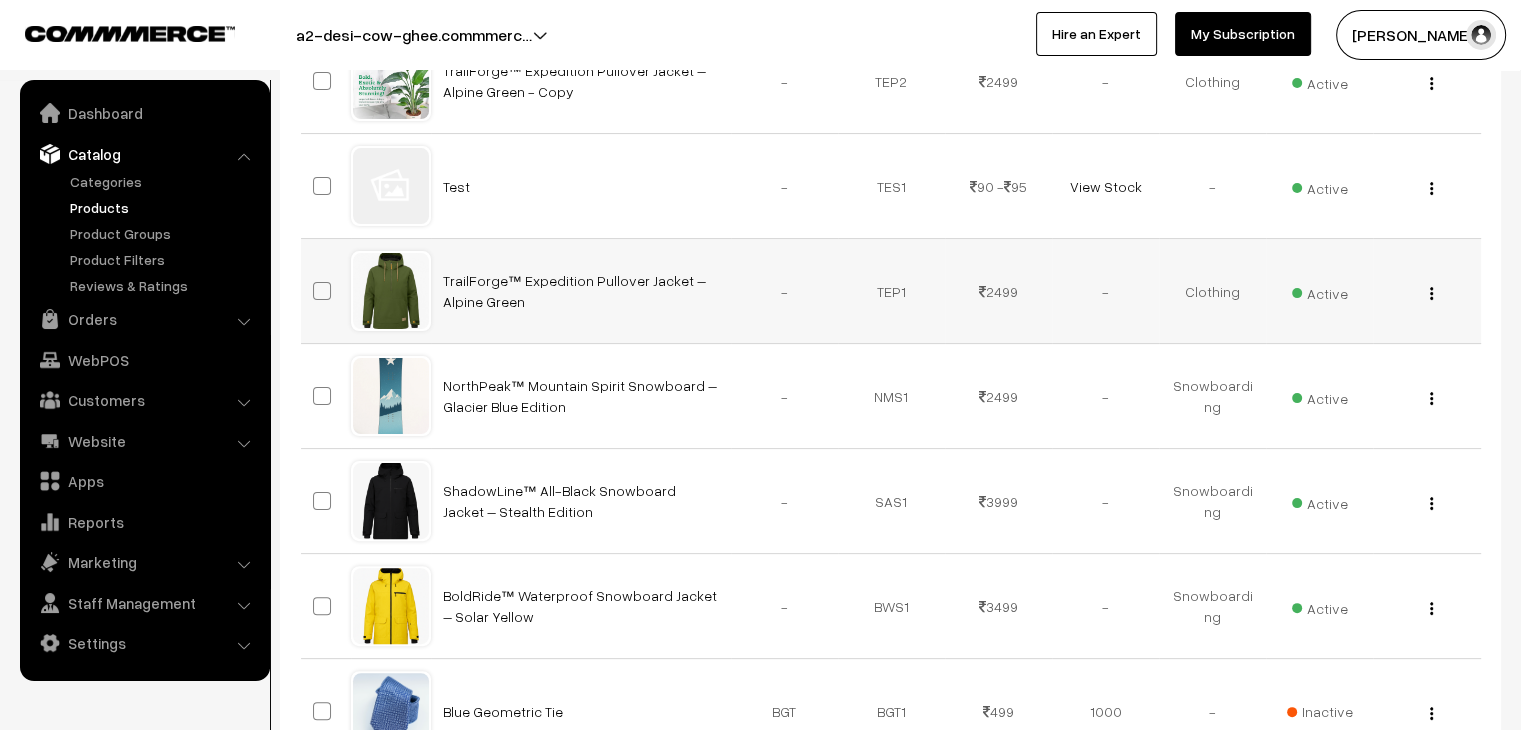 click at bounding box center [322, 291] 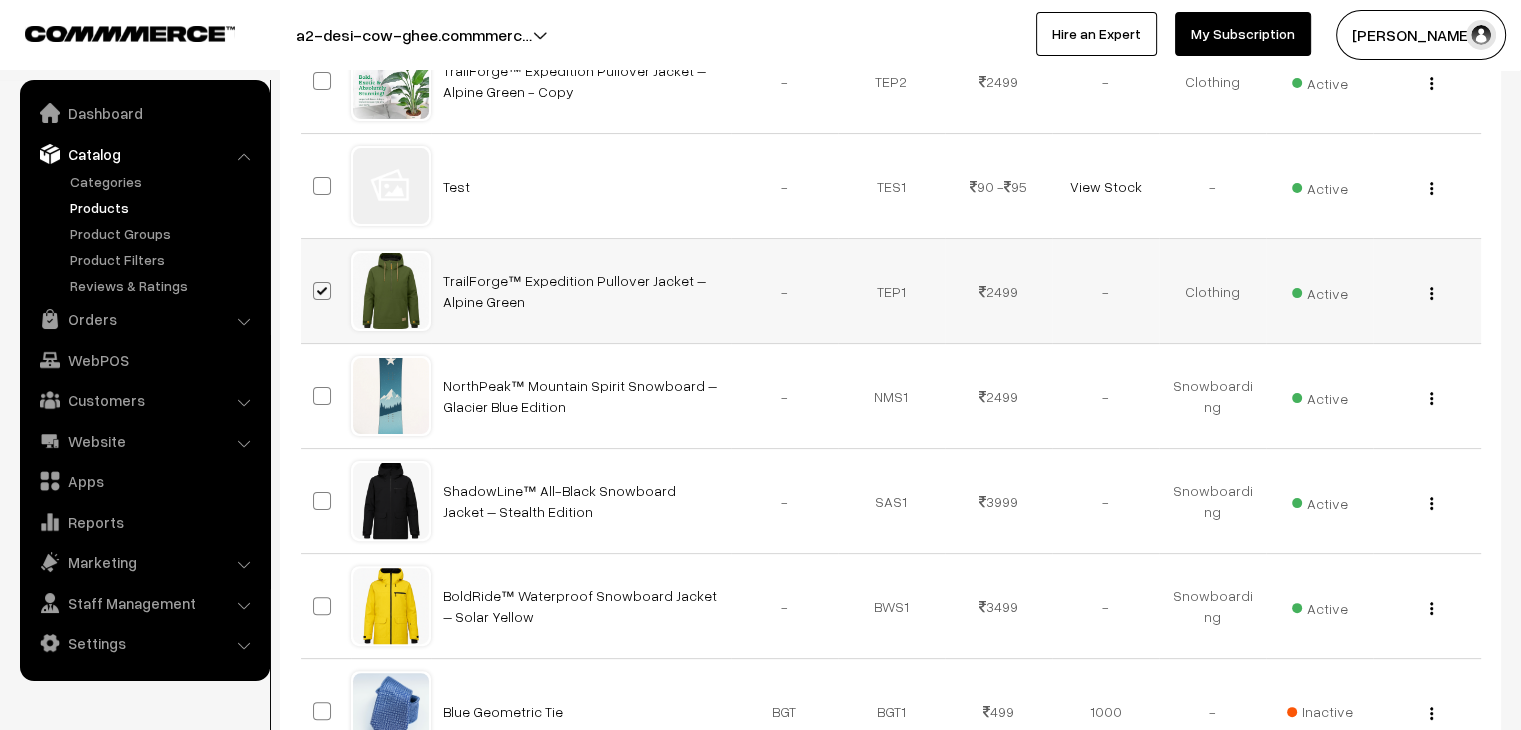 scroll, scrollTop: 472, scrollLeft: 0, axis: vertical 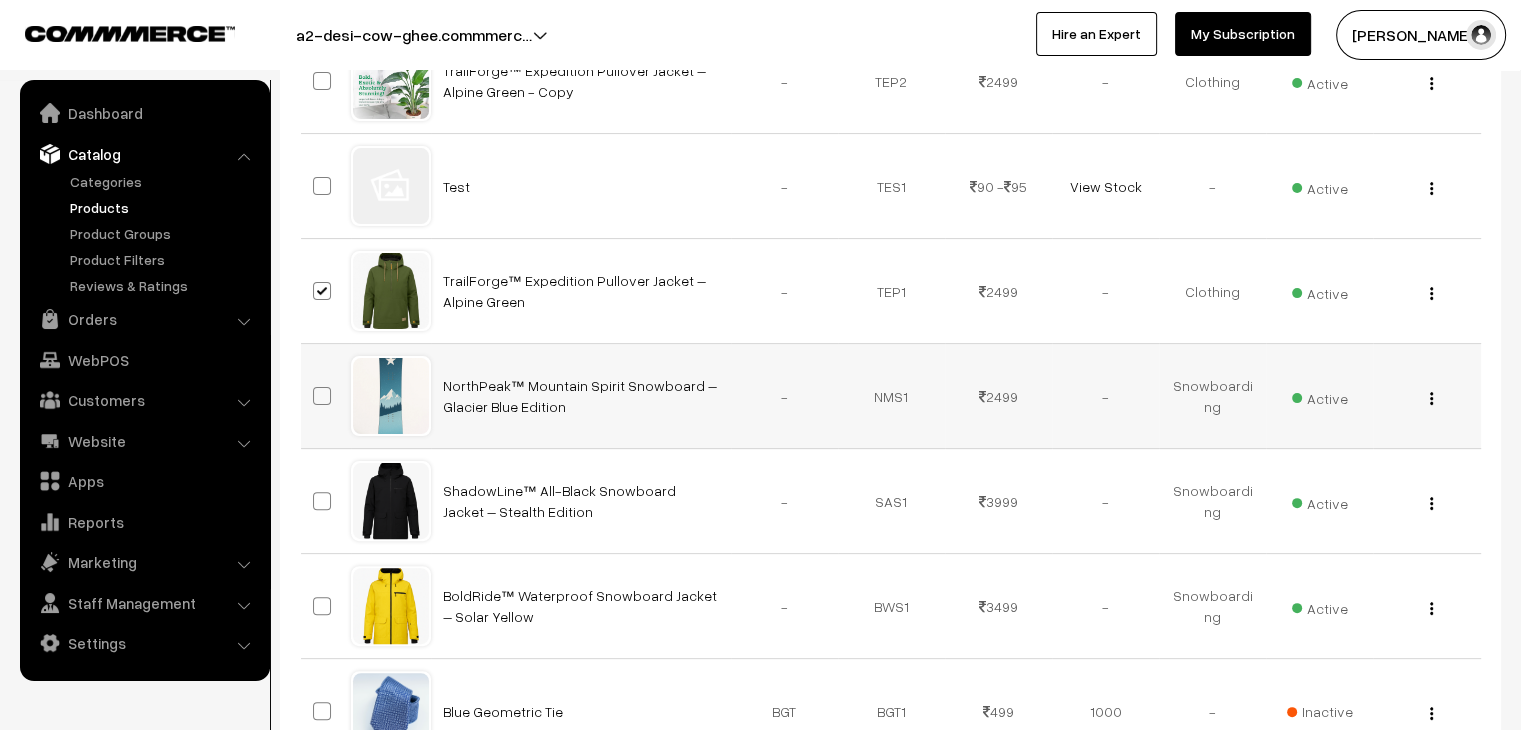 click at bounding box center (325, 396) 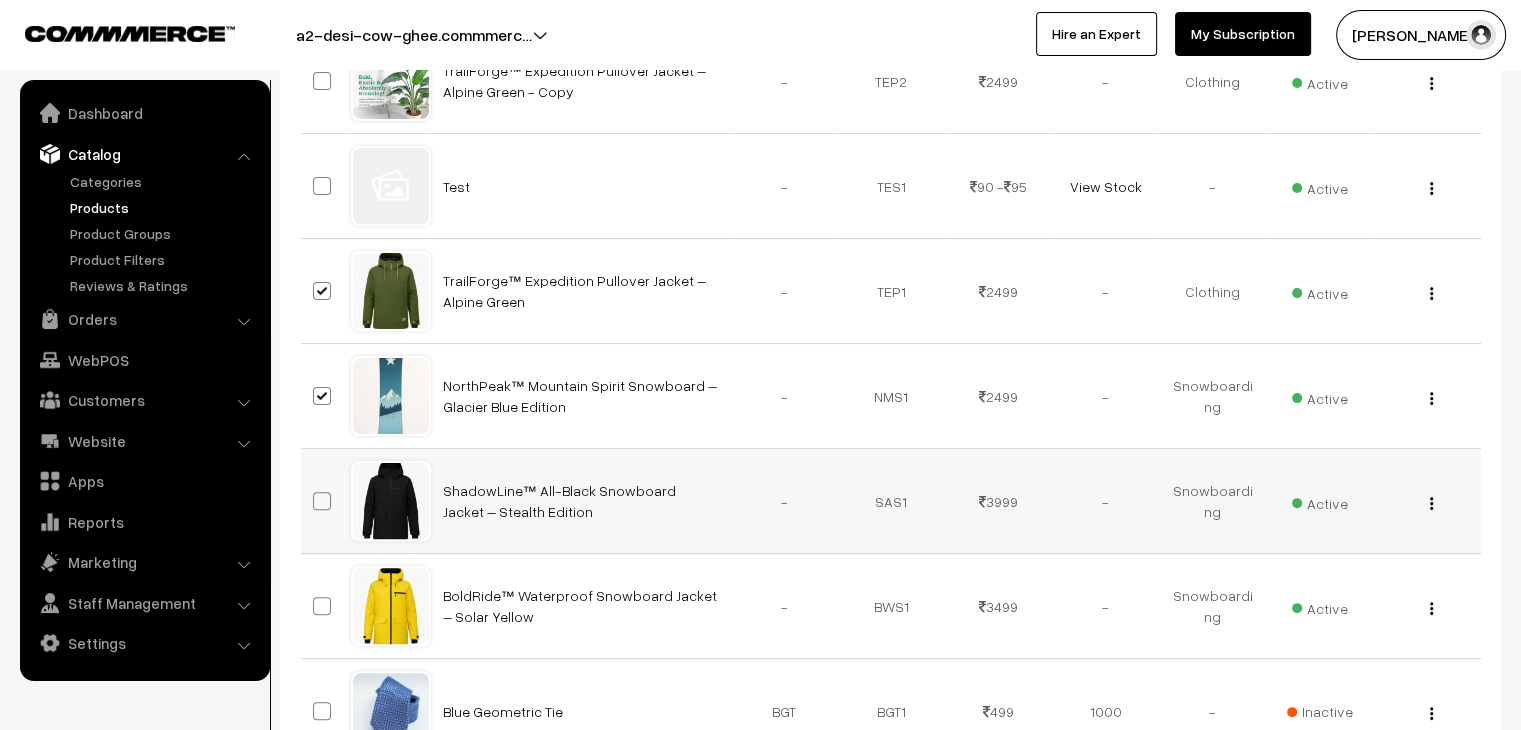 click at bounding box center (325, 501) 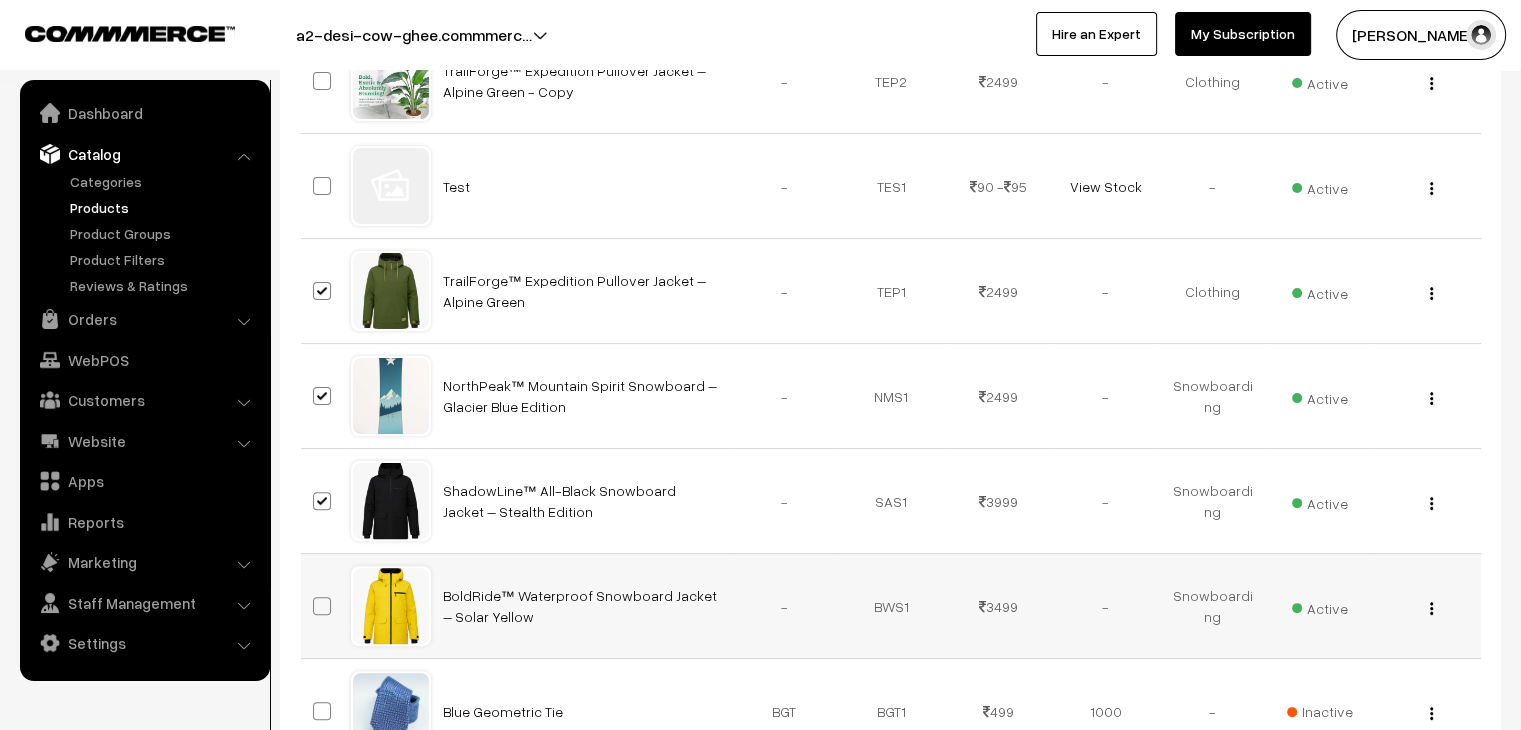 click at bounding box center (326, 606) 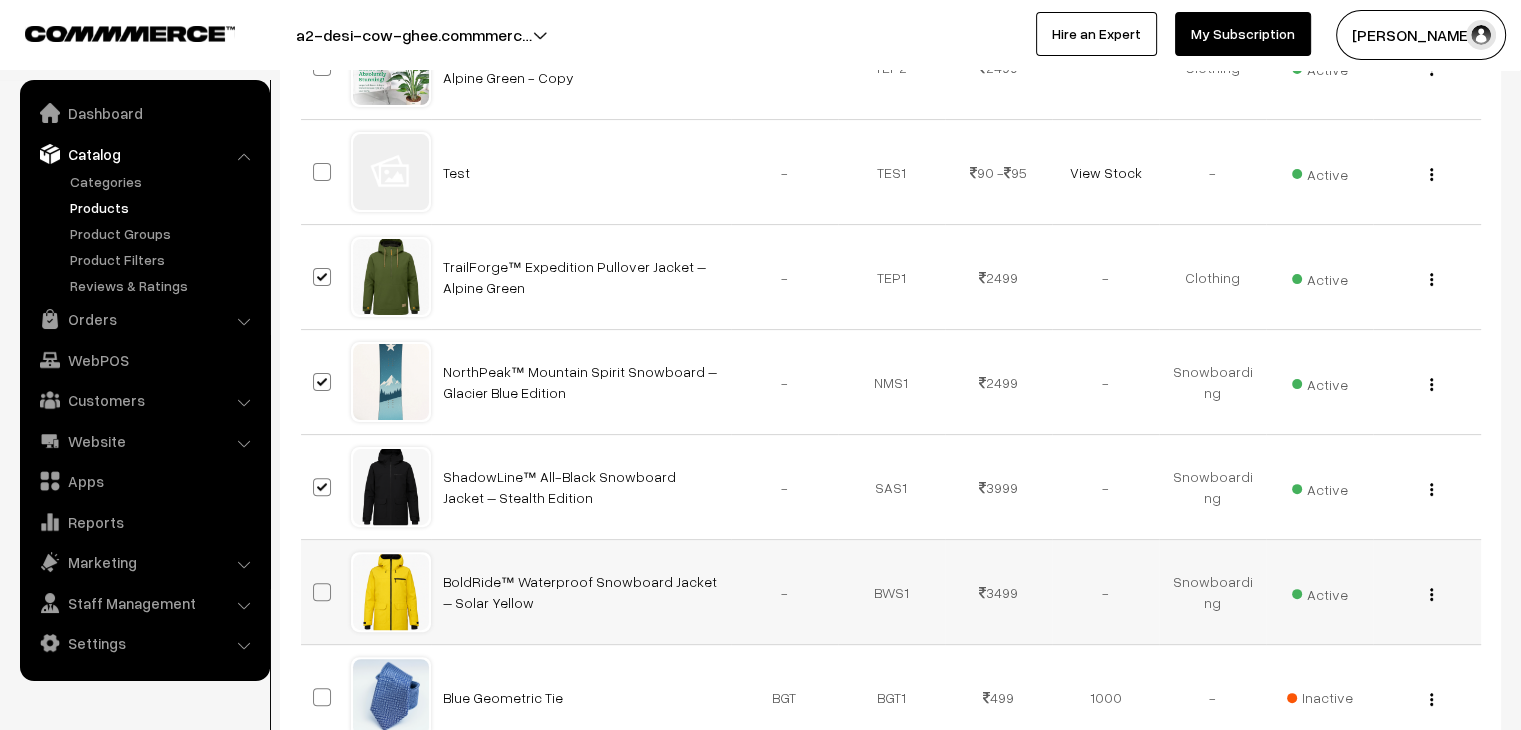 scroll, scrollTop: 490, scrollLeft: 0, axis: vertical 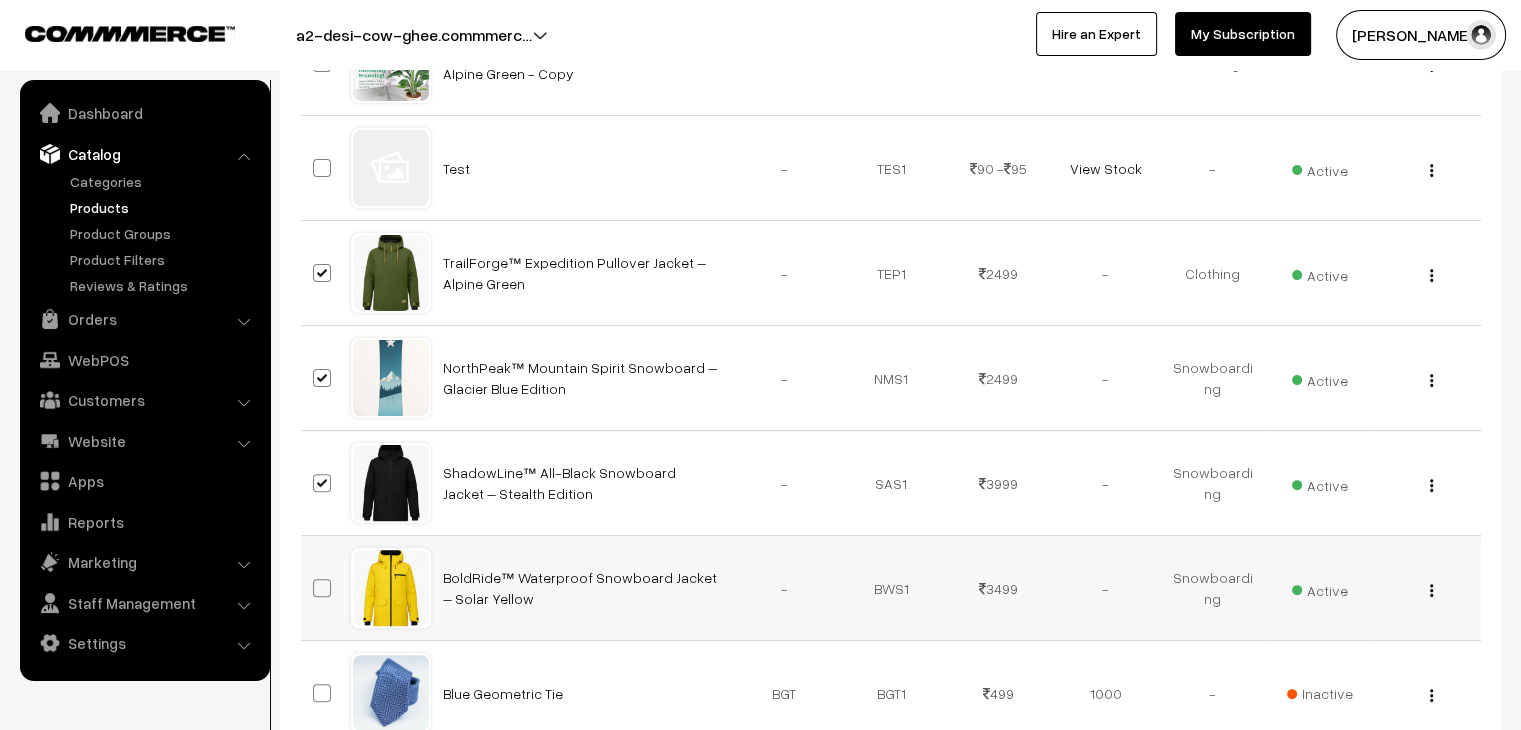 click at bounding box center [322, 588] 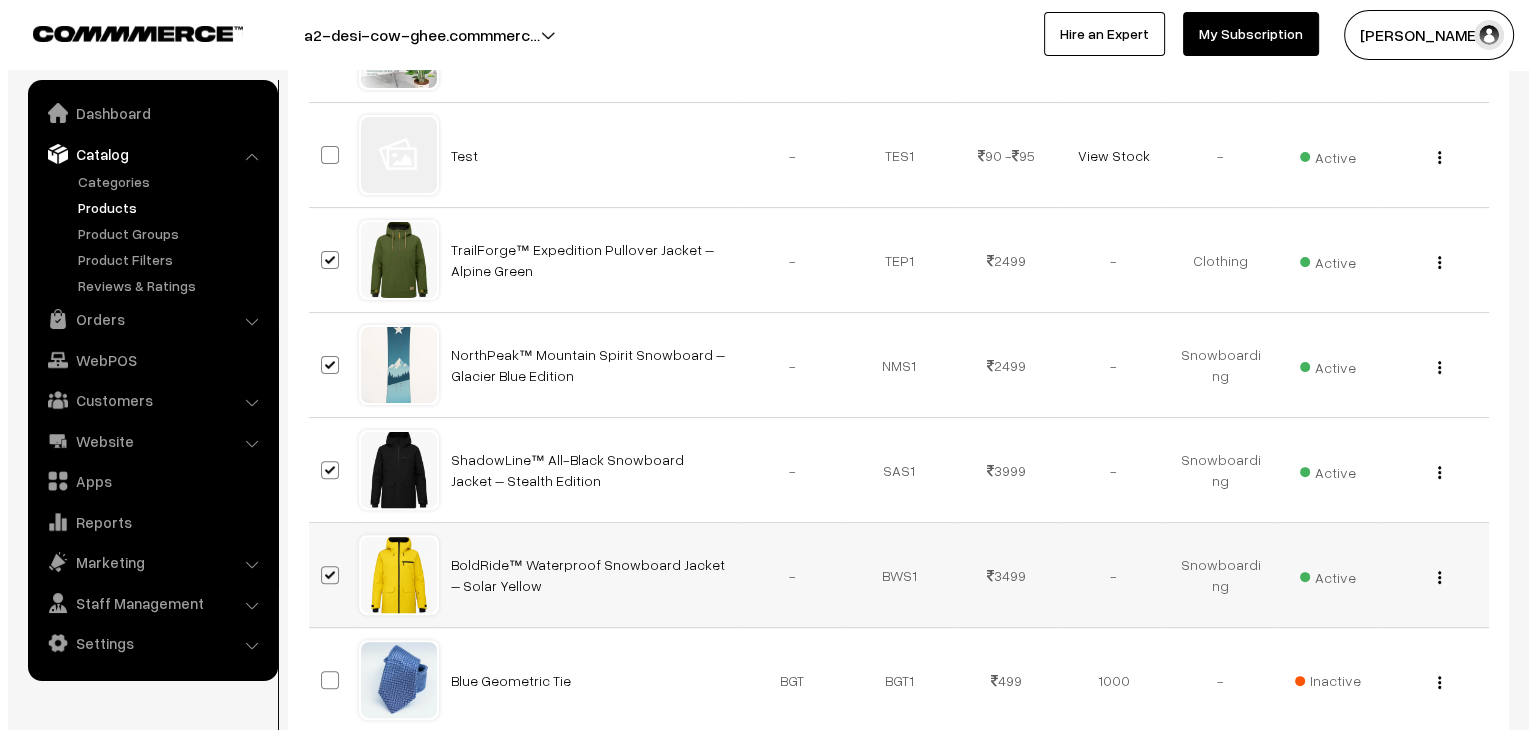scroll, scrollTop: 524, scrollLeft: 0, axis: vertical 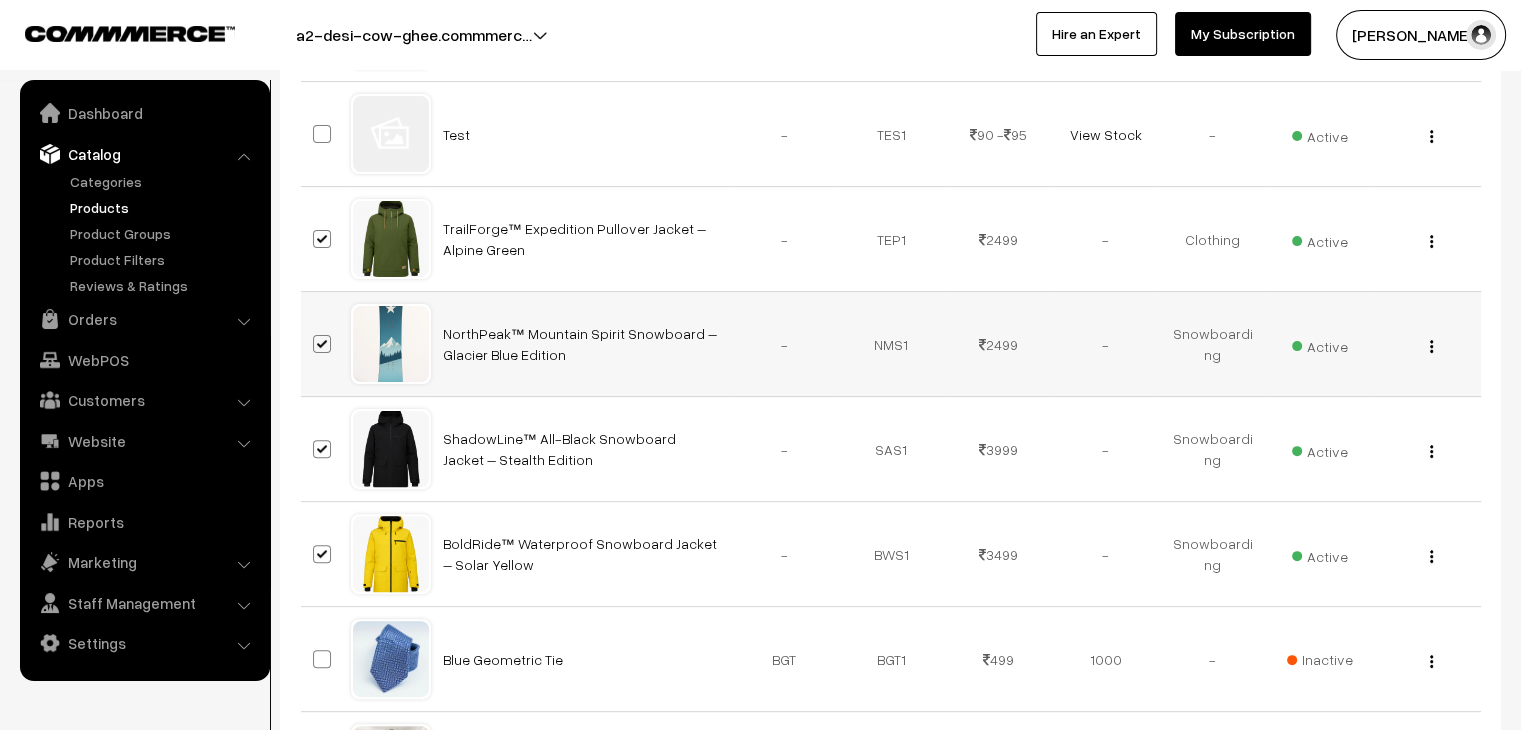 click on "Active" at bounding box center (1320, 344) 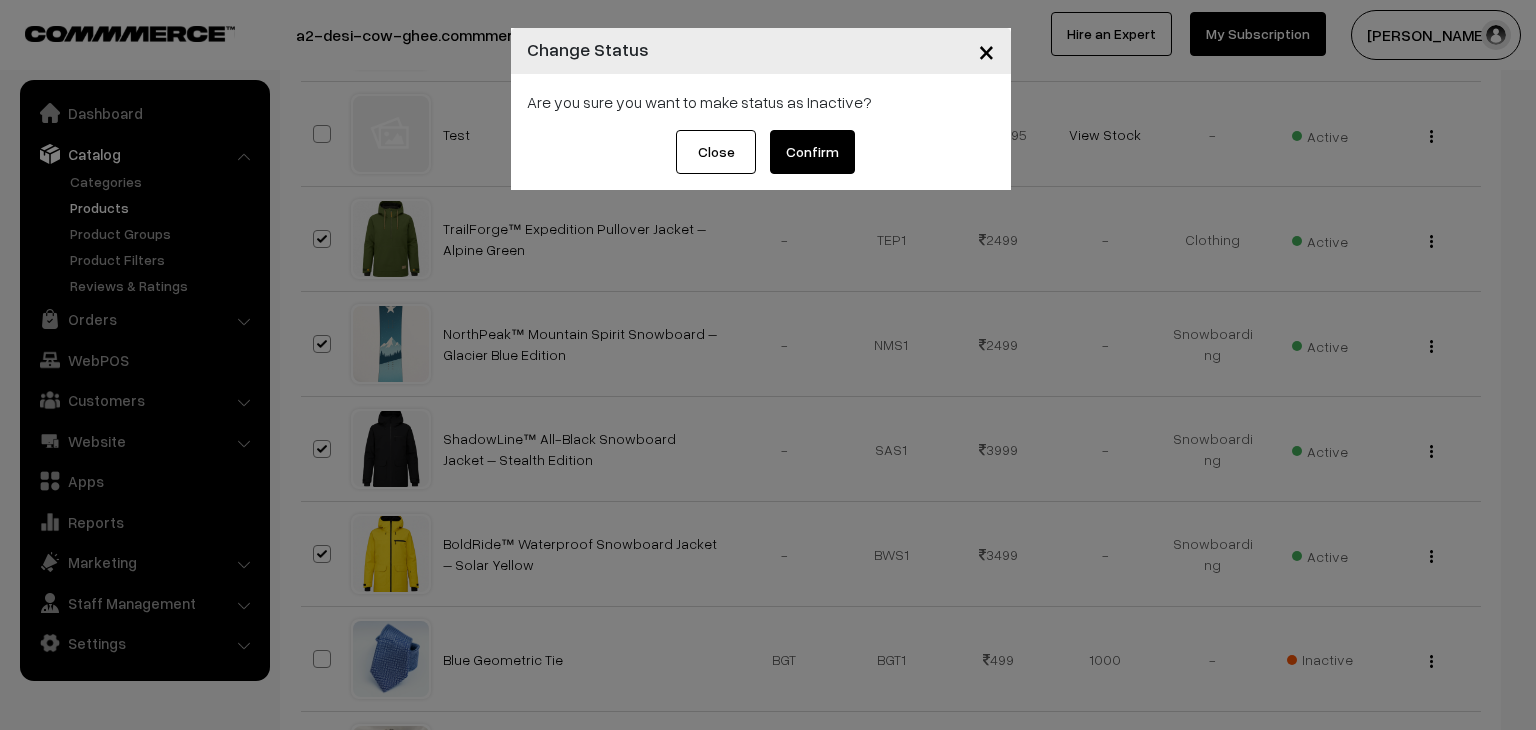 click on "Confirm" at bounding box center [812, 152] 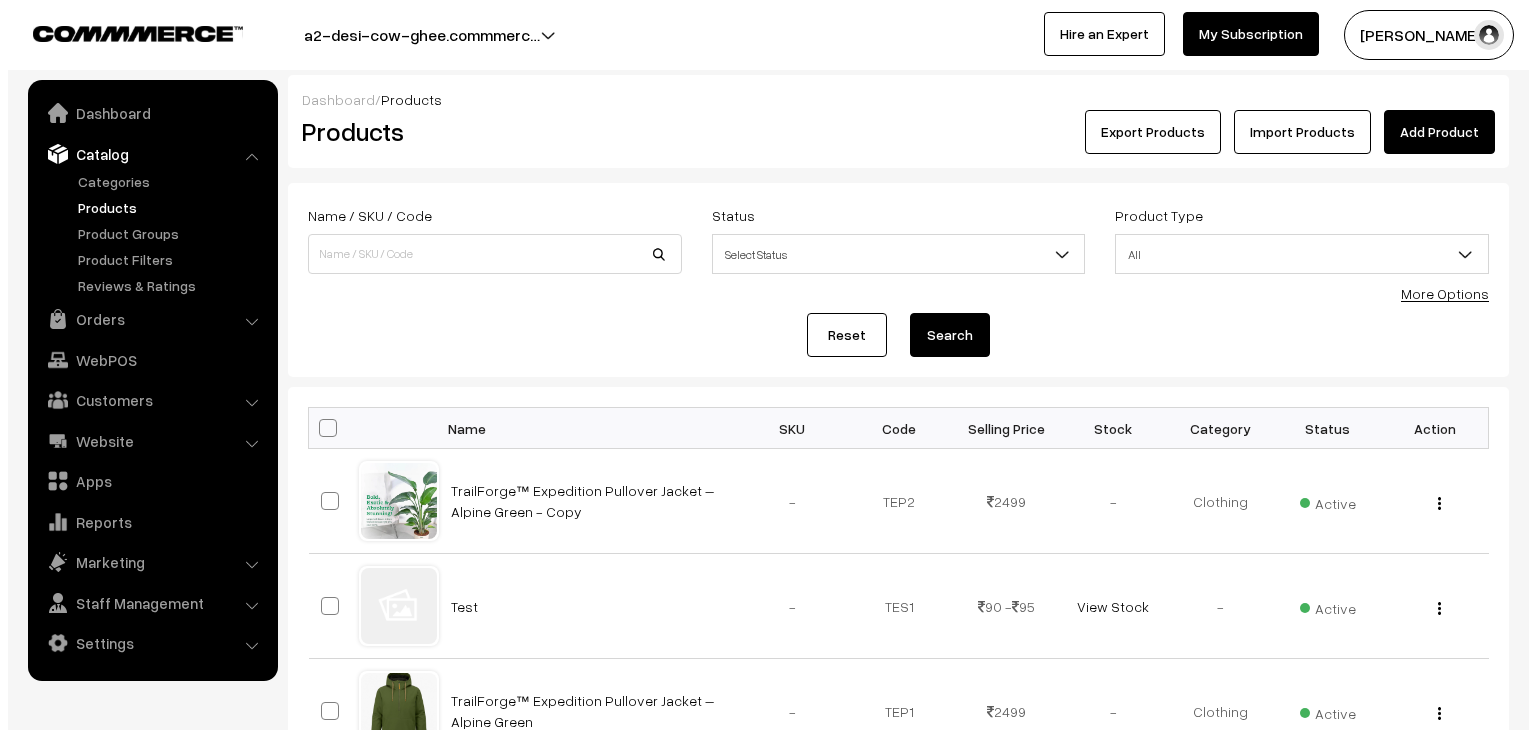 scroll, scrollTop: 524, scrollLeft: 0, axis: vertical 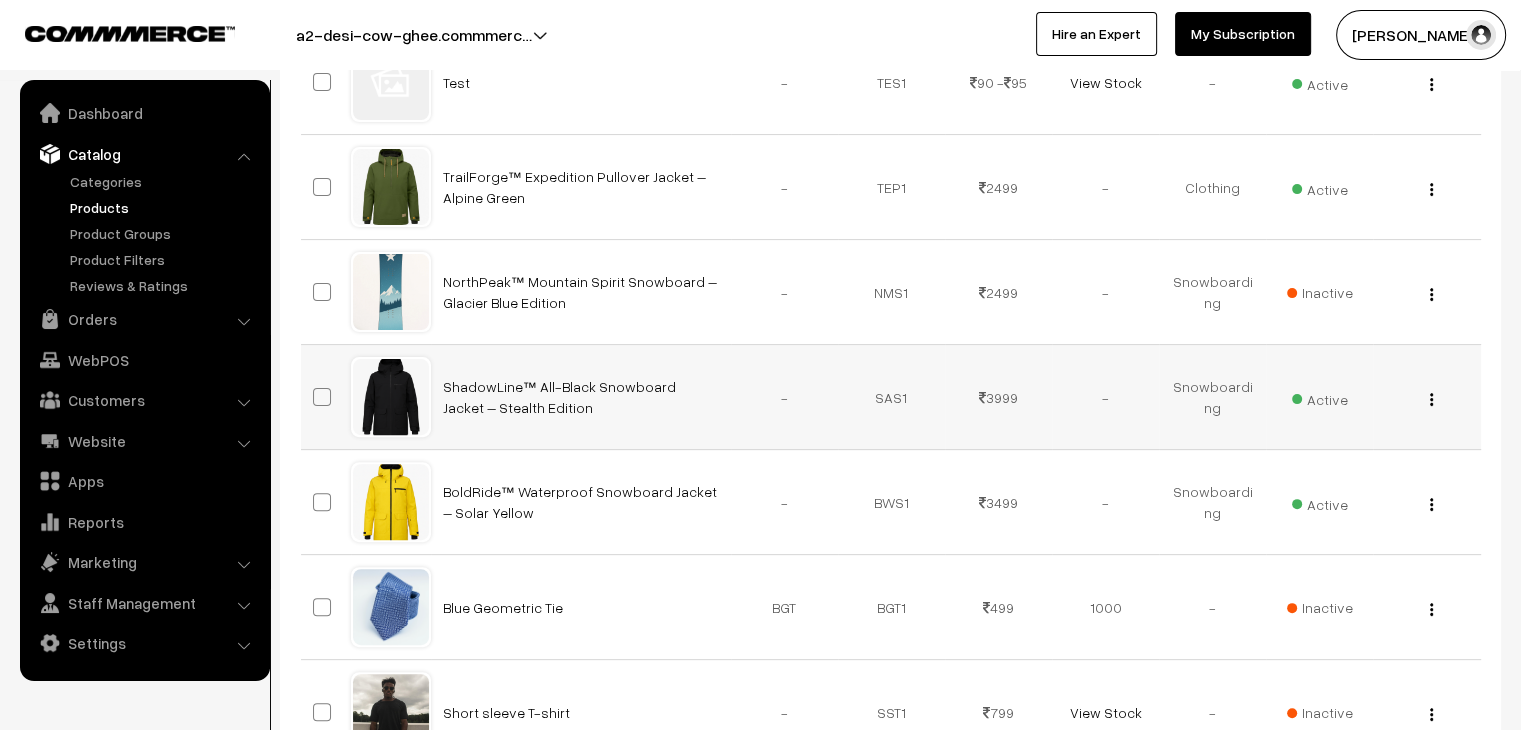 click on "Active" at bounding box center (1320, 397) 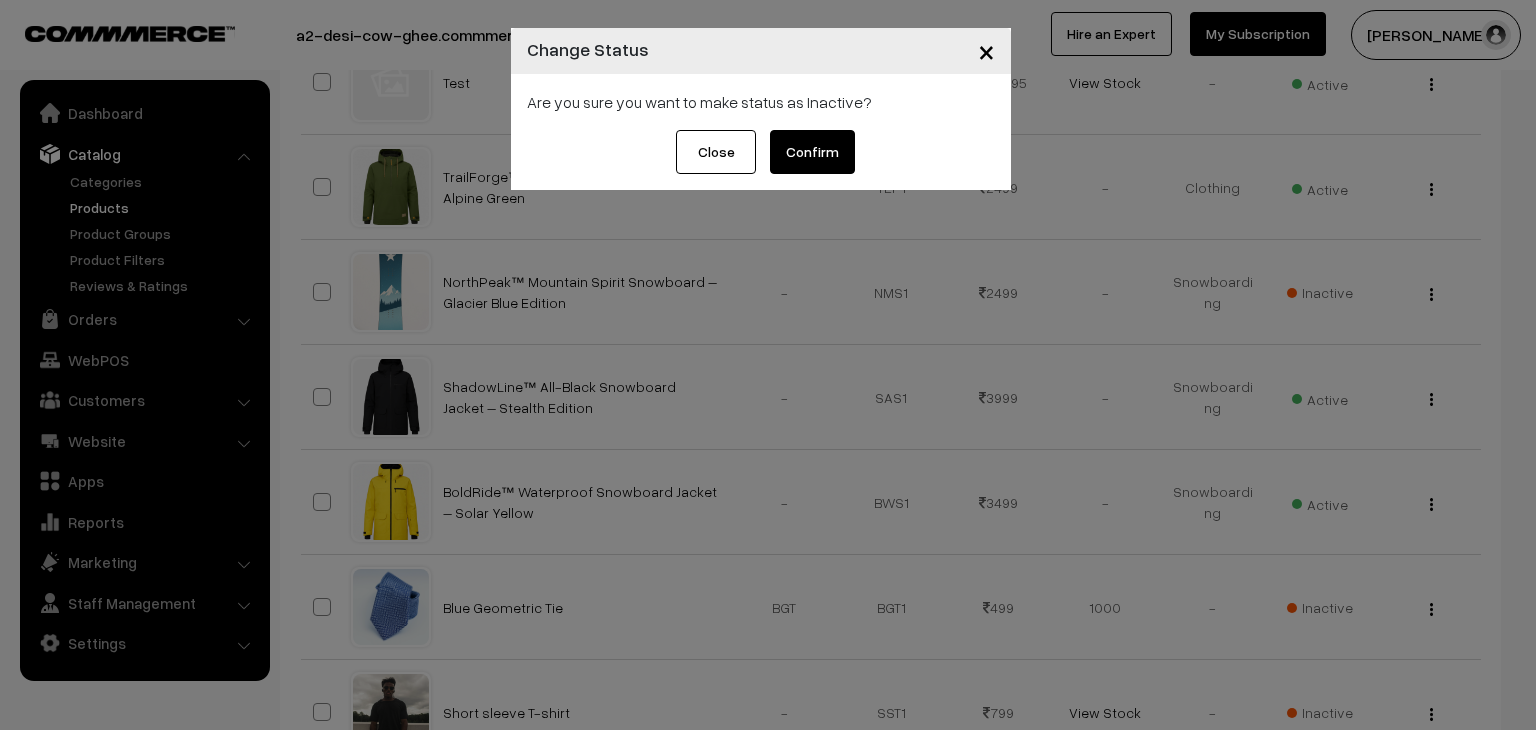 click on "Confirm" at bounding box center (812, 152) 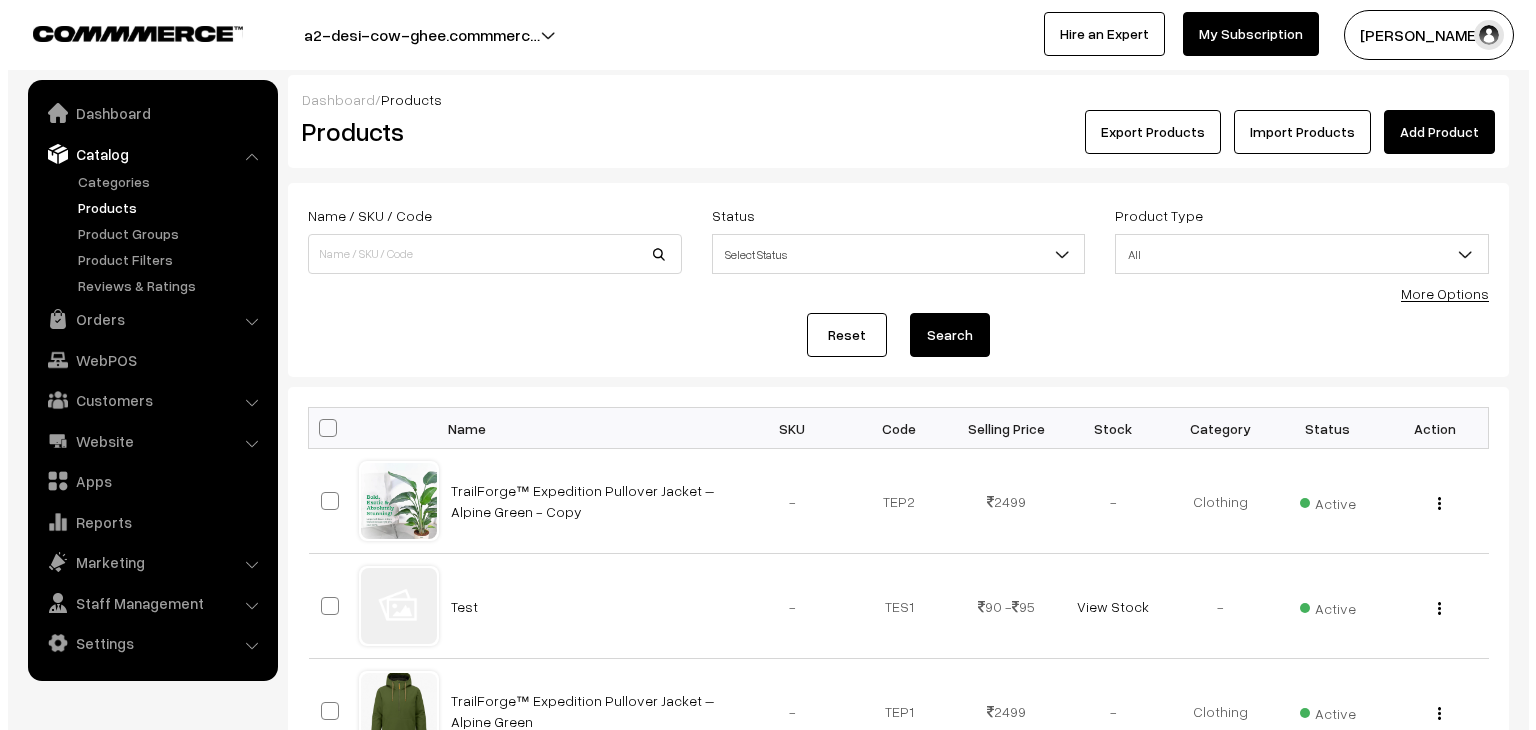 scroll, scrollTop: 524, scrollLeft: 0, axis: vertical 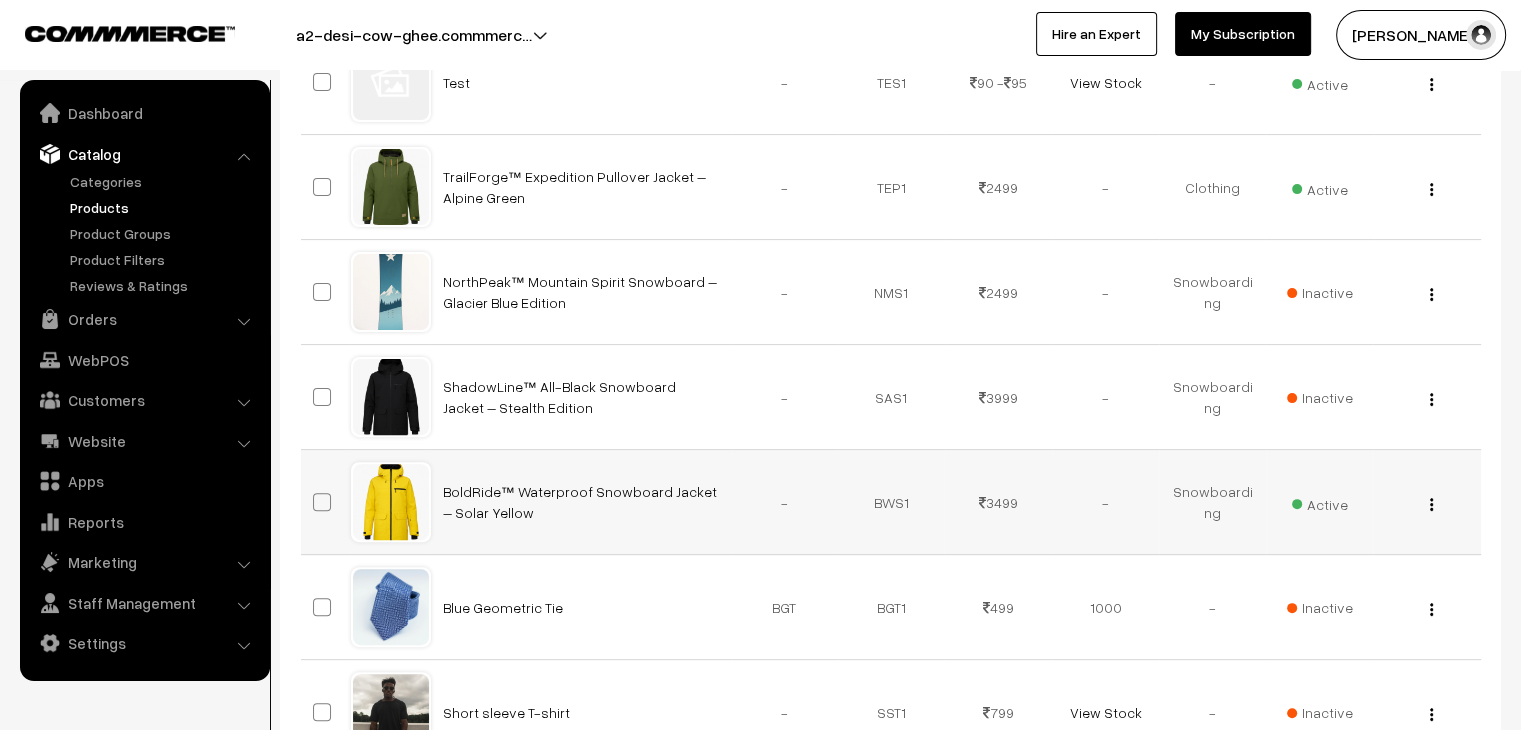 click on "Active" at bounding box center (1320, 502) 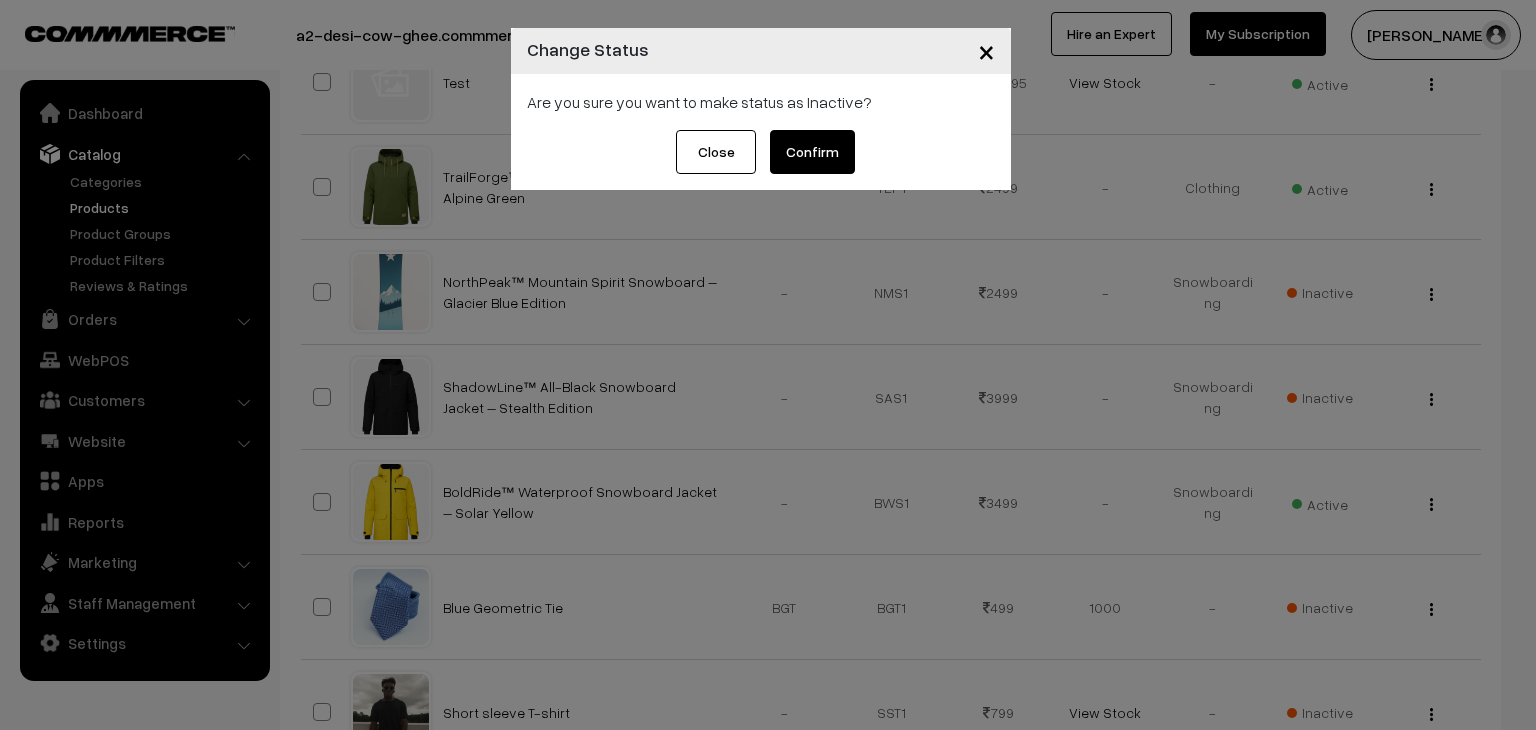 click on "Confirm" at bounding box center (812, 152) 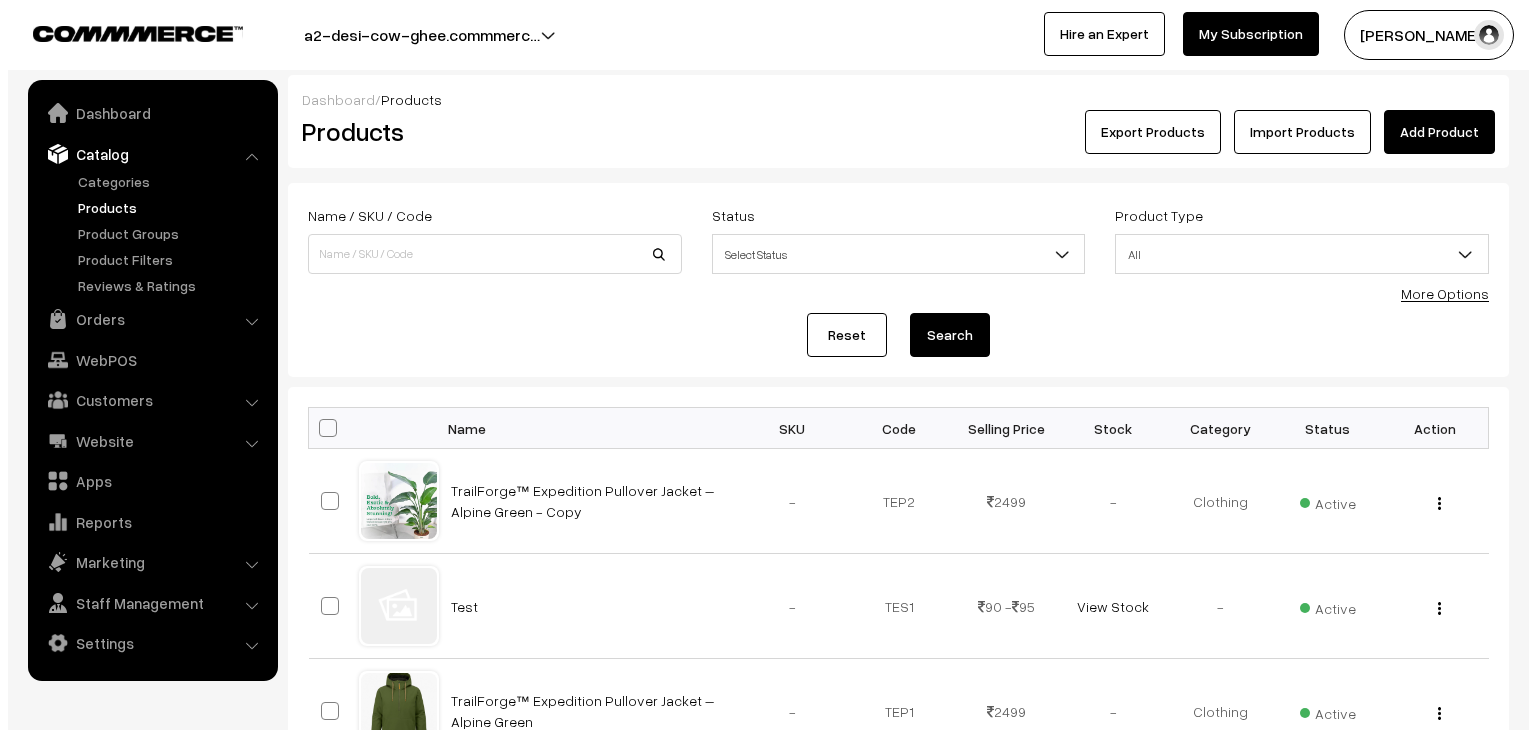 scroll, scrollTop: 524, scrollLeft: 0, axis: vertical 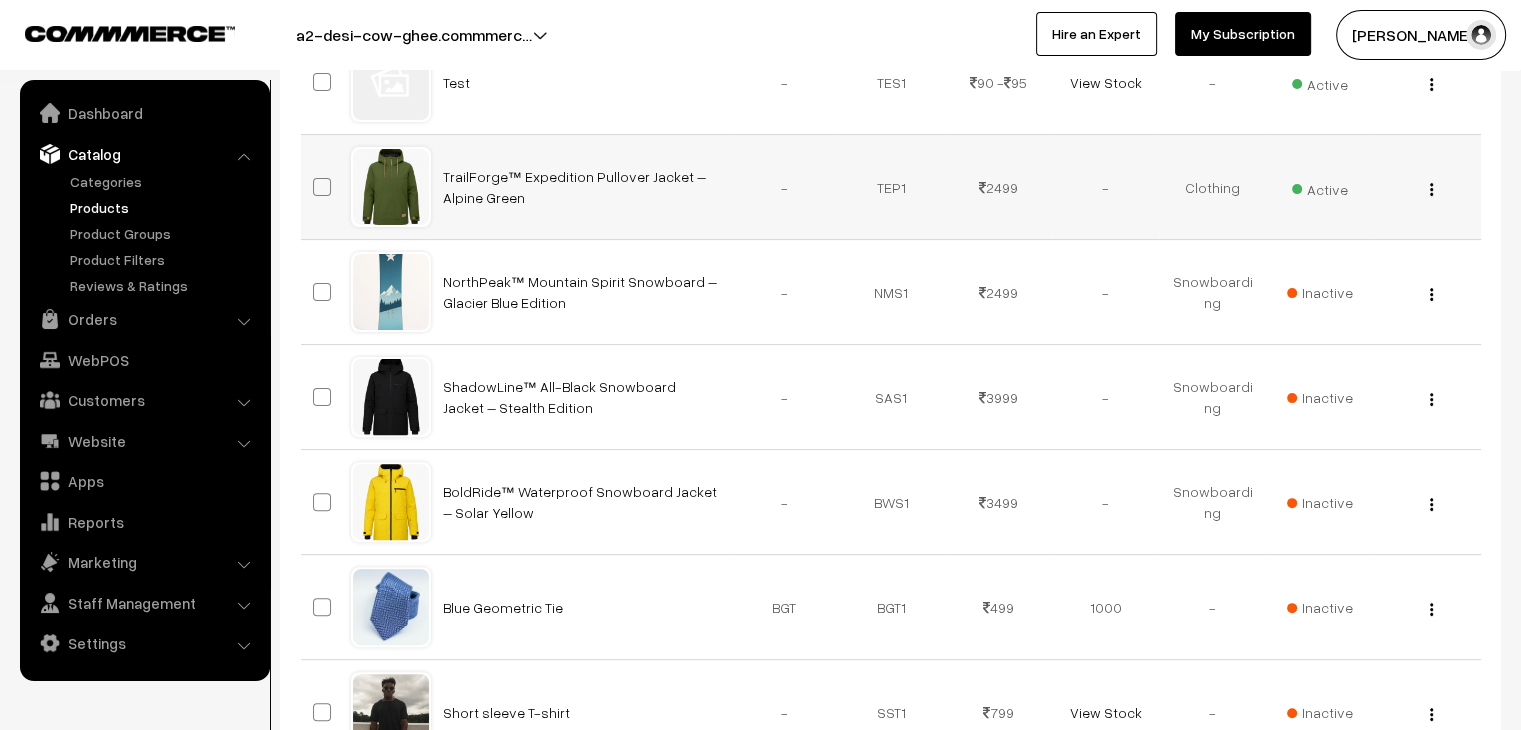 click on "Active" at bounding box center [1320, 187] 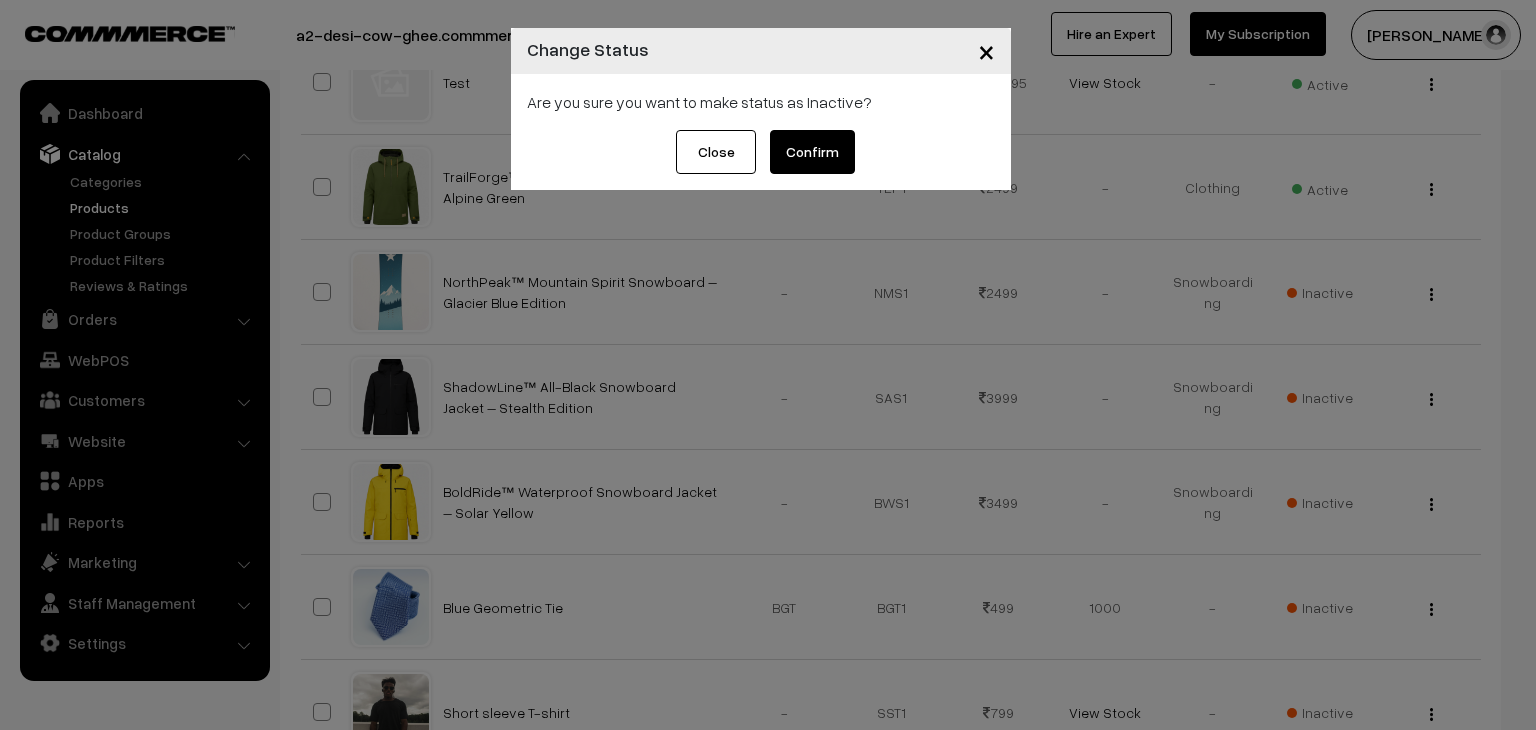 click on "Confirm" at bounding box center (812, 152) 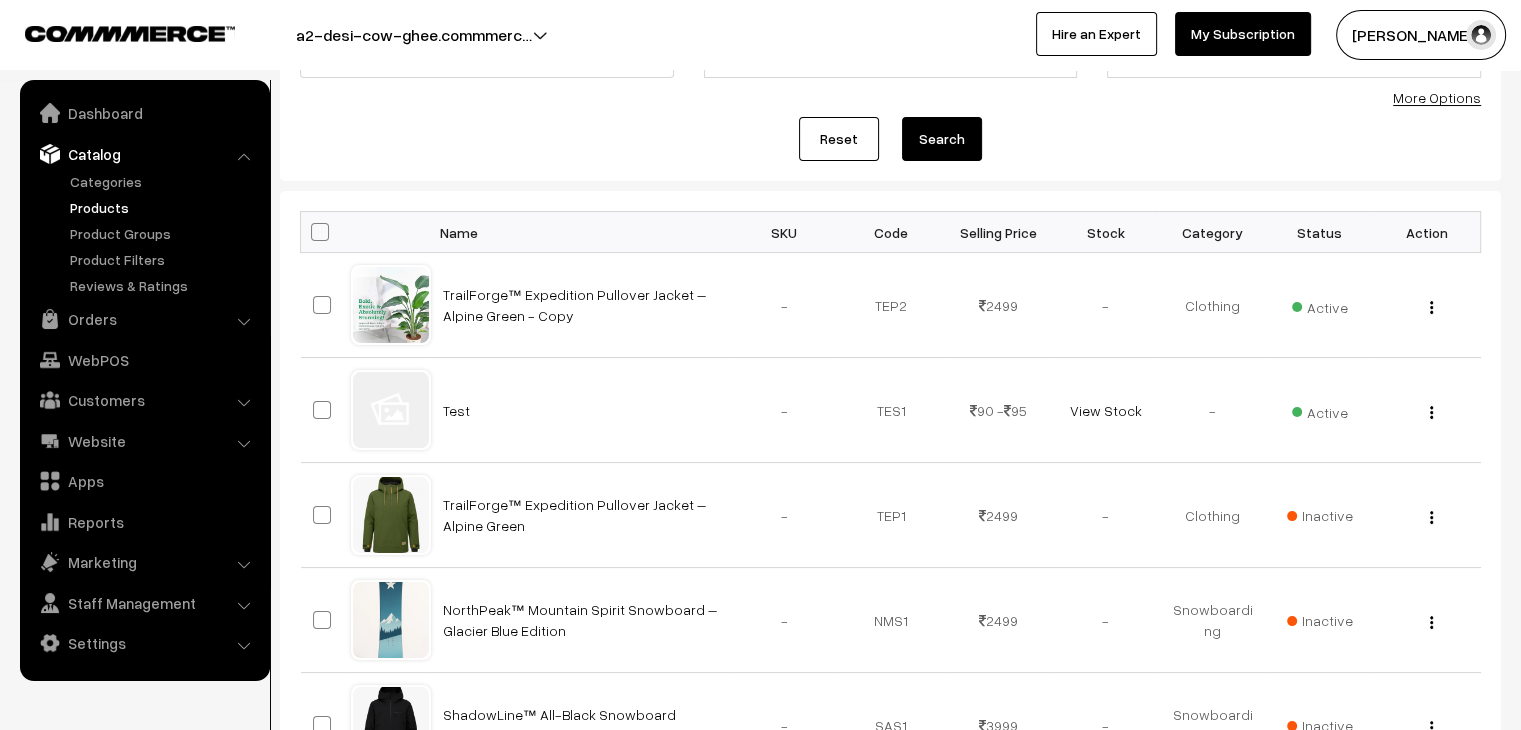 scroll, scrollTop: 193, scrollLeft: 0, axis: vertical 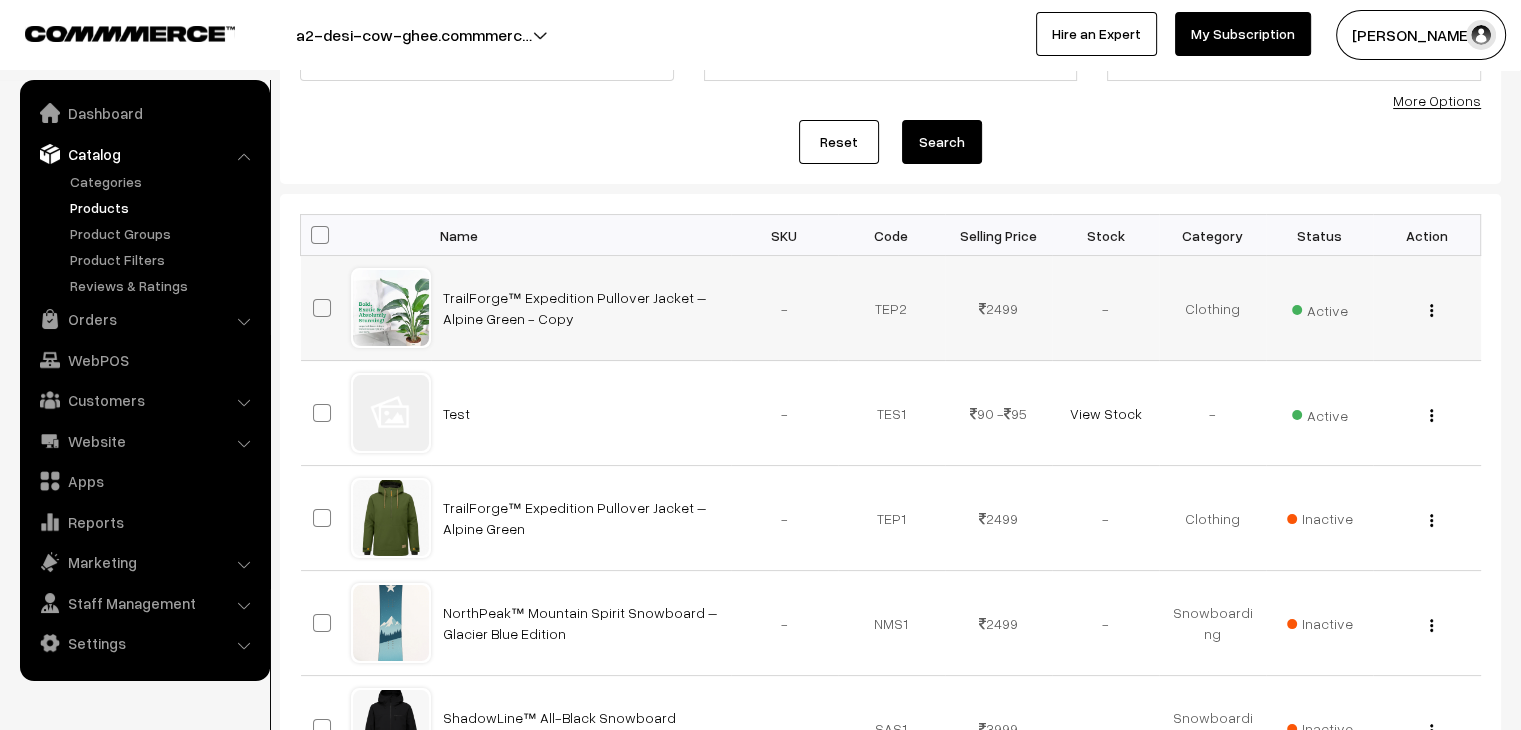 click on "View
Edit
Delete" at bounding box center (1426, 308) 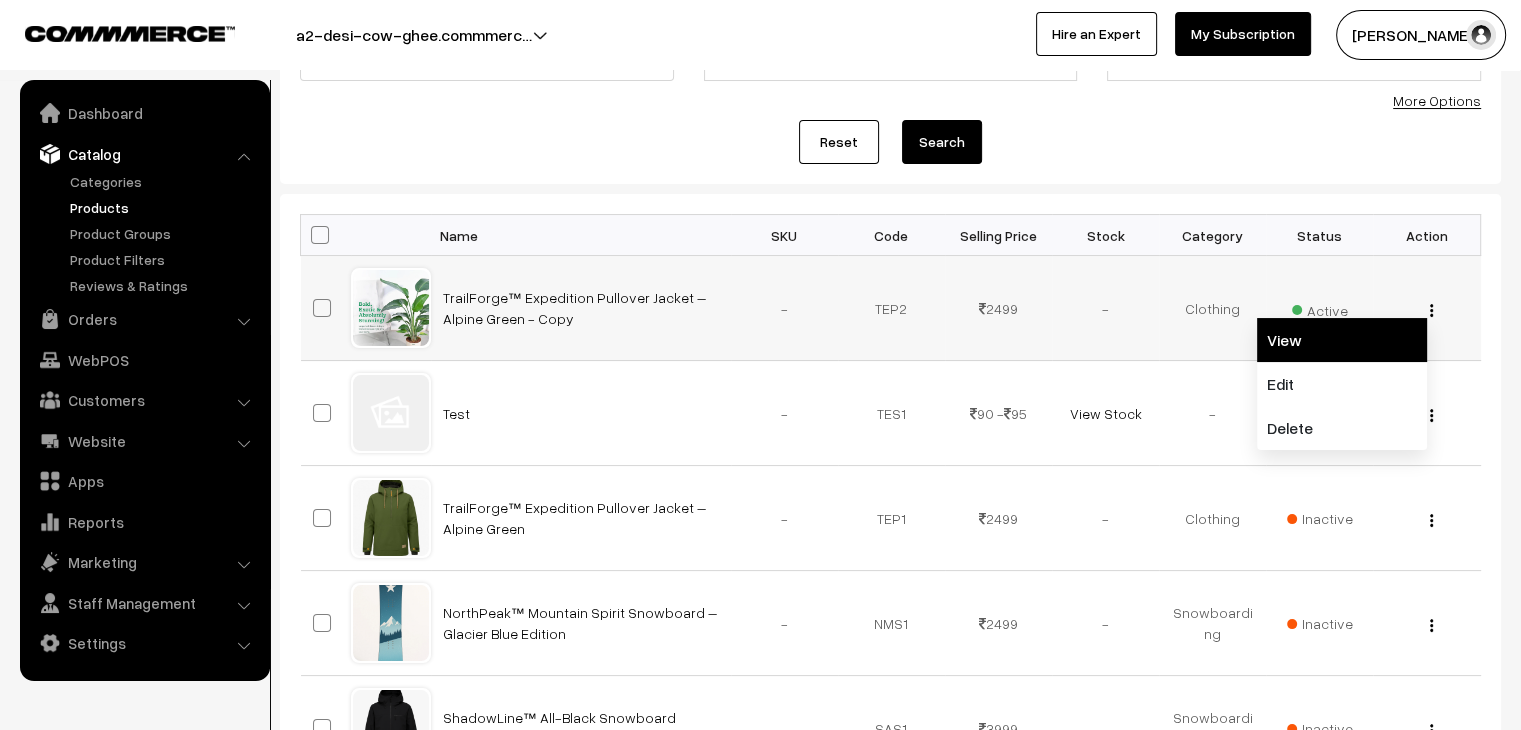 click on "View" at bounding box center [1342, 340] 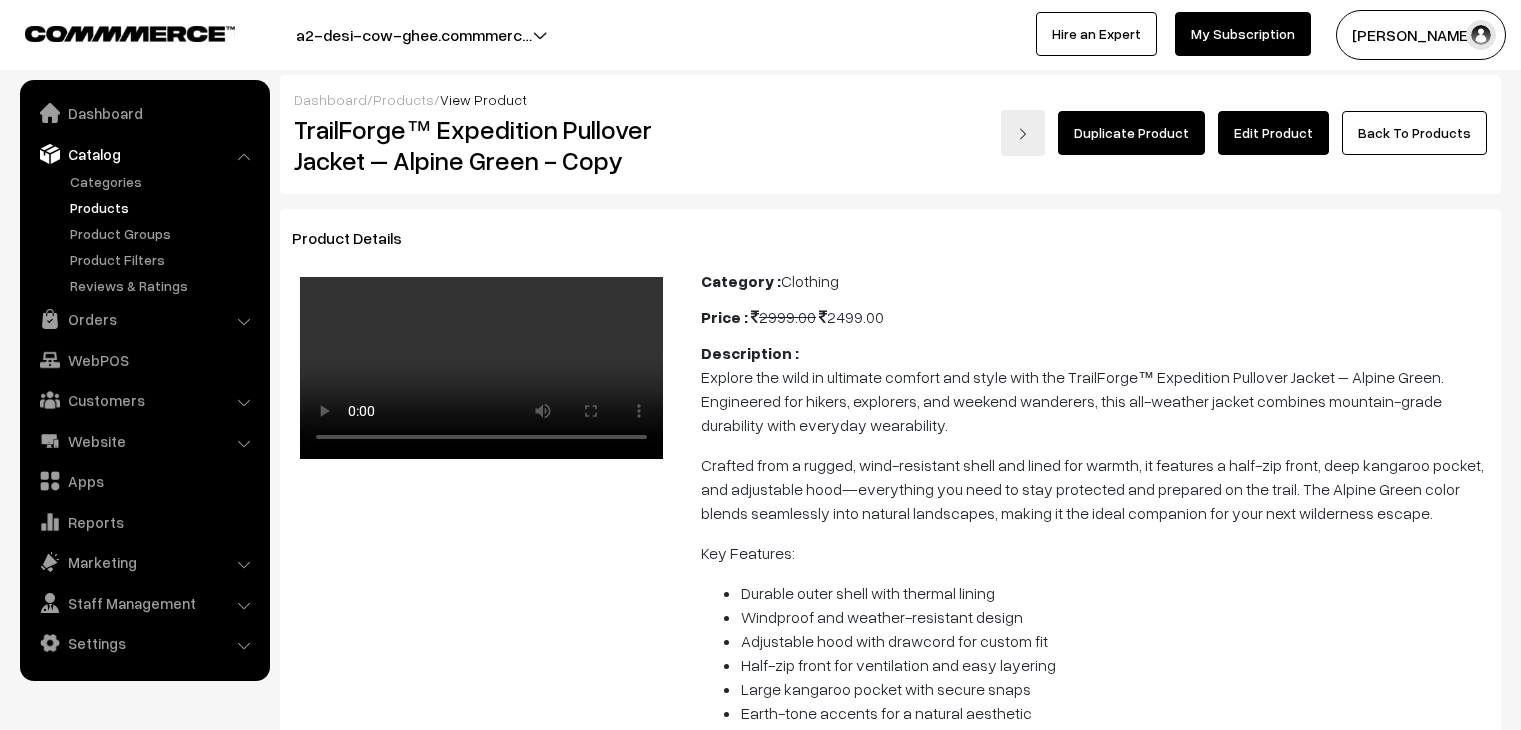 scroll, scrollTop: 0, scrollLeft: 0, axis: both 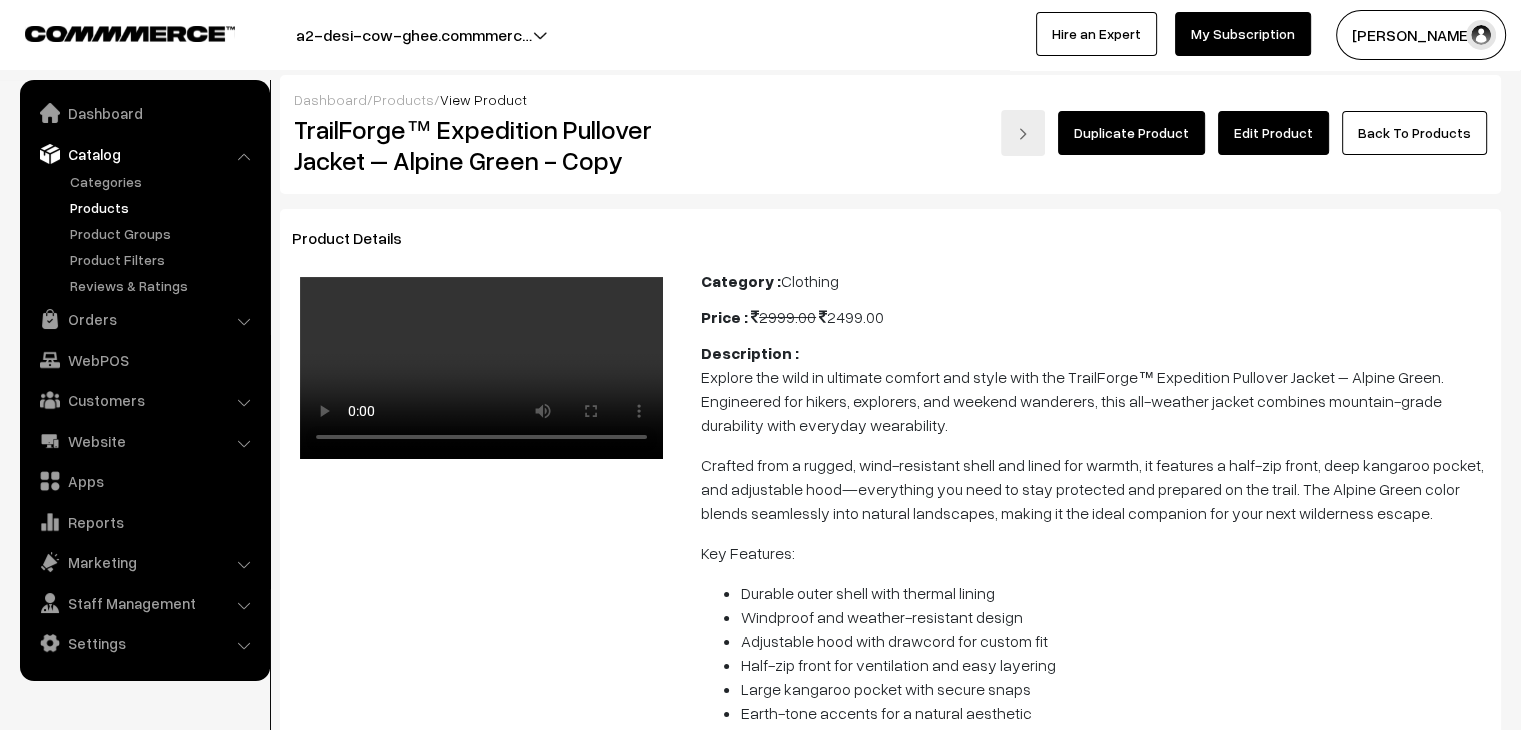 click on "Duplicate Product" at bounding box center [1131, 133] 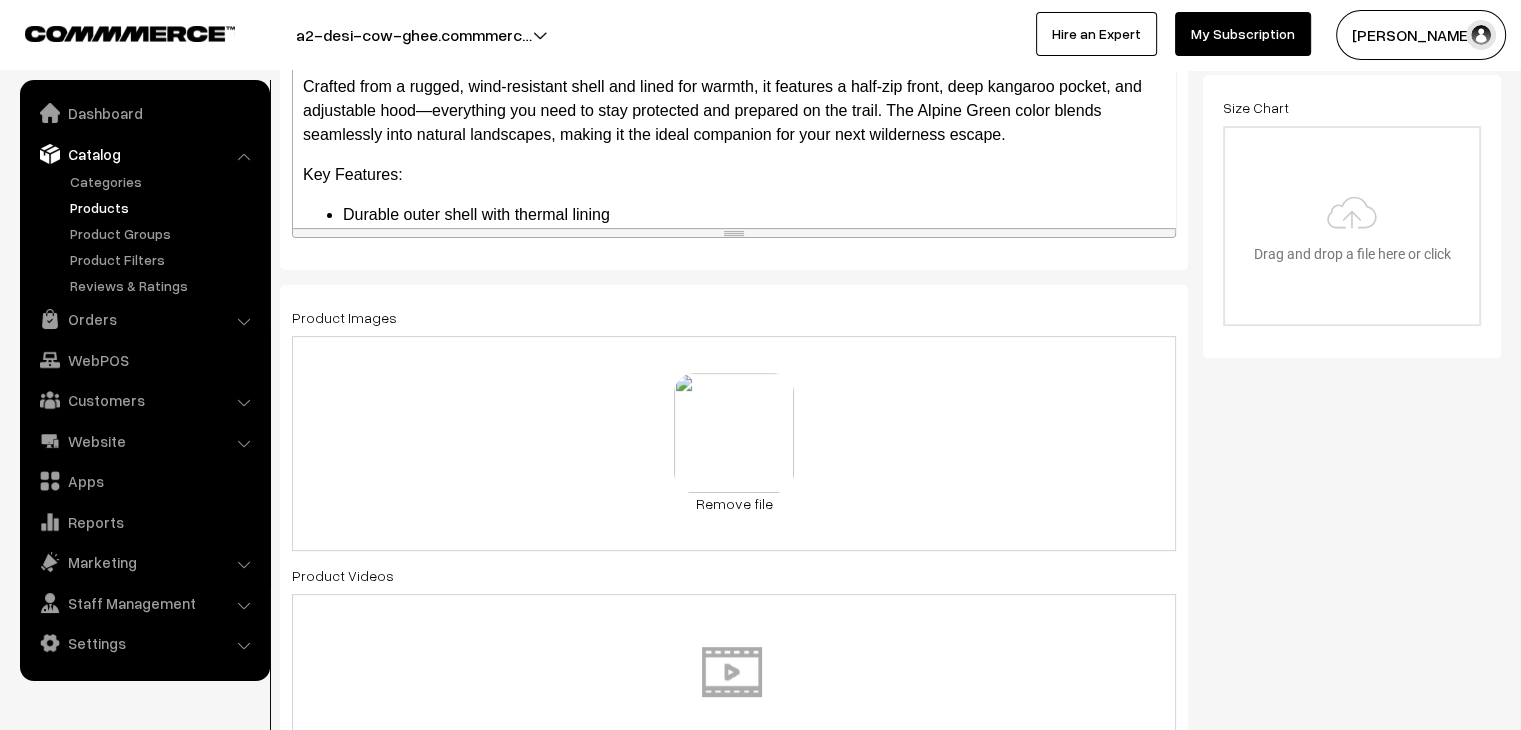 scroll, scrollTop: 664, scrollLeft: 0, axis: vertical 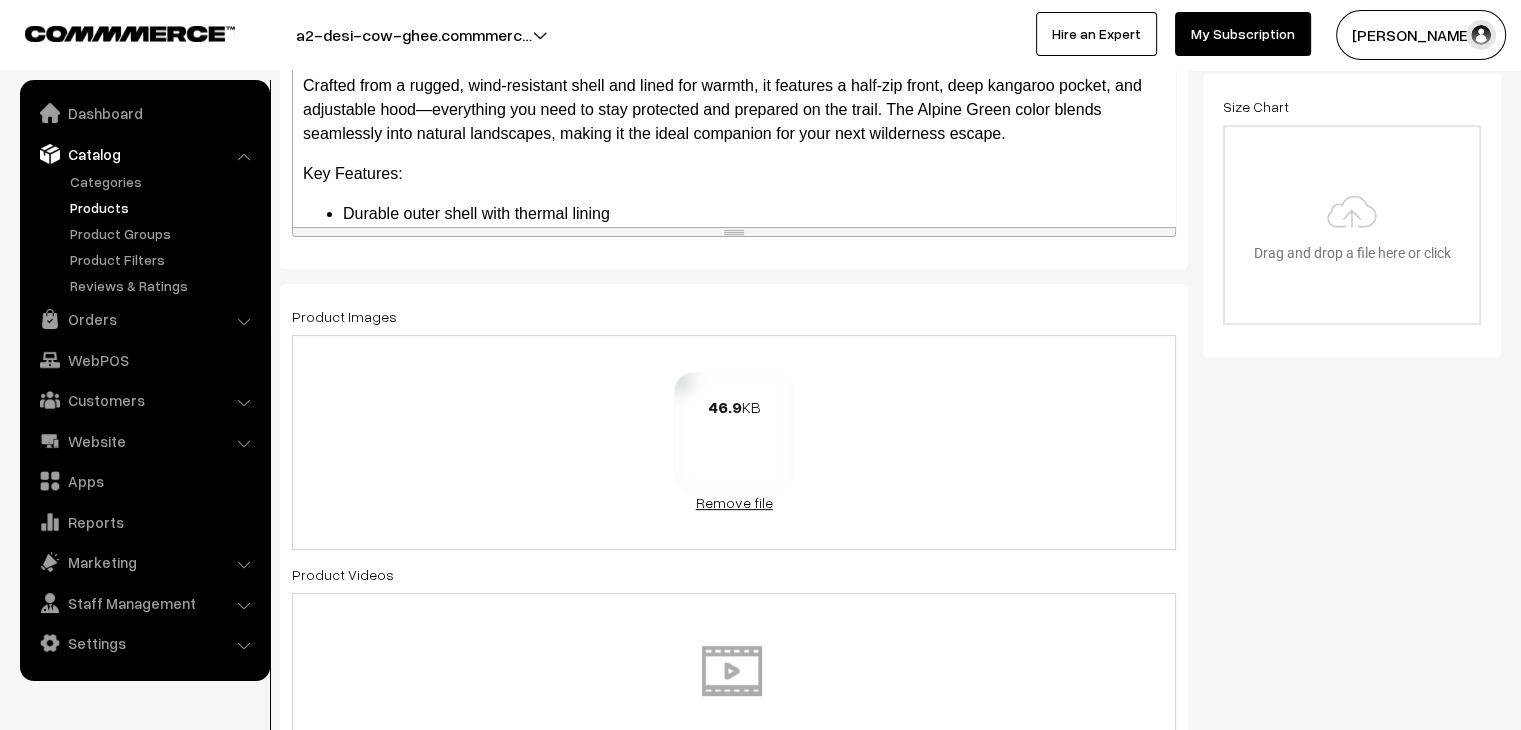 click on "Remove file" at bounding box center [734, 502] 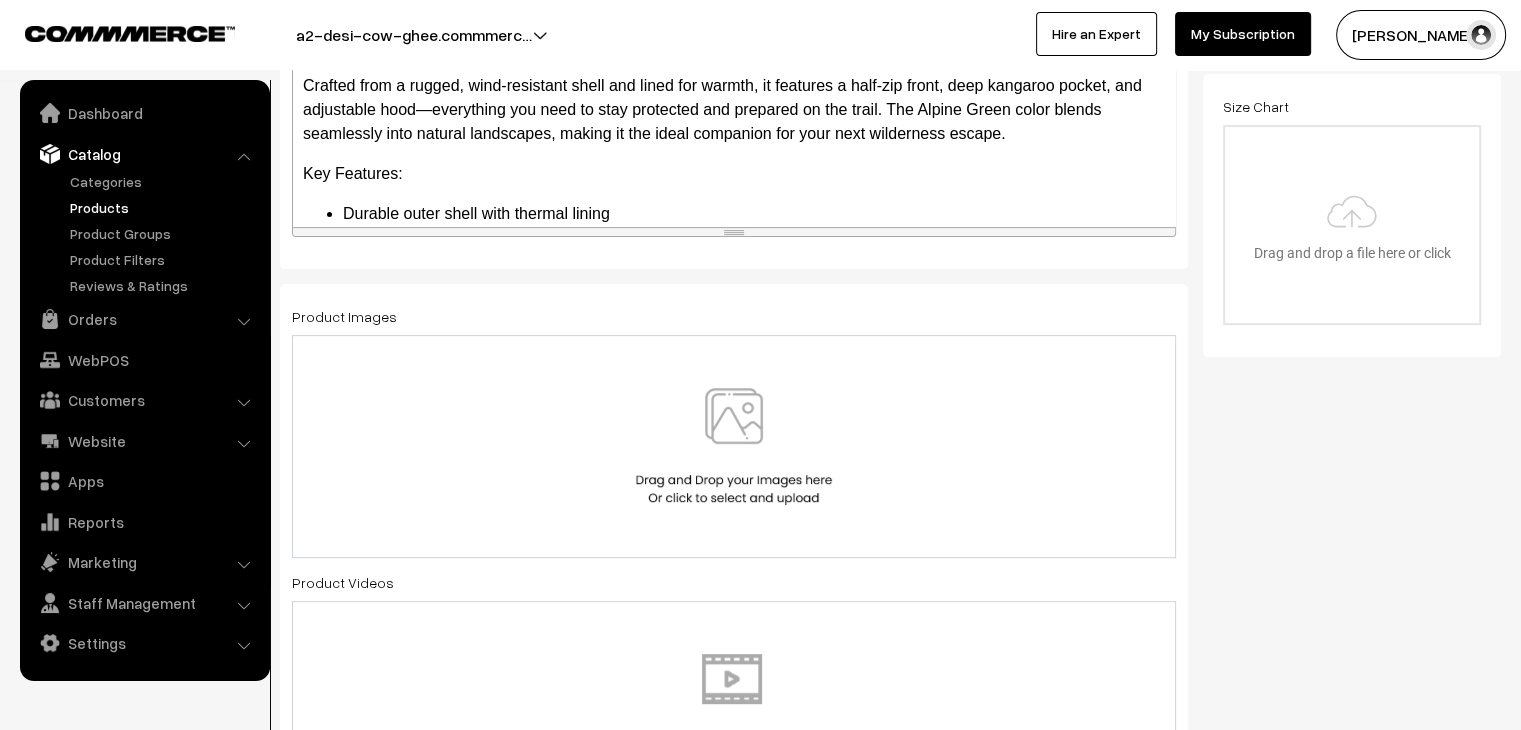click at bounding box center [734, 446] 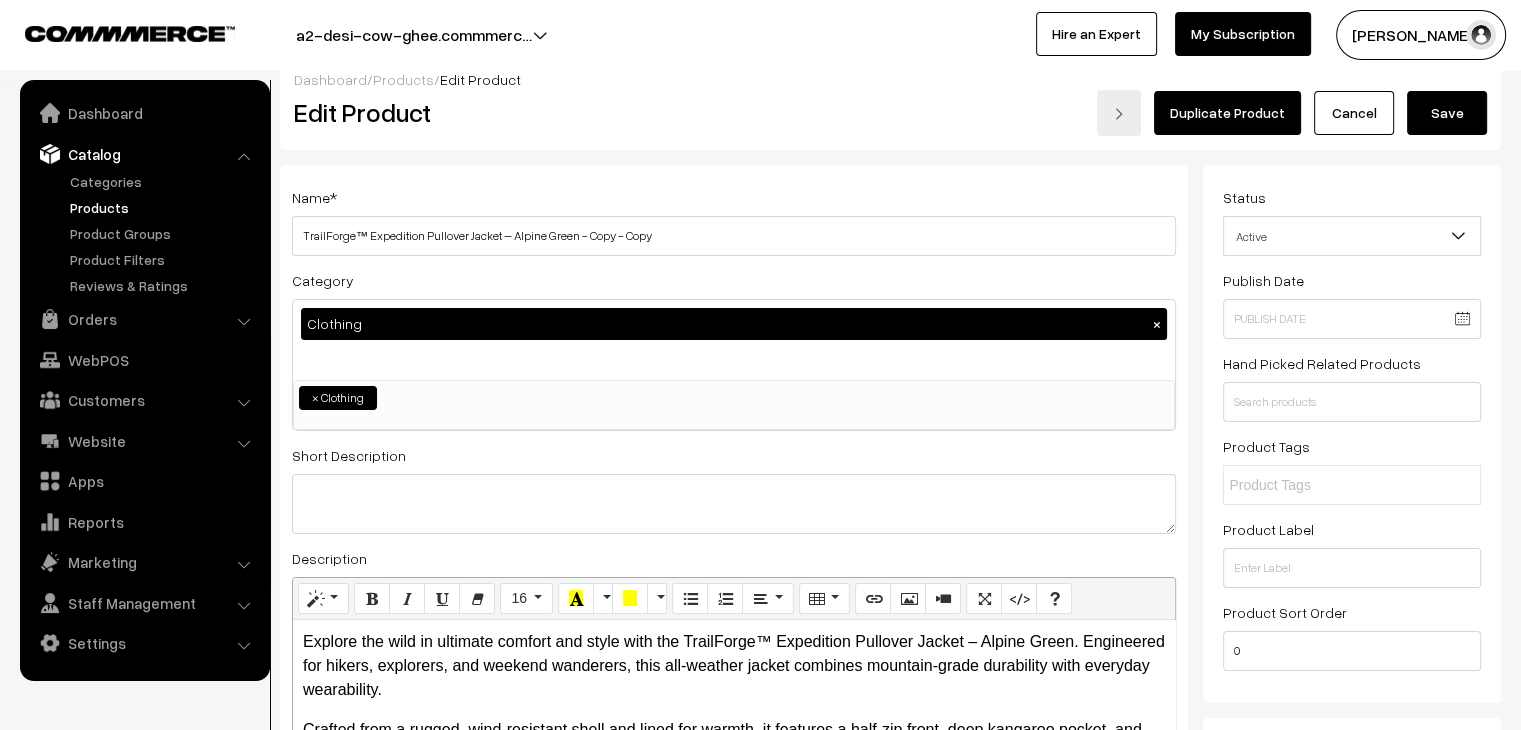 scroll, scrollTop: 0, scrollLeft: 0, axis: both 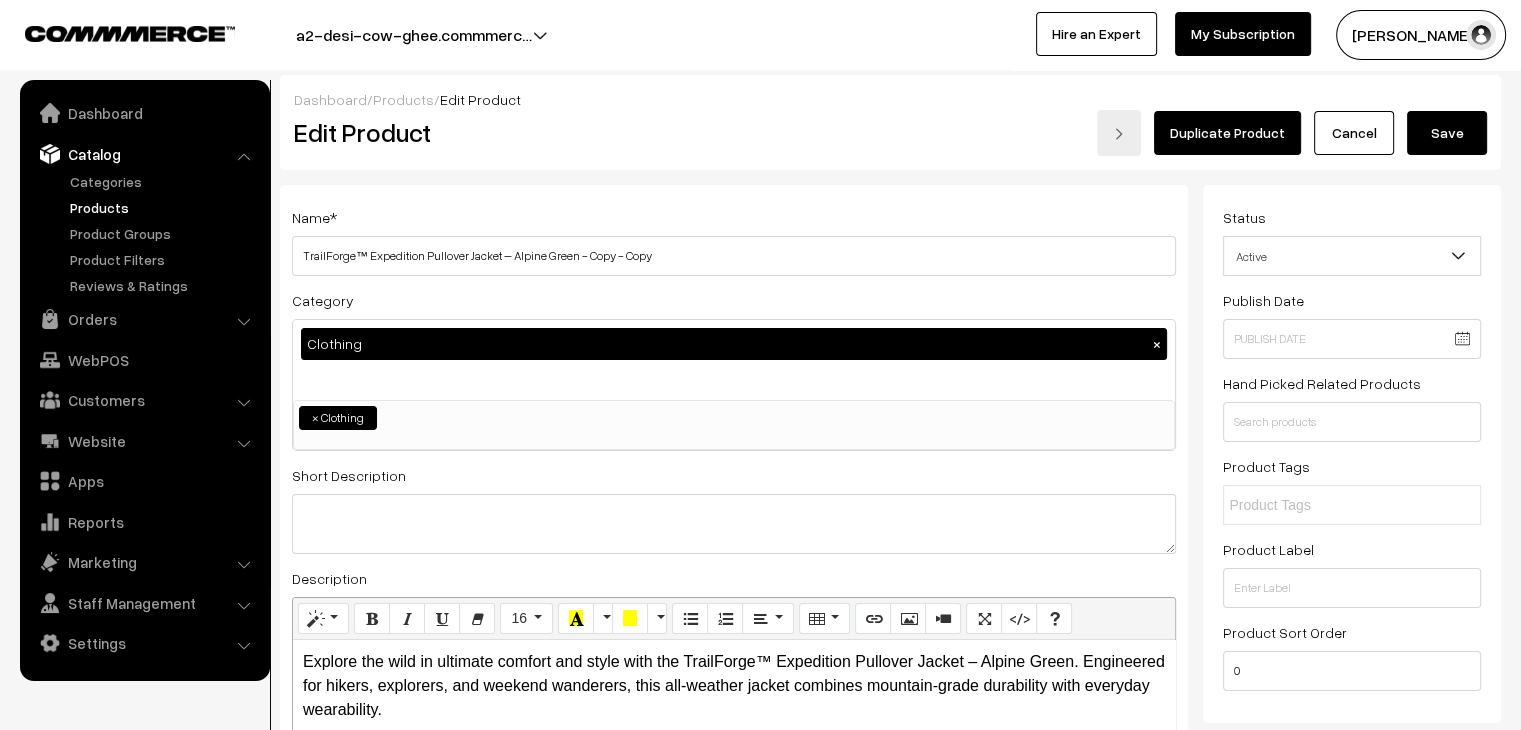 click on "Save" at bounding box center (1447, 133) 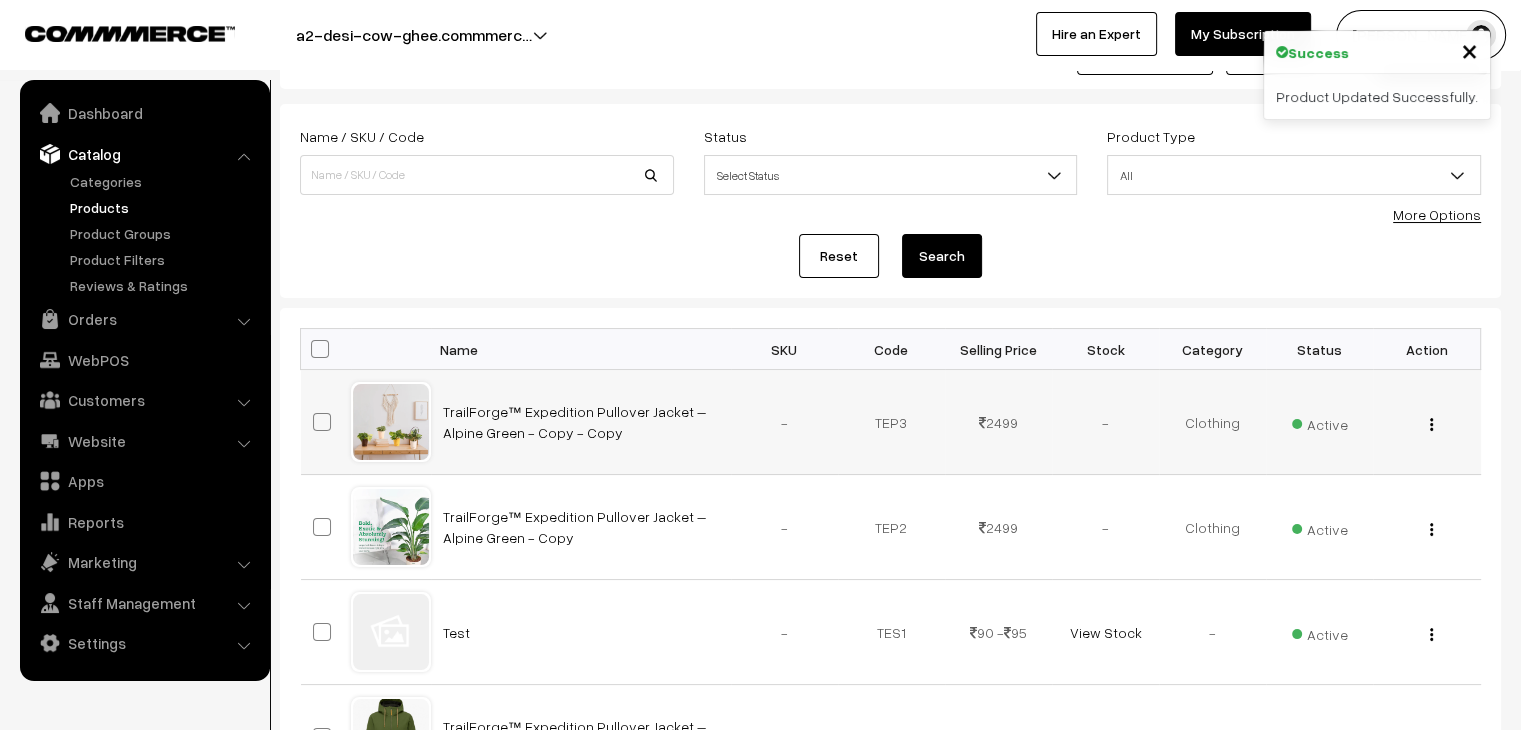 scroll, scrollTop: 80, scrollLeft: 0, axis: vertical 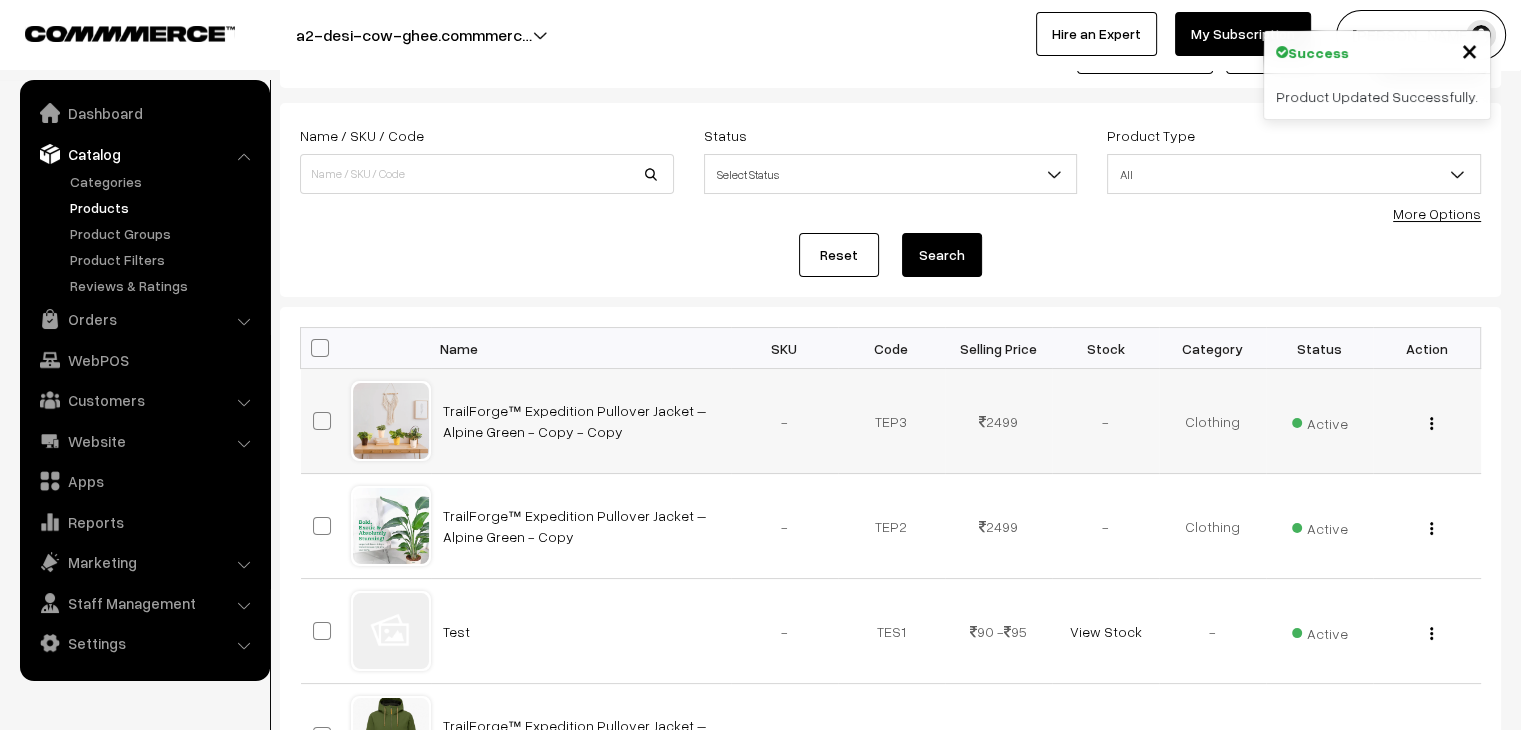 click at bounding box center [1431, 423] 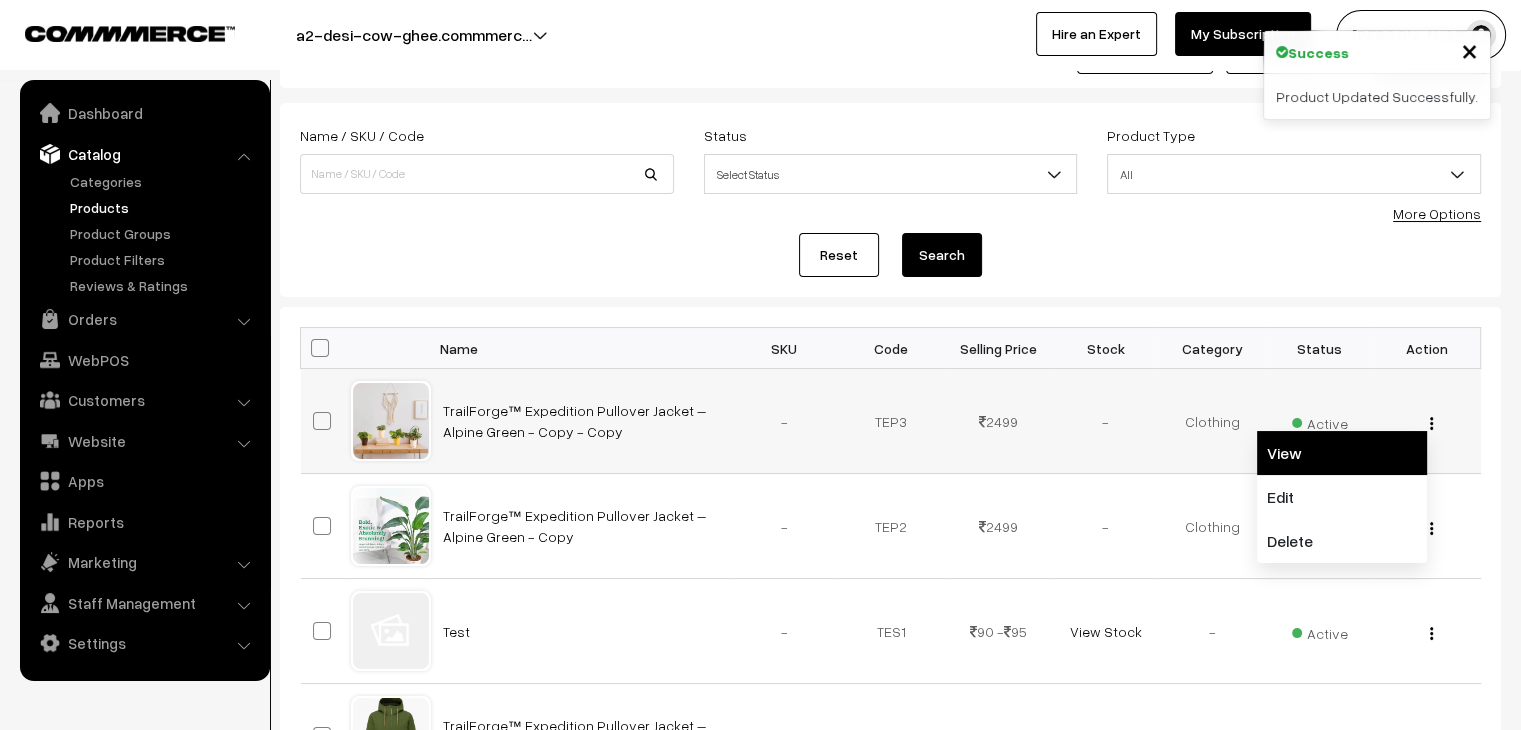 click on "View" at bounding box center (1342, 453) 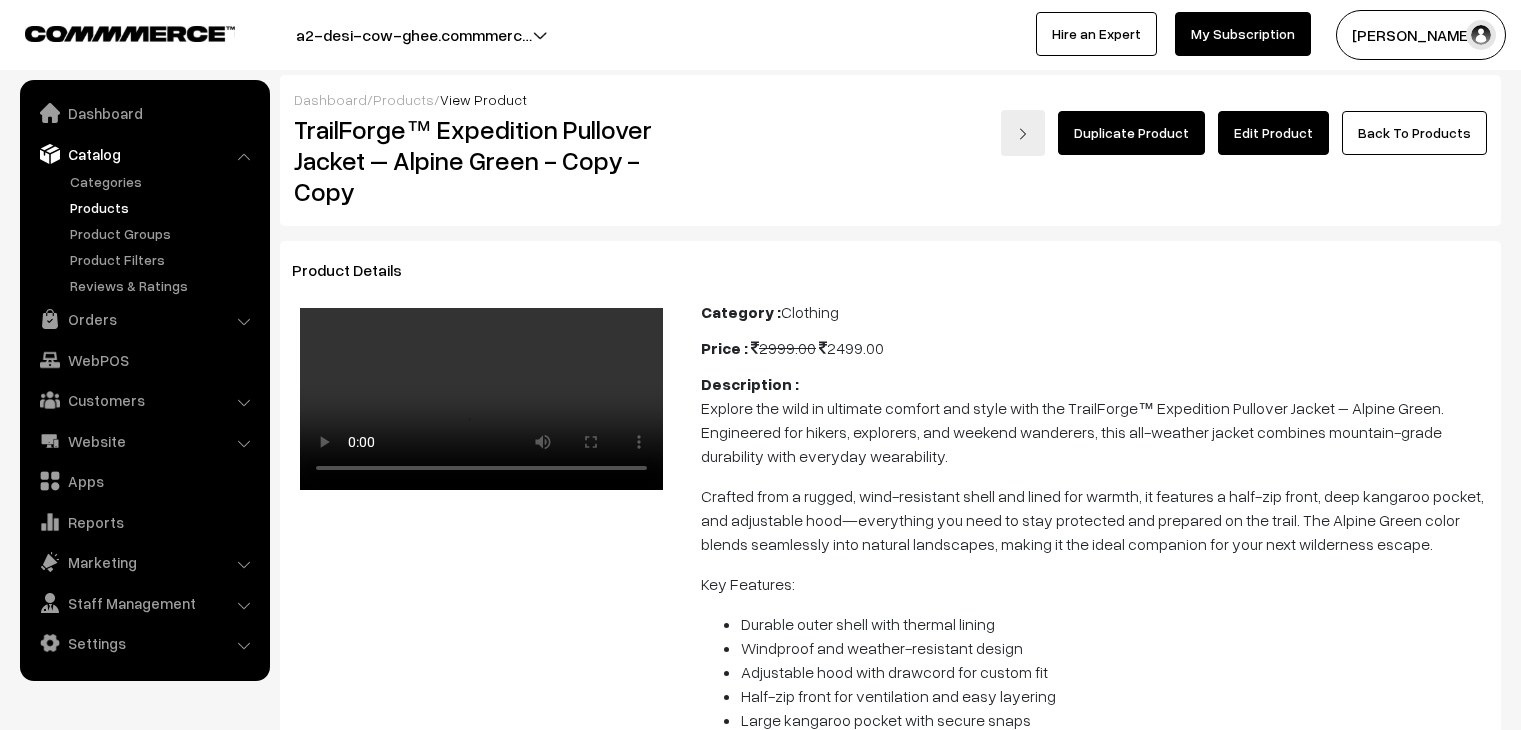 scroll, scrollTop: 0, scrollLeft: 0, axis: both 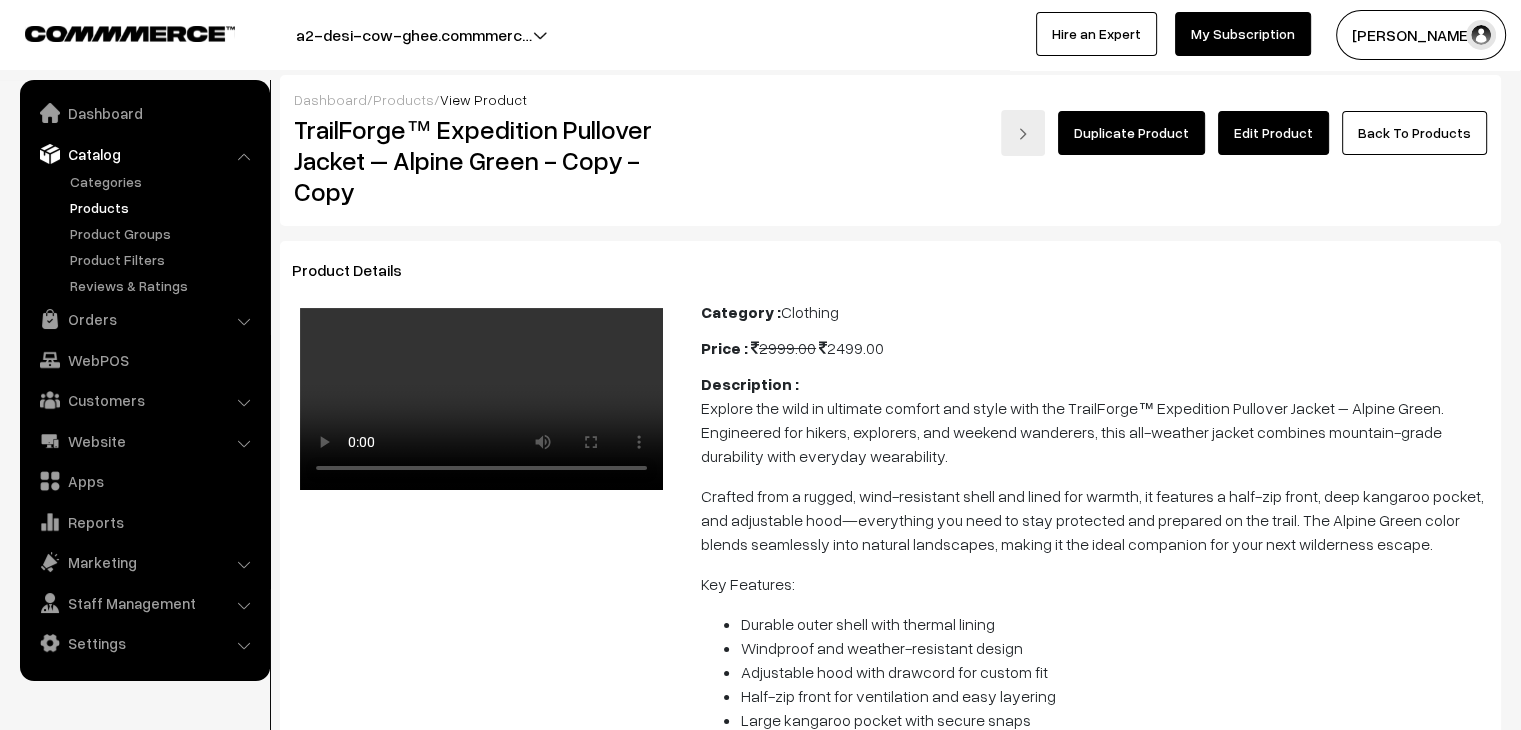 click on "Duplicate Product" at bounding box center (1131, 133) 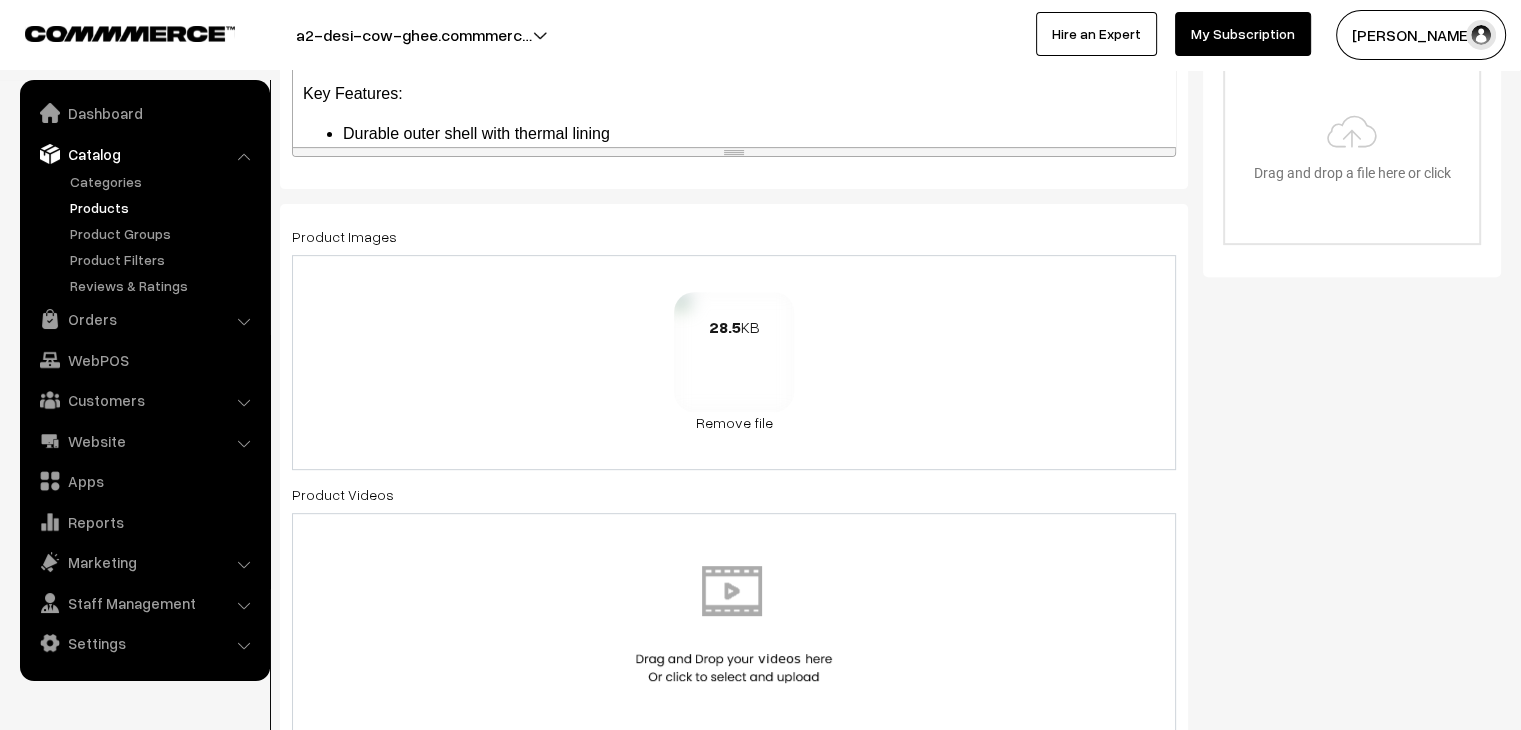 scroll, scrollTop: 752, scrollLeft: 0, axis: vertical 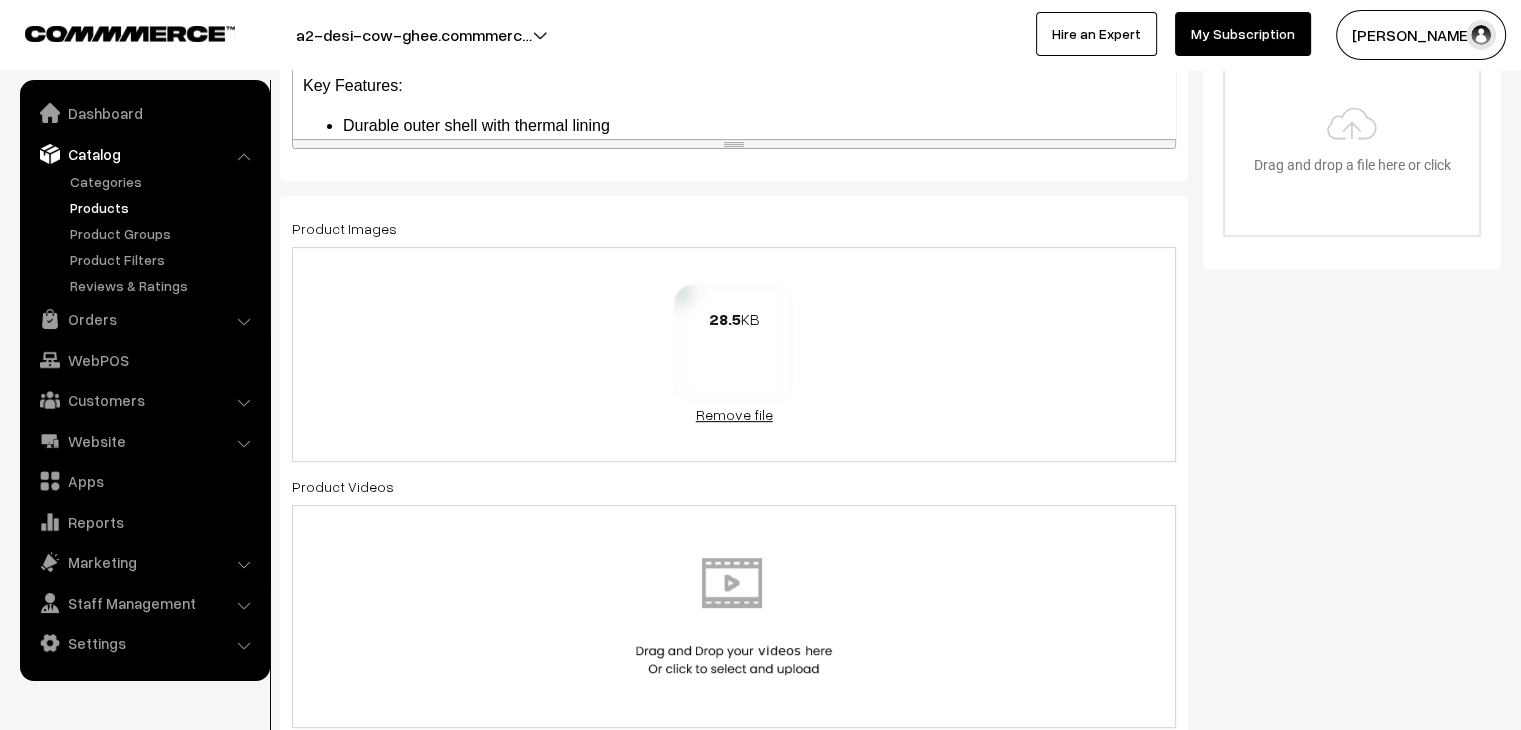 click on "Remove file" at bounding box center (734, 414) 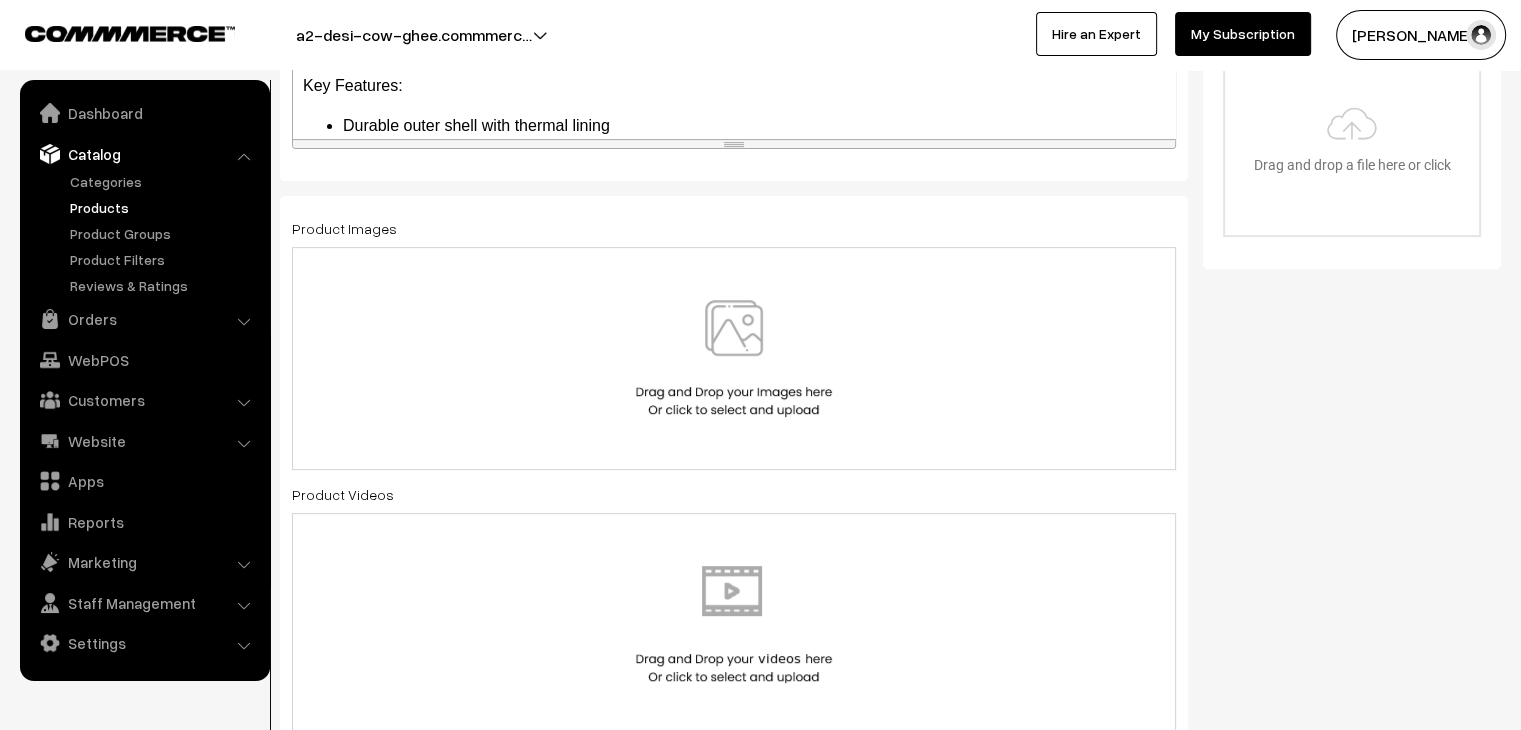 click at bounding box center [734, 358] 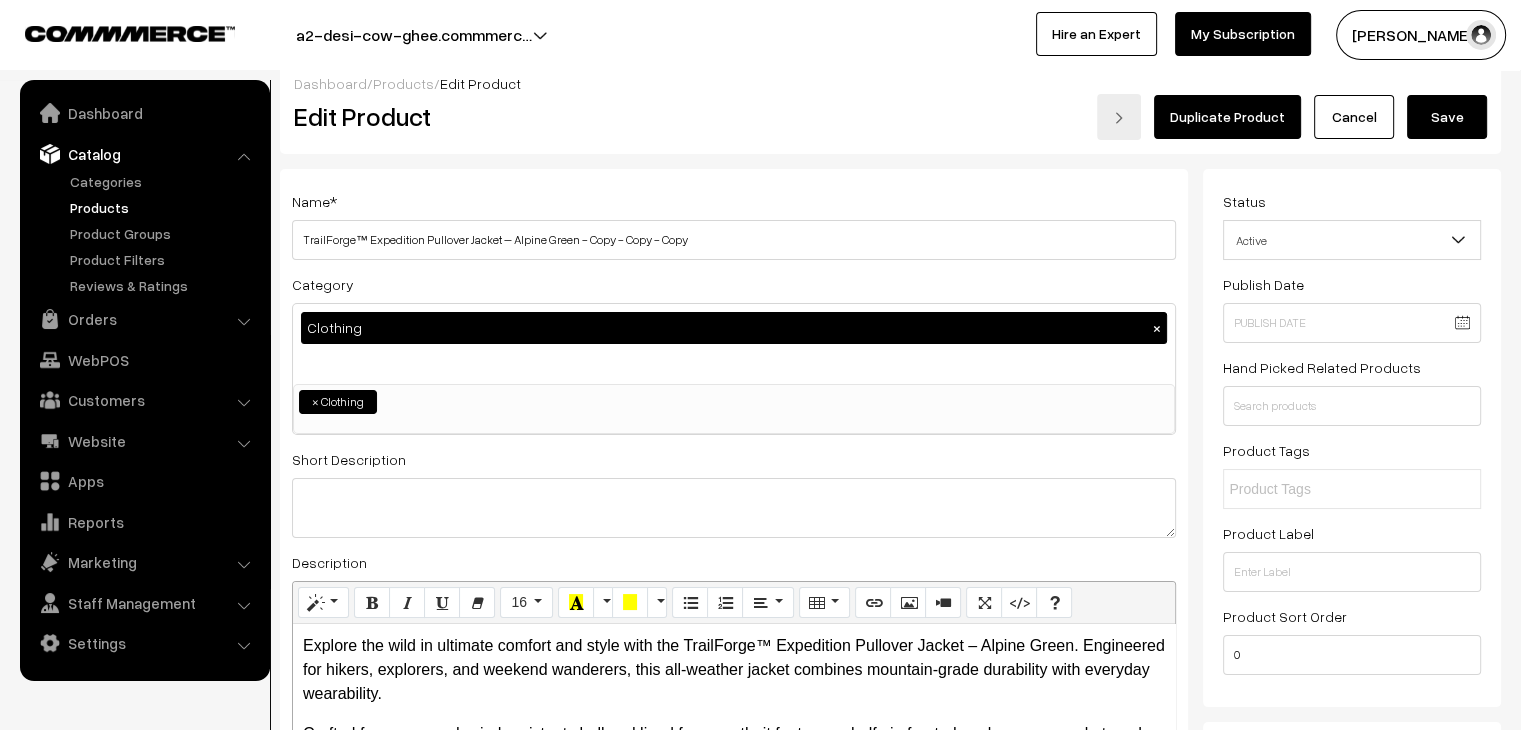 scroll, scrollTop: 0, scrollLeft: 0, axis: both 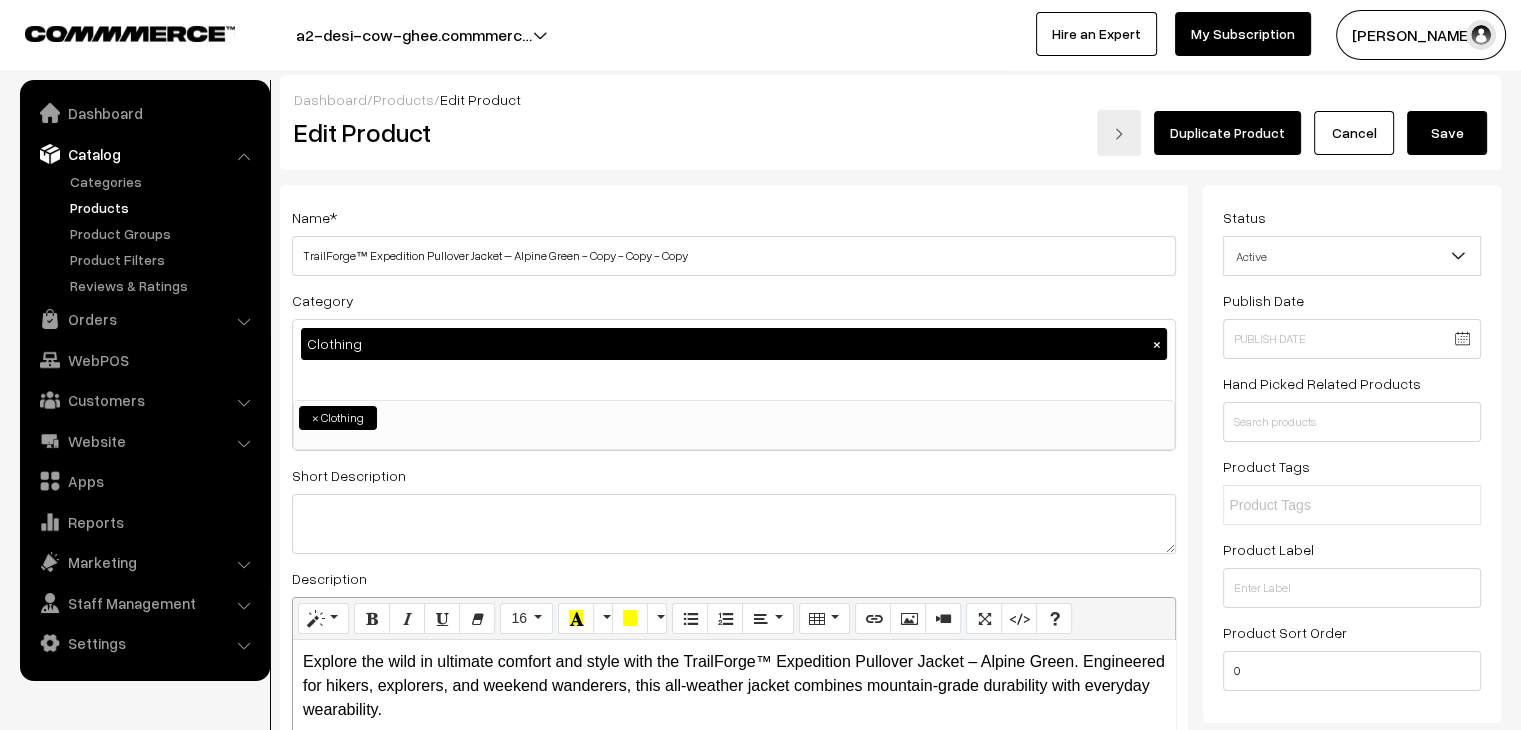 click on "Save" at bounding box center (1447, 133) 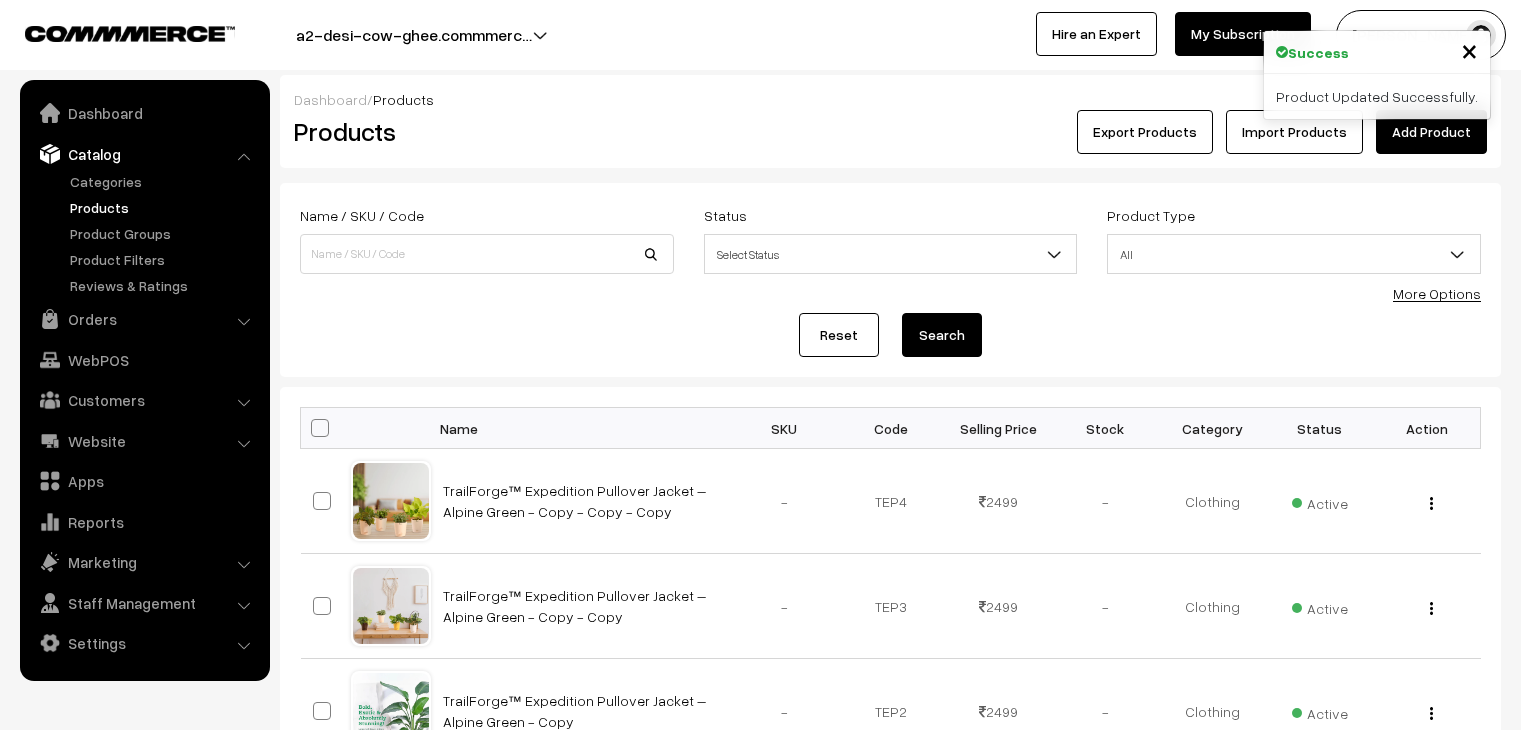 scroll, scrollTop: 0, scrollLeft: 0, axis: both 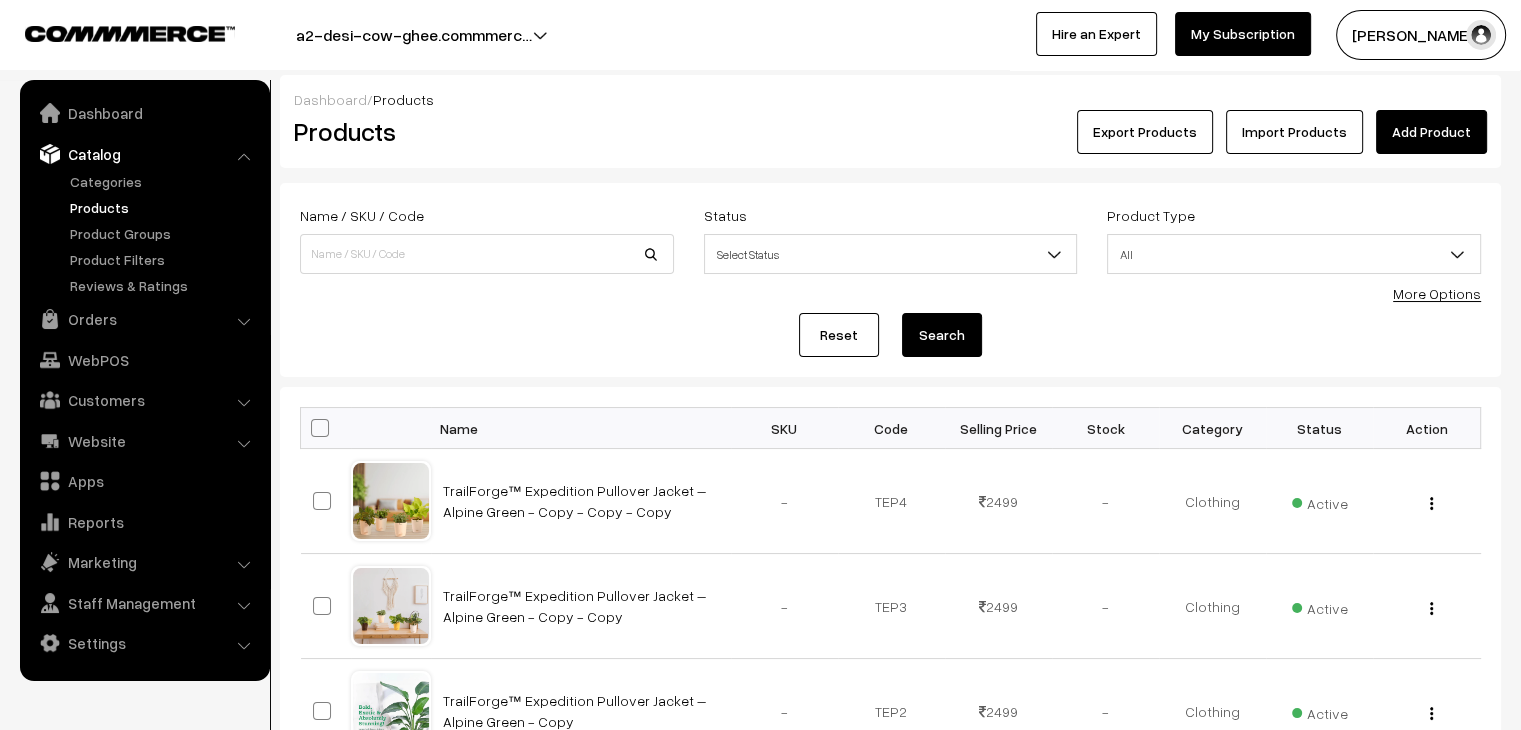 click on "Shashank Kumar" at bounding box center (1421, 35) 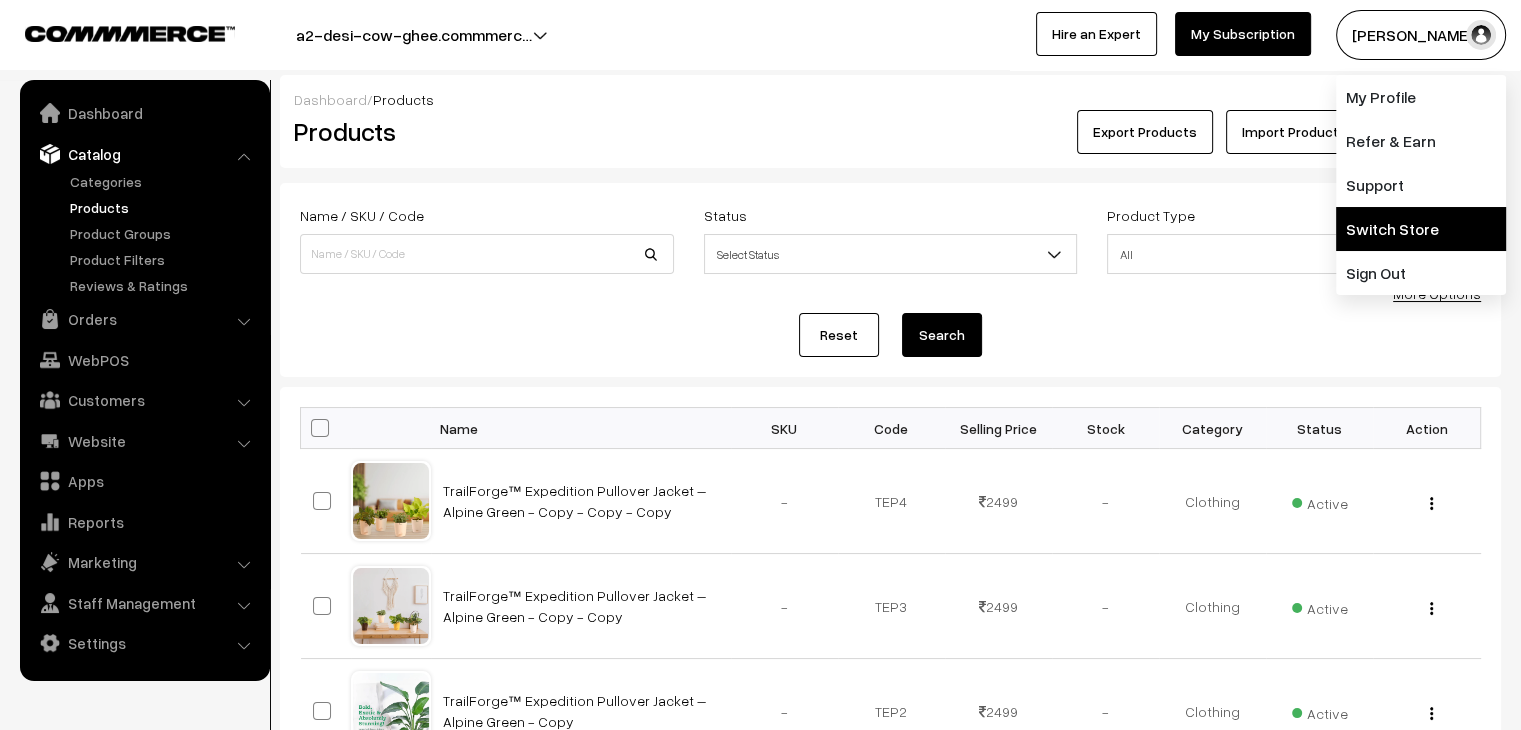click on "Switch Store" at bounding box center (1421, 229) 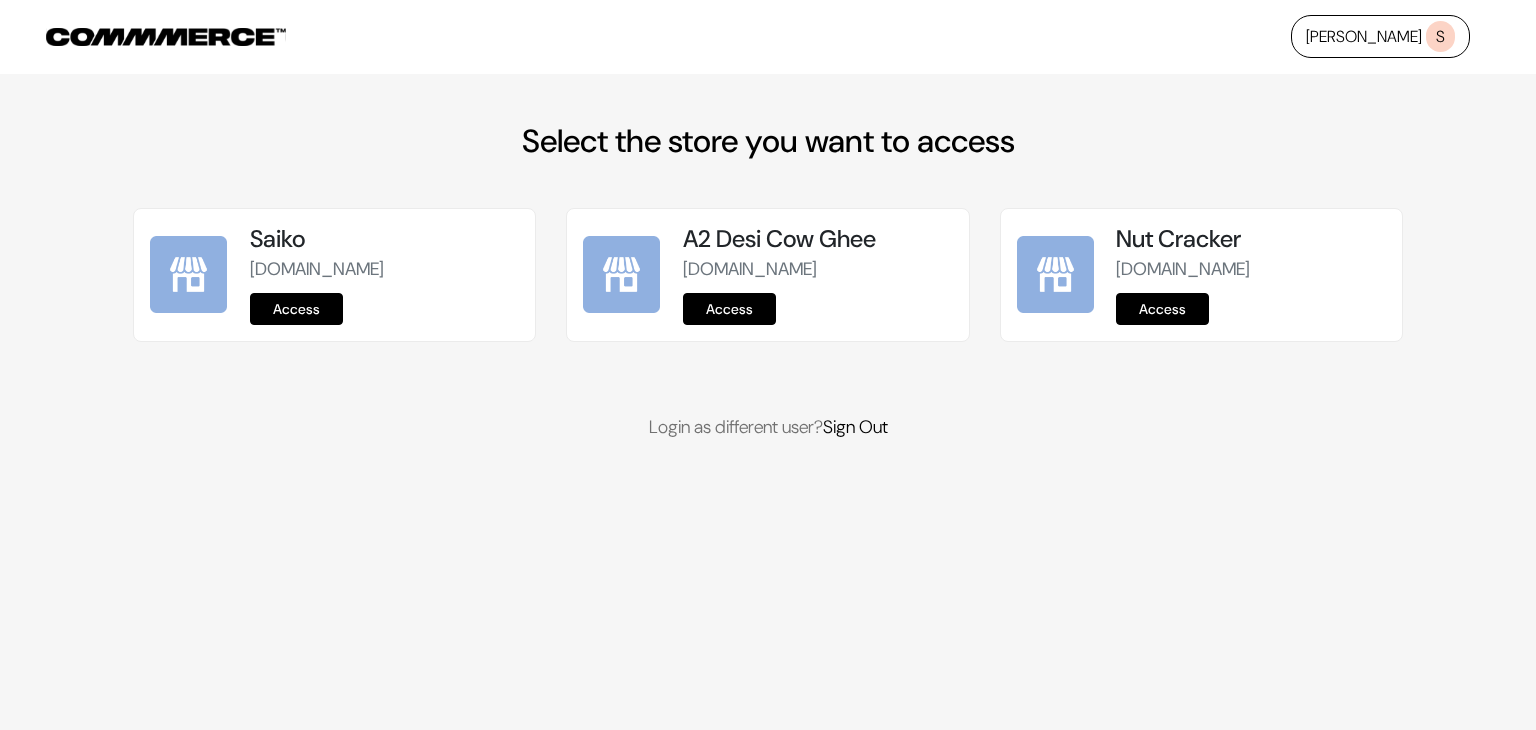 scroll, scrollTop: 0, scrollLeft: 0, axis: both 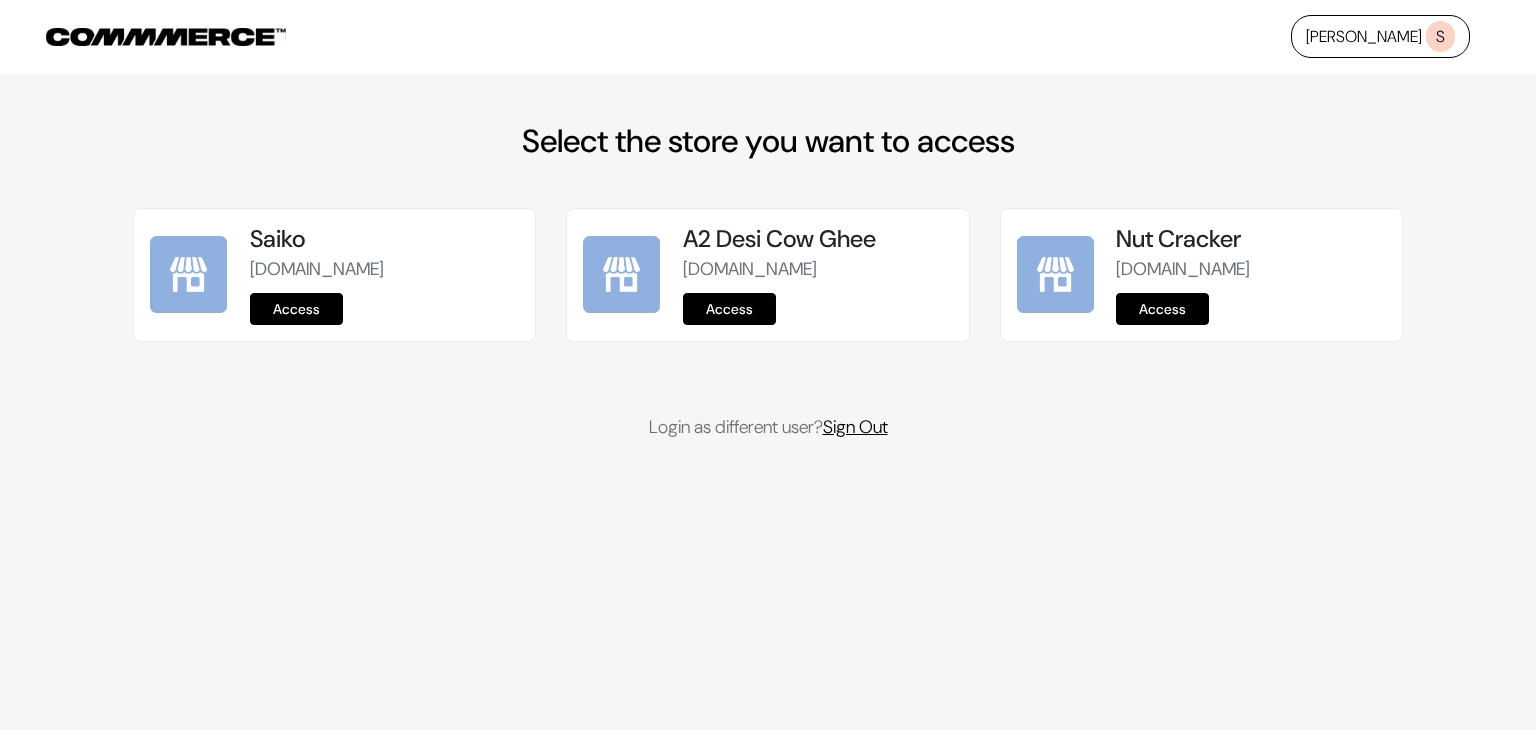 click on "Sign Out" at bounding box center [855, 427] 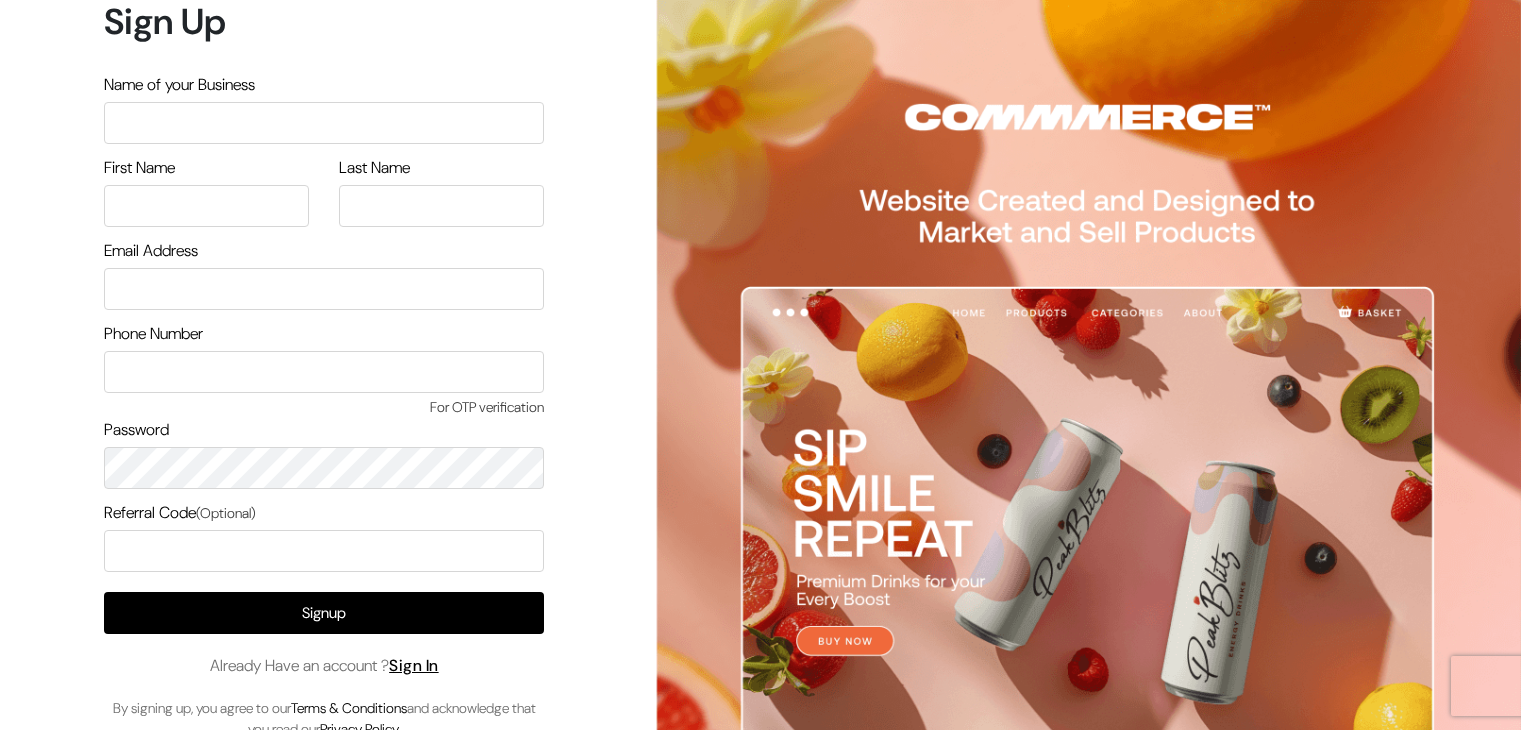 scroll, scrollTop: 0, scrollLeft: 0, axis: both 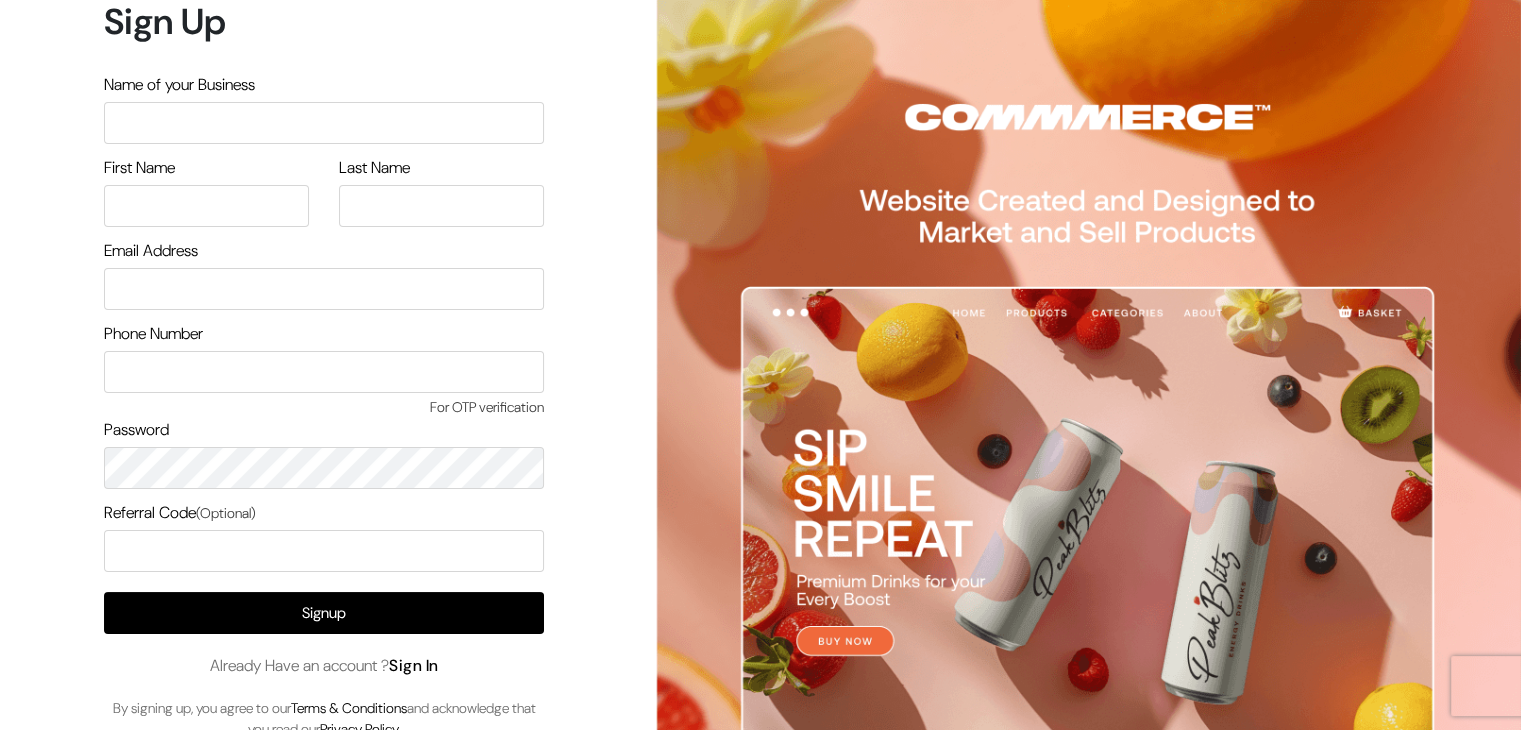 click on "Sign In" at bounding box center (414, 665) 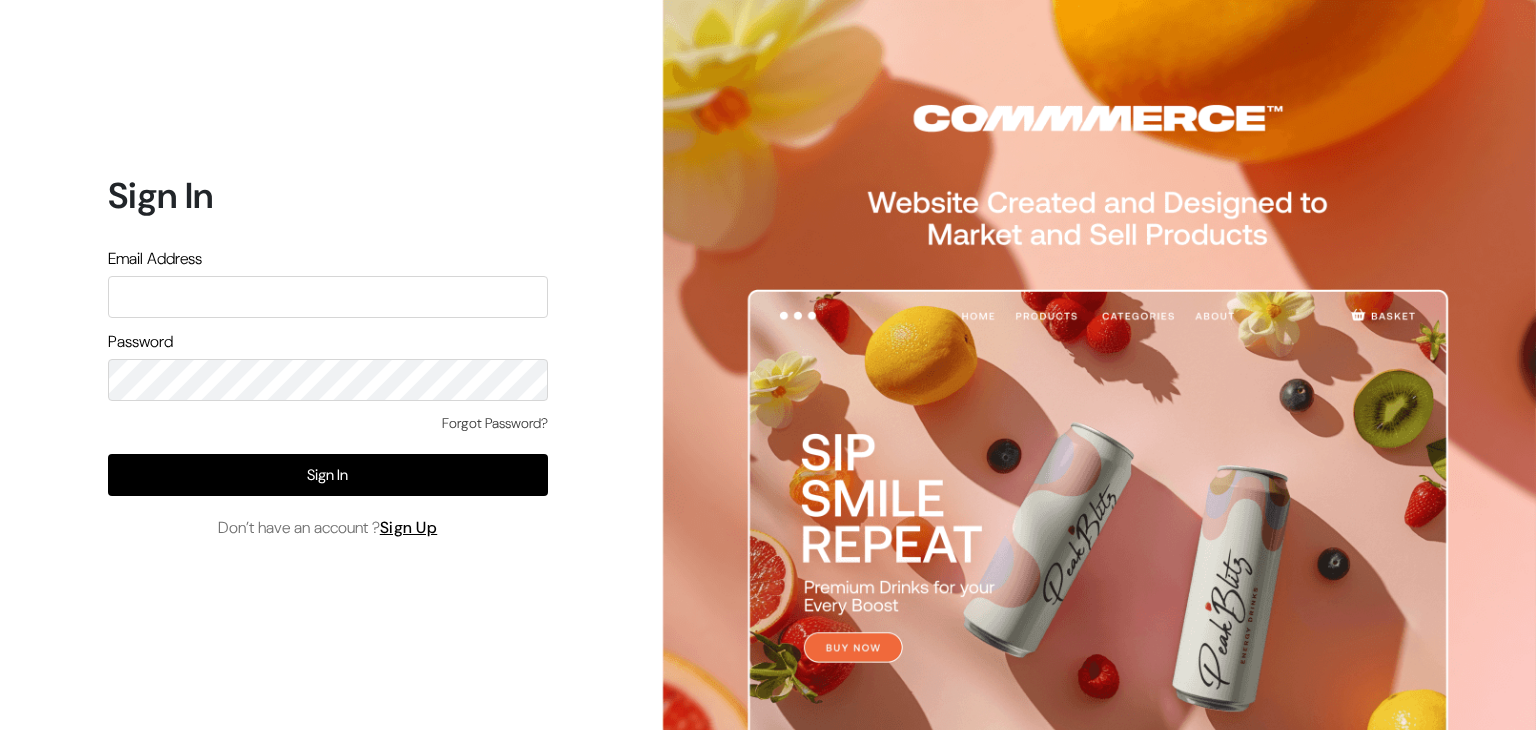 scroll, scrollTop: 0, scrollLeft: 0, axis: both 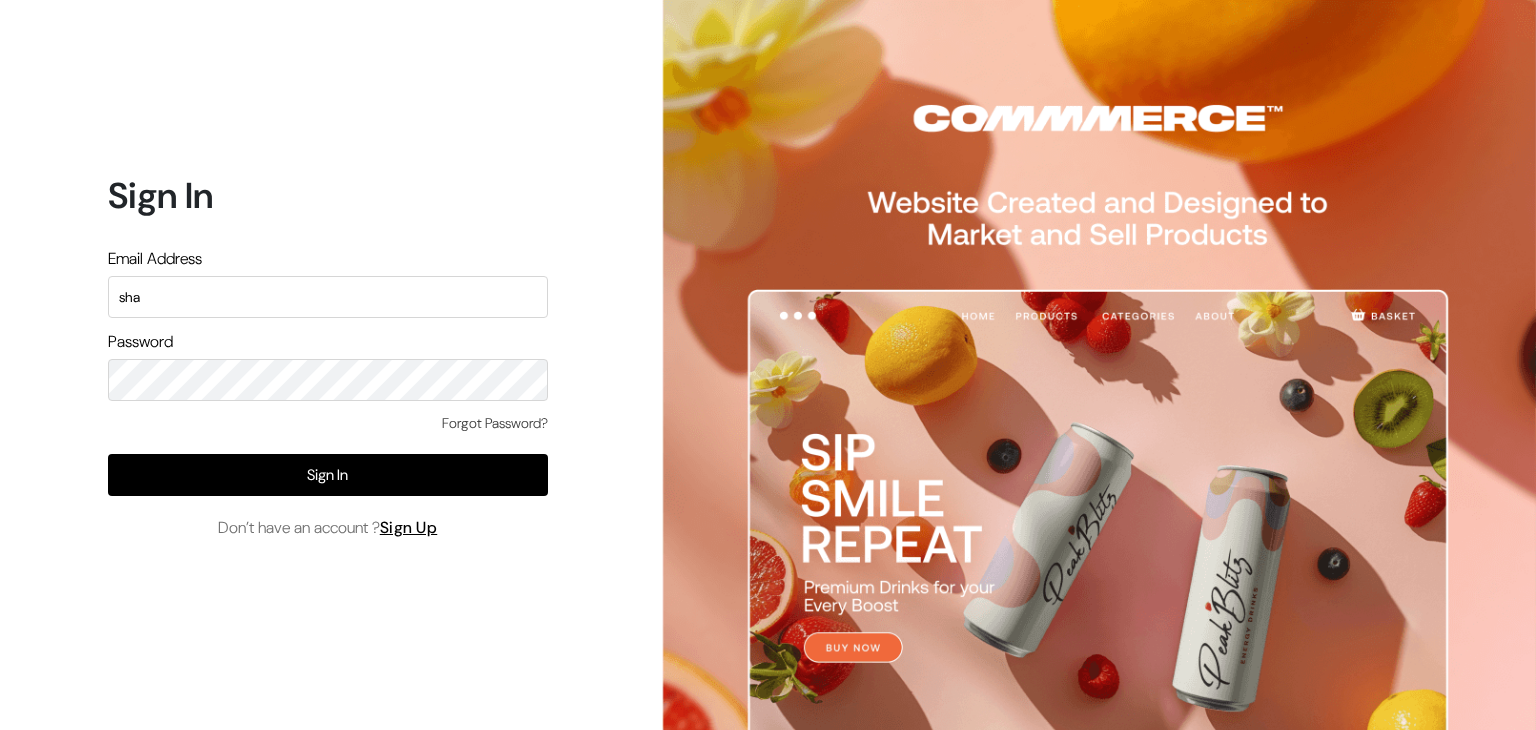 type on "shashank@commmerce.com" 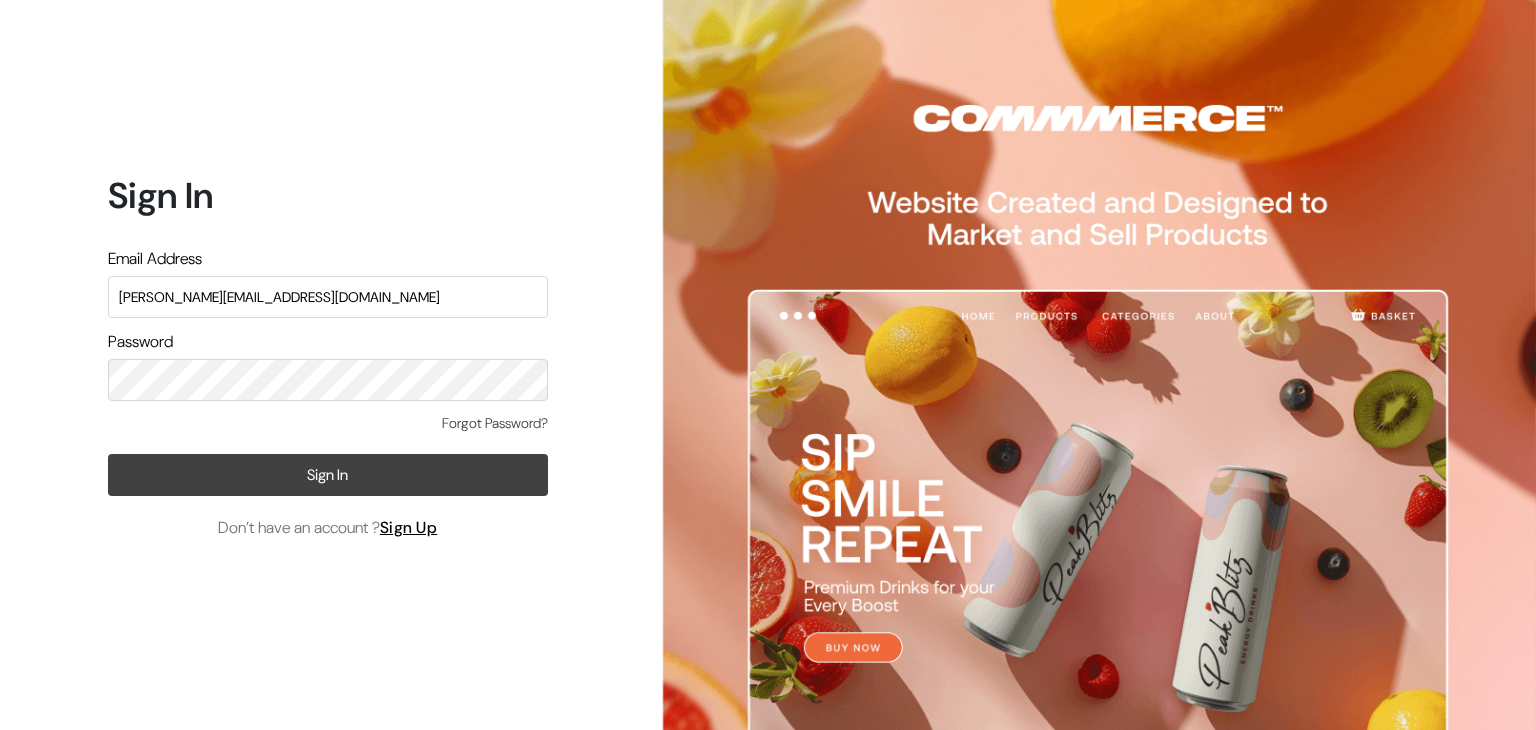 click on "Sign In" at bounding box center (328, 475) 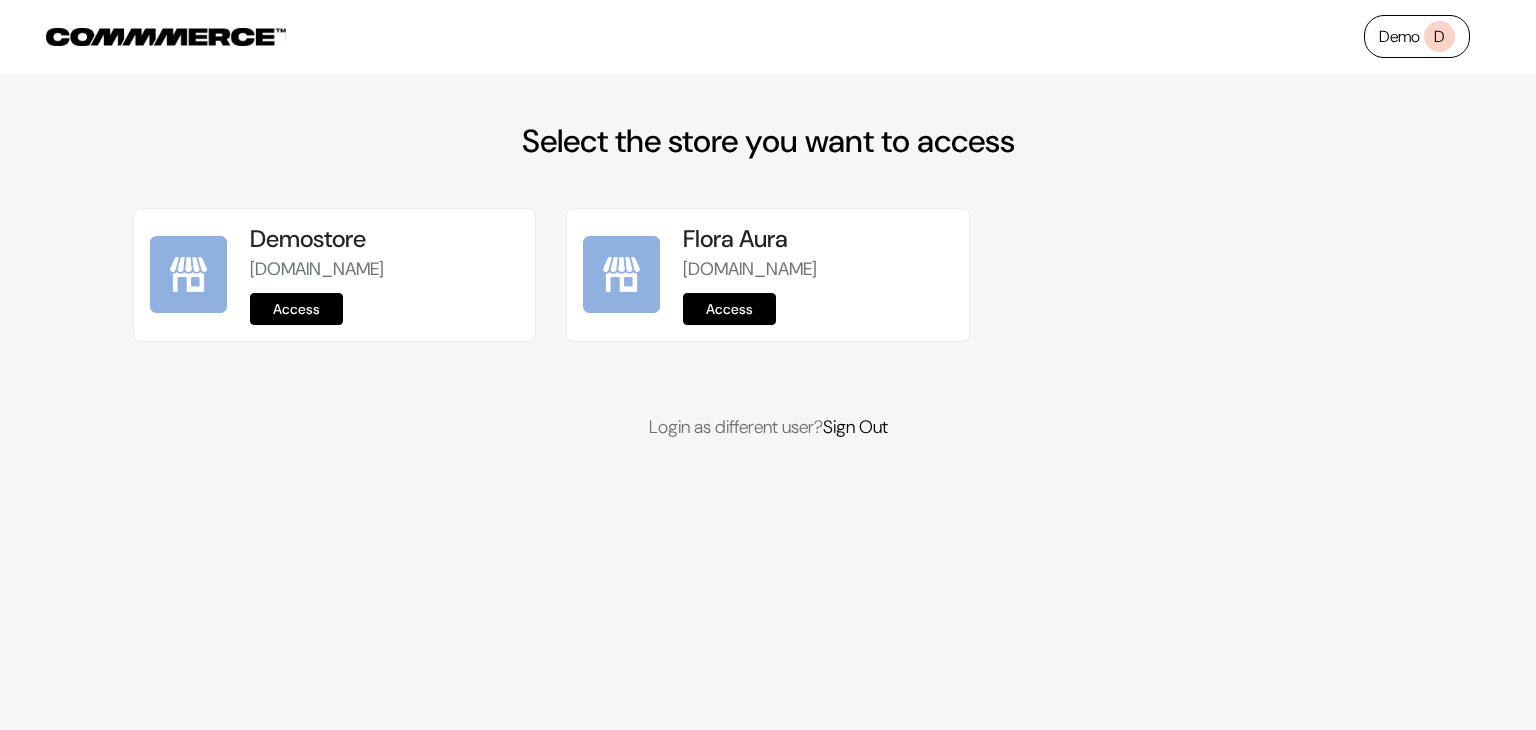 scroll, scrollTop: 0, scrollLeft: 0, axis: both 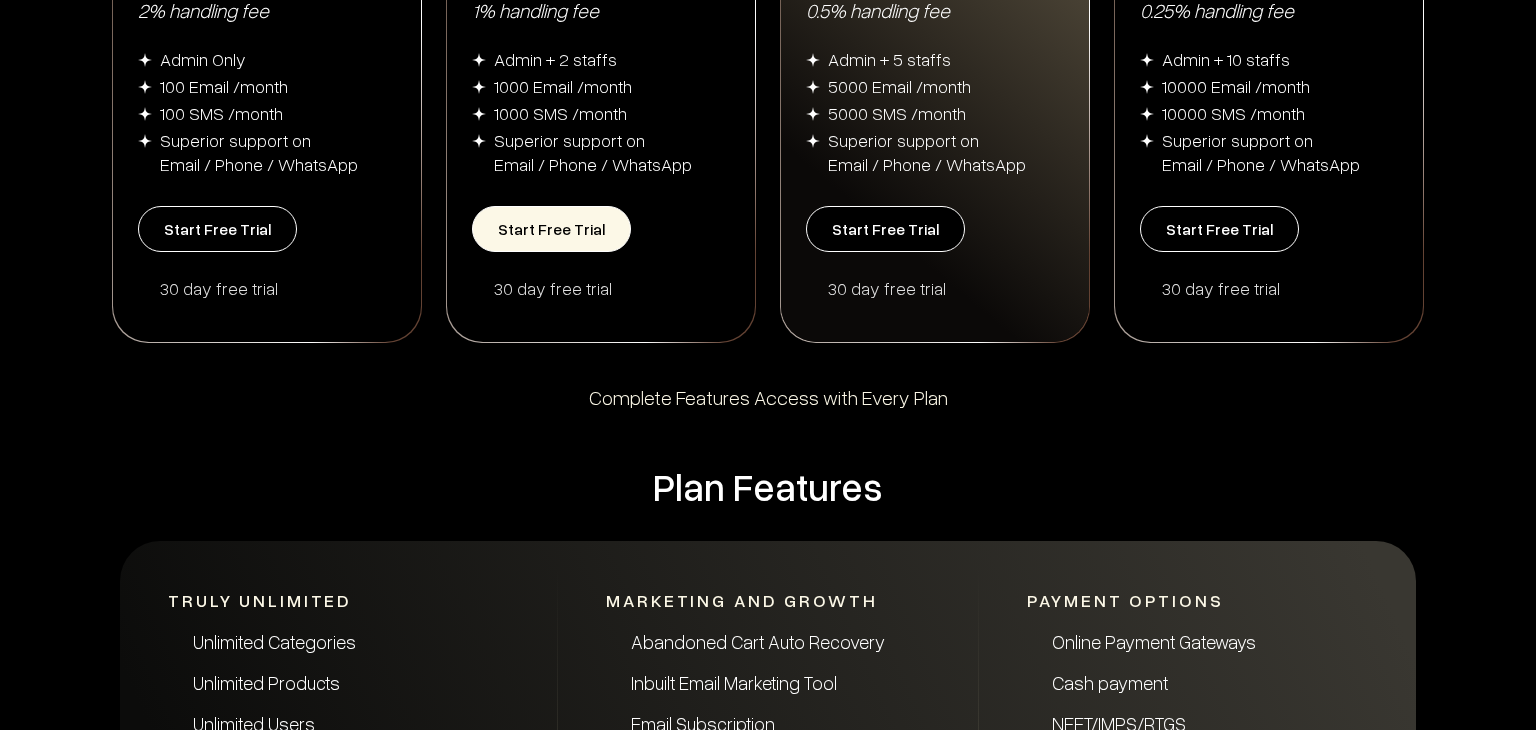 click on "Start Free Trial" at bounding box center [551, 229] 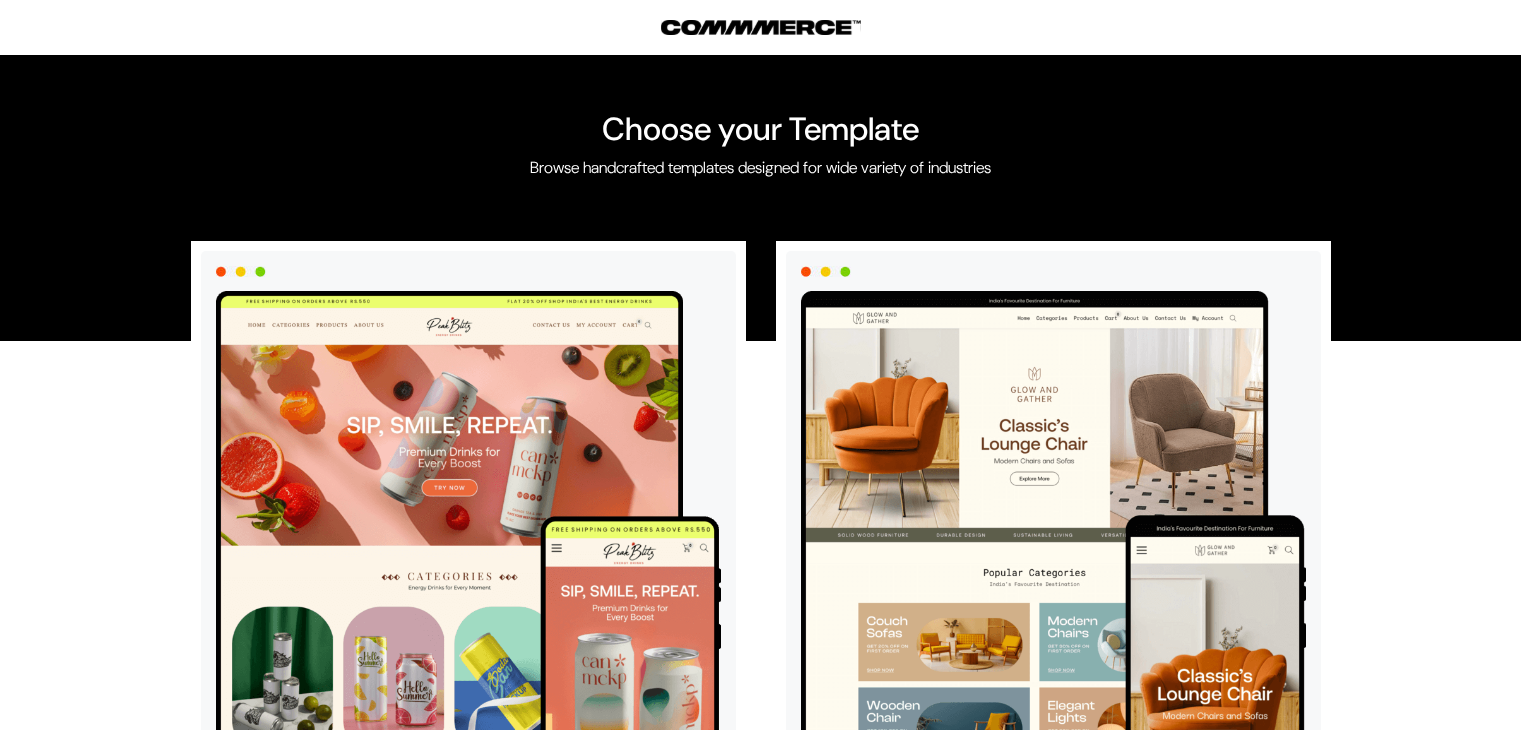 scroll, scrollTop: 0, scrollLeft: 0, axis: both 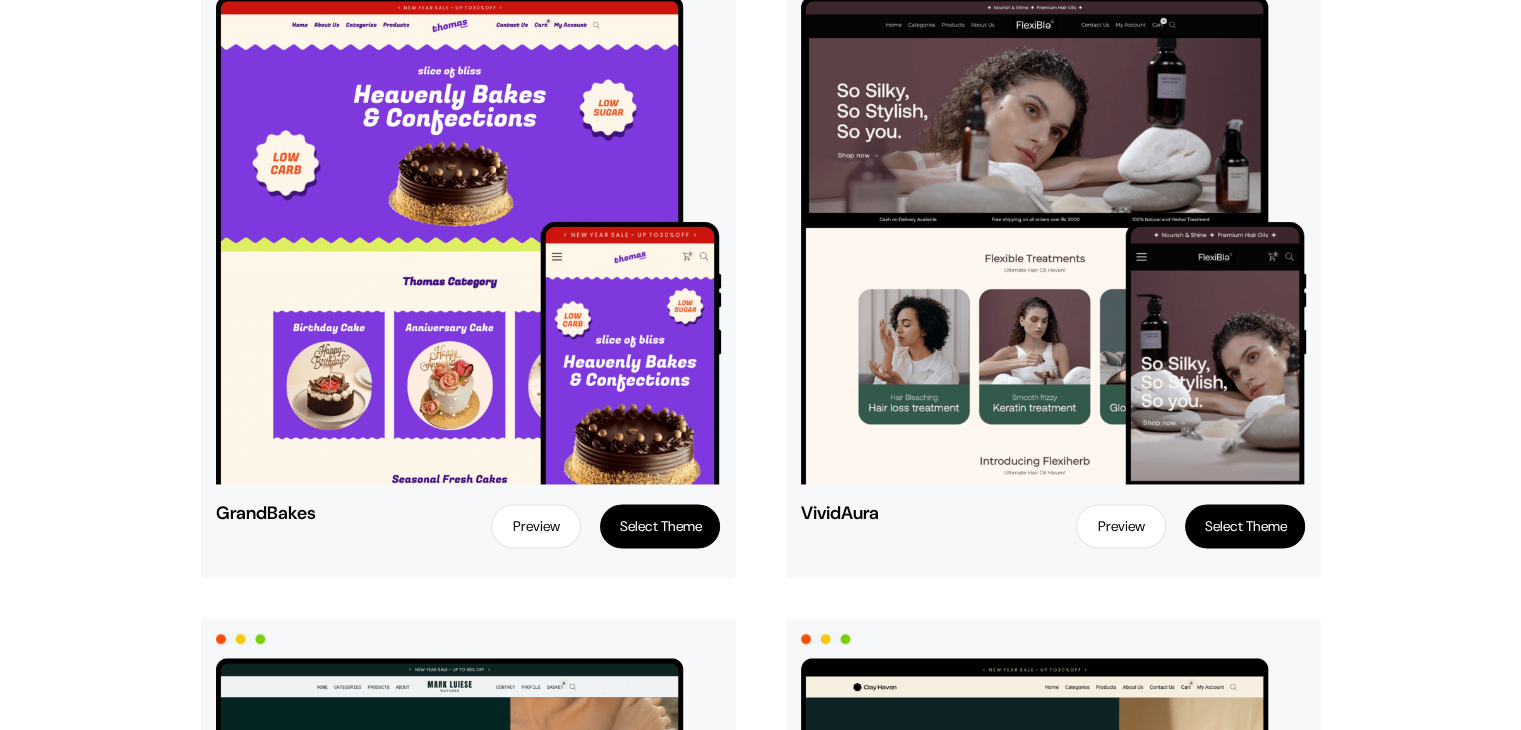 click on "Select Theme" at bounding box center (1245, 526) 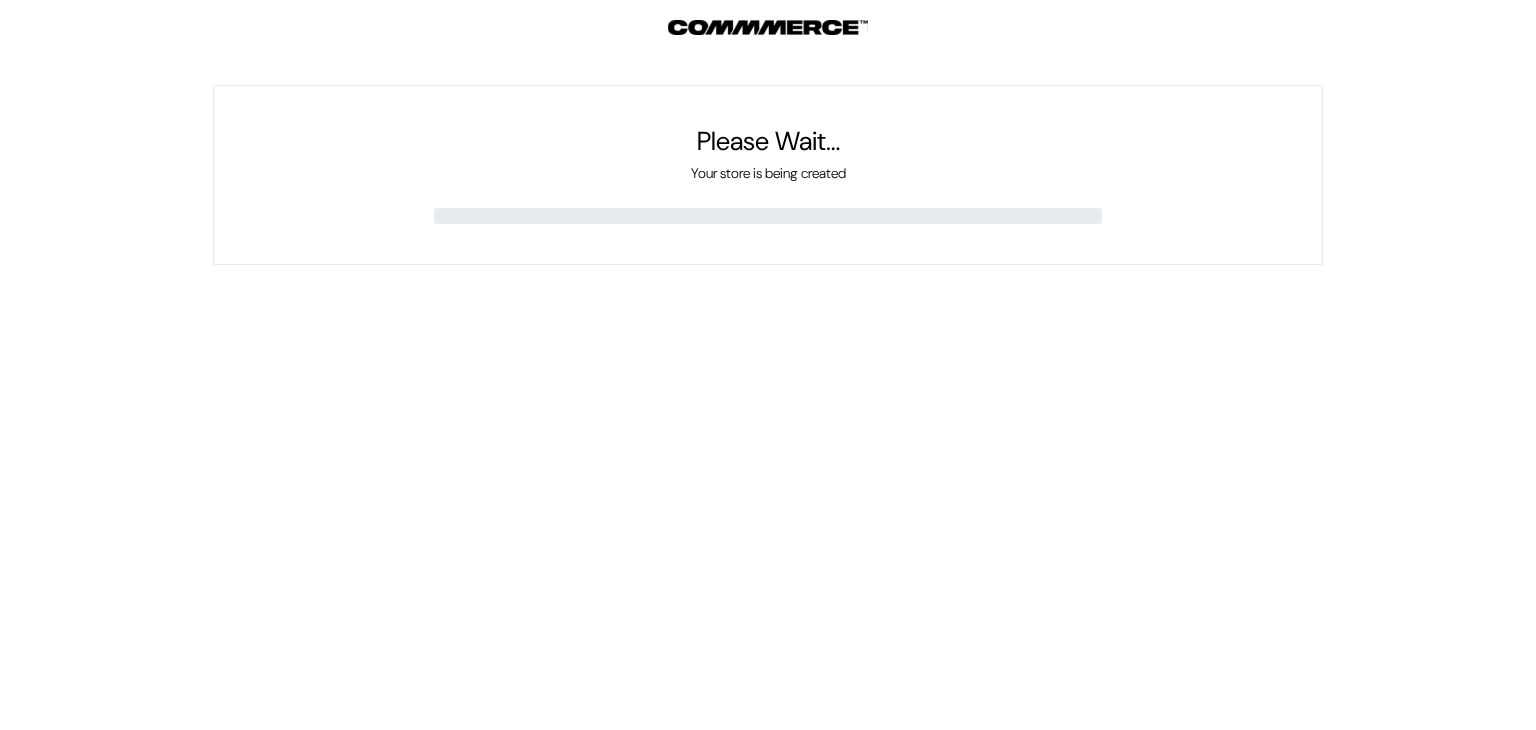 scroll, scrollTop: 0, scrollLeft: 0, axis: both 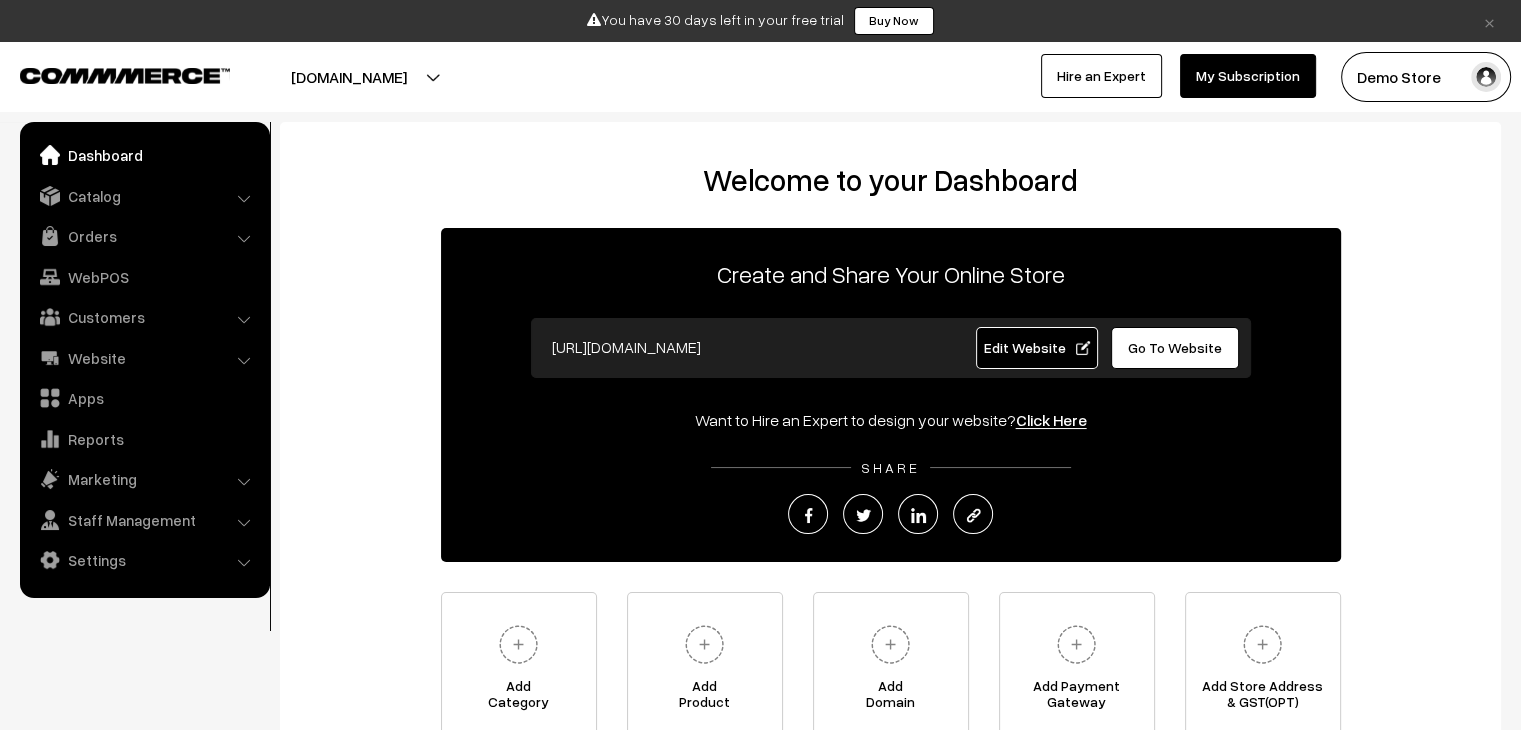 click on "Edit Website" at bounding box center (1036, 347) 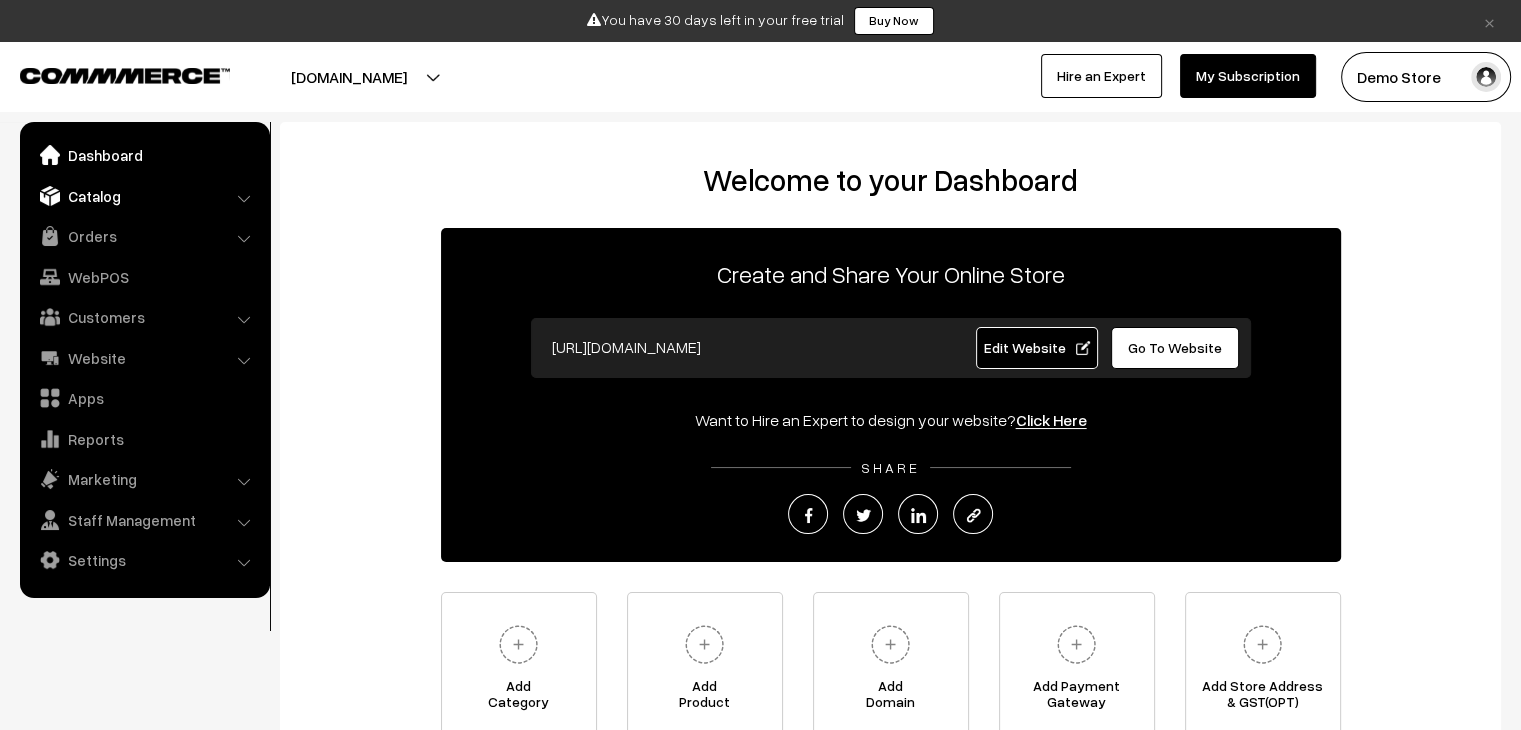 click on "Catalog" at bounding box center [144, 196] 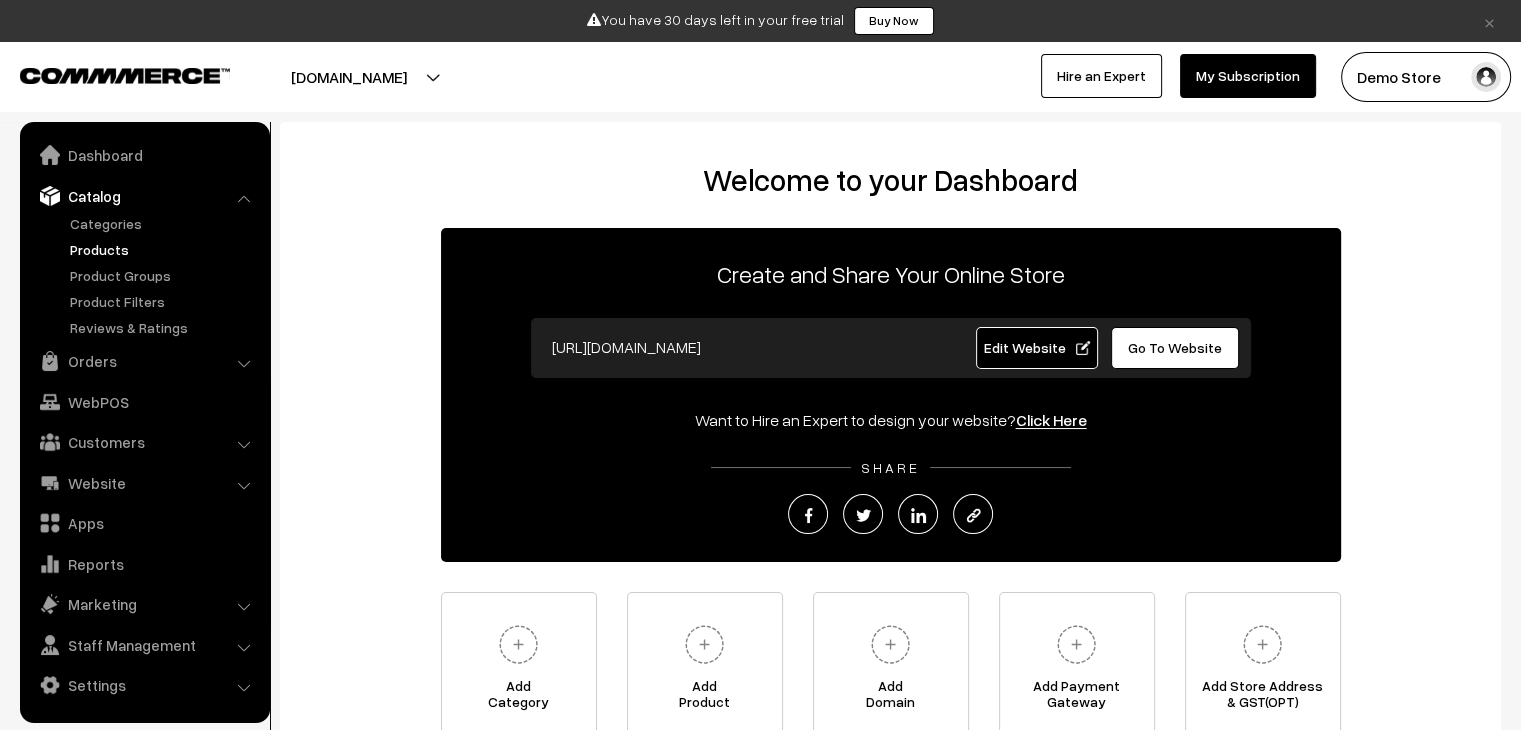 click on "Products" at bounding box center (164, 249) 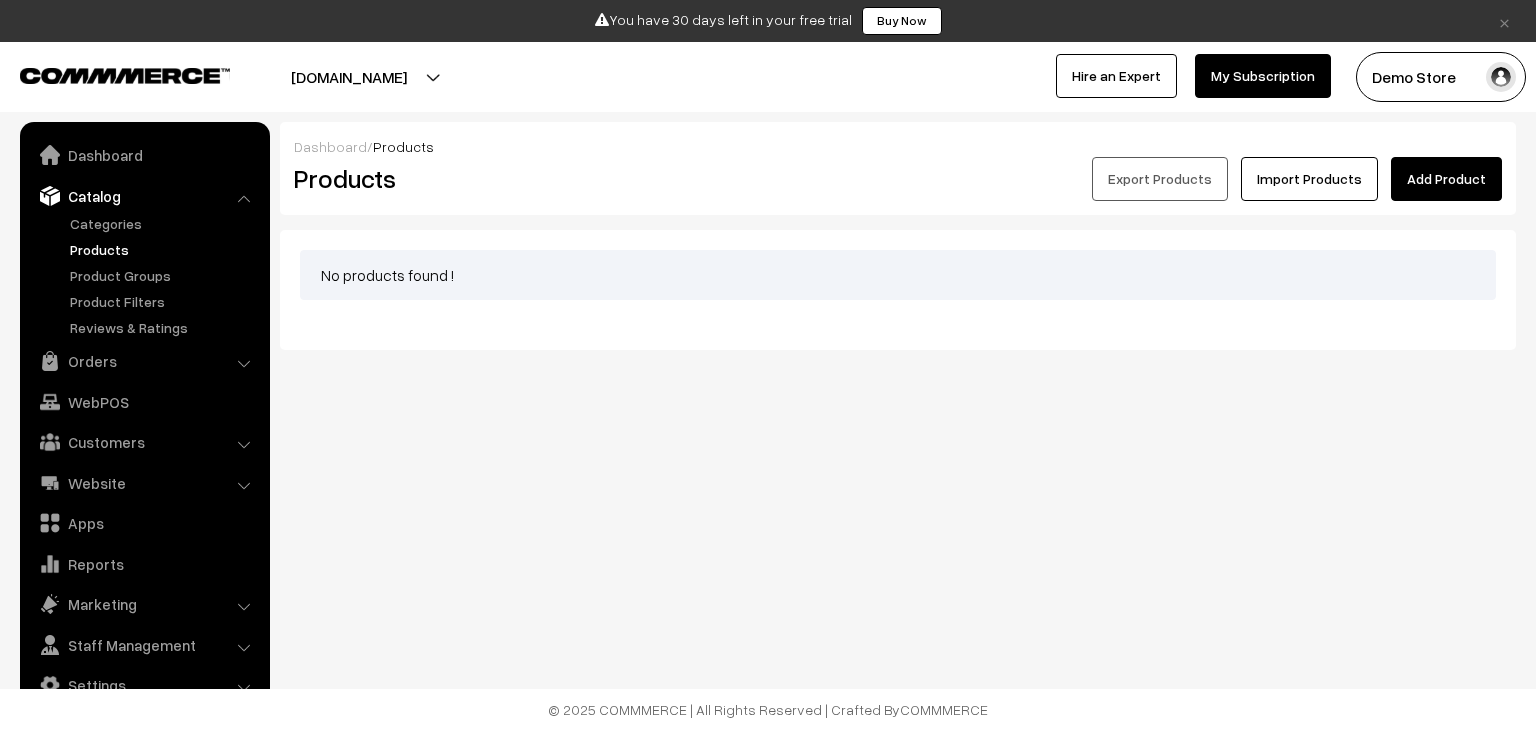 scroll, scrollTop: 0, scrollLeft: 0, axis: both 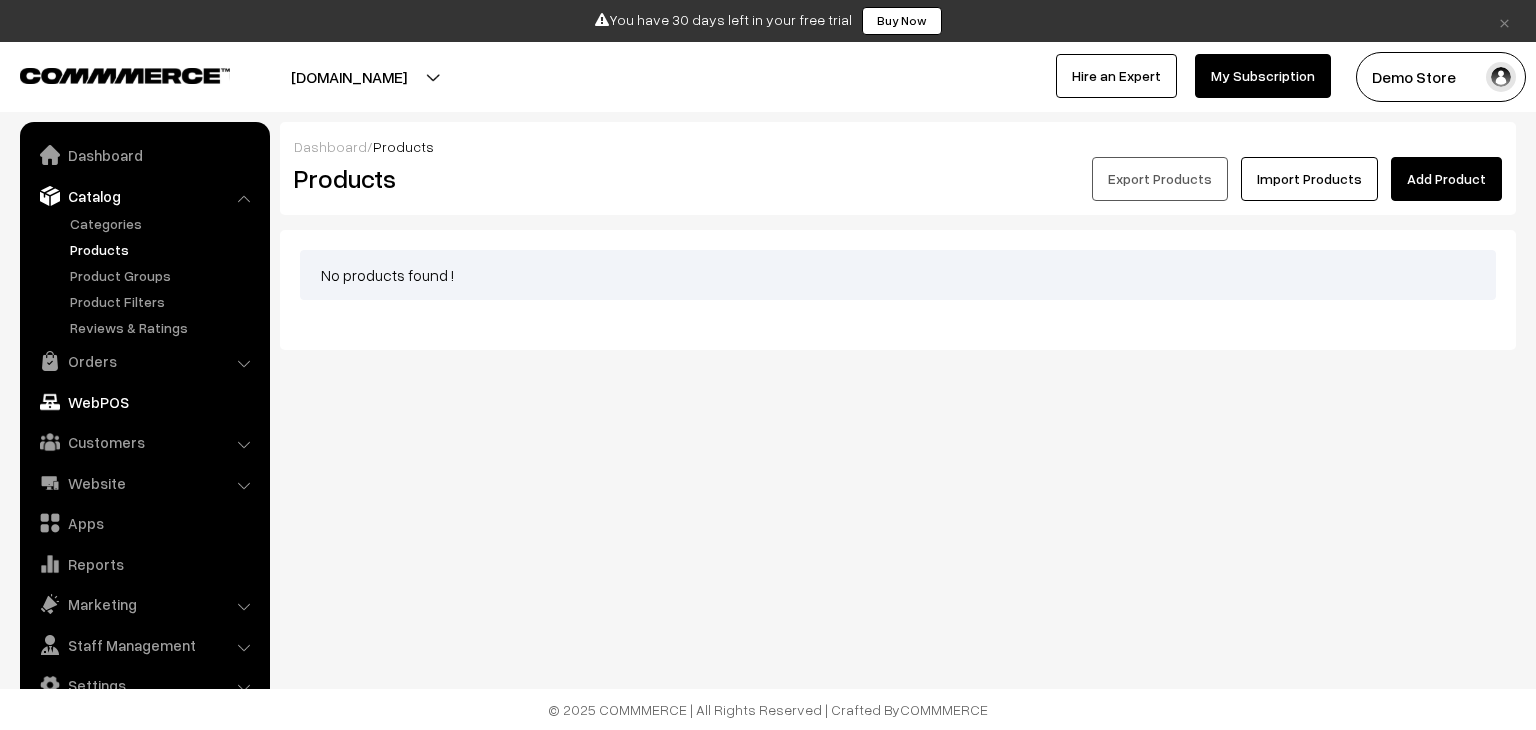 click on "WebPOS" at bounding box center (144, 402) 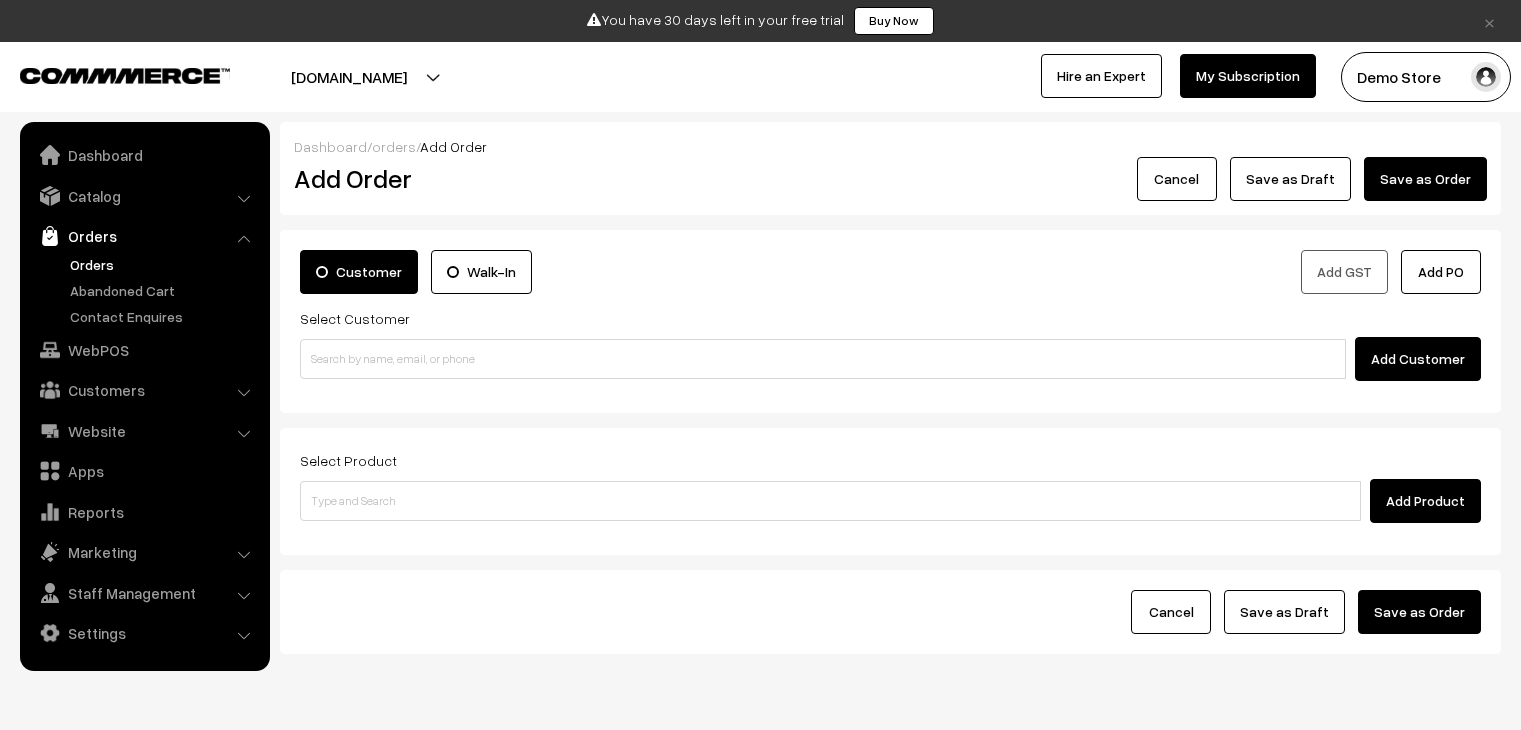 scroll, scrollTop: 0, scrollLeft: 0, axis: both 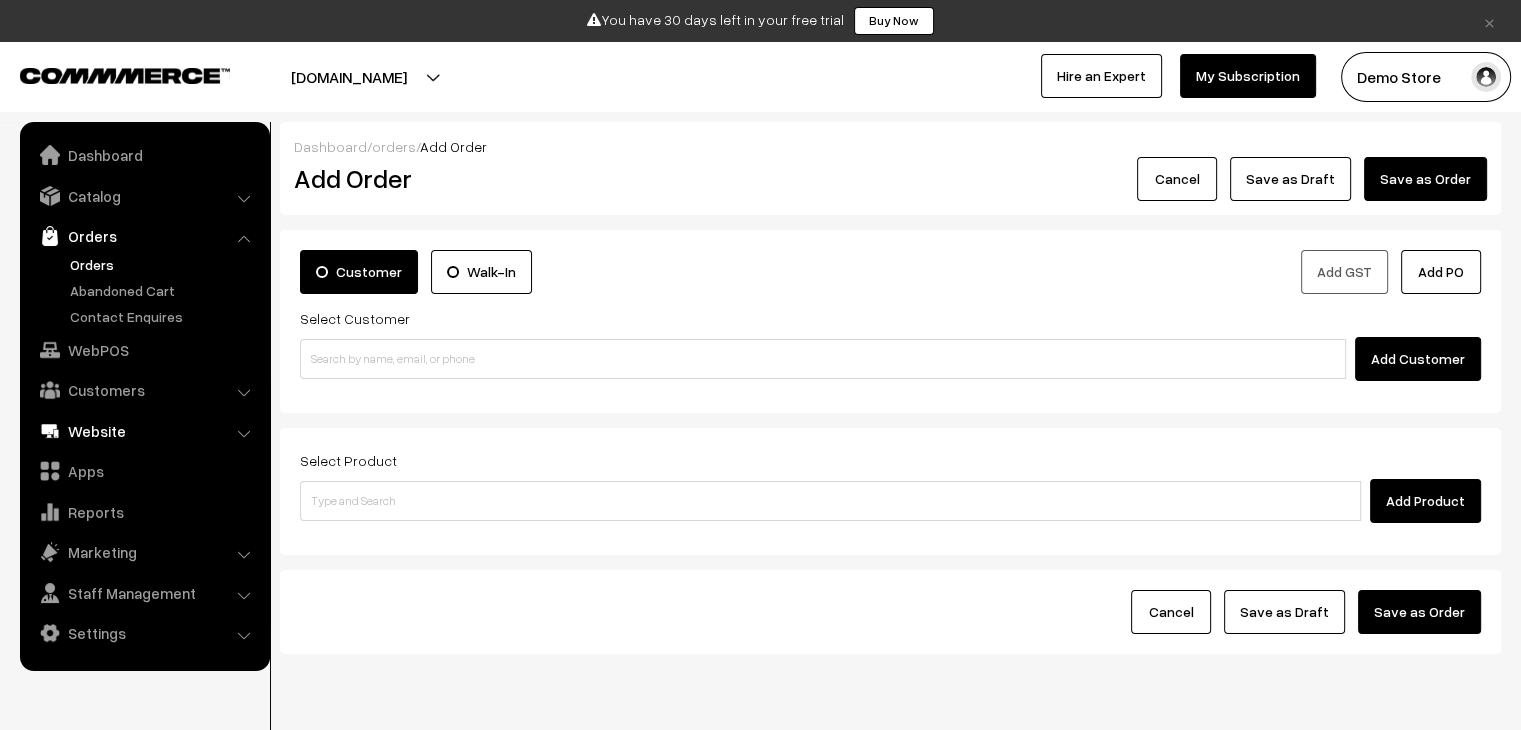 click on "Website" at bounding box center (144, 431) 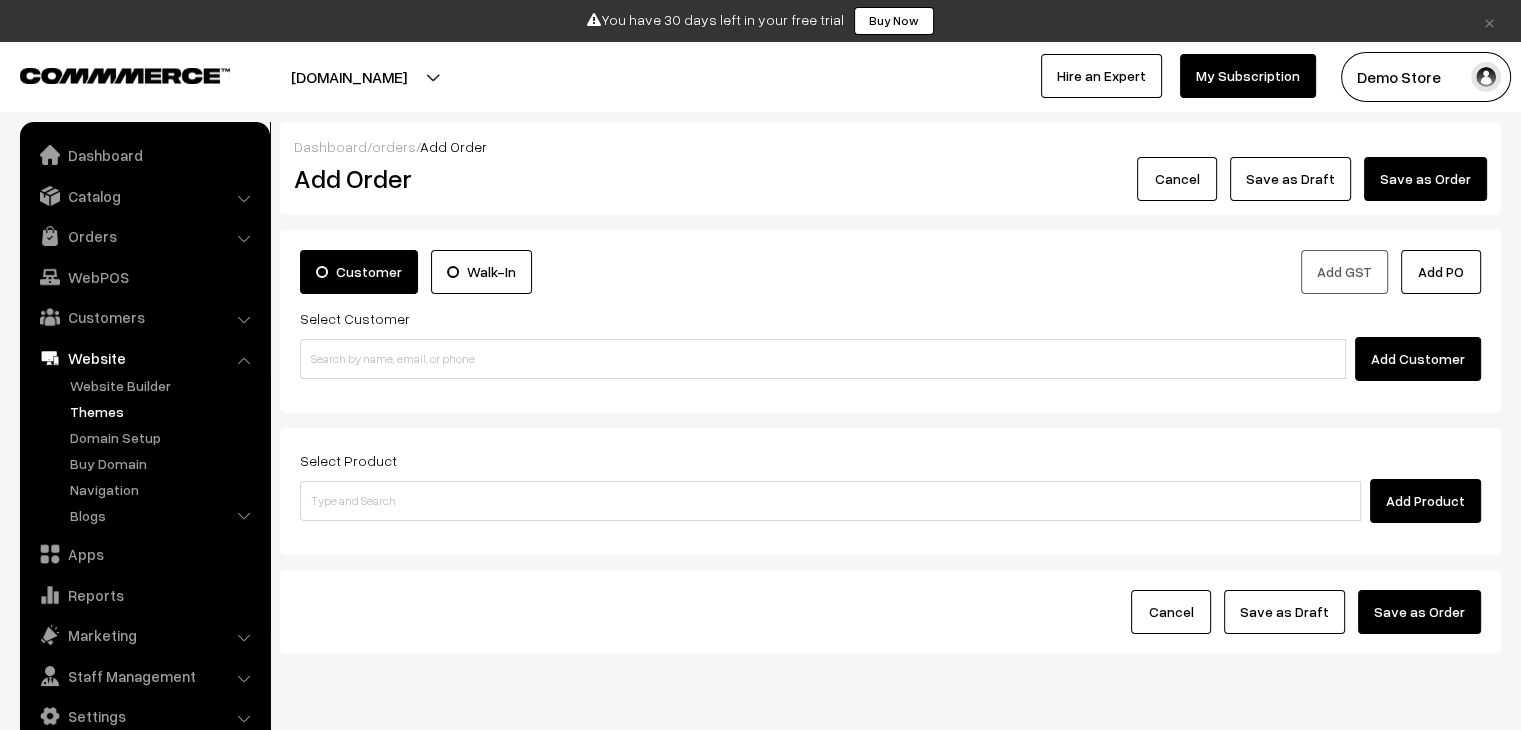 click on "Themes" at bounding box center (164, 411) 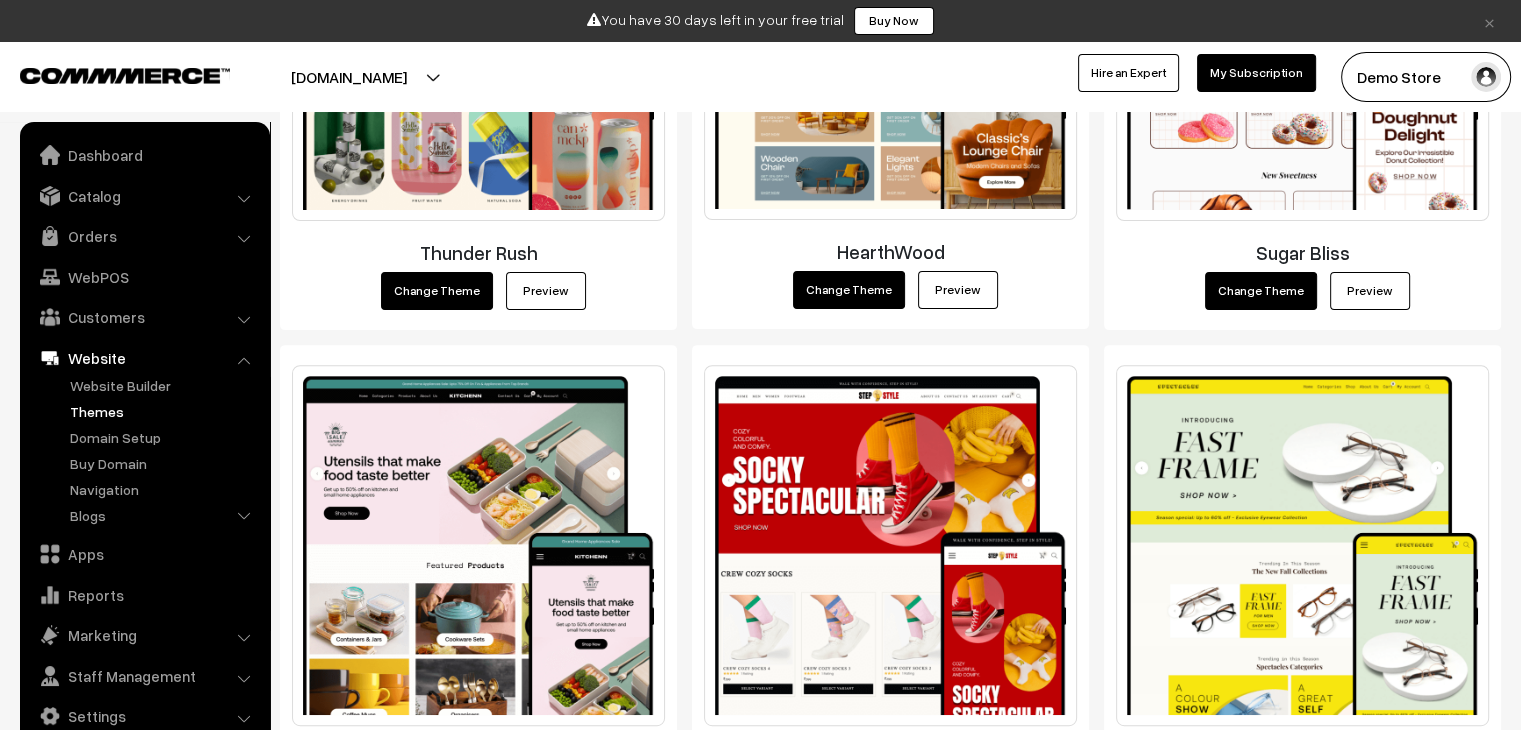 scroll, scrollTop: 0, scrollLeft: 0, axis: both 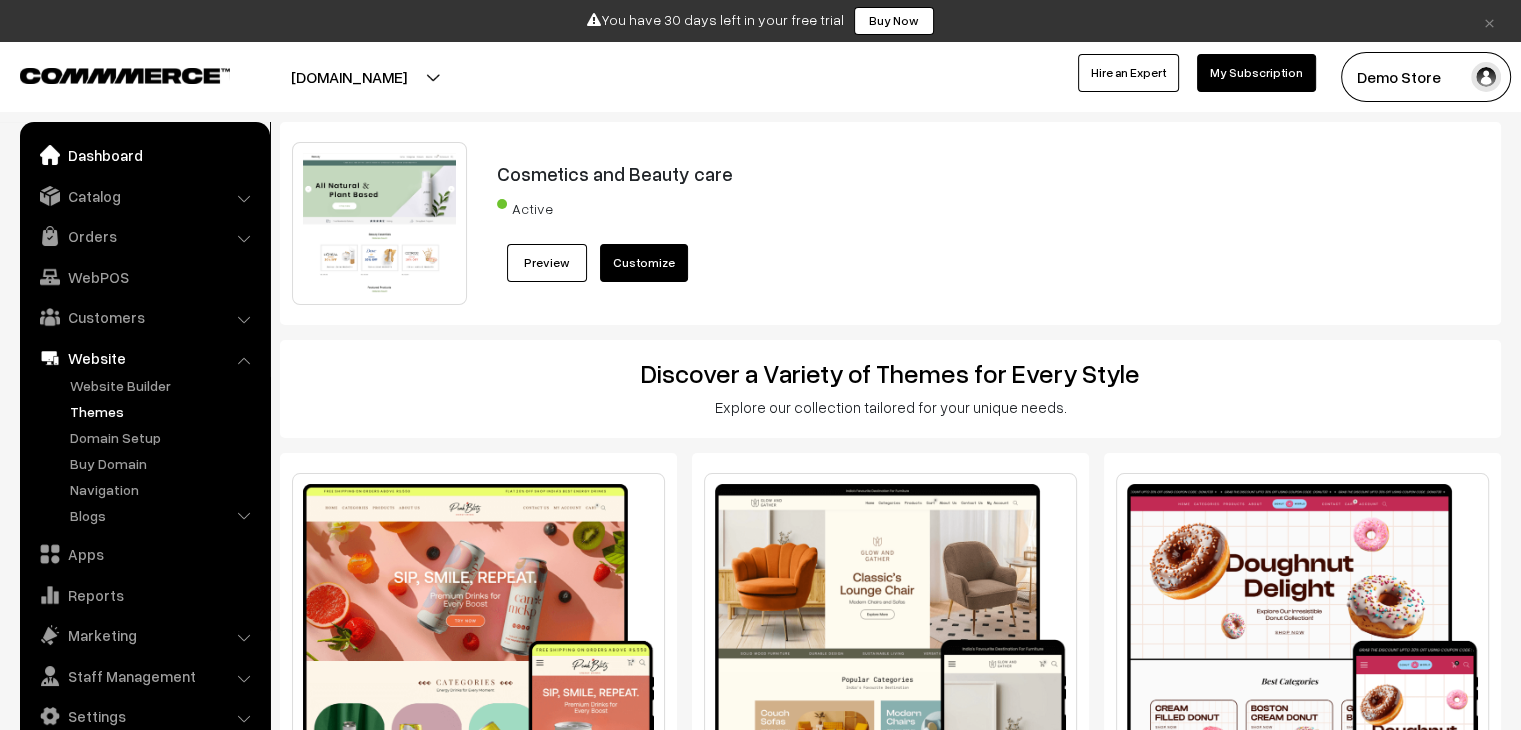 click on "Dashboard" at bounding box center (144, 155) 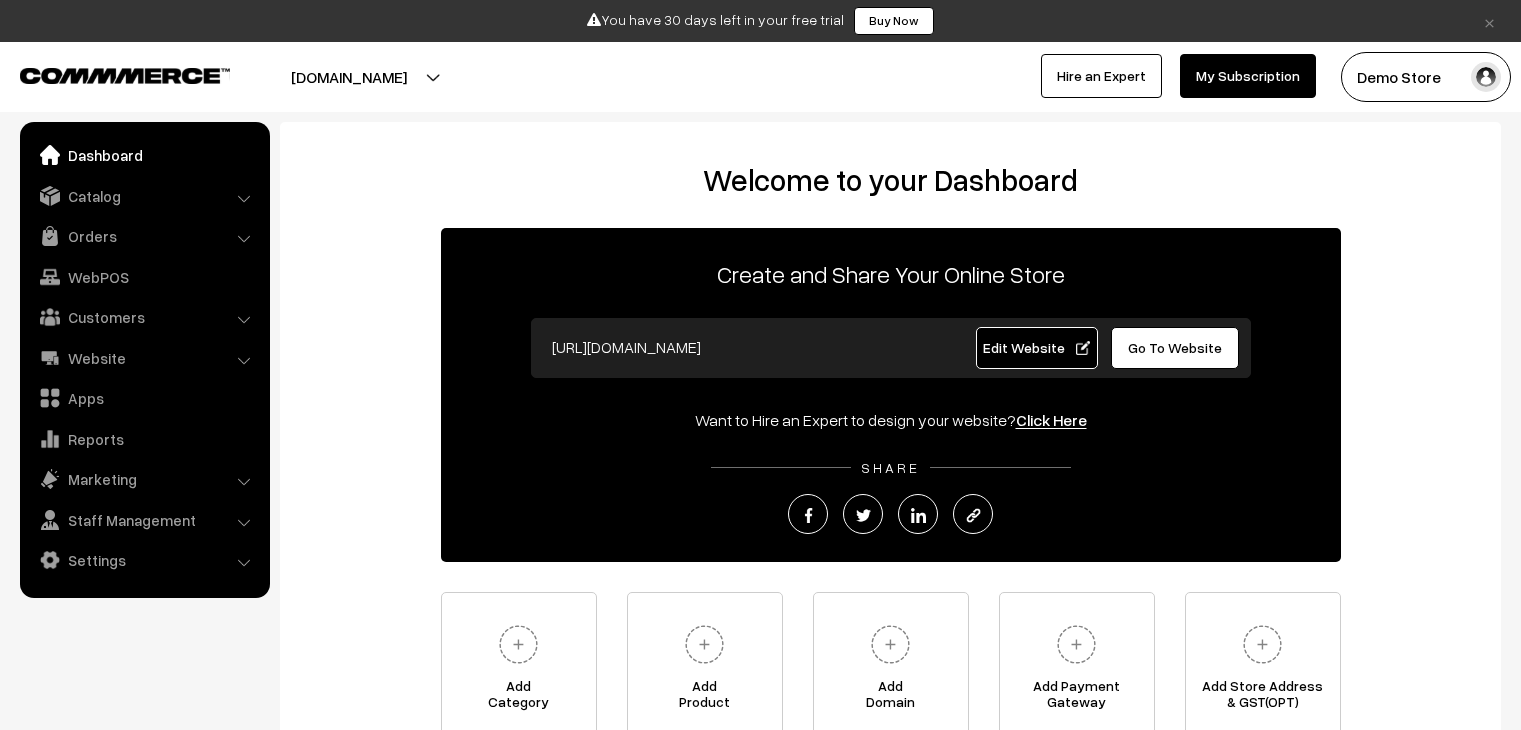 scroll, scrollTop: 0, scrollLeft: 0, axis: both 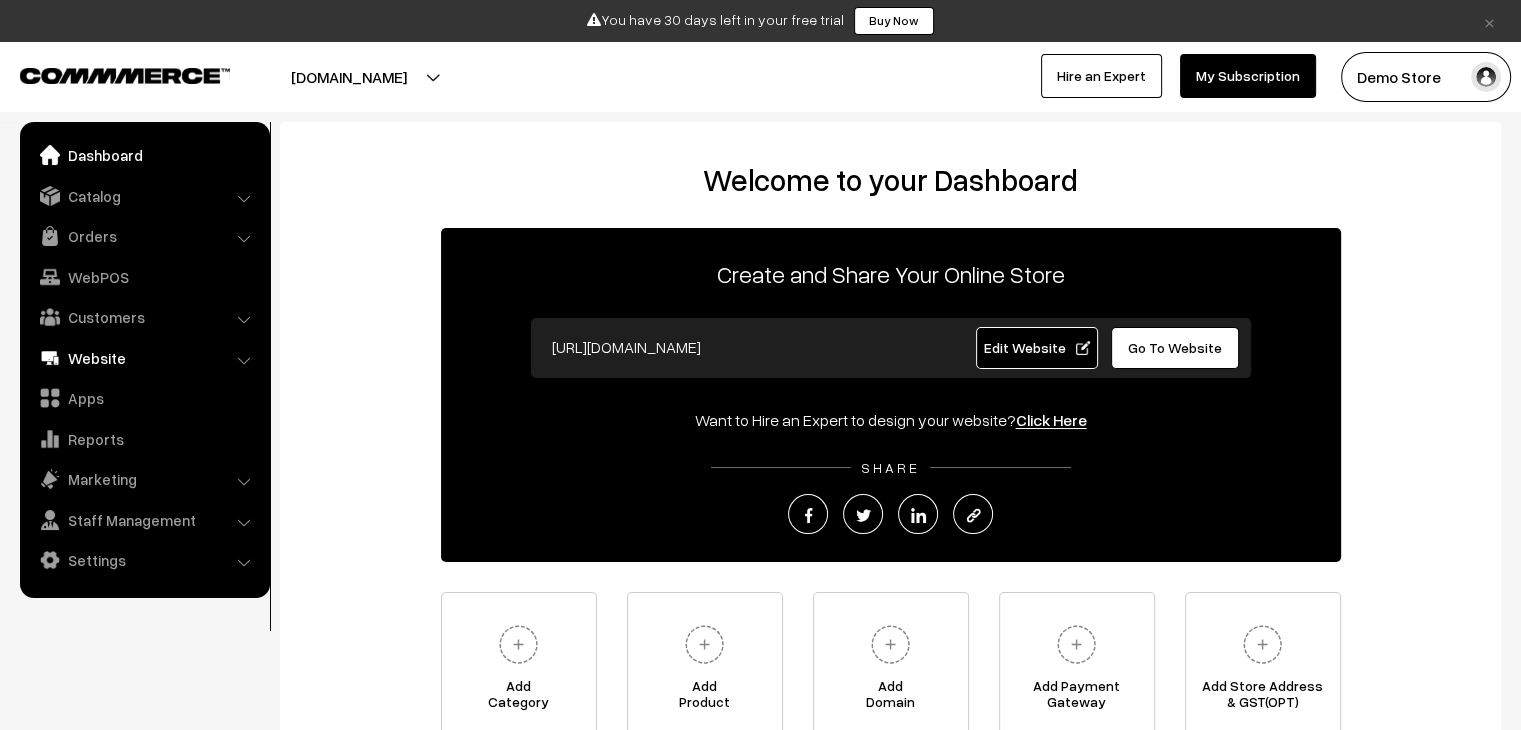 click on "Website" at bounding box center [144, 358] 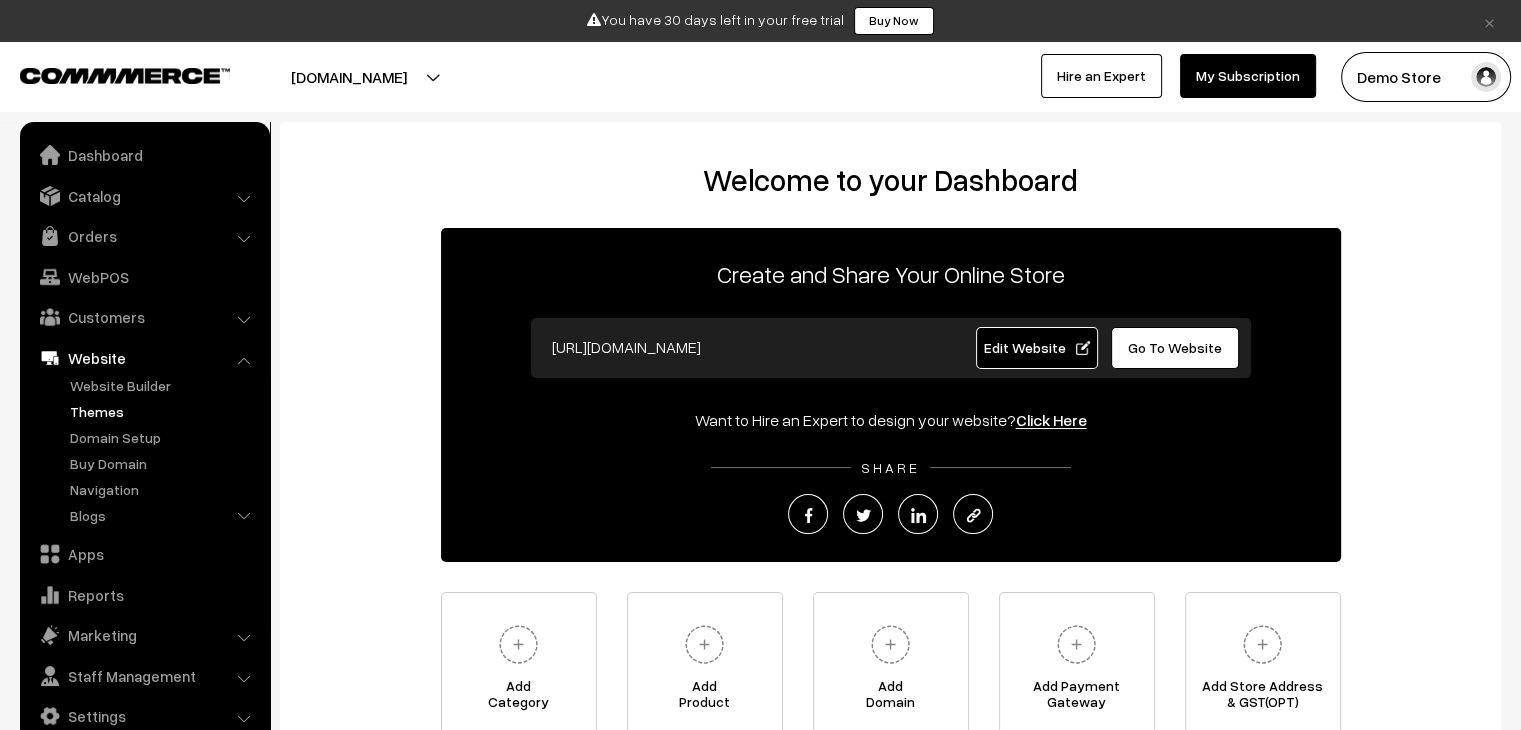 click on "Themes" at bounding box center [164, 411] 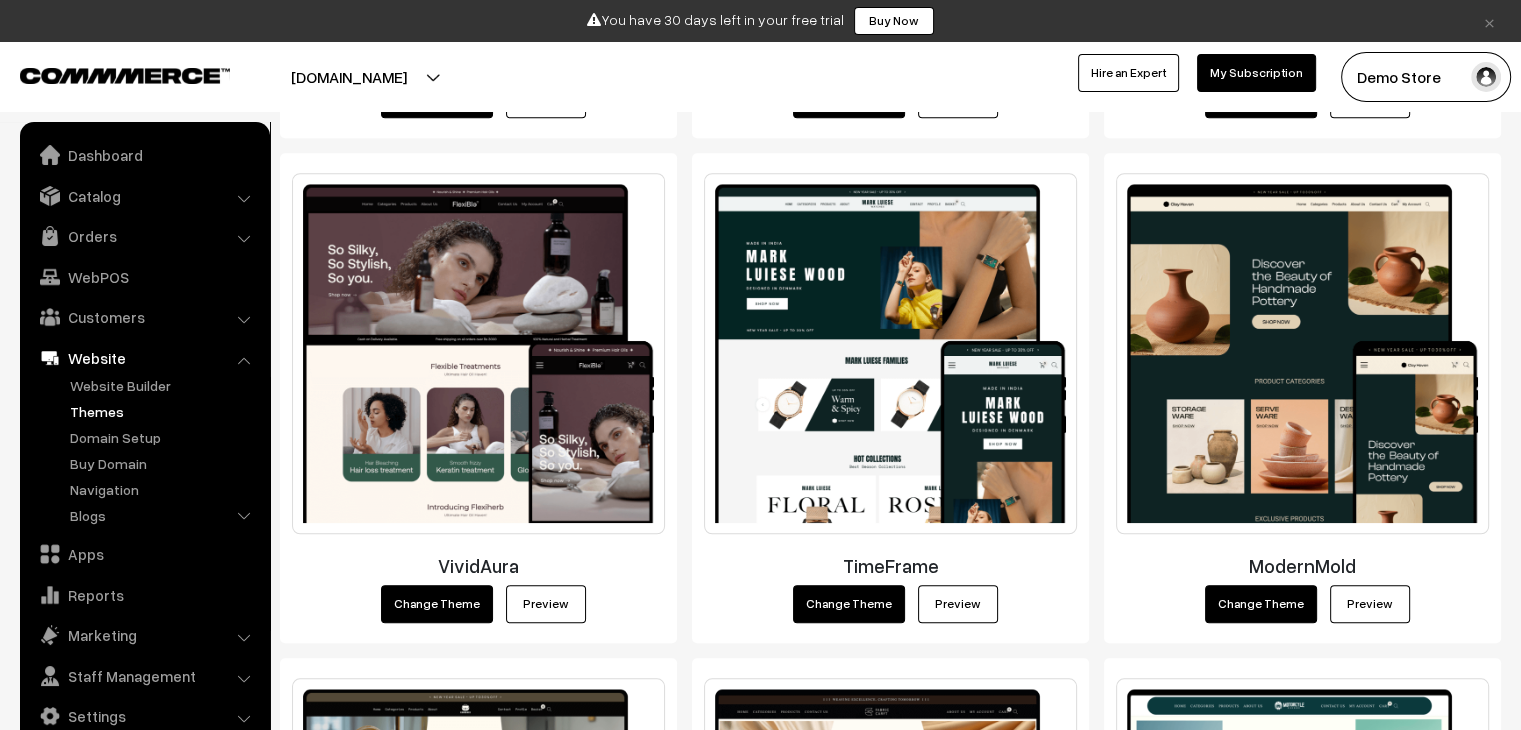 scroll, scrollTop: 1819, scrollLeft: 0, axis: vertical 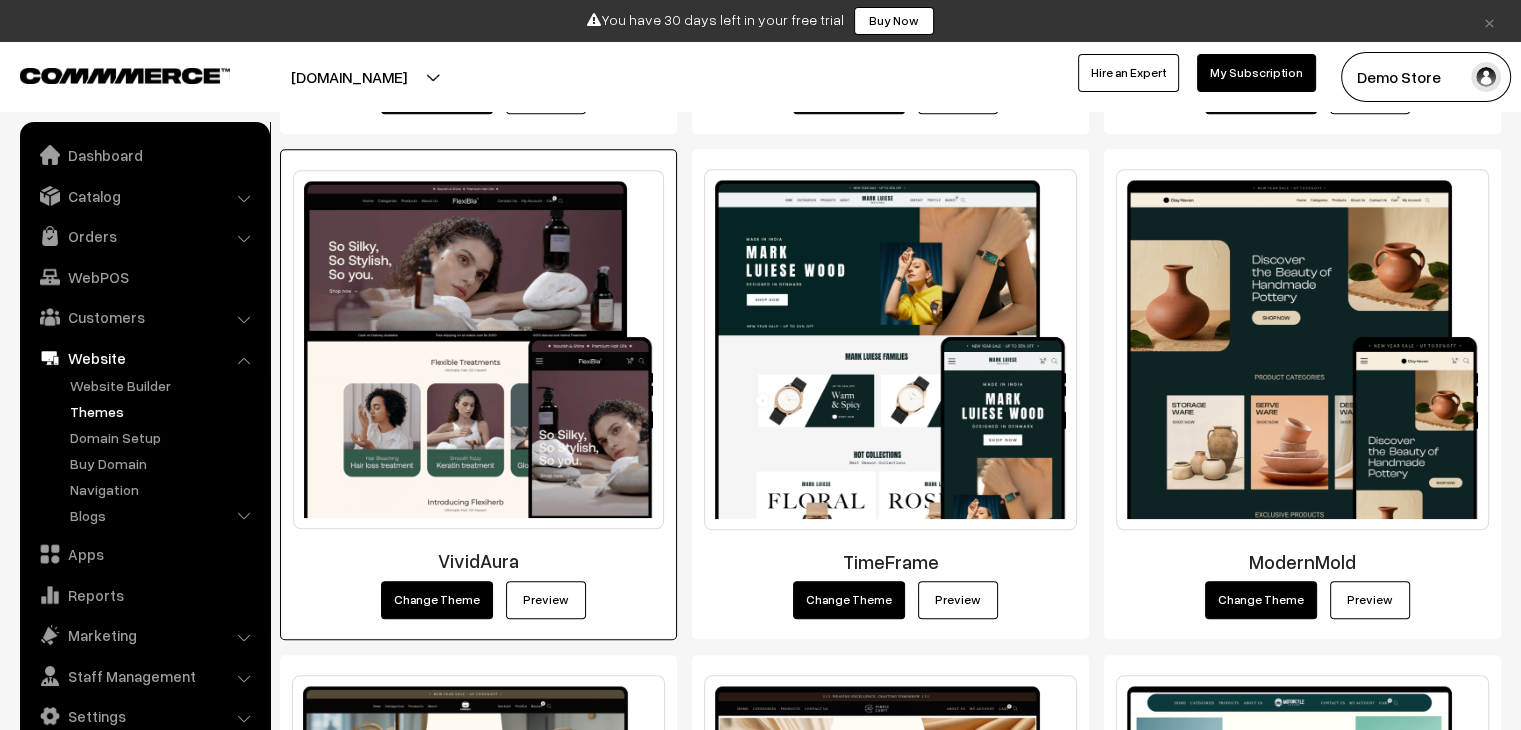 click on "VividAura" at bounding box center [478, 560] 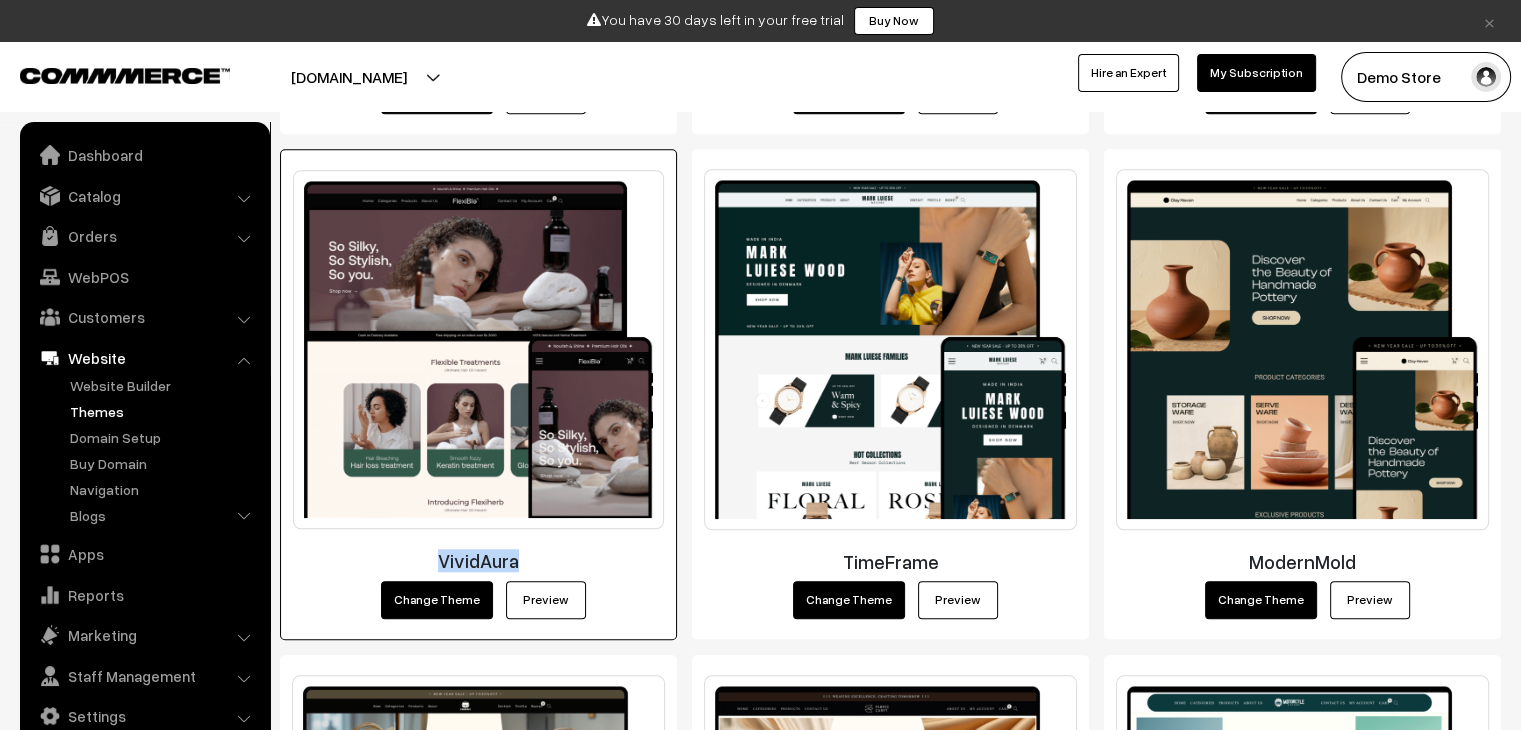 click on "VividAura" at bounding box center (478, 560) 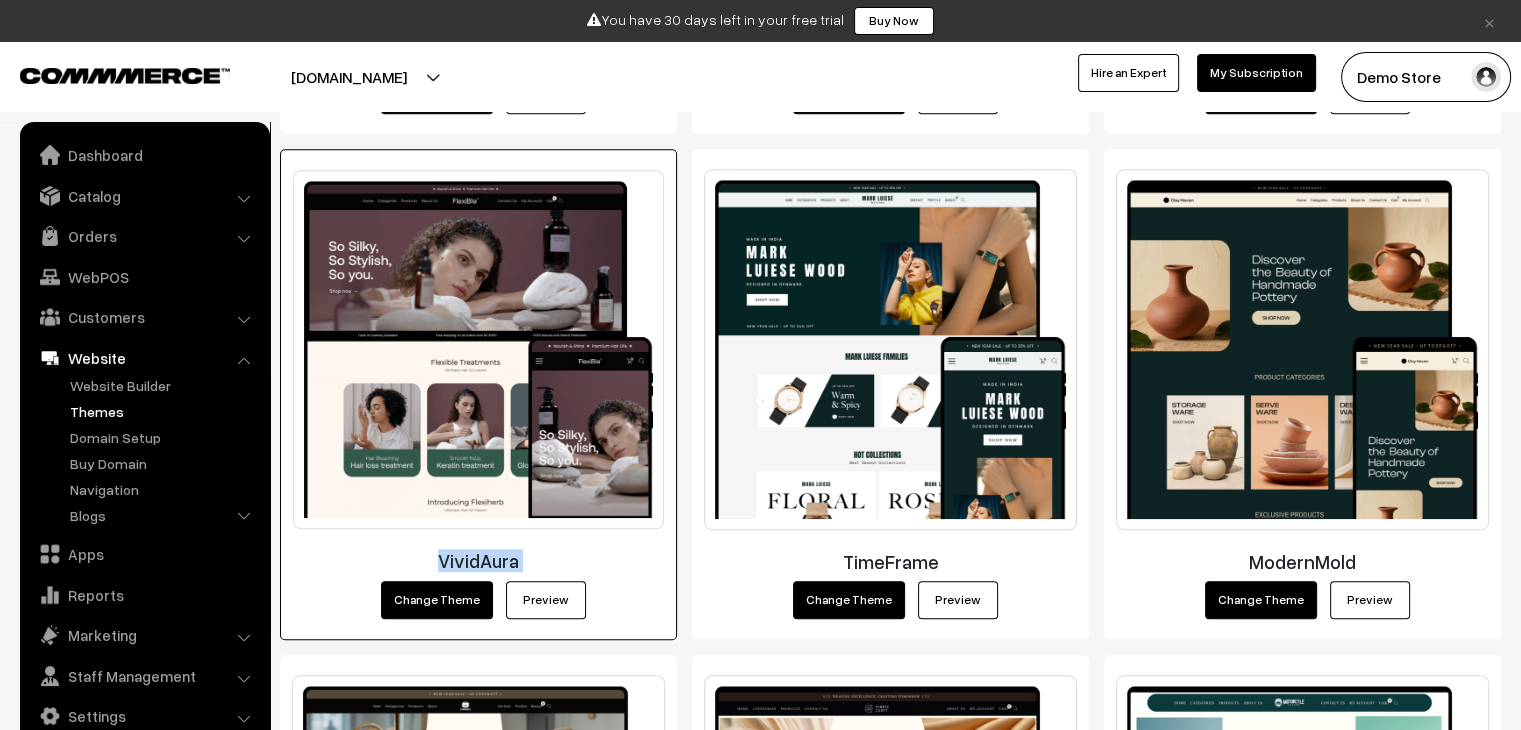 click on "VividAura" at bounding box center (478, 560) 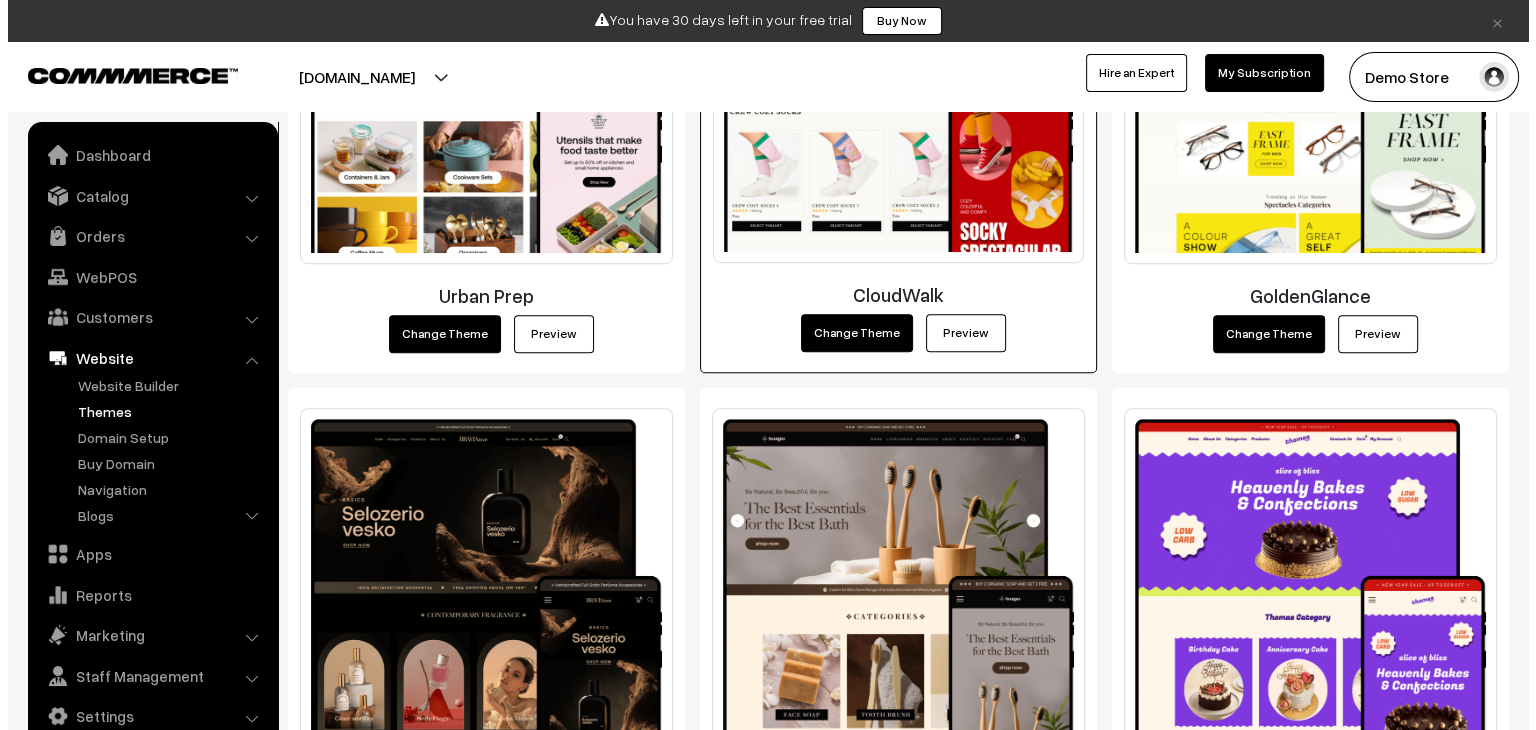 scroll, scrollTop: 1074, scrollLeft: 0, axis: vertical 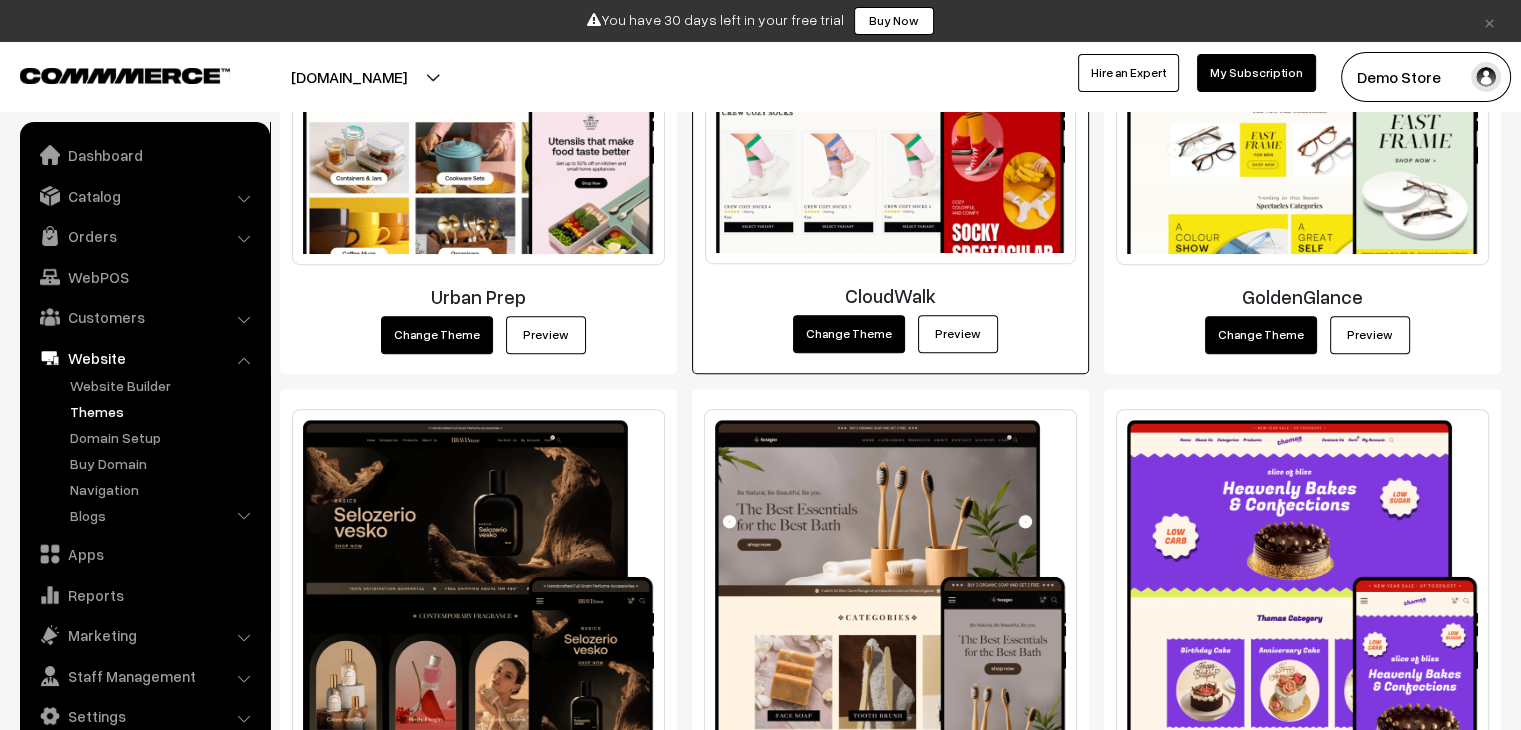 click on "Change Theme" at bounding box center (849, 334) 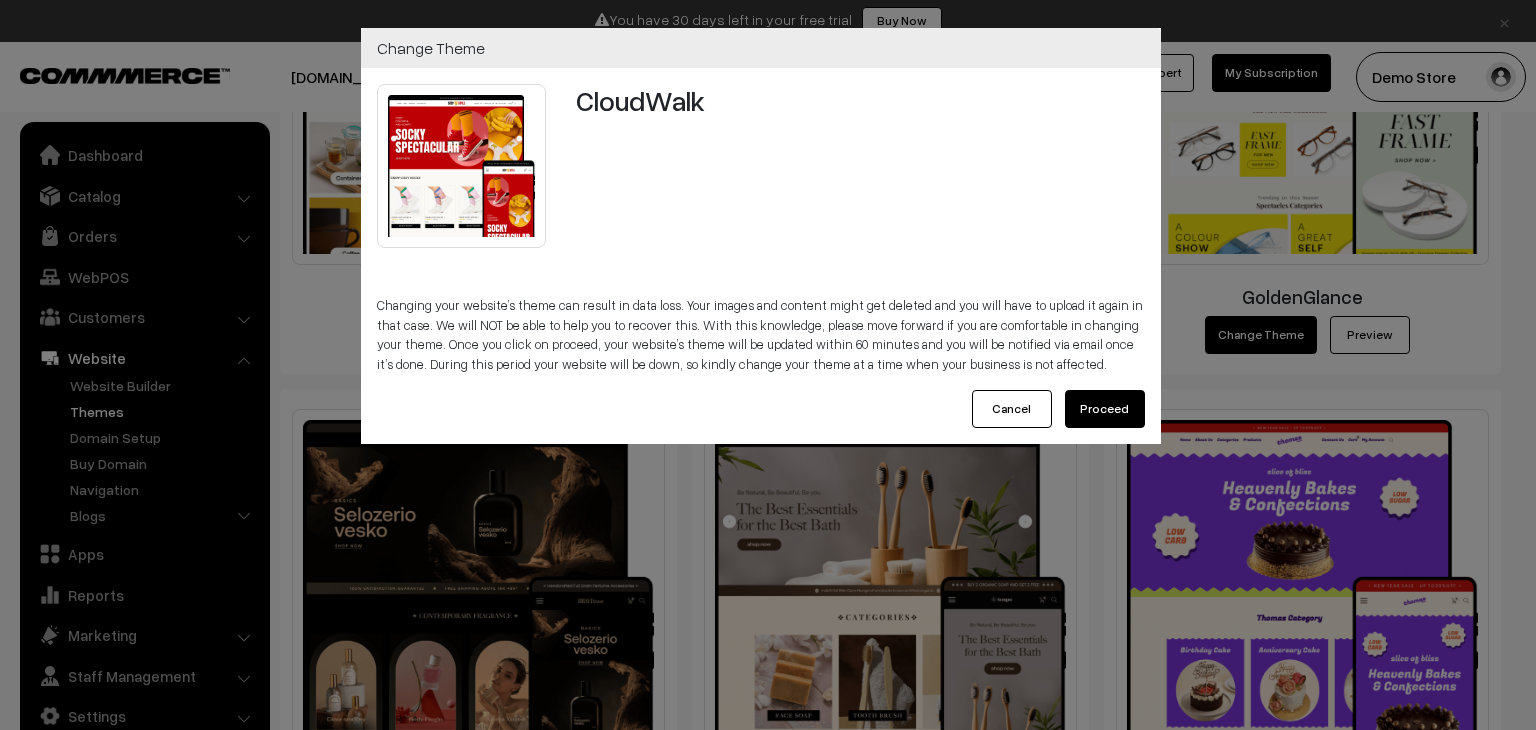 click on "Proceed" at bounding box center (1105, 409) 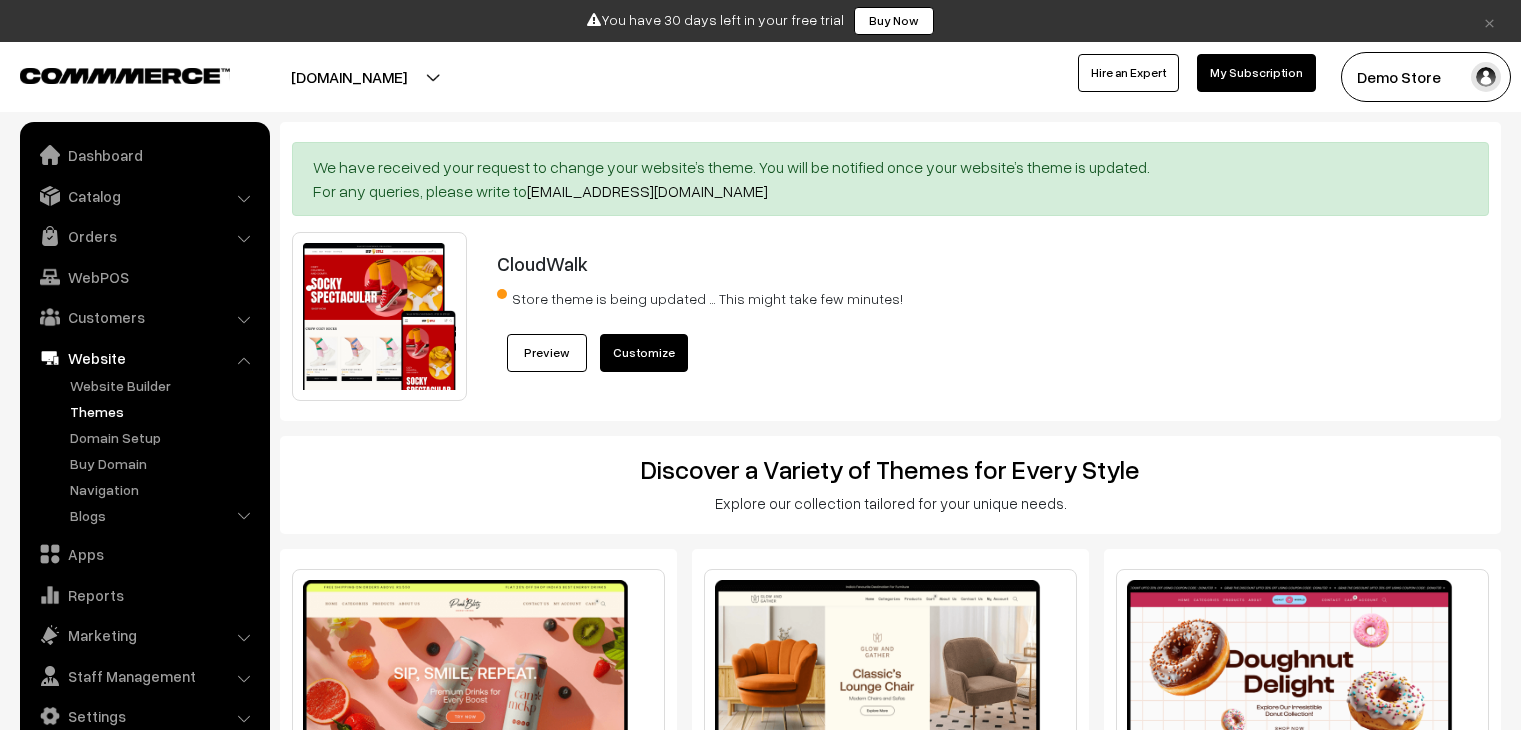 scroll, scrollTop: 0, scrollLeft: 0, axis: both 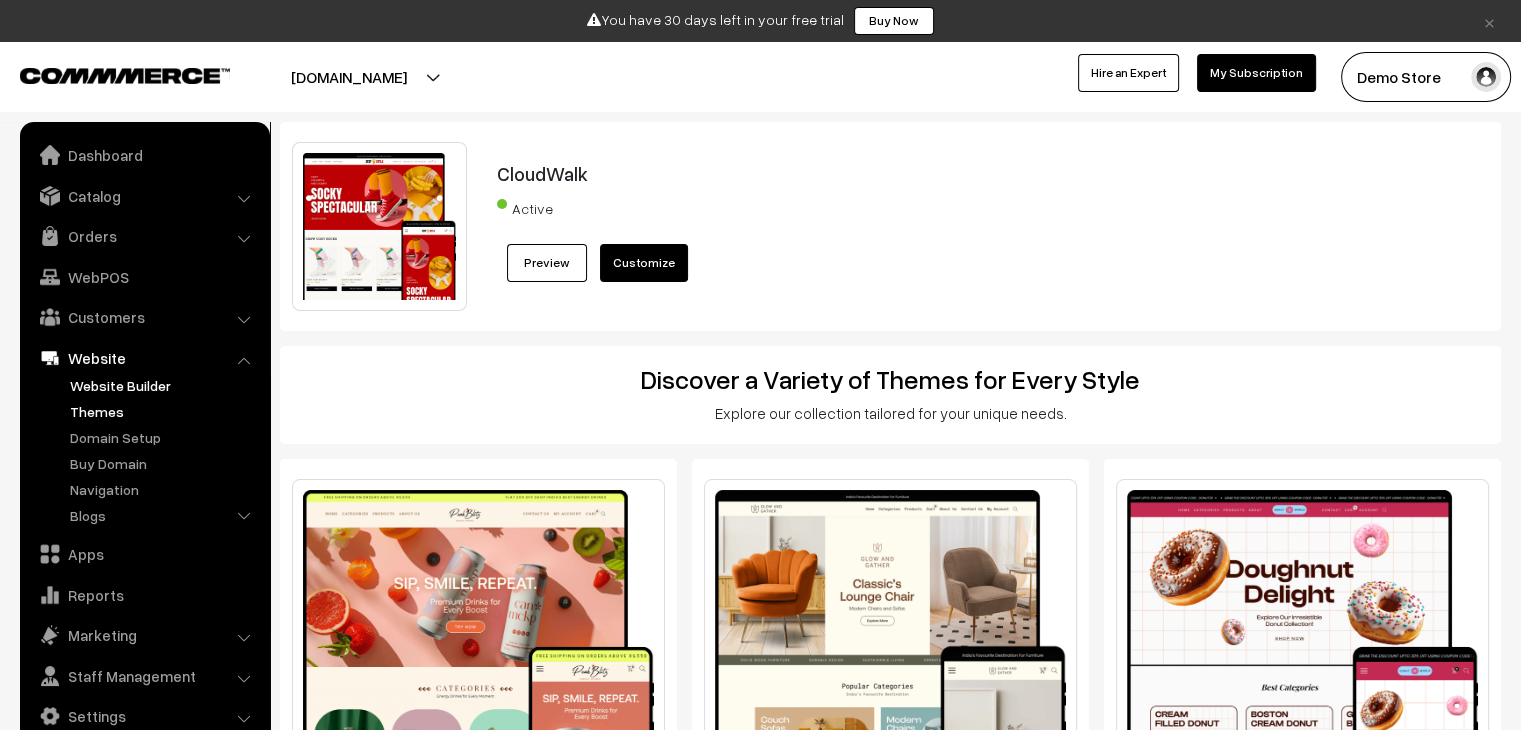 click on "Website Builder" at bounding box center (164, 385) 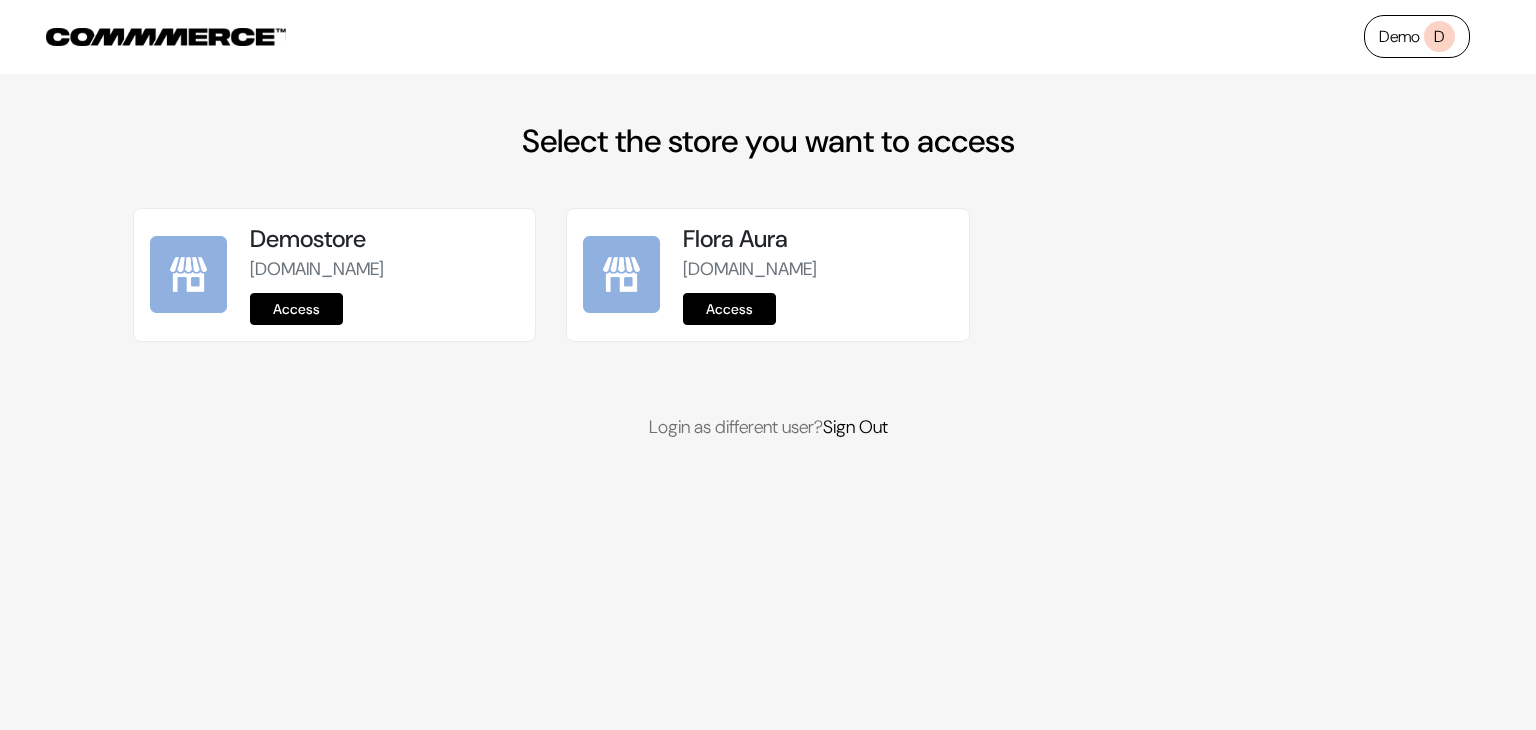 scroll, scrollTop: 0, scrollLeft: 0, axis: both 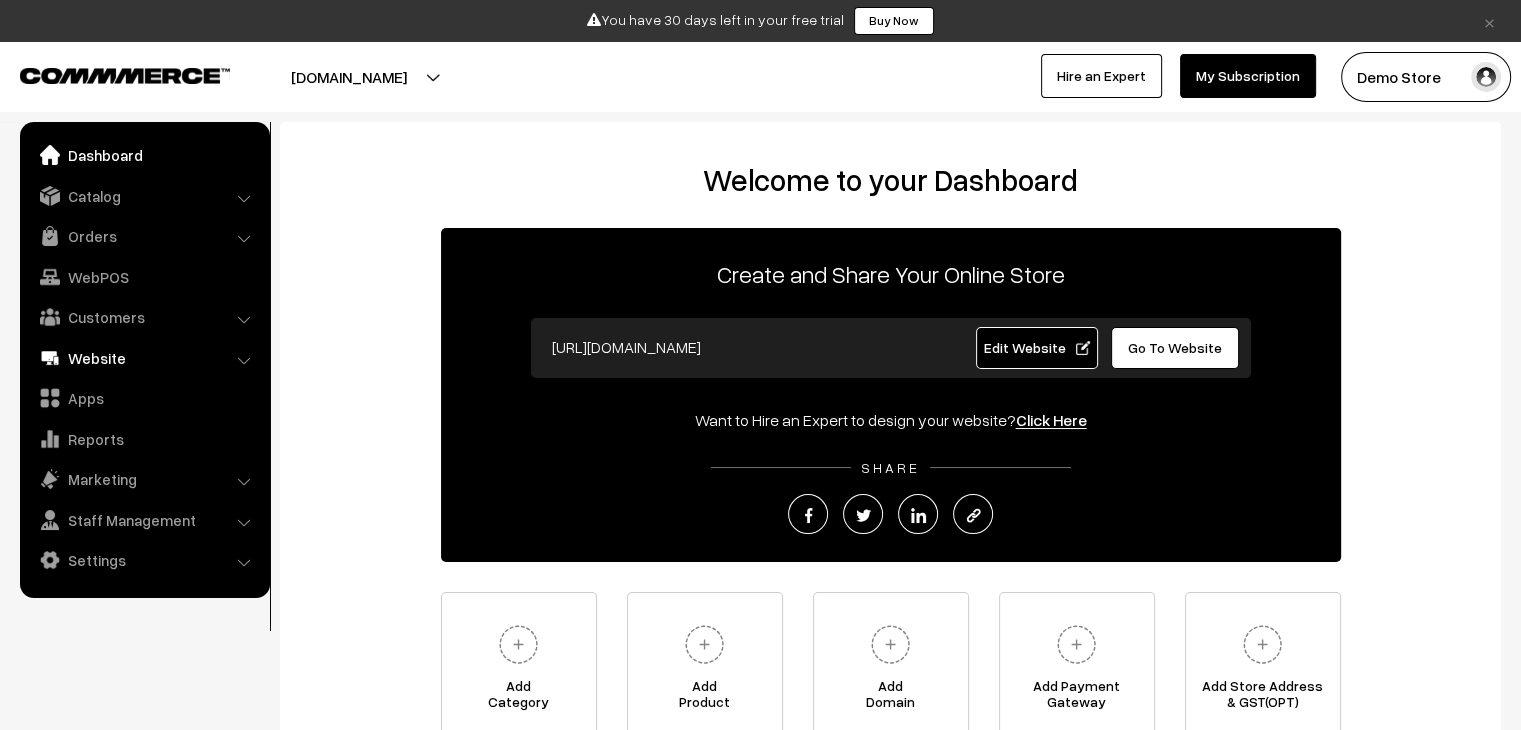 click on "Website" at bounding box center [144, 358] 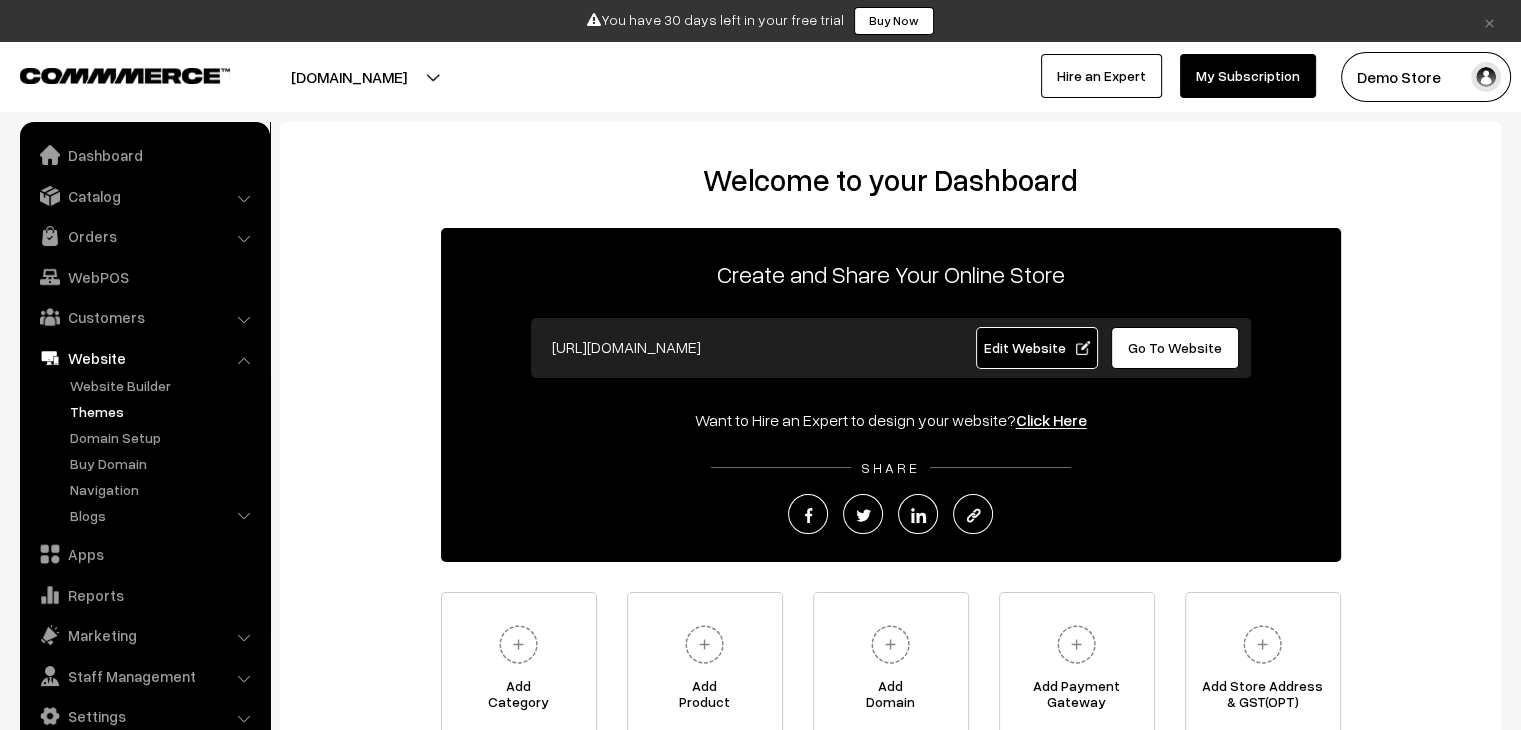 click on "Themes" at bounding box center (164, 411) 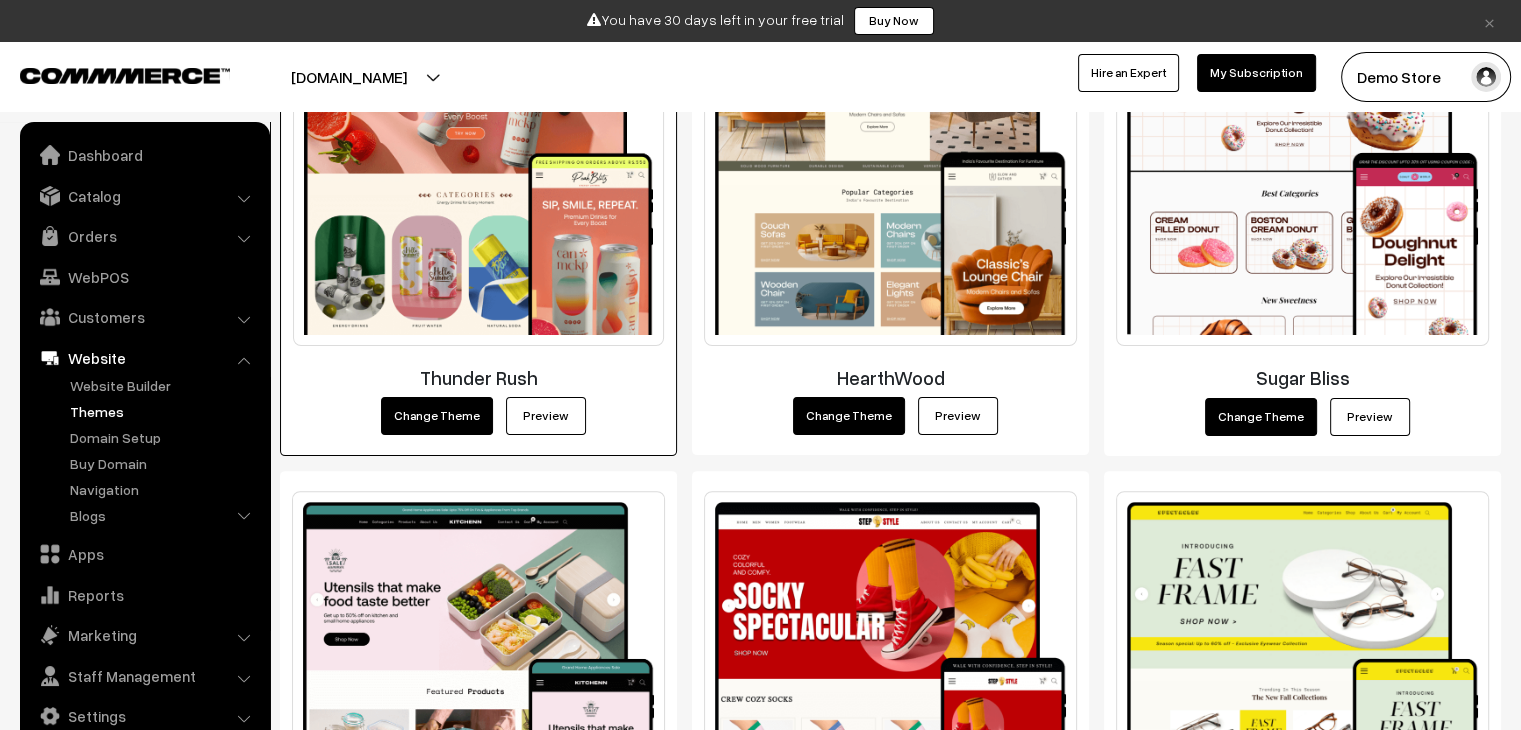 scroll, scrollTop: 495, scrollLeft: 0, axis: vertical 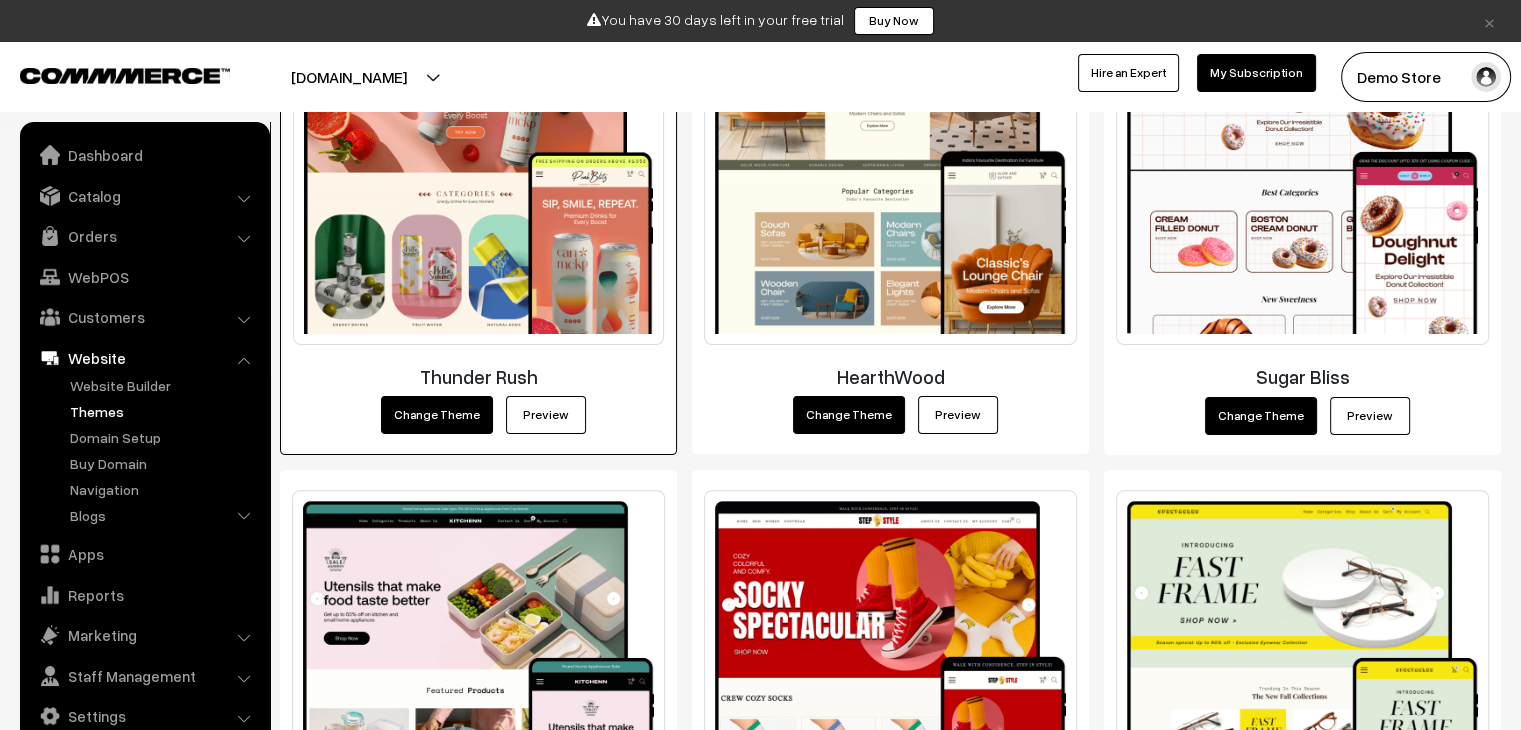 click on "Change Theme" at bounding box center [437, 415] 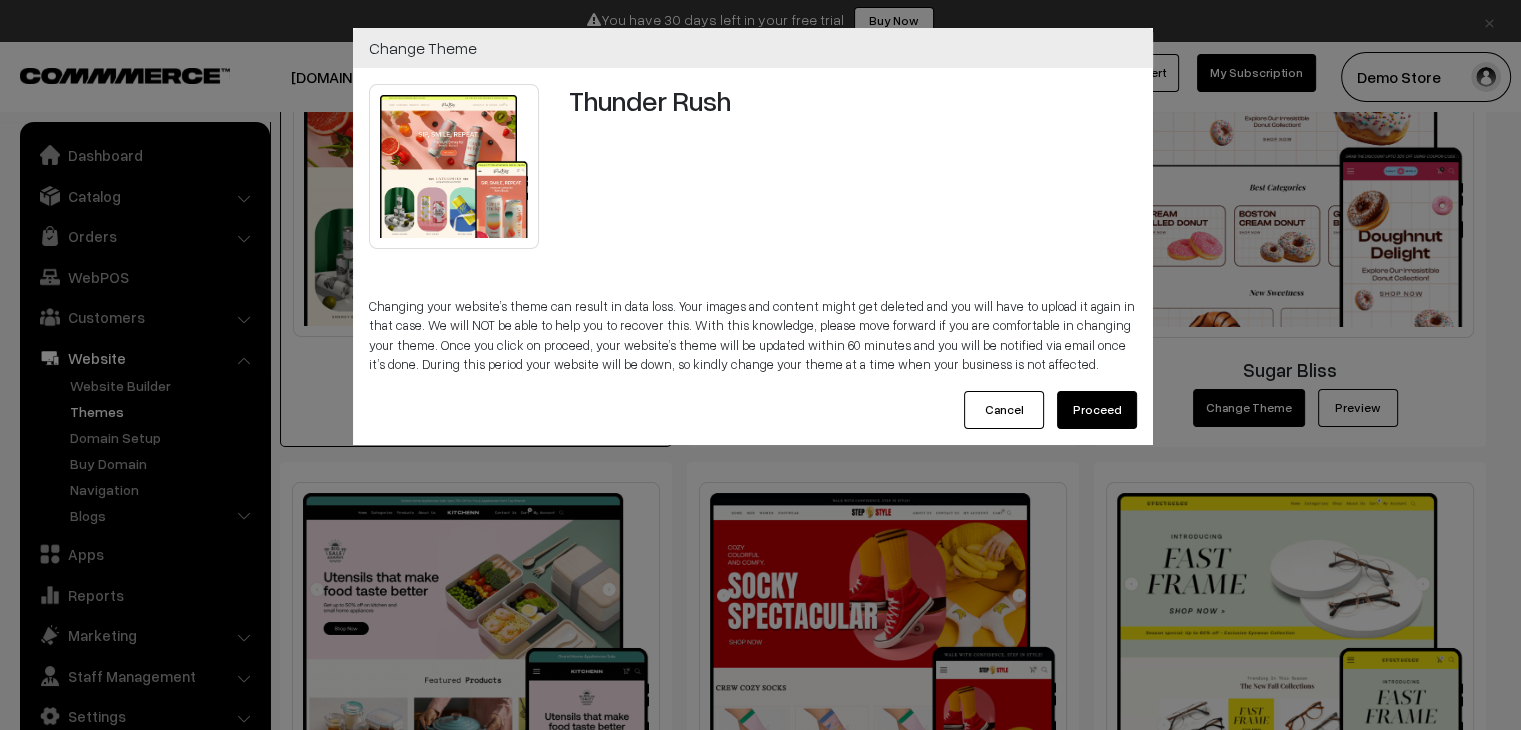 scroll, scrollTop: 494, scrollLeft: 0, axis: vertical 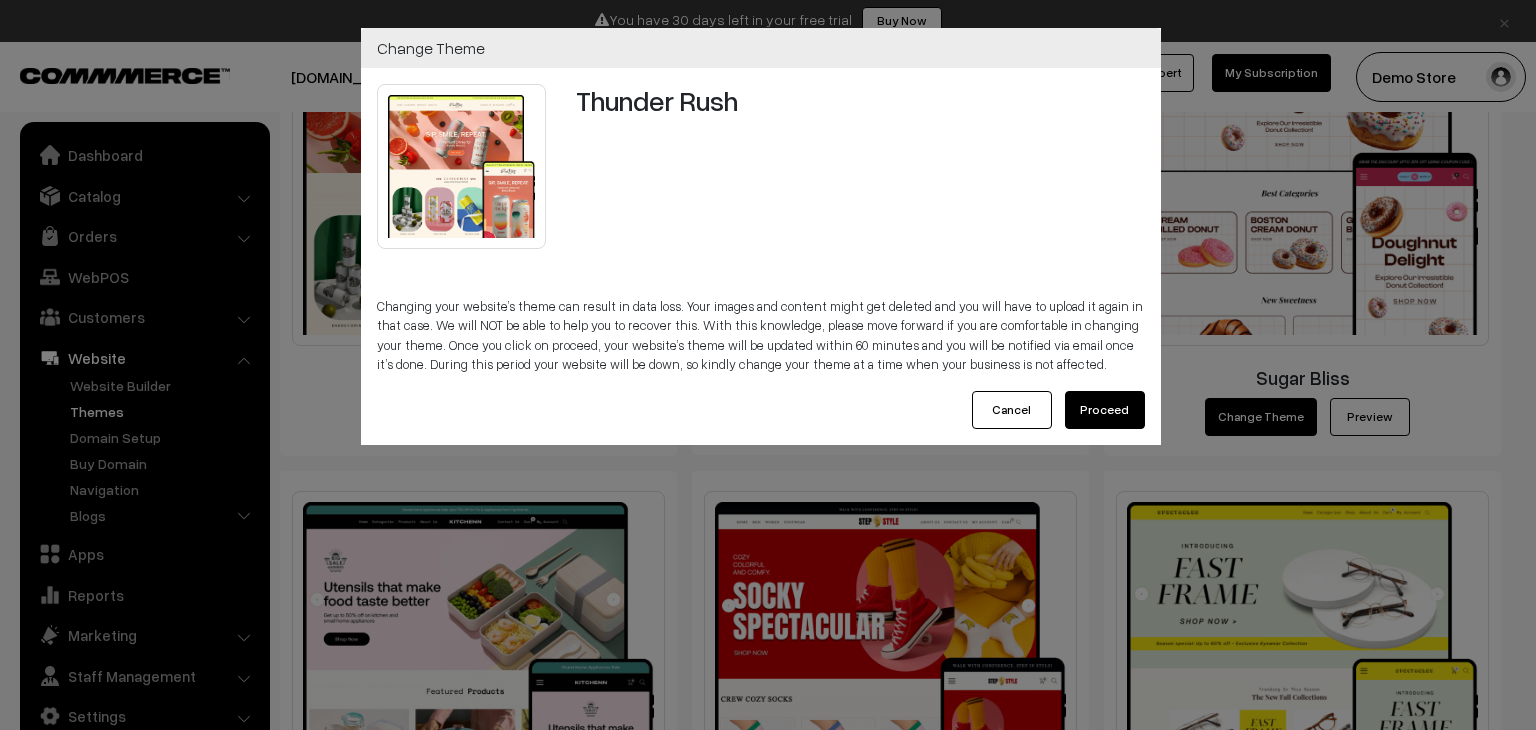 click on "Cancel" at bounding box center [1012, 410] 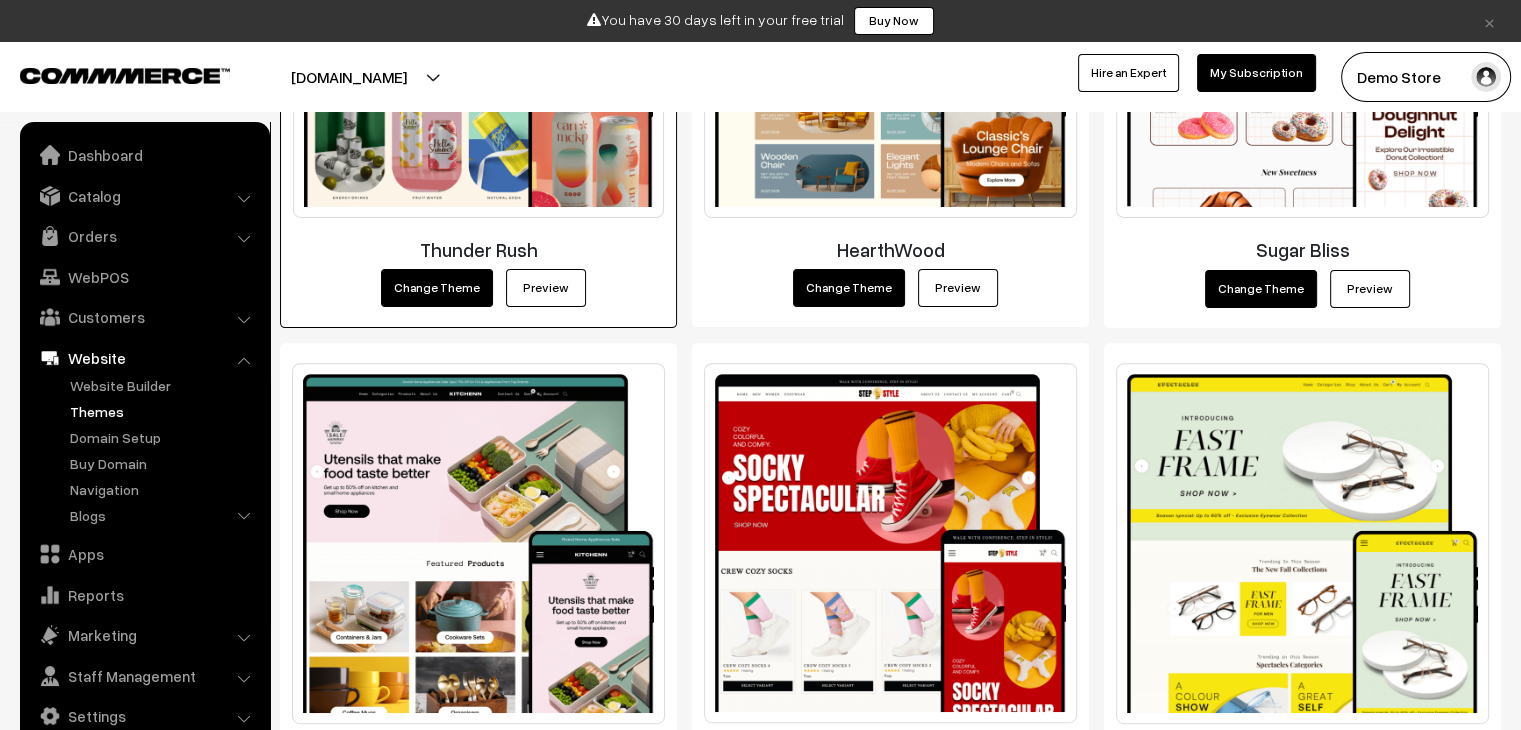 scroll, scrollTop: 623, scrollLeft: 0, axis: vertical 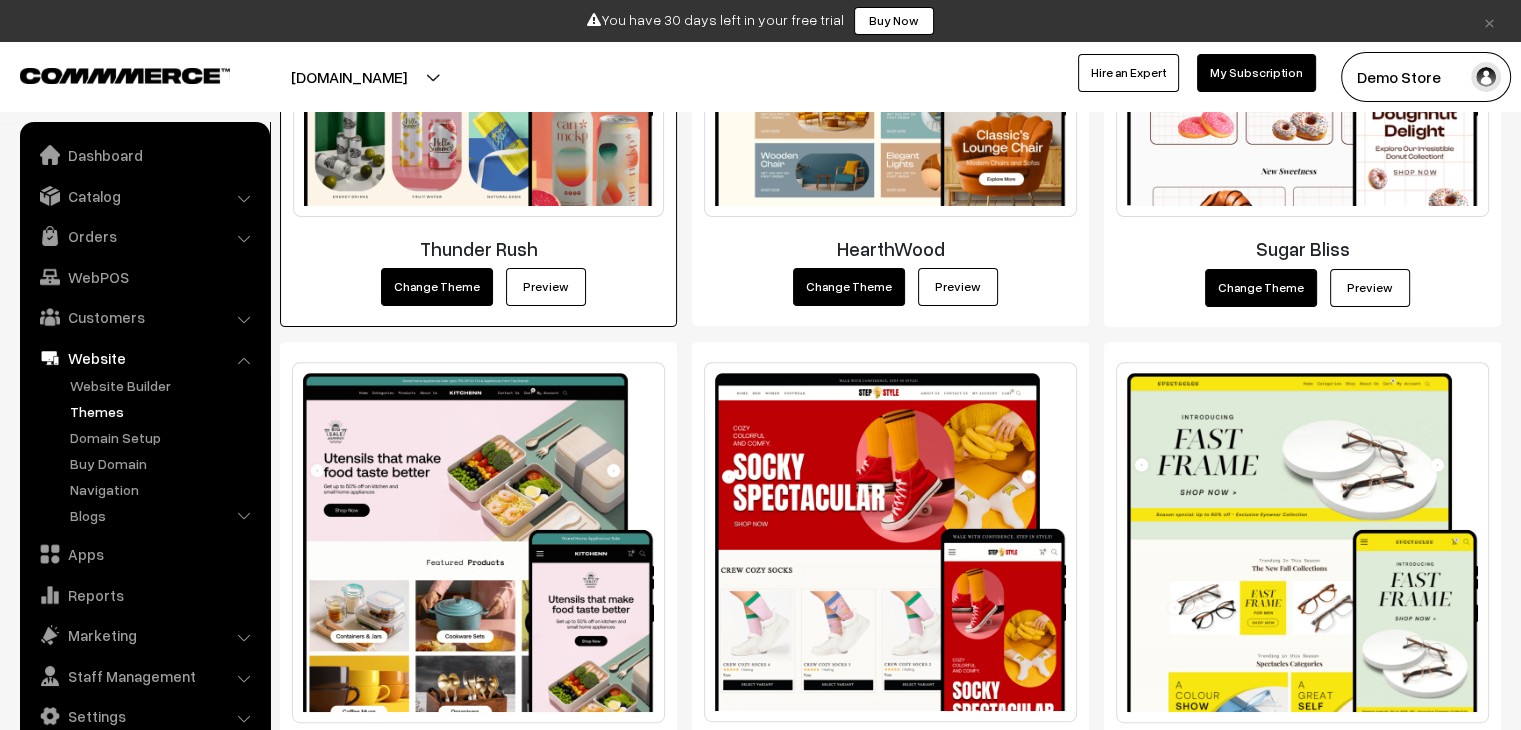click on "Thunder Rush" at bounding box center (478, 248) 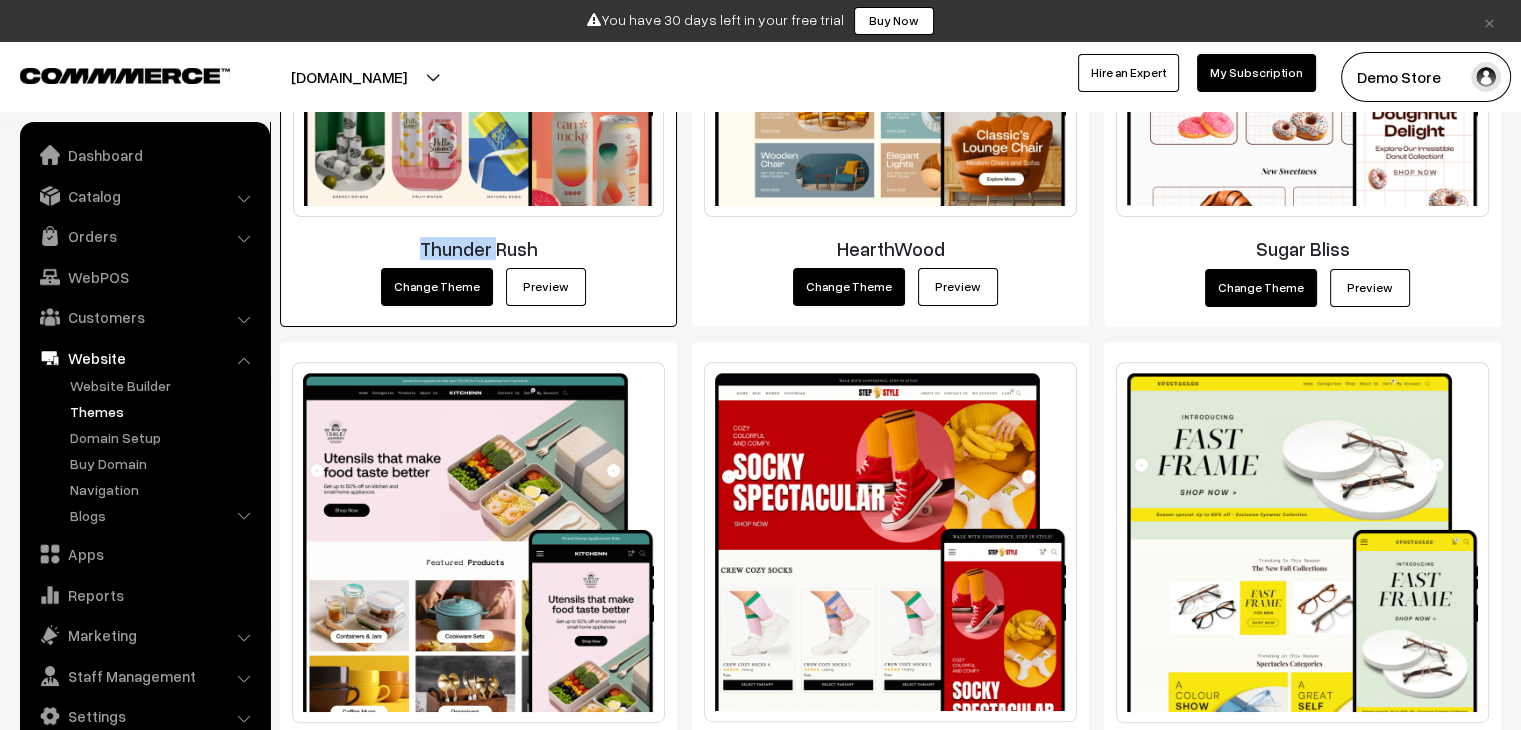 click on "Thunder Rush" at bounding box center (478, 248) 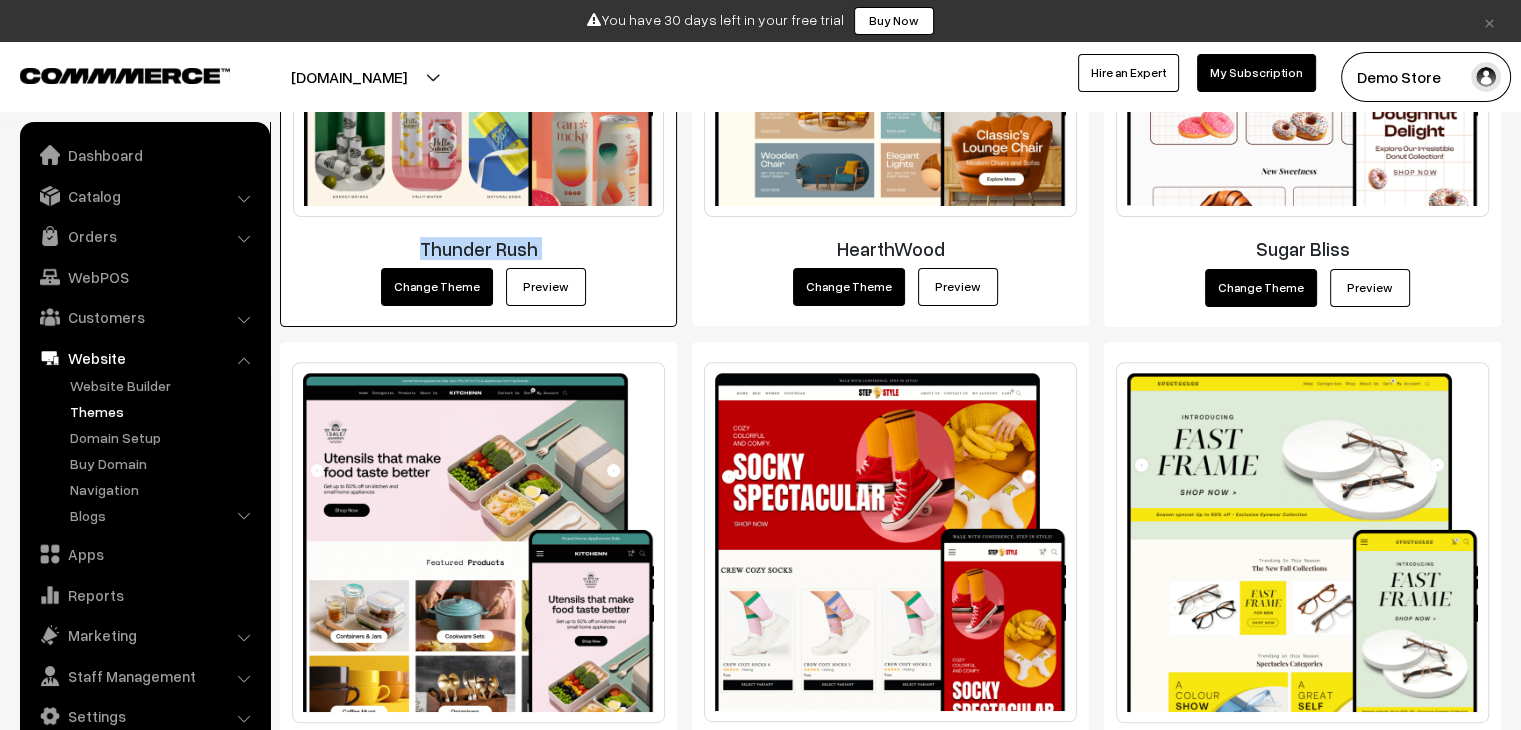 click on "Thunder Rush" at bounding box center (478, 248) 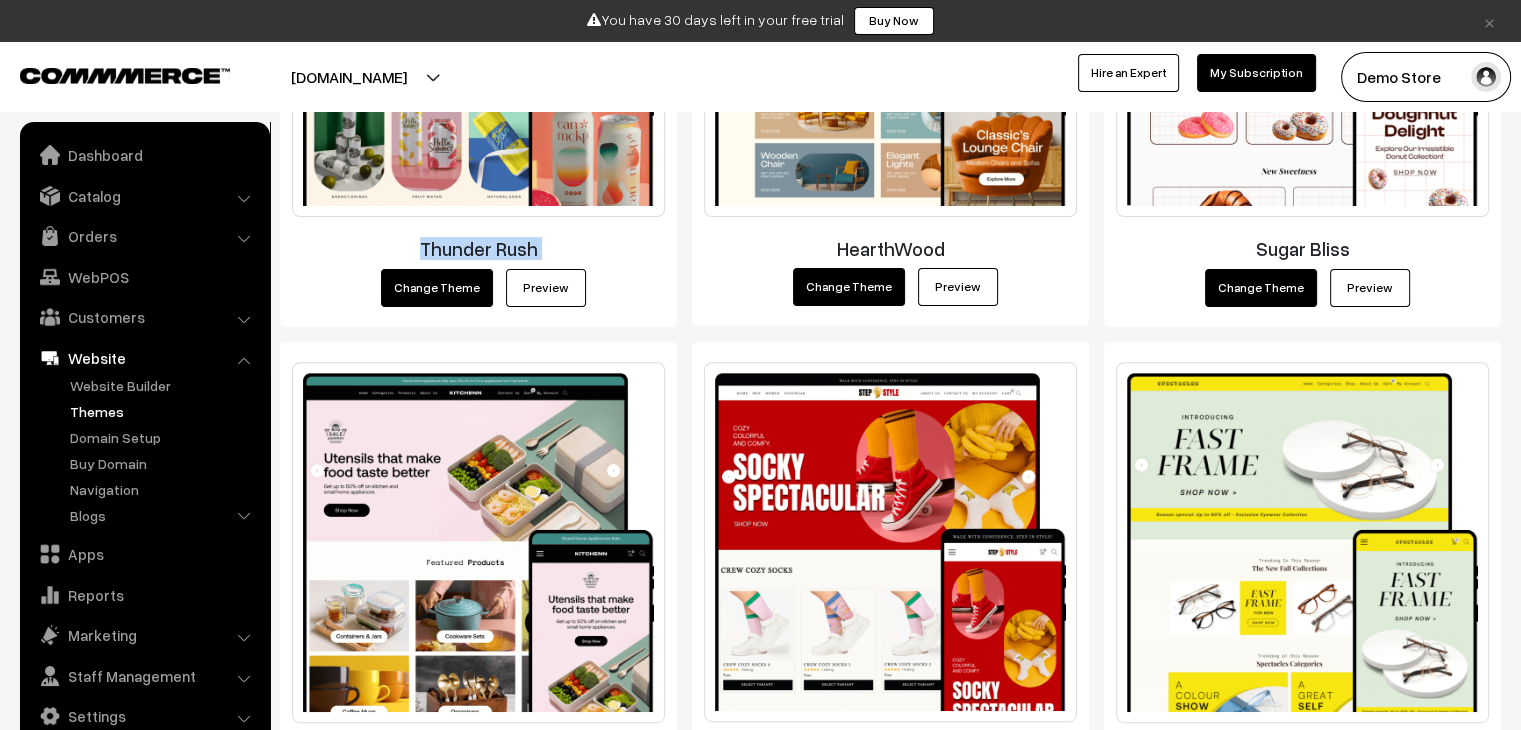 scroll, scrollTop: 622, scrollLeft: 0, axis: vertical 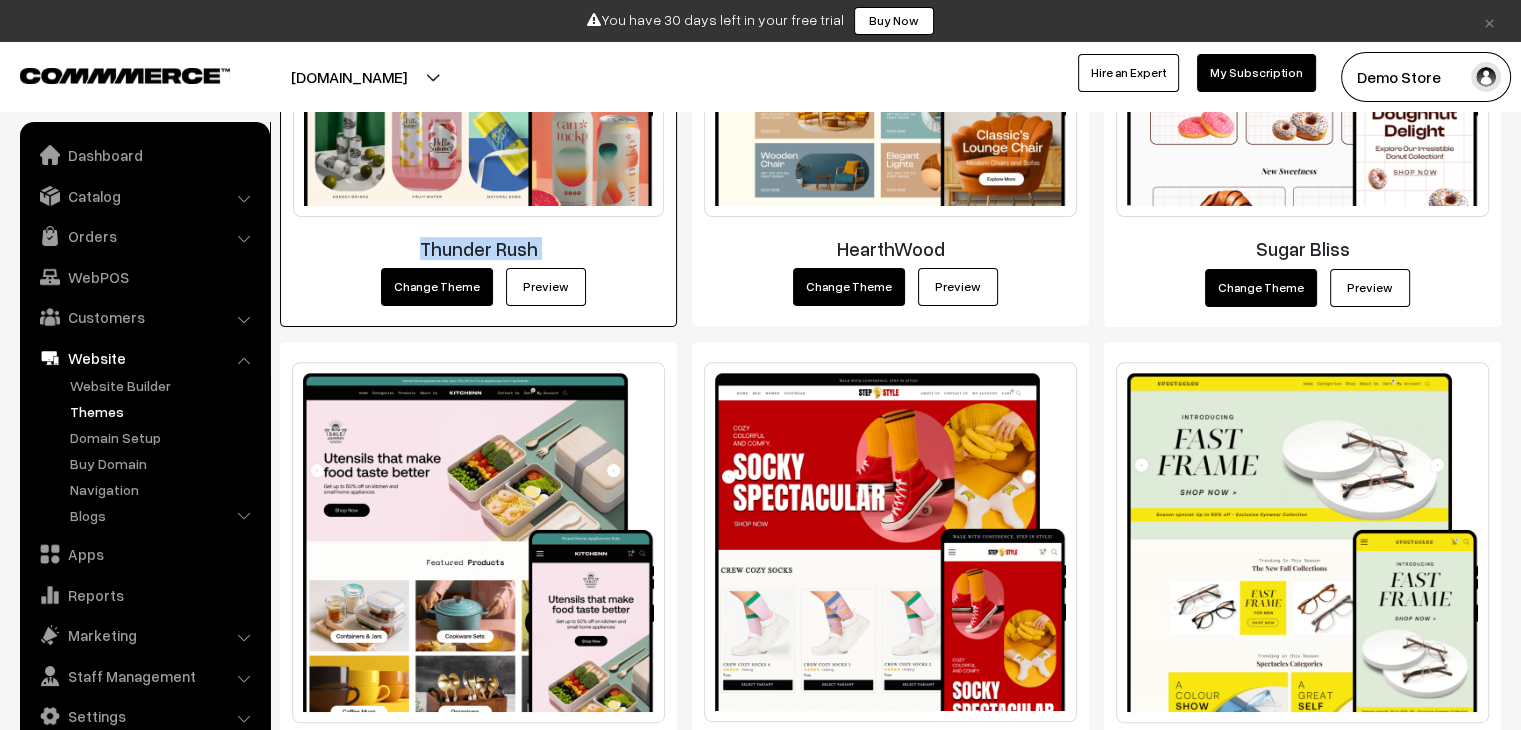 click on "Change Theme" at bounding box center [437, 287] 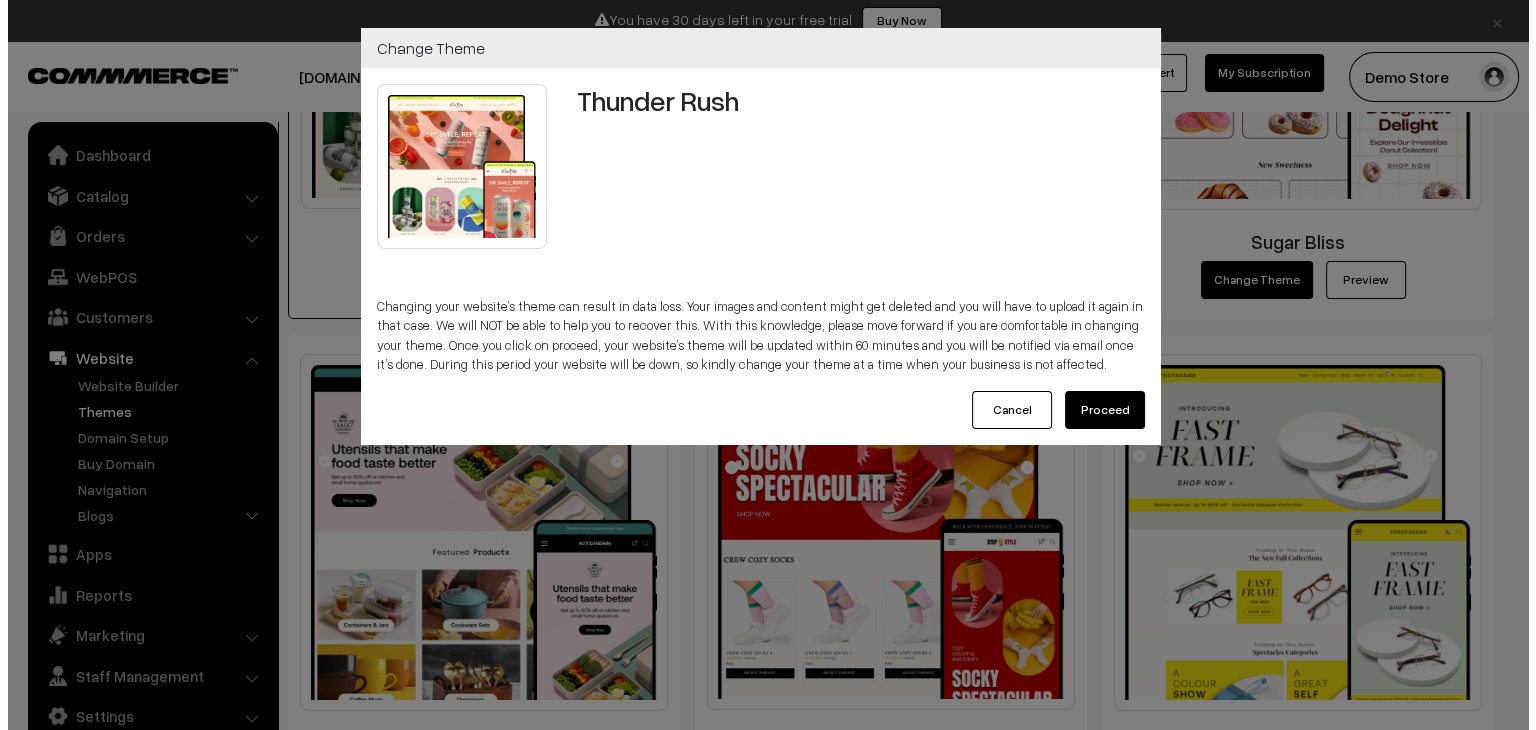 scroll, scrollTop: 622, scrollLeft: 0, axis: vertical 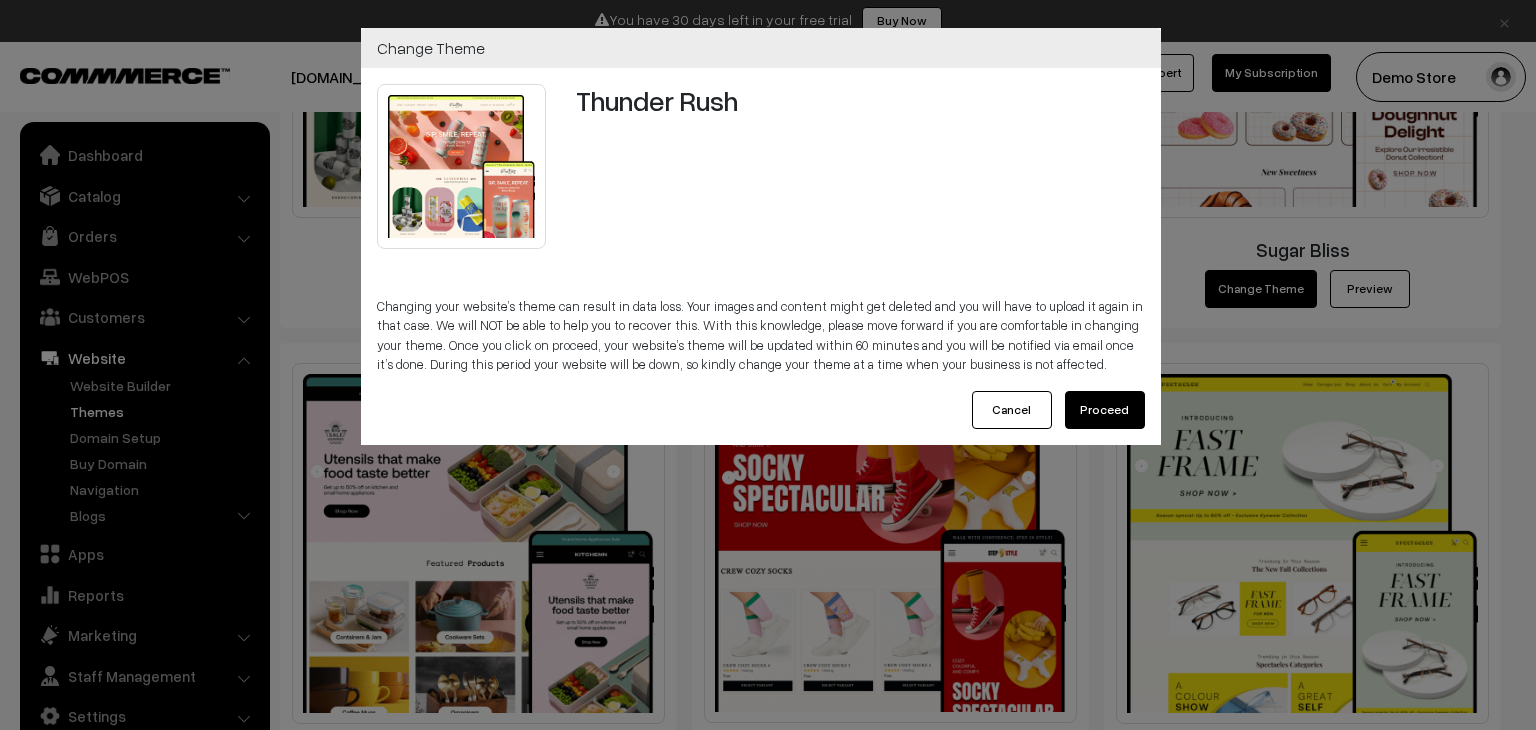 click on "Proceed" at bounding box center (1105, 410) 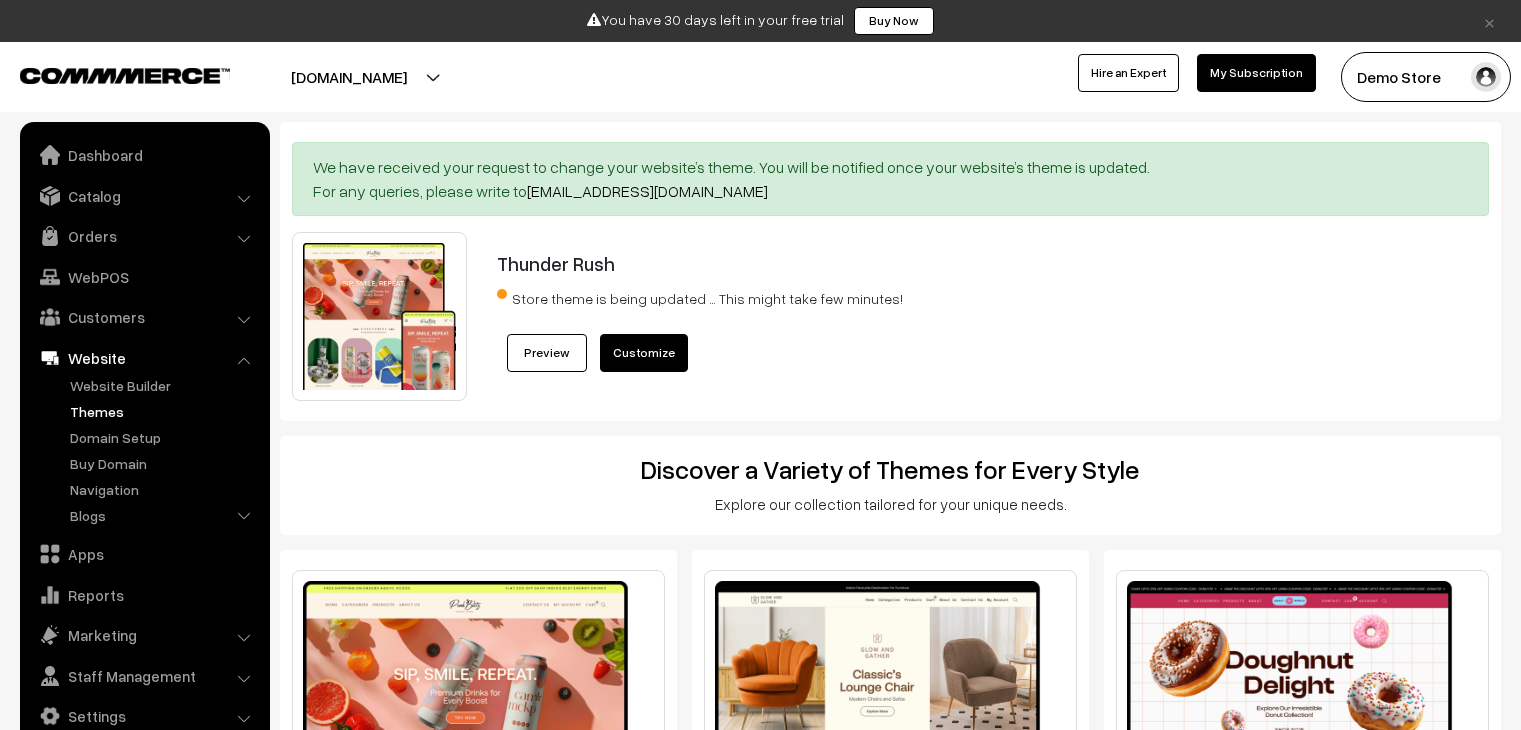 scroll, scrollTop: 0, scrollLeft: 0, axis: both 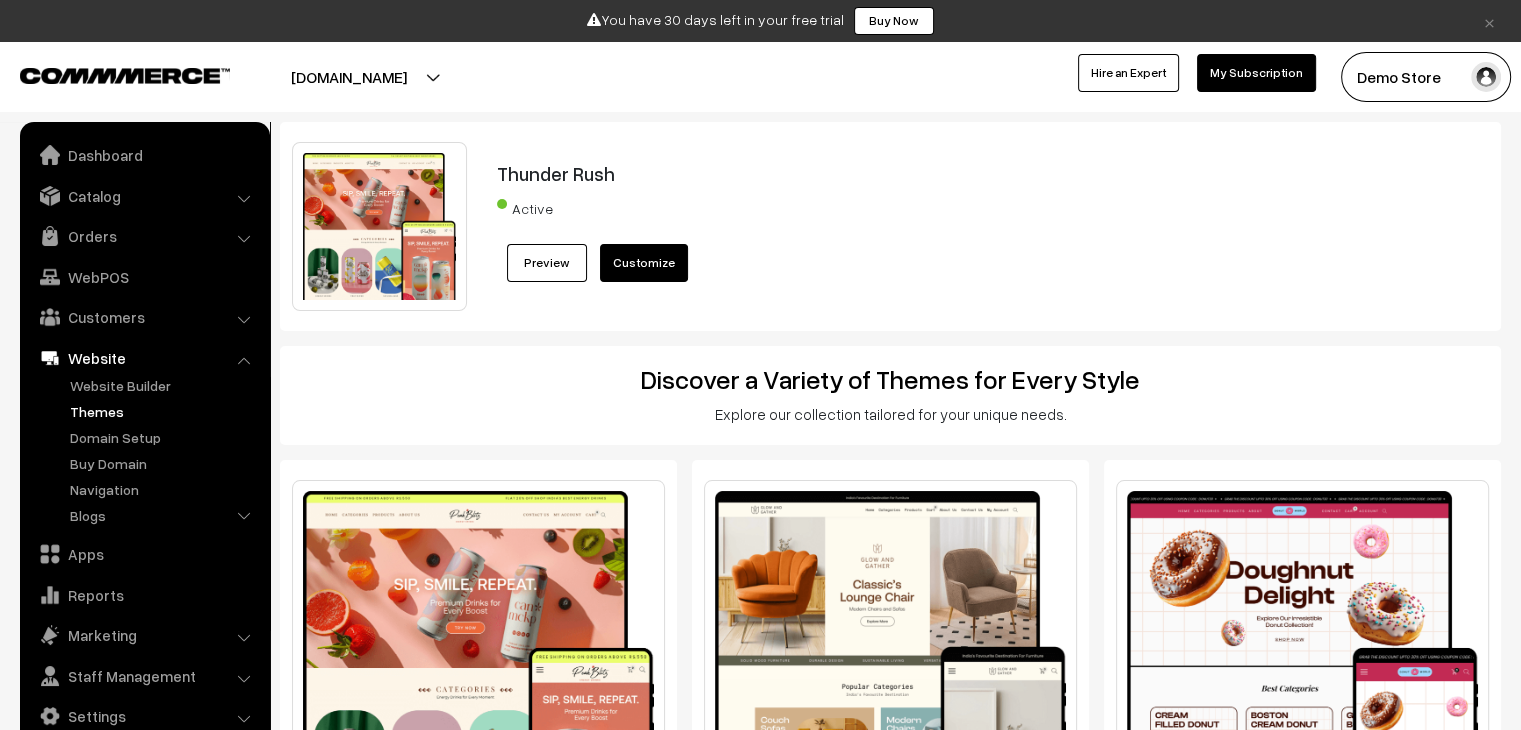 click on "Customize" at bounding box center (644, 263) 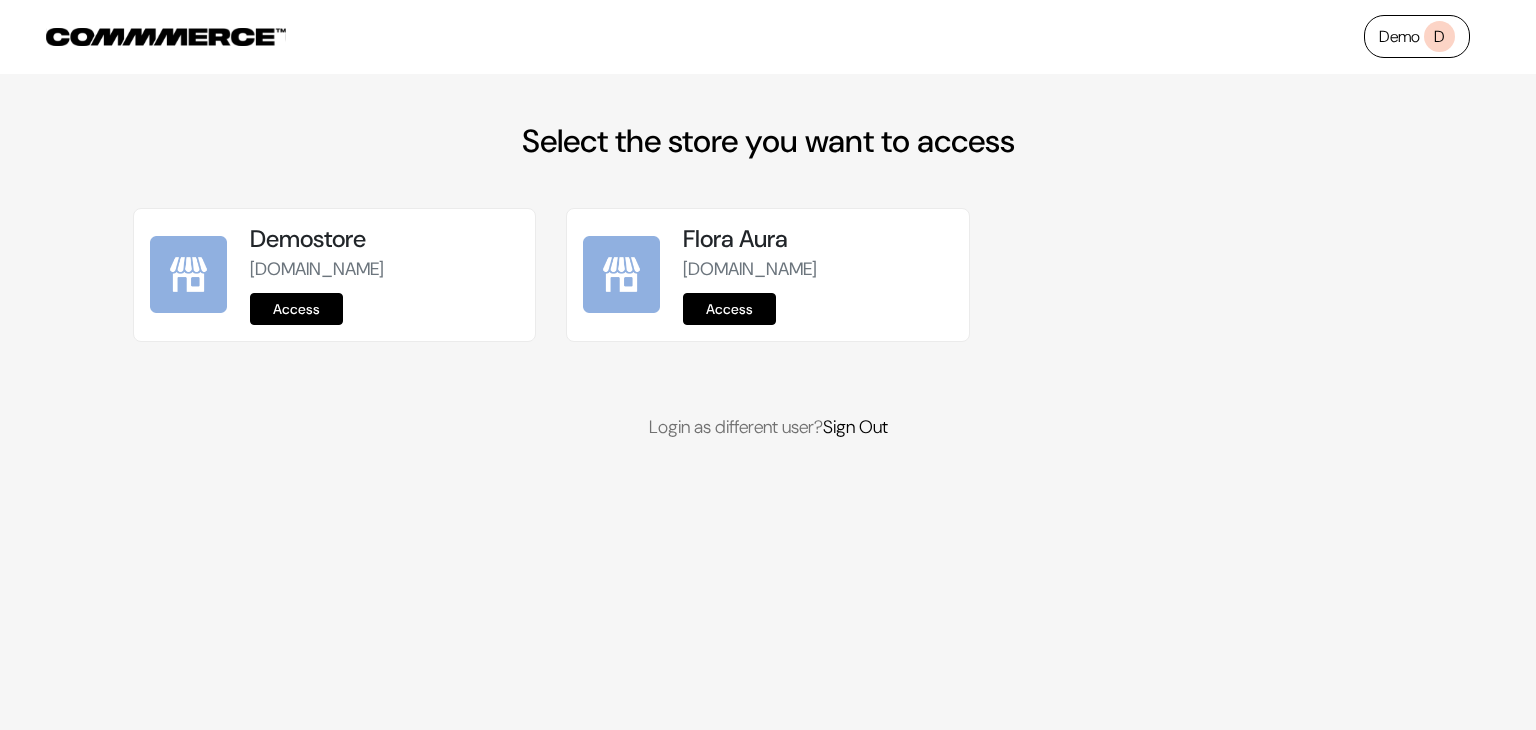 scroll, scrollTop: 0, scrollLeft: 0, axis: both 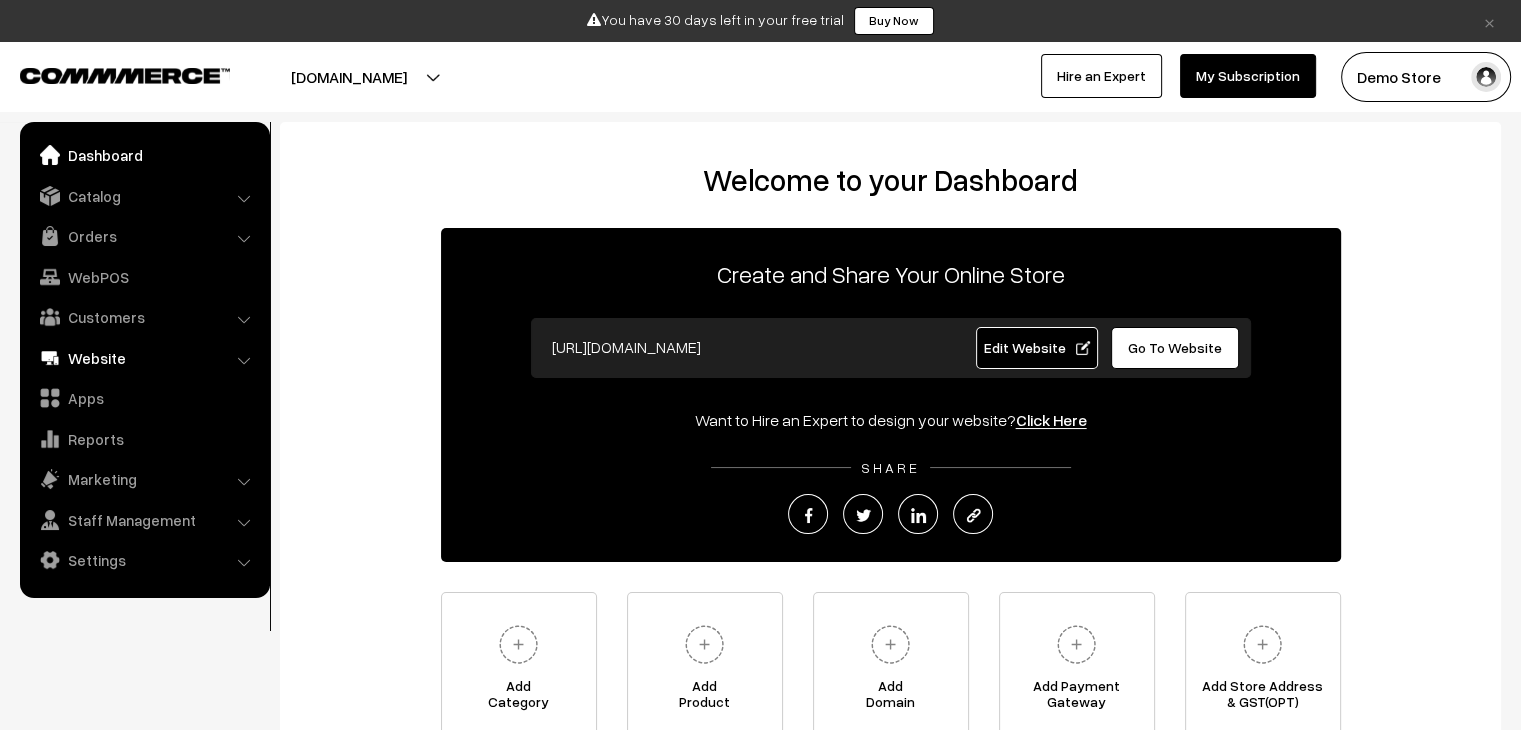 click on "Website" at bounding box center (144, 358) 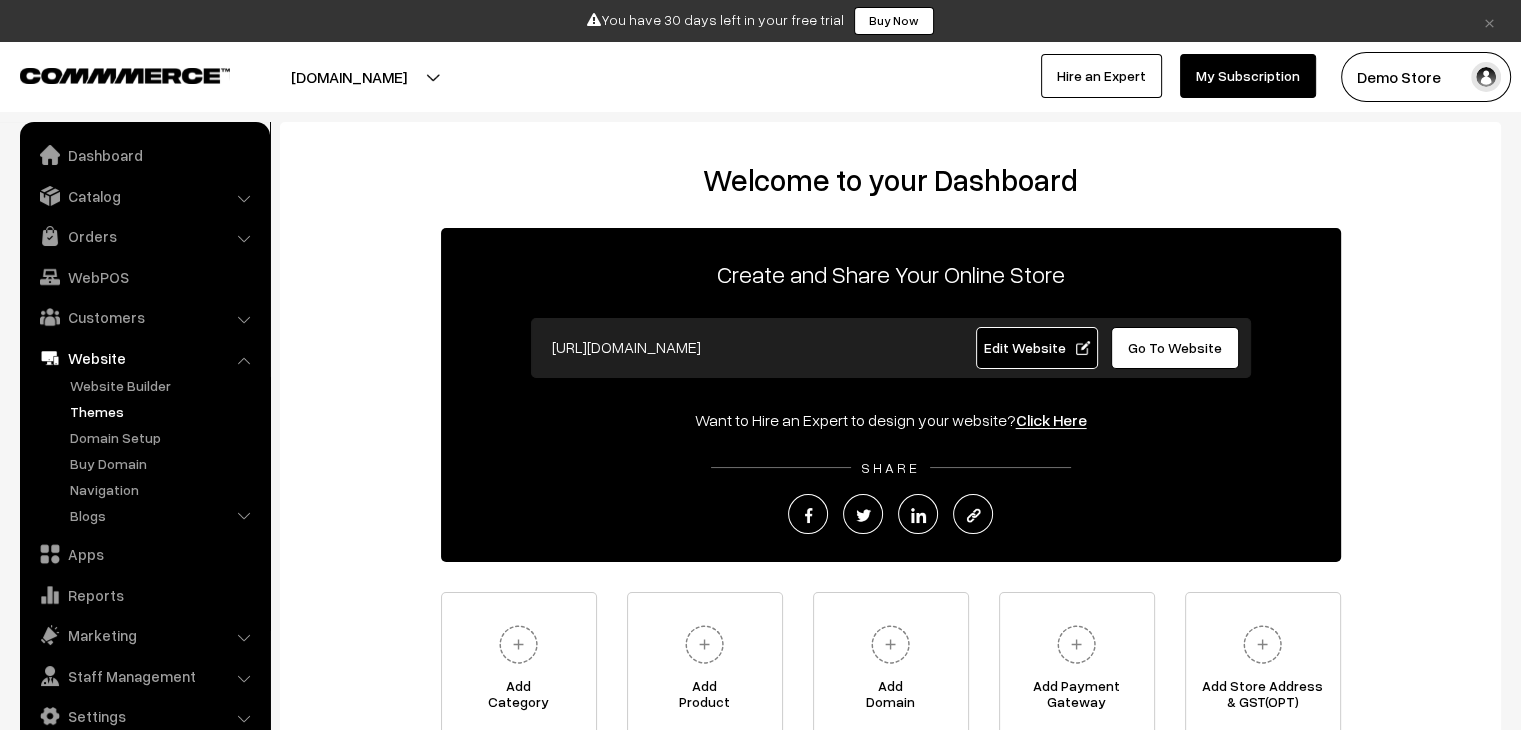 click on "Themes" at bounding box center (164, 411) 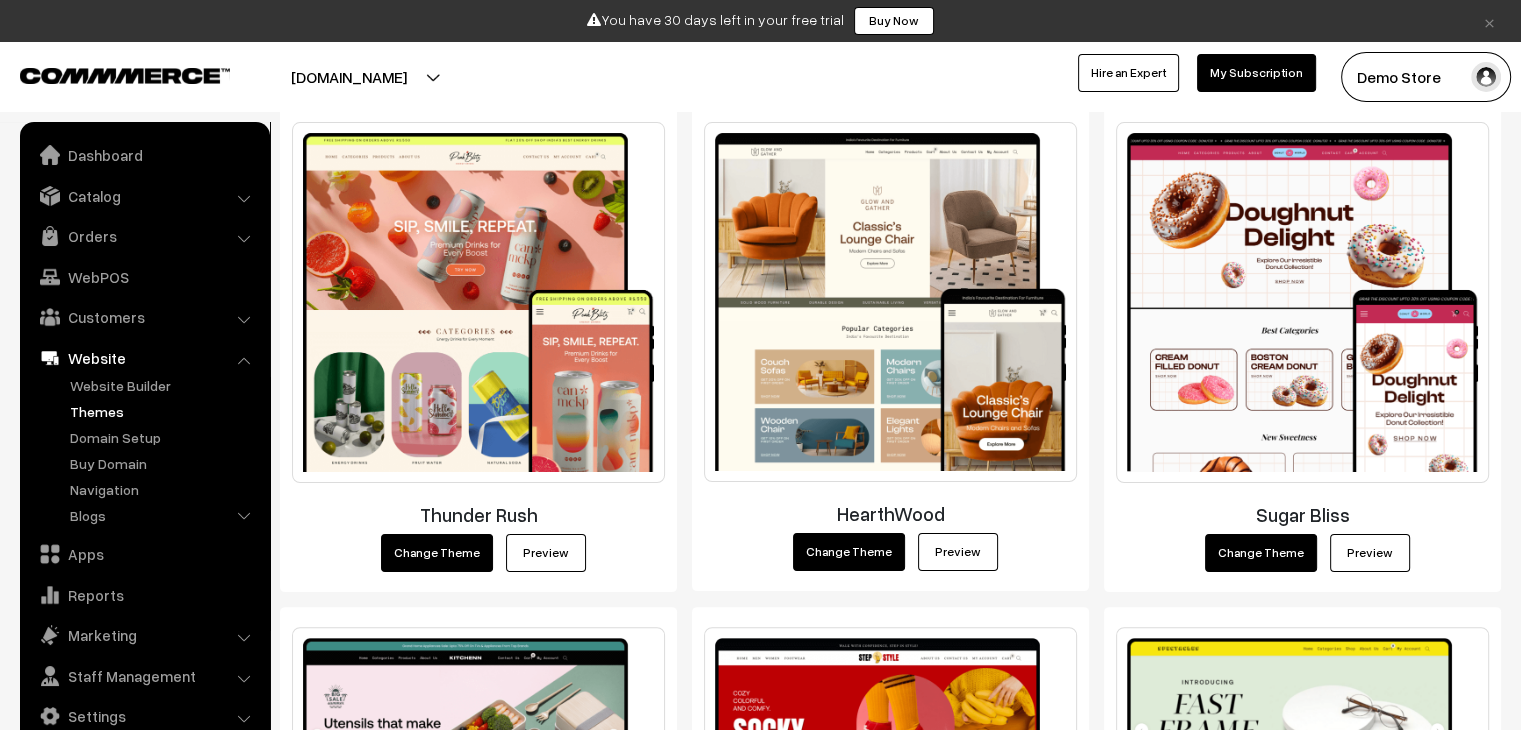 scroll, scrollTop: 367, scrollLeft: 0, axis: vertical 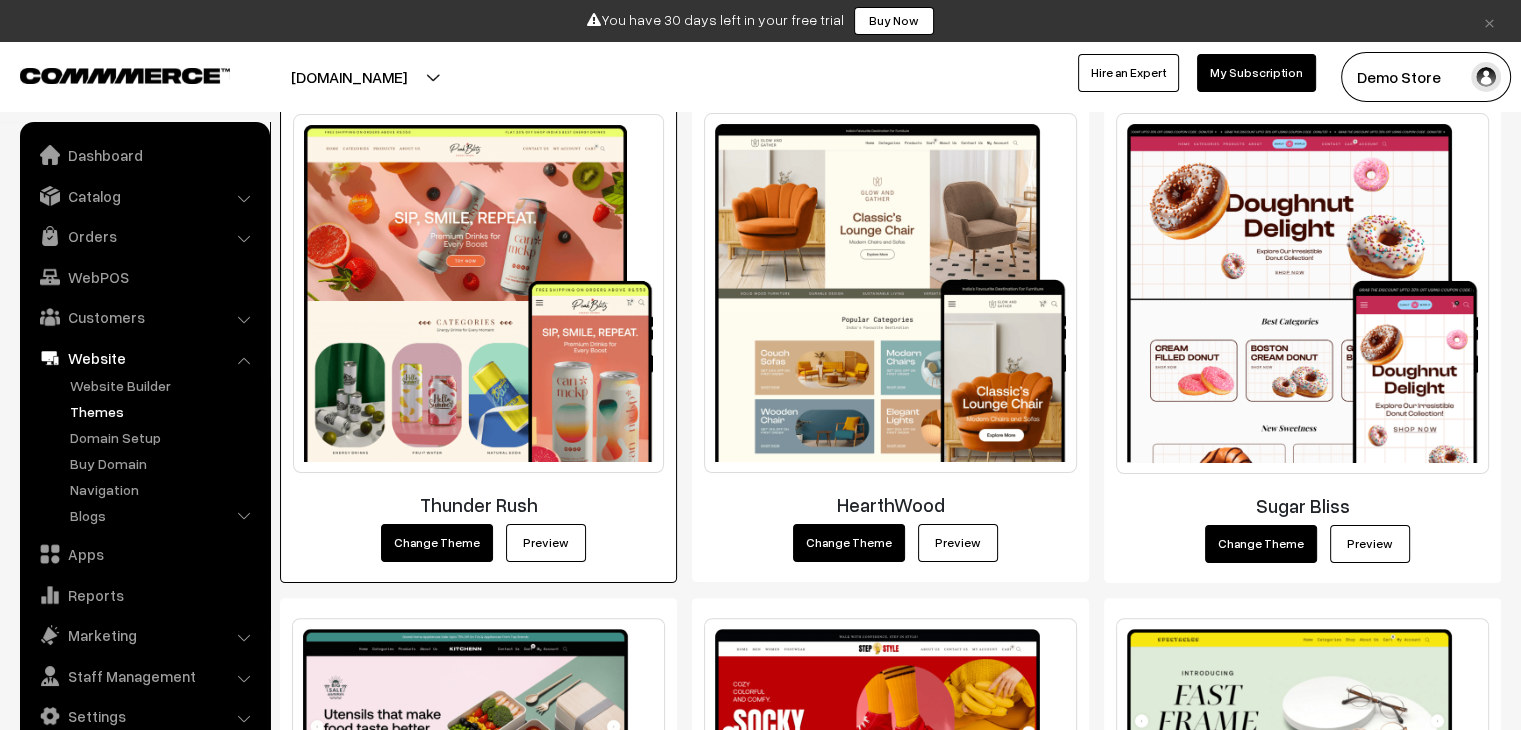 click on "Thunder Rush" at bounding box center [478, 504] 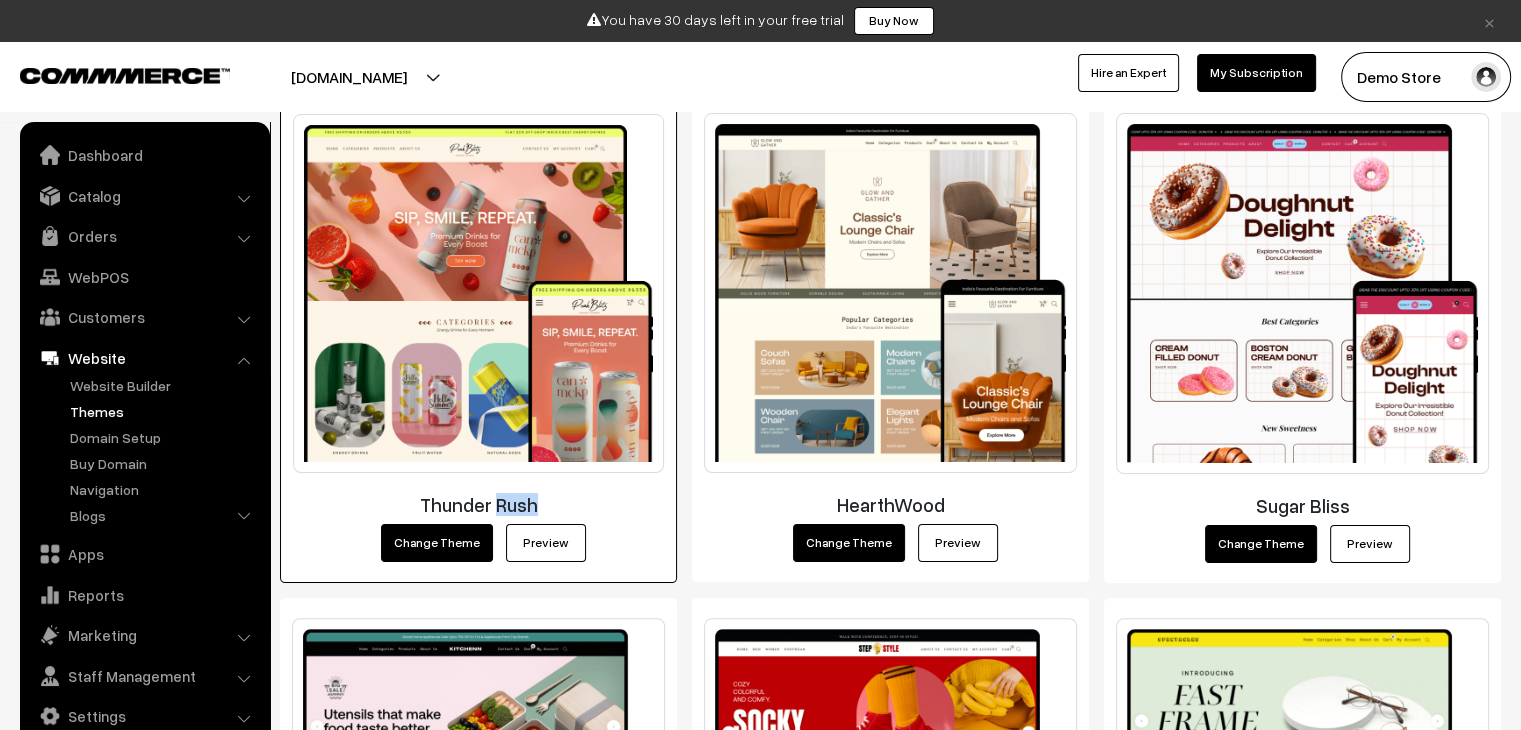 click on "Thunder Rush" at bounding box center [478, 504] 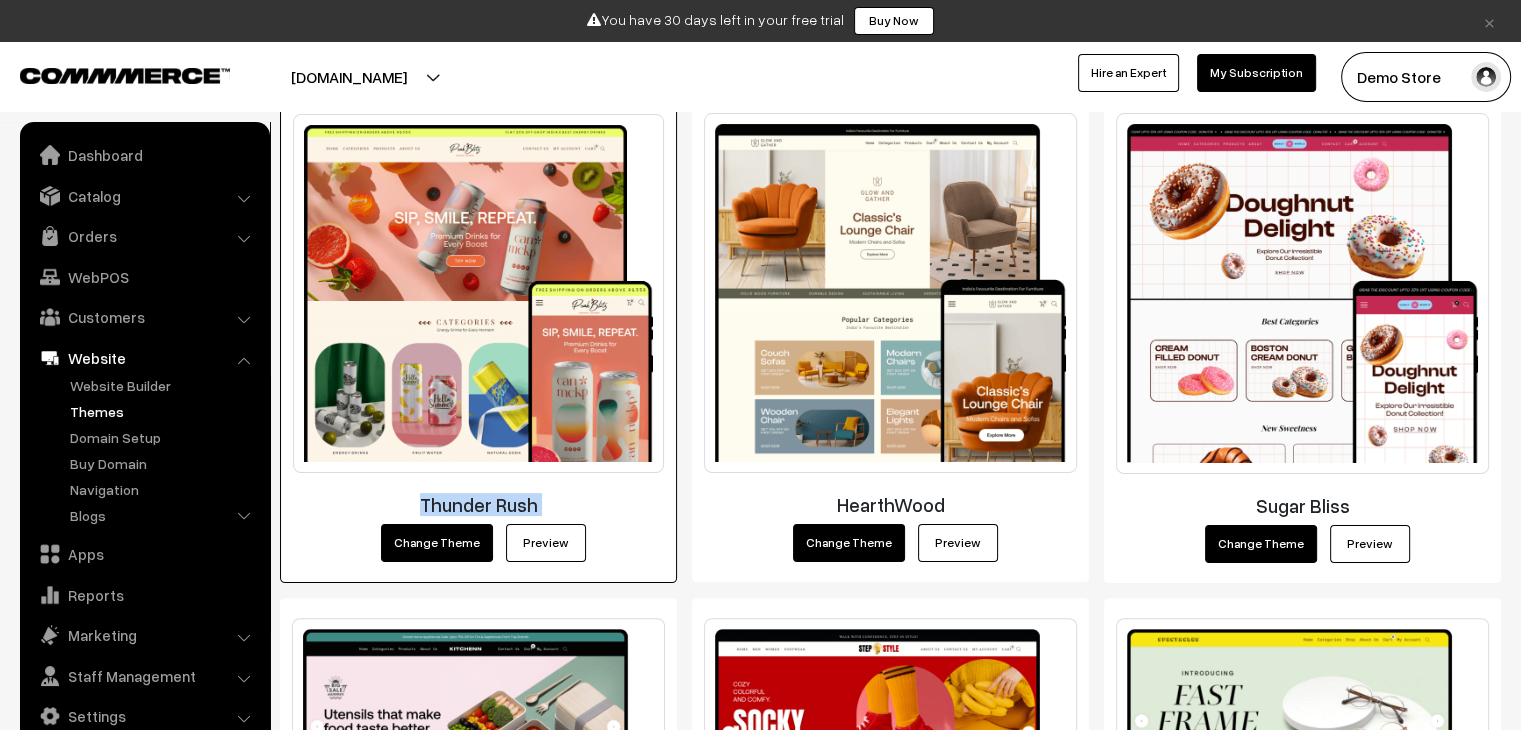 click on "Thunder Rush" at bounding box center [478, 504] 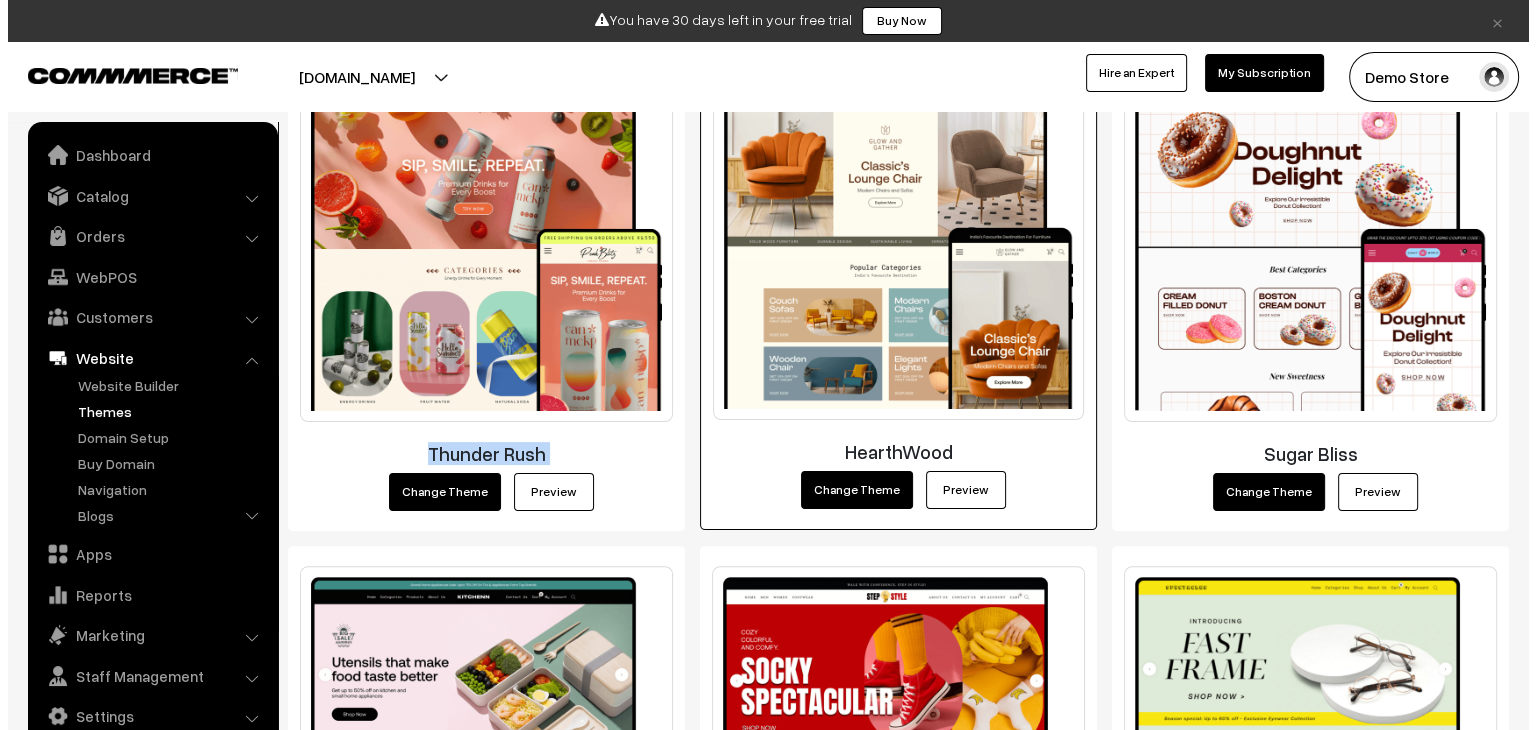 scroll, scrollTop: 420, scrollLeft: 0, axis: vertical 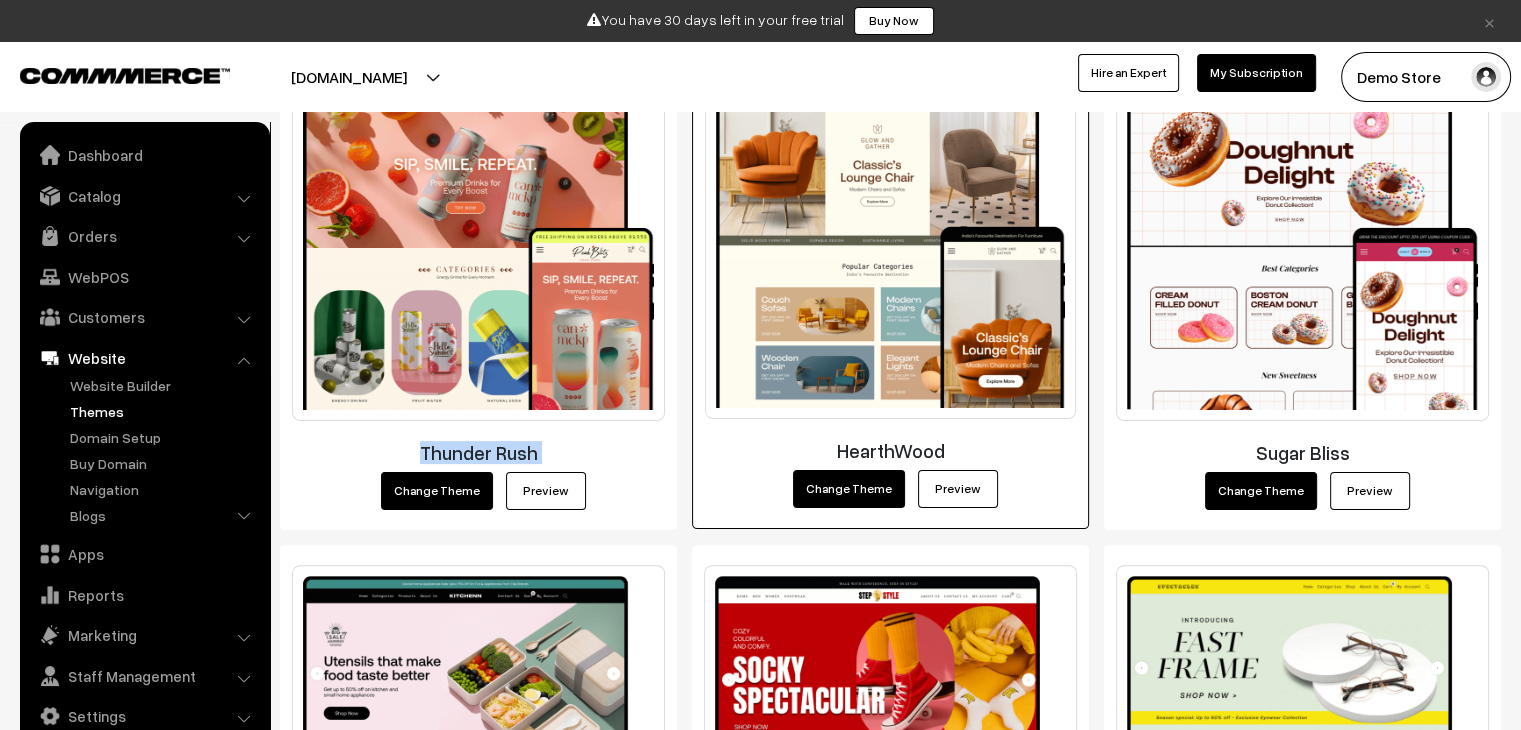 click on "Change Theme" at bounding box center (849, 489) 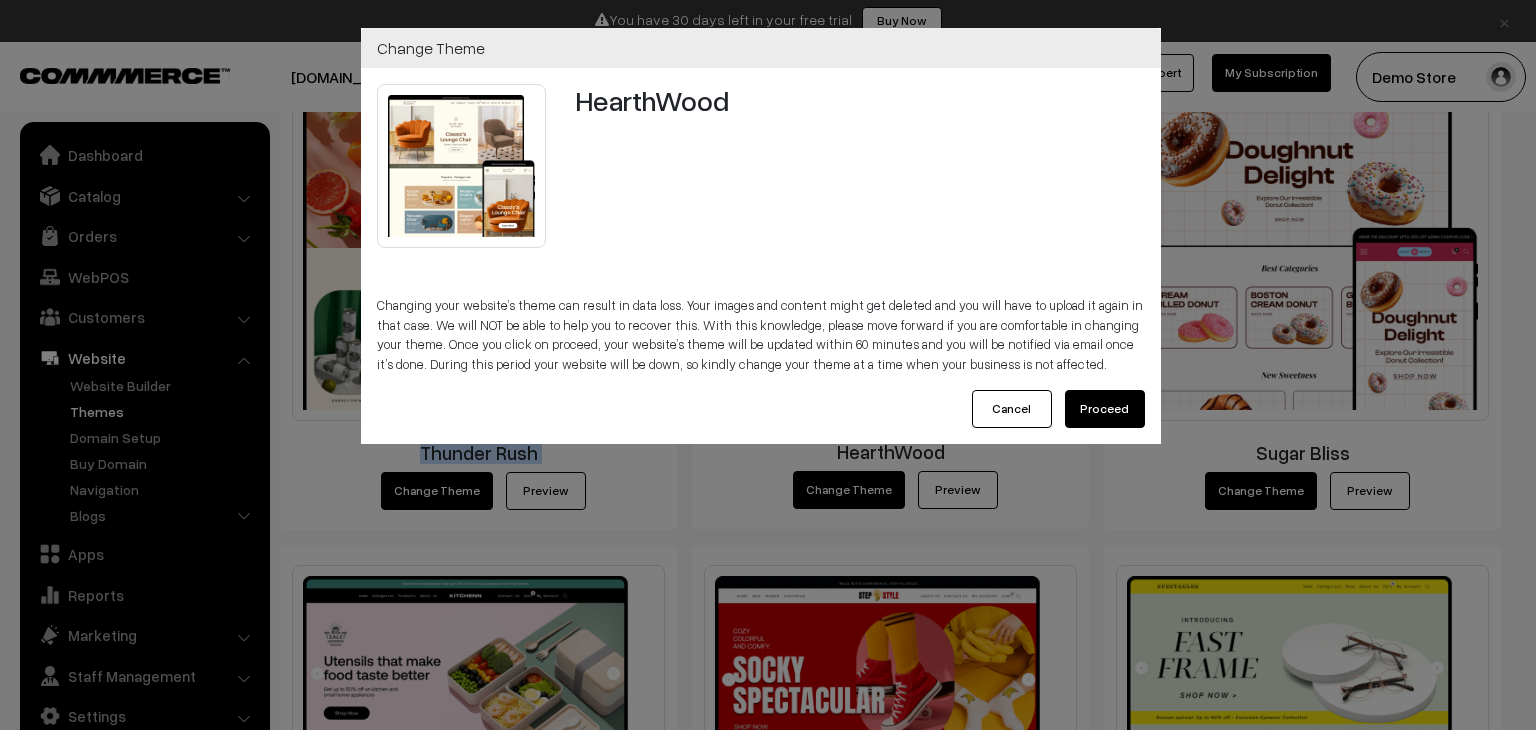 click on "Proceed" at bounding box center [1105, 409] 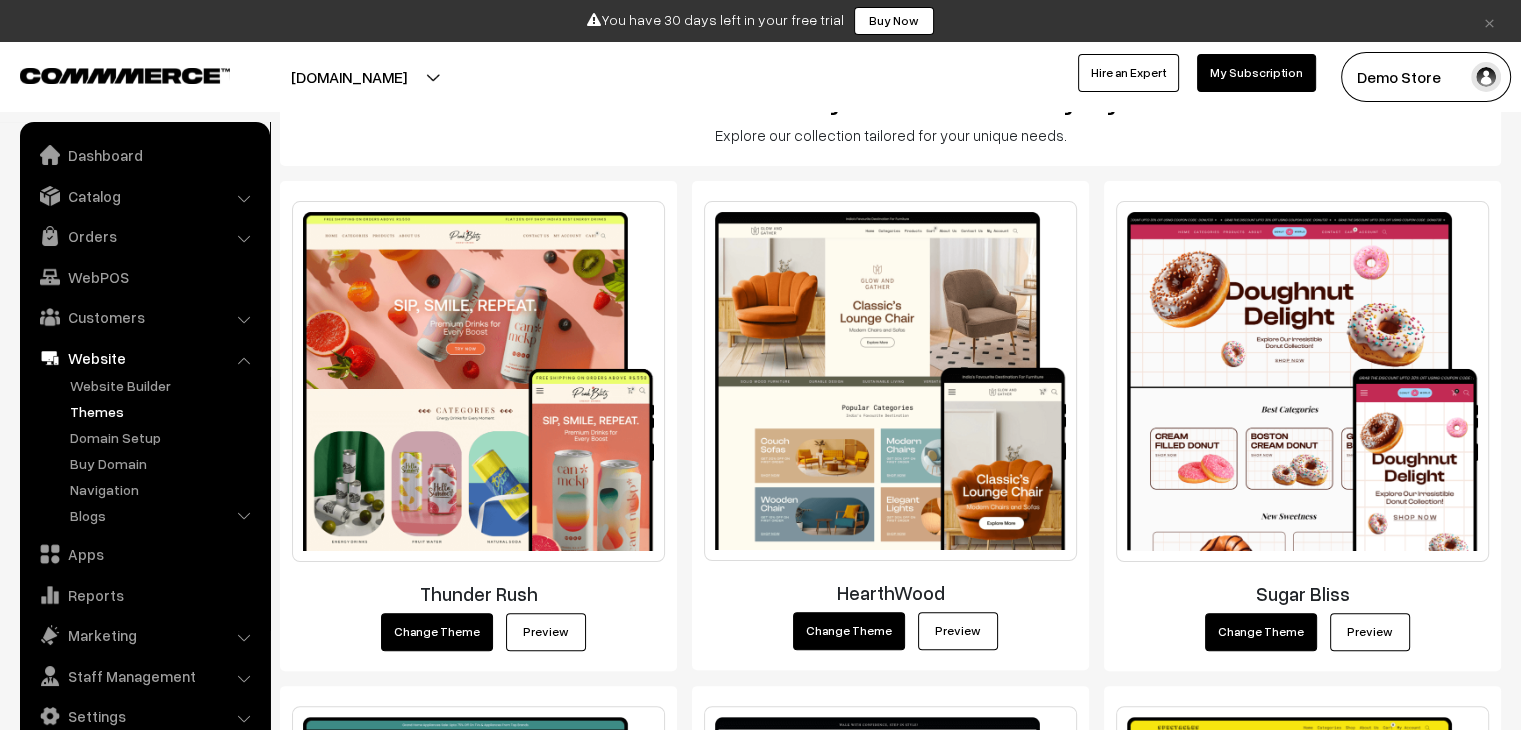scroll, scrollTop: 363, scrollLeft: 0, axis: vertical 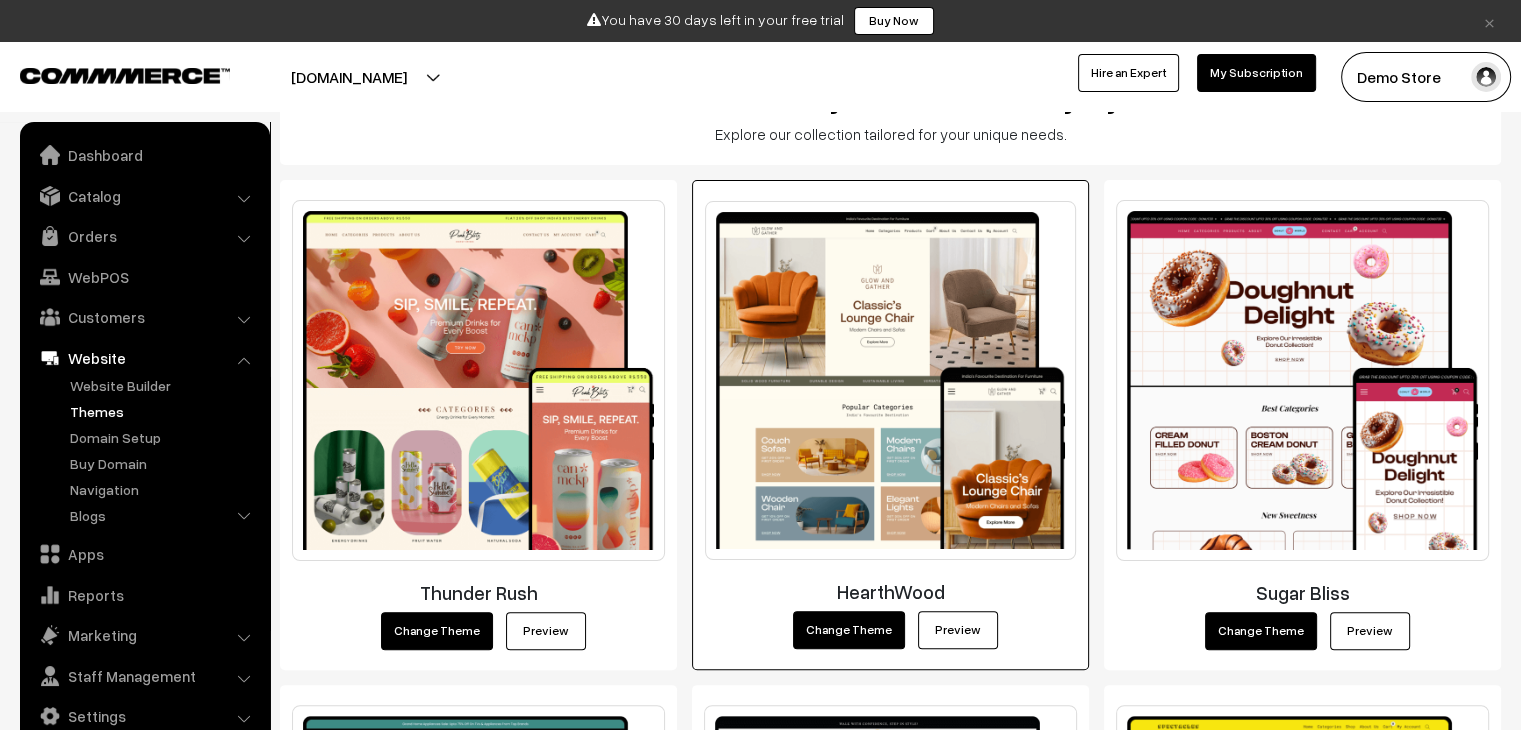 click on "HearthWood" at bounding box center (890, 591) 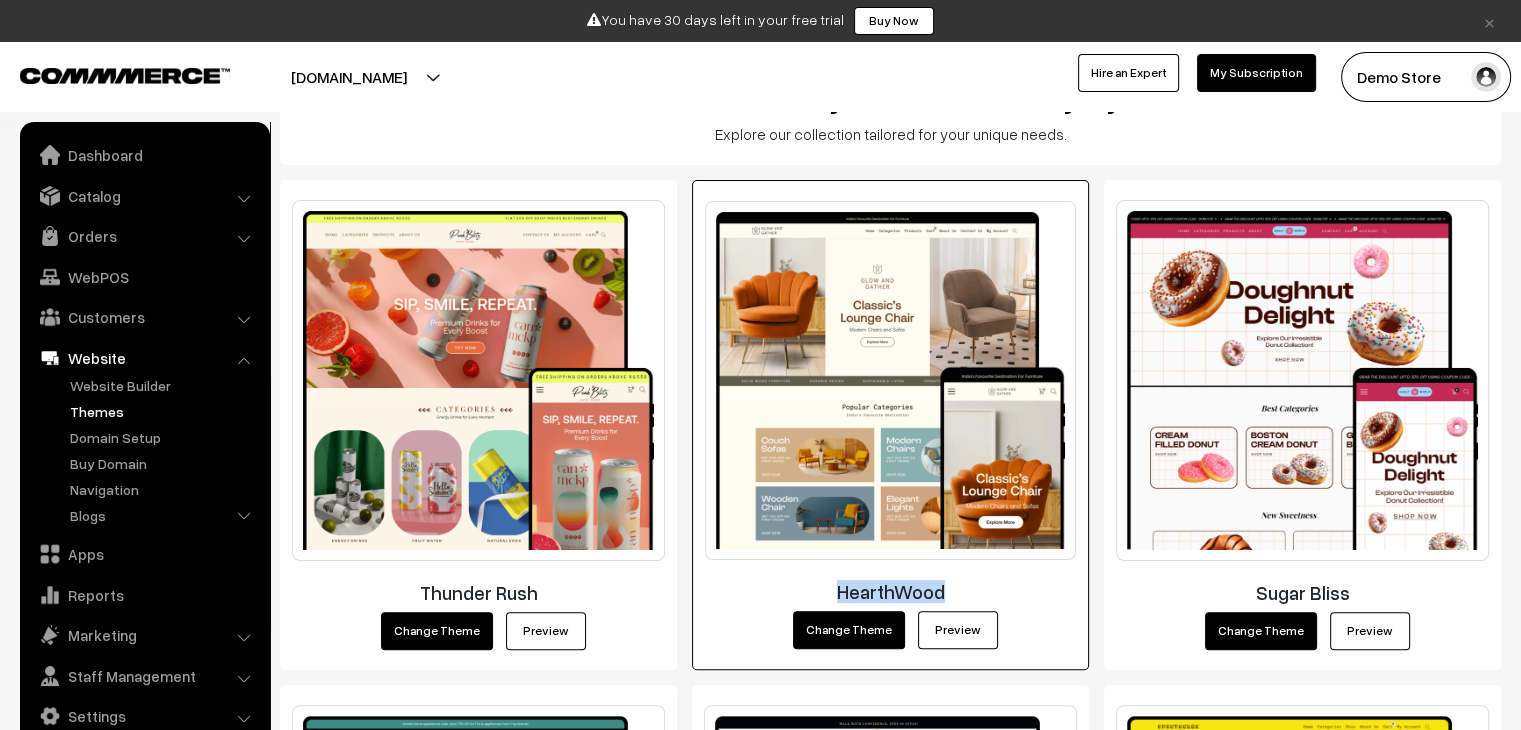 click on "HearthWood" at bounding box center (890, 591) 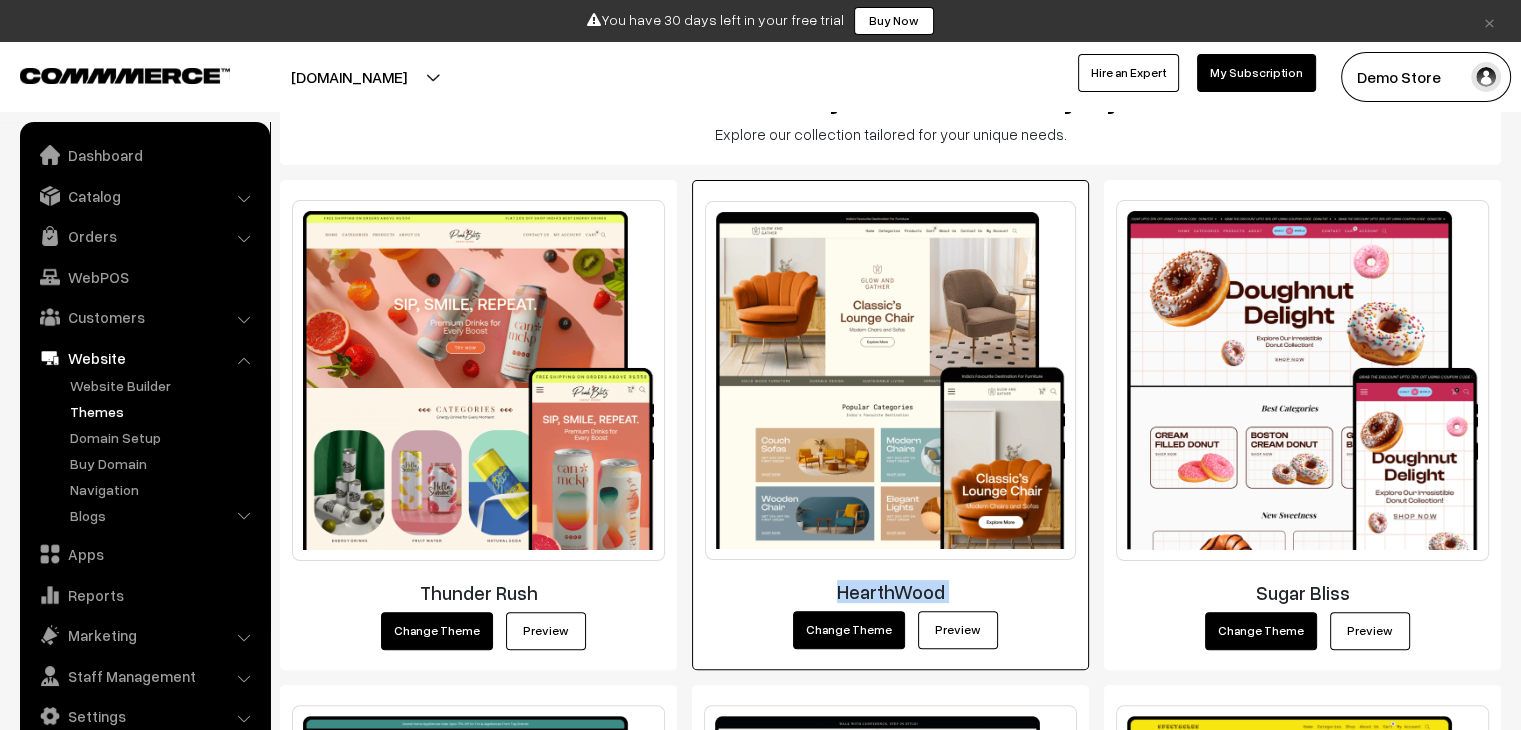 click on "HearthWood" at bounding box center [890, 591] 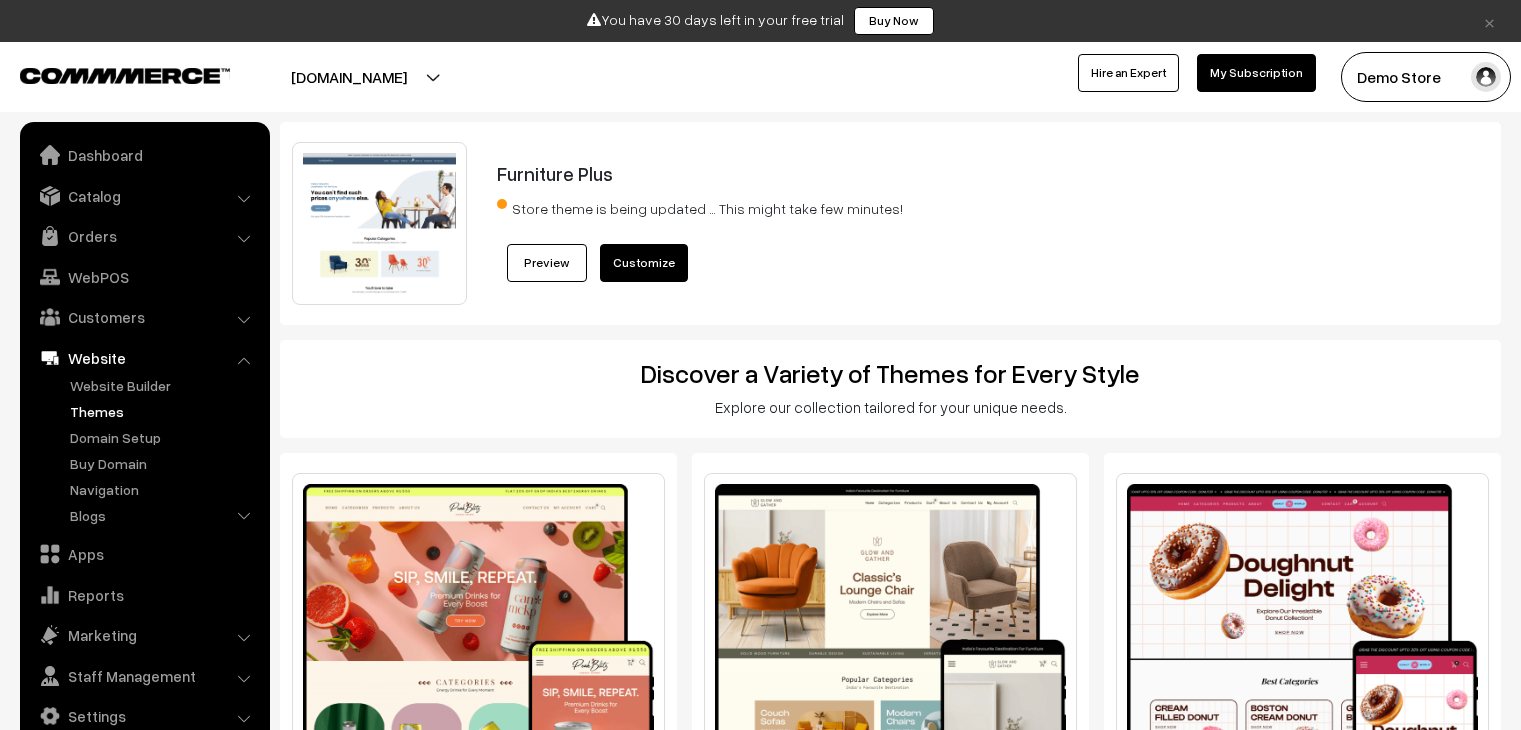 scroll, scrollTop: 0, scrollLeft: 0, axis: both 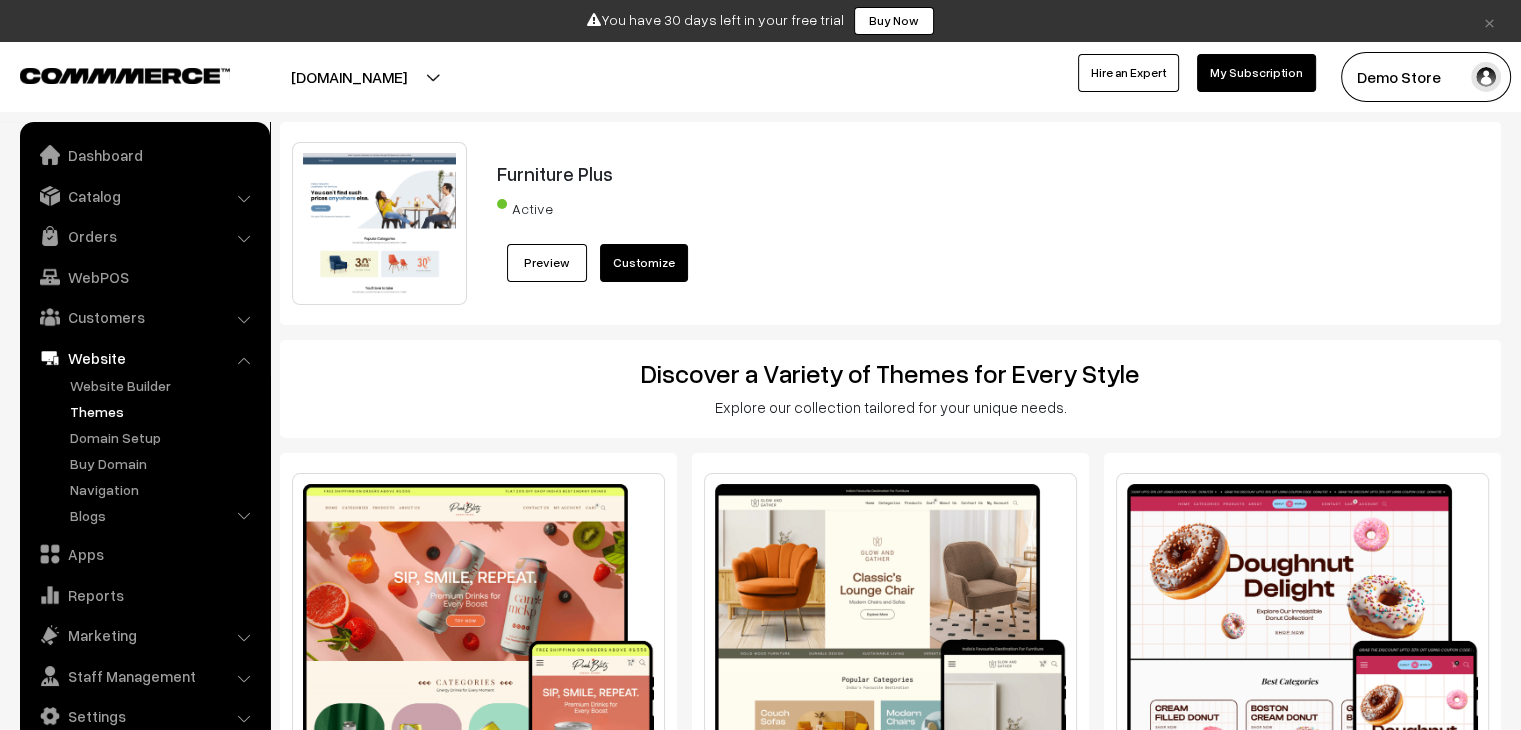 click on "Customize" at bounding box center [644, 263] 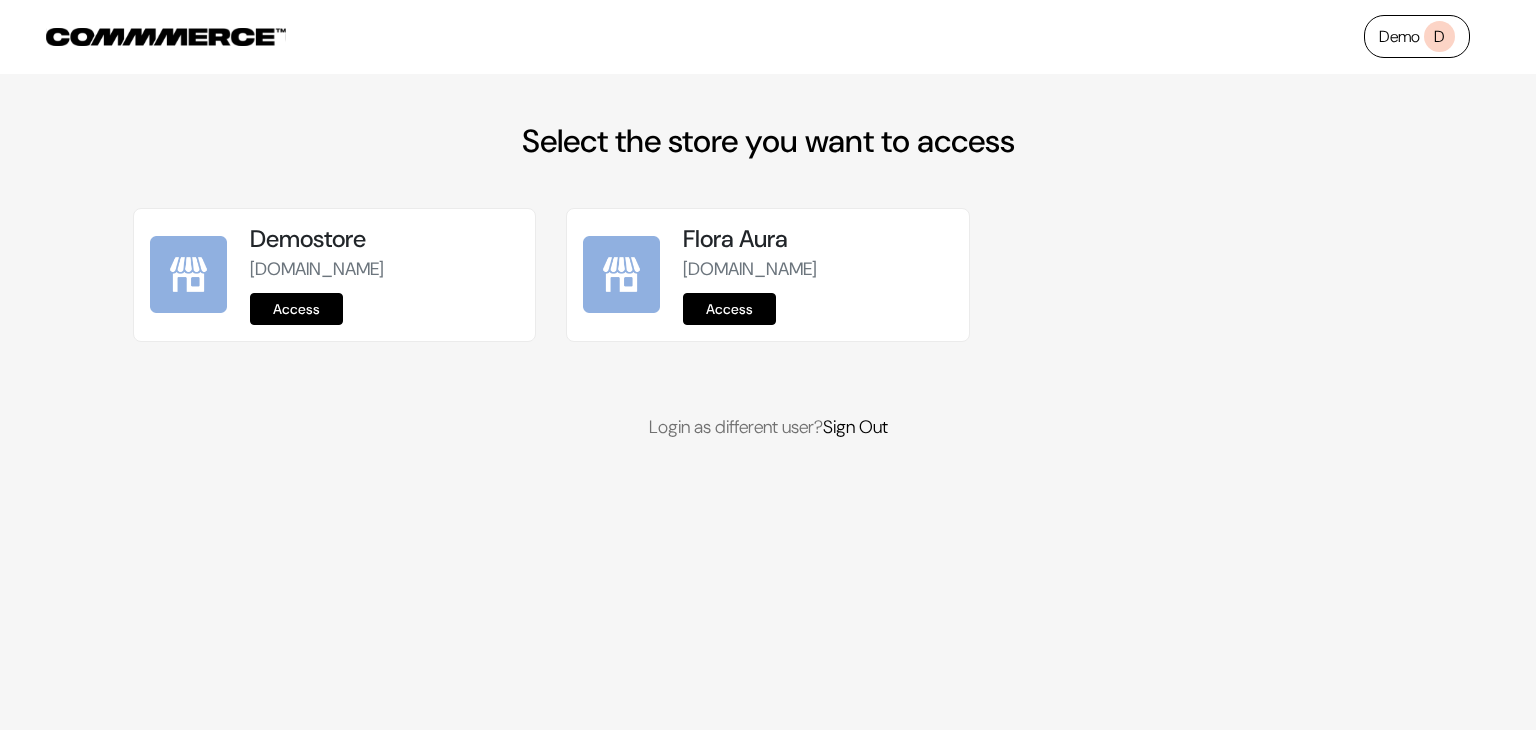 scroll, scrollTop: 0, scrollLeft: 0, axis: both 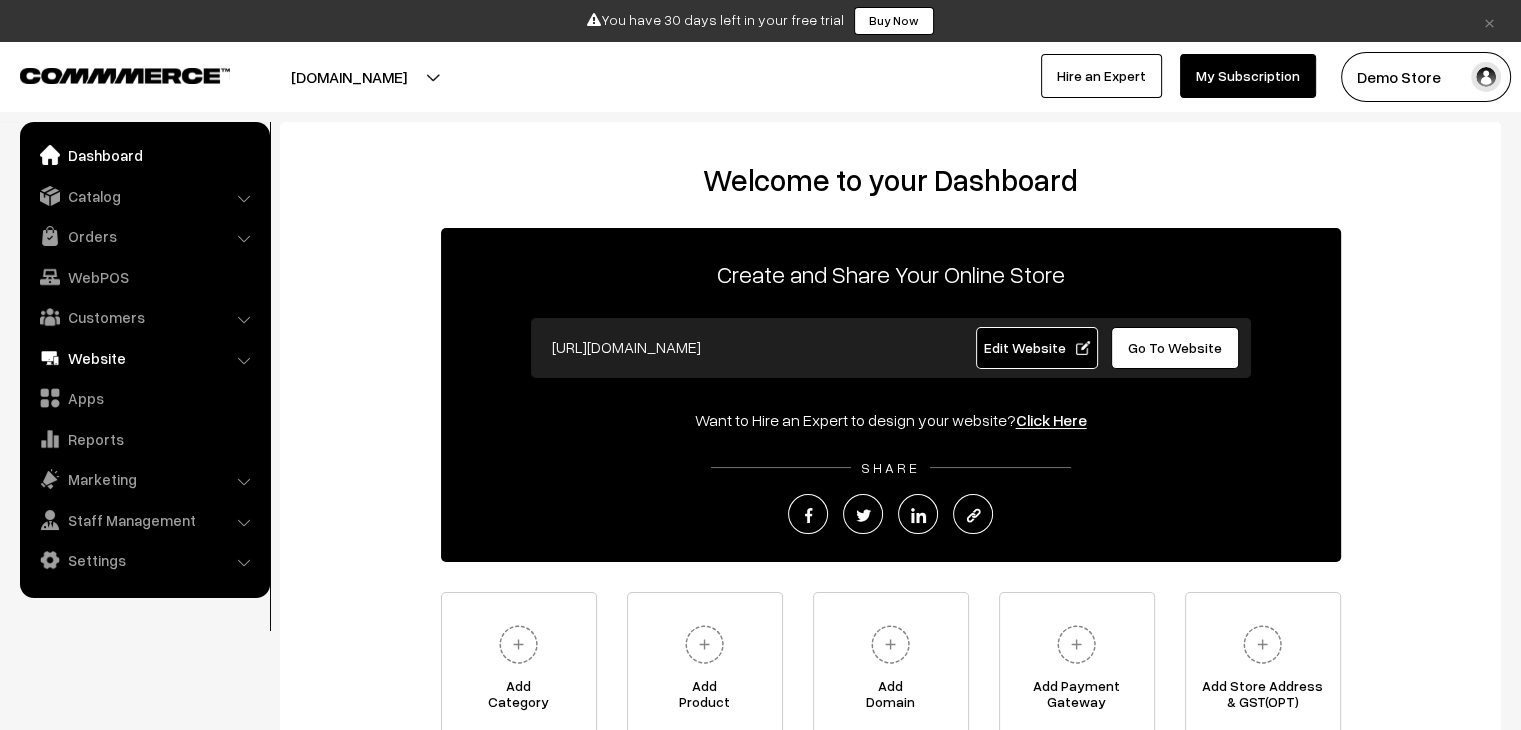 click on "Website" at bounding box center (144, 358) 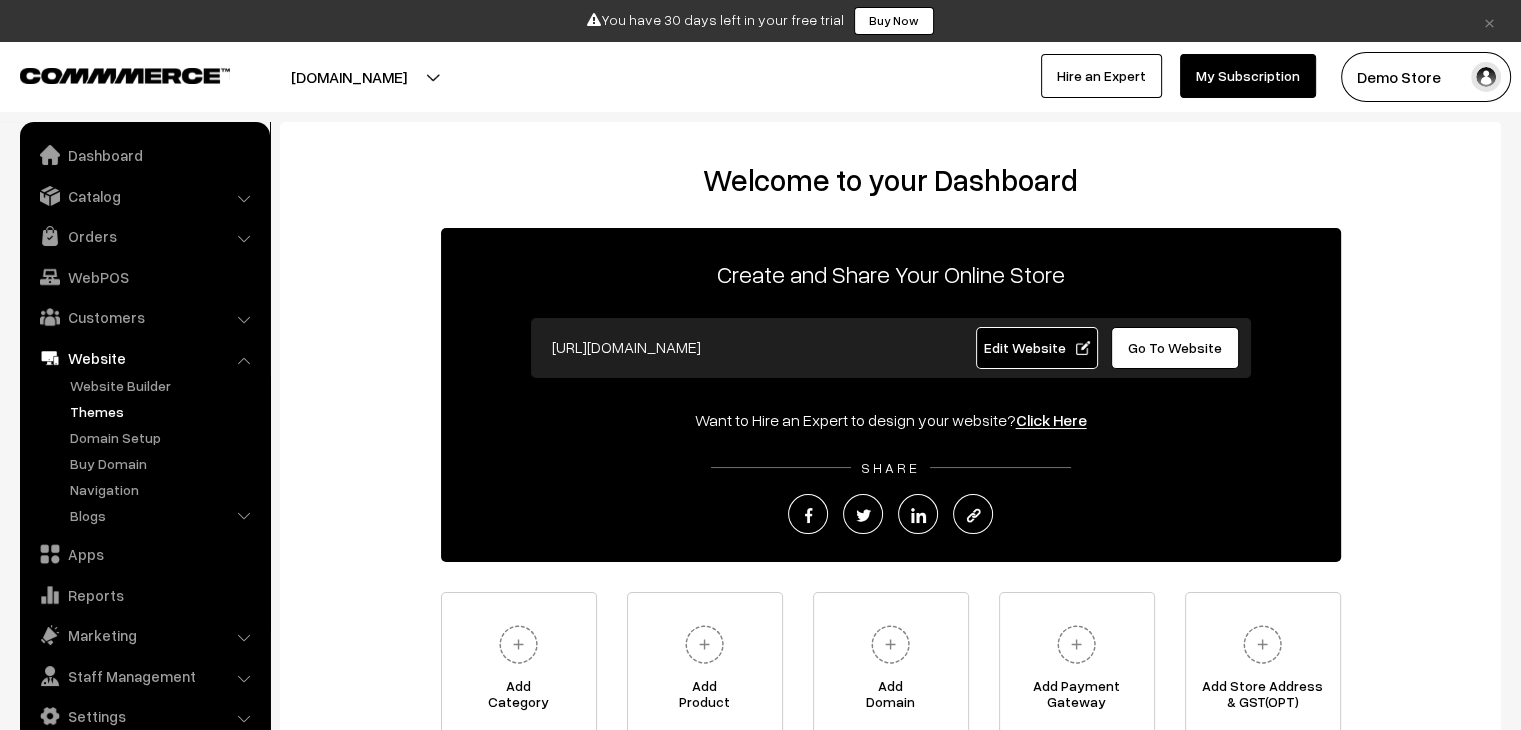 click on "Themes" at bounding box center (164, 411) 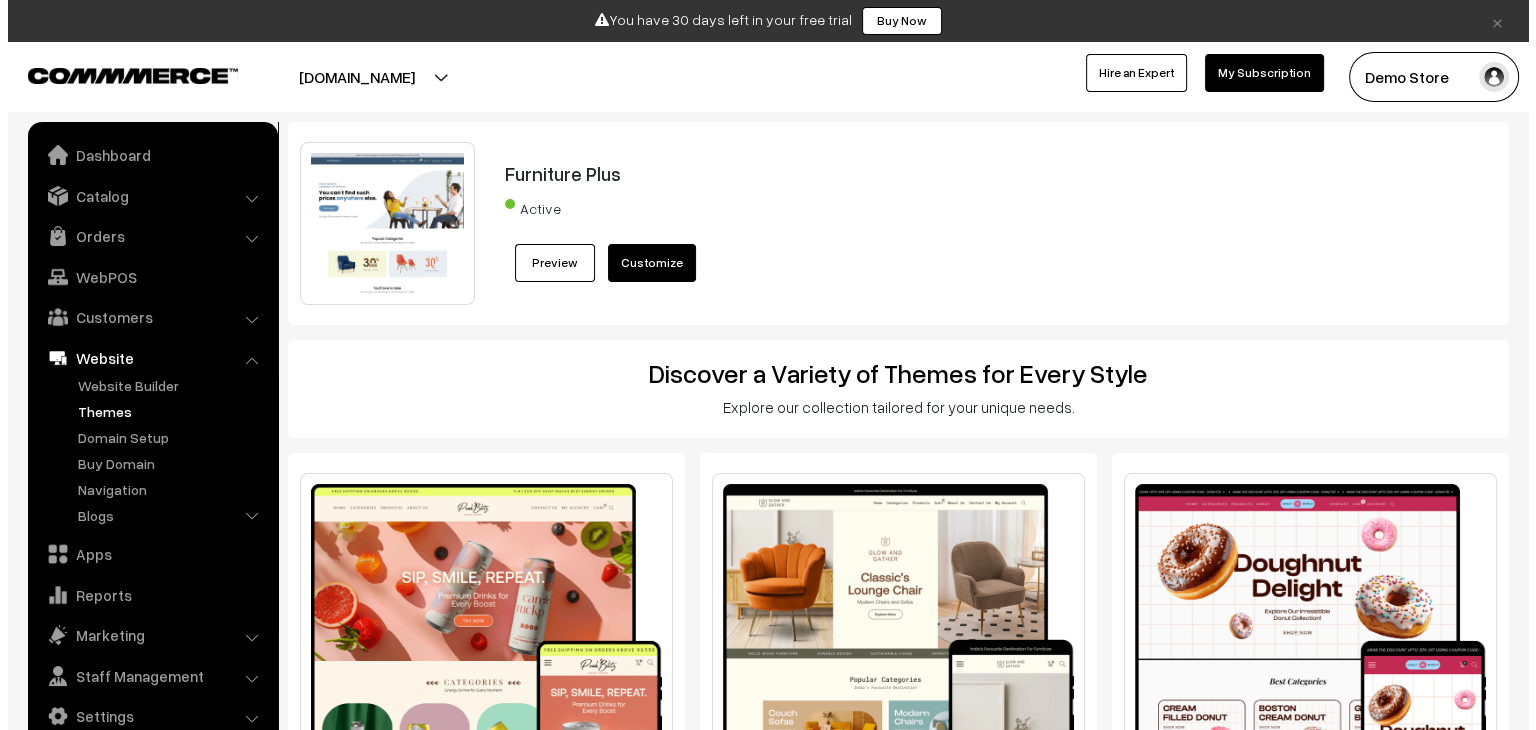 scroll, scrollTop: 391, scrollLeft: 0, axis: vertical 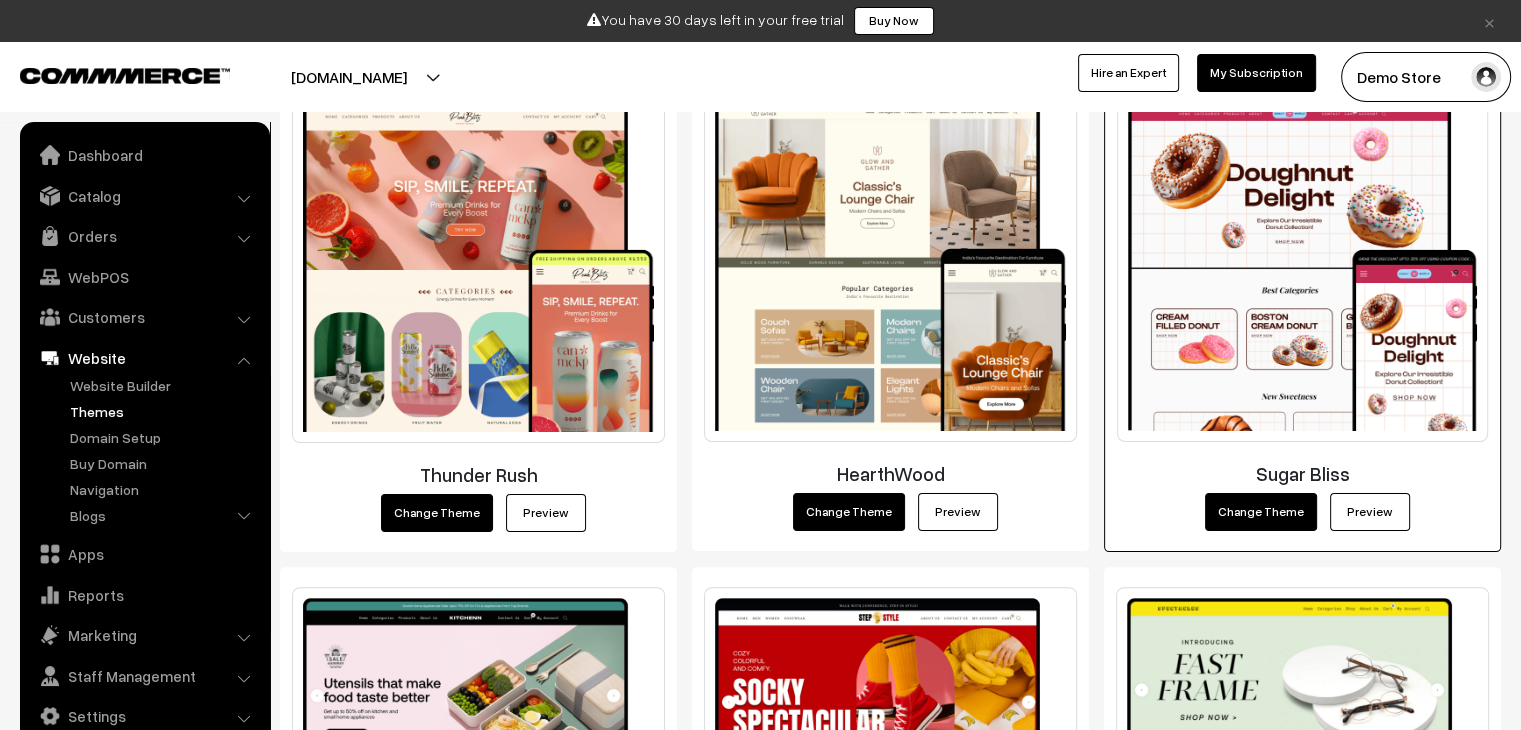click on "Change Theme" at bounding box center (1261, 512) 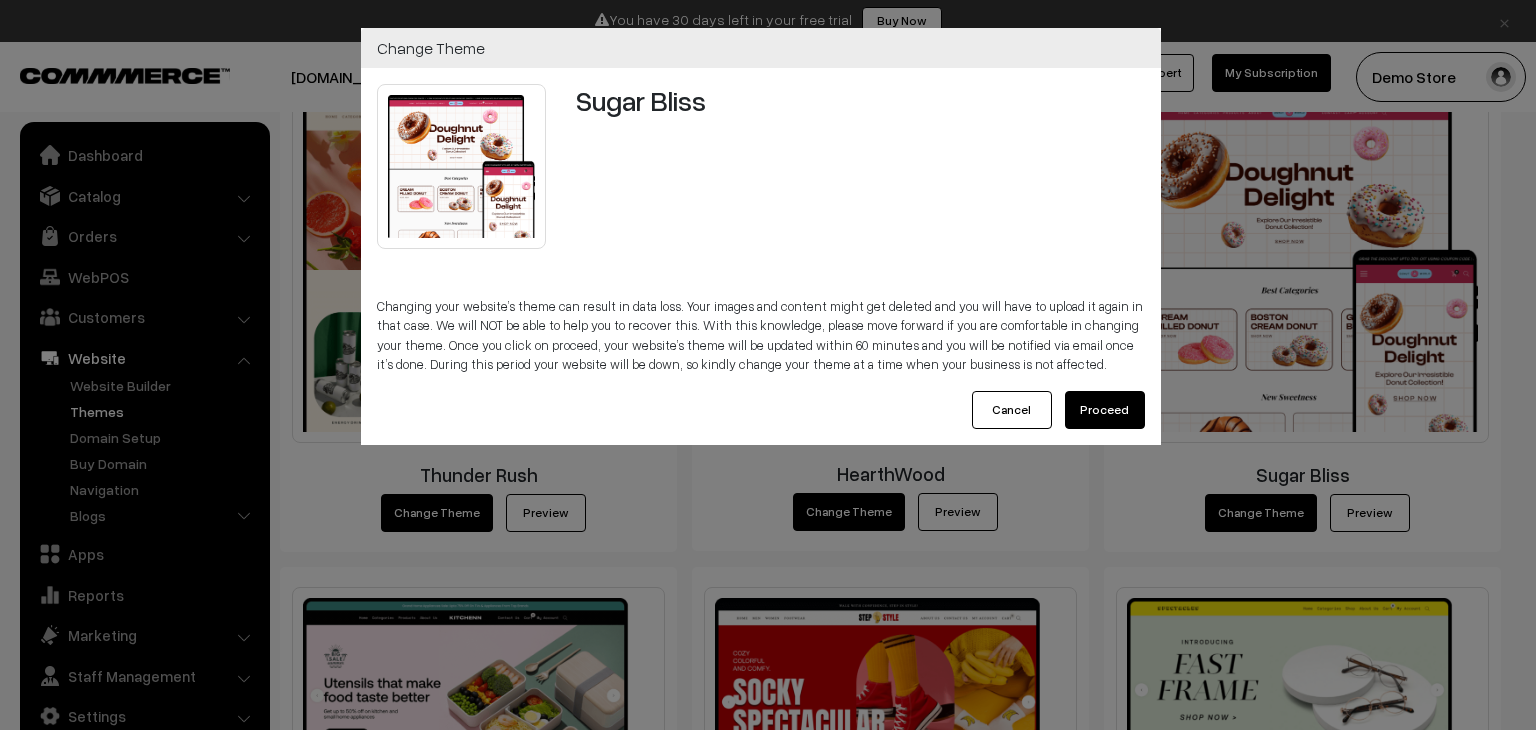 click on "Proceed" at bounding box center (1105, 410) 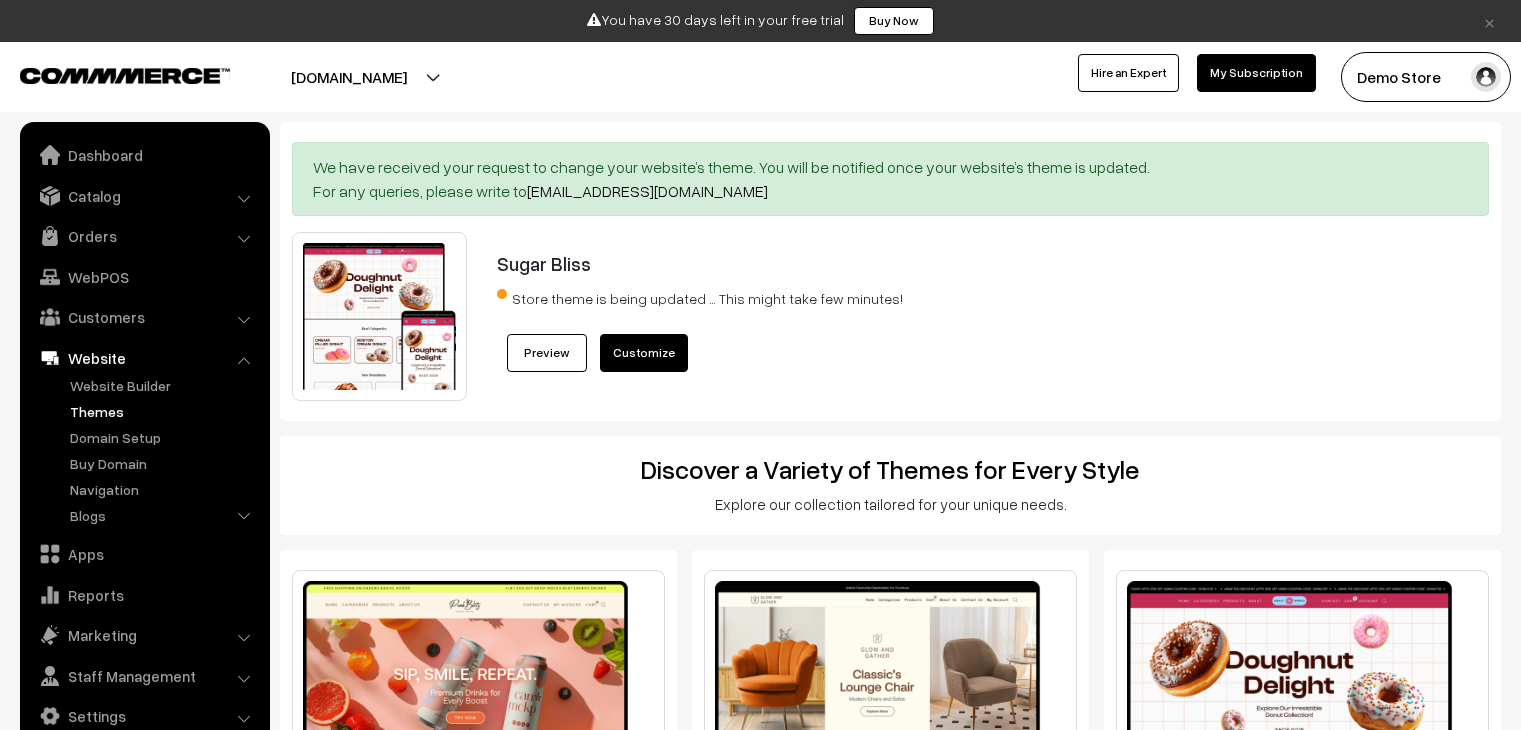 scroll, scrollTop: 0, scrollLeft: 0, axis: both 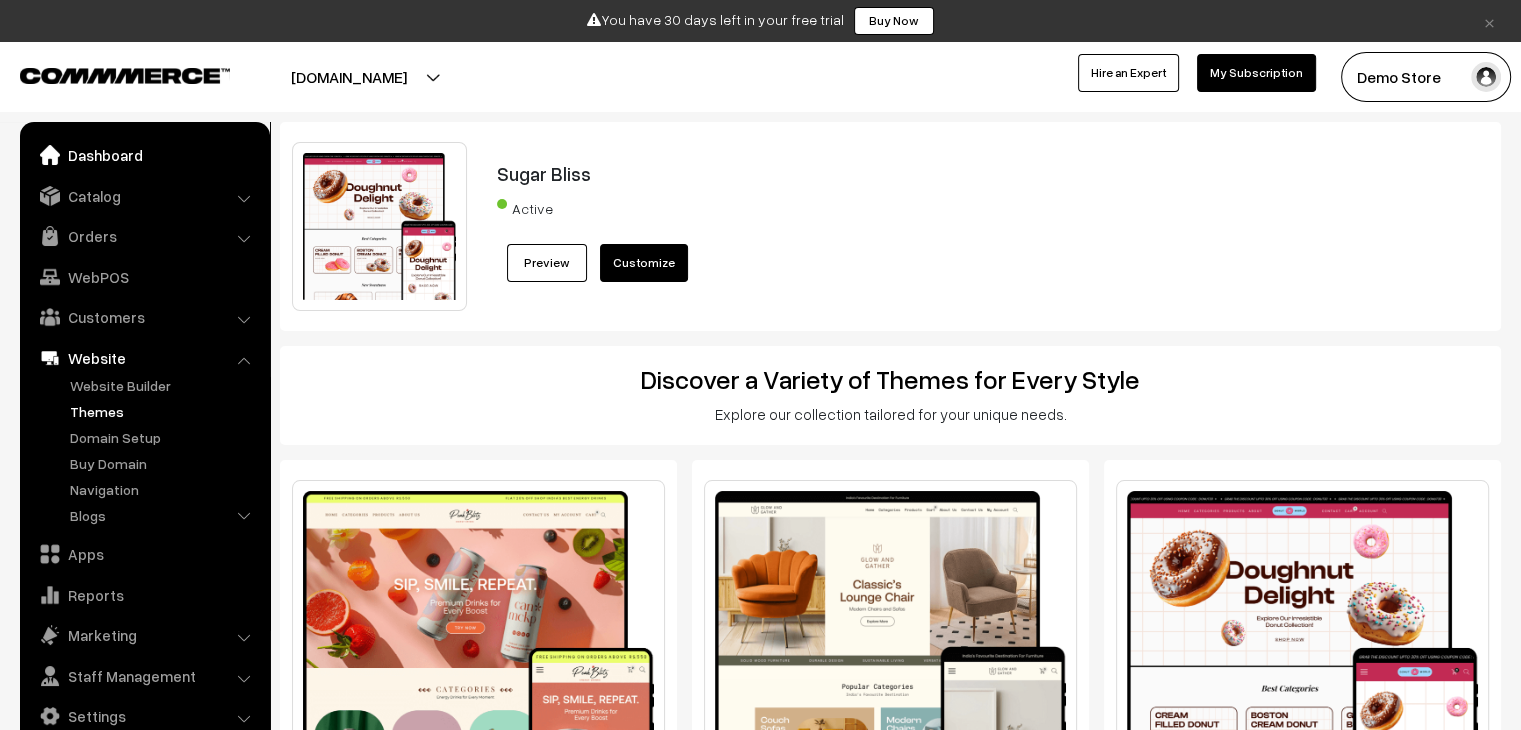 click on "Dashboard" at bounding box center [144, 155] 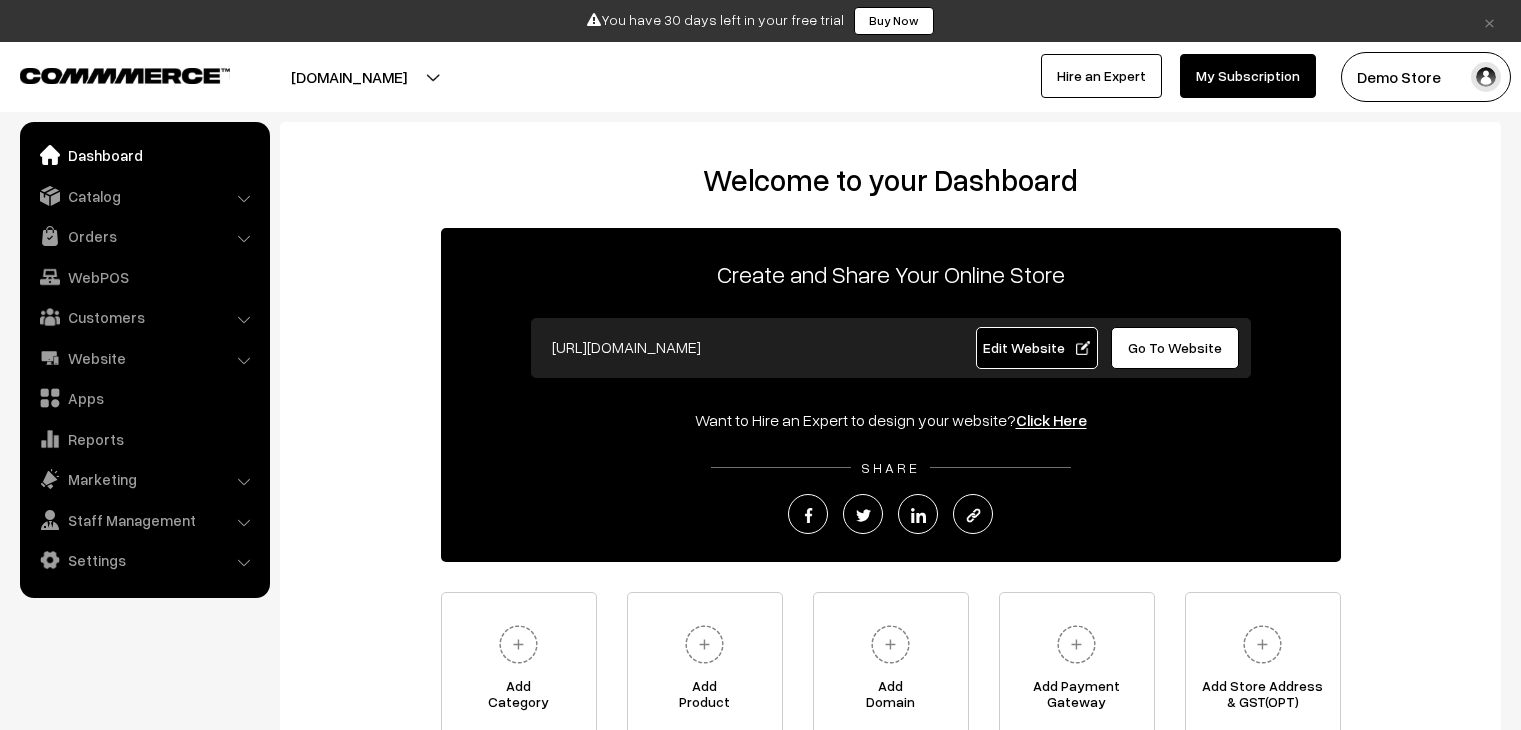 scroll, scrollTop: 0, scrollLeft: 0, axis: both 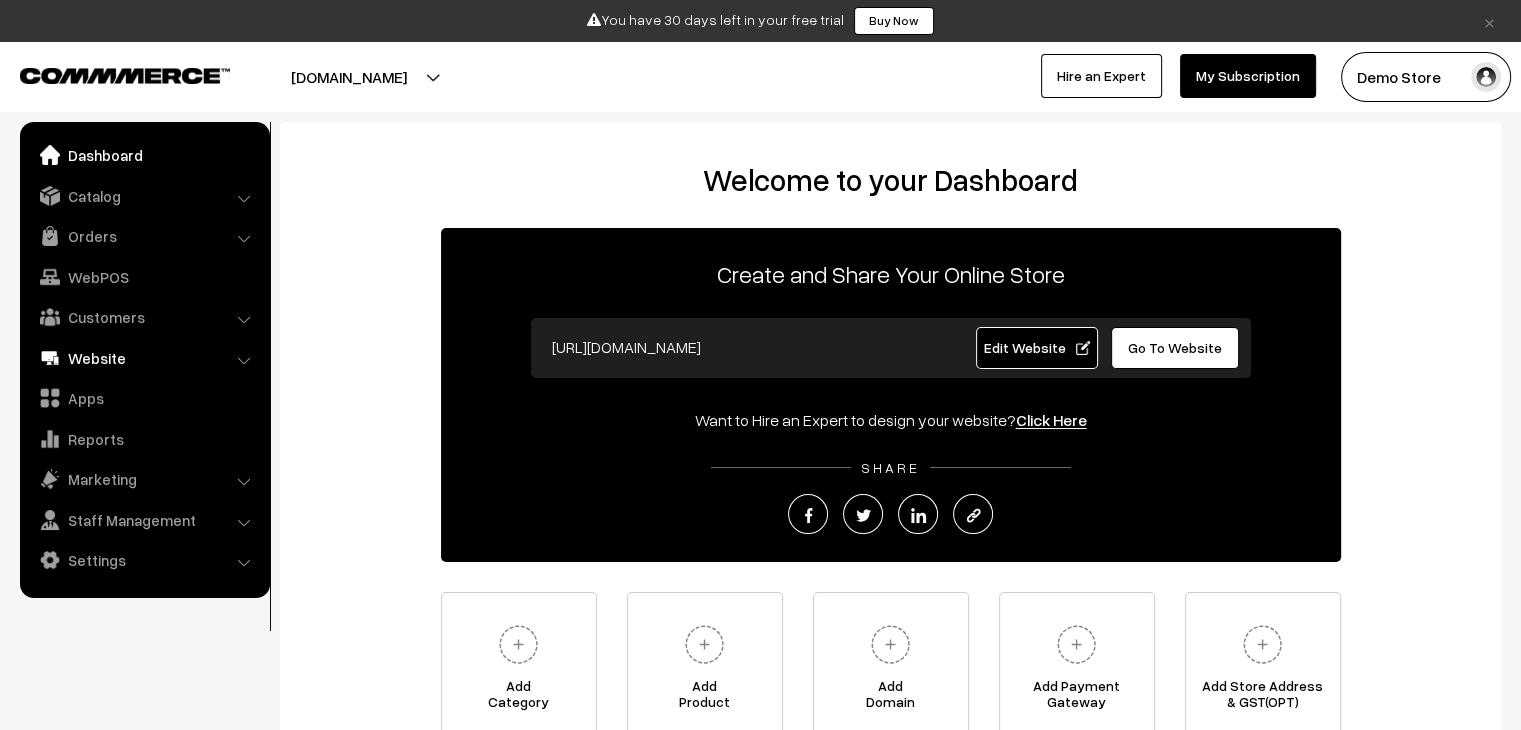 click on "Website" at bounding box center (144, 358) 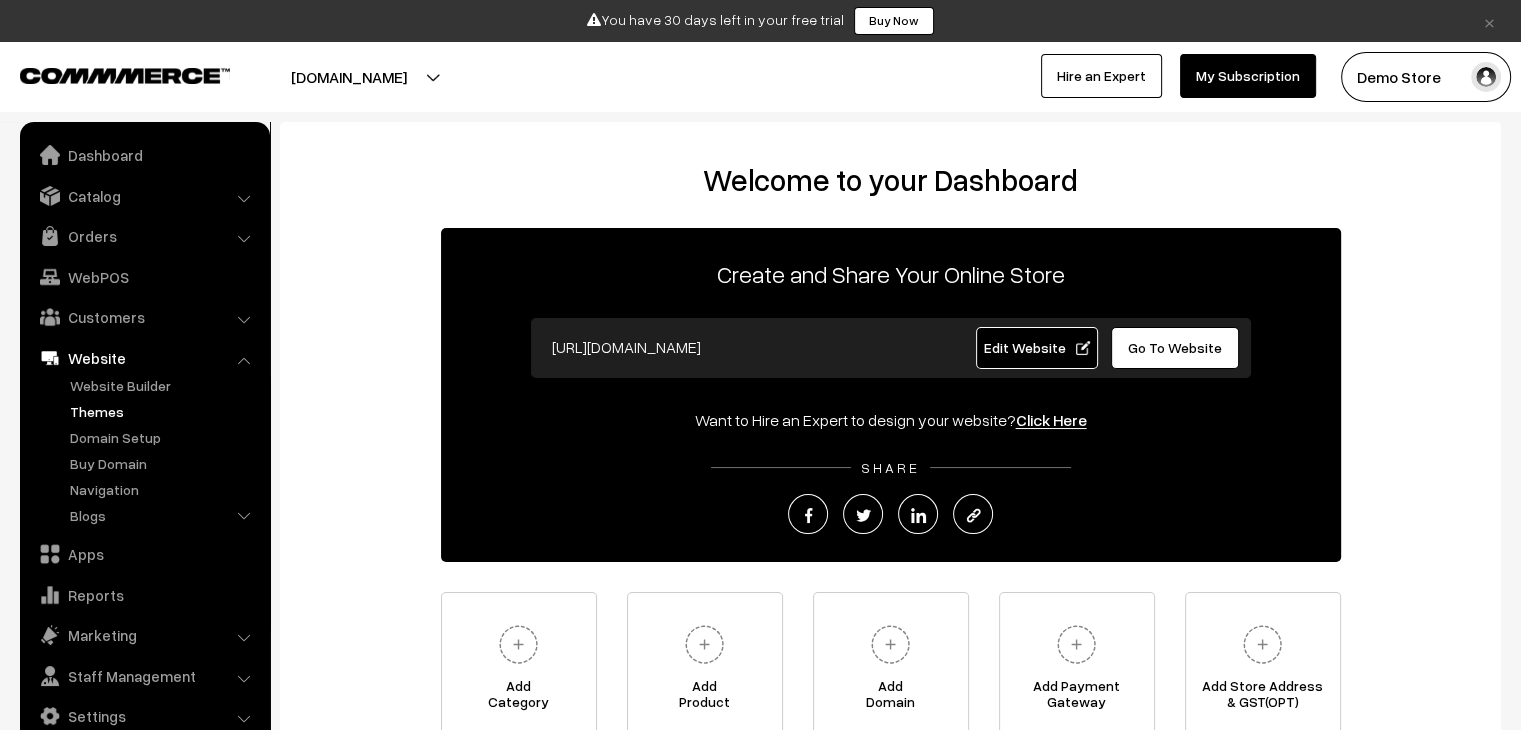 click on "Themes" at bounding box center [164, 411] 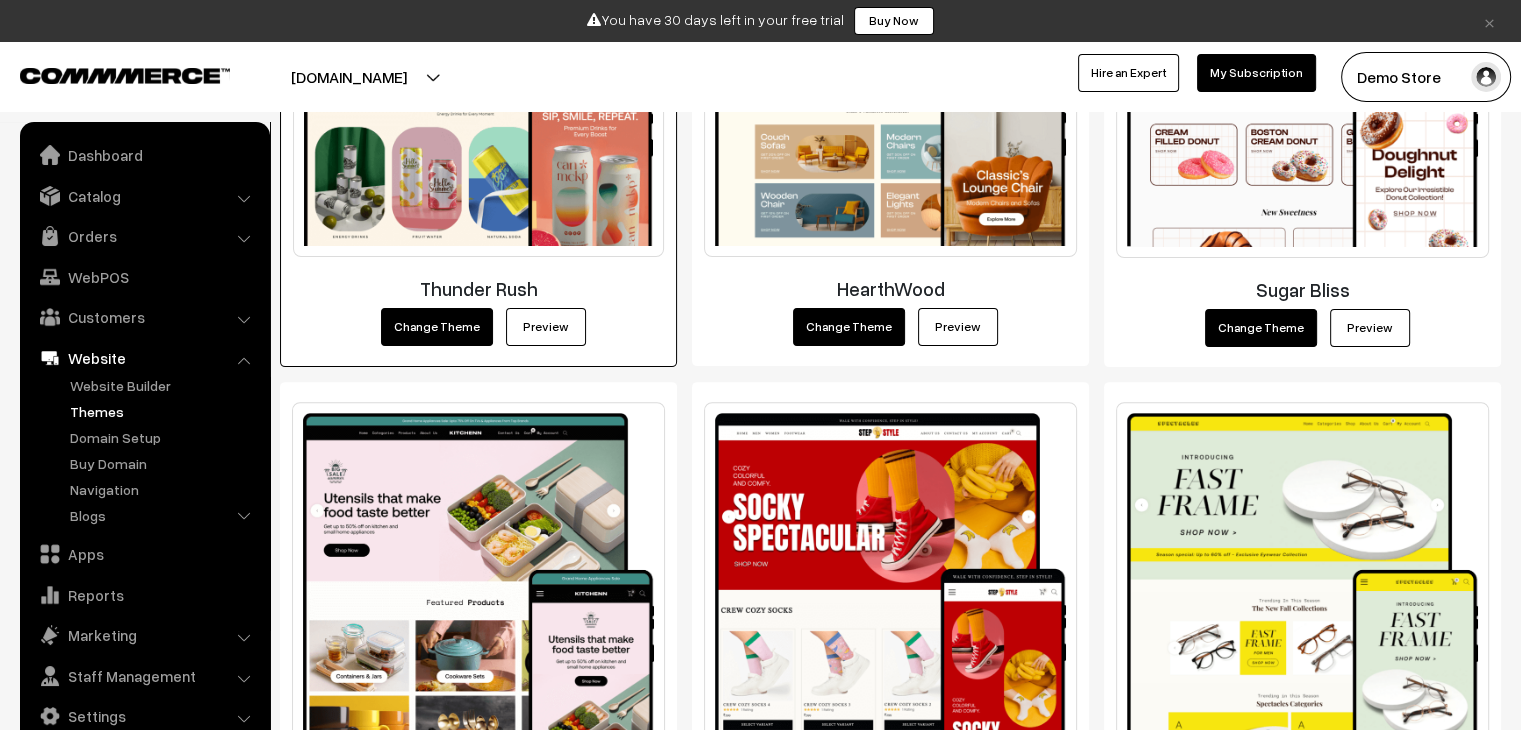 scroll, scrollTop: 581, scrollLeft: 0, axis: vertical 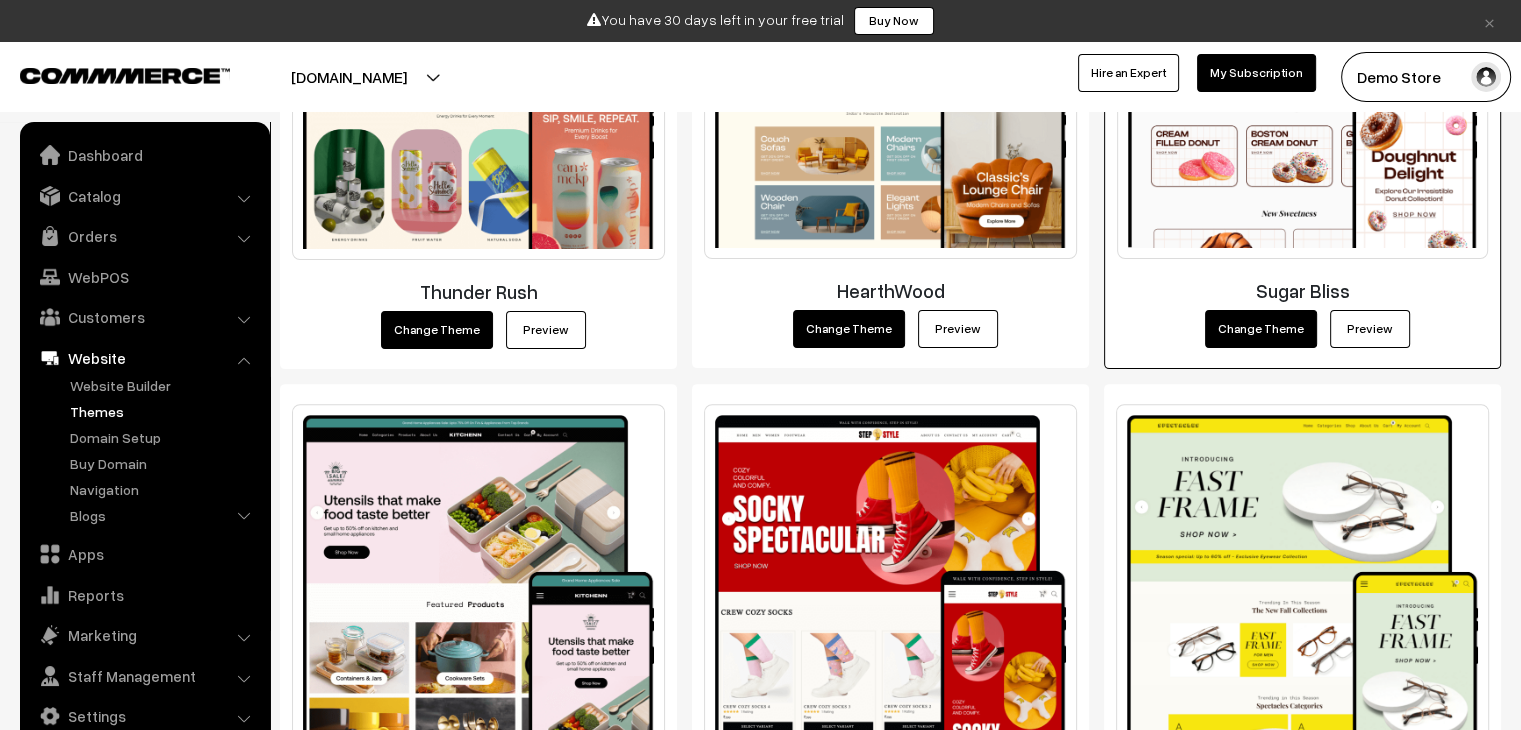 click on "Sugar Bliss" at bounding box center (1302, 290) 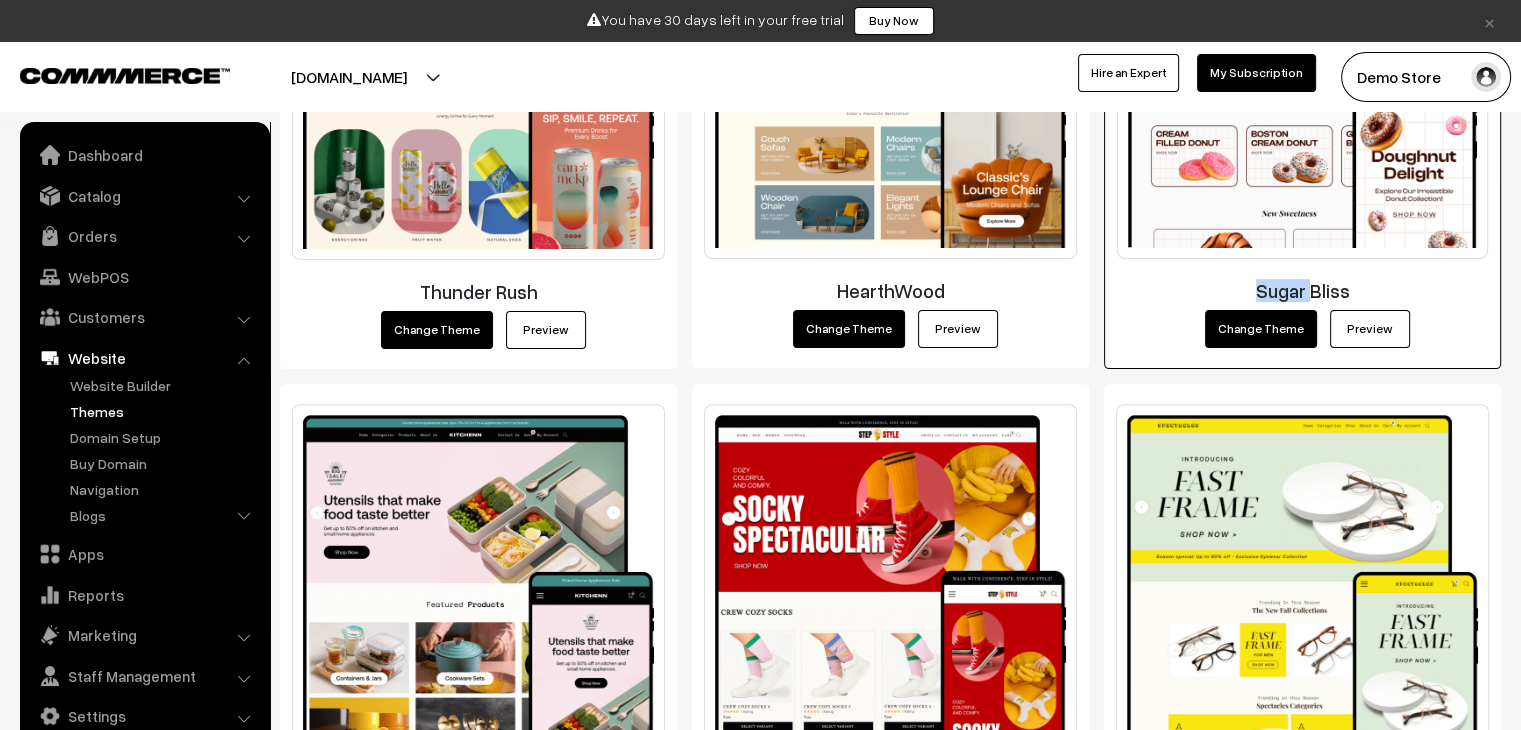 click on "Sugar Bliss" at bounding box center [1302, 290] 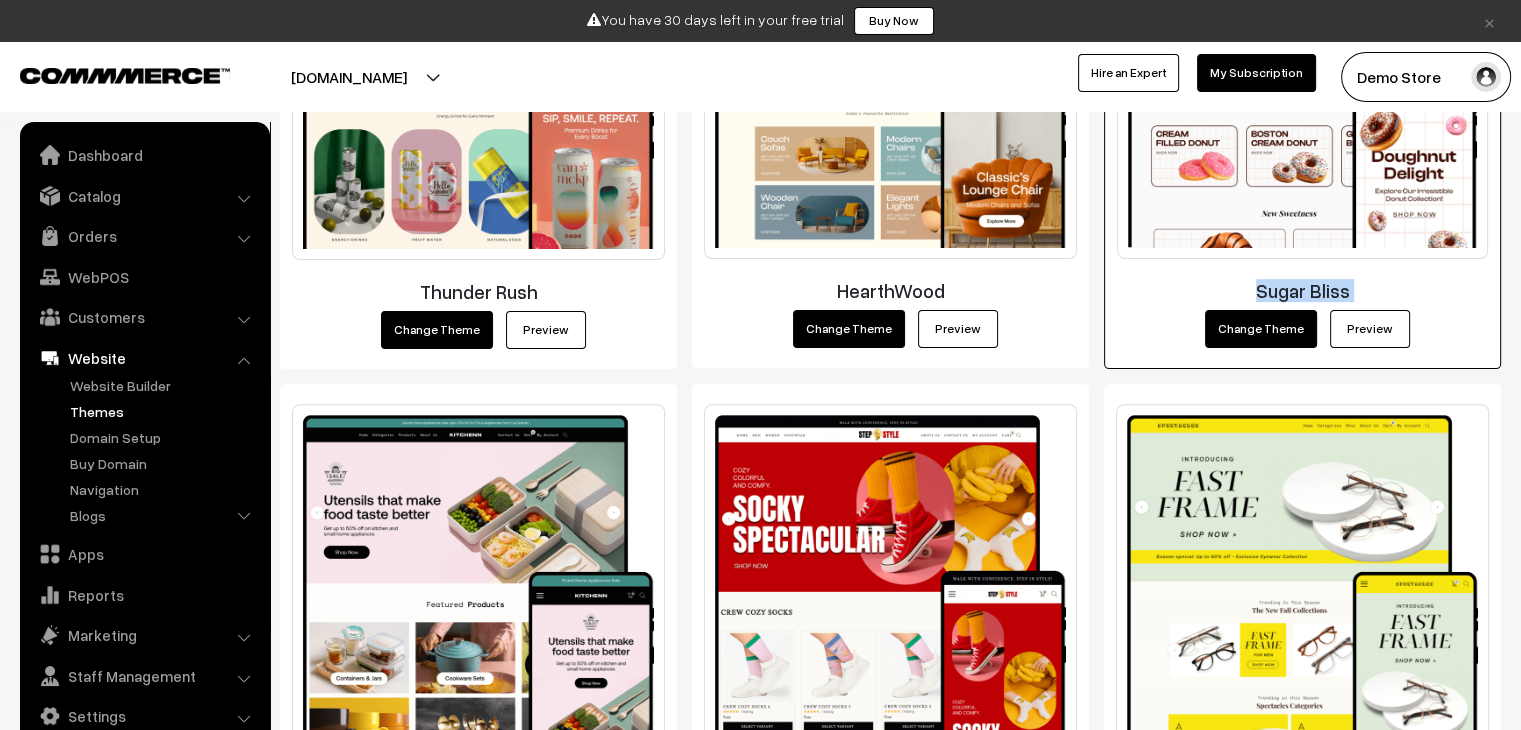 click on "Sugar Bliss" at bounding box center (1302, 290) 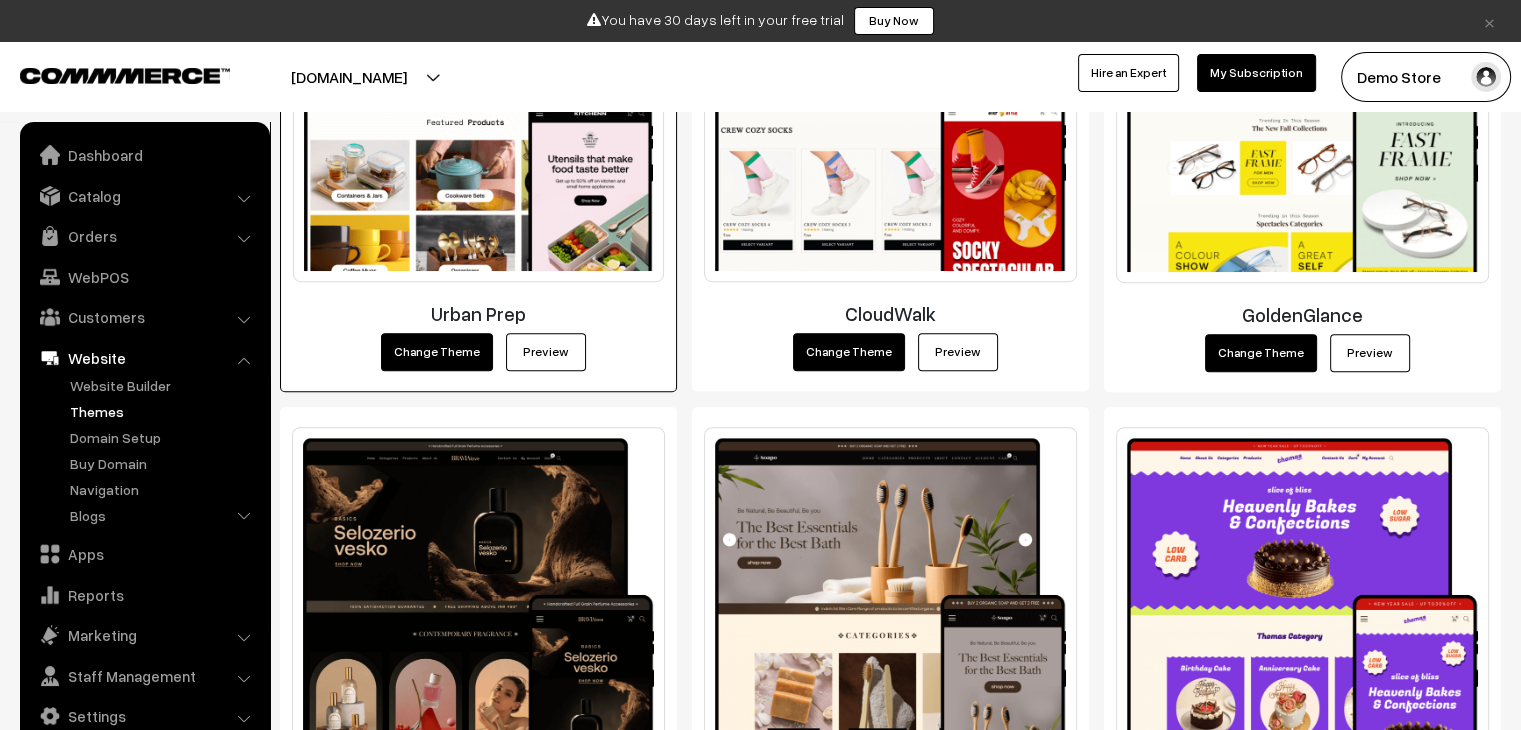 scroll, scrollTop: 1064, scrollLeft: 0, axis: vertical 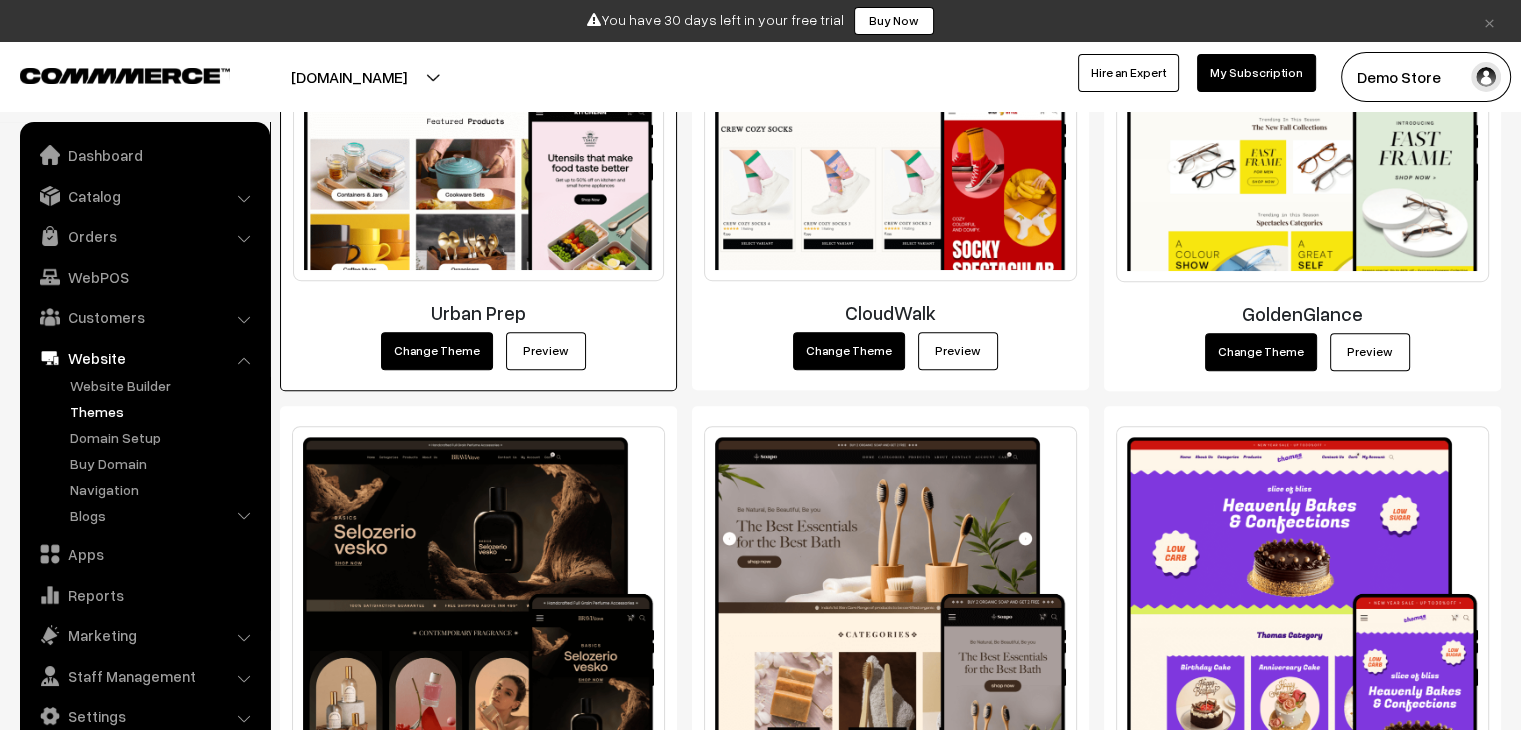 click on "Urban Prep" at bounding box center [478, 312] 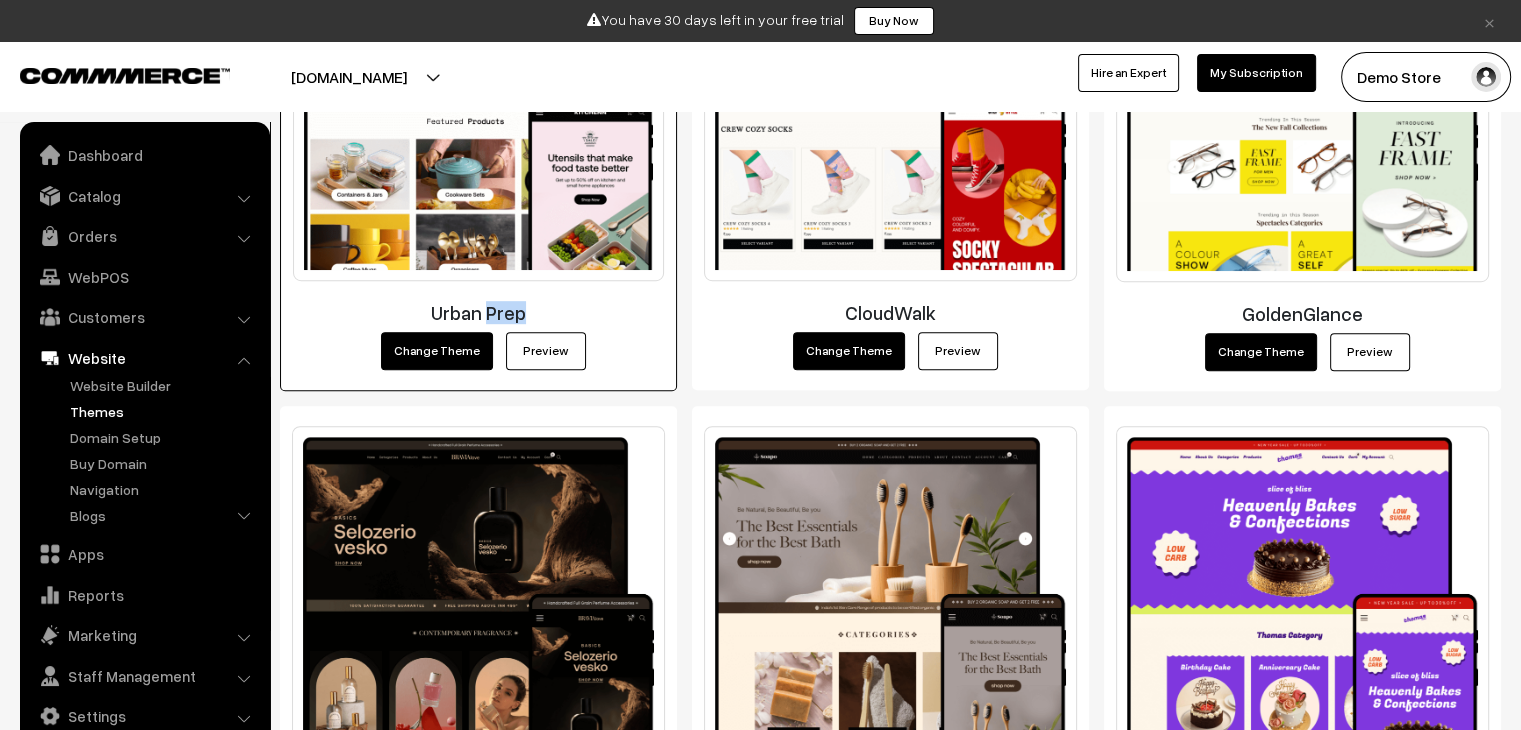 click on "Urban Prep" at bounding box center (478, 312) 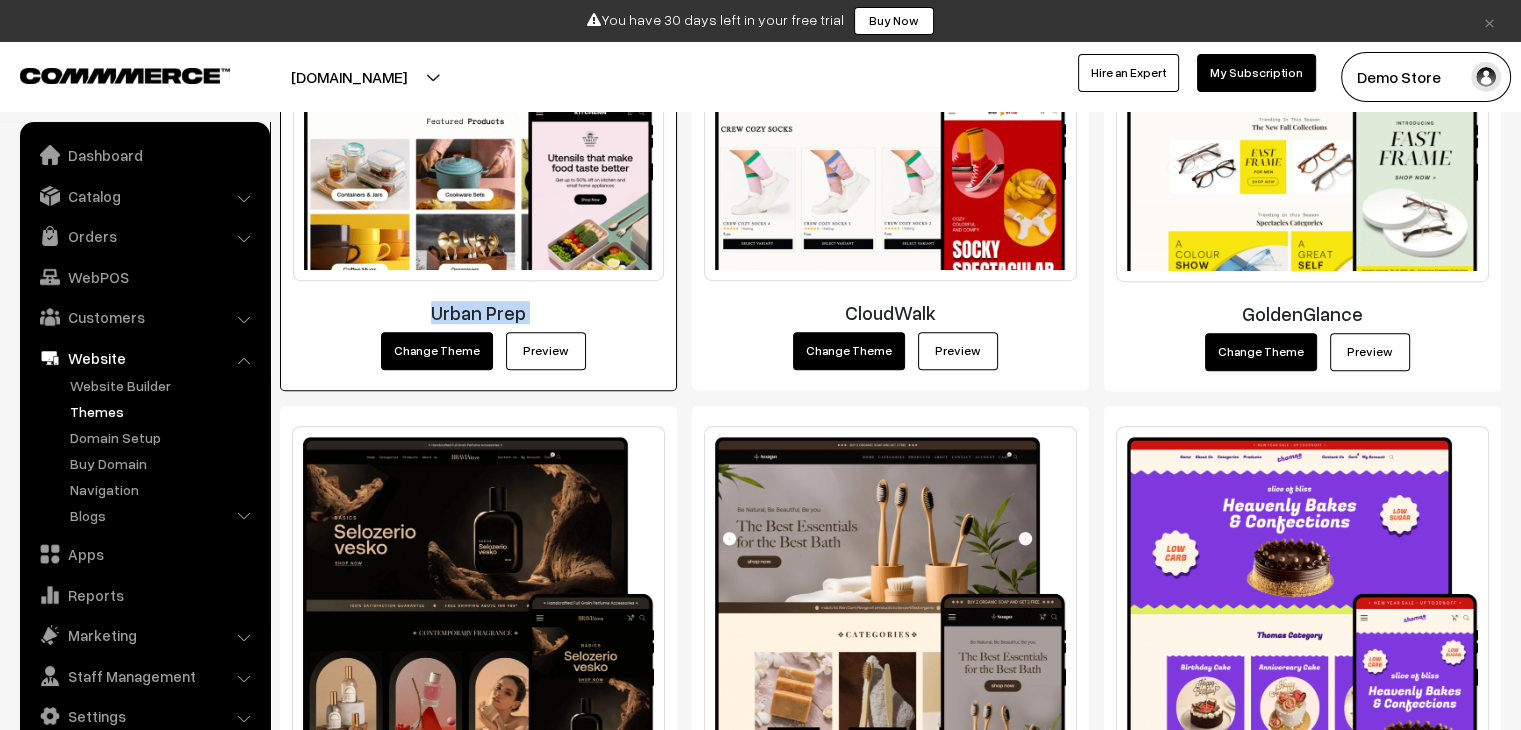 click on "Urban Prep" at bounding box center [478, 312] 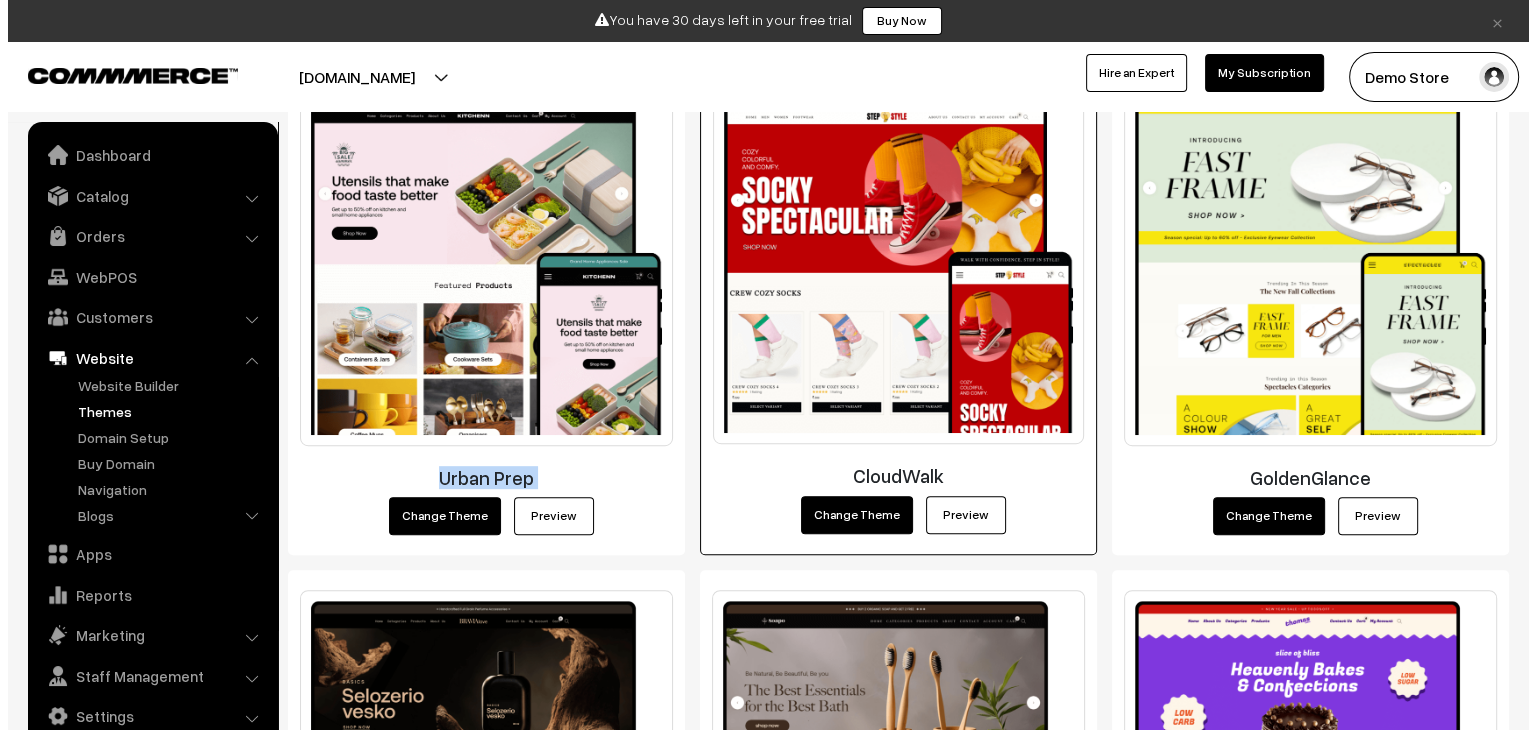 scroll, scrollTop: 899, scrollLeft: 0, axis: vertical 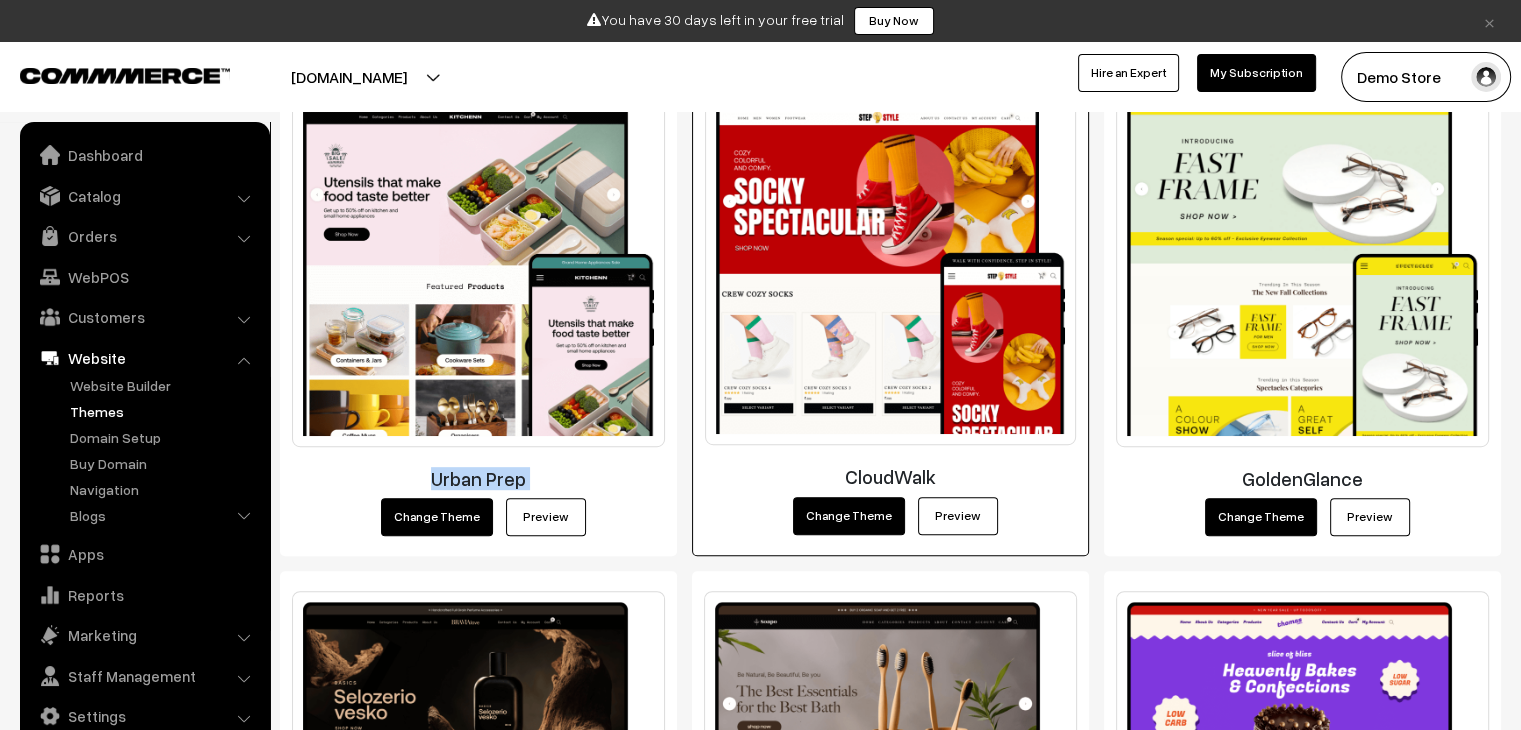 click on "Change Theme" at bounding box center [849, 516] 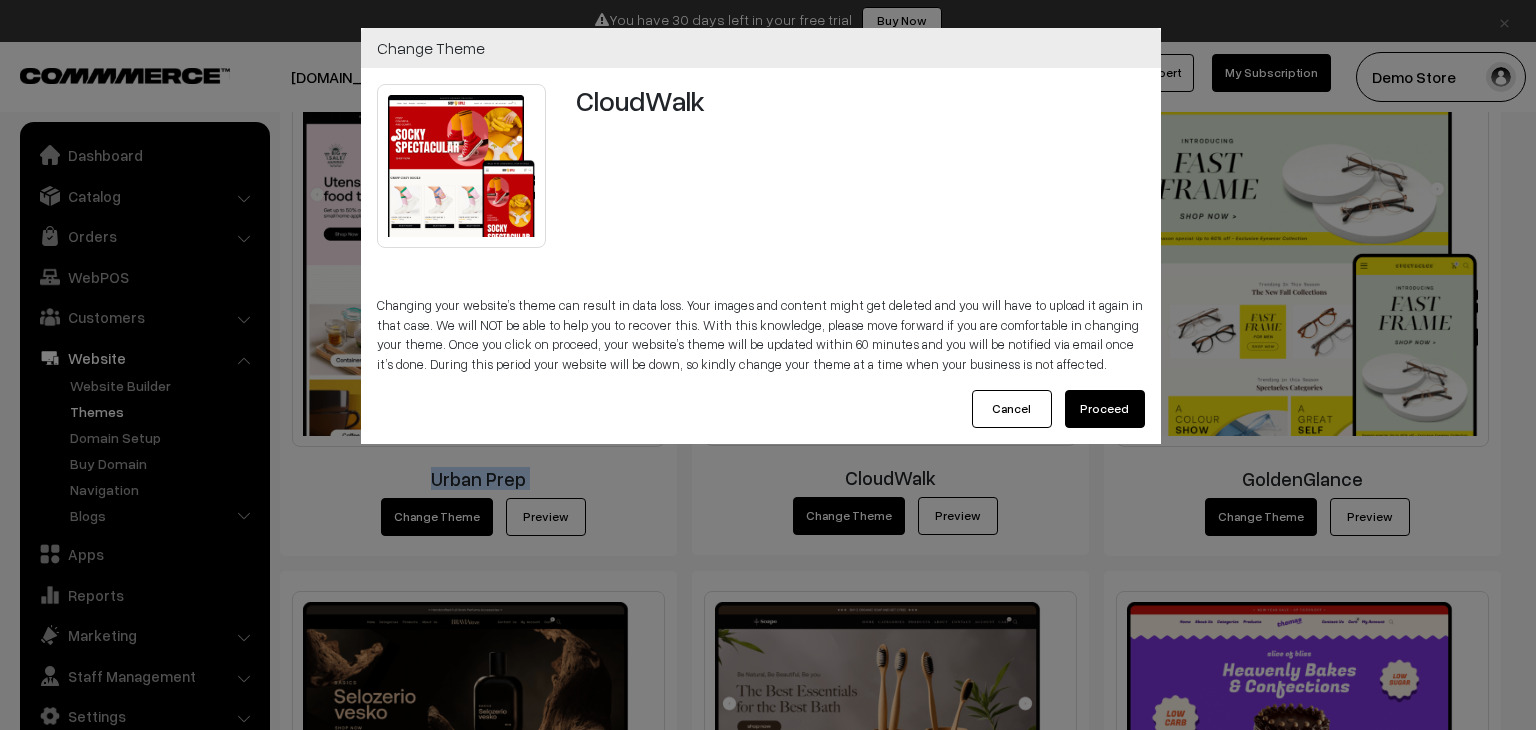 click on "Proceed" at bounding box center [1105, 409] 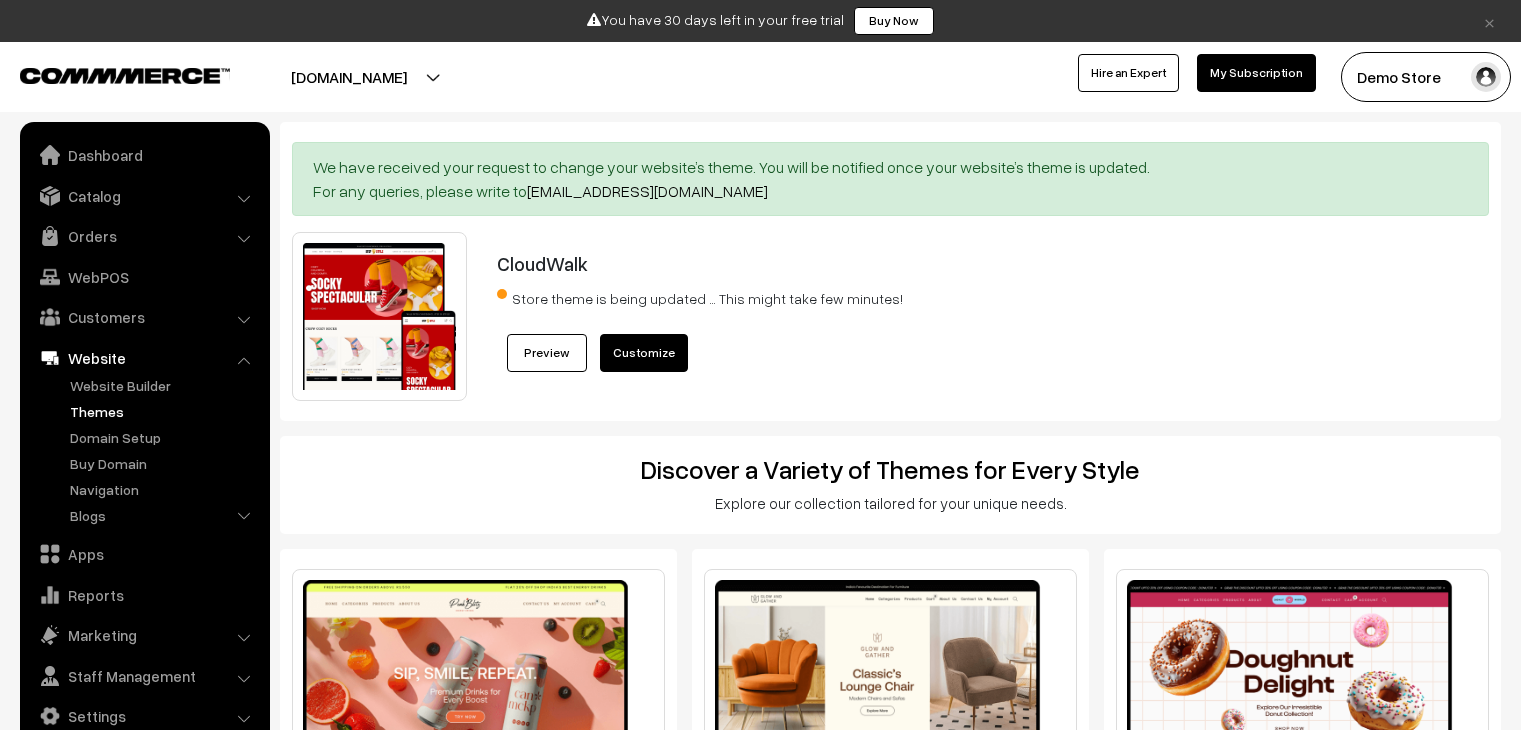 scroll, scrollTop: 0, scrollLeft: 0, axis: both 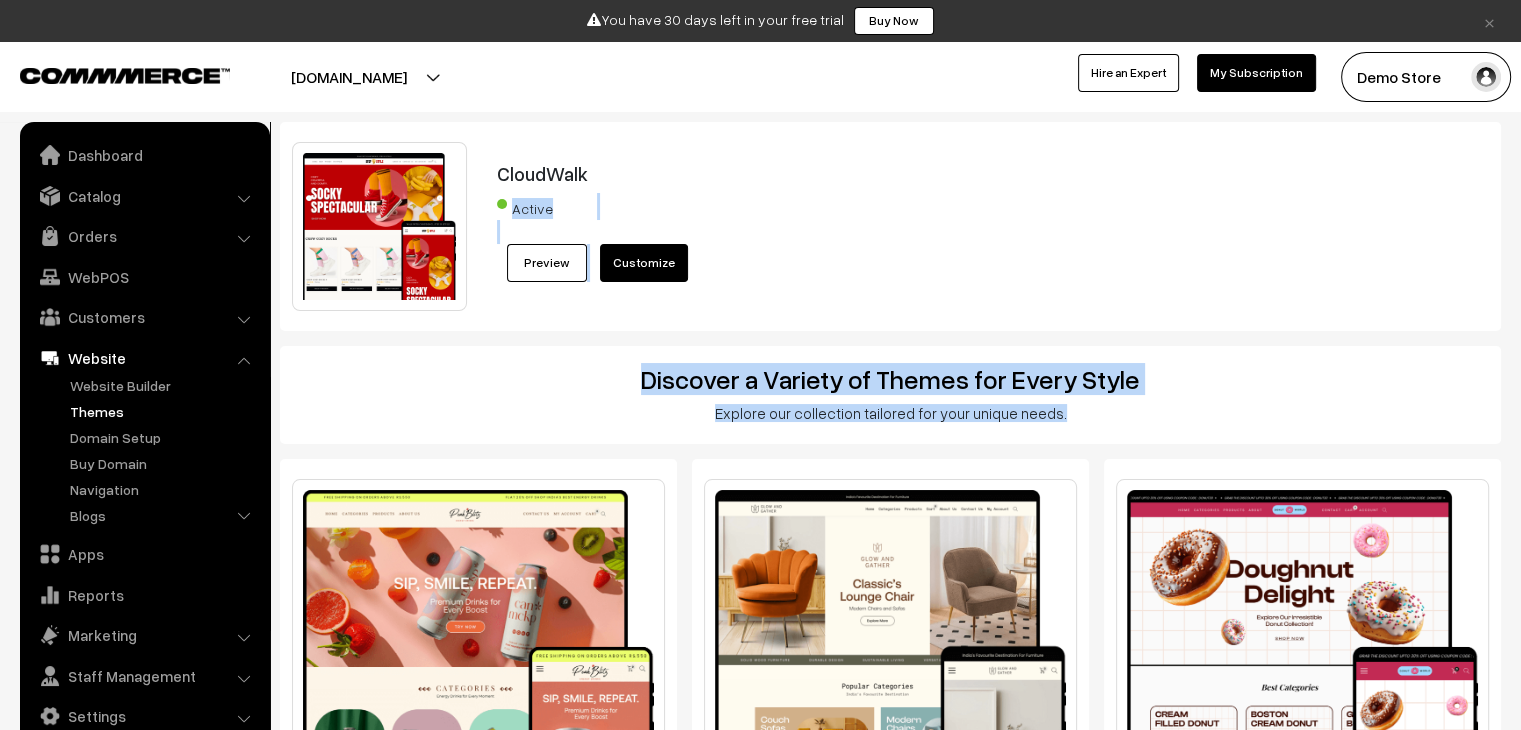 drag, startPoint x: 0, startPoint y: 0, endPoint x: 1252, endPoint y: -87, distance: 1255.0192 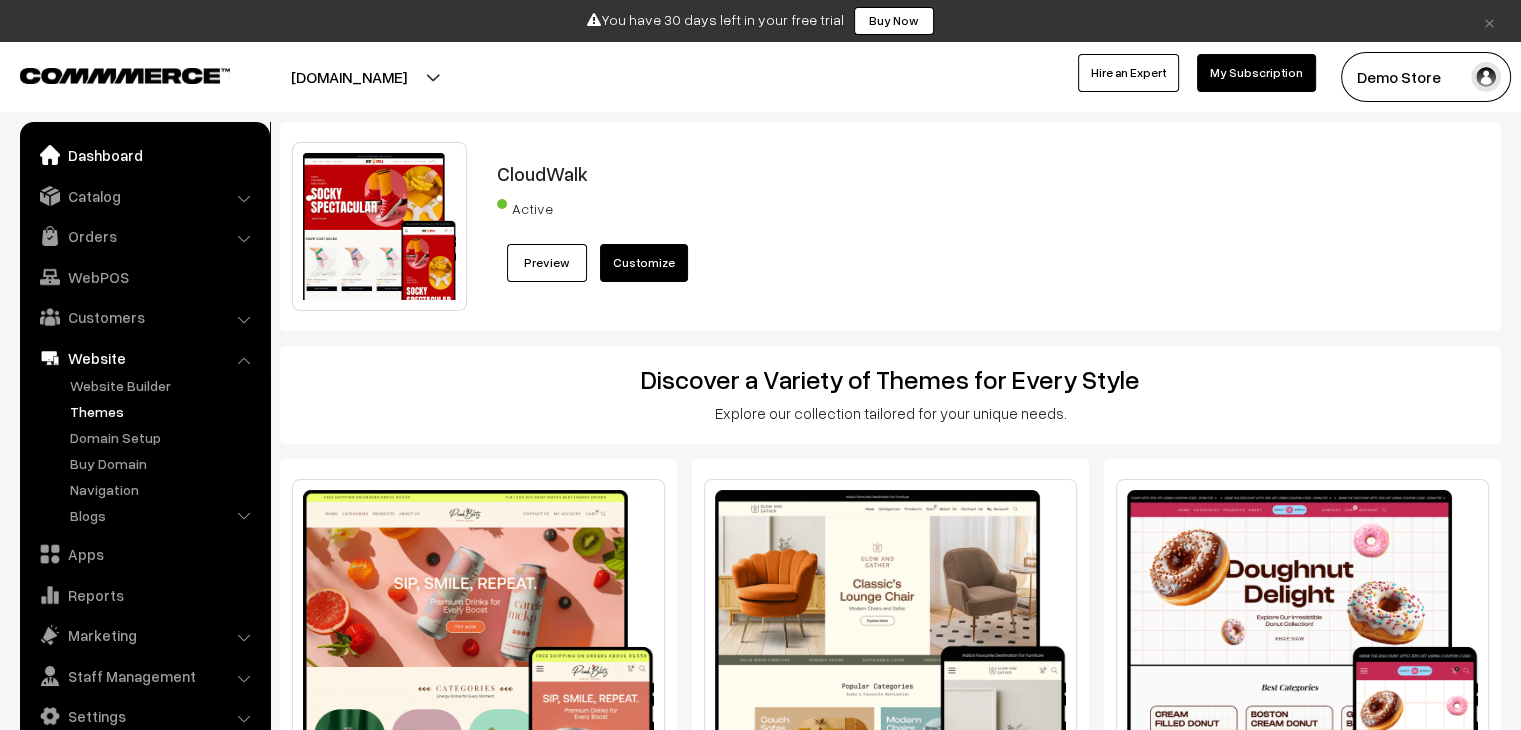 click on "Dashboard" at bounding box center [144, 155] 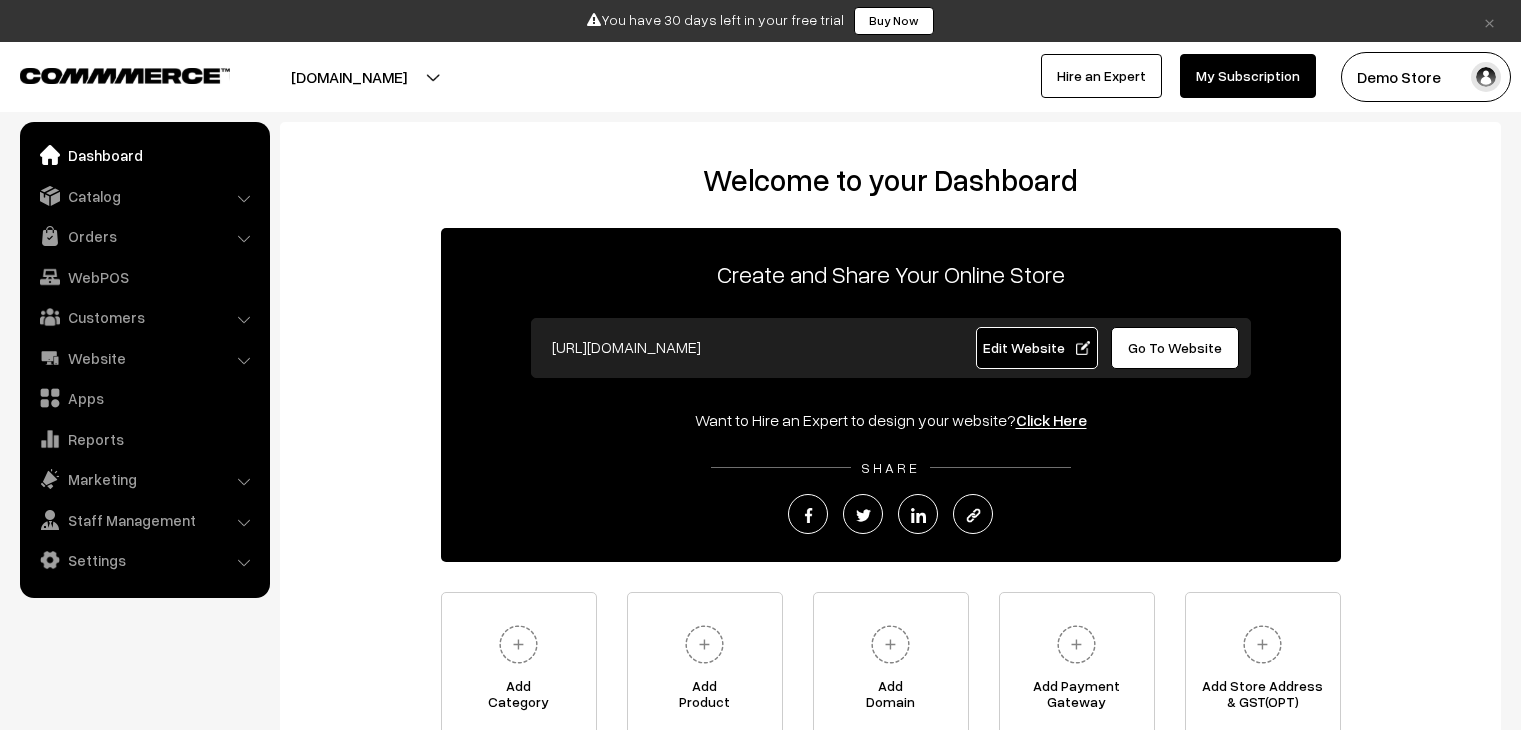 scroll, scrollTop: 0, scrollLeft: 0, axis: both 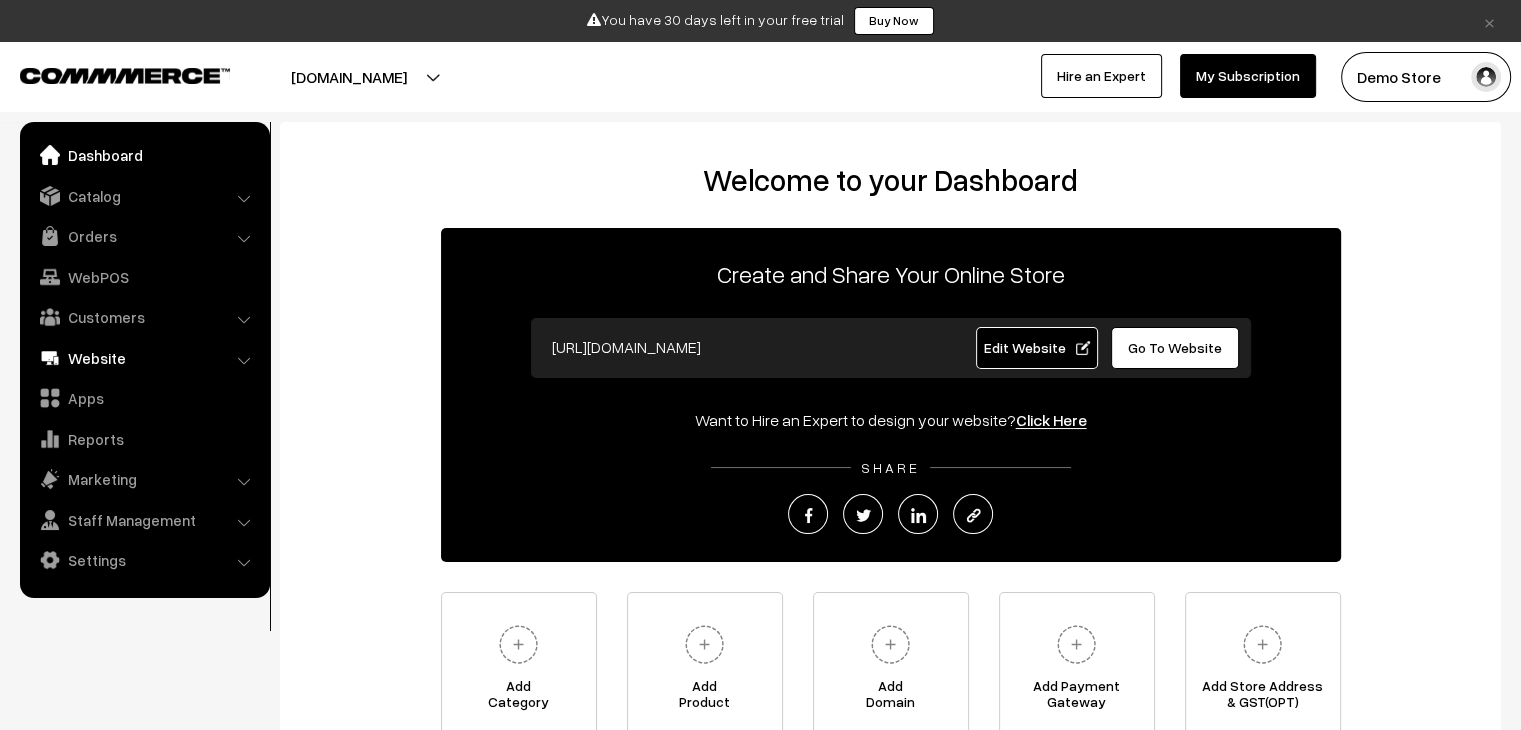 click on "Website" at bounding box center (144, 358) 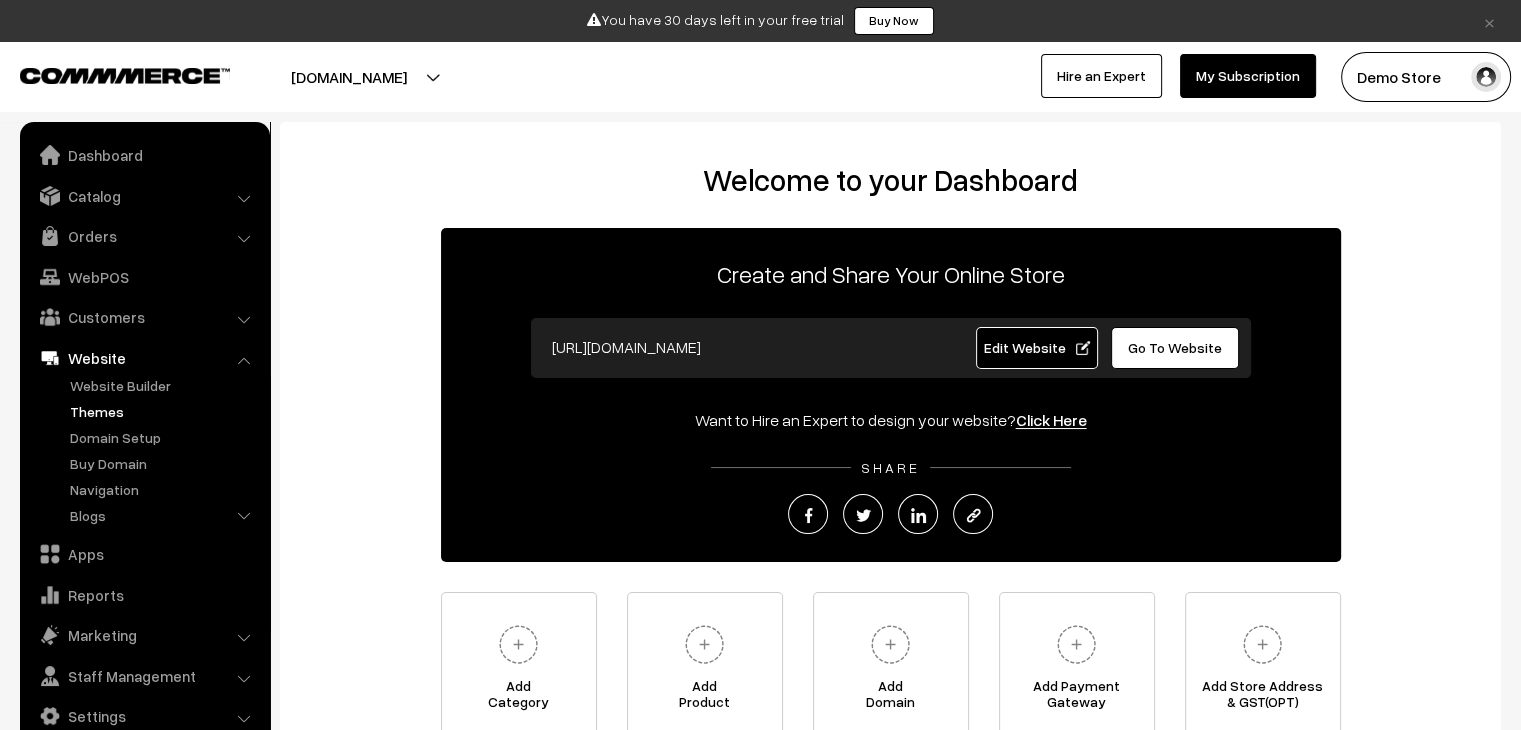 click on "Themes" at bounding box center [164, 411] 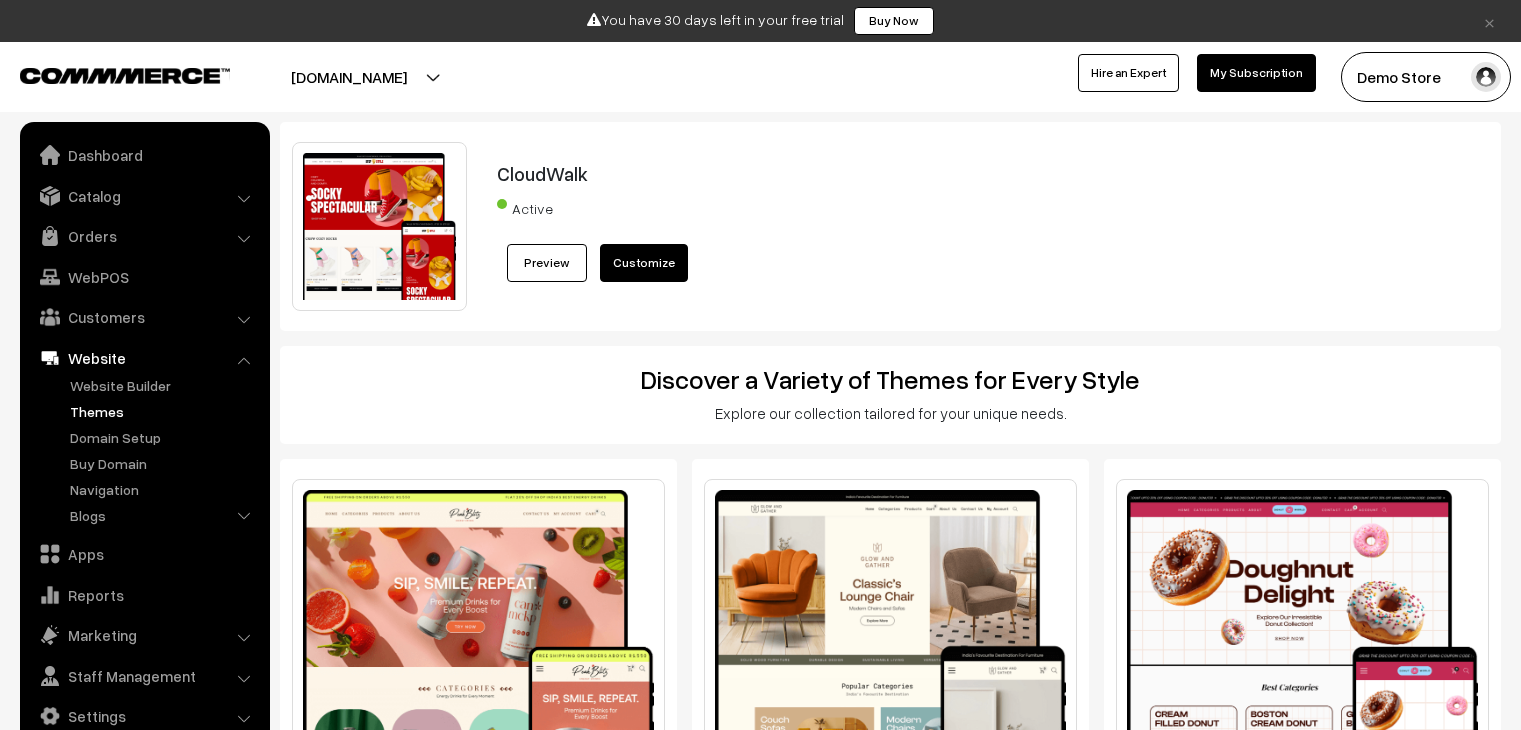 scroll, scrollTop: 14, scrollLeft: 0, axis: vertical 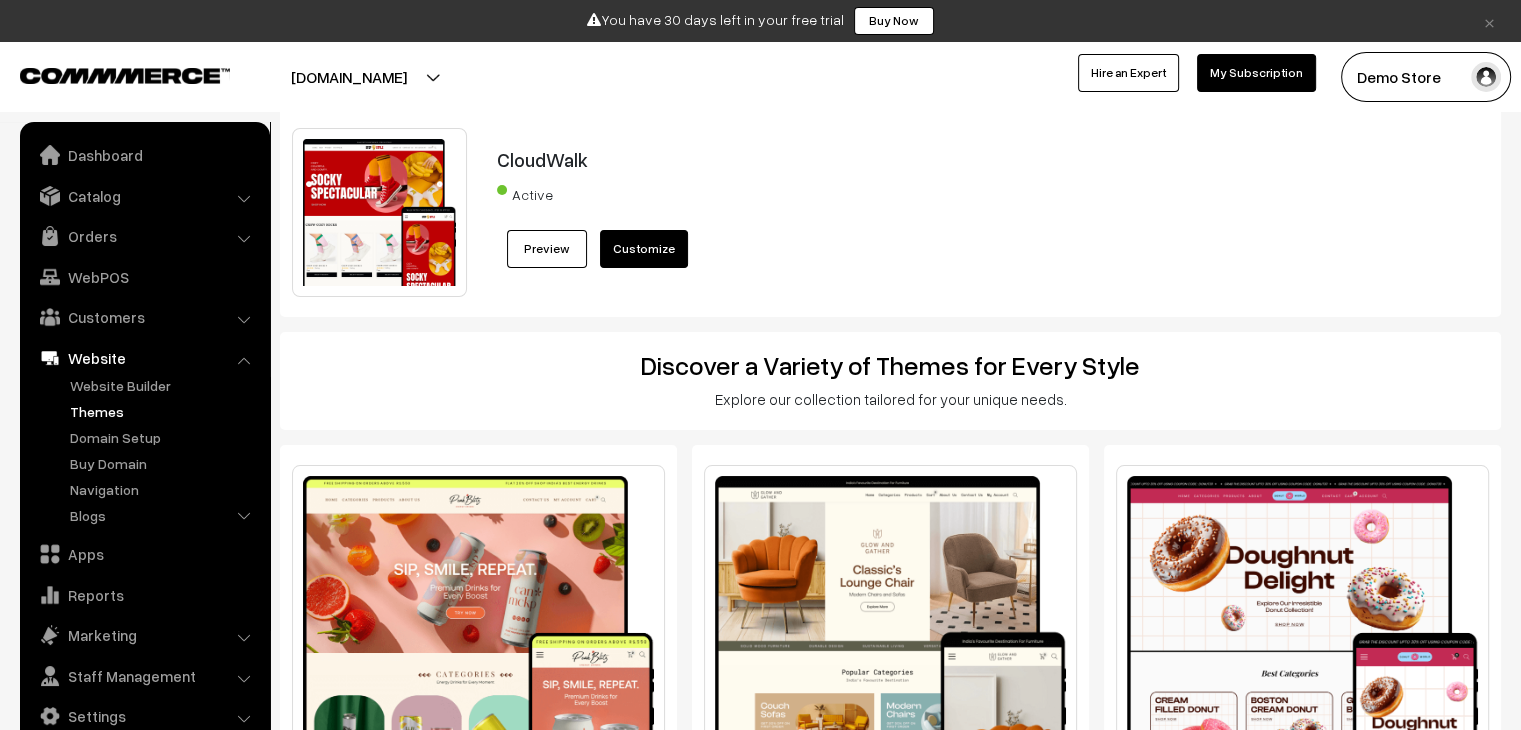 click on "CloudWalk" at bounding box center [942, 159] 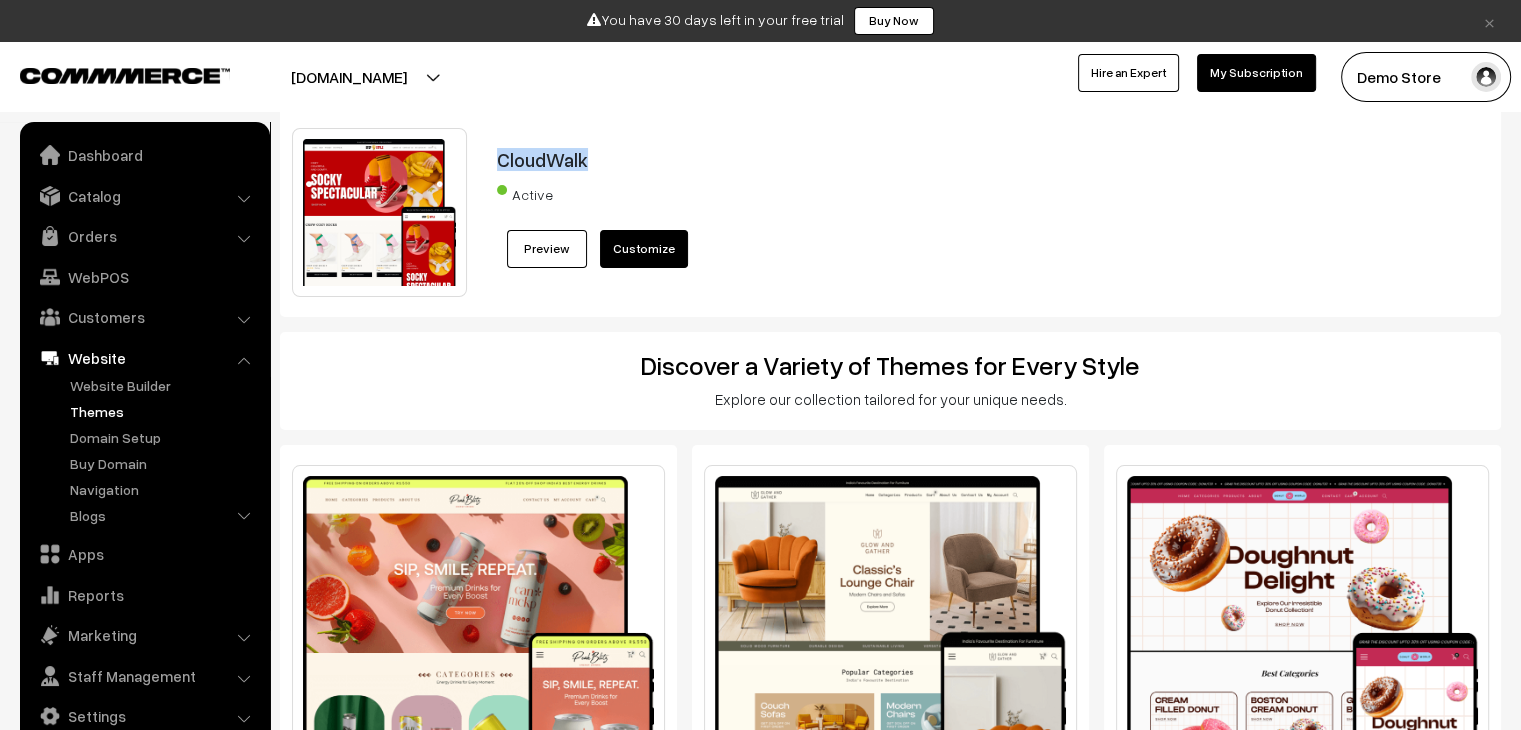click on "CloudWalk" at bounding box center [942, 159] 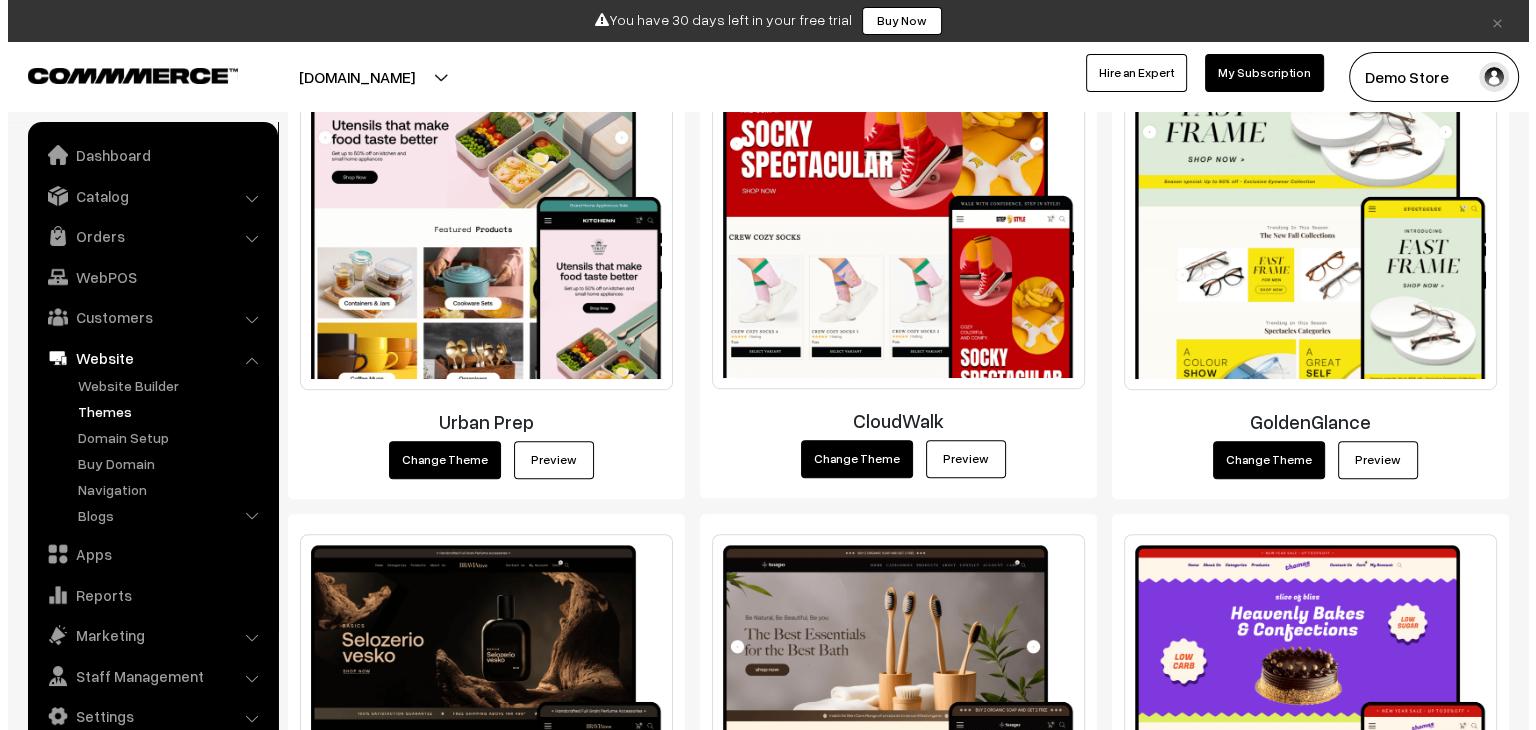 scroll, scrollTop: 956, scrollLeft: 0, axis: vertical 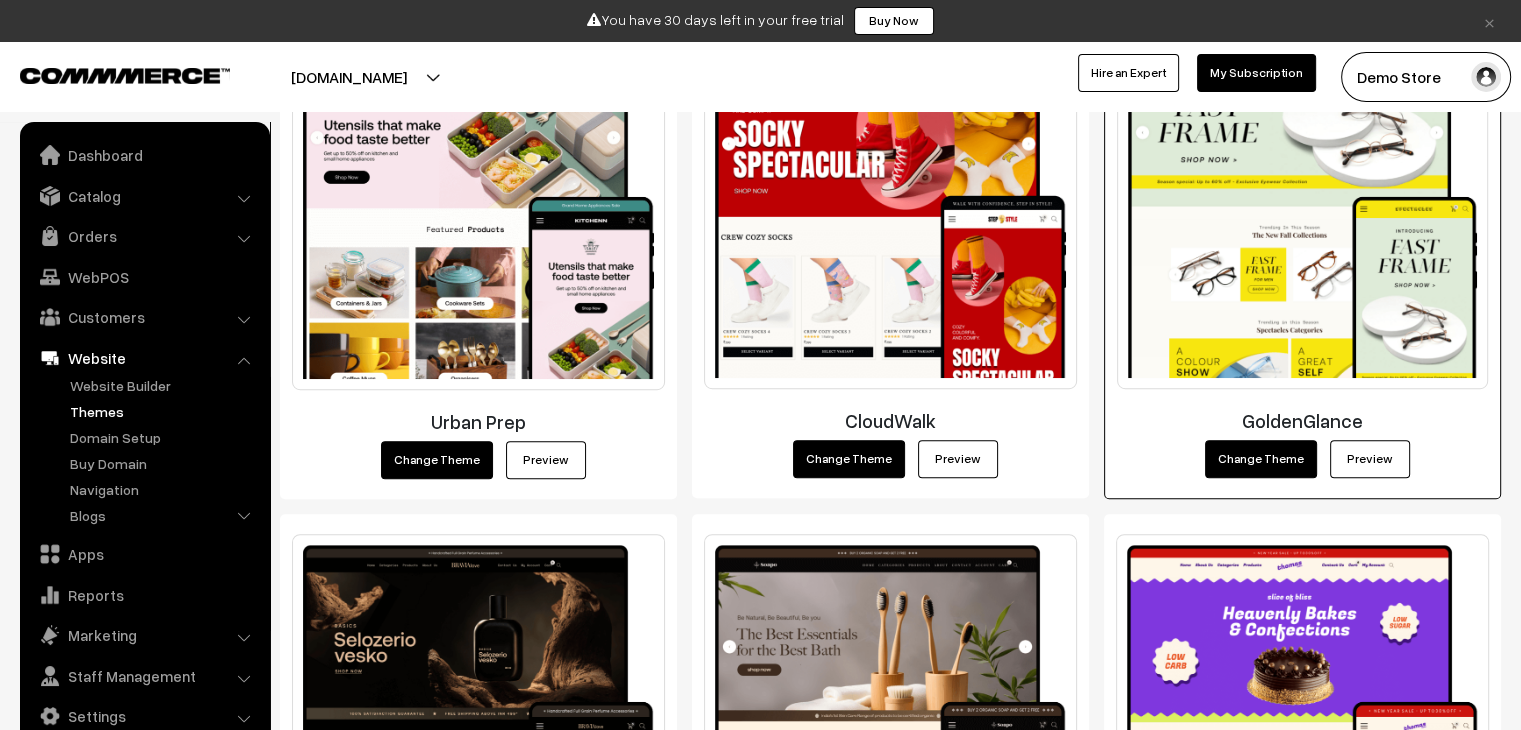 click on "Change Theme" at bounding box center [1261, 459] 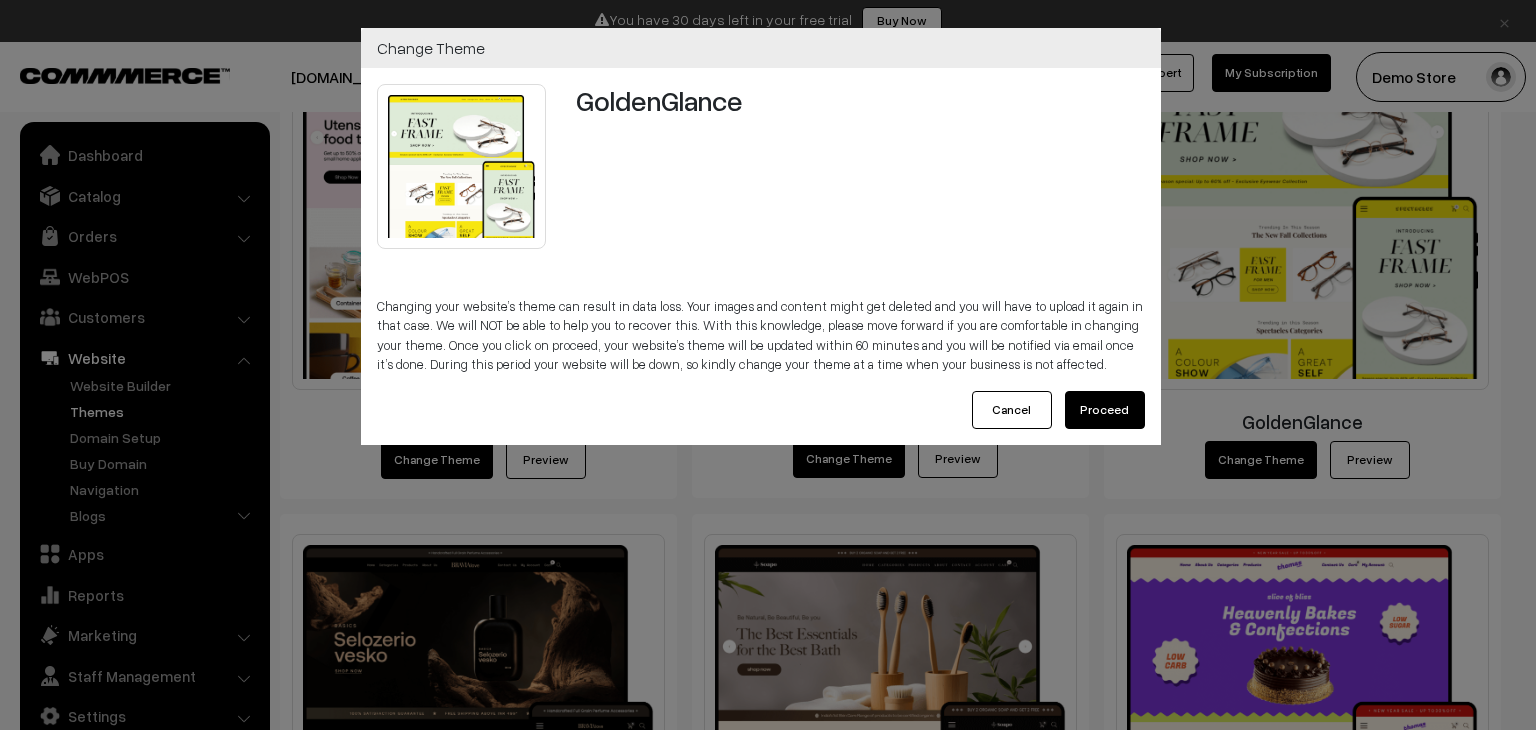 click on "Proceed" at bounding box center [1105, 410] 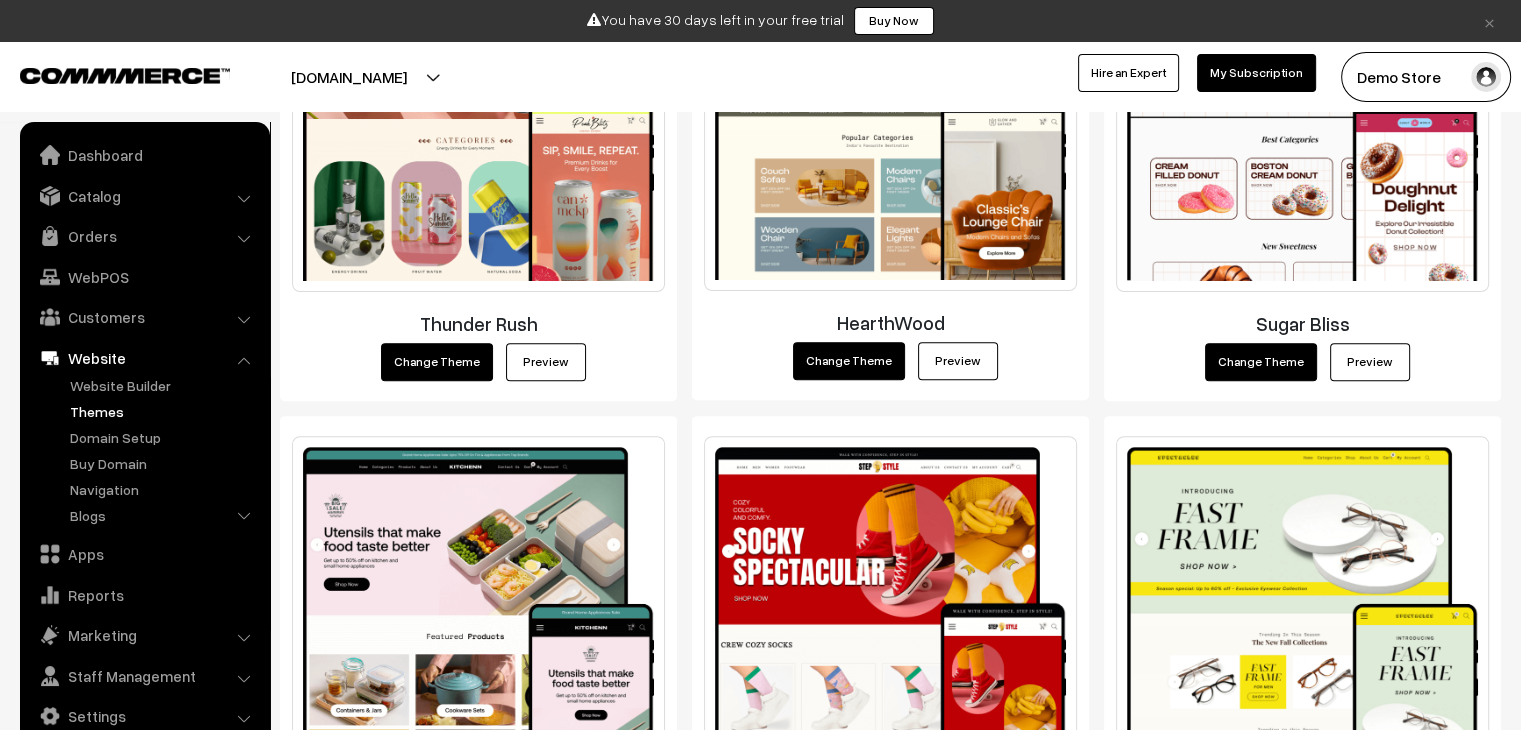 scroll, scrollTop: 1148, scrollLeft: 0, axis: vertical 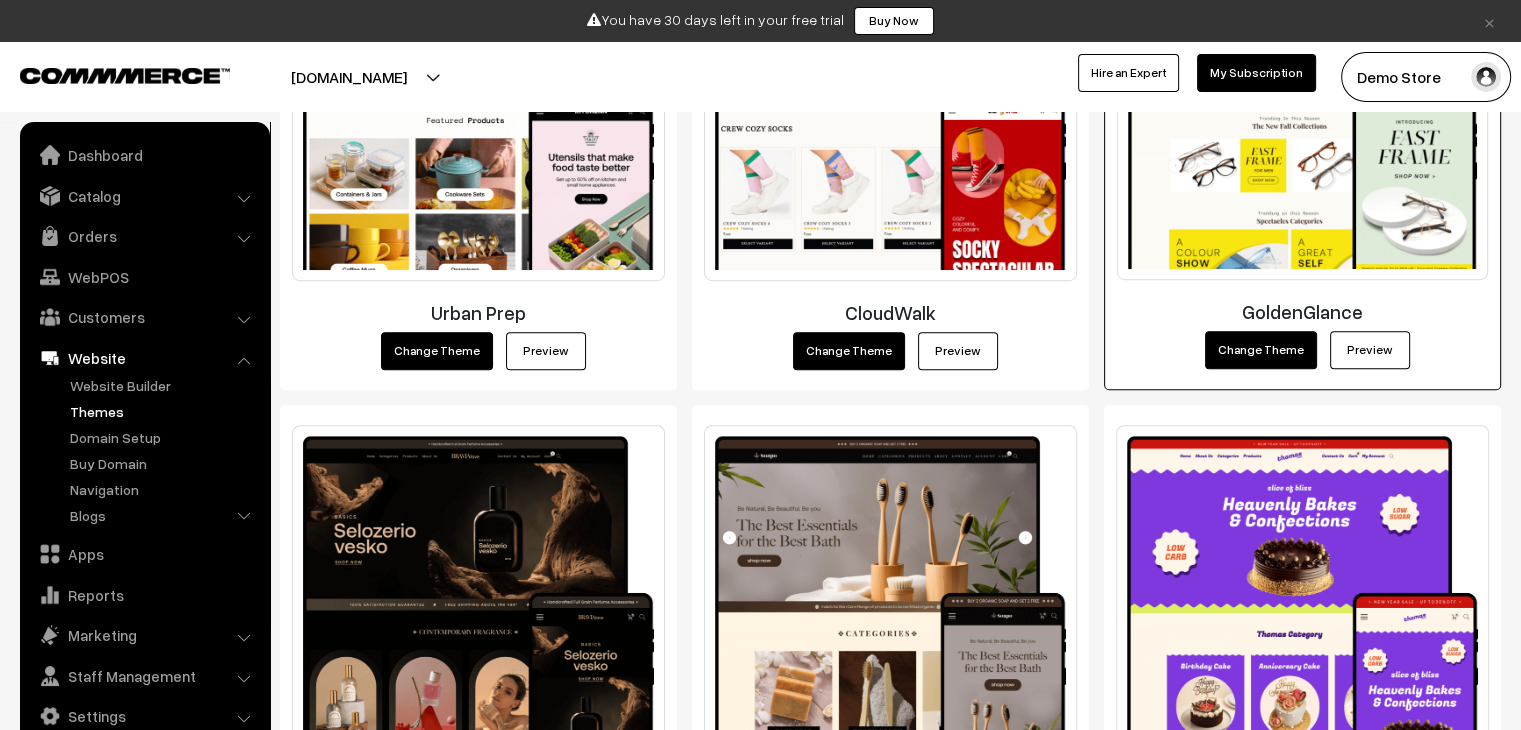 click on "GoldenGlance" at bounding box center [1302, 311] 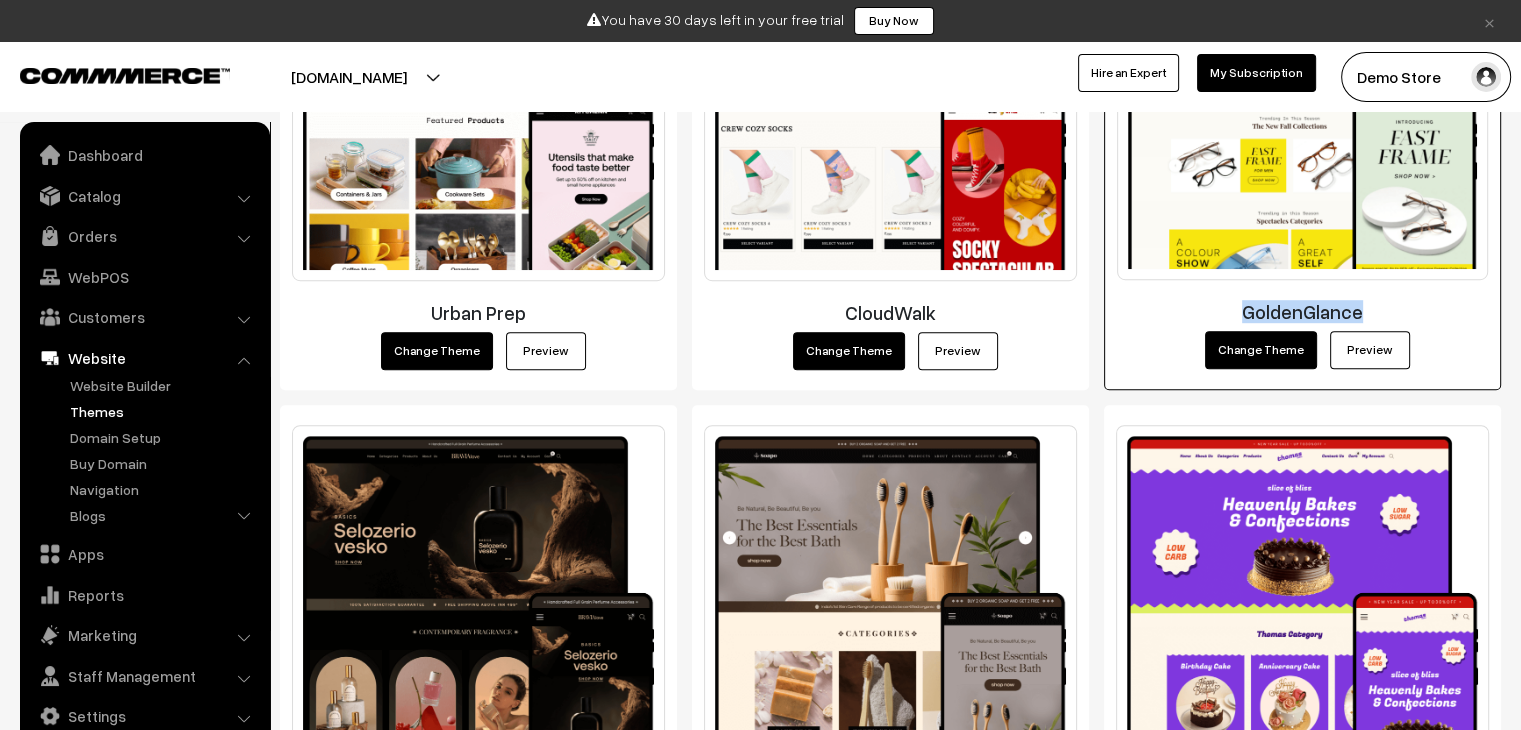 click on "GoldenGlance" at bounding box center (1302, 311) 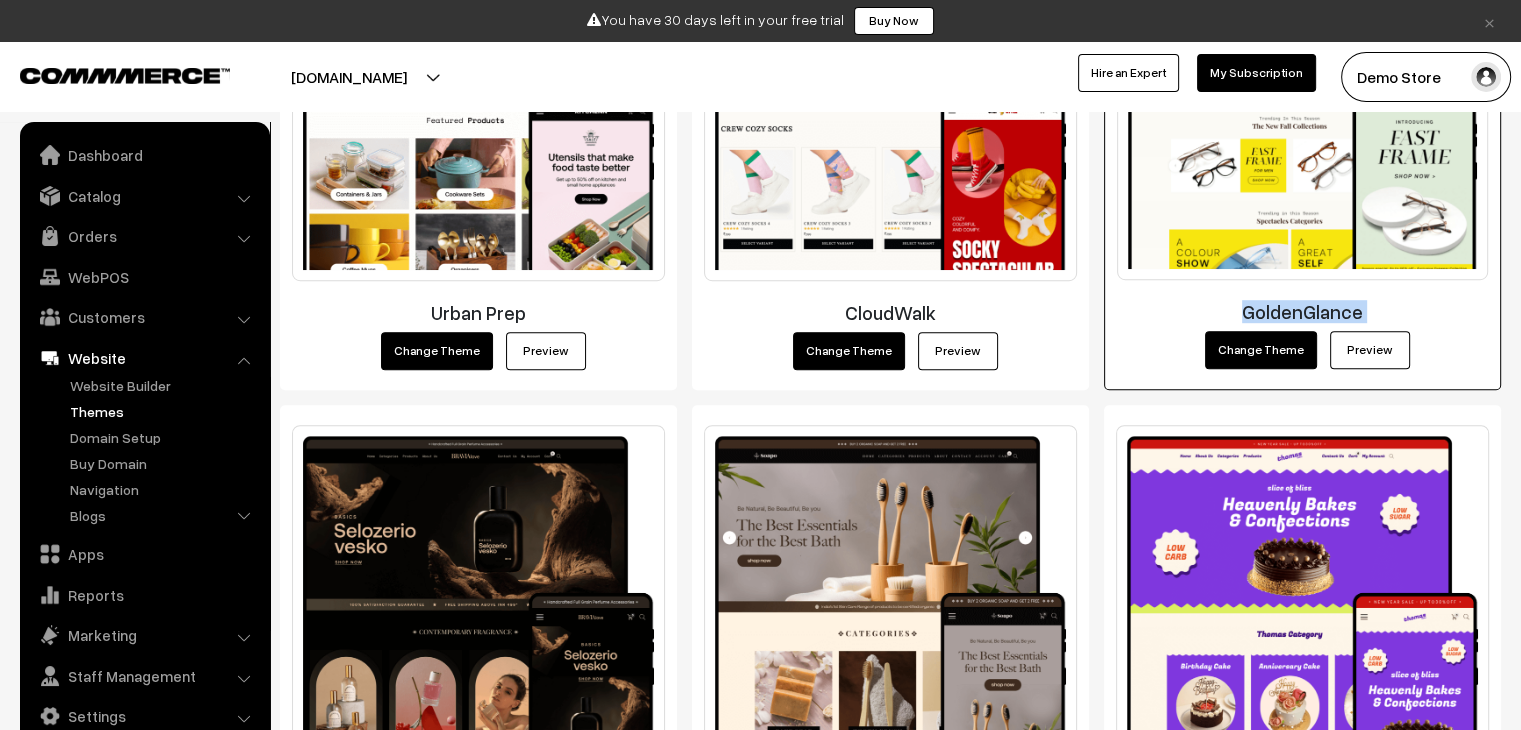 click on "GoldenGlance" at bounding box center (1302, 311) 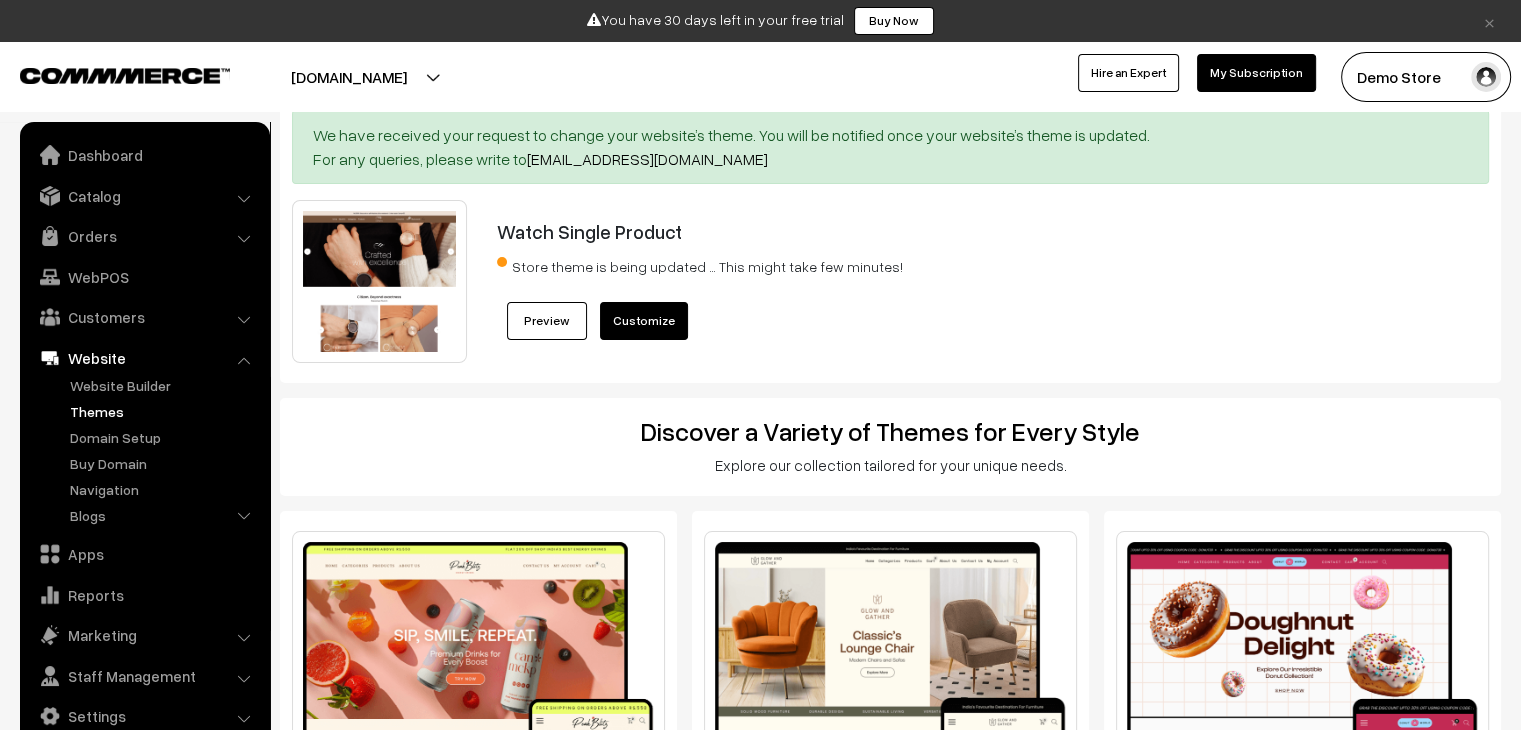 scroll, scrollTop: 0, scrollLeft: 0, axis: both 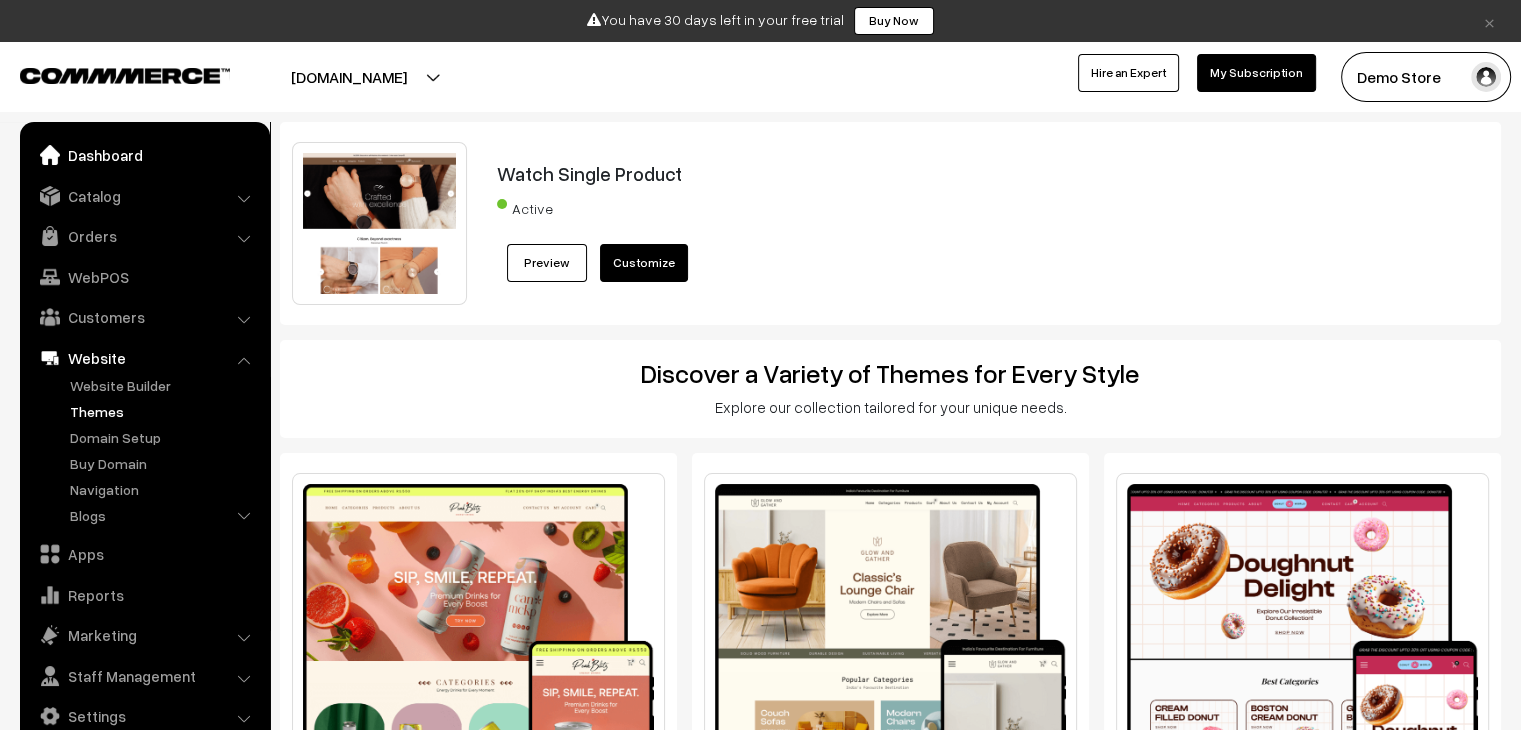 click on "Dashboard" at bounding box center [144, 155] 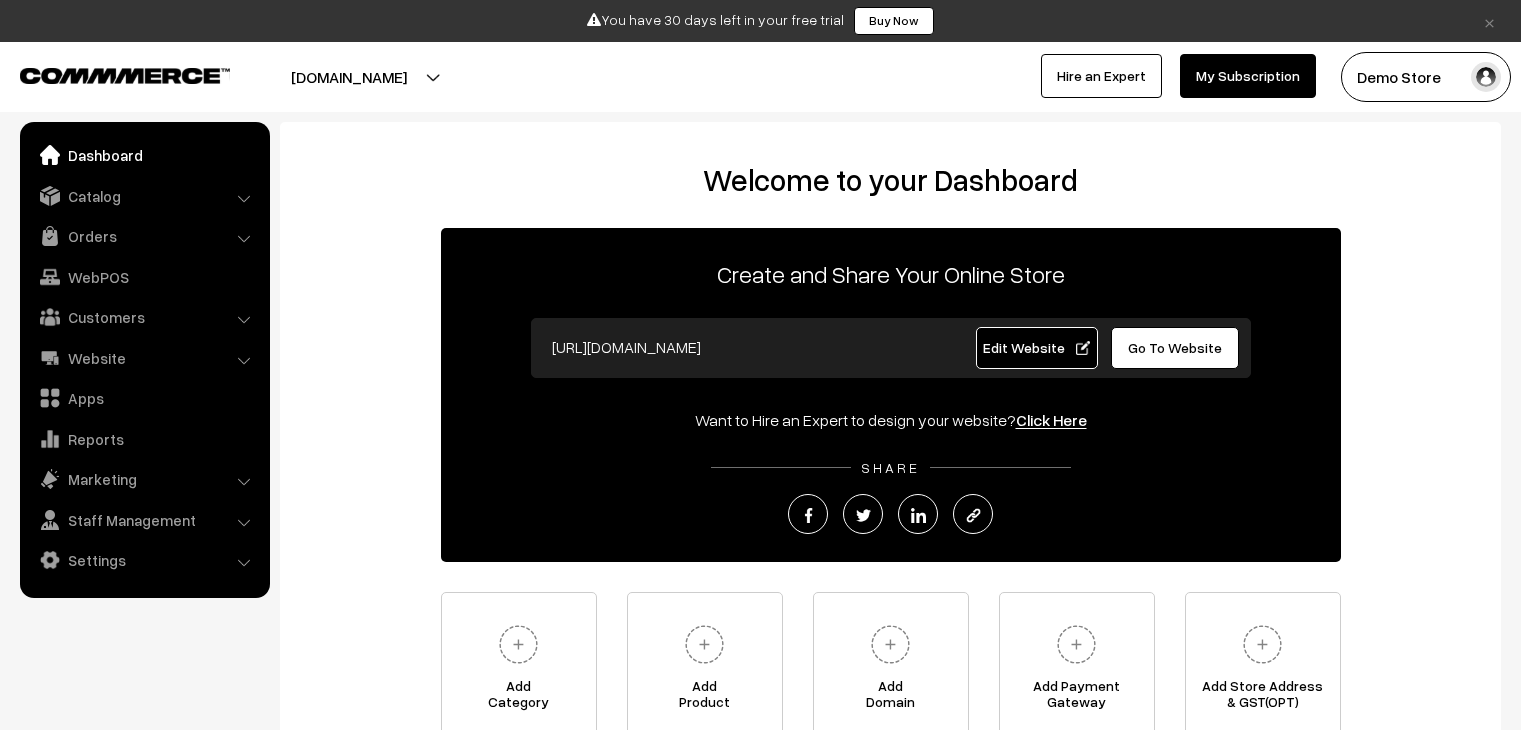 scroll, scrollTop: 0, scrollLeft: 0, axis: both 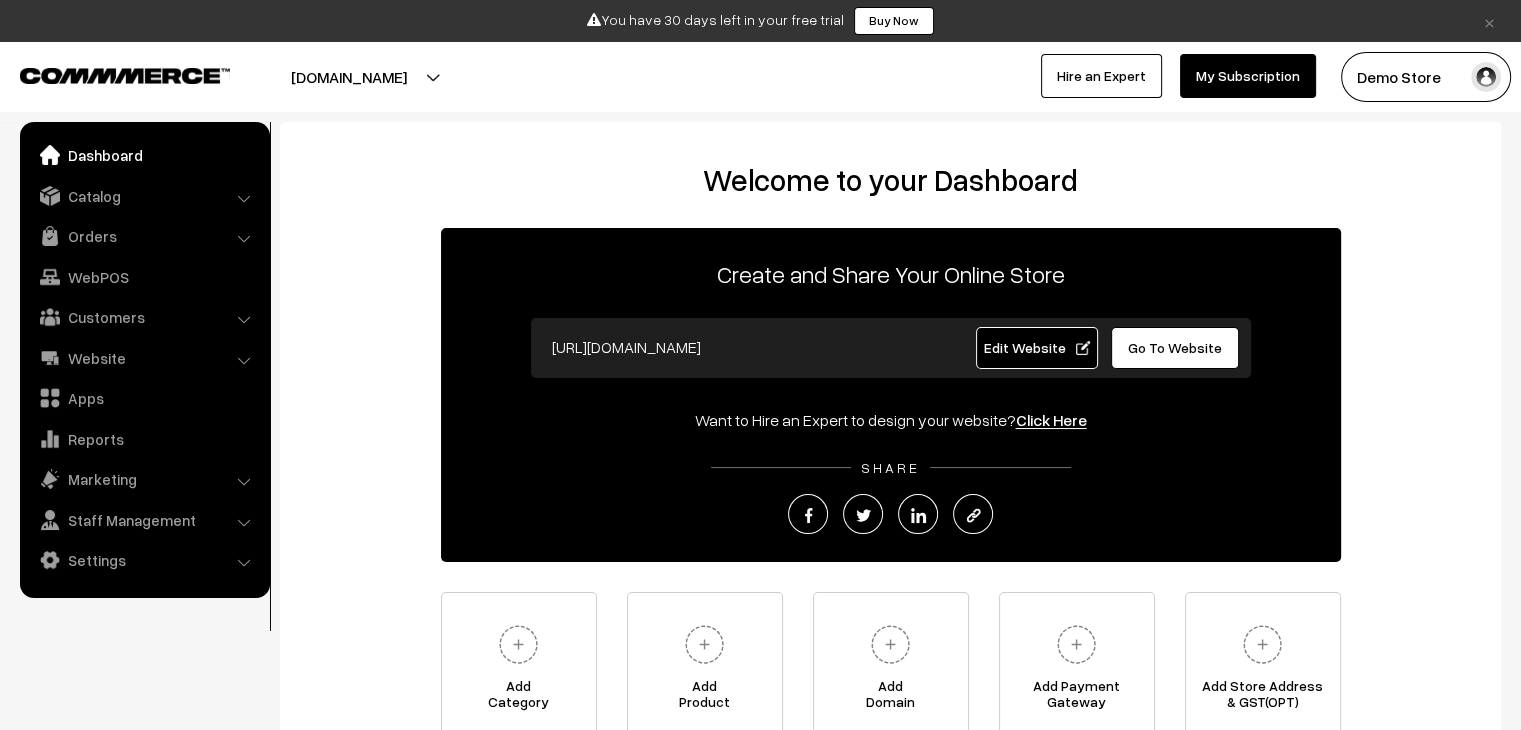 click on "Edit Website" at bounding box center [1036, 347] 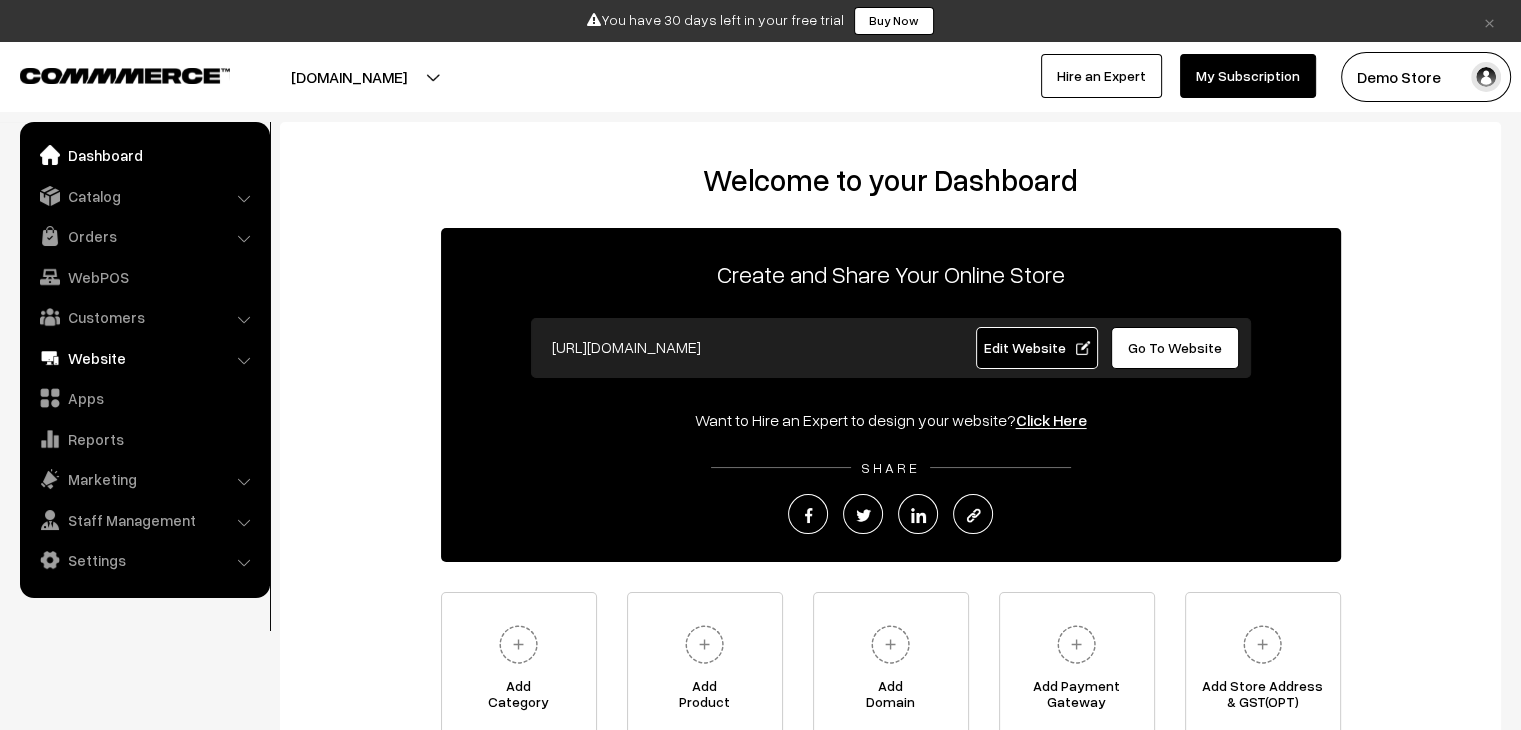 click on "Website" at bounding box center [144, 358] 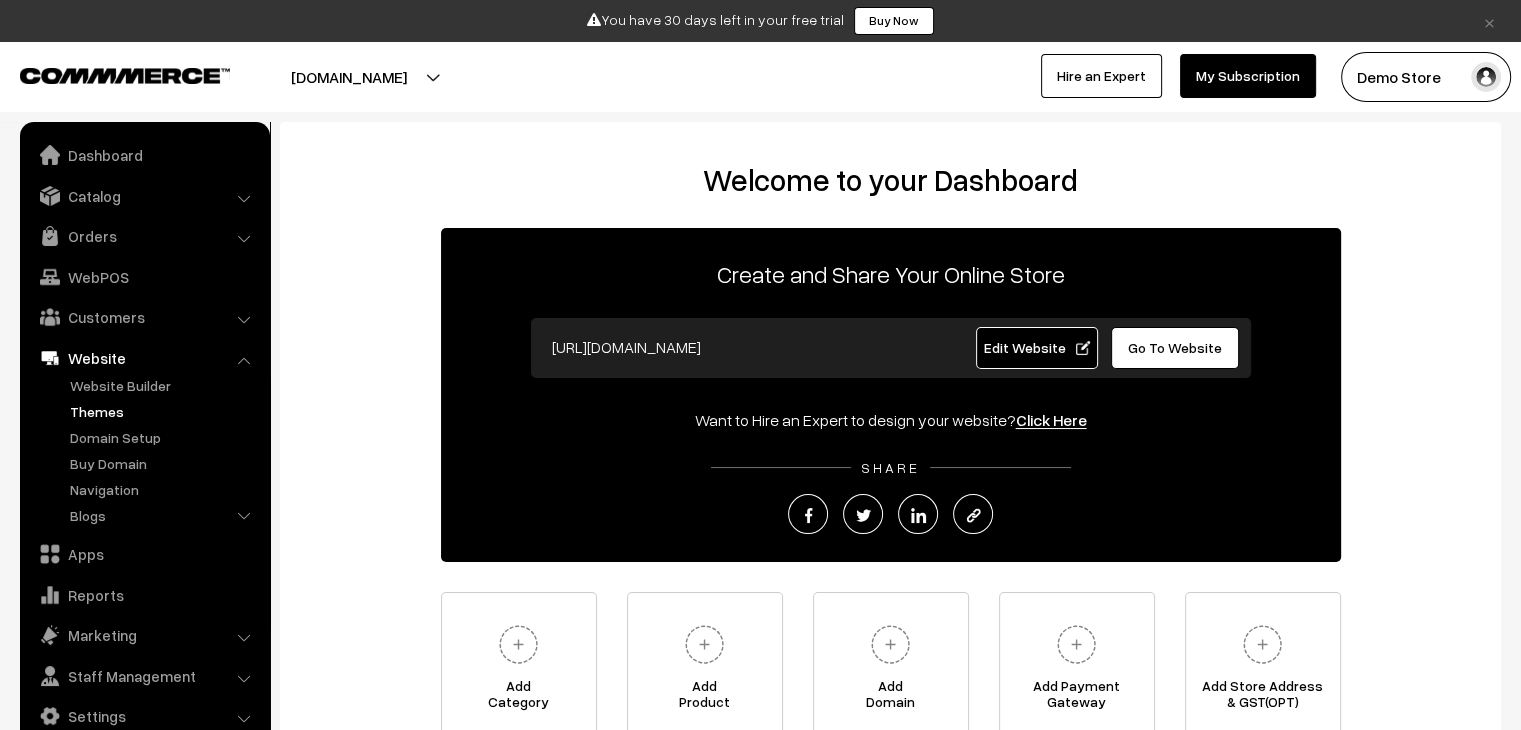 click on "Themes" at bounding box center (164, 411) 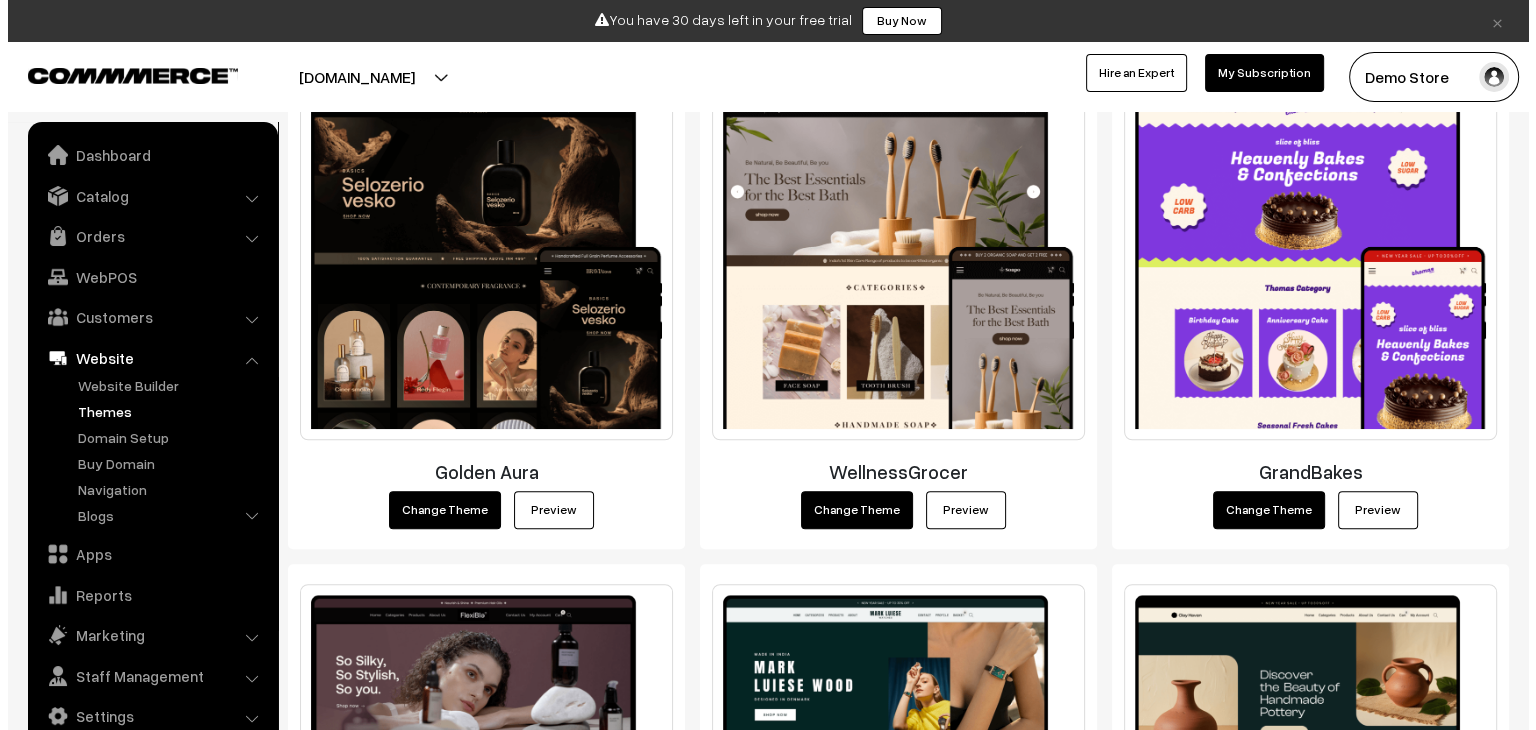 scroll, scrollTop: 1408, scrollLeft: 0, axis: vertical 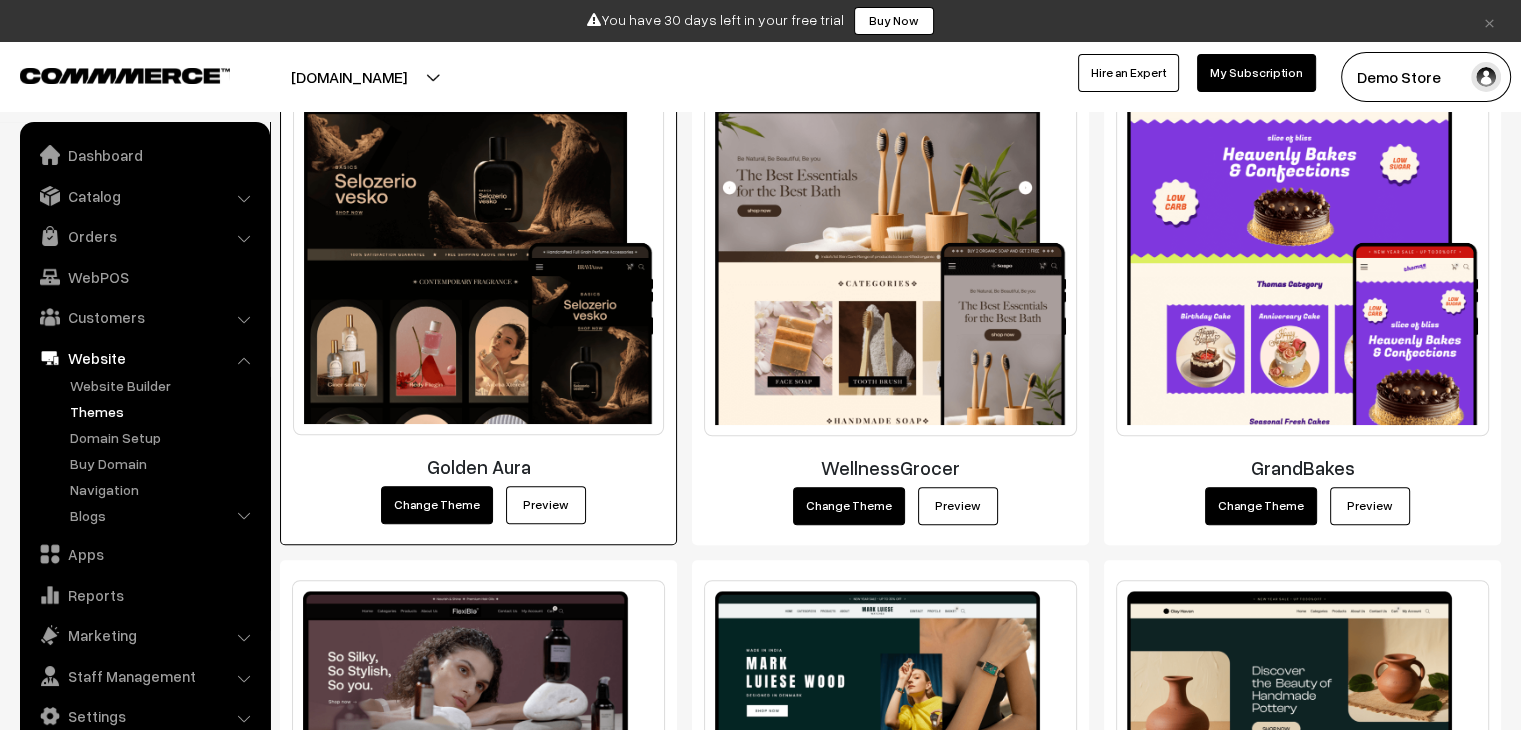 click on "Change Theme" at bounding box center (437, 505) 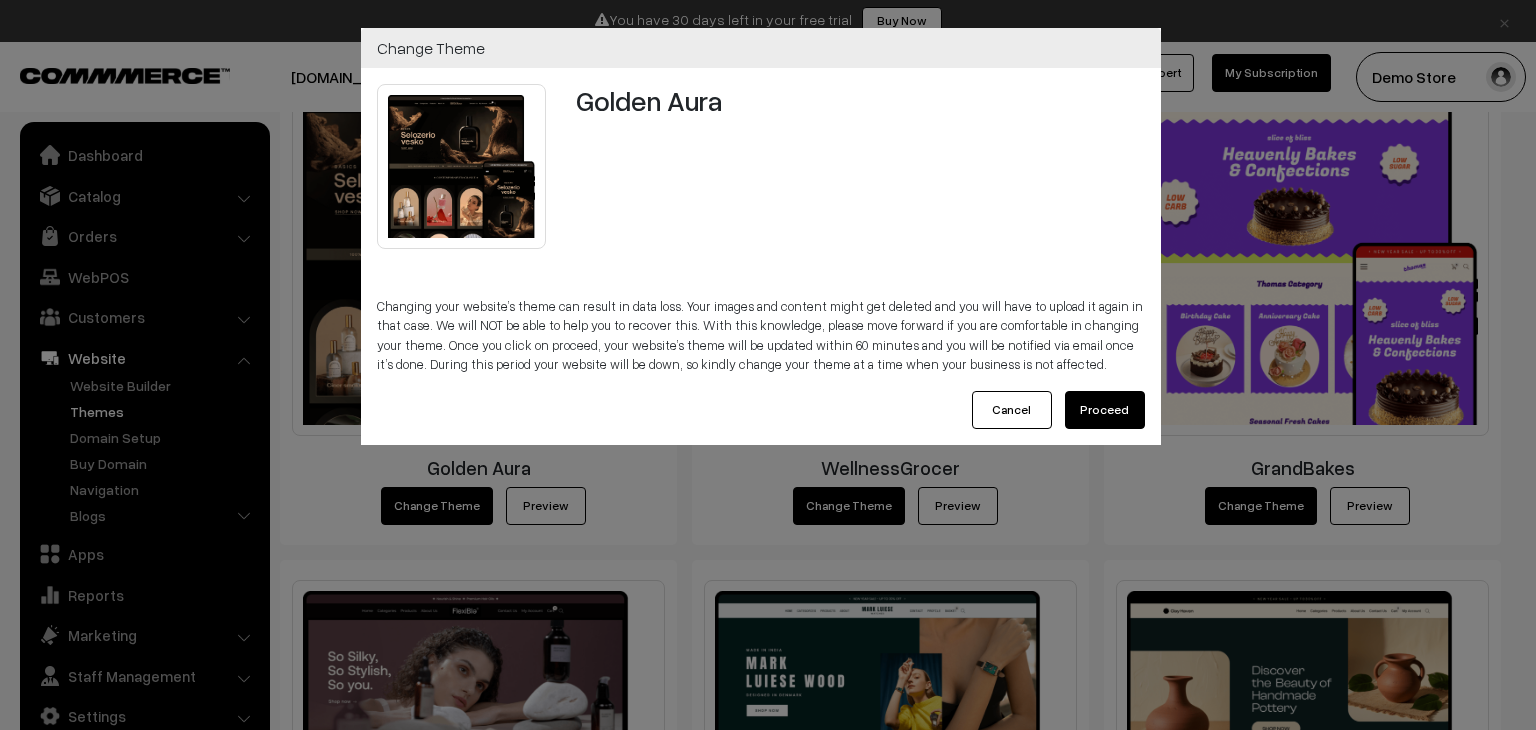click on "Proceed" at bounding box center [1105, 410] 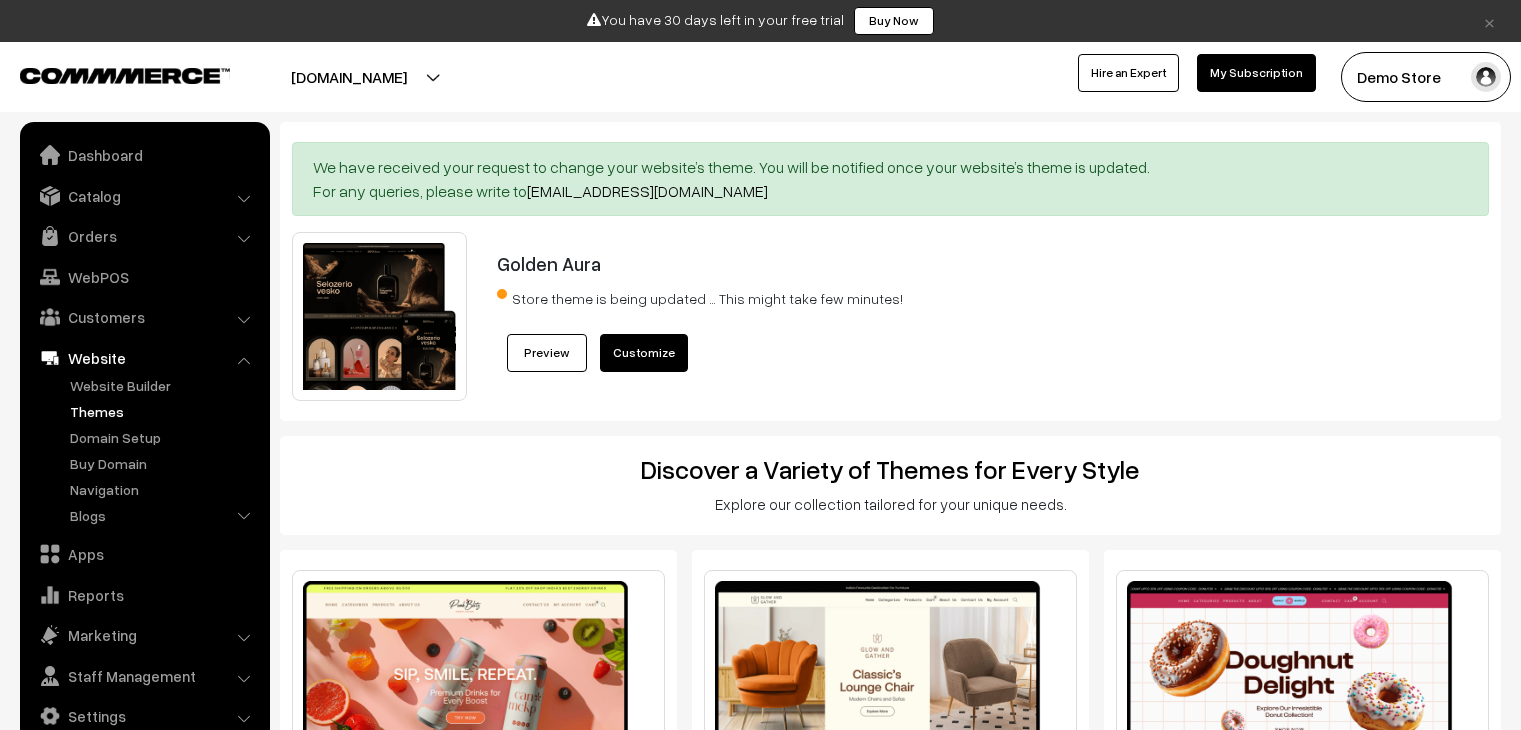 scroll, scrollTop: 0, scrollLeft: 0, axis: both 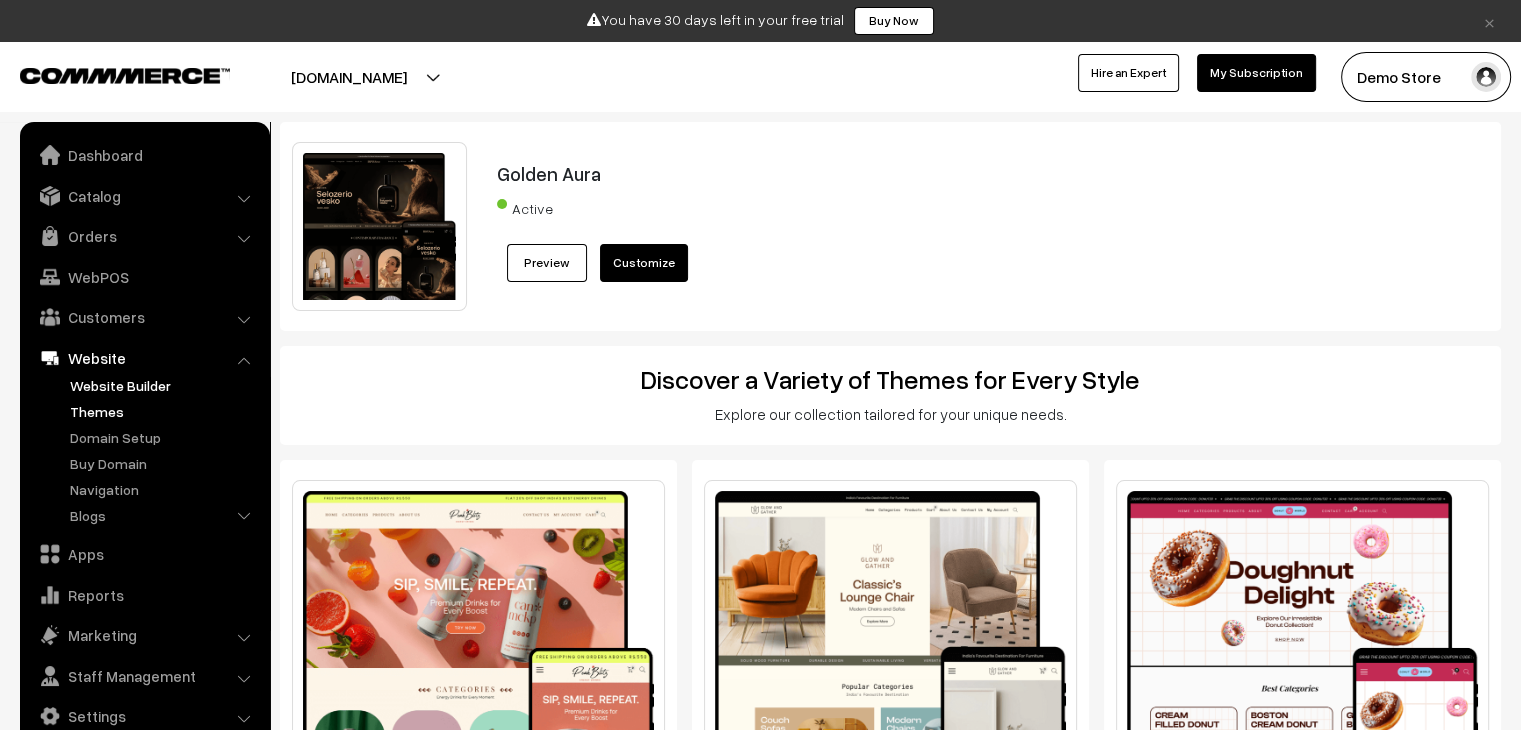 click on "Website Builder" at bounding box center [164, 385] 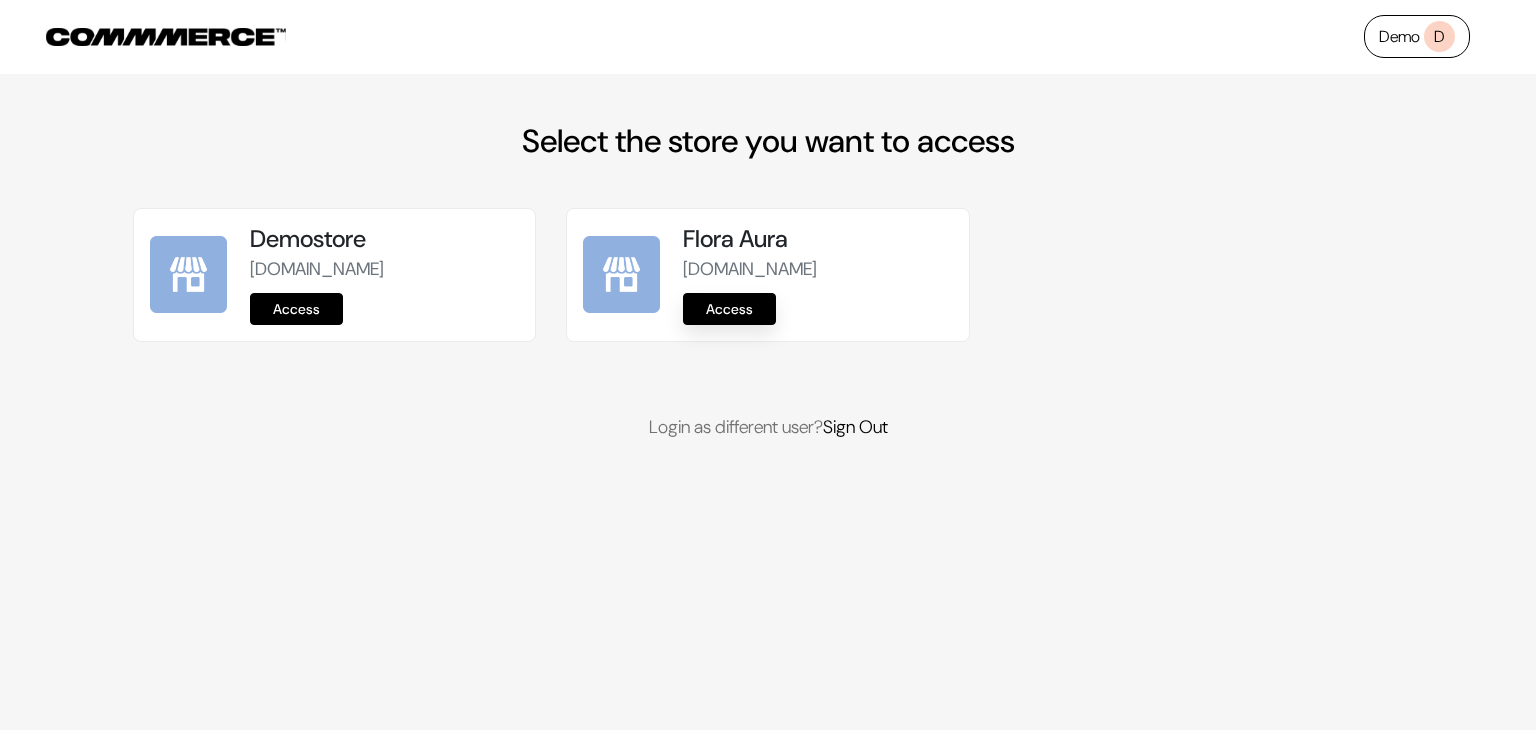 scroll, scrollTop: 0, scrollLeft: 0, axis: both 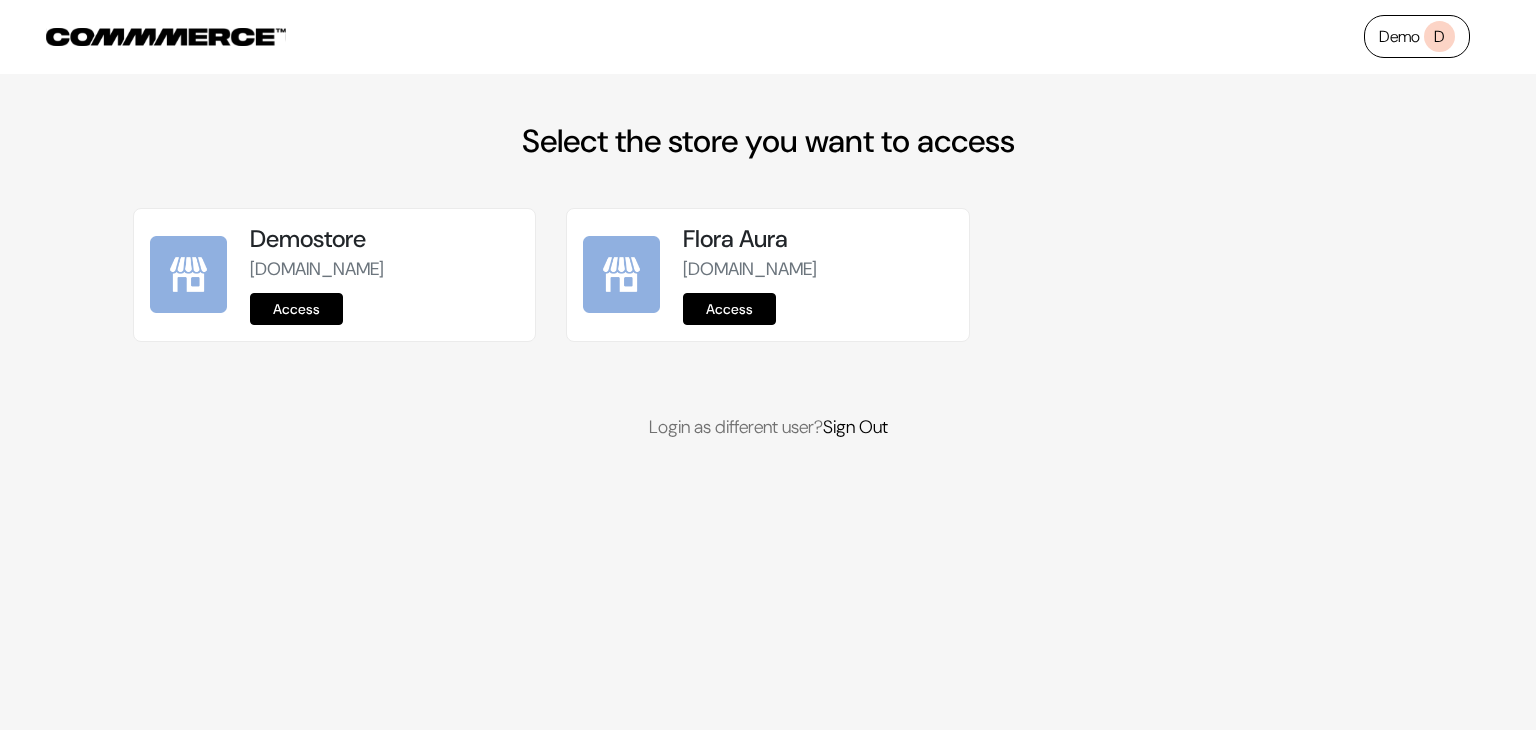 click on "Access" at bounding box center [729, 309] 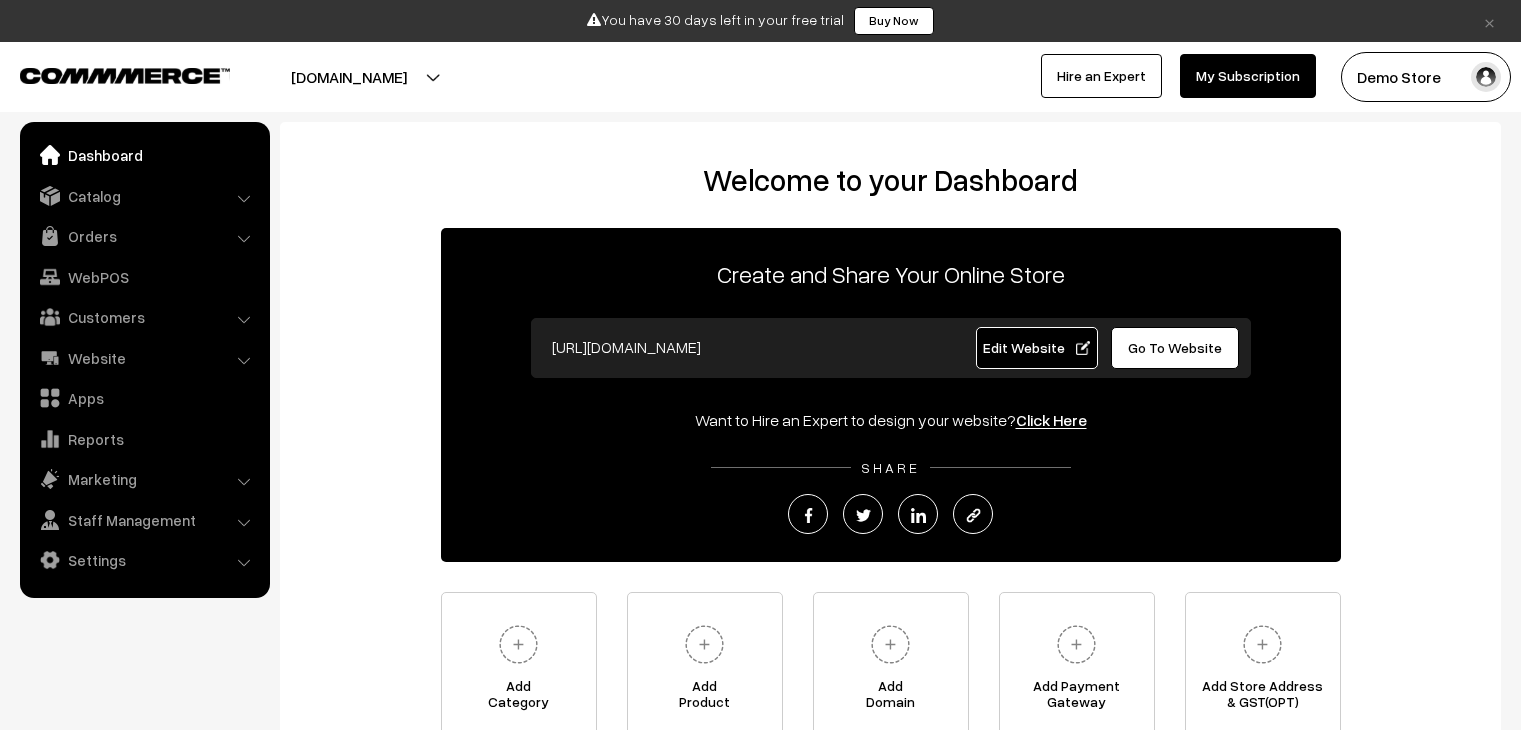 scroll, scrollTop: 0, scrollLeft: 0, axis: both 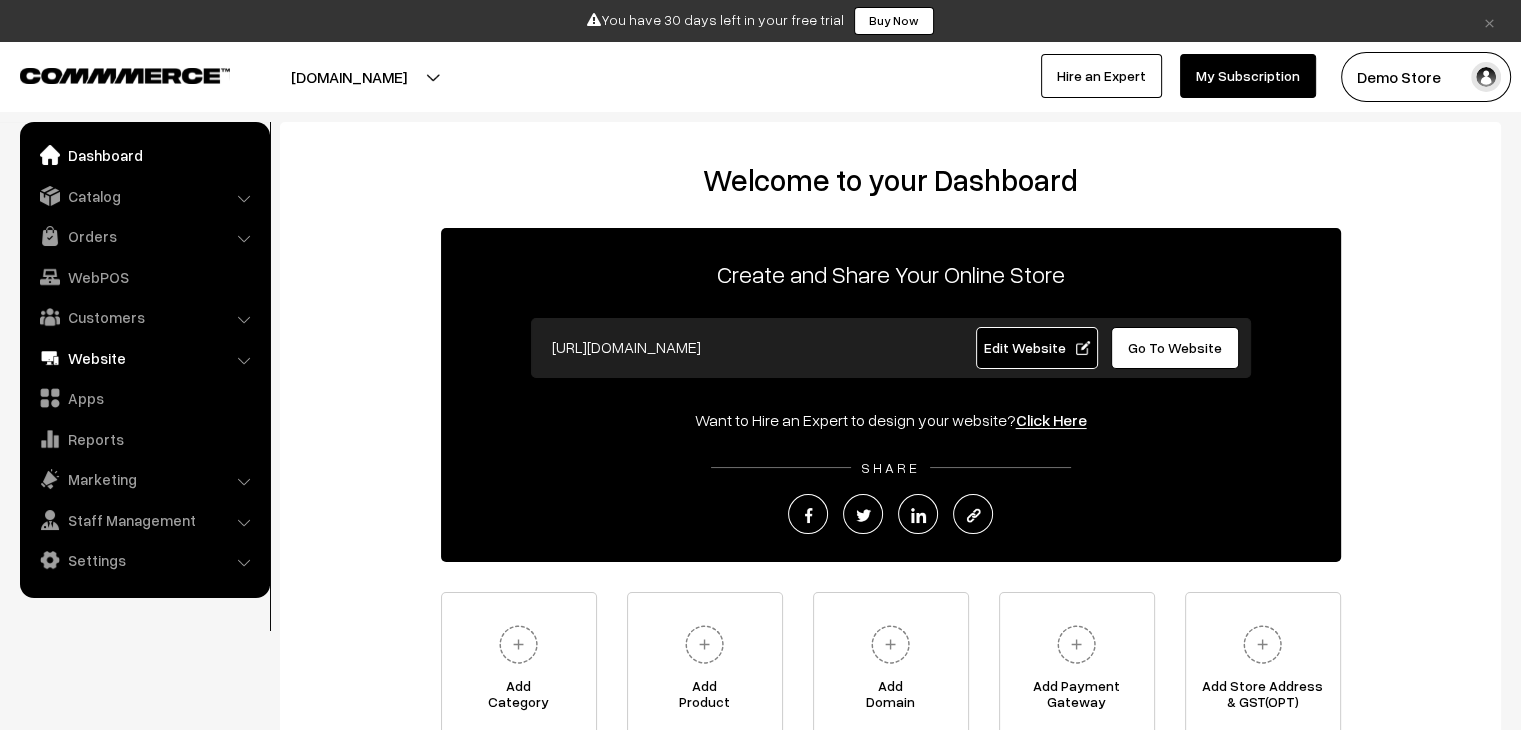 click on "Website" at bounding box center [144, 358] 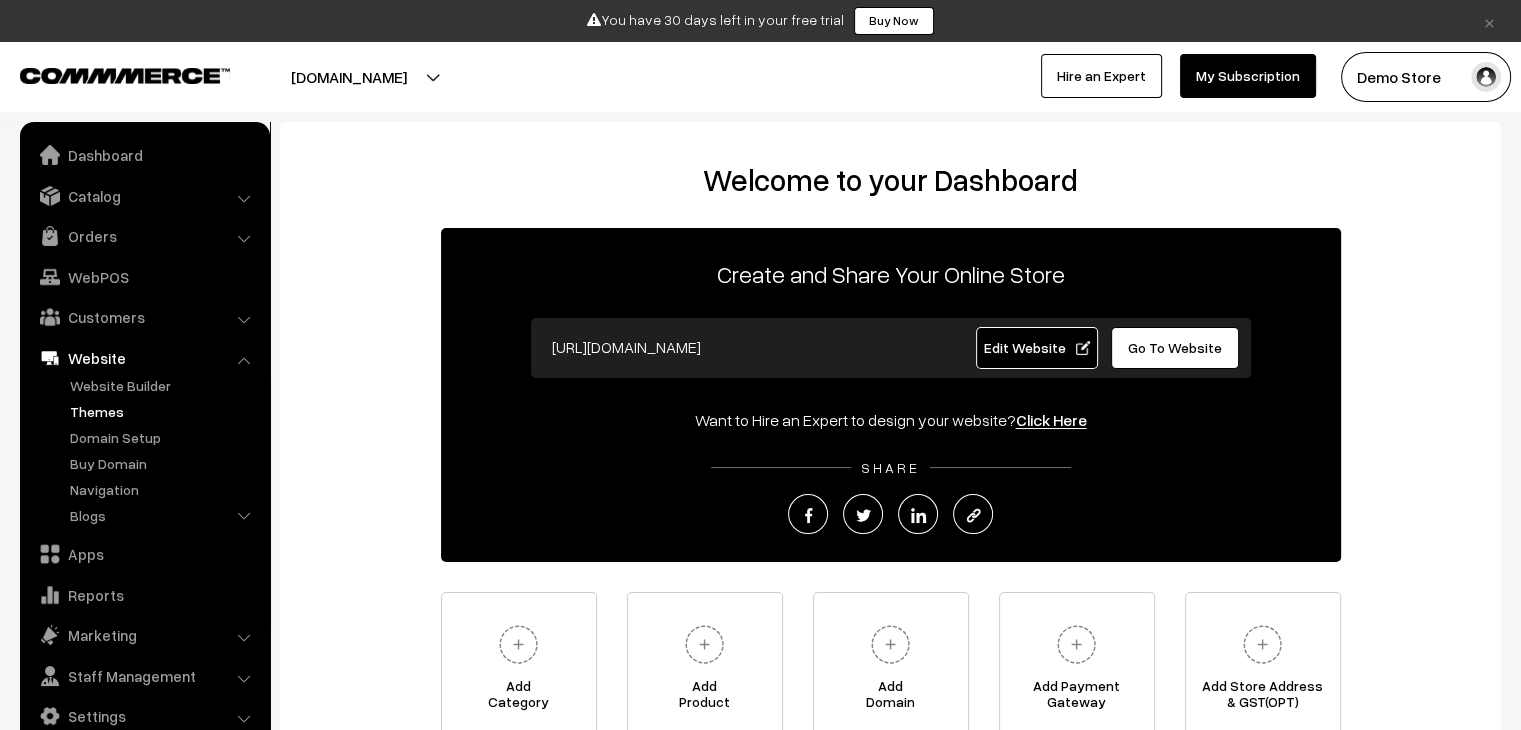 click on "Themes" at bounding box center (164, 411) 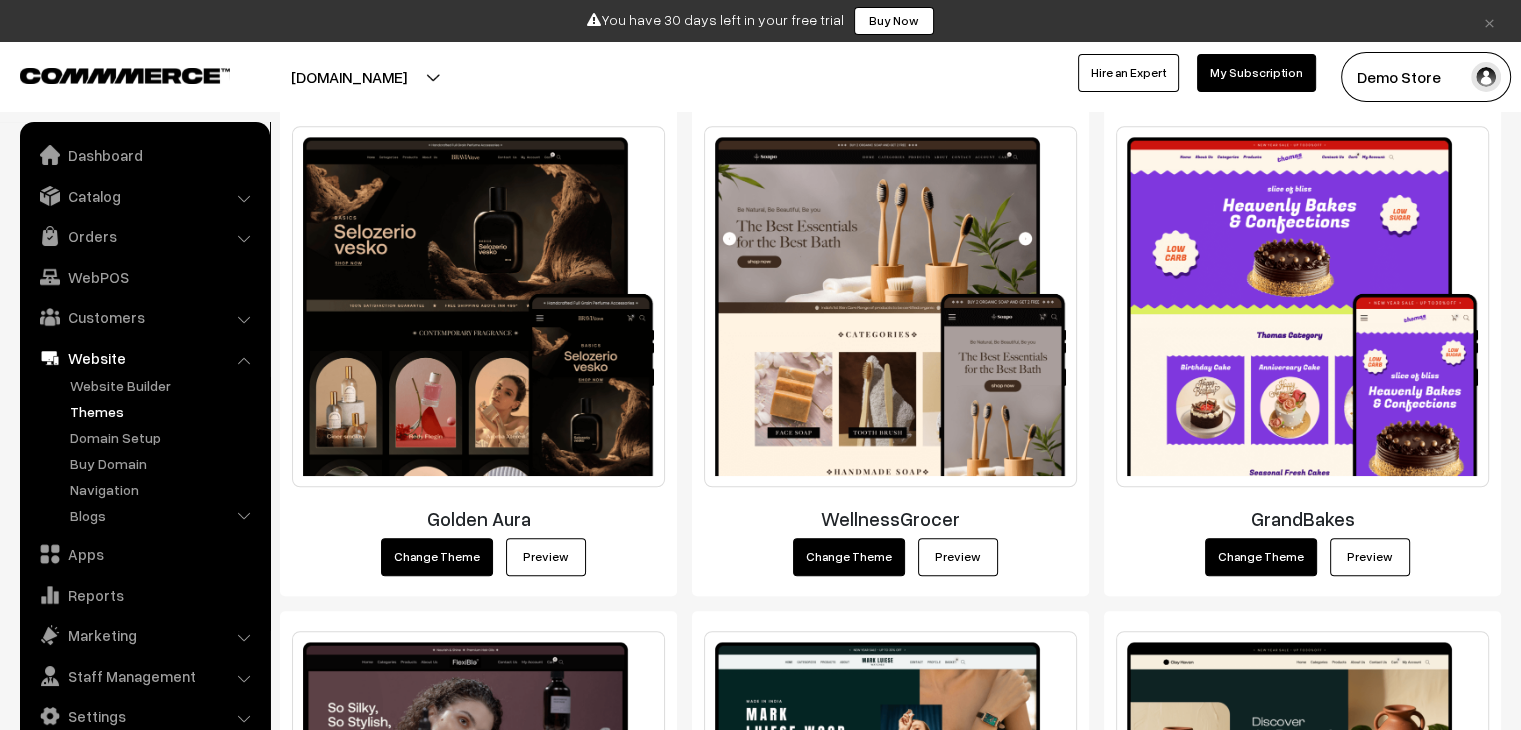 scroll, scrollTop: 1367, scrollLeft: 0, axis: vertical 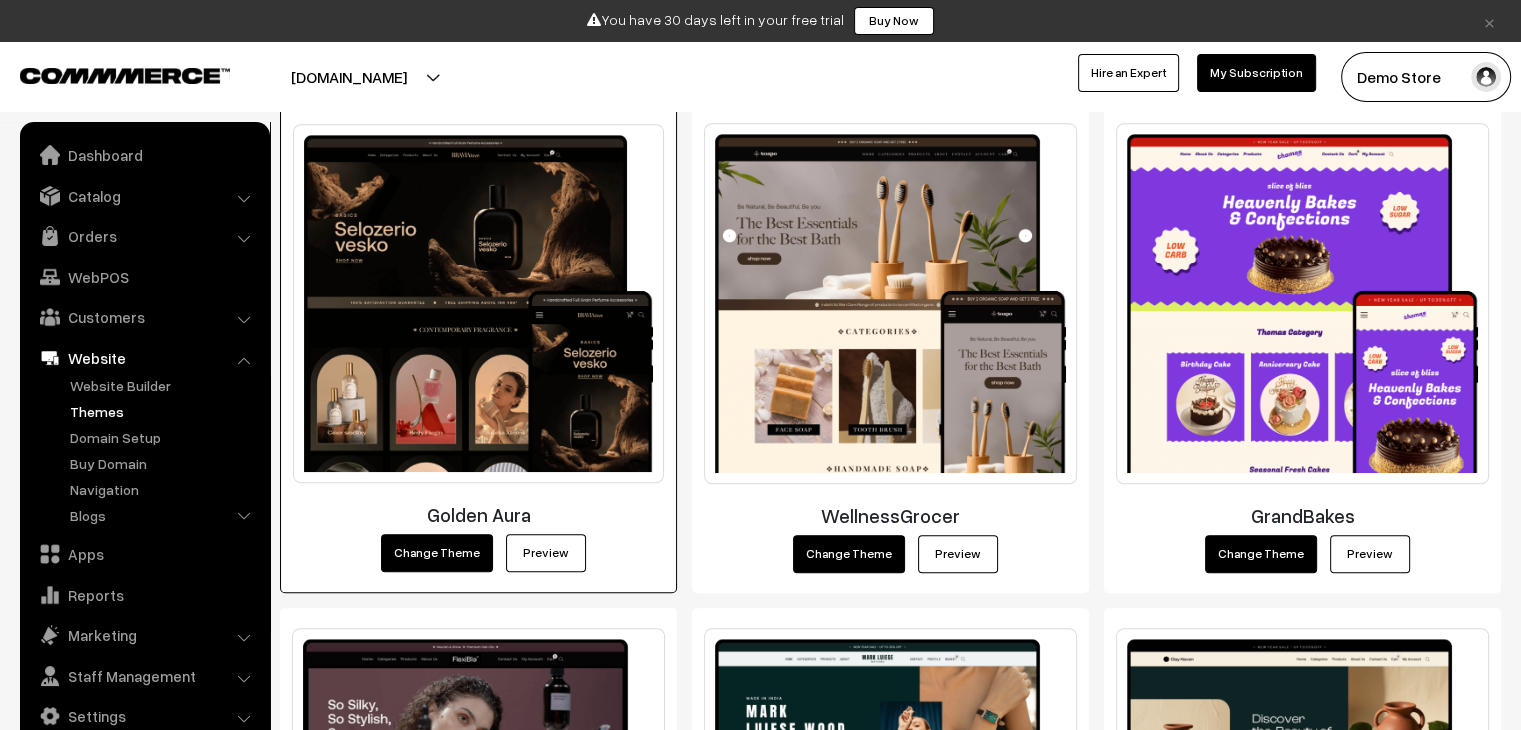 click on "Golden Aura" at bounding box center (478, 514) 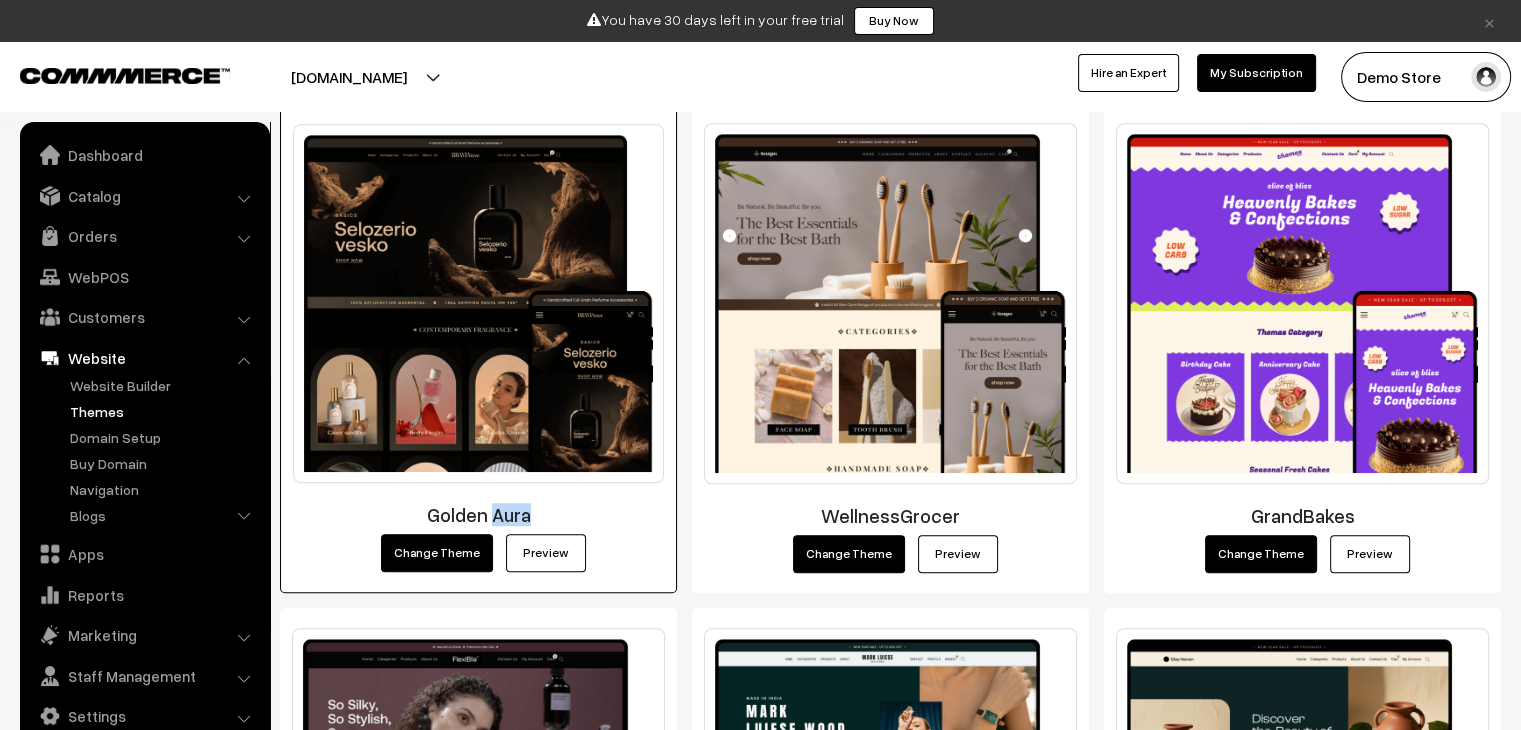 click on "Golden Aura" at bounding box center [478, 514] 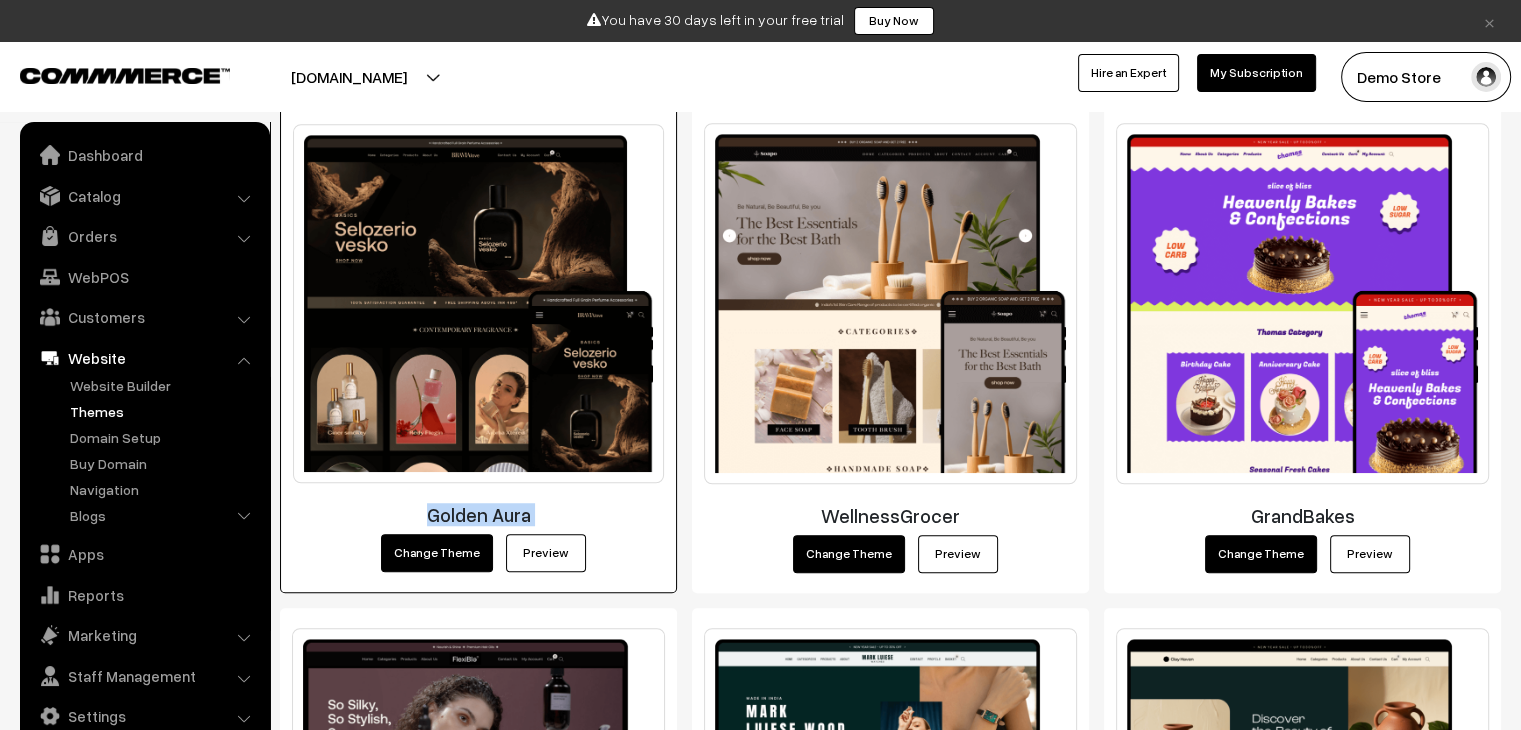 click on "Golden Aura" at bounding box center [478, 514] 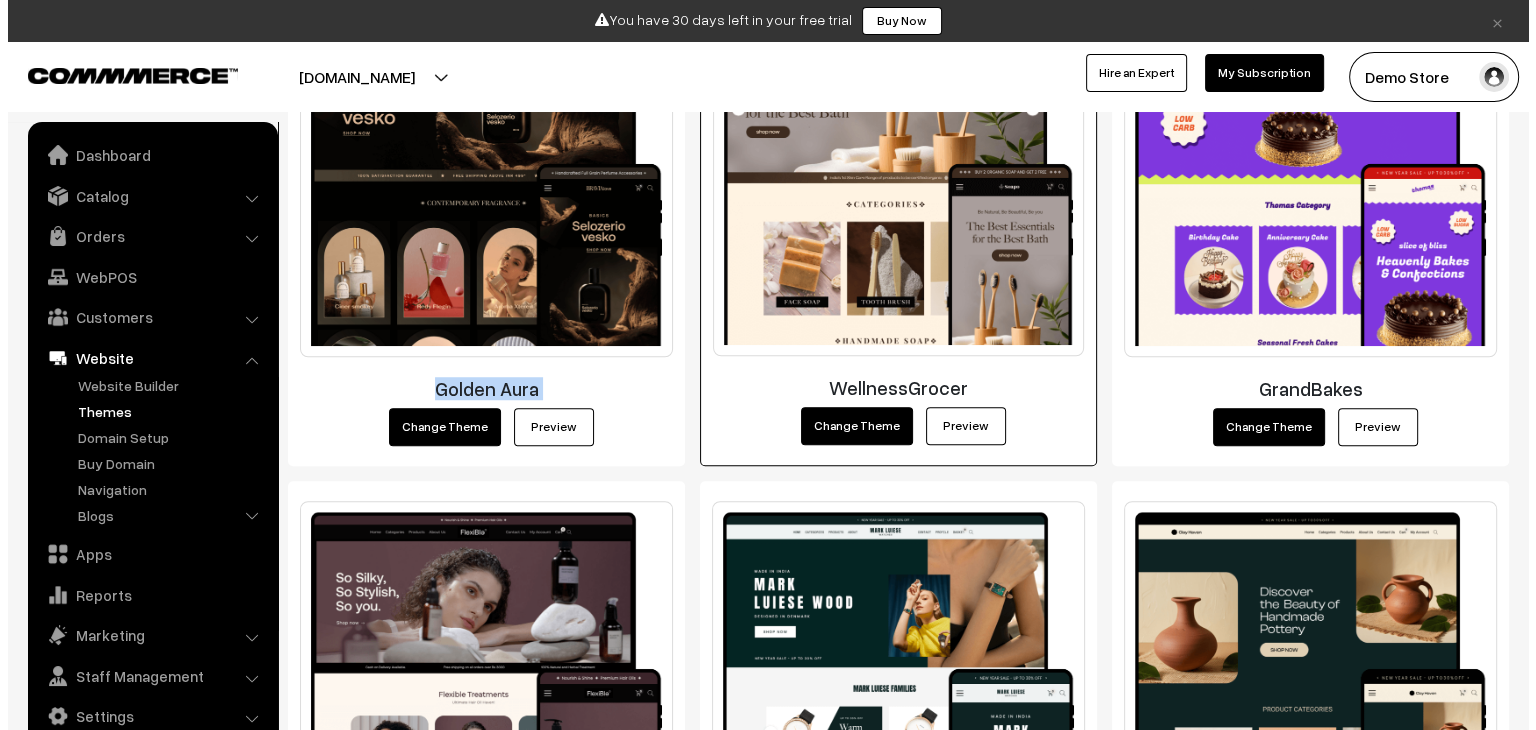 scroll, scrollTop: 1496, scrollLeft: 0, axis: vertical 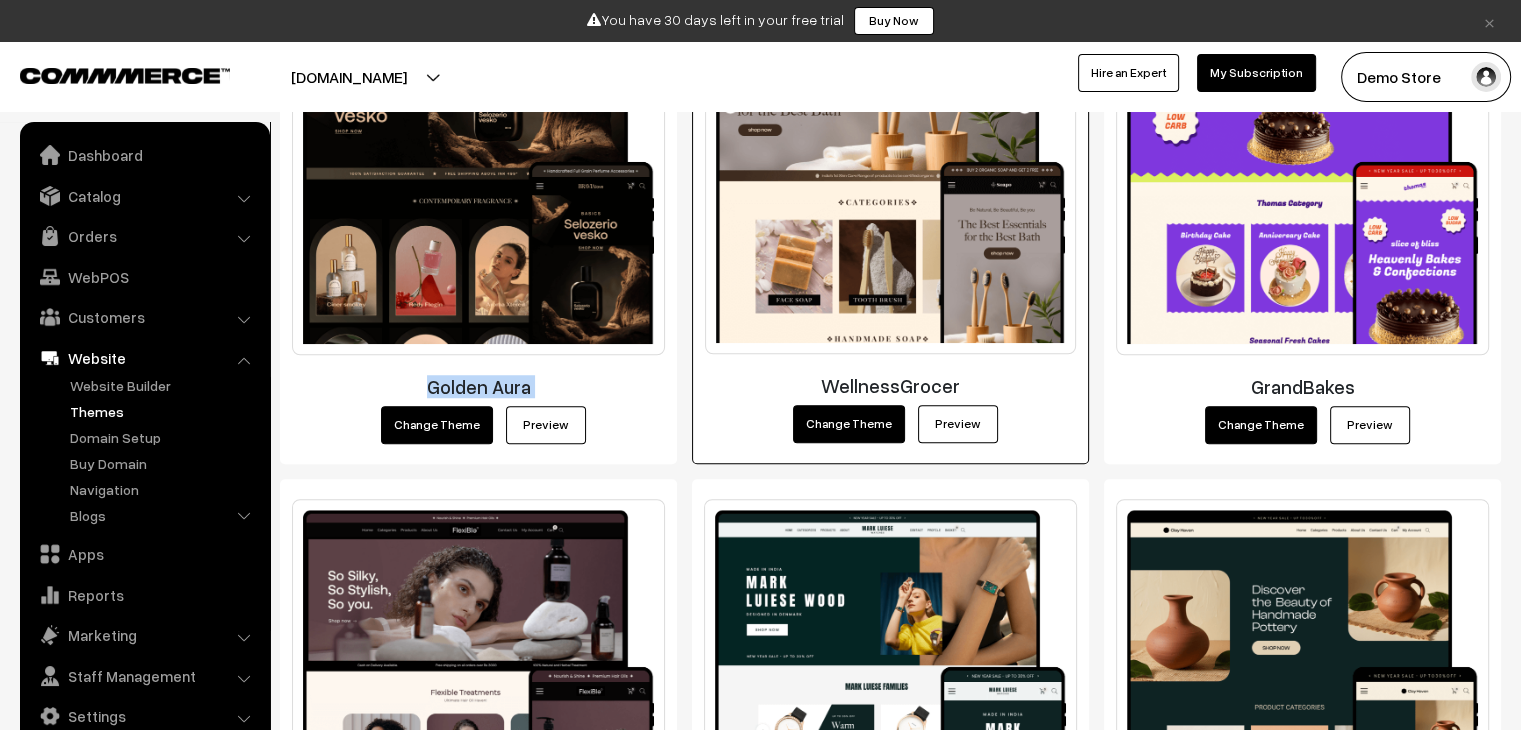 click on "Change Theme" at bounding box center [849, 424] 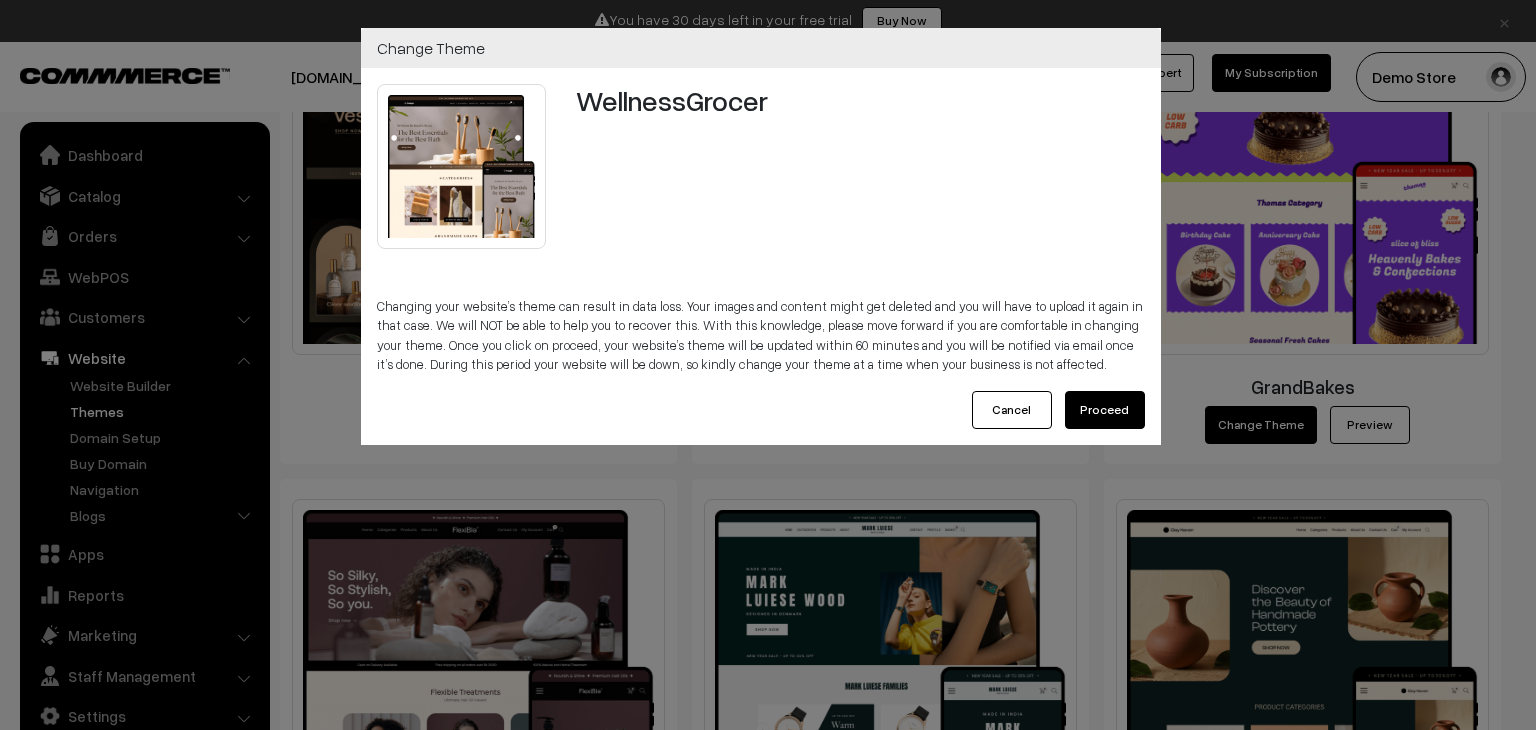 click on "Proceed" at bounding box center [1105, 410] 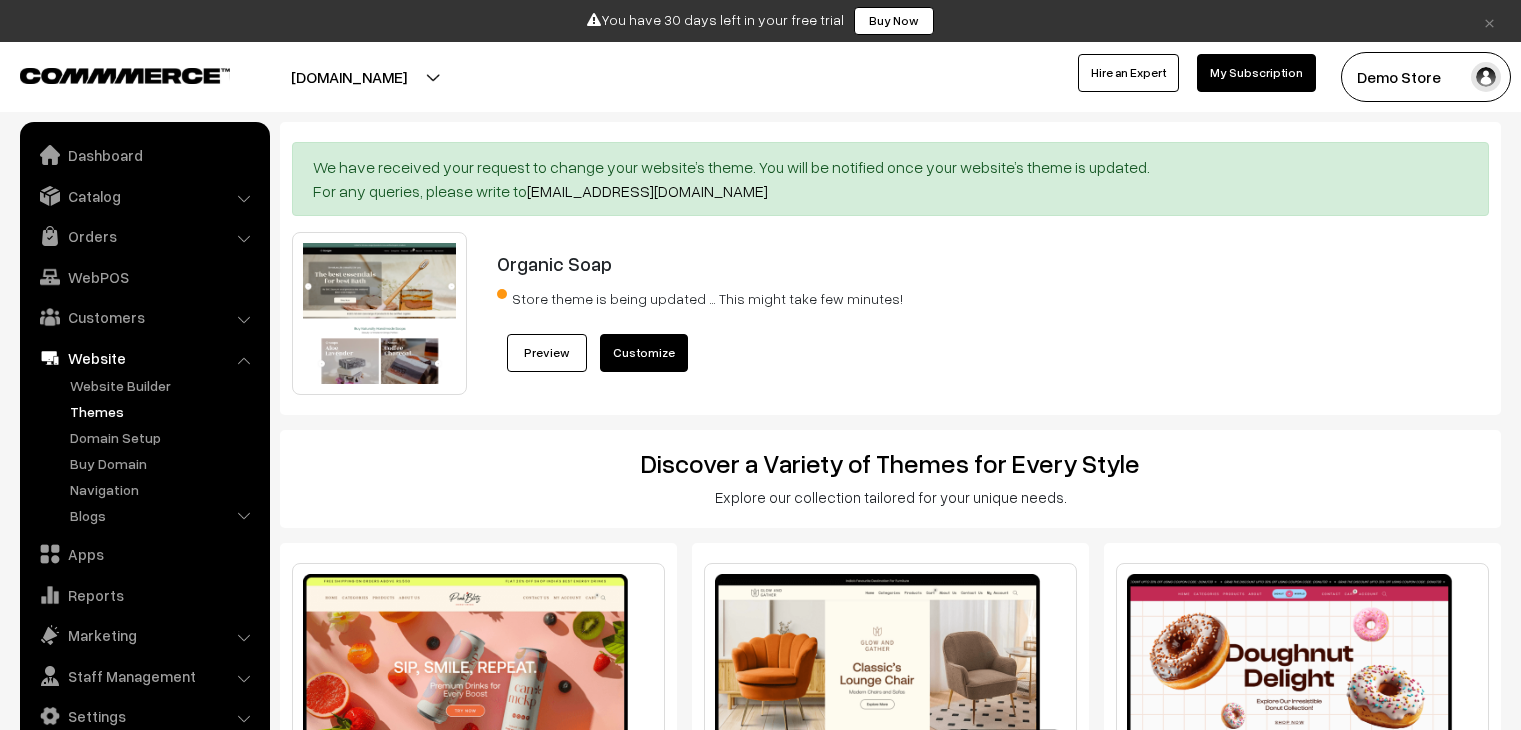 scroll, scrollTop: 0, scrollLeft: 0, axis: both 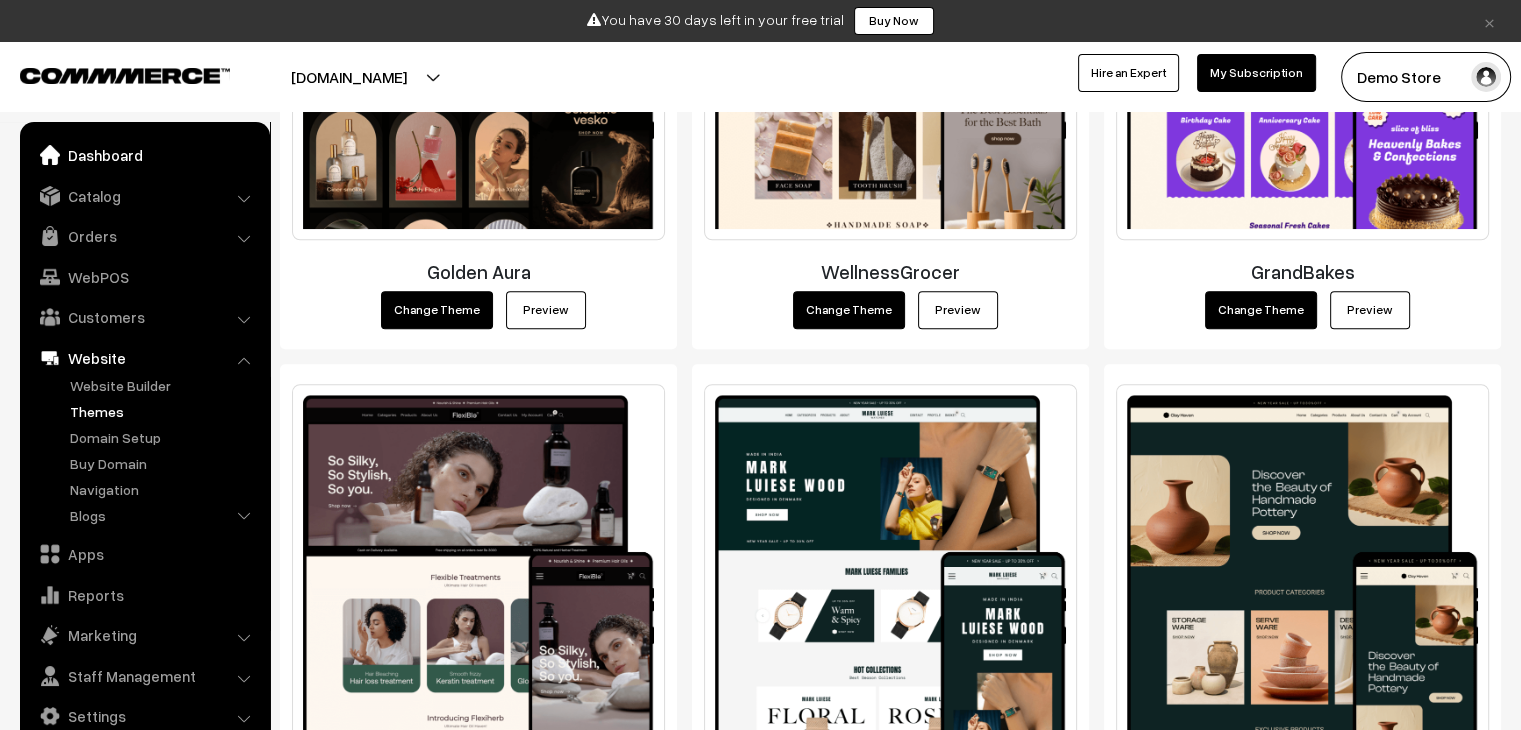 click on "Dashboard" at bounding box center [144, 155] 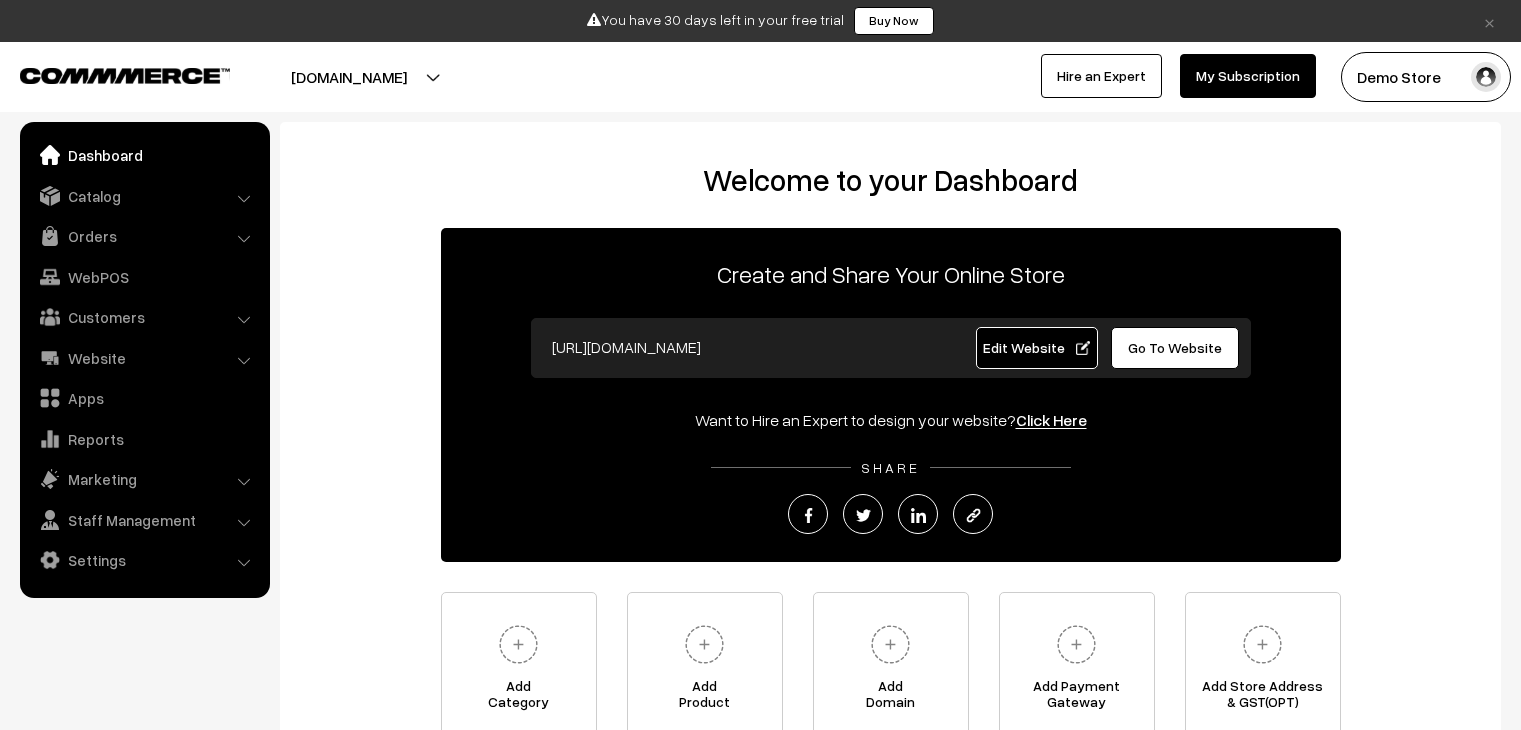 scroll, scrollTop: 0, scrollLeft: 0, axis: both 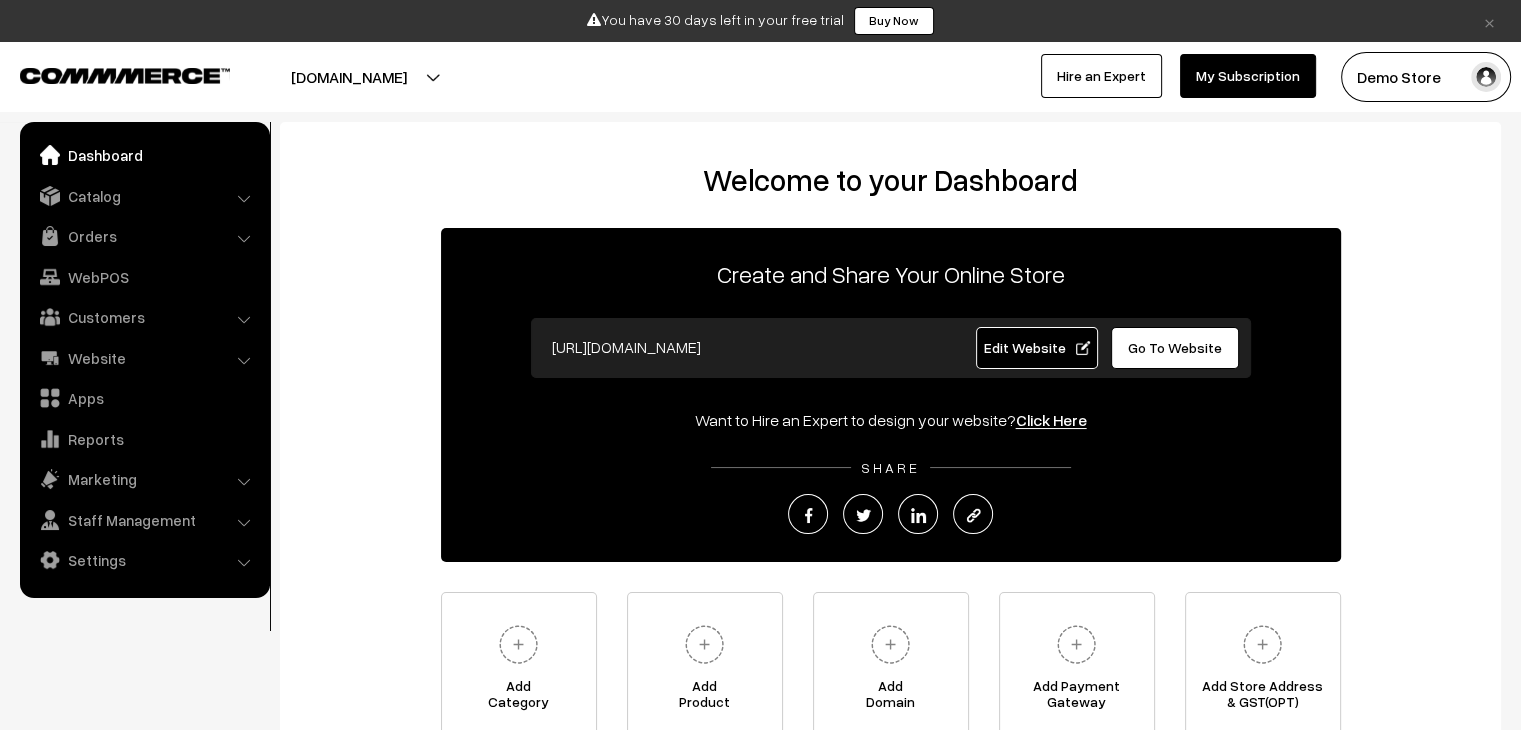 click on "Edit Website" at bounding box center (1037, 348) 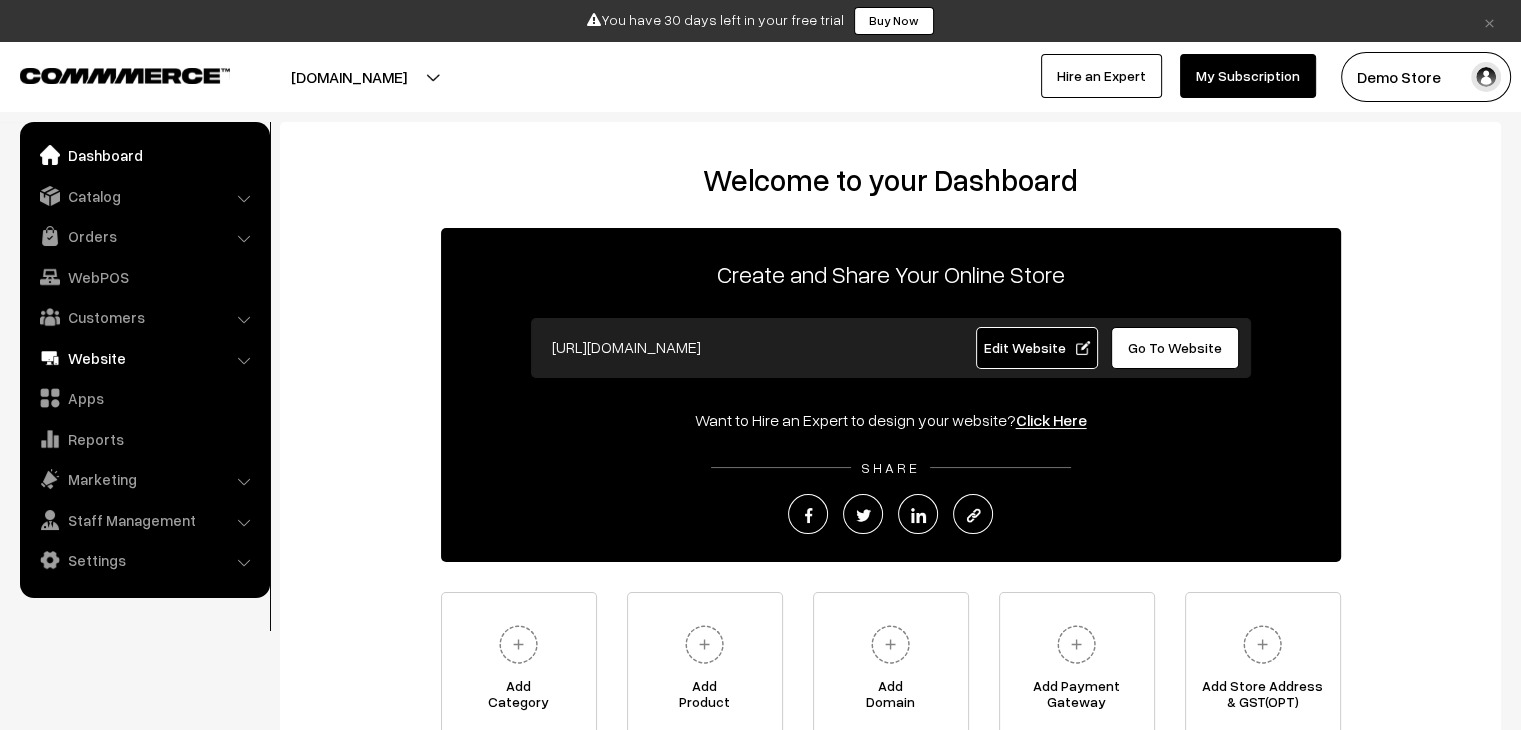 click on "Website" at bounding box center (144, 358) 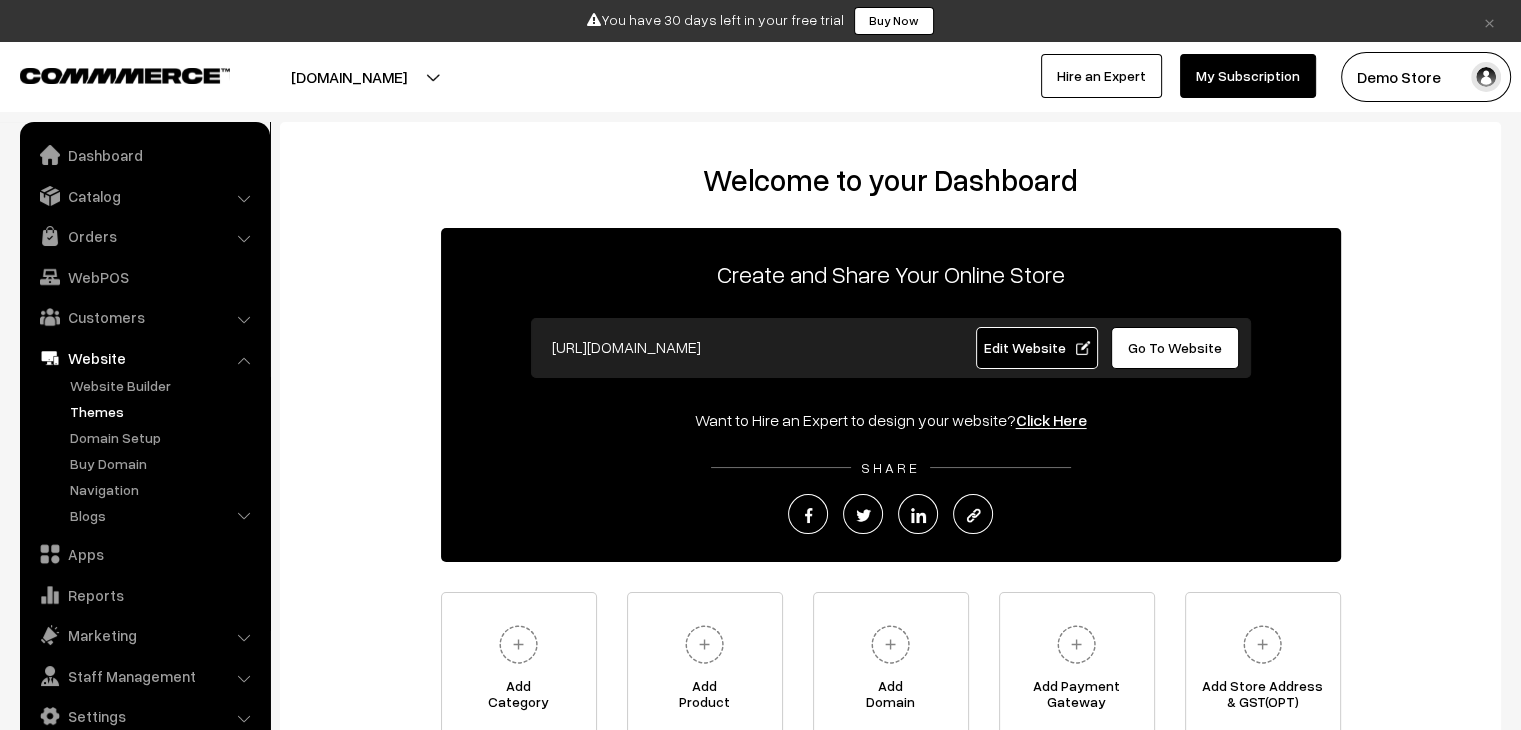 click on "Themes" at bounding box center (164, 411) 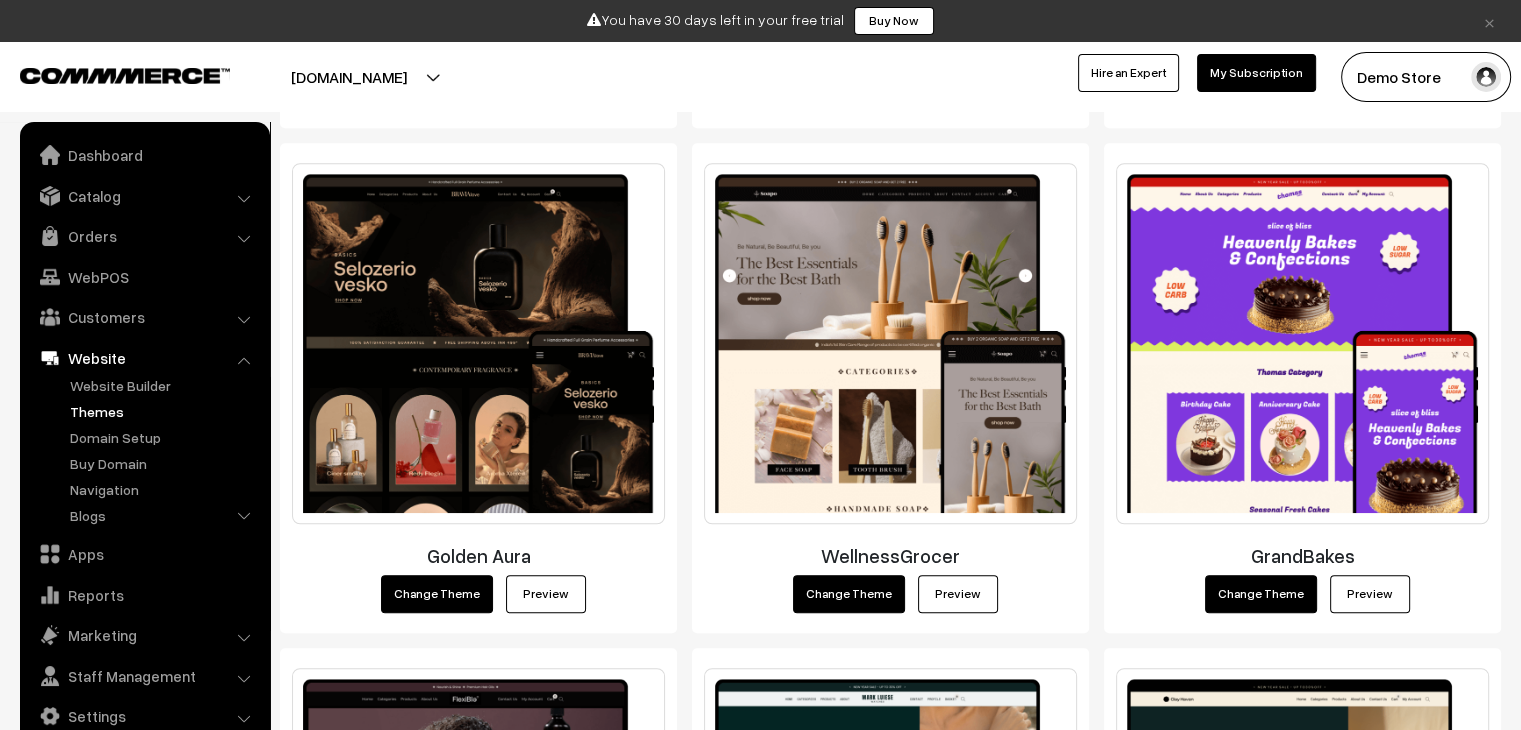 scroll, scrollTop: 1320, scrollLeft: 0, axis: vertical 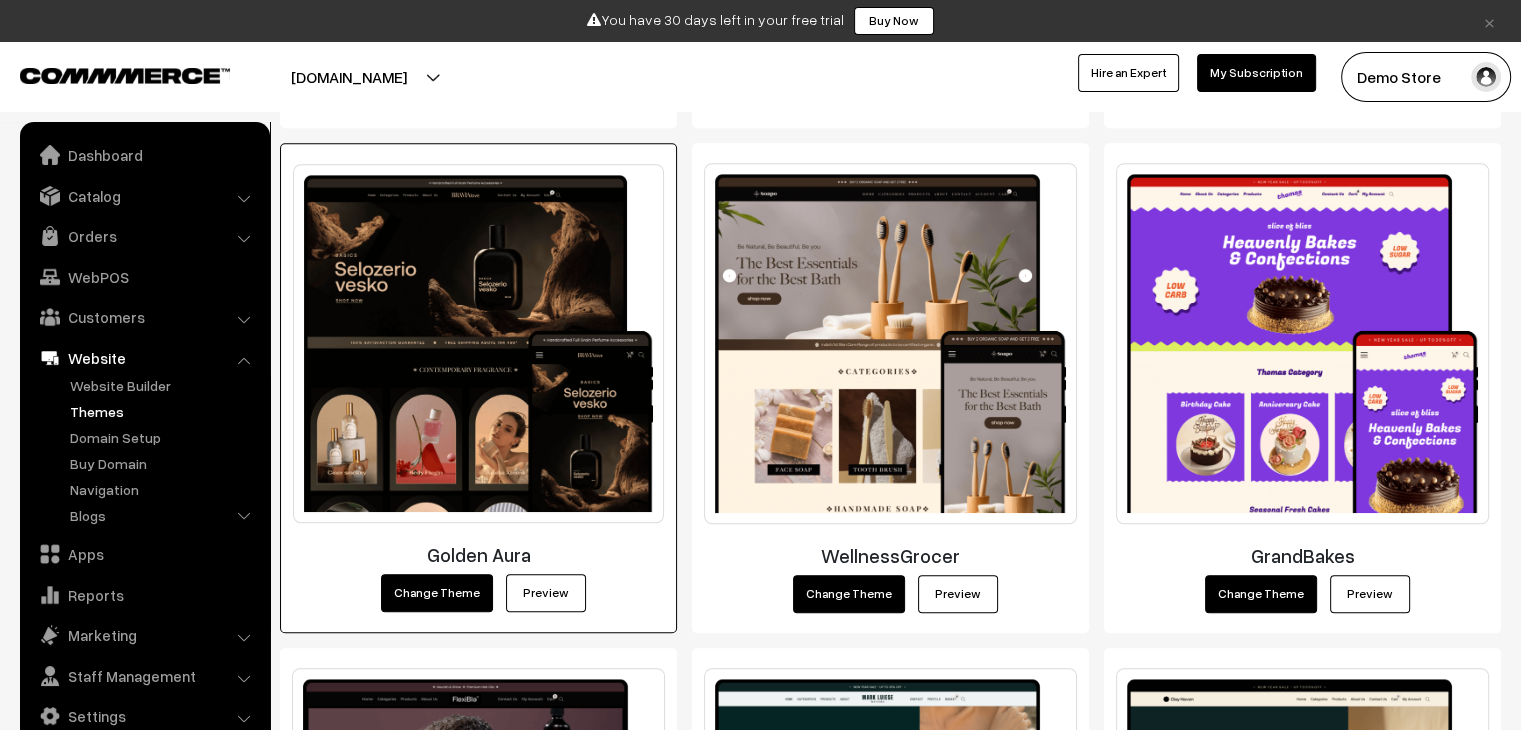 click on "Golden Aura" at bounding box center (478, 554) 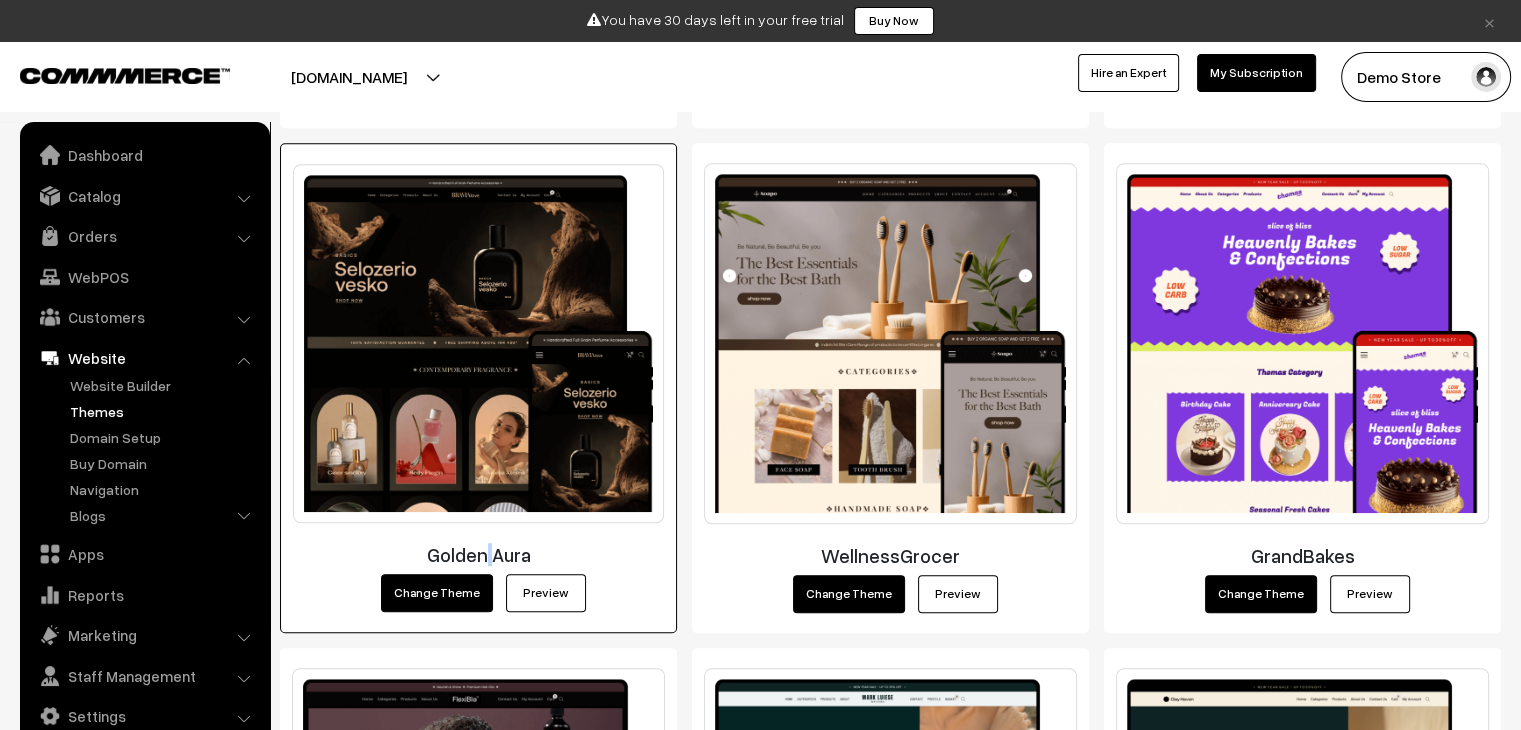 click on "Golden Aura" at bounding box center (478, 554) 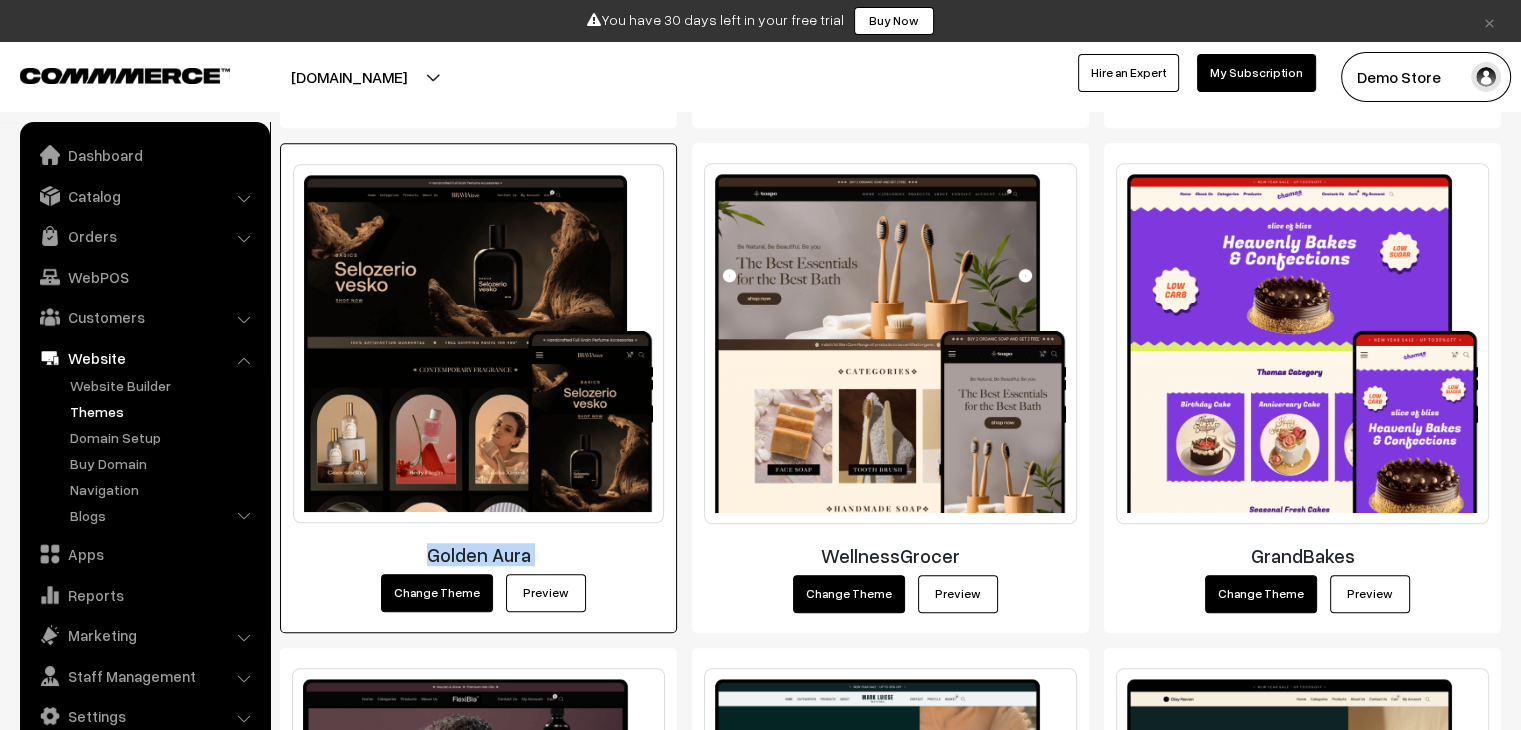click on "Golden Aura" at bounding box center (478, 554) 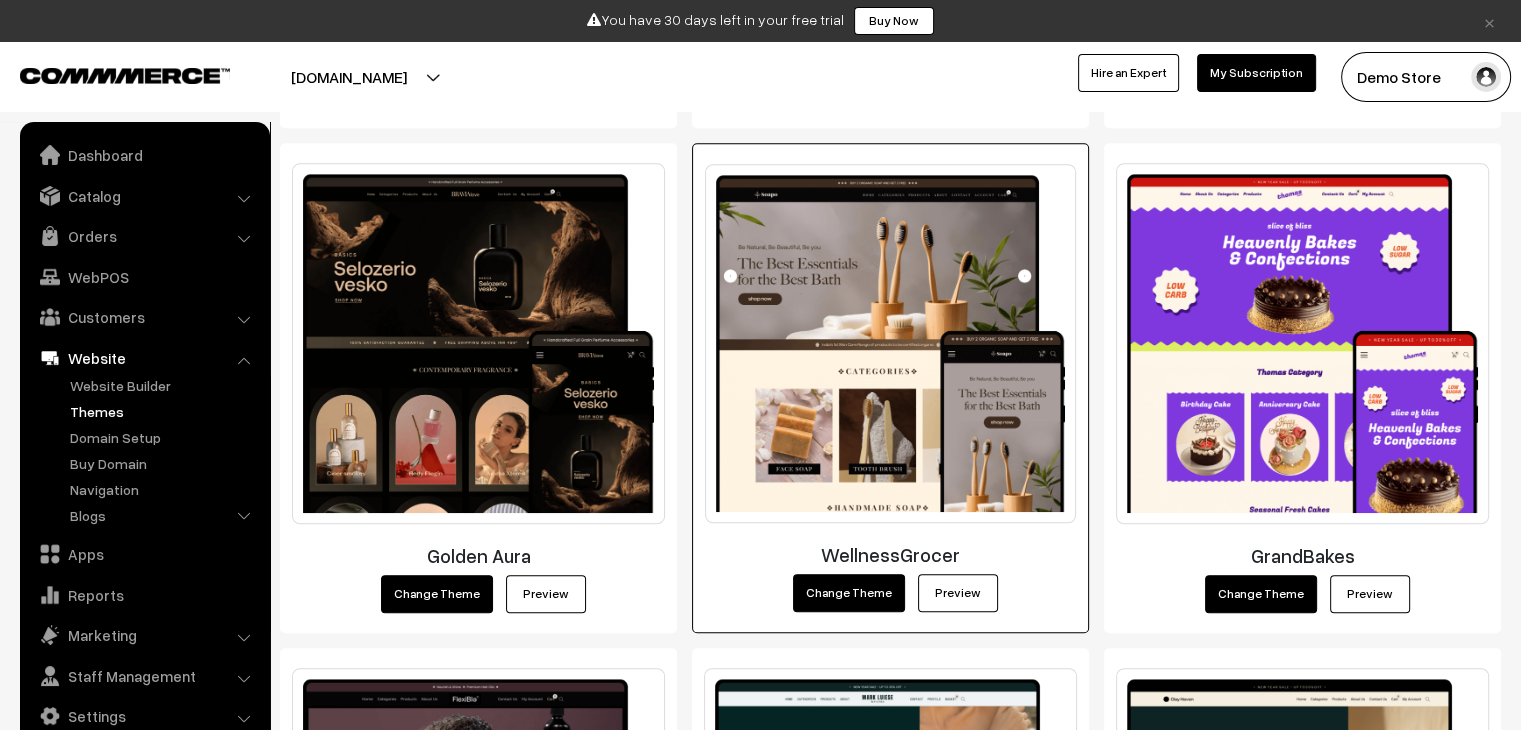 click on "WellnessGrocer" at bounding box center (890, 554) 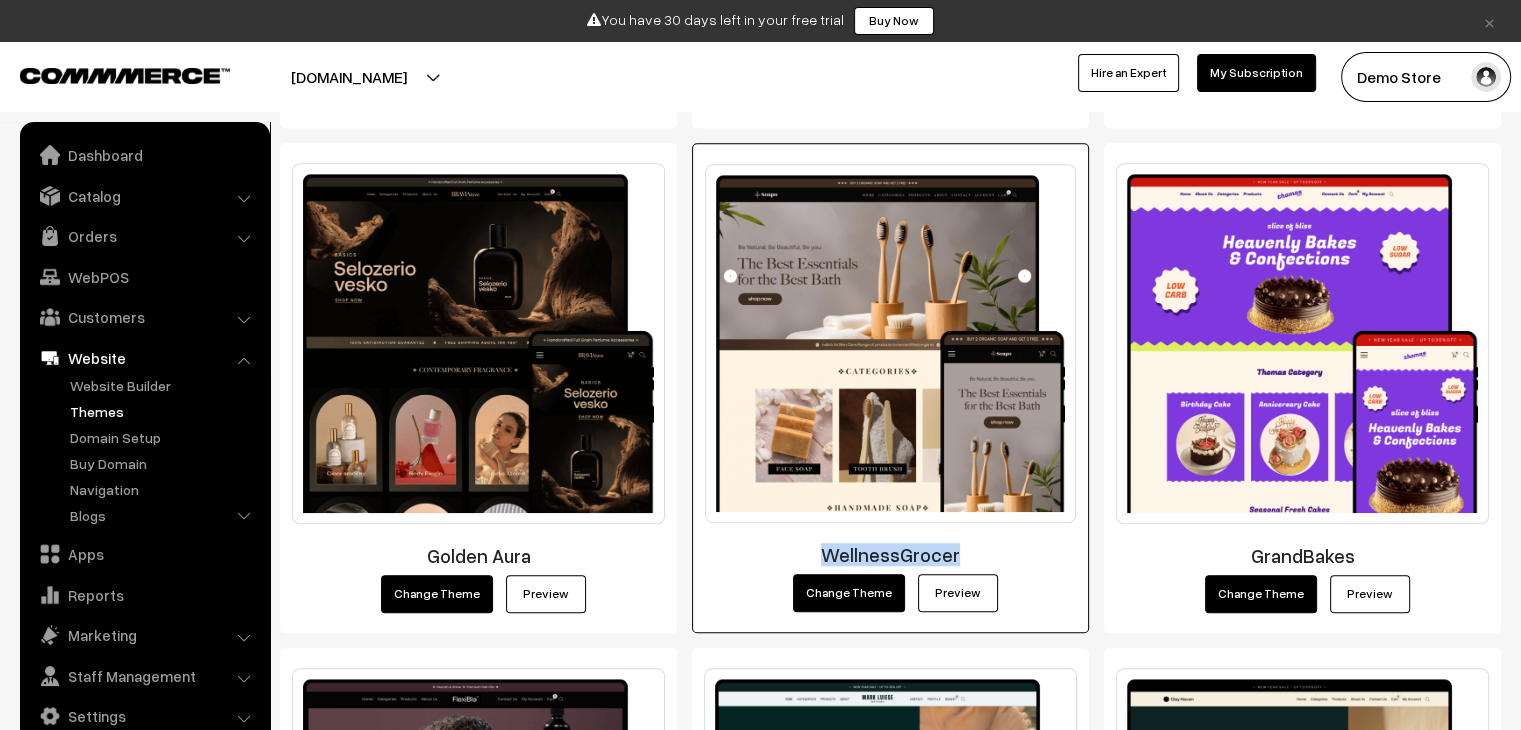 click on "WellnessGrocer" at bounding box center [890, 554] 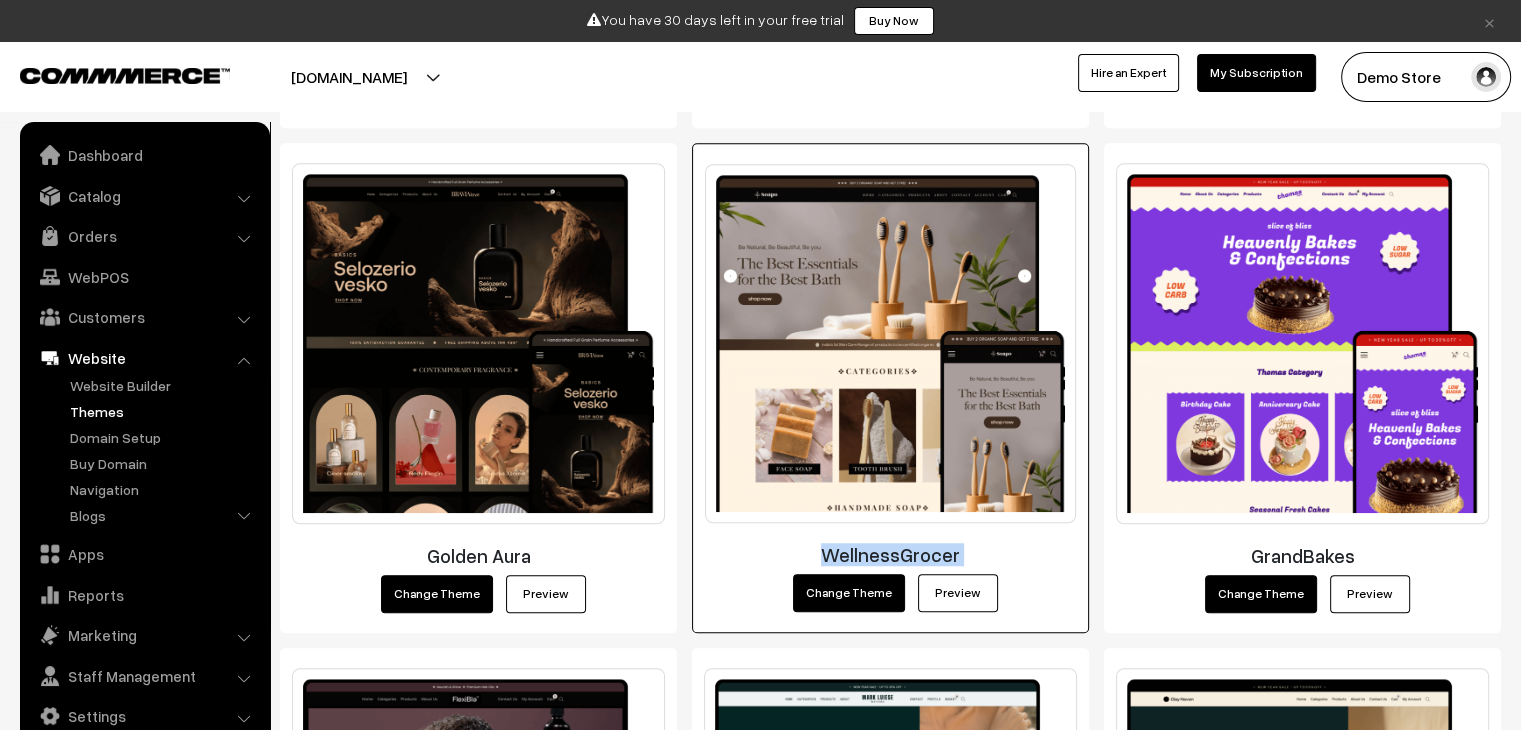 click on "WellnessGrocer" at bounding box center [890, 554] 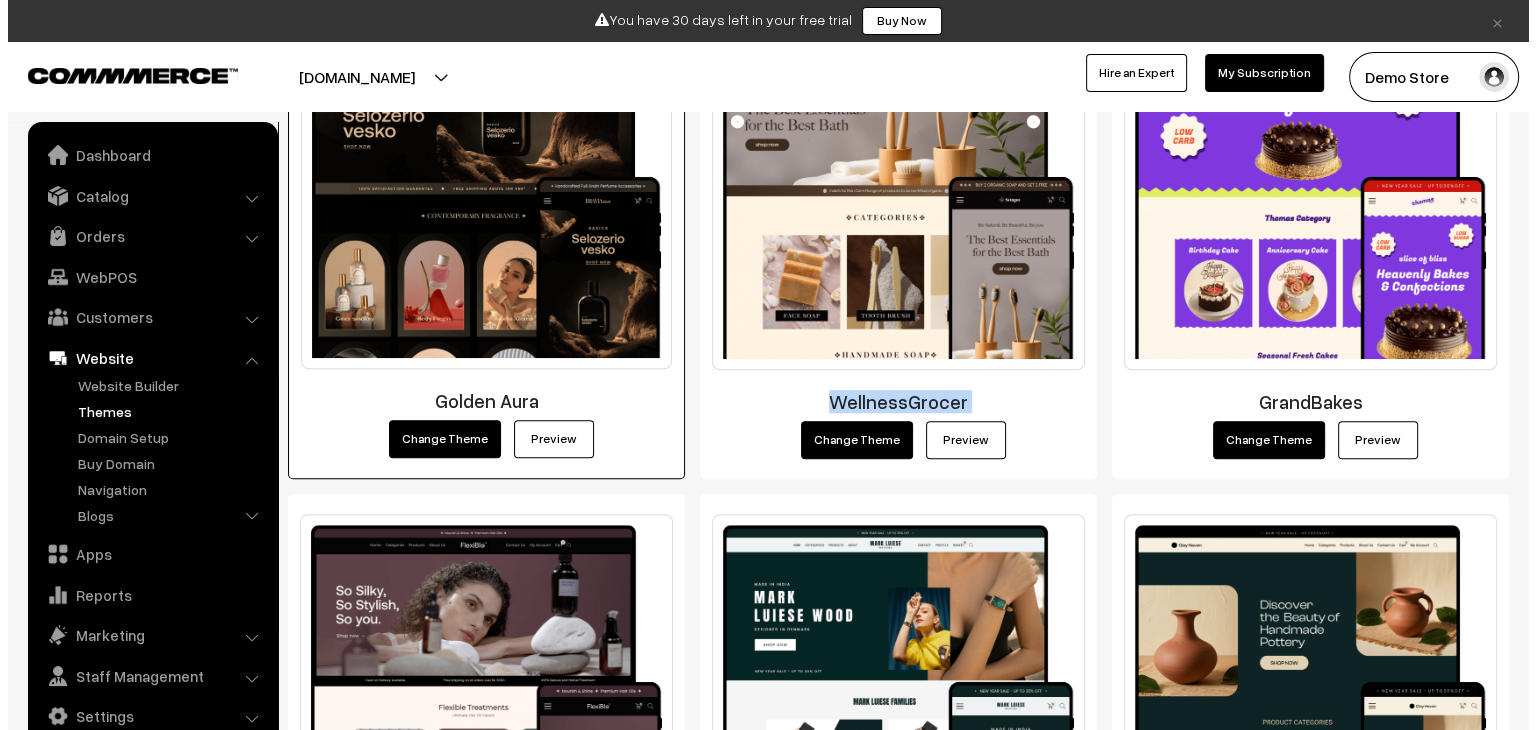 scroll, scrollTop: 1473, scrollLeft: 0, axis: vertical 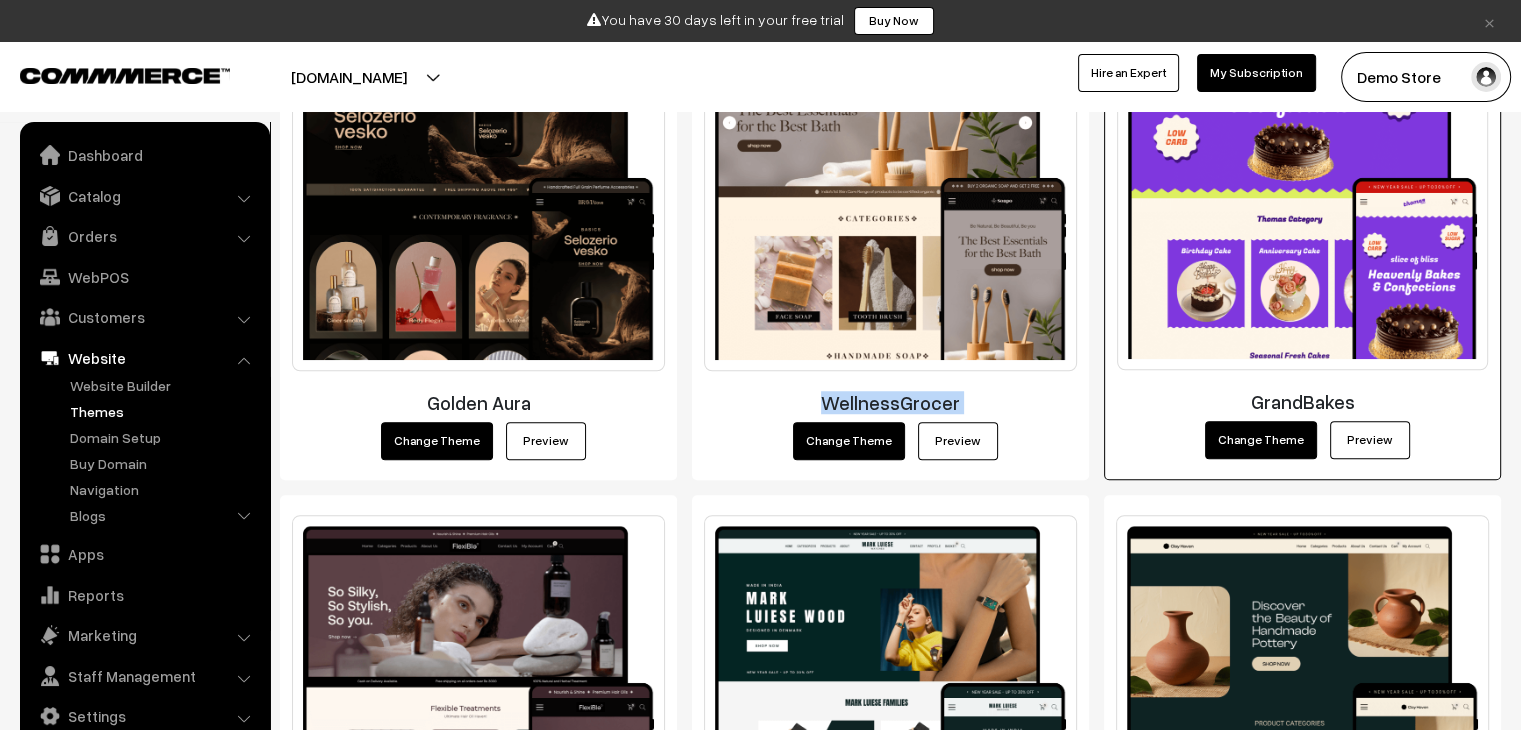 click on "Change Theme" at bounding box center [1261, 440] 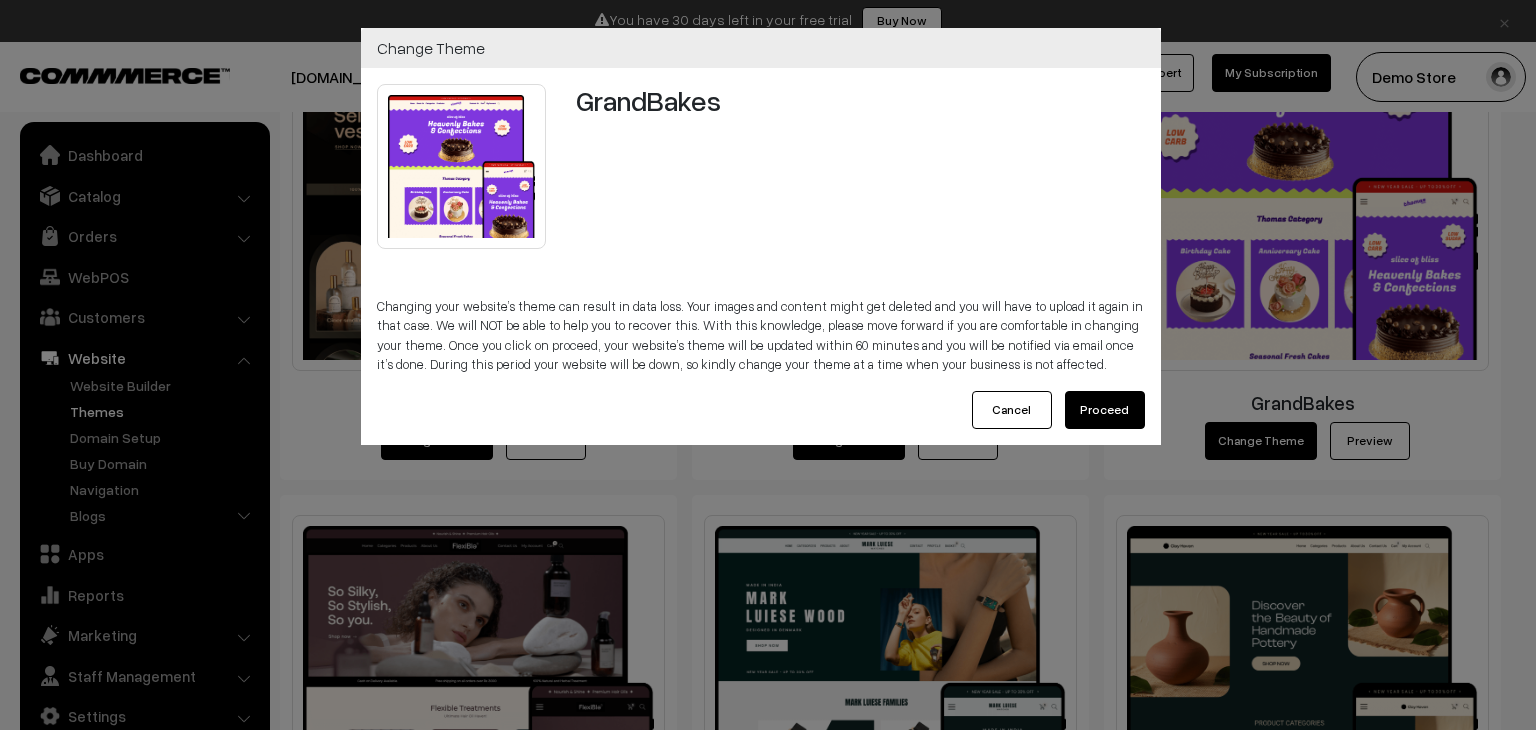 click on "Proceed" at bounding box center [1105, 410] 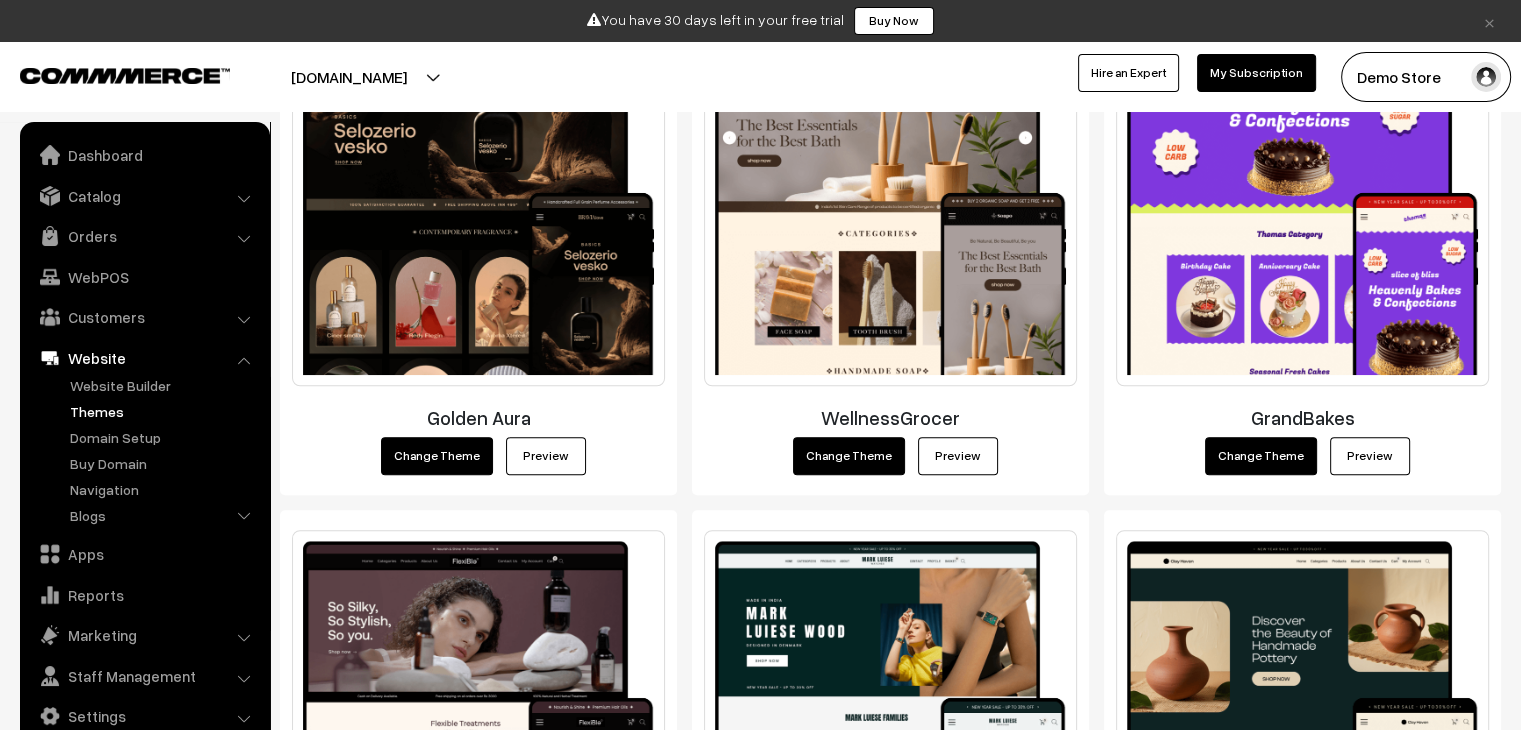 scroll, scrollTop: 1652, scrollLeft: 0, axis: vertical 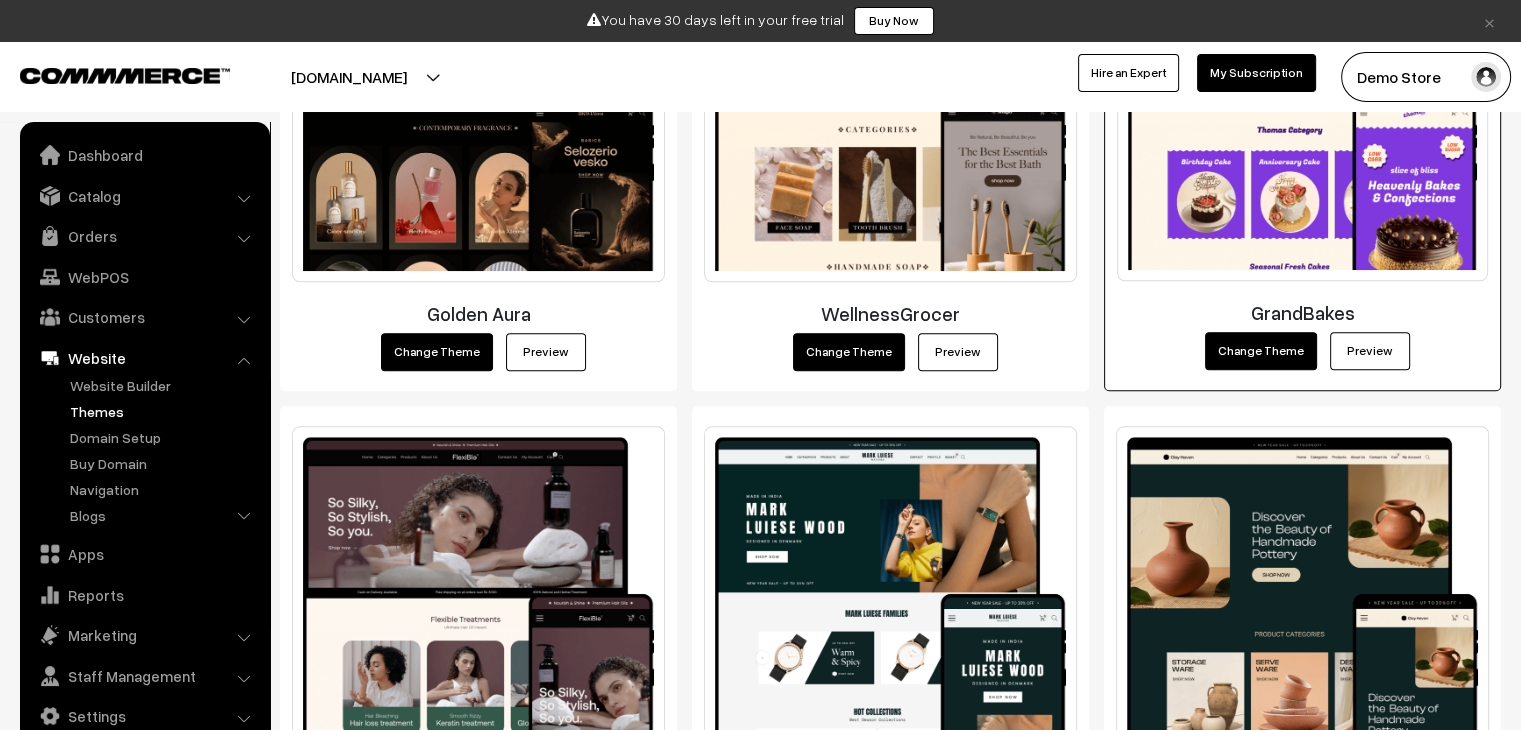 click on "GrandBakes" at bounding box center [1302, 312] 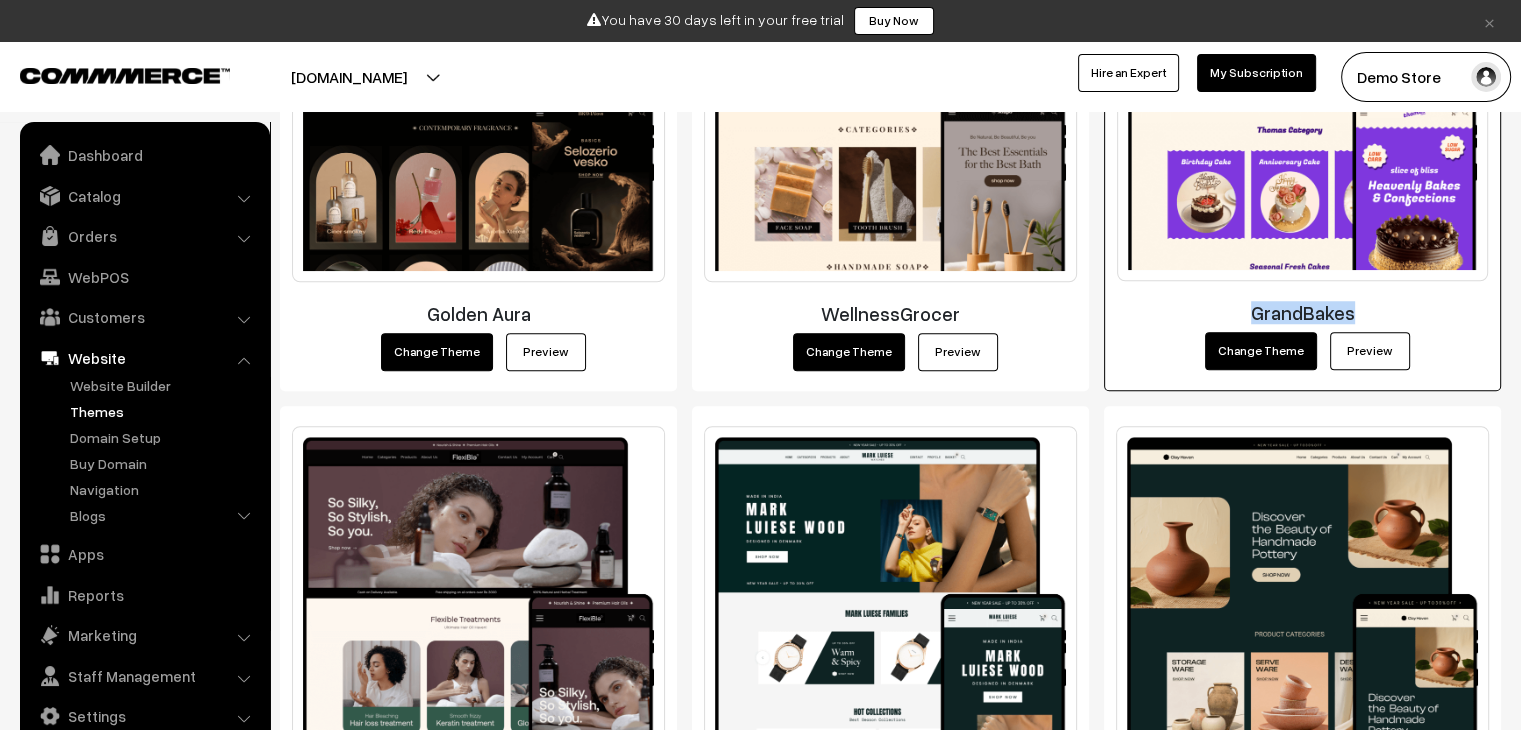 click on "GrandBakes" at bounding box center (1302, 312) 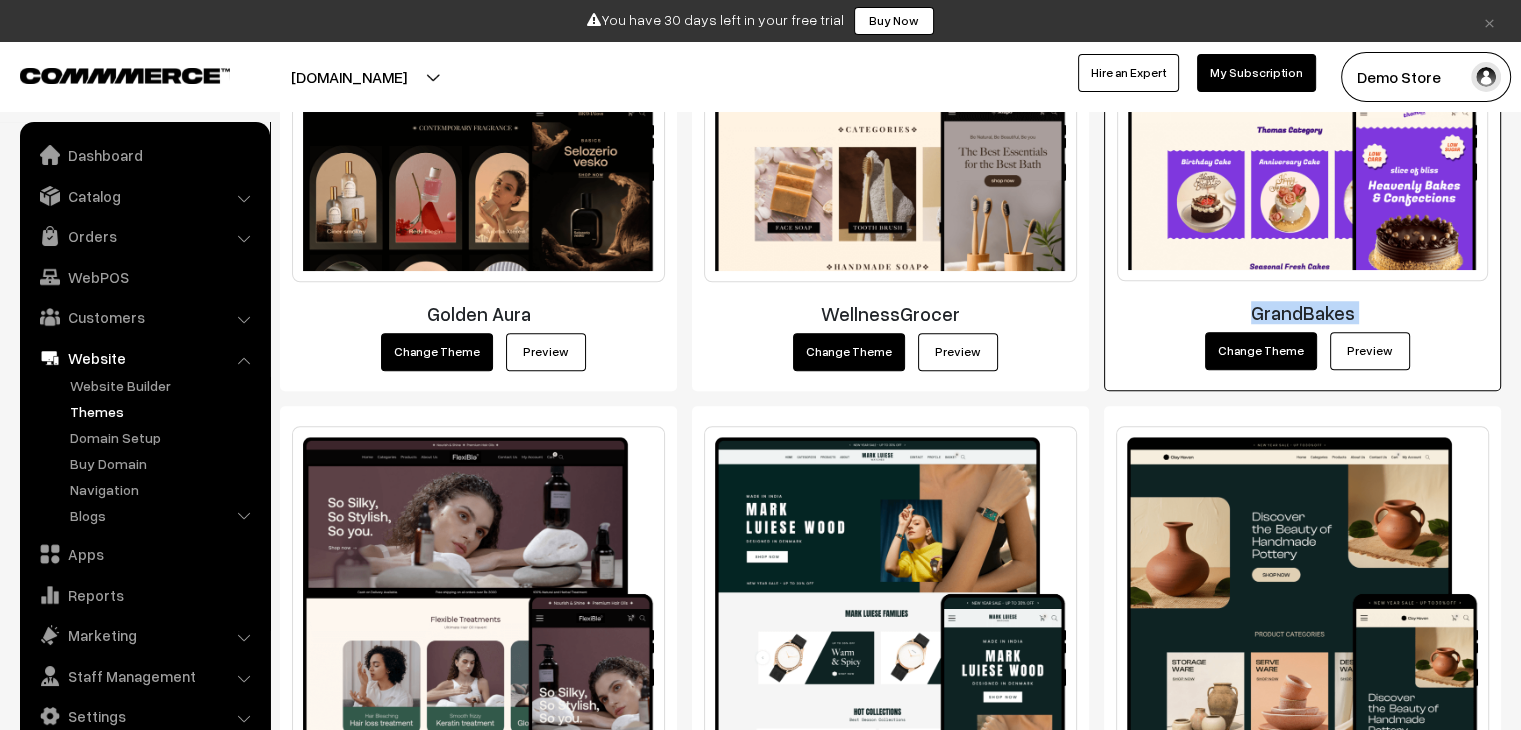 click on "GrandBakes" at bounding box center (1302, 312) 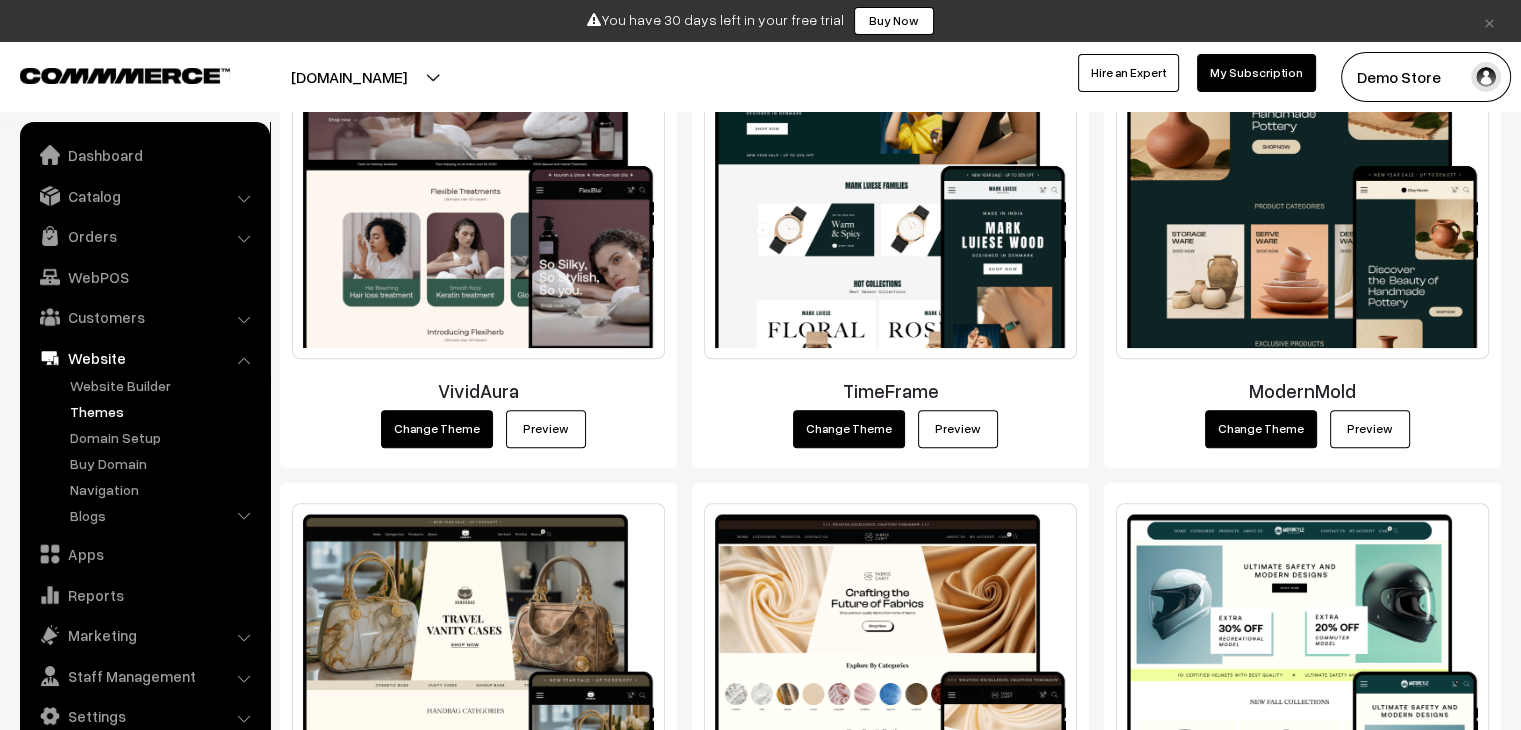 scroll, scrollTop: 1991, scrollLeft: 0, axis: vertical 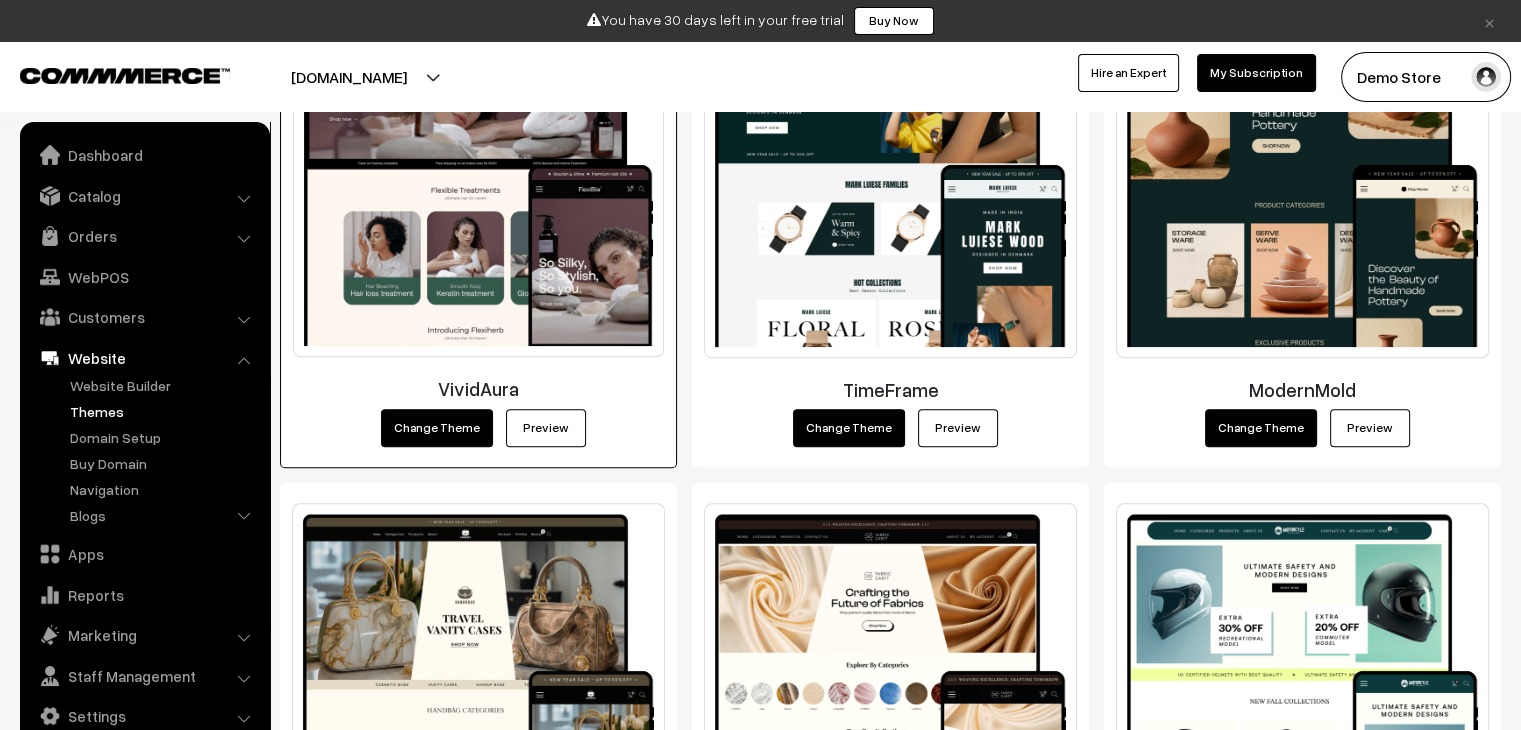 click on "Change Theme" at bounding box center [437, 428] 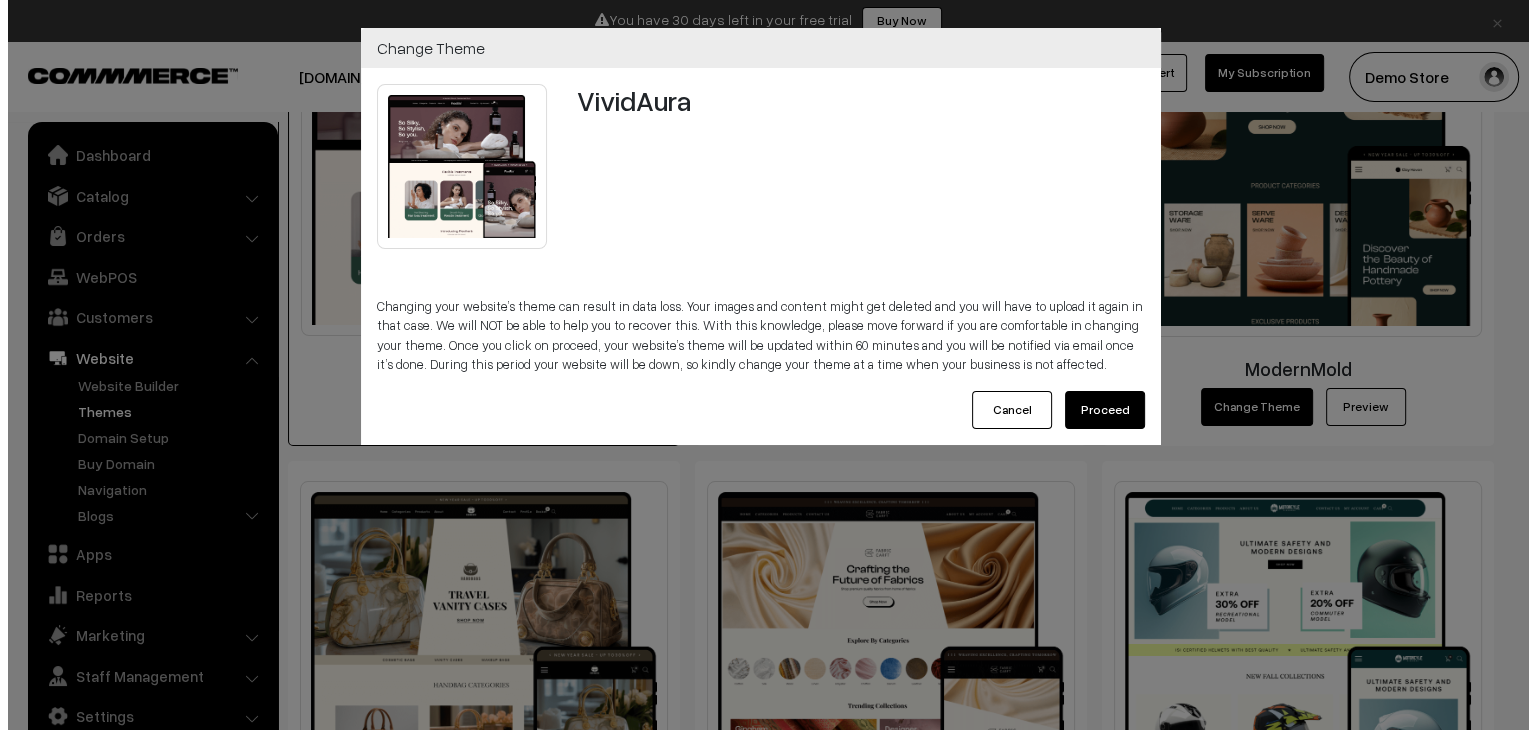 scroll, scrollTop: 1990, scrollLeft: 0, axis: vertical 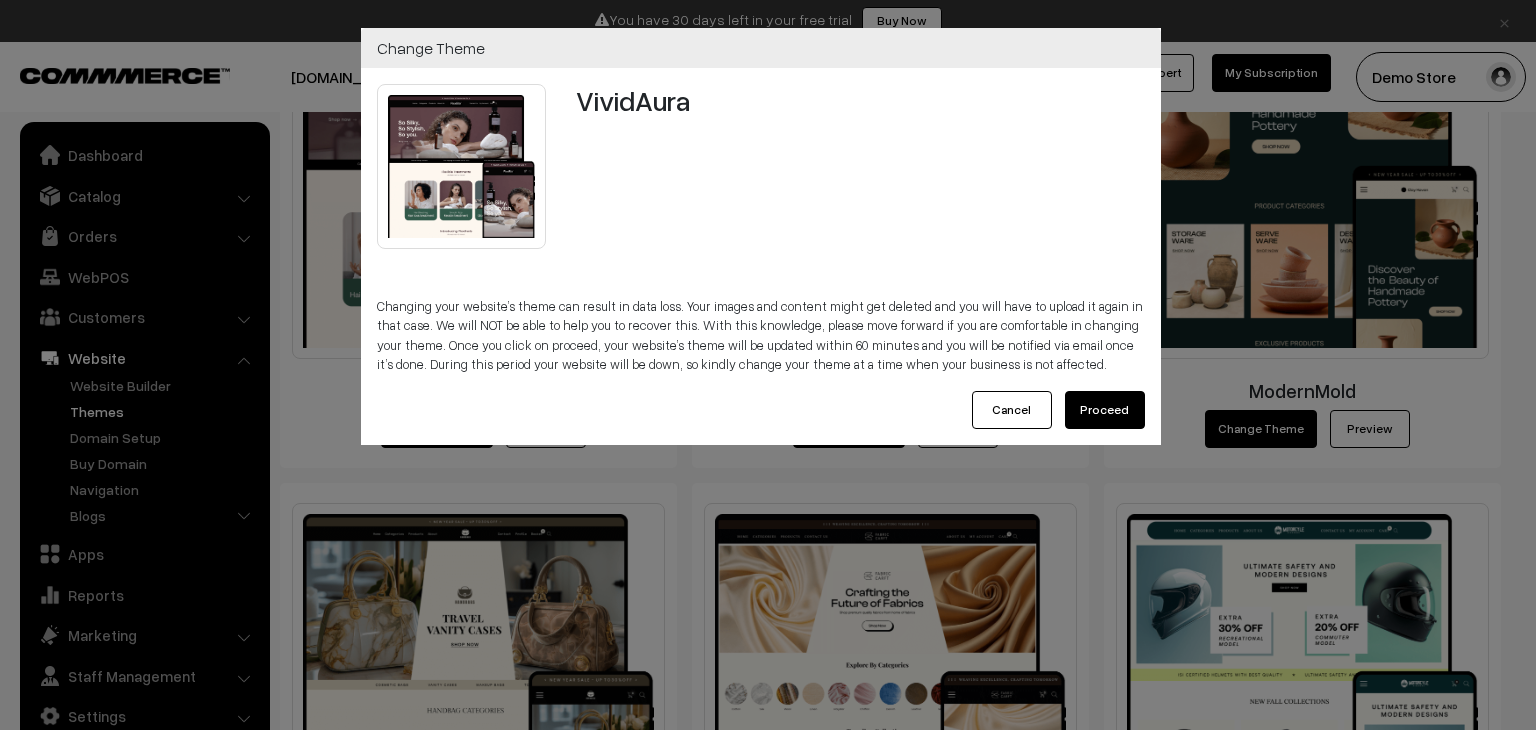 click on "Proceed" at bounding box center (1105, 410) 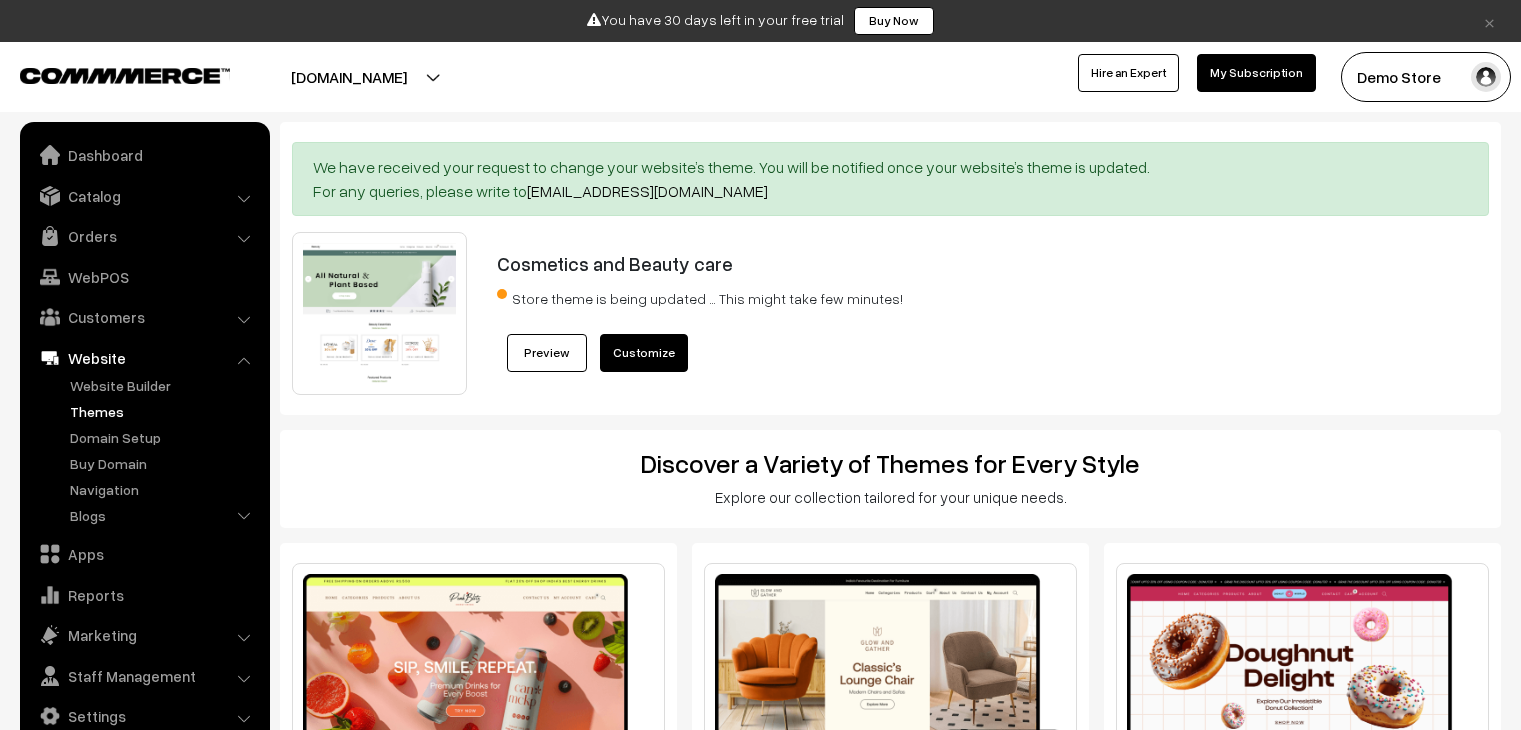 scroll, scrollTop: 0, scrollLeft: 0, axis: both 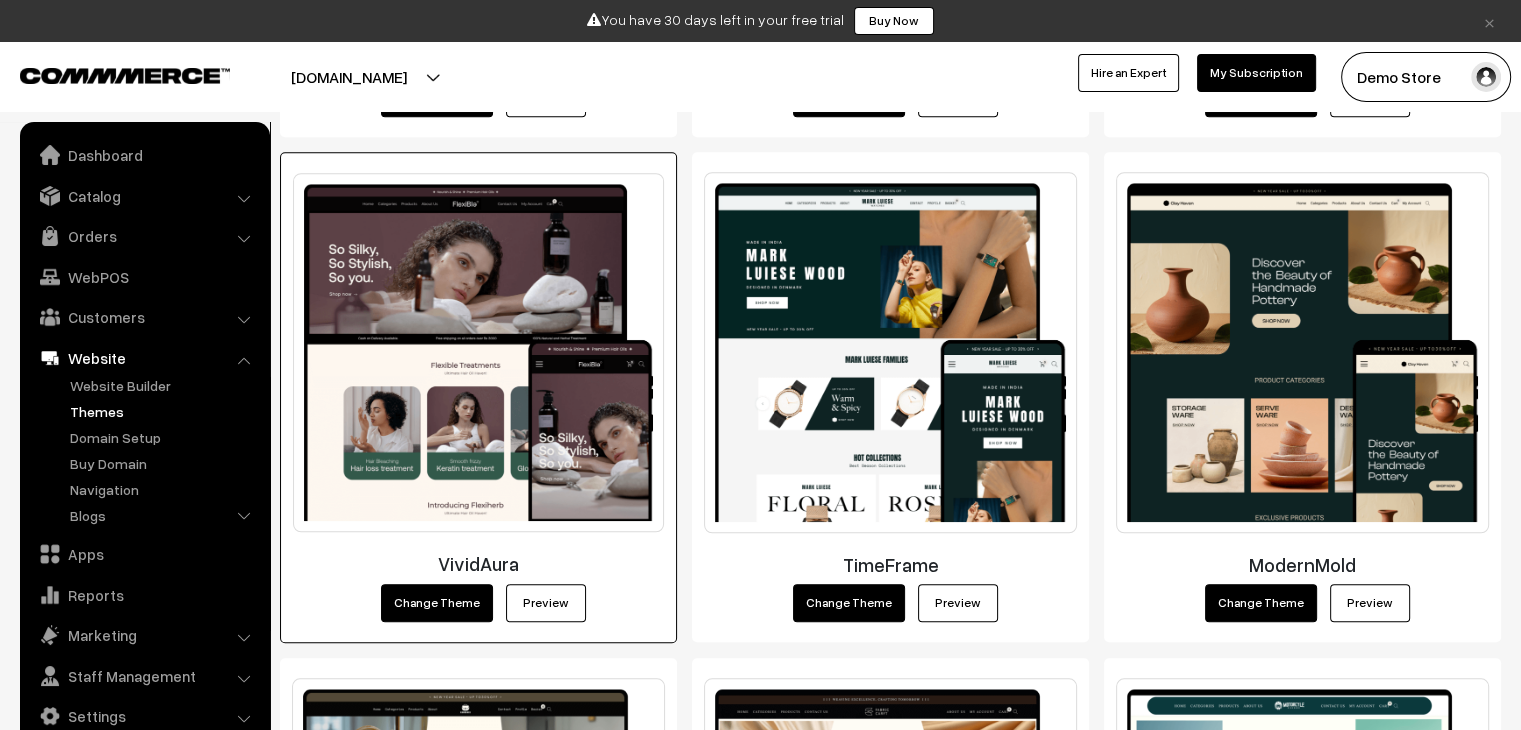click on "VividAura" at bounding box center (478, 563) 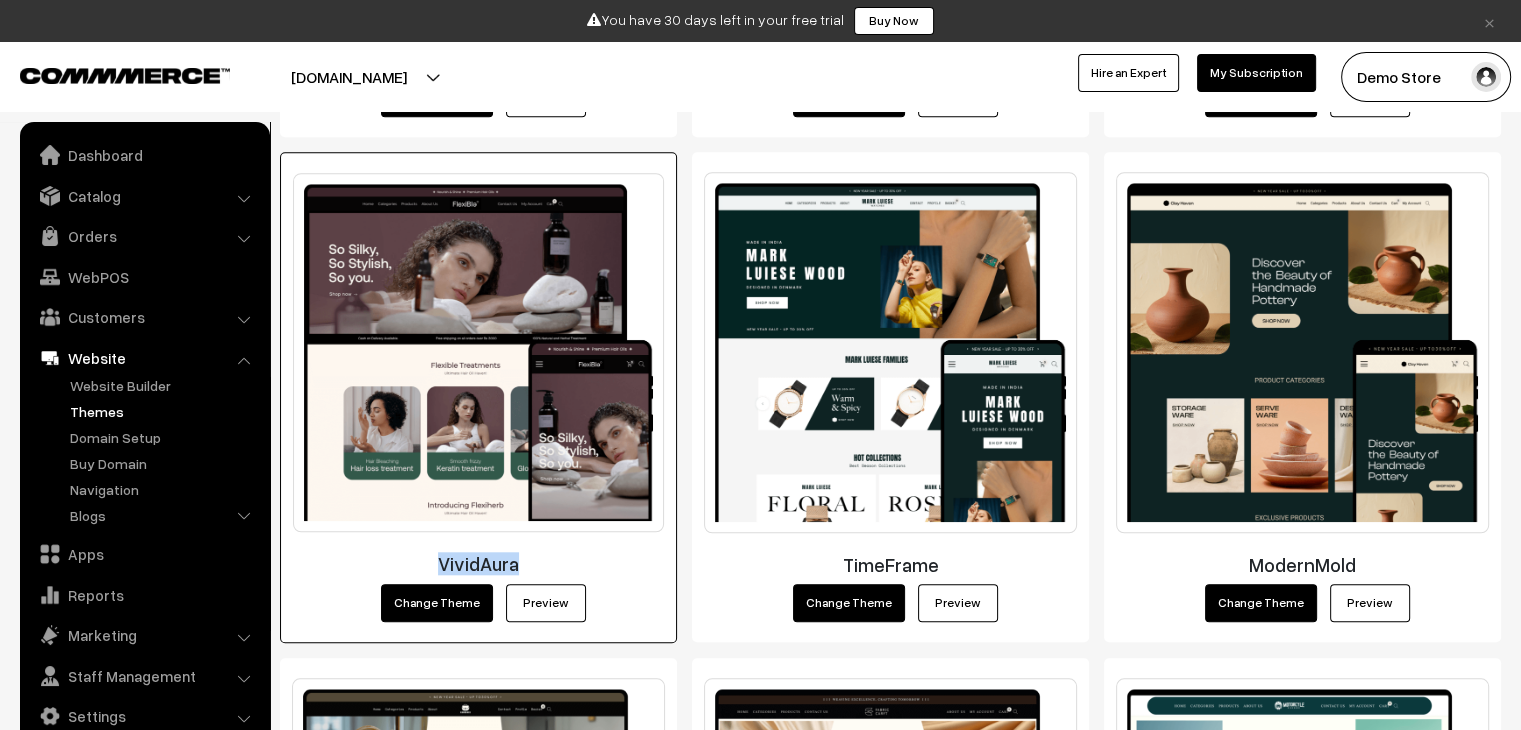 click on "VividAura" at bounding box center (478, 563) 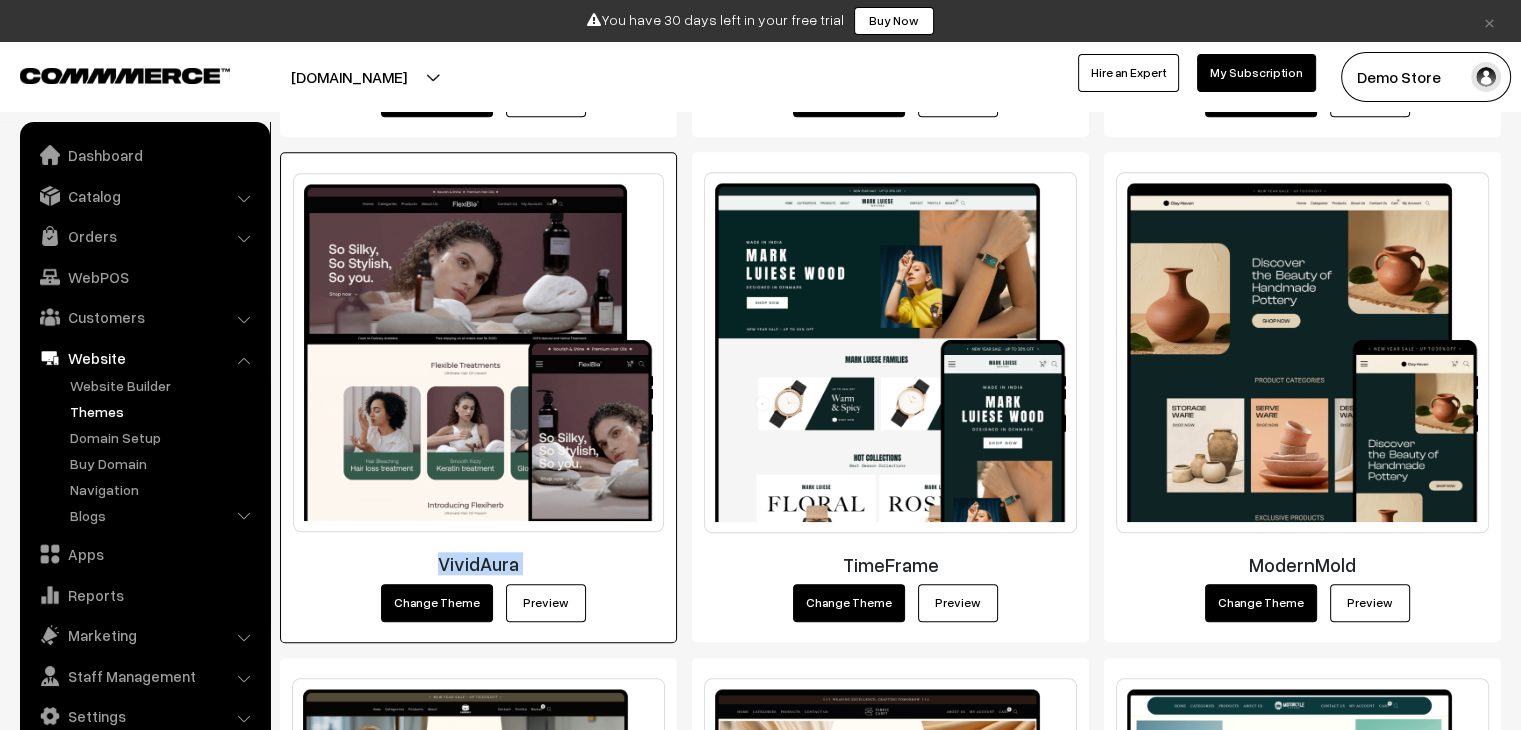 click on "VividAura" at bounding box center (478, 563) 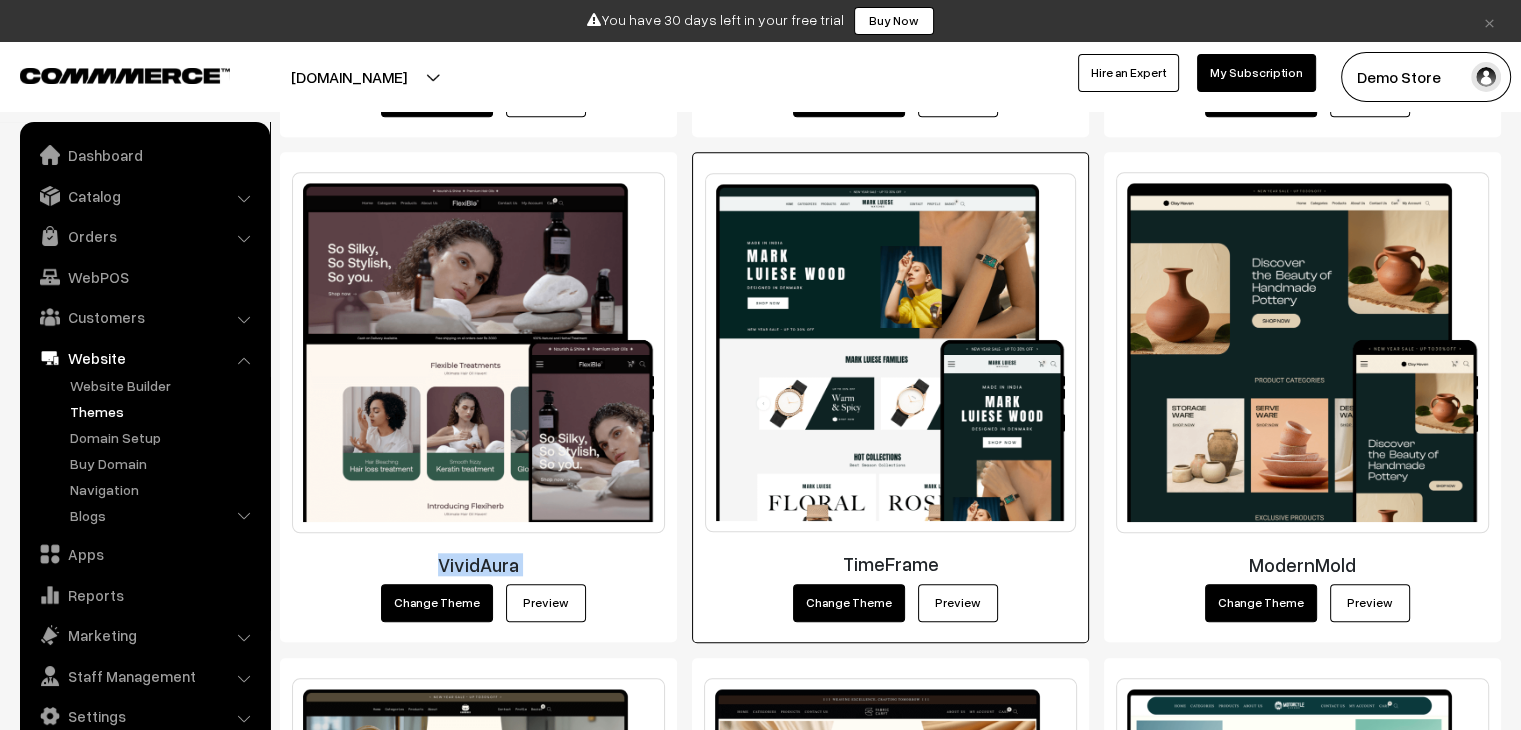 click on "Change Theme" at bounding box center (849, 603) 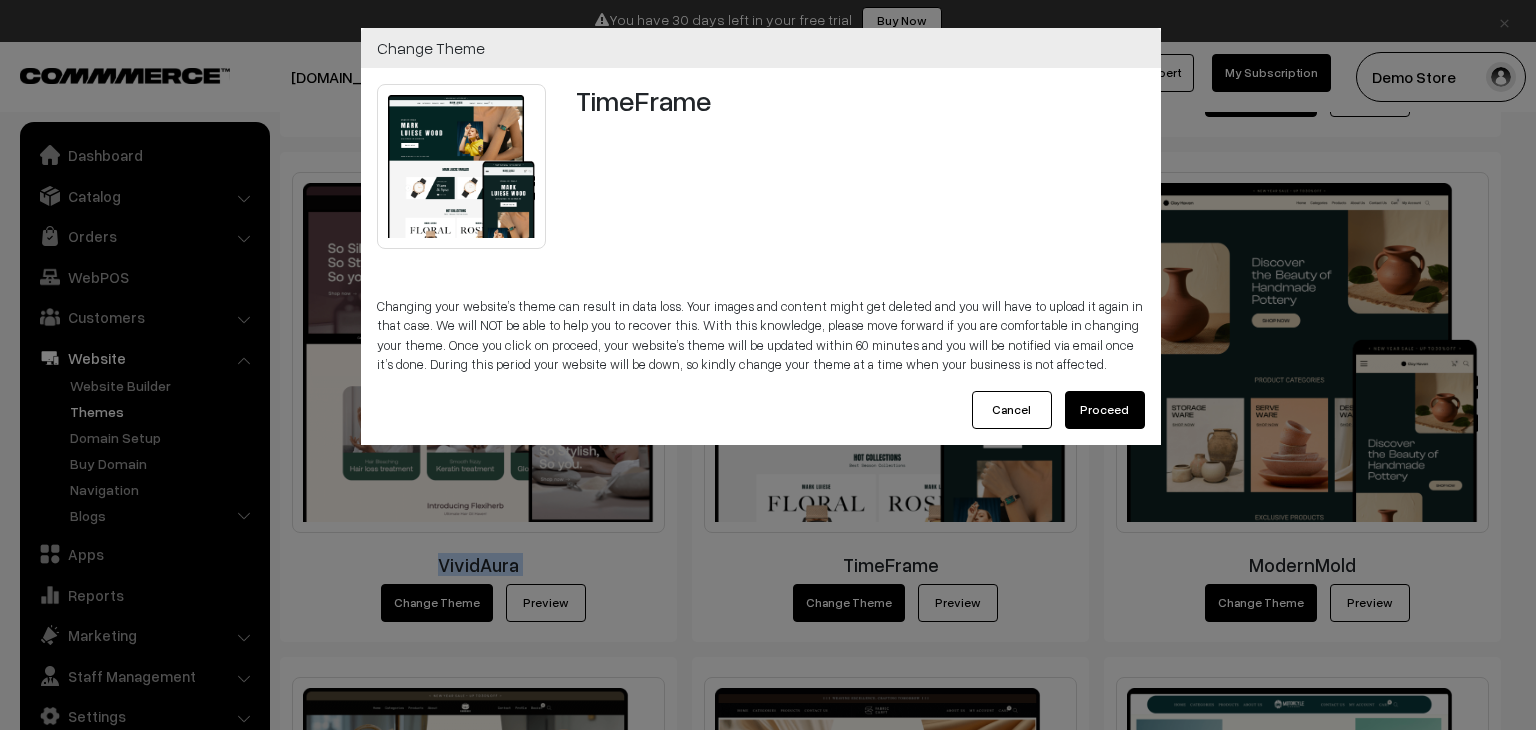 click on "Proceed" at bounding box center [1105, 410] 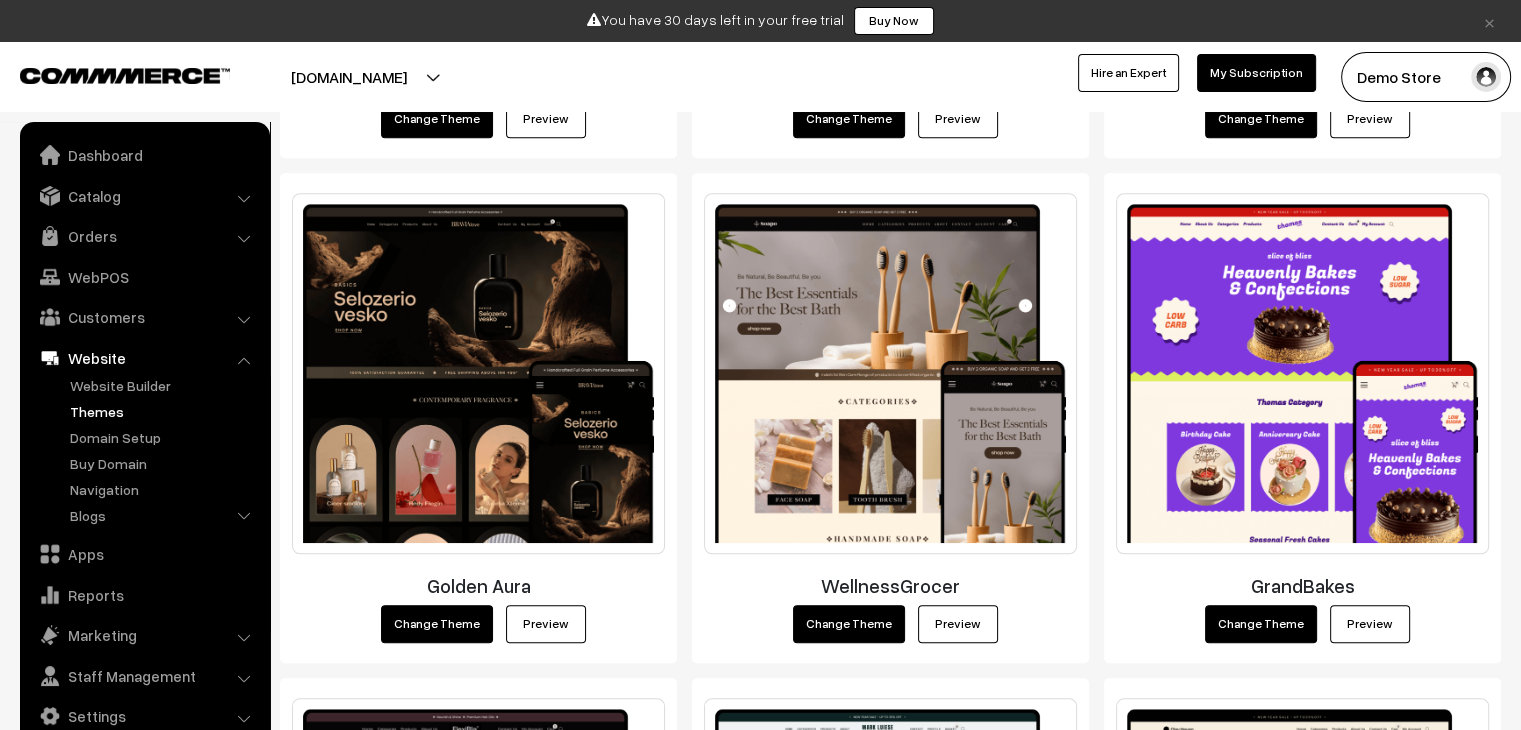 scroll, scrollTop: 1396, scrollLeft: 0, axis: vertical 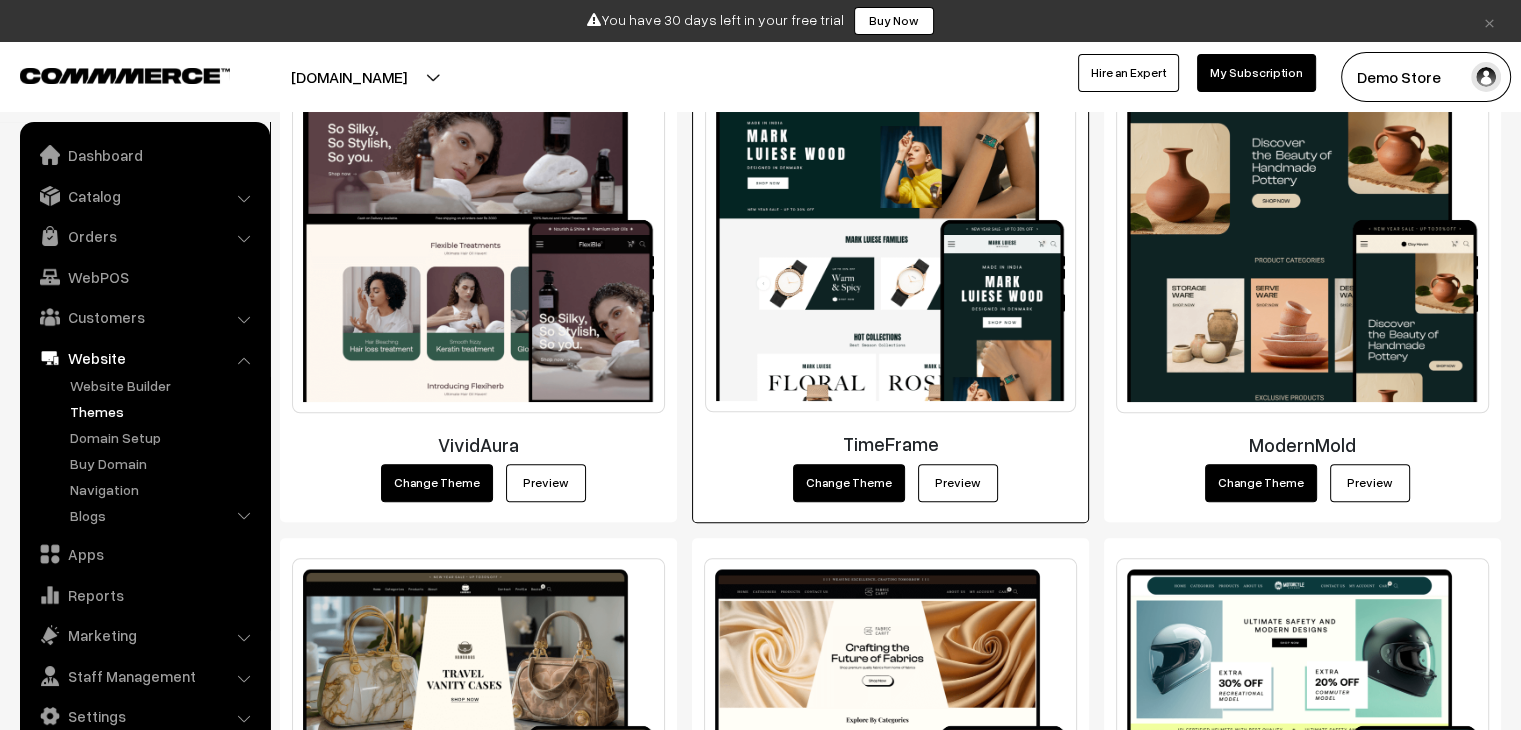 click on "TimeFrame" at bounding box center (890, 443) 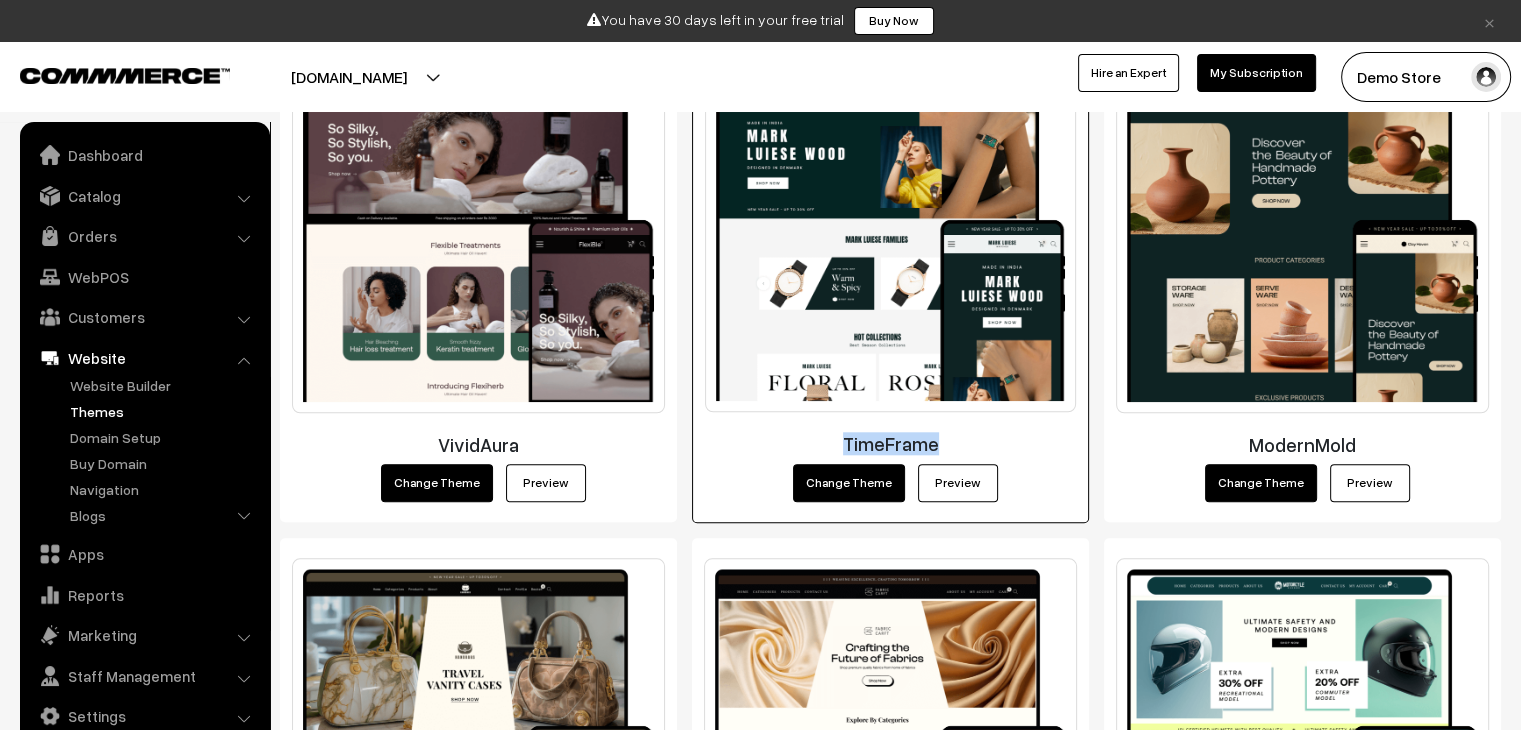 click on "TimeFrame" at bounding box center [890, 443] 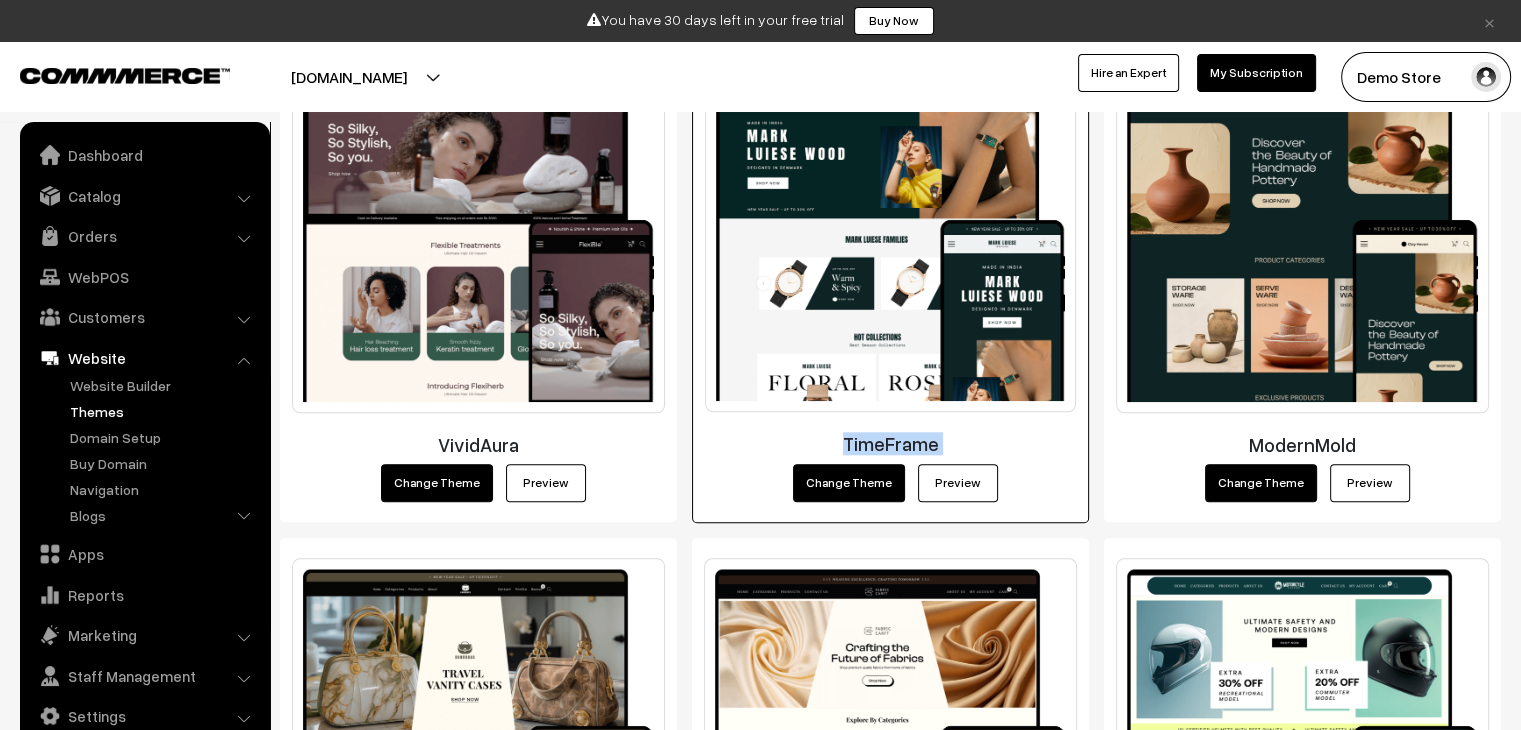 click on "TimeFrame" at bounding box center [890, 443] 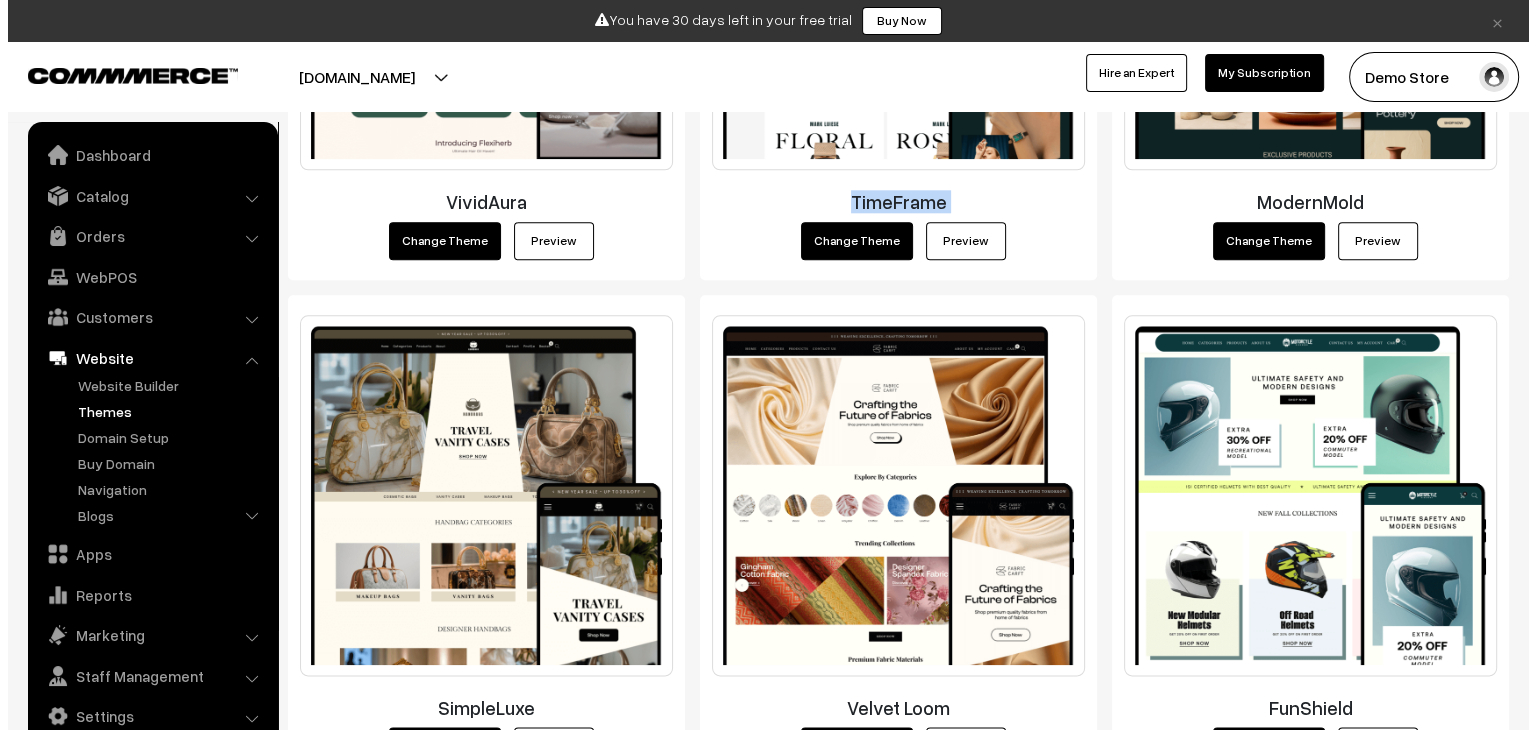 scroll, scrollTop: 2180, scrollLeft: 0, axis: vertical 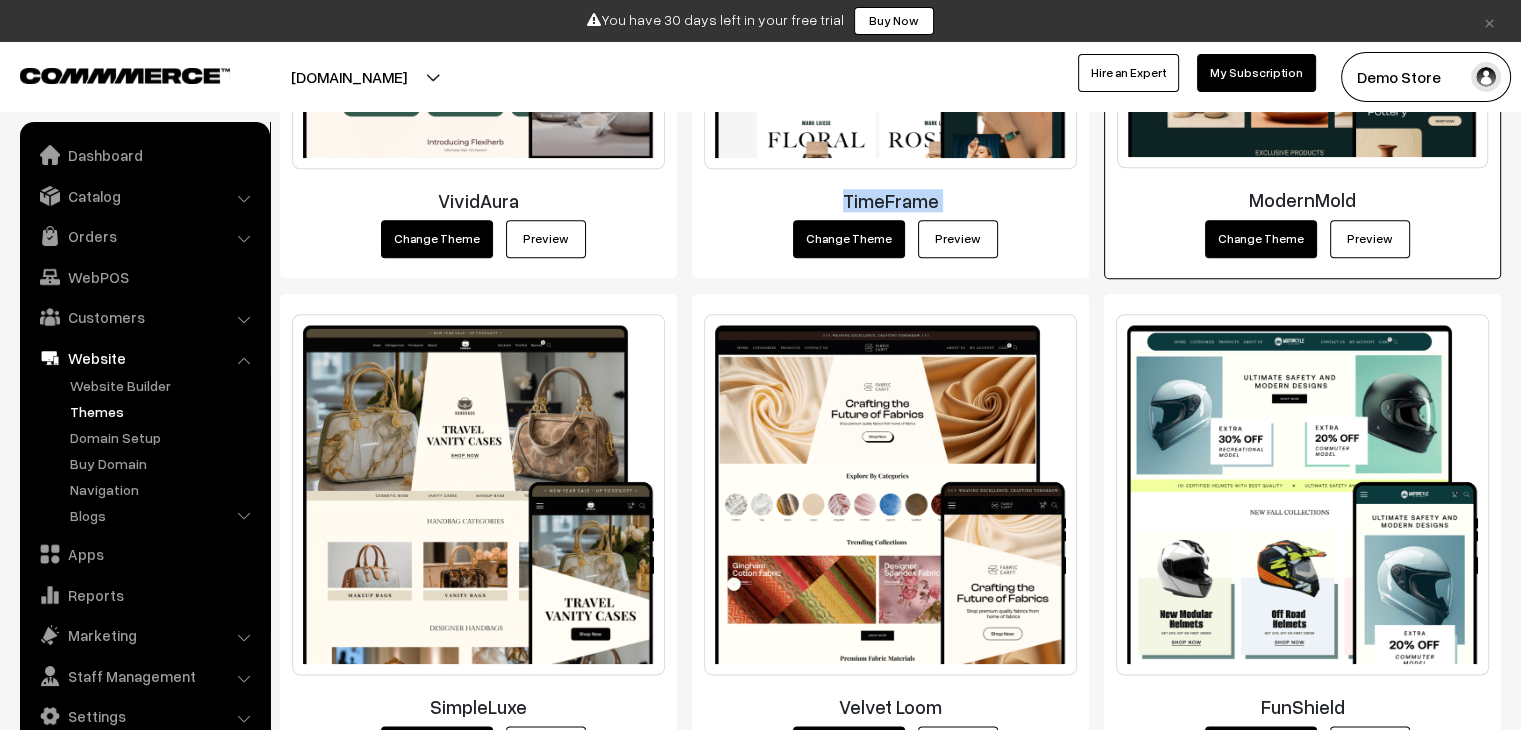 click on "Change Theme" at bounding box center (1261, 239) 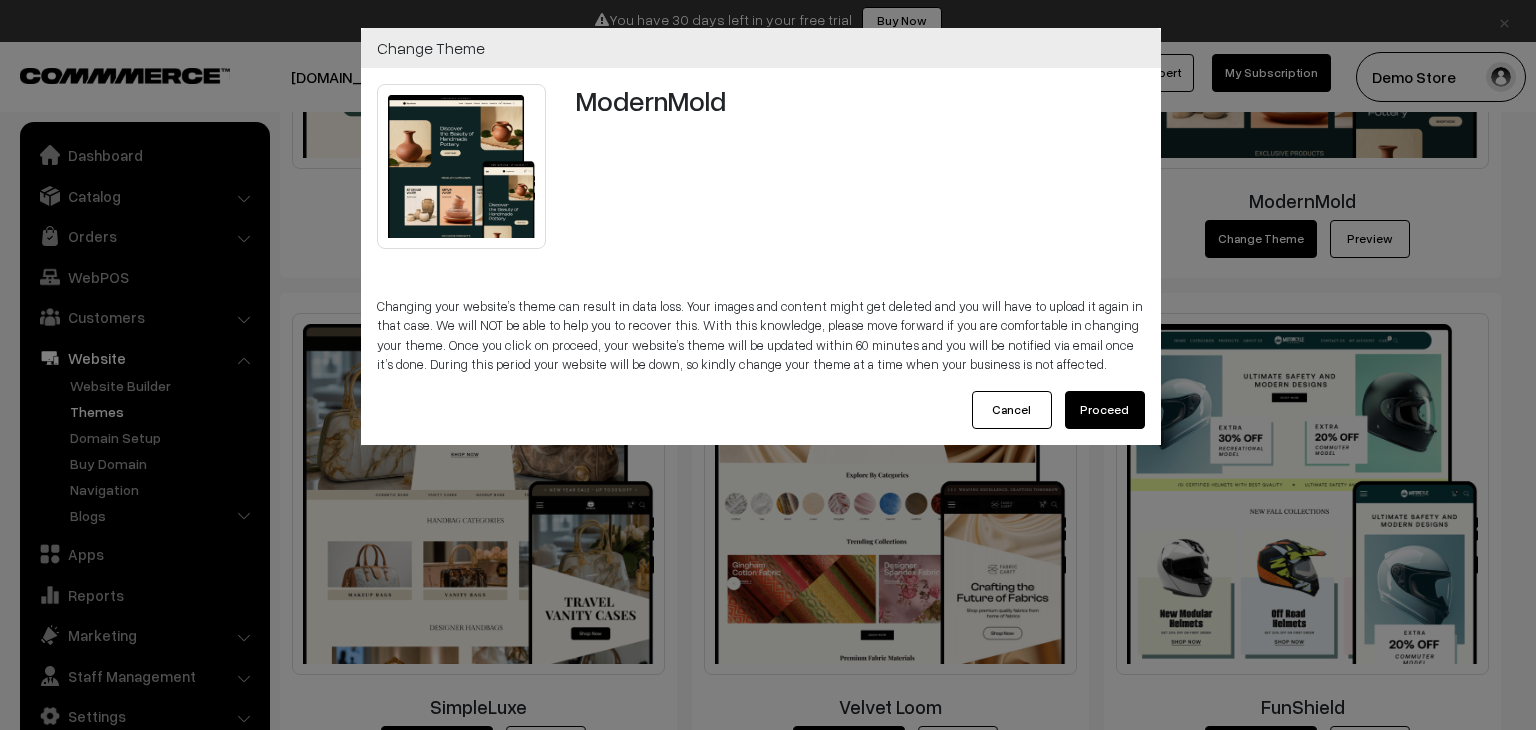 click on "Proceed" at bounding box center (1105, 410) 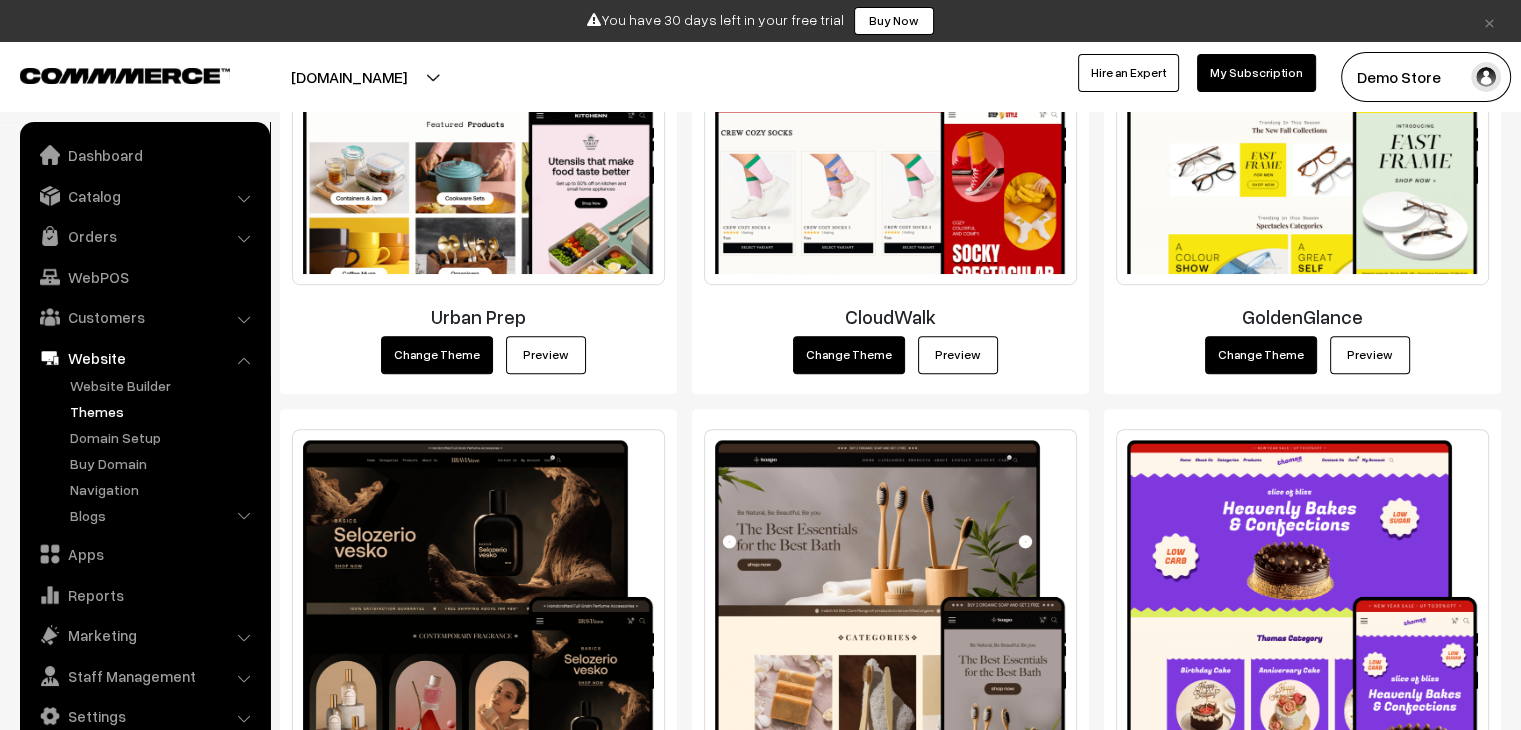 scroll, scrollTop: 1146, scrollLeft: 0, axis: vertical 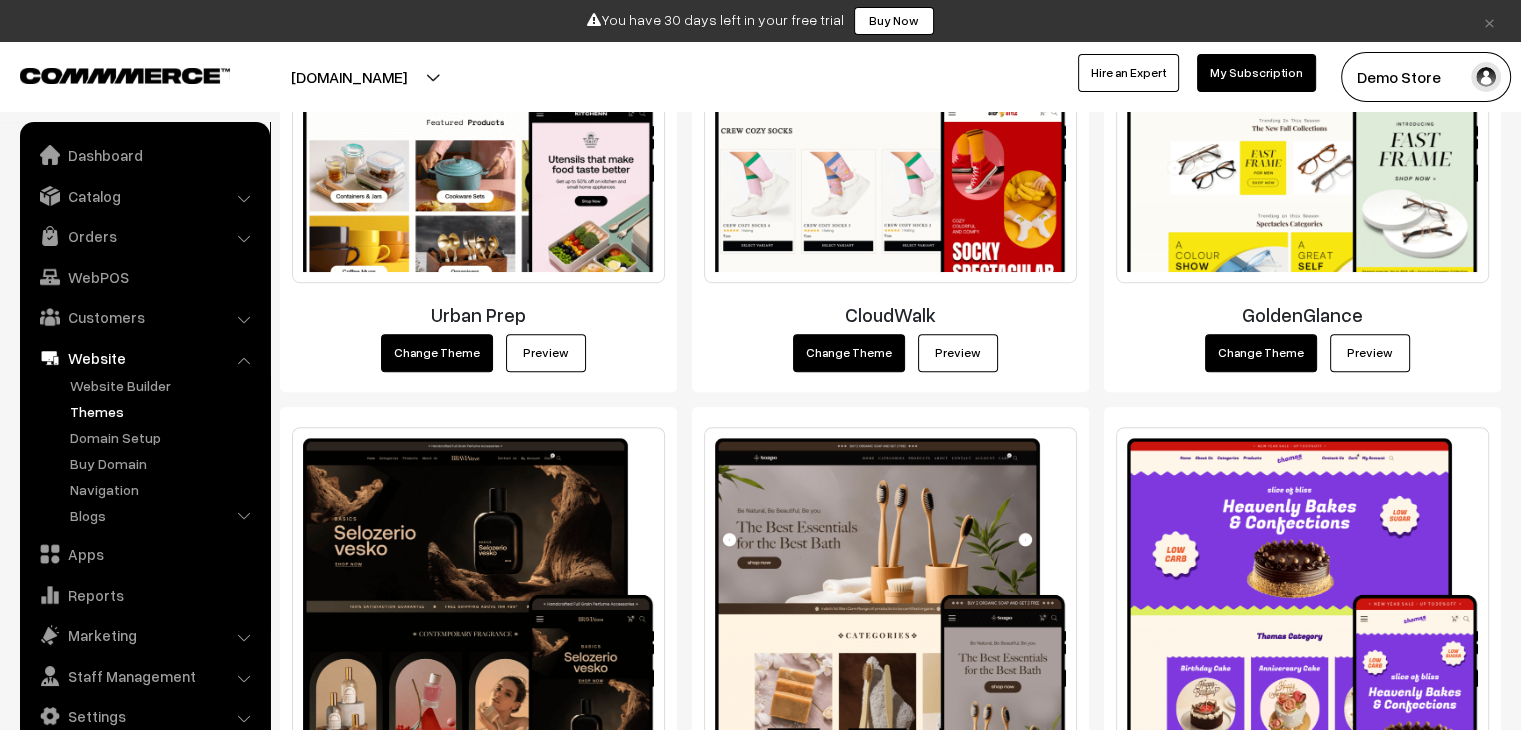 click on "GoldenGlance" at bounding box center [1302, 314] 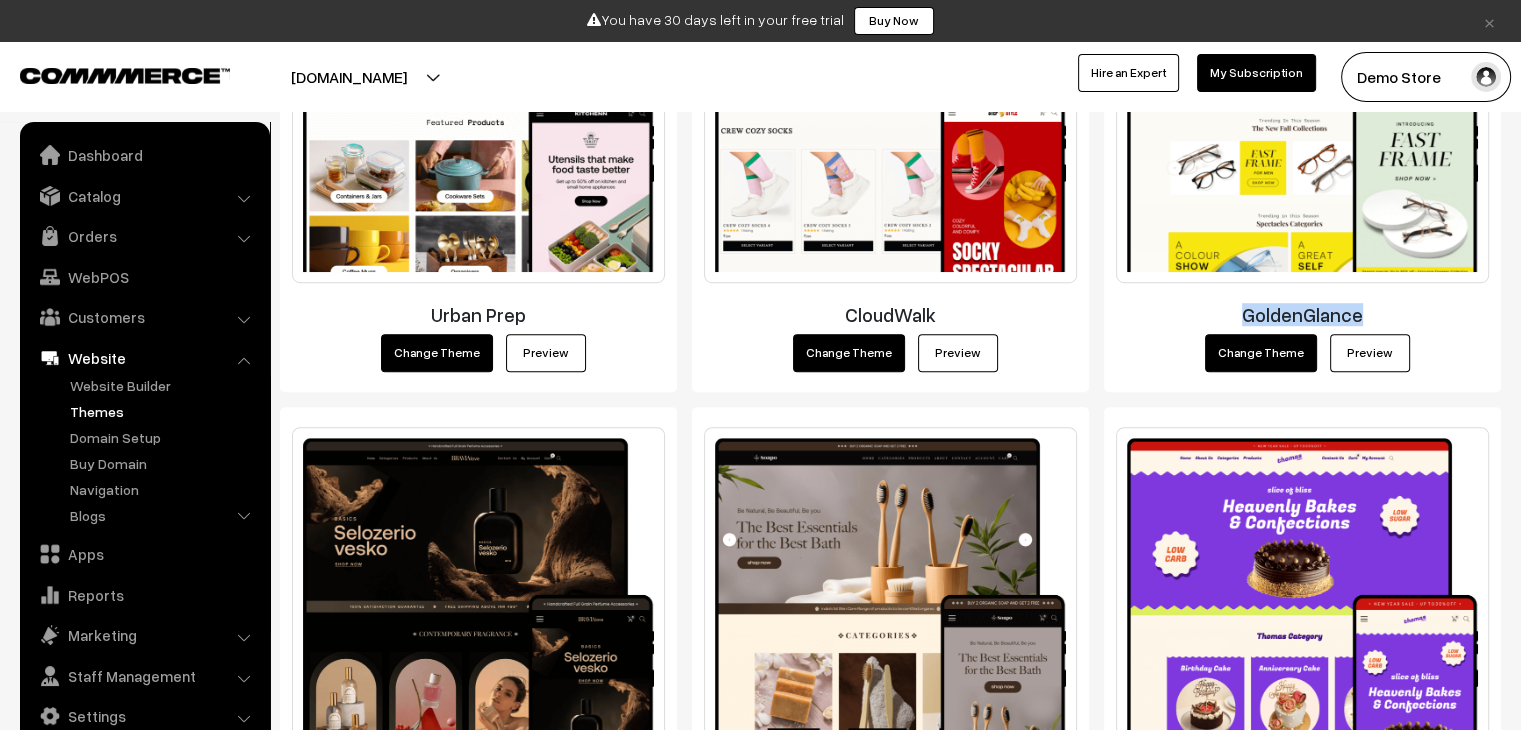 click on "GoldenGlance" at bounding box center [1302, 314] 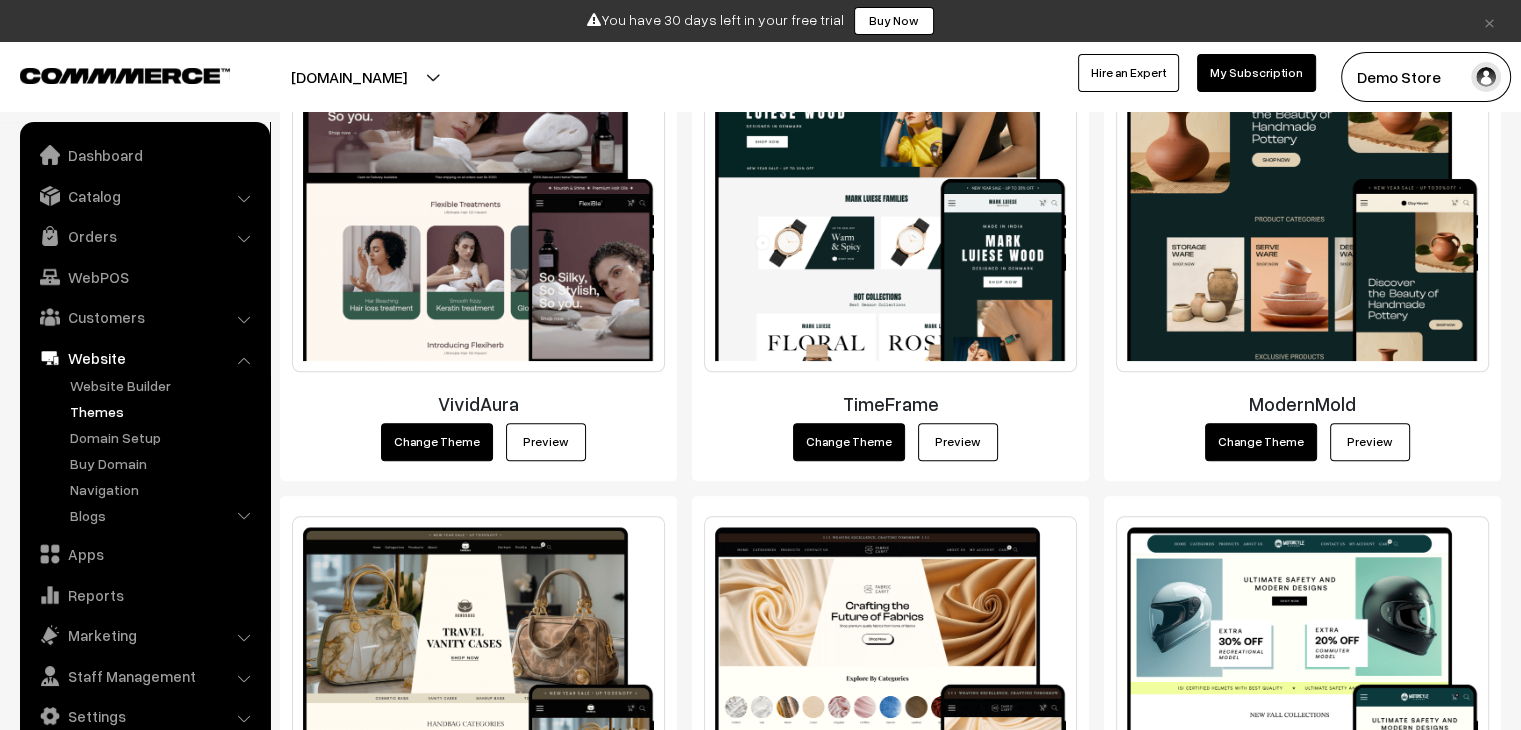 scroll, scrollTop: 2070, scrollLeft: 0, axis: vertical 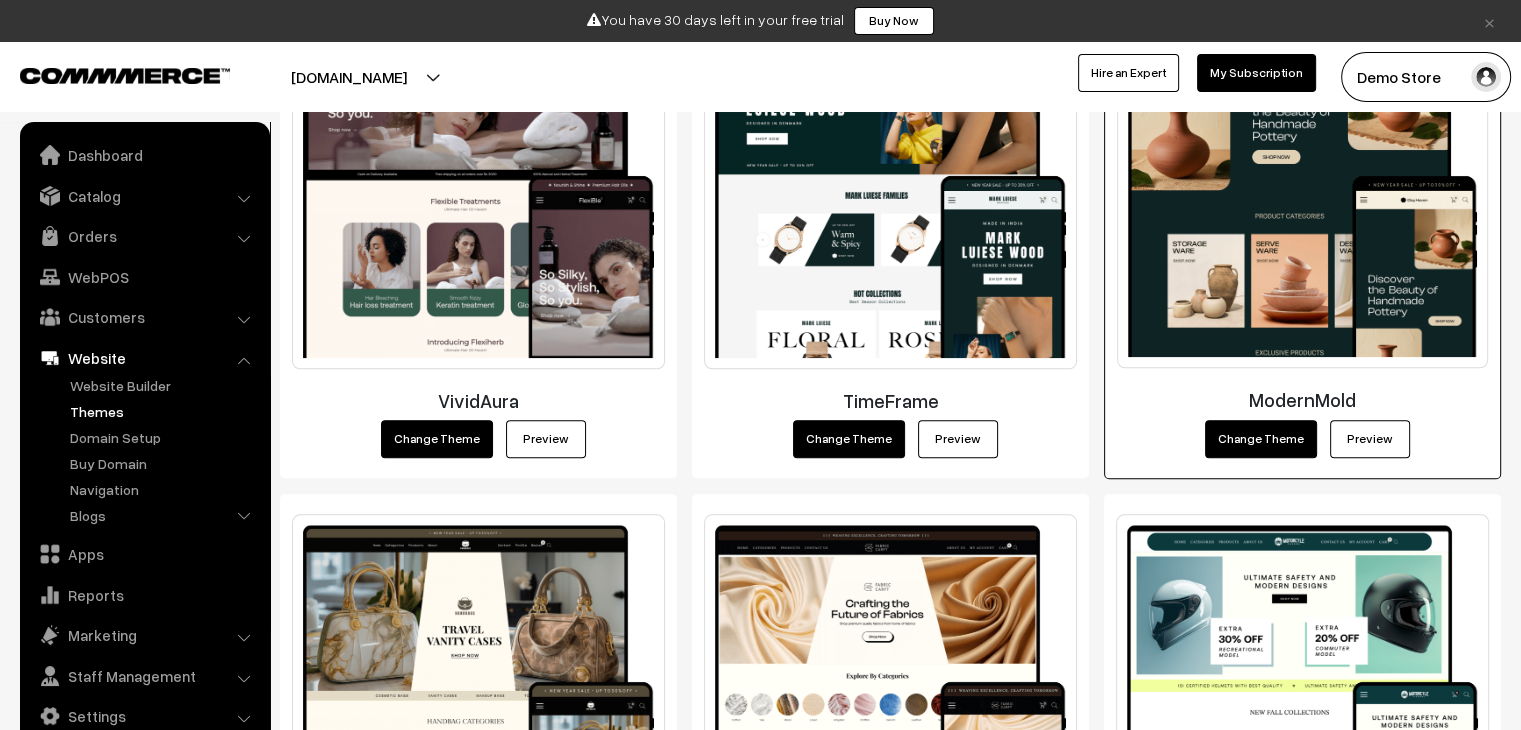 click on "ModernMold" at bounding box center [1302, 399] 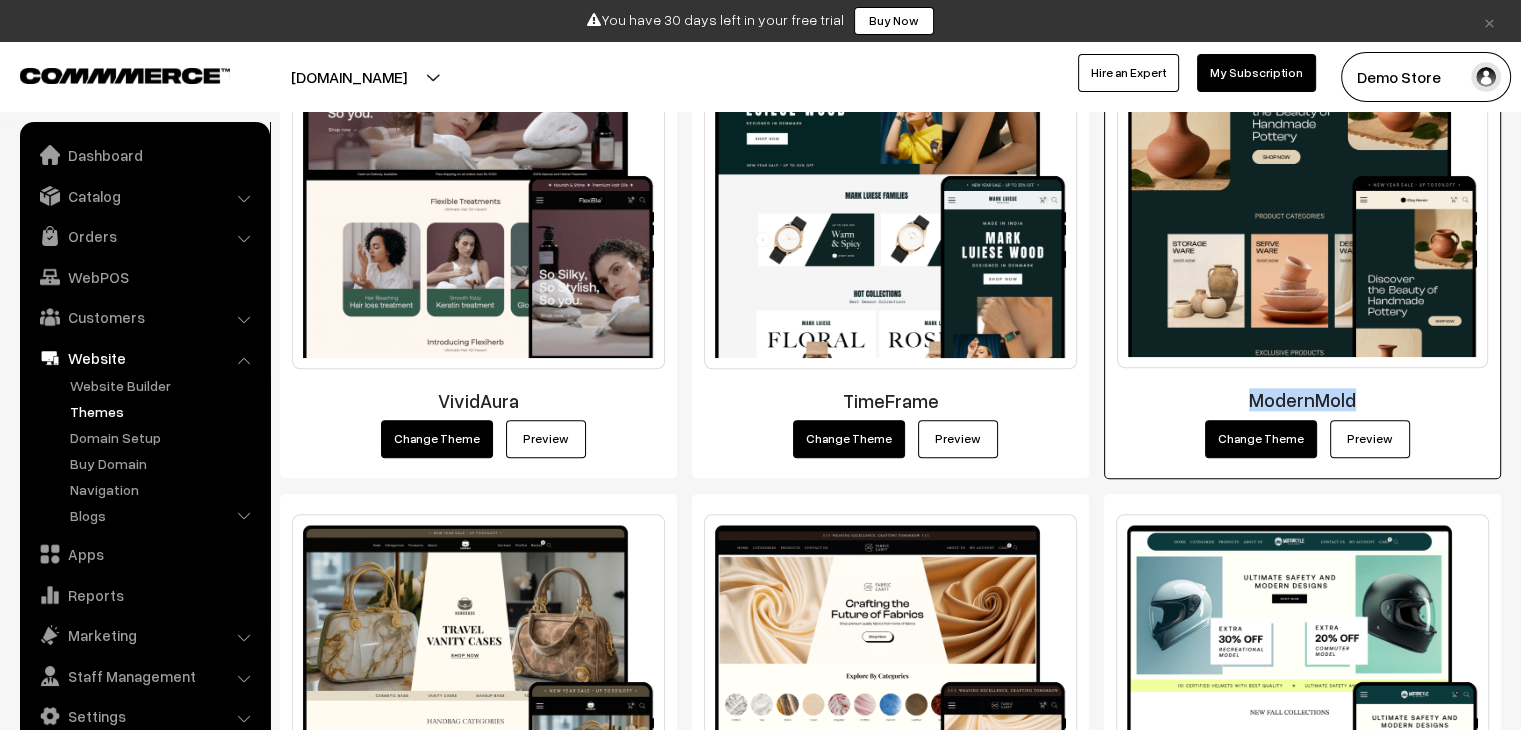 click on "ModernMold" at bounding box center [1302, 399] 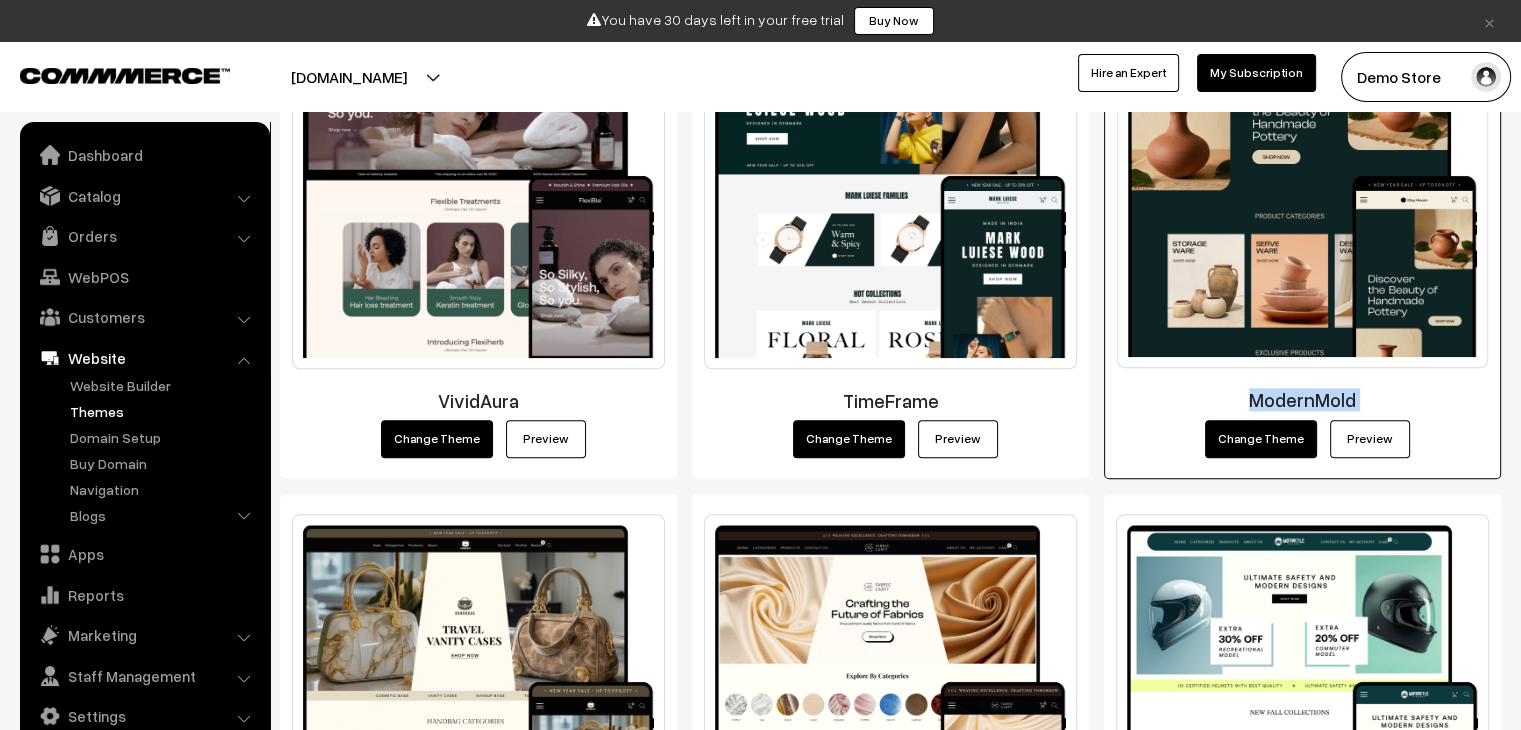 click on "ModernMold" at bounding box center (1302, 399) 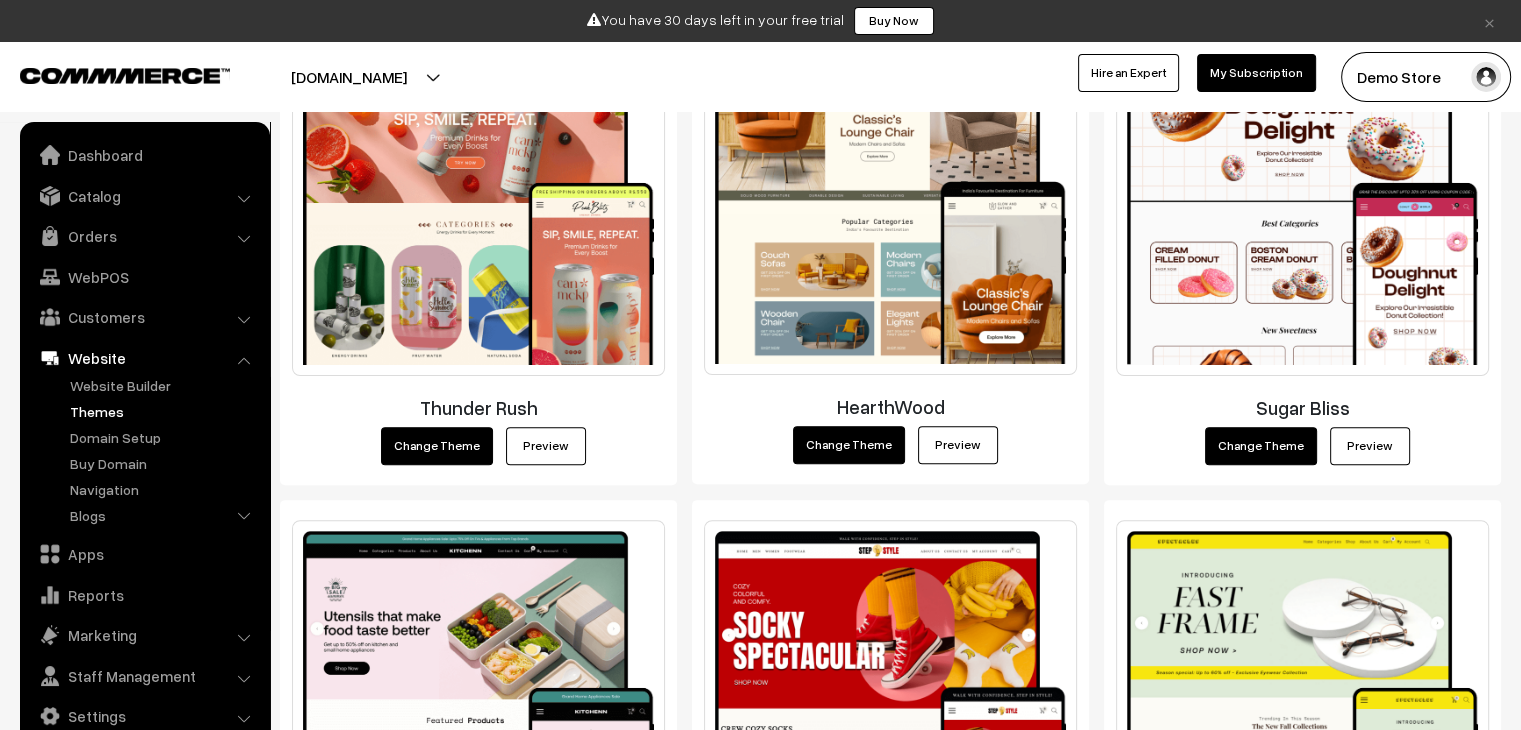 scroll, scrollTop: 615, scrollLeft: 0, axis: vertical 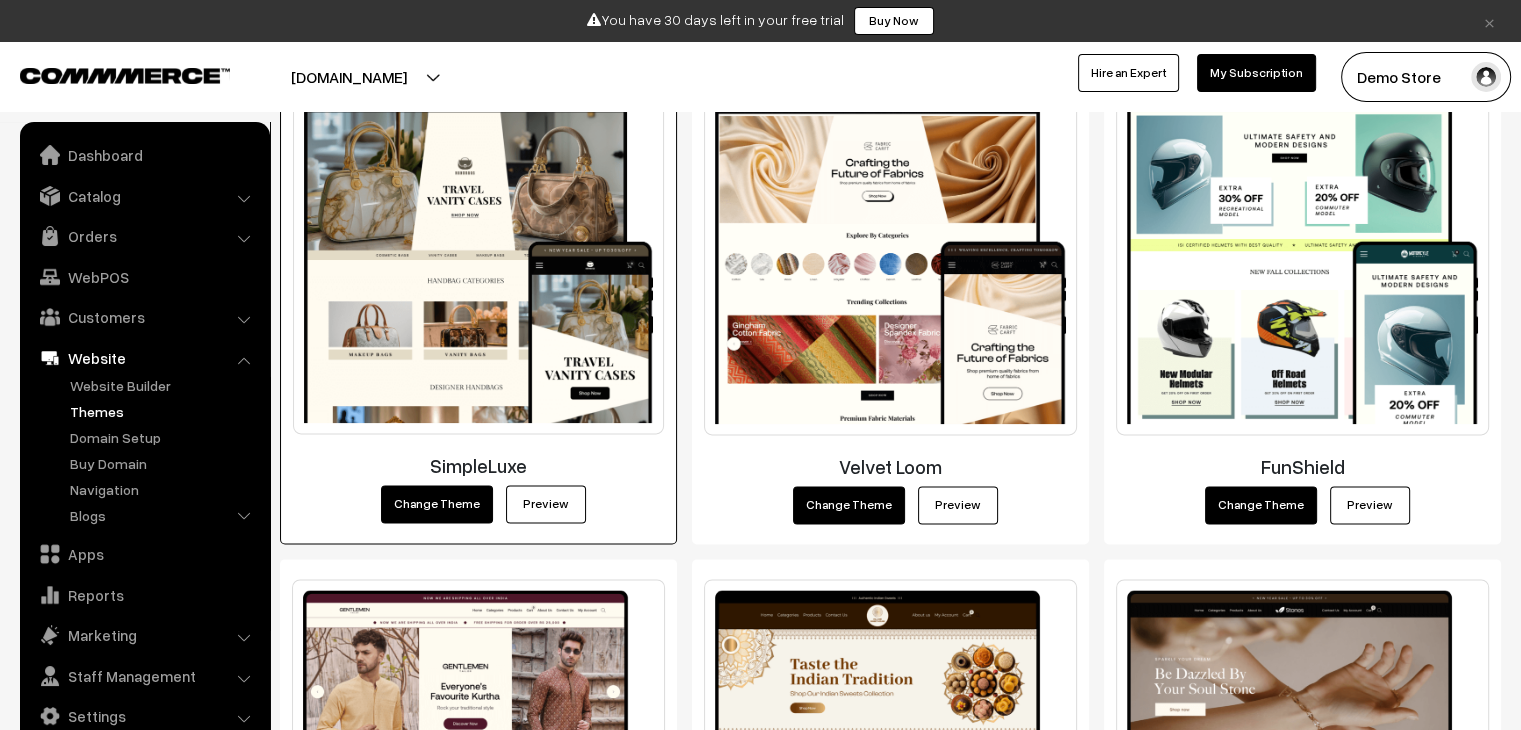click on "Change Theme" at bounding box center (437, 504) 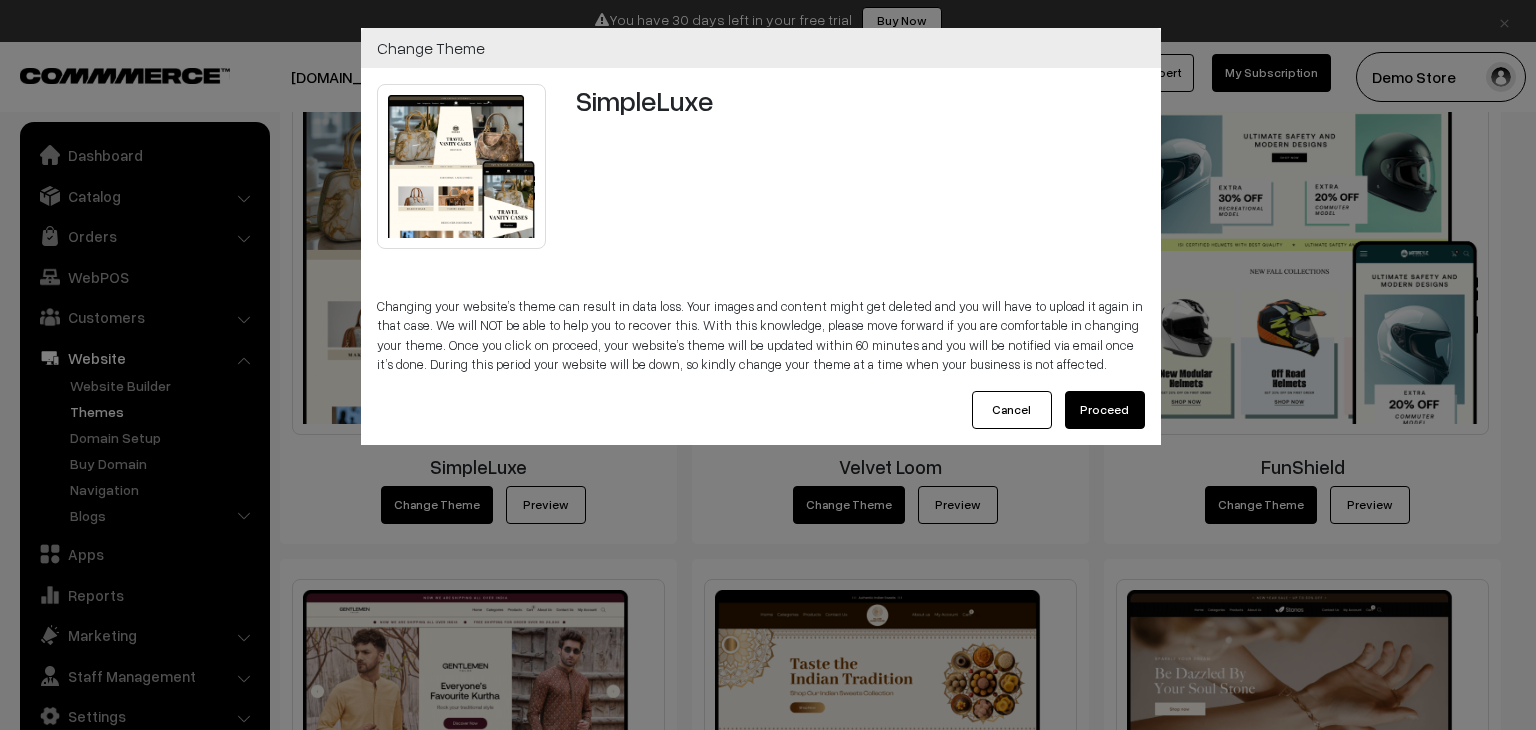 click on "Proceed" at bounding box center [1105, 410] 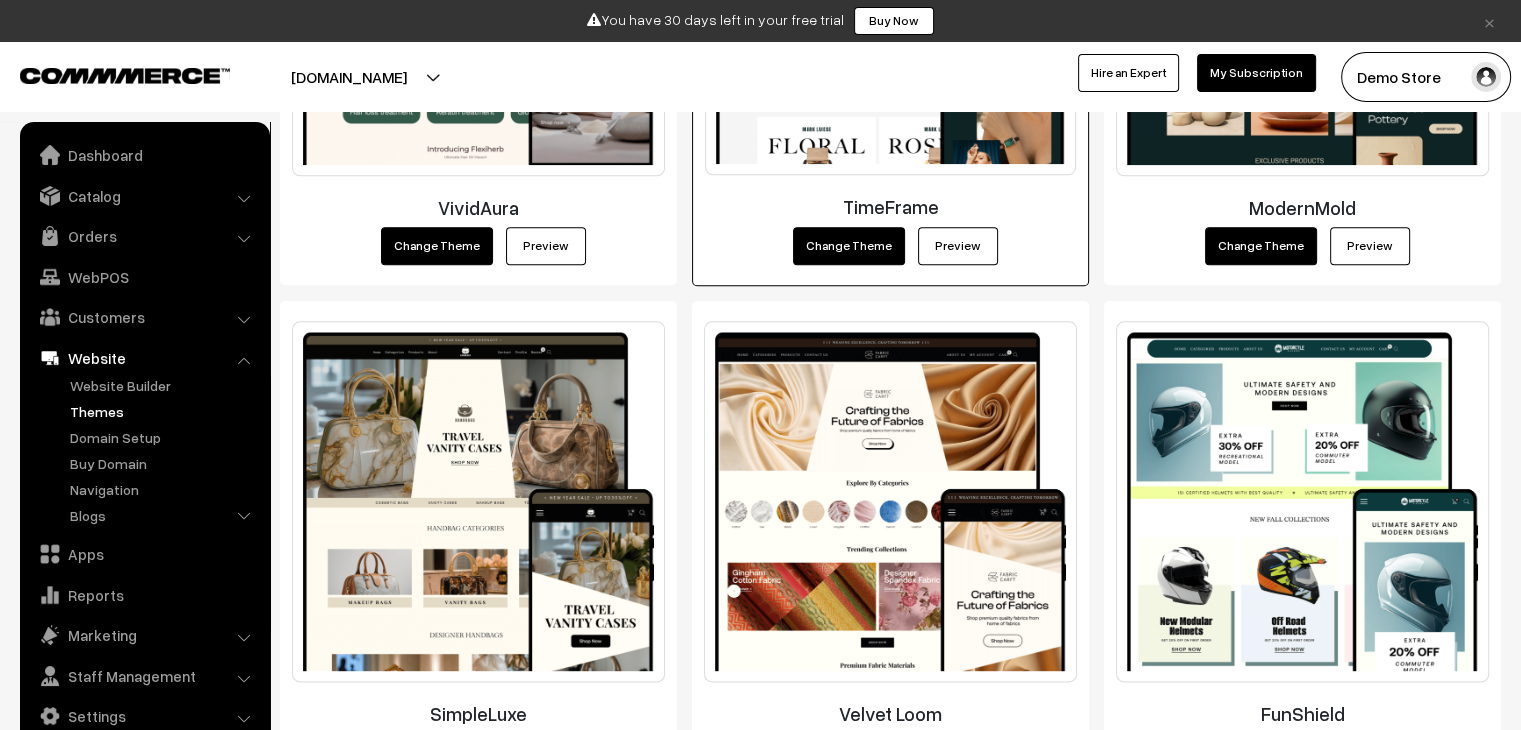 scroll, scrollTop: 2260, scrollLeft: 0, axis: vertical 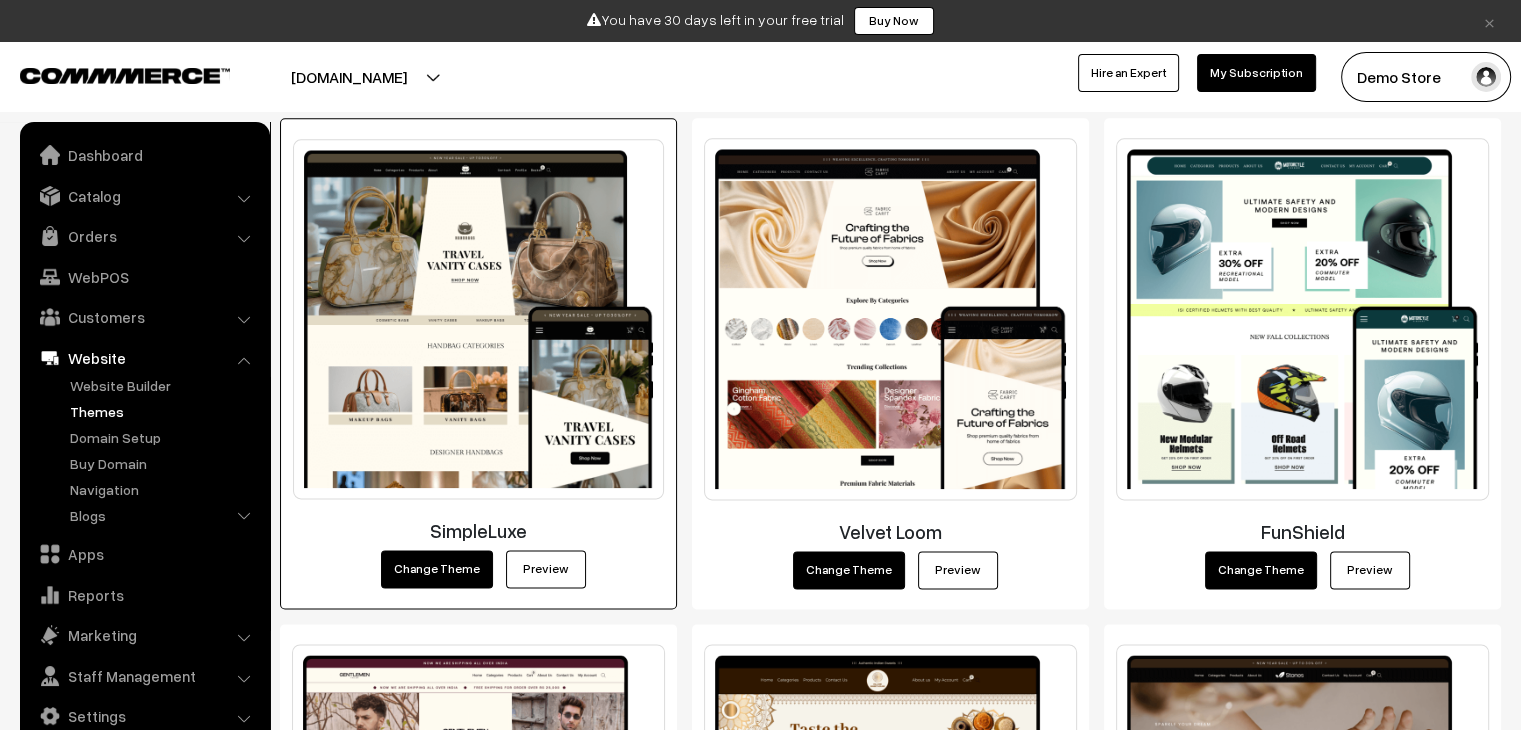 click on "SimpleLuxe" at bounding box center [478, 530] 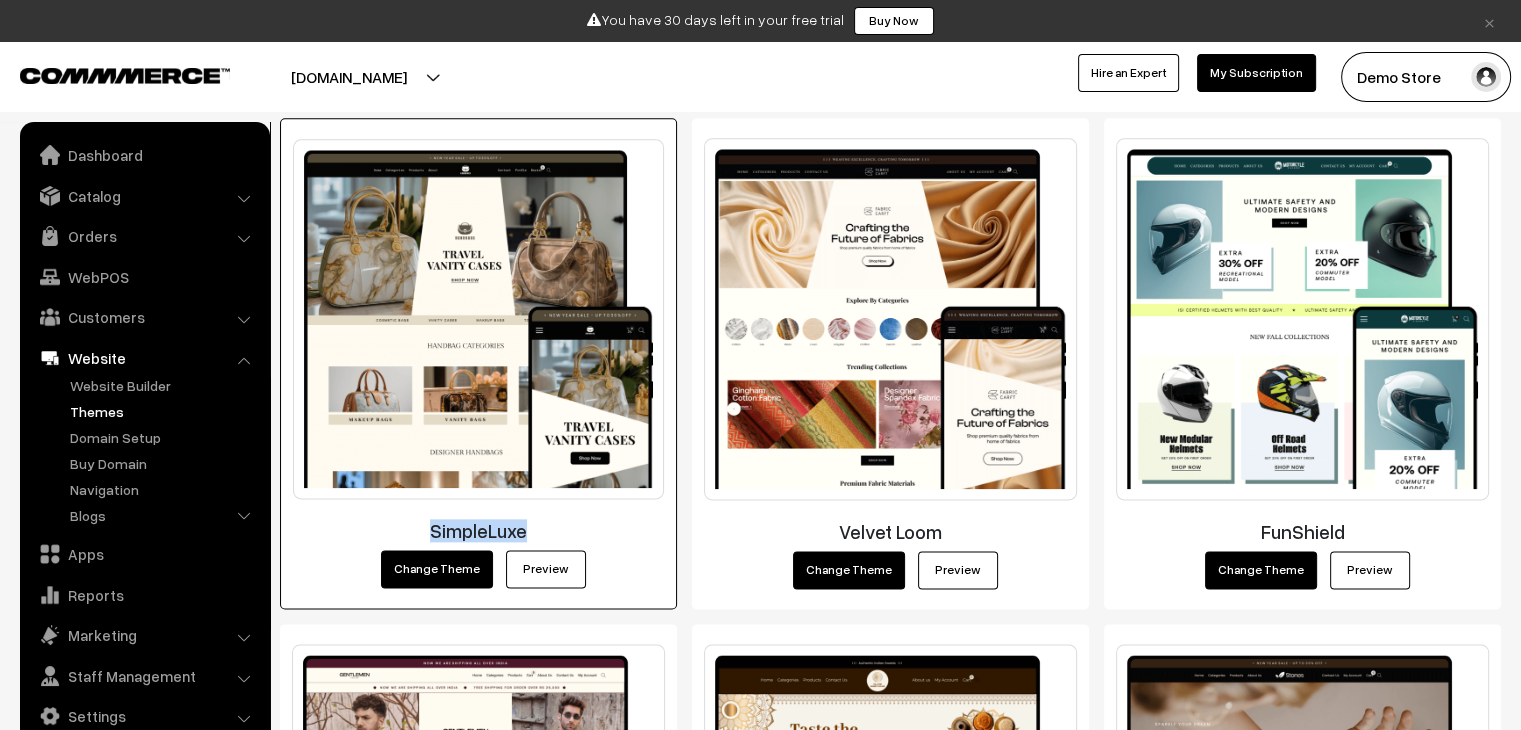 click on "SimpleLuxe" at bounding box center (478, 530) 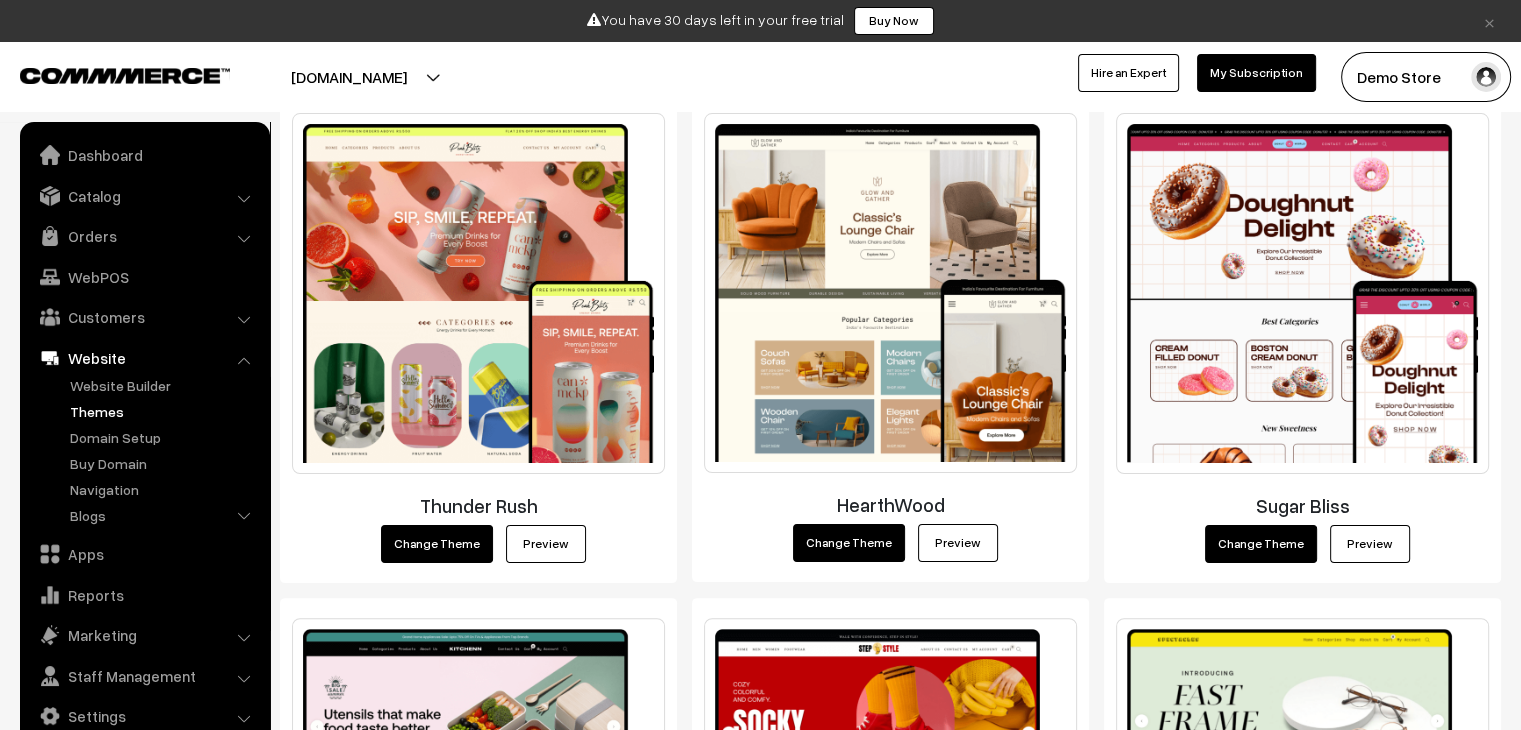 scroll, scrollTop: 0, scrollLeft: 0, axis: both 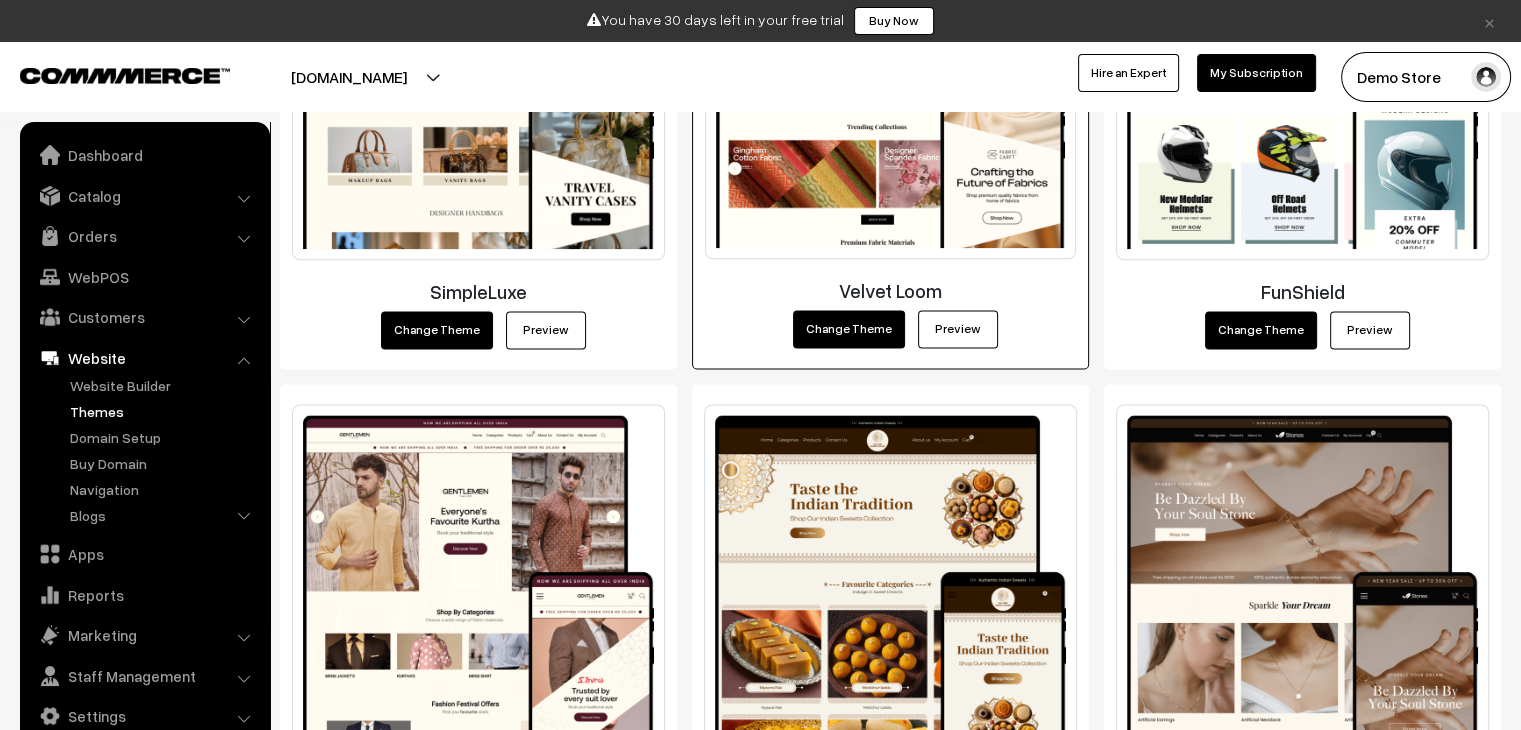 click on "Change Theme" at bounding box center (849, 329) 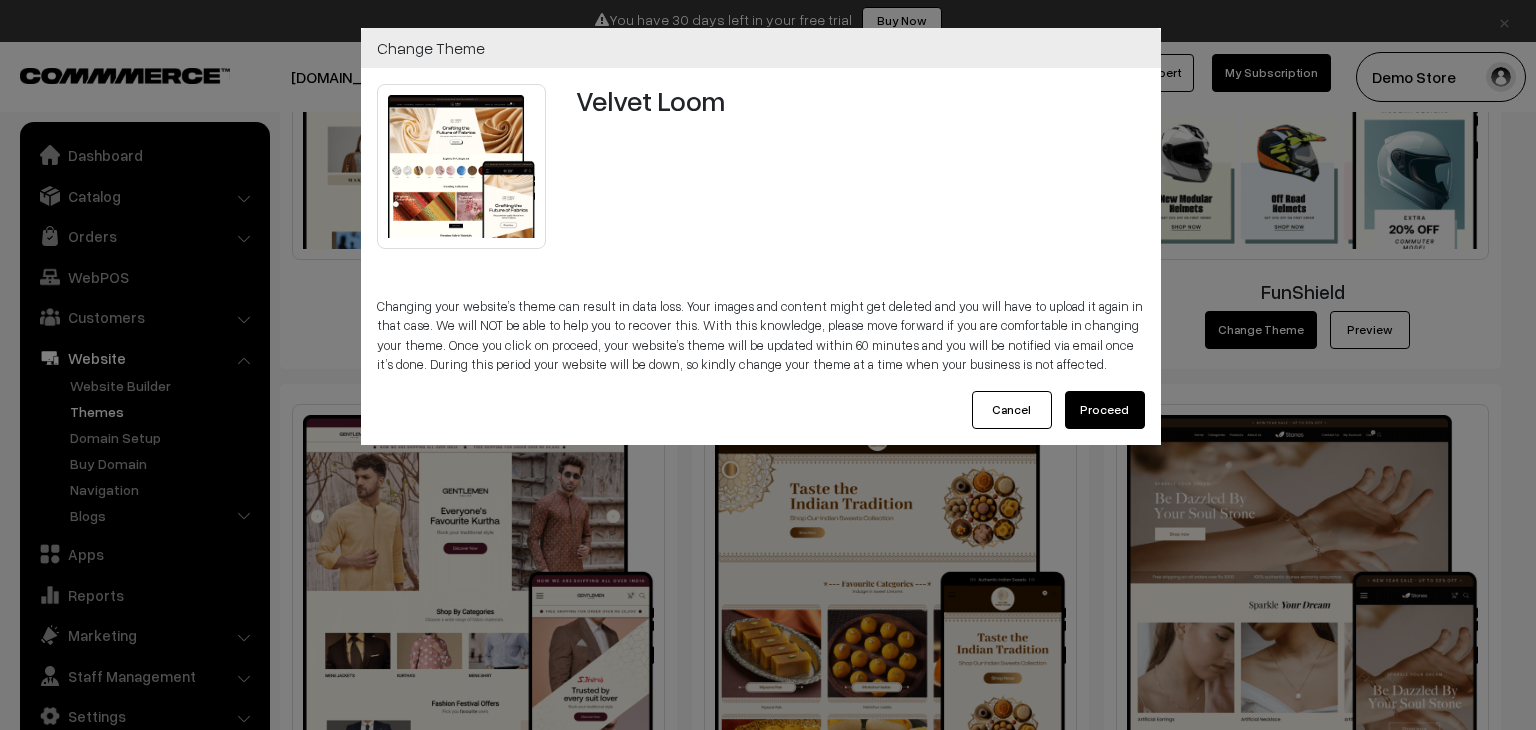 click on "Velvet Loom
Changing your website’s theme can result in data loss. Your images and content might get deleted and you will have to upload it again in that case. We will NOT be able to help you to recover this. With this knowledge, please move forward if you are comfortable in changing your theme. Once you click on proceed, your website’s theme will be updated within 60 minutes and you will be notified via email once it’s done. During this period your website will be down, so kindly change your theme at a time when your business is not affected.
Cancel
Proceed" at bounding box center [761, 256] 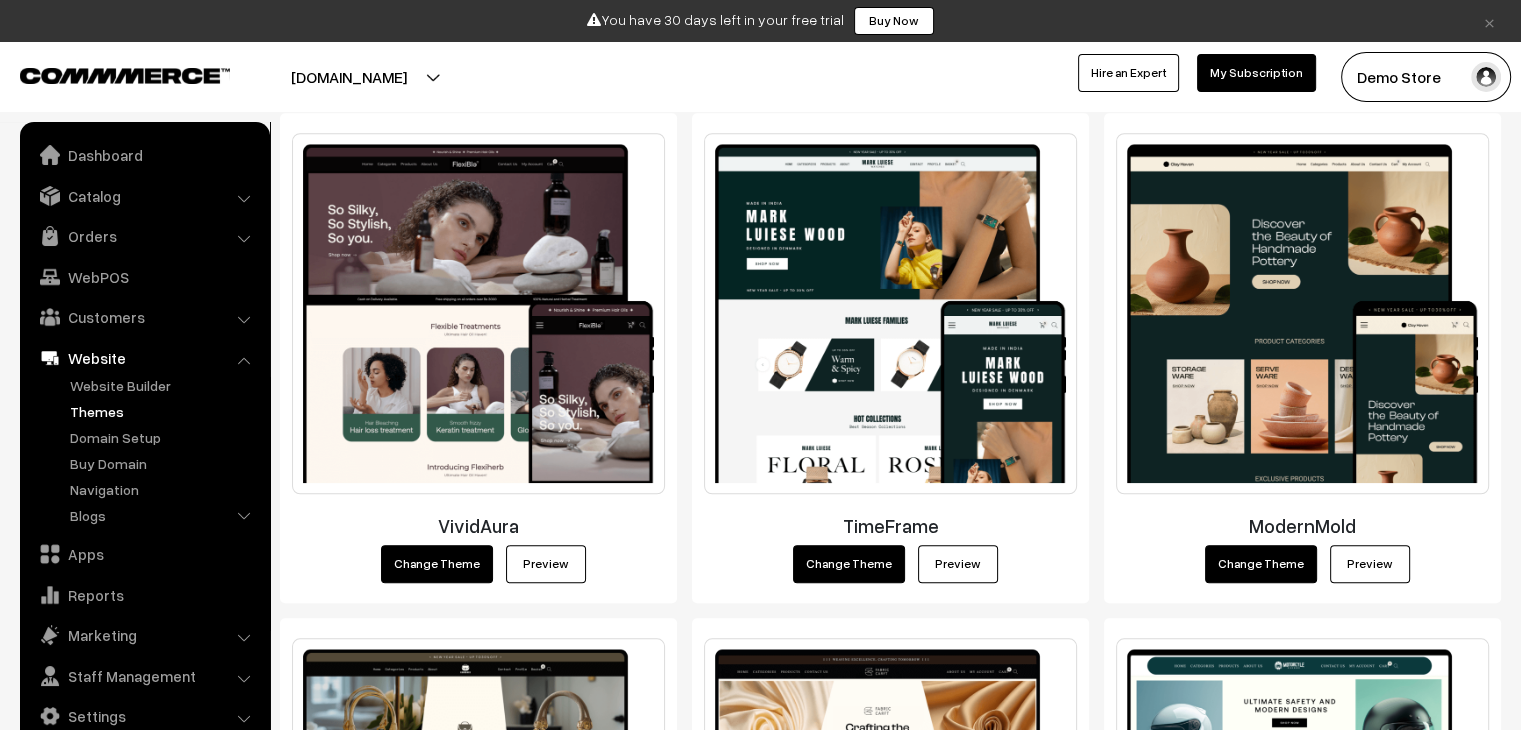 scroll, scrollTop: 1990, scrollLeft: 0, axis: vertical 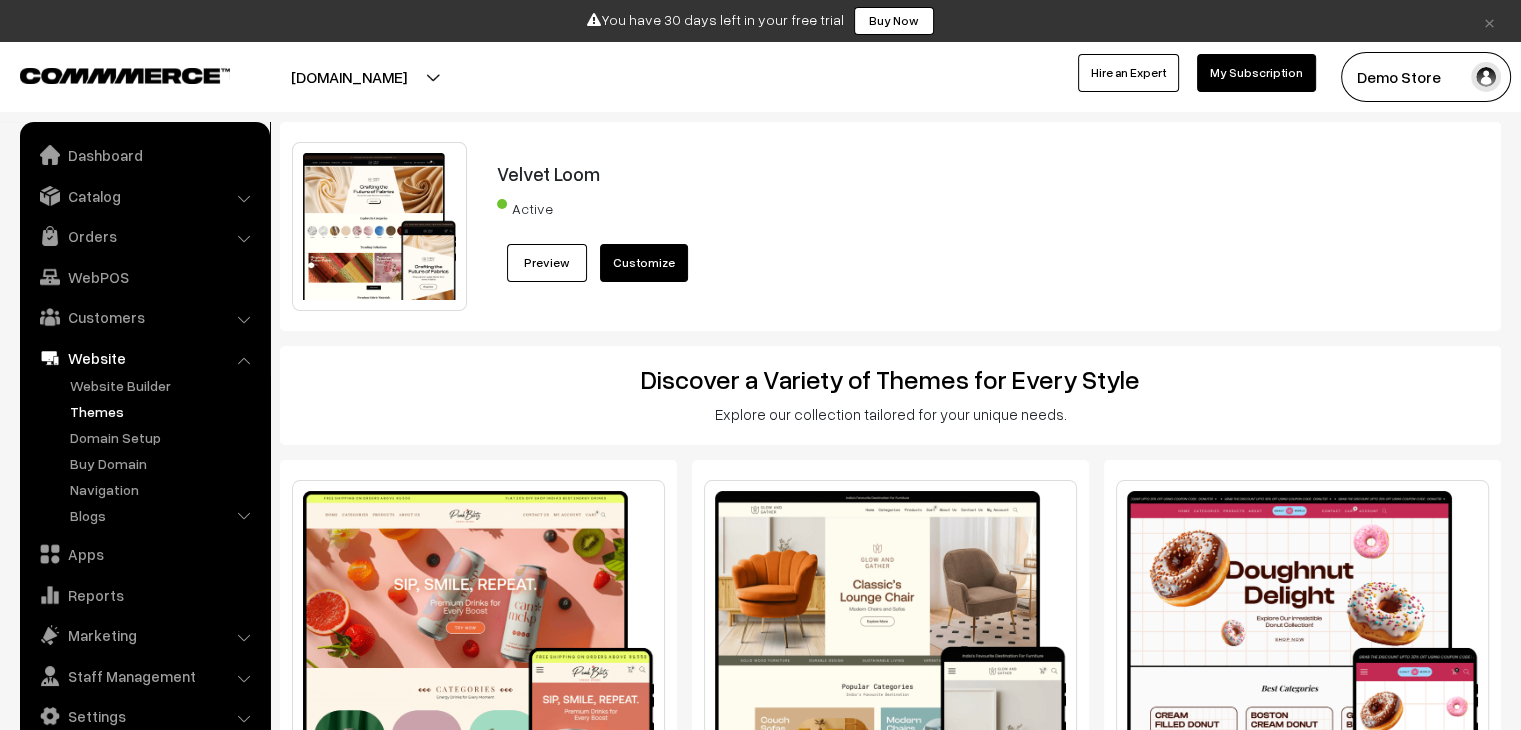 click on "Velvet Loom" at bounding box center (942, 173) 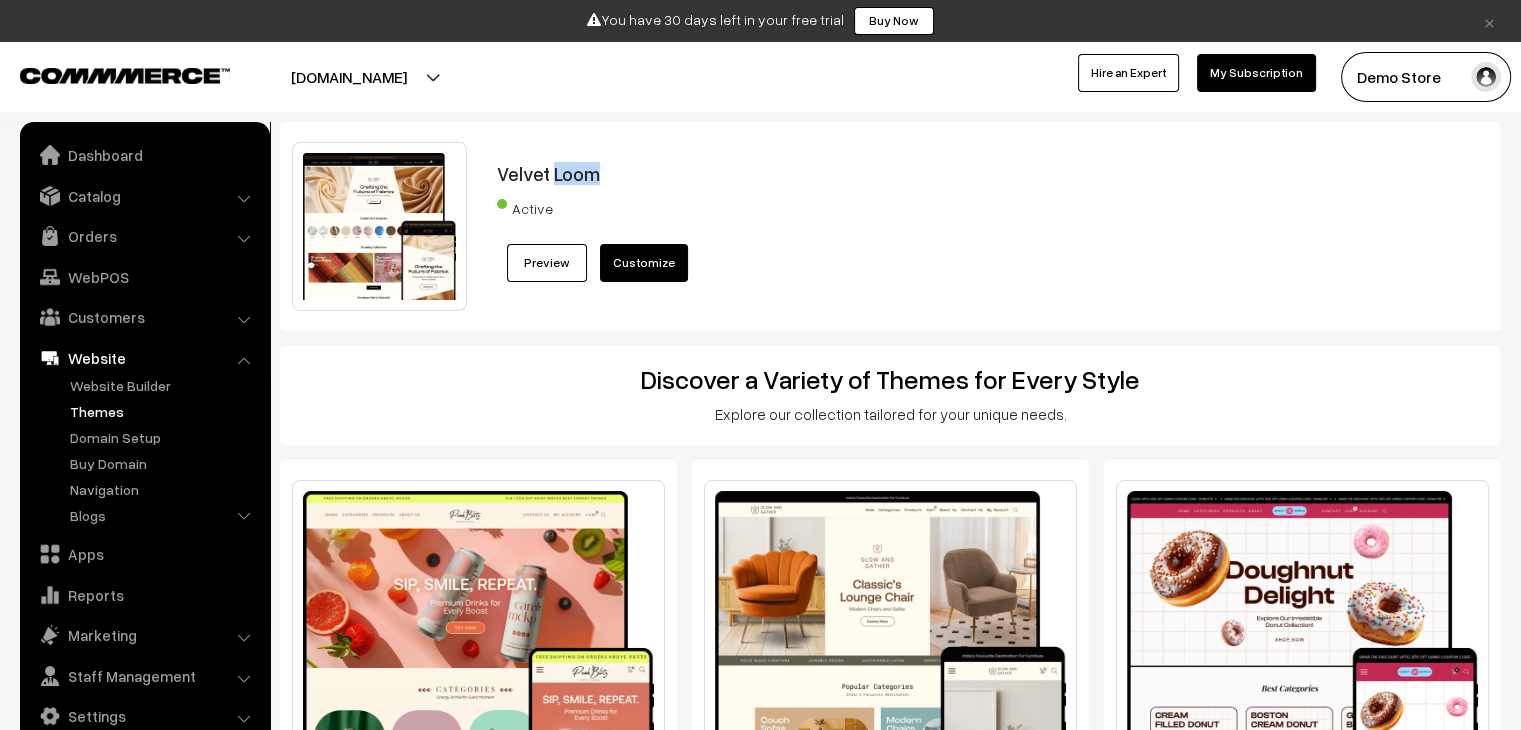 click on "Velvet Loom" at bounding box center [942, 173] 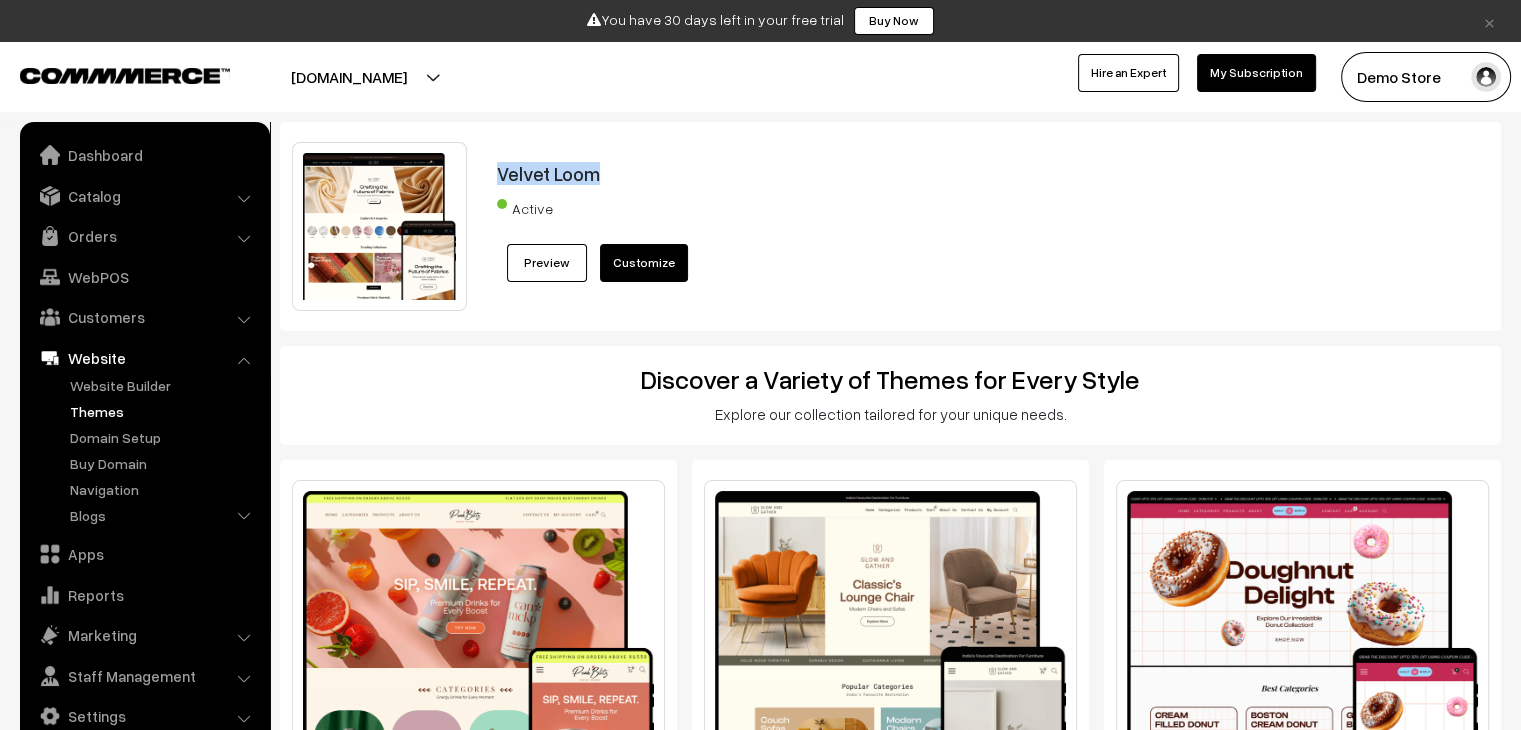 click on "Velvet Loom" at bounding box center (942, 173) 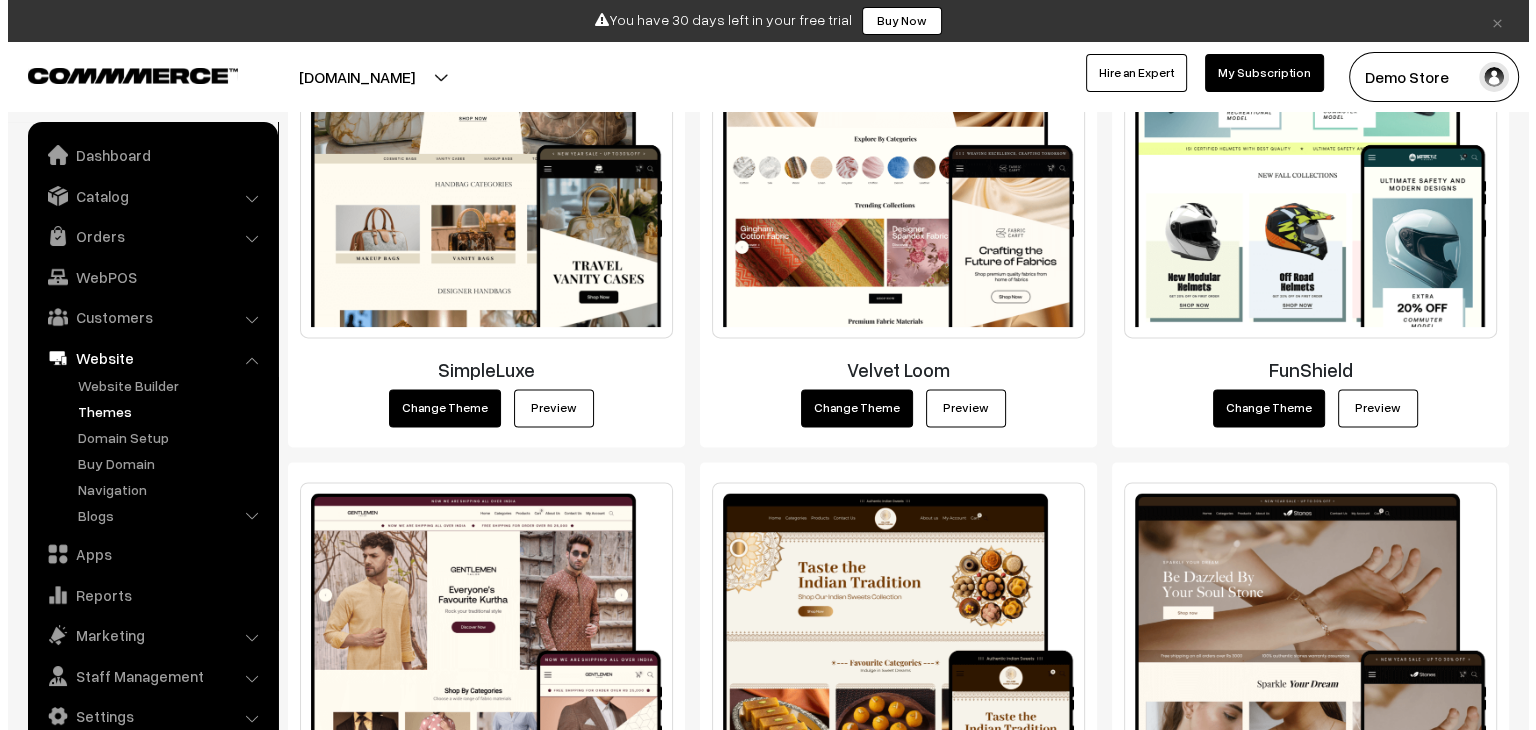scroll, scrollTop: 2440, scrollLeft: 0, axis: vertical 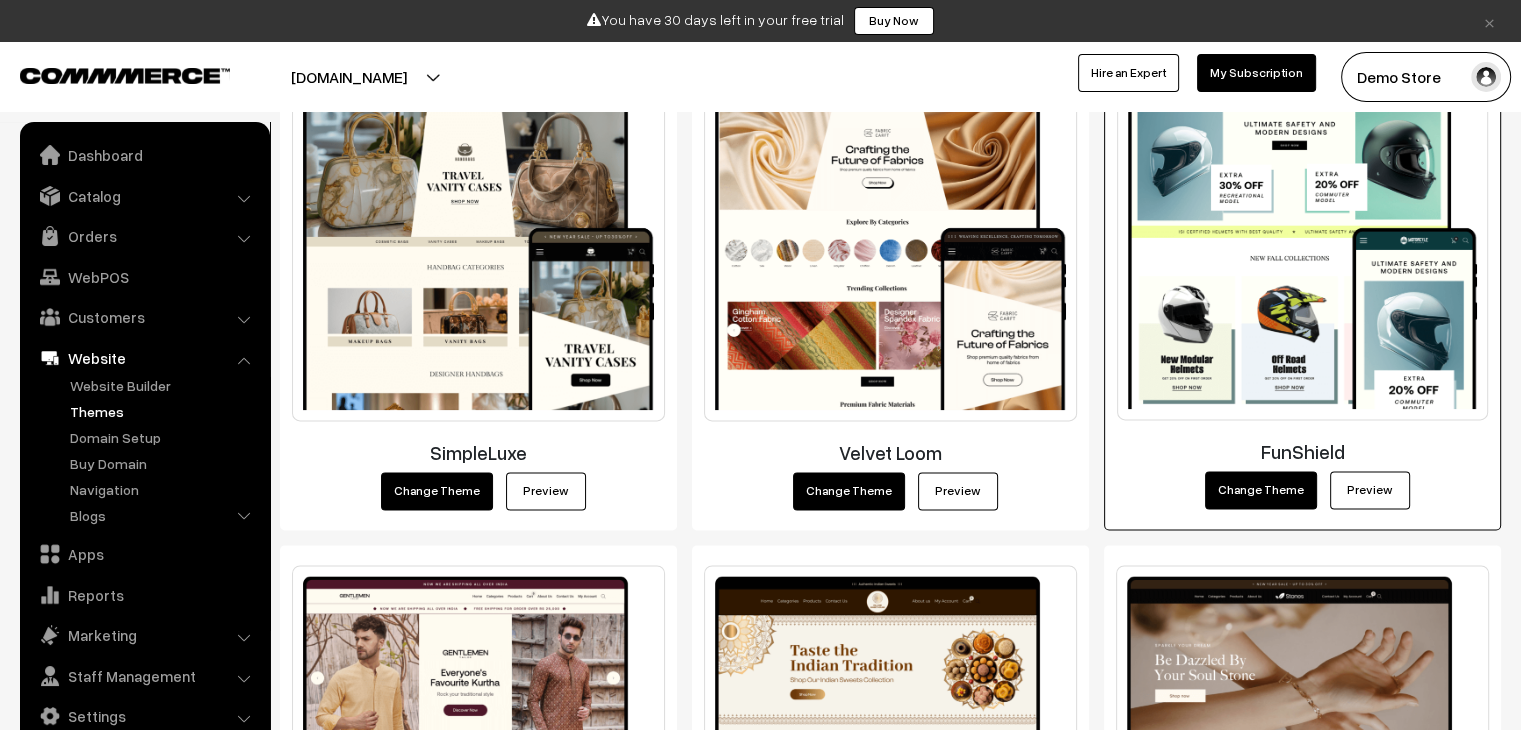 click on "Change Theme" at bounding box center (1261, 490) 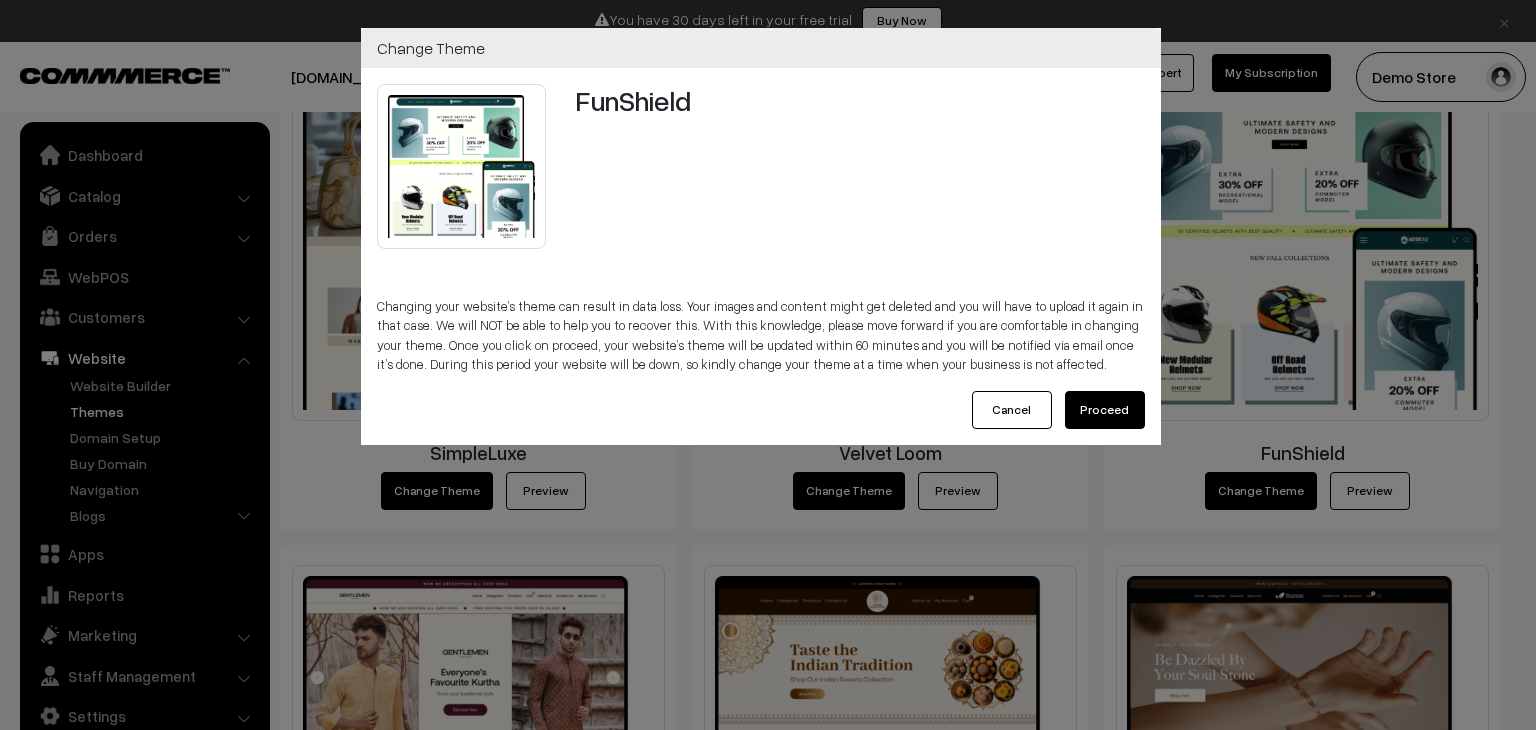 click on "Proceed" at bounding box center (1105, 410) 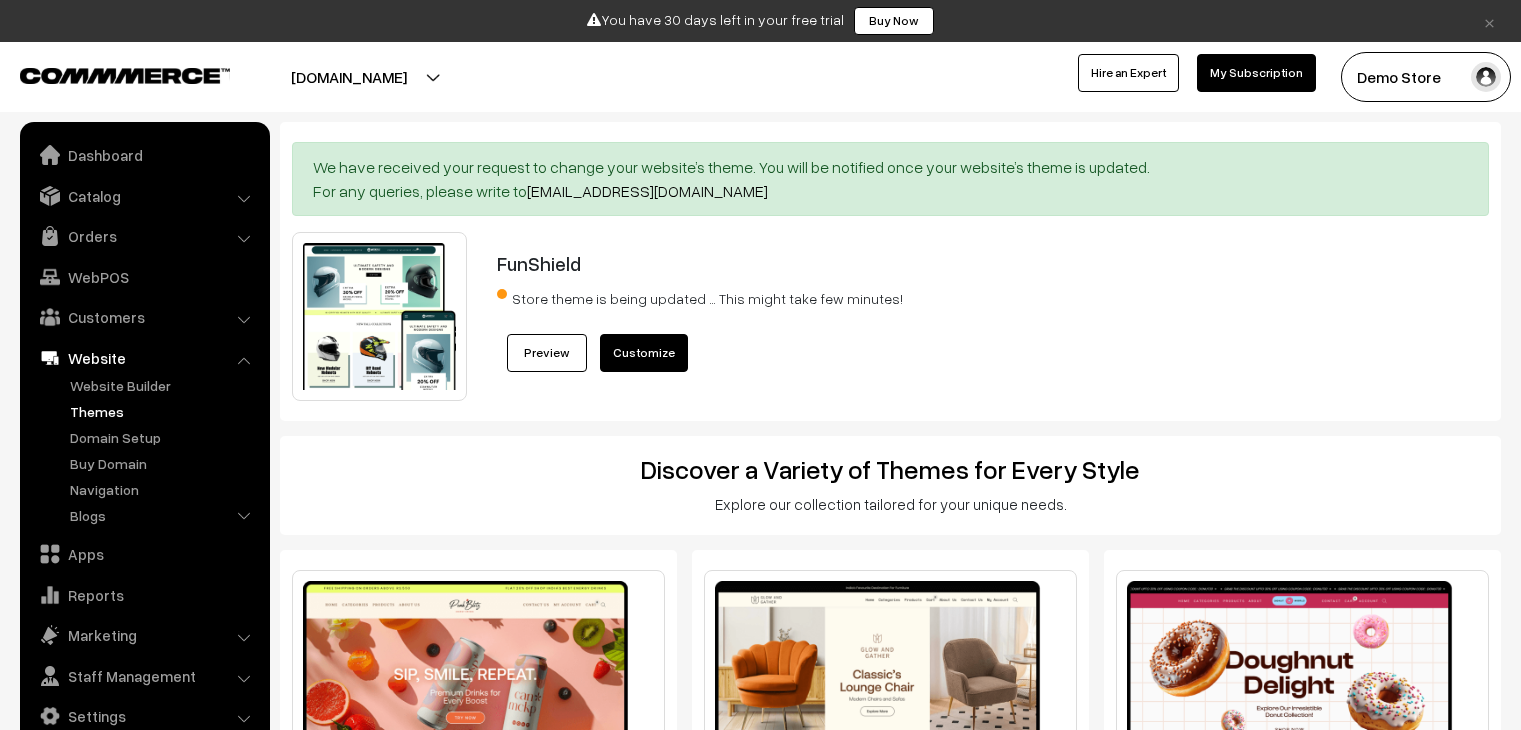 scroll, scrollTop: 0, scrollLeft: 0, axis: both 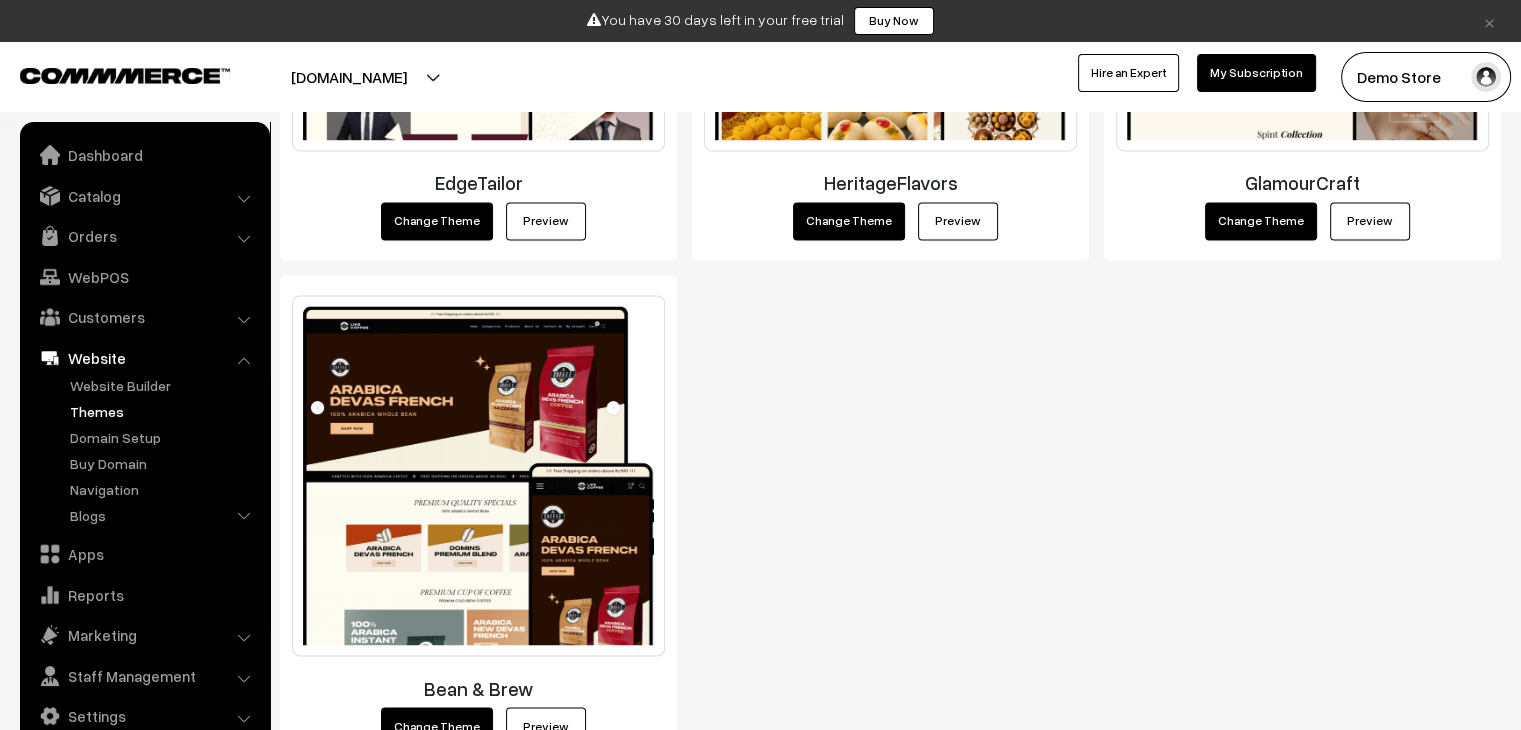 click on "Thunder Rush
Change Theme
Preview
HearthWood
Change Theme
Preview
Sugar Bliss
Change Theme
Preview
Urban Prep
Change Theme" at bounding box center (883, -988) 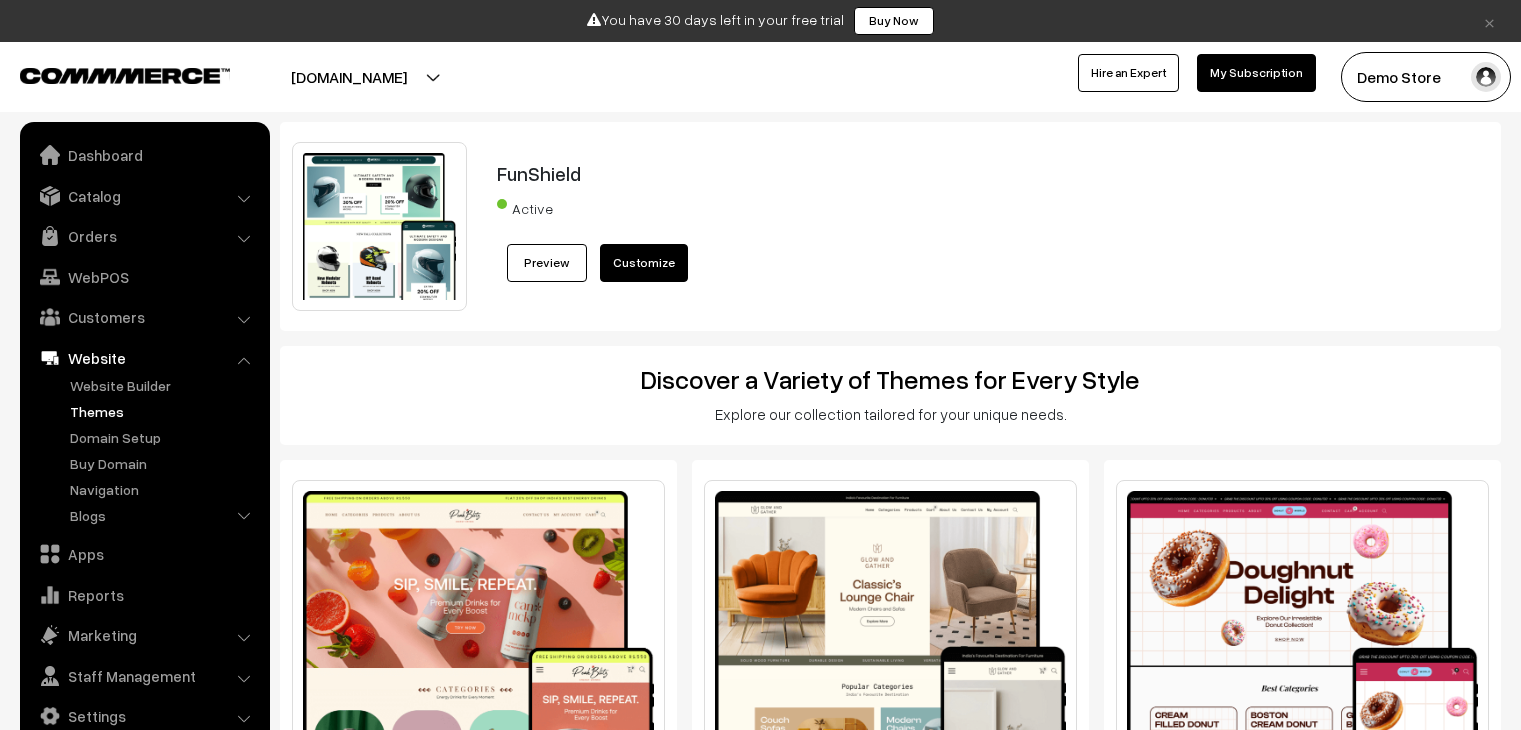 scroll, scrollTop: 0, scrollLeft: 0, axis: both 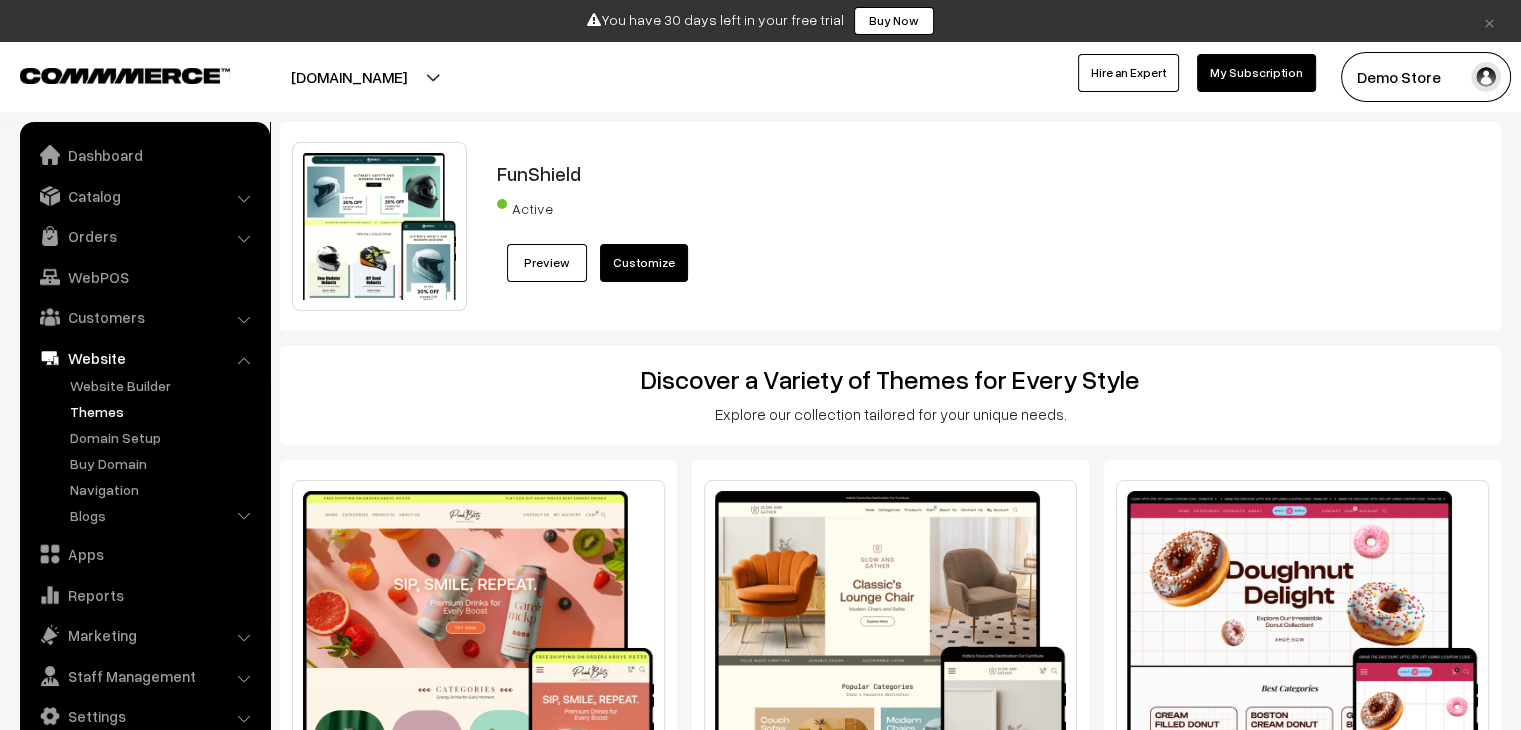 click on "FunShield" at bounding box center [942, 173] 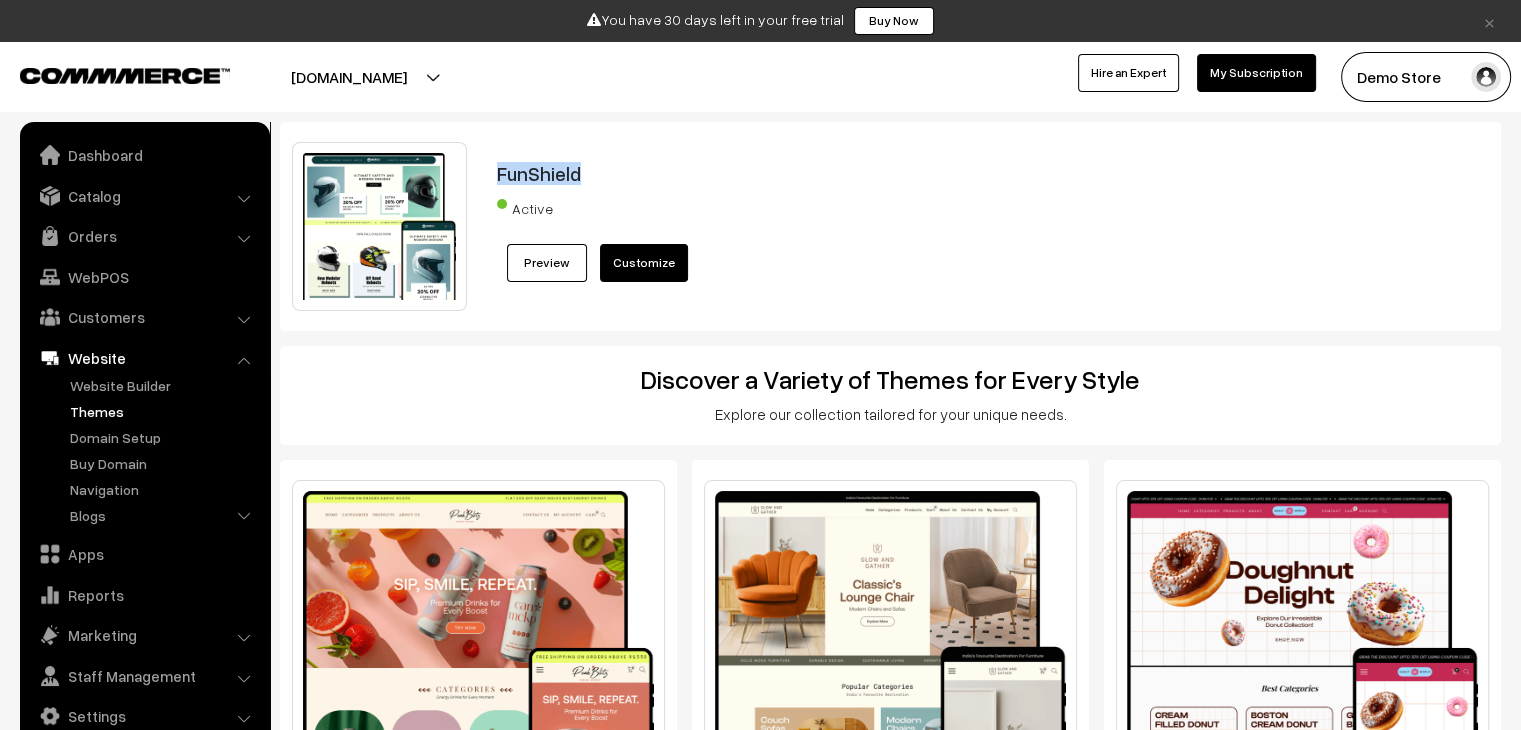 copy on "FunShield" 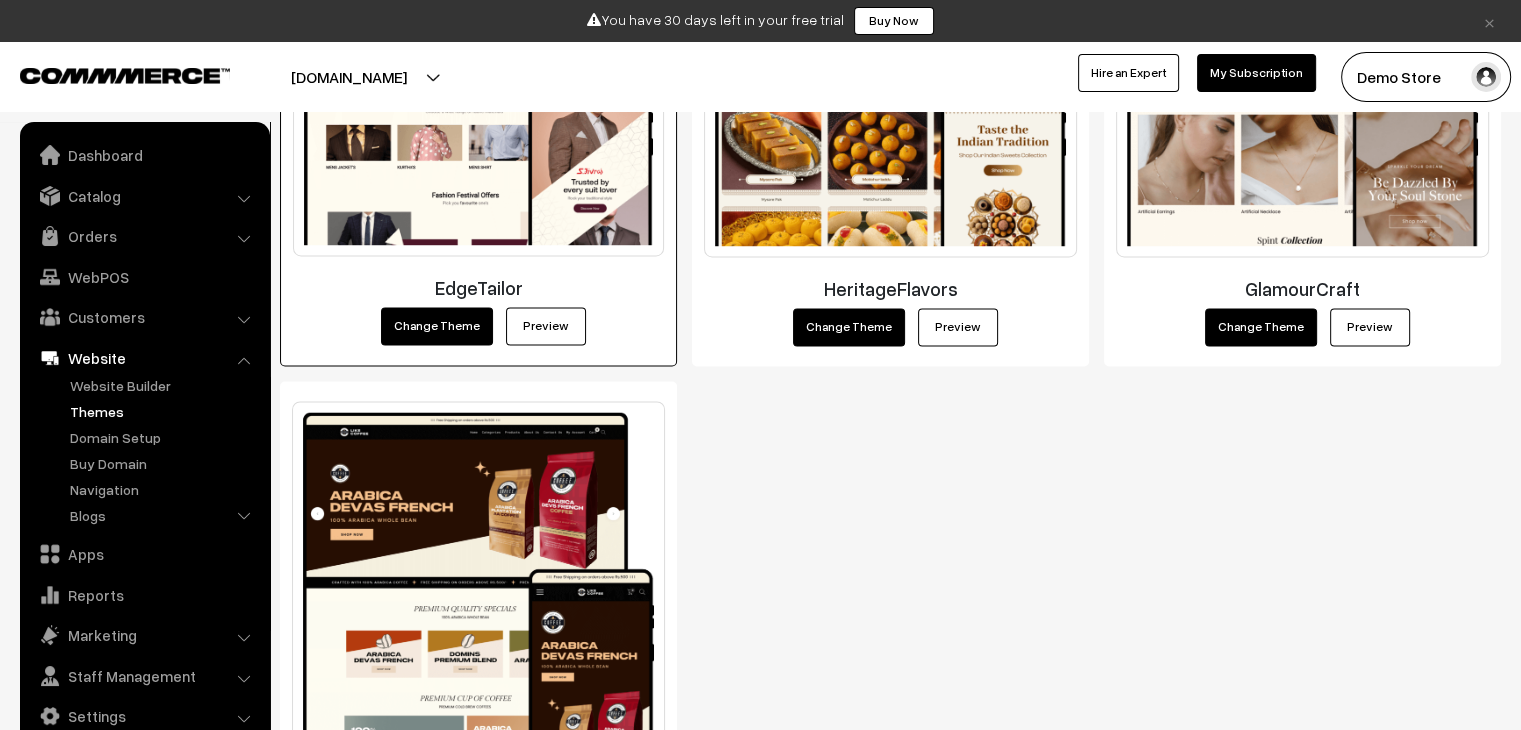 scroll, scrollTop: 3111, scrollLeft: 0, axis: vertical 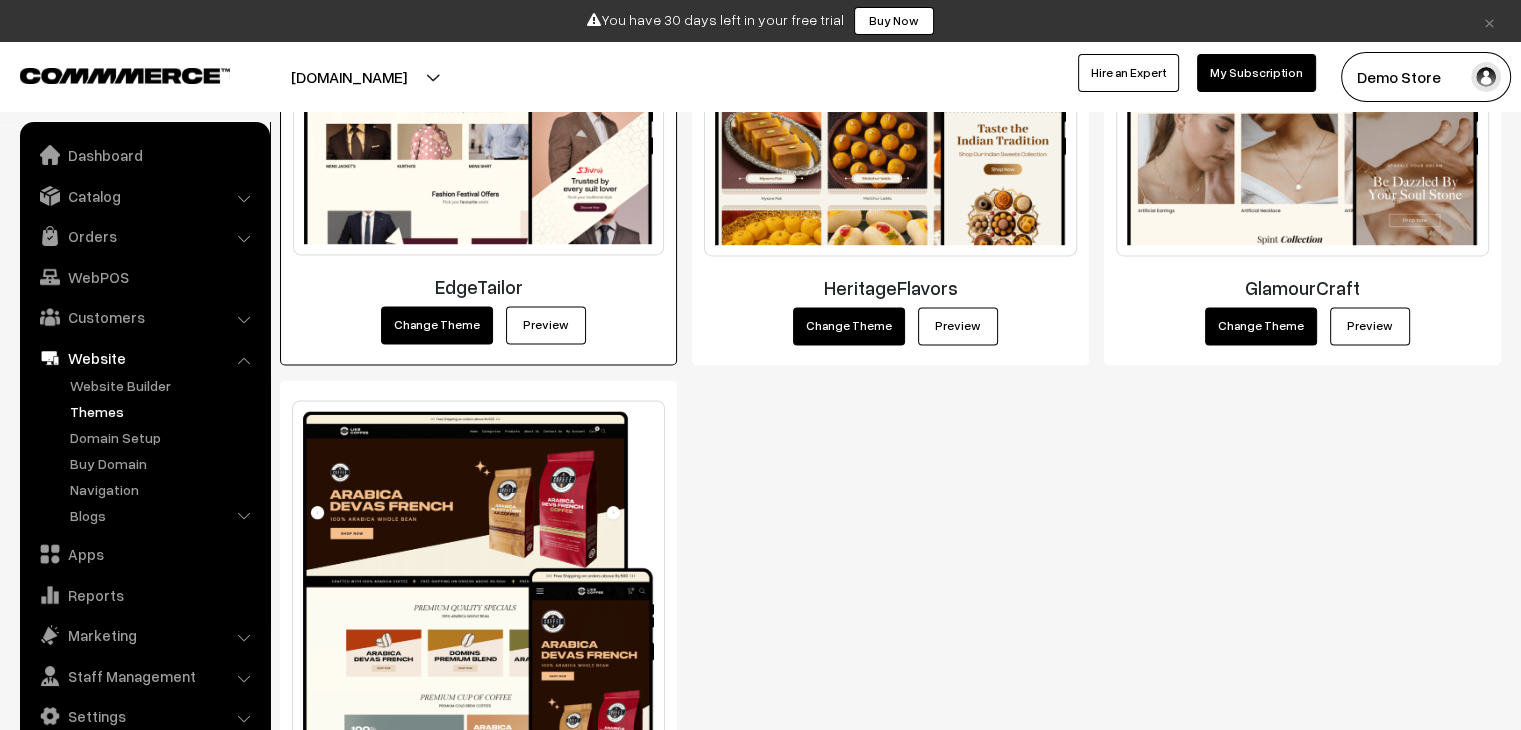click on "Change Theme" at bounding box center [437, 325] 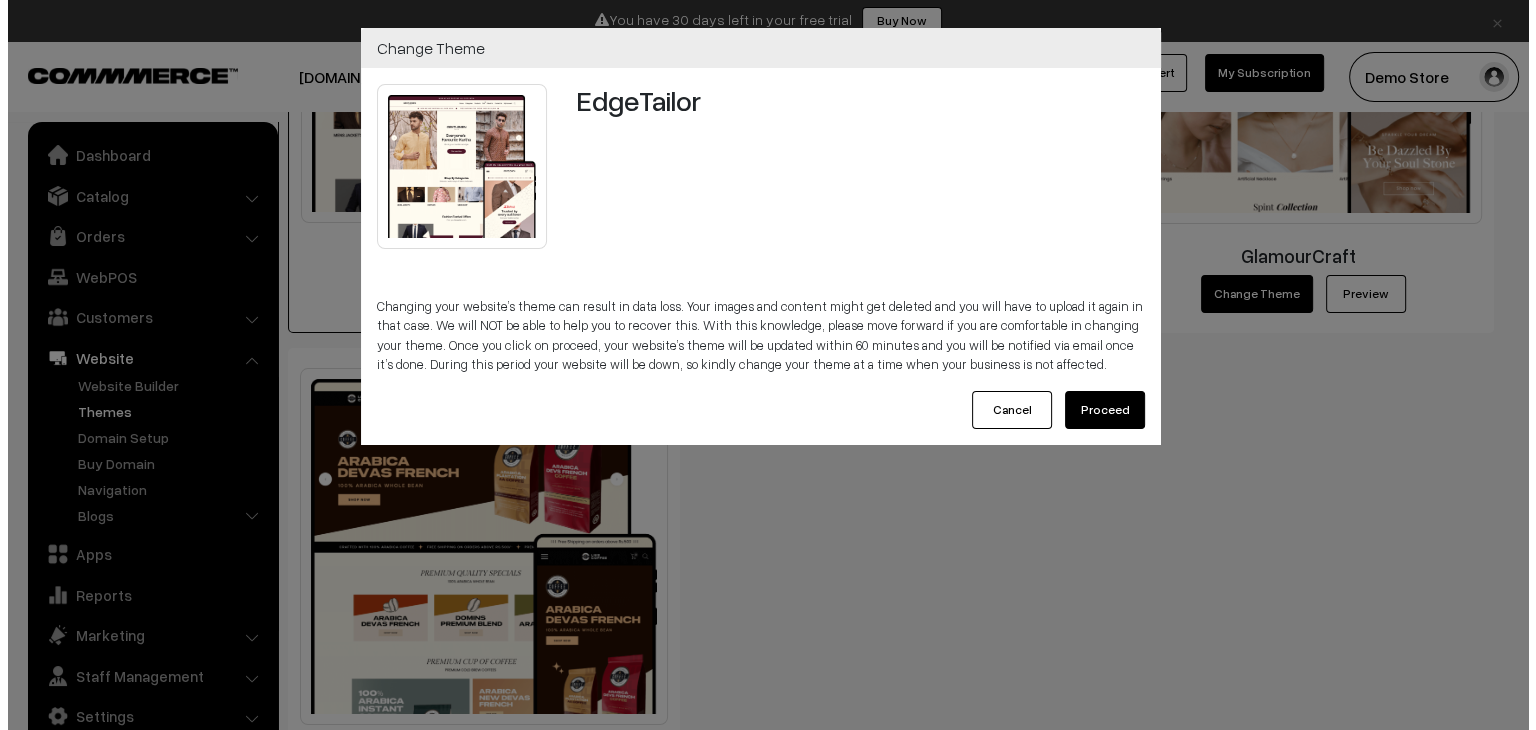 scroll, scrollTop: 3110, scrollLeft: 0, axis: vertical 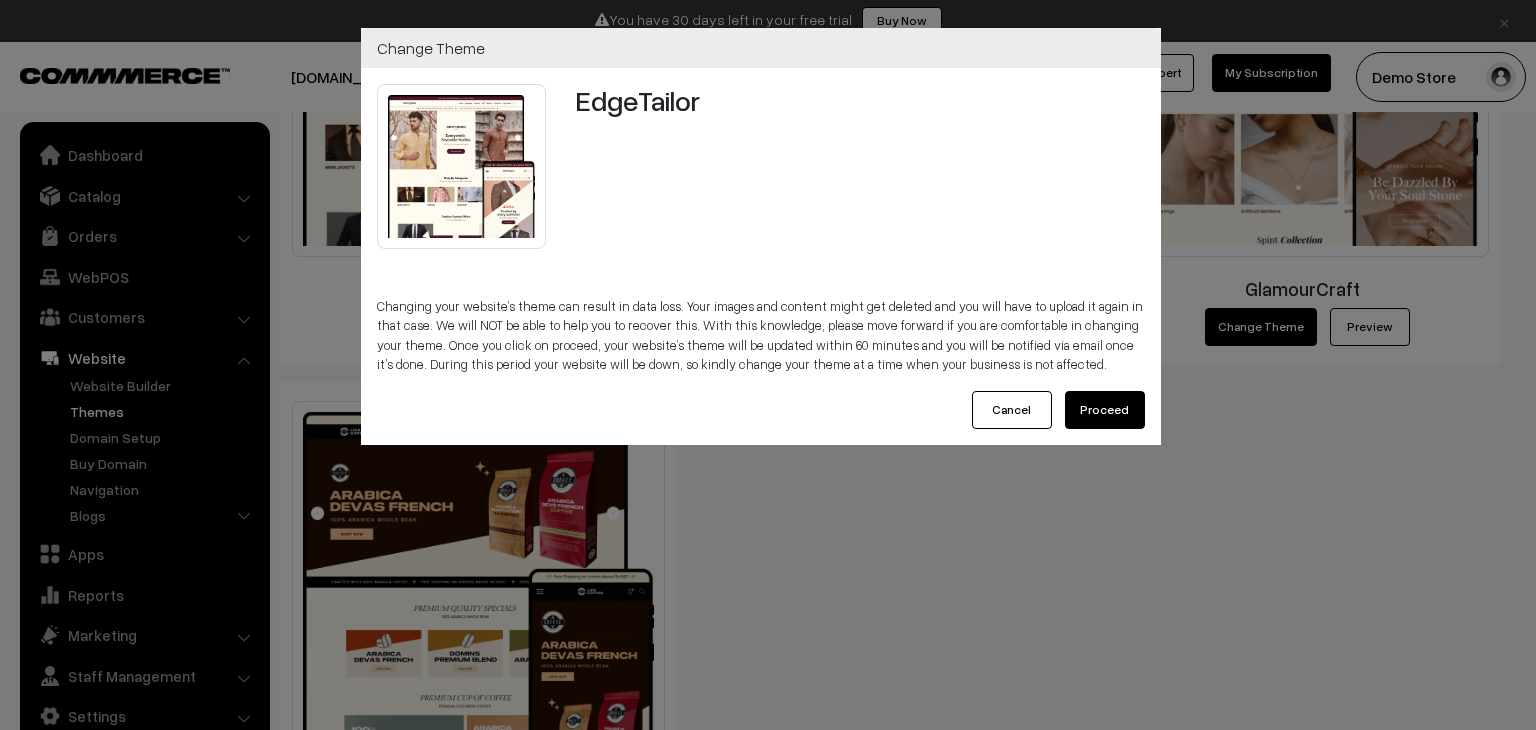 click on "Proceed" at bounding box center (1105, 410) 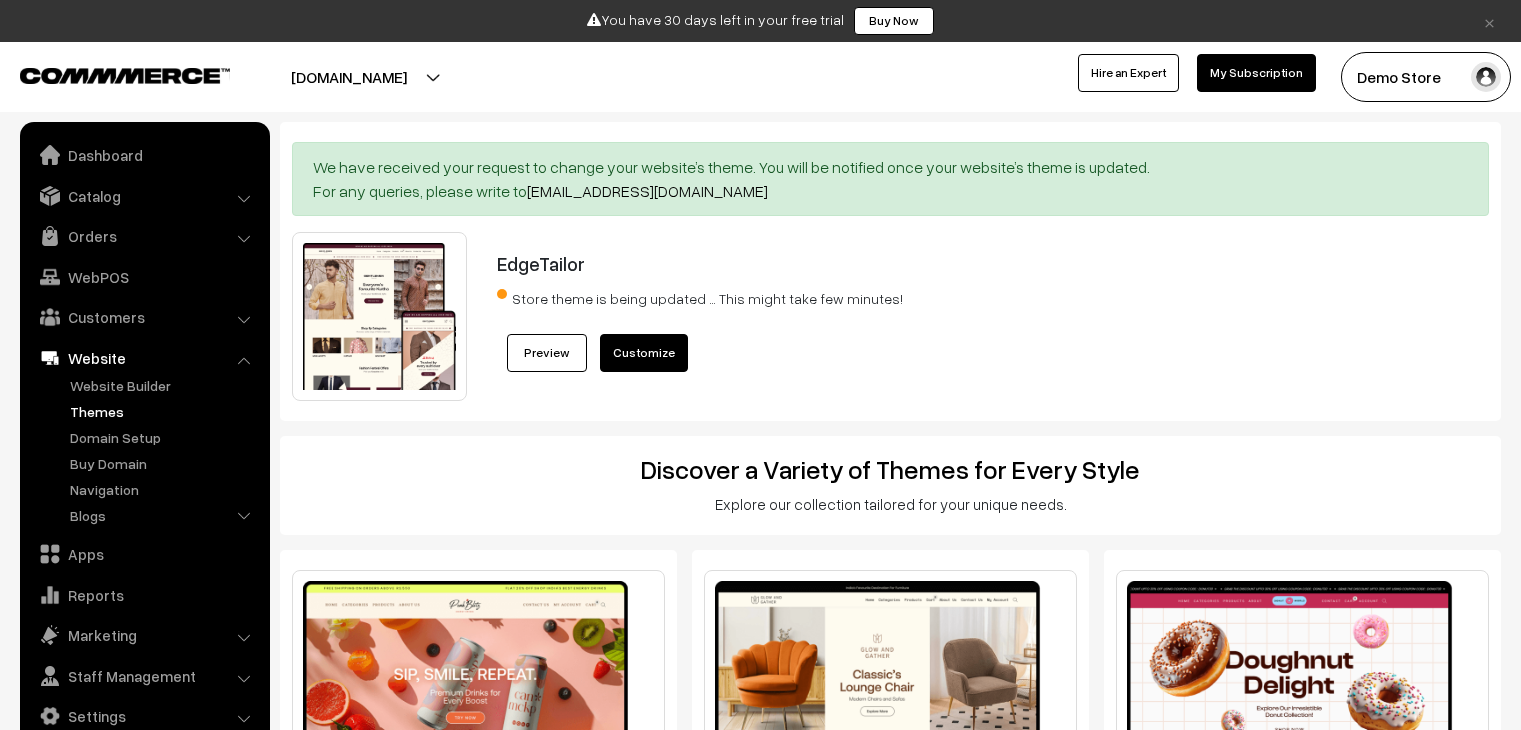 scroll, scrollTop: 0, scrollLeft: 0, axis: both 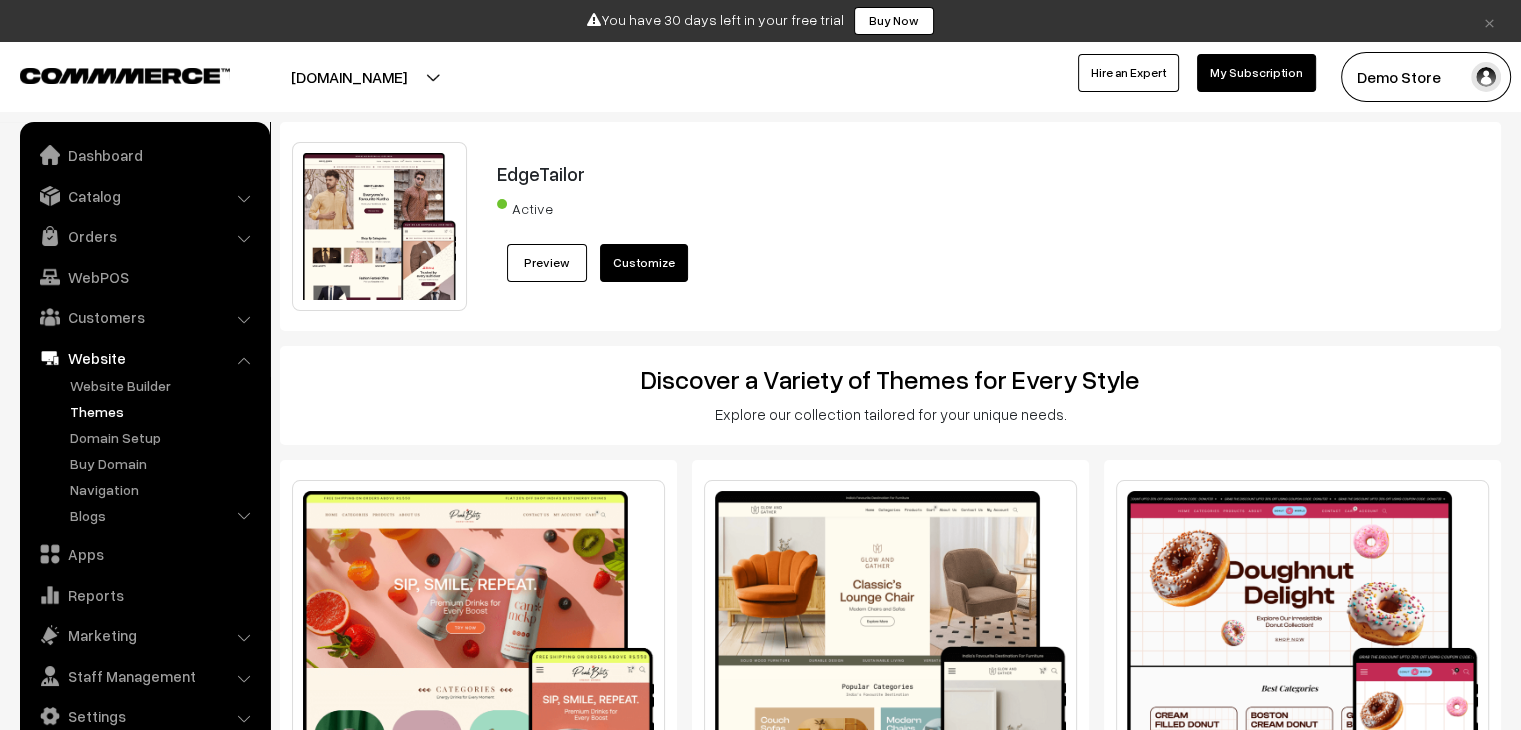 click on "EdgeTailor" at bounding box center (942, 173) 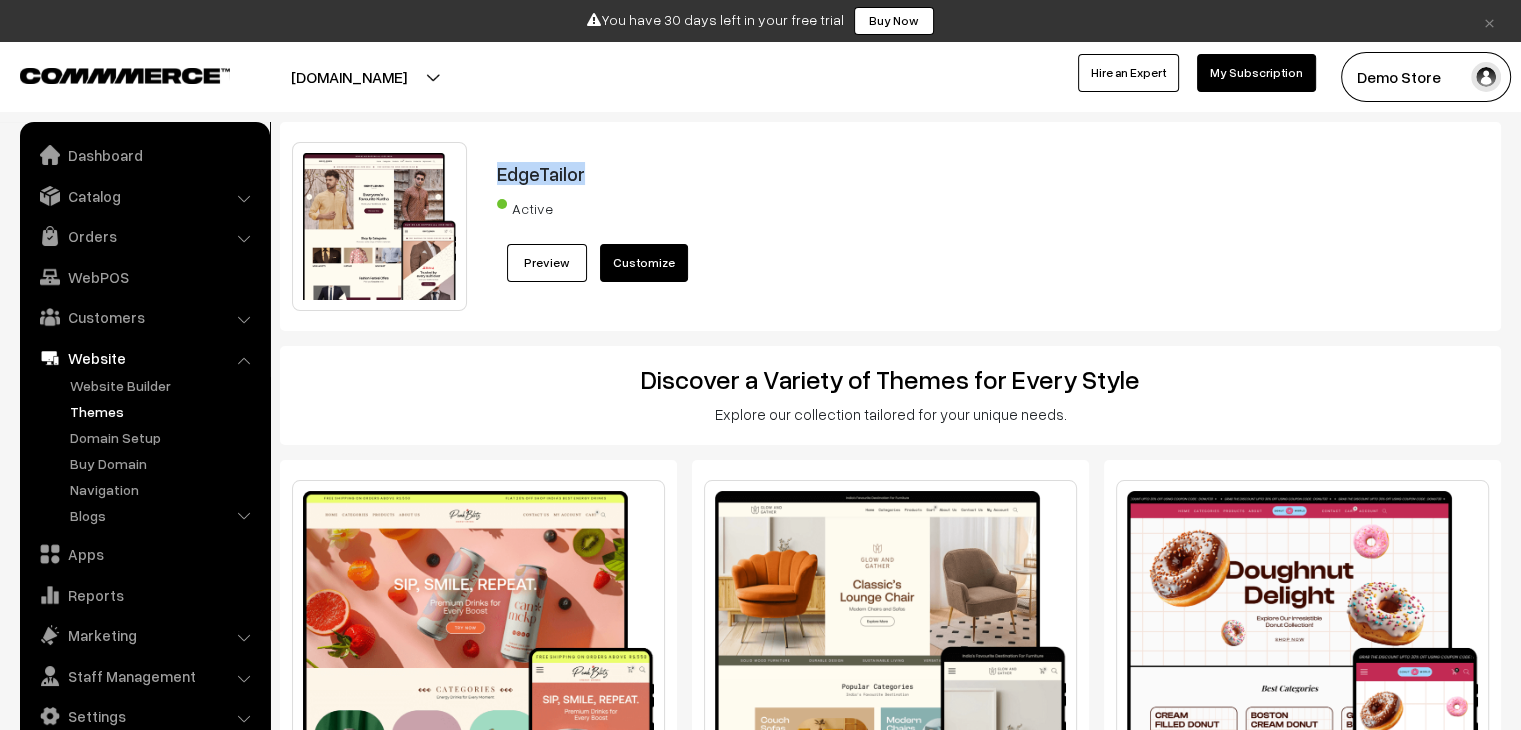 click on "EdgeTailor" at bounding box center [942, 173] 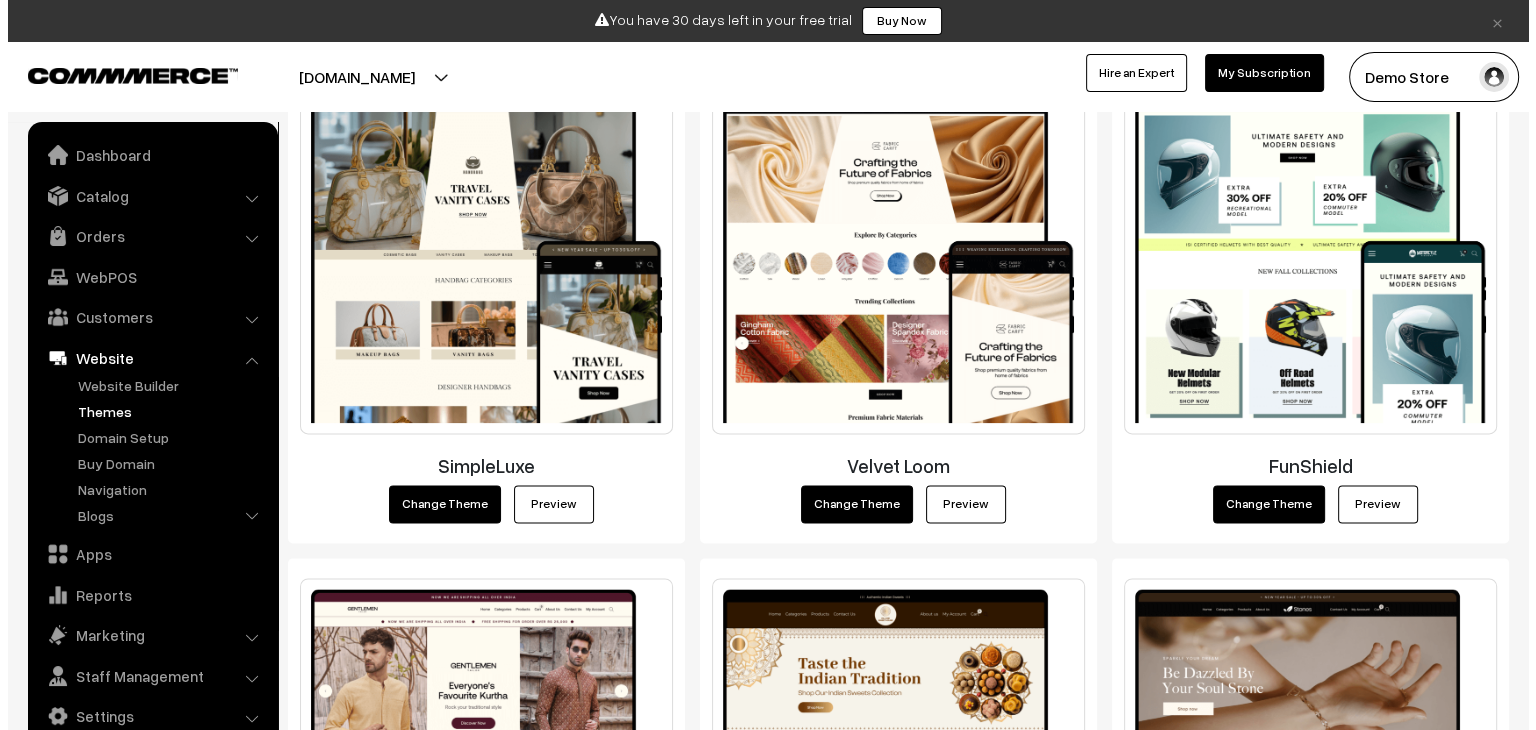 scroll, scrollTop: 2896, scrollLeft: 0, axis: vertical 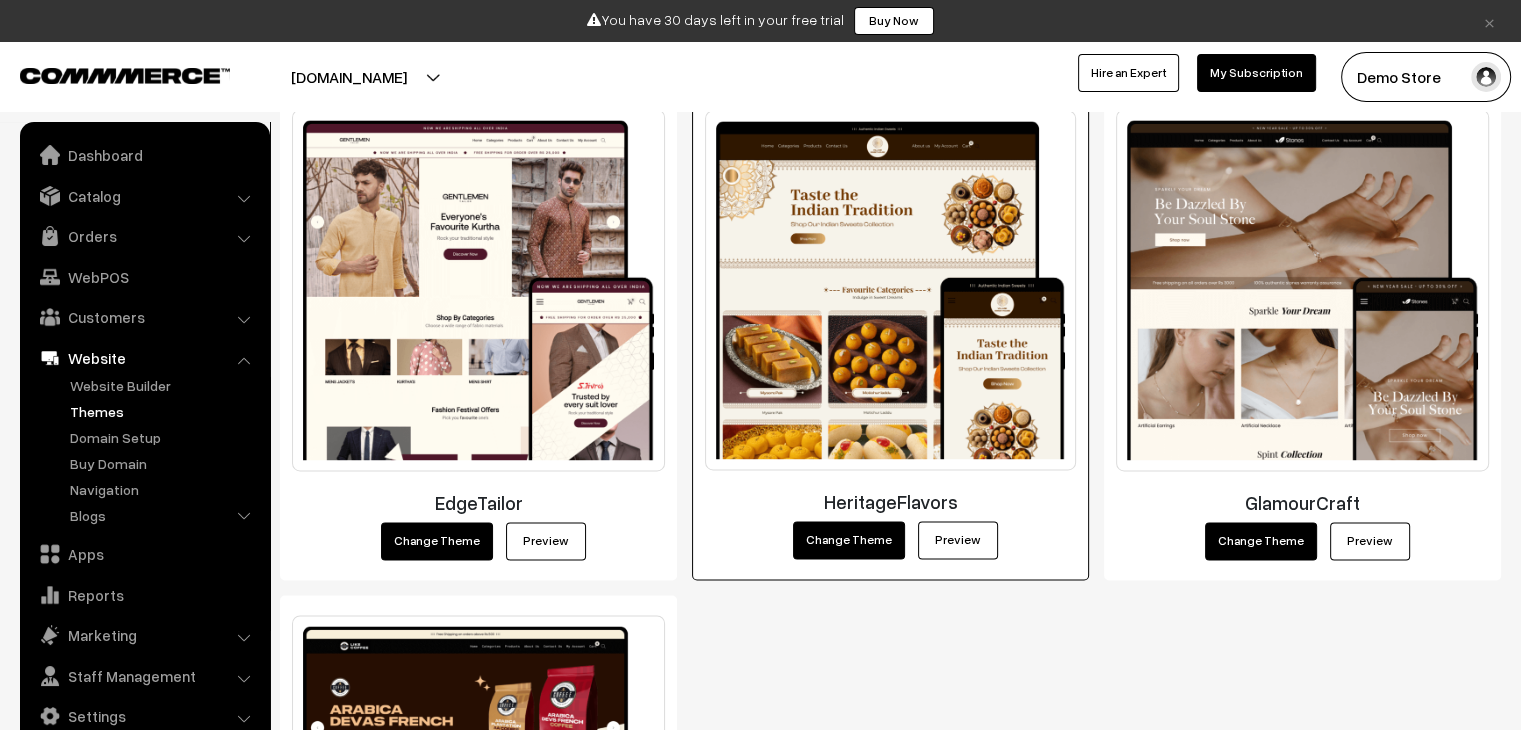 click on "Change Theme" at bounding box center (849, 540) 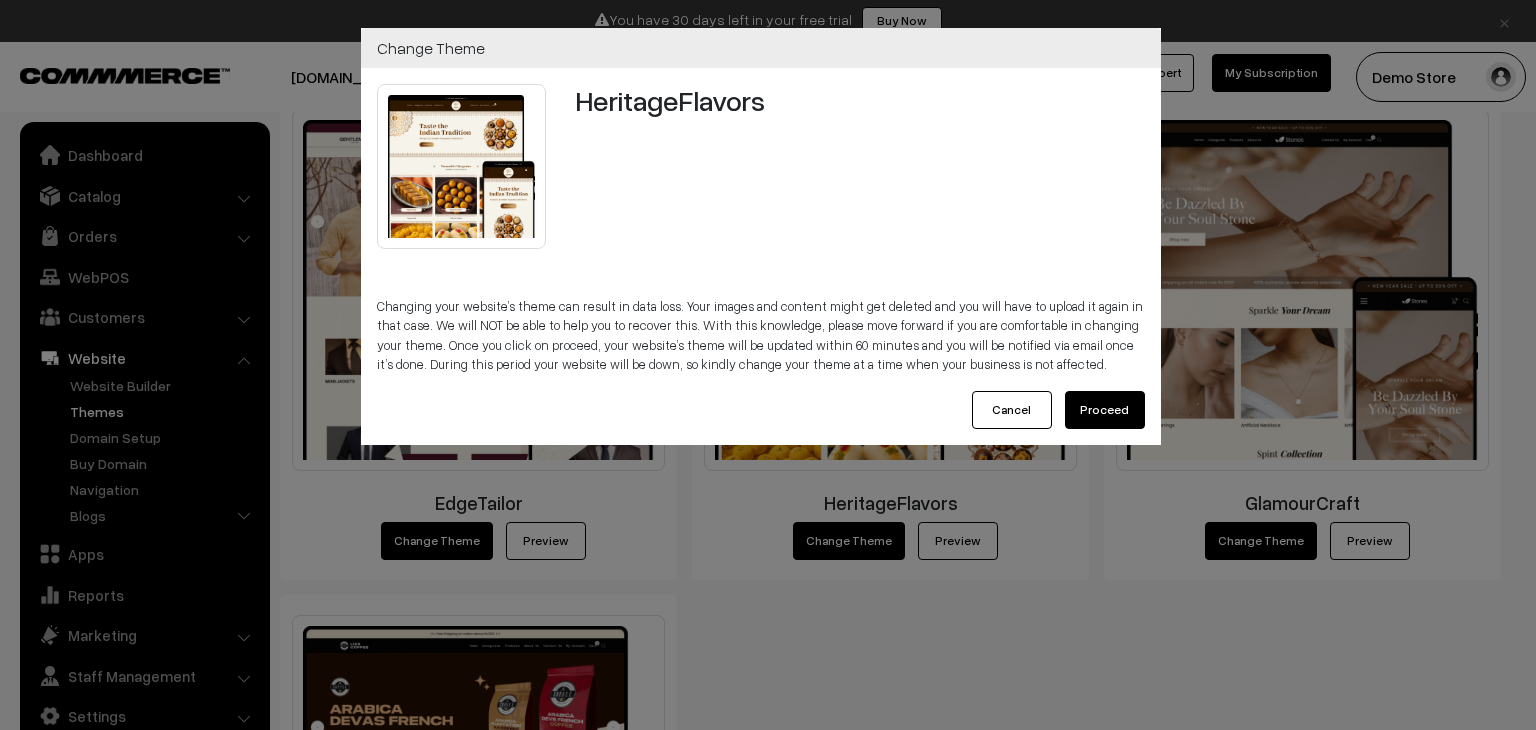 click on "Proceed" at bounding box center [1105, 410] 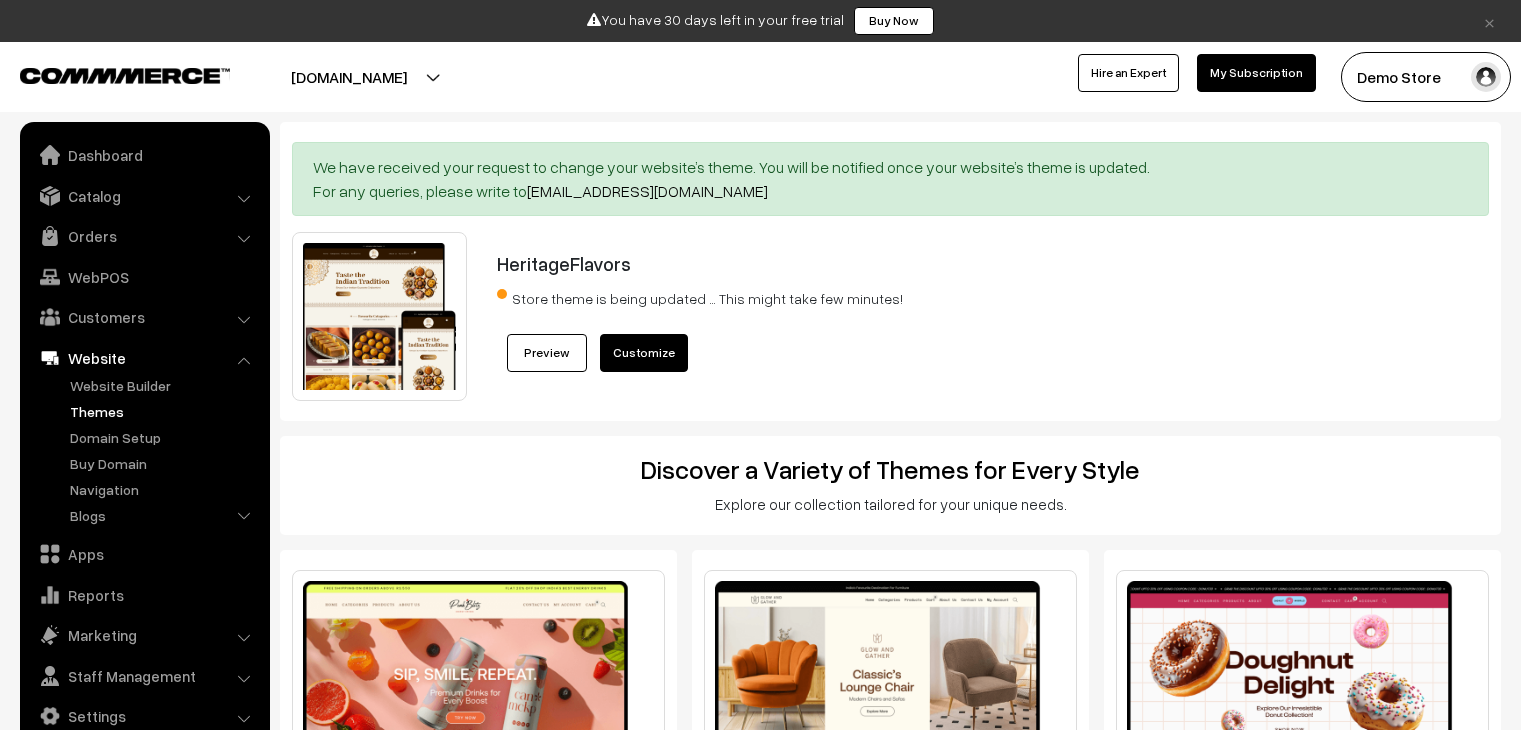 scroll, scrollTop: 0, scrollLeft: 0, axis: both 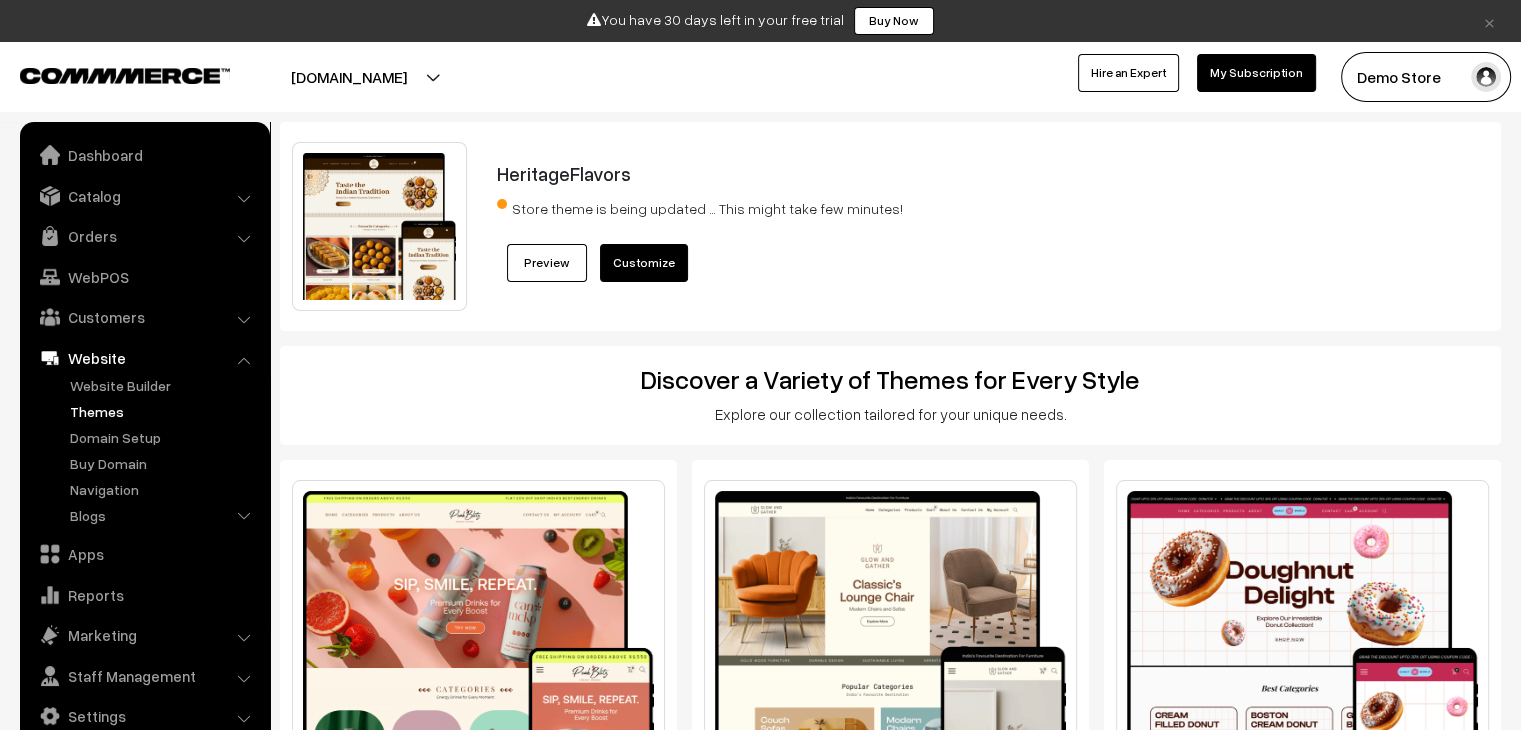click on "HeritageFlavors" at bounding box center (942, 173) 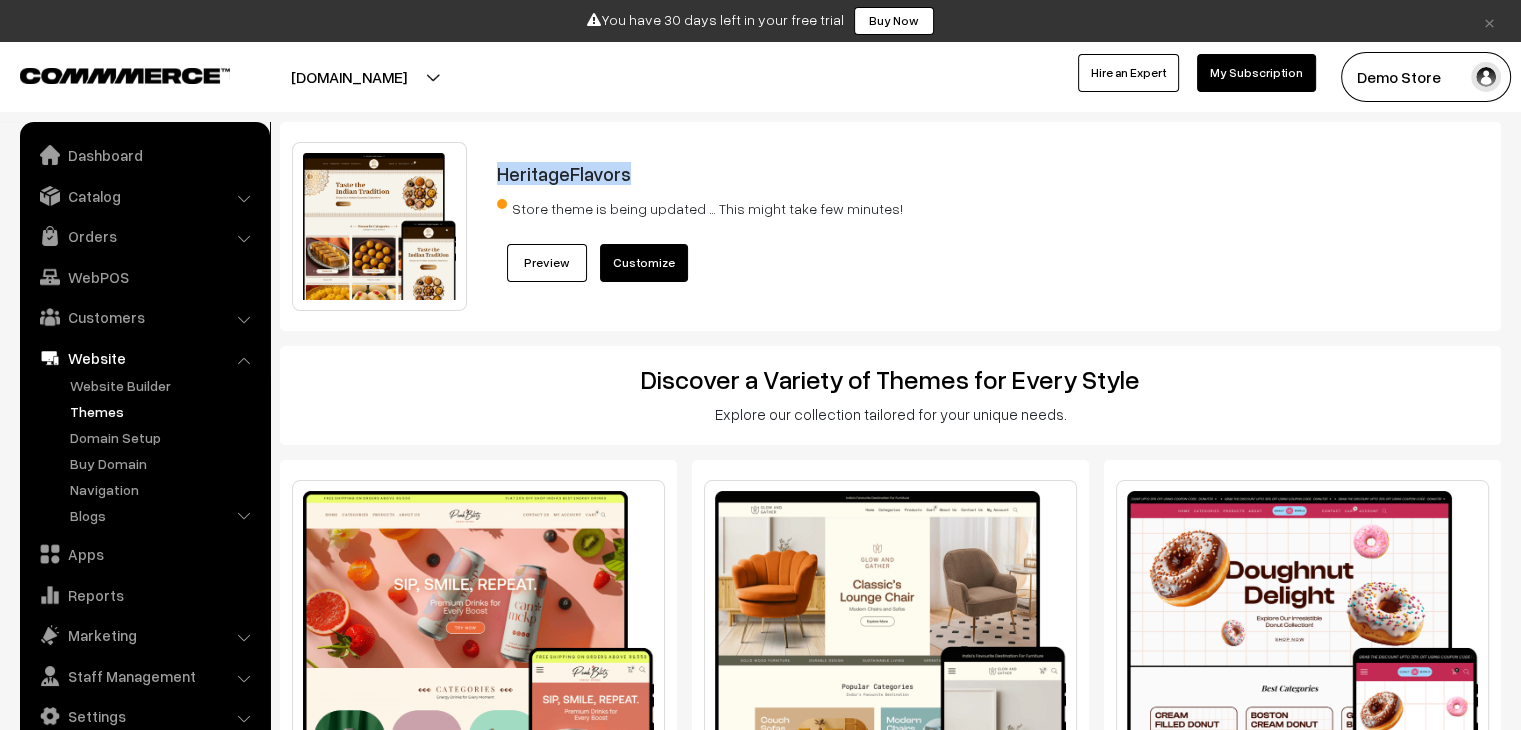 click on "HeritageFlavors" at bounding box center [942, 173] 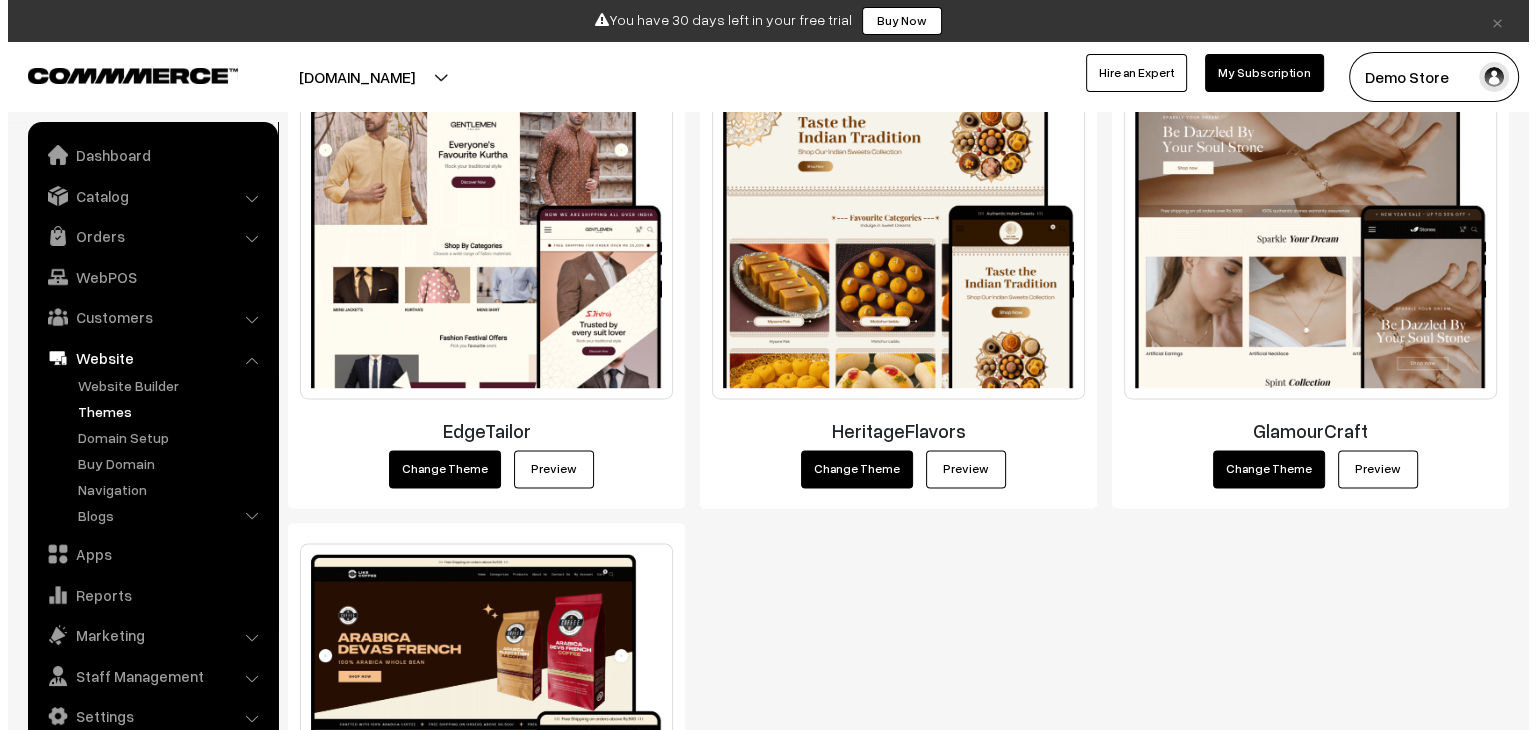scroll, scrollTop: 3122, scrollLeft: 0, axis: vertical 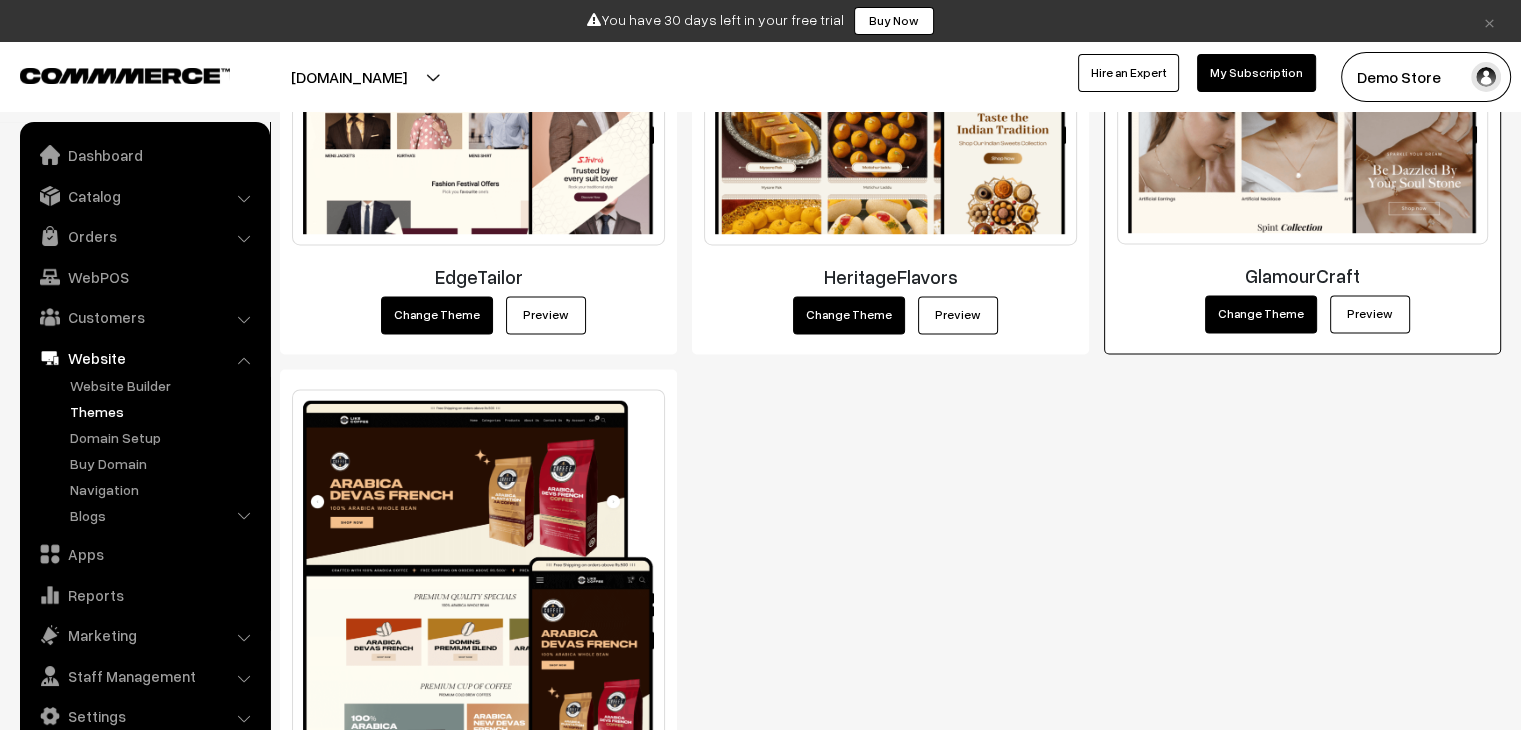 click on "Change Theme" at bounding box center [1261, 314] 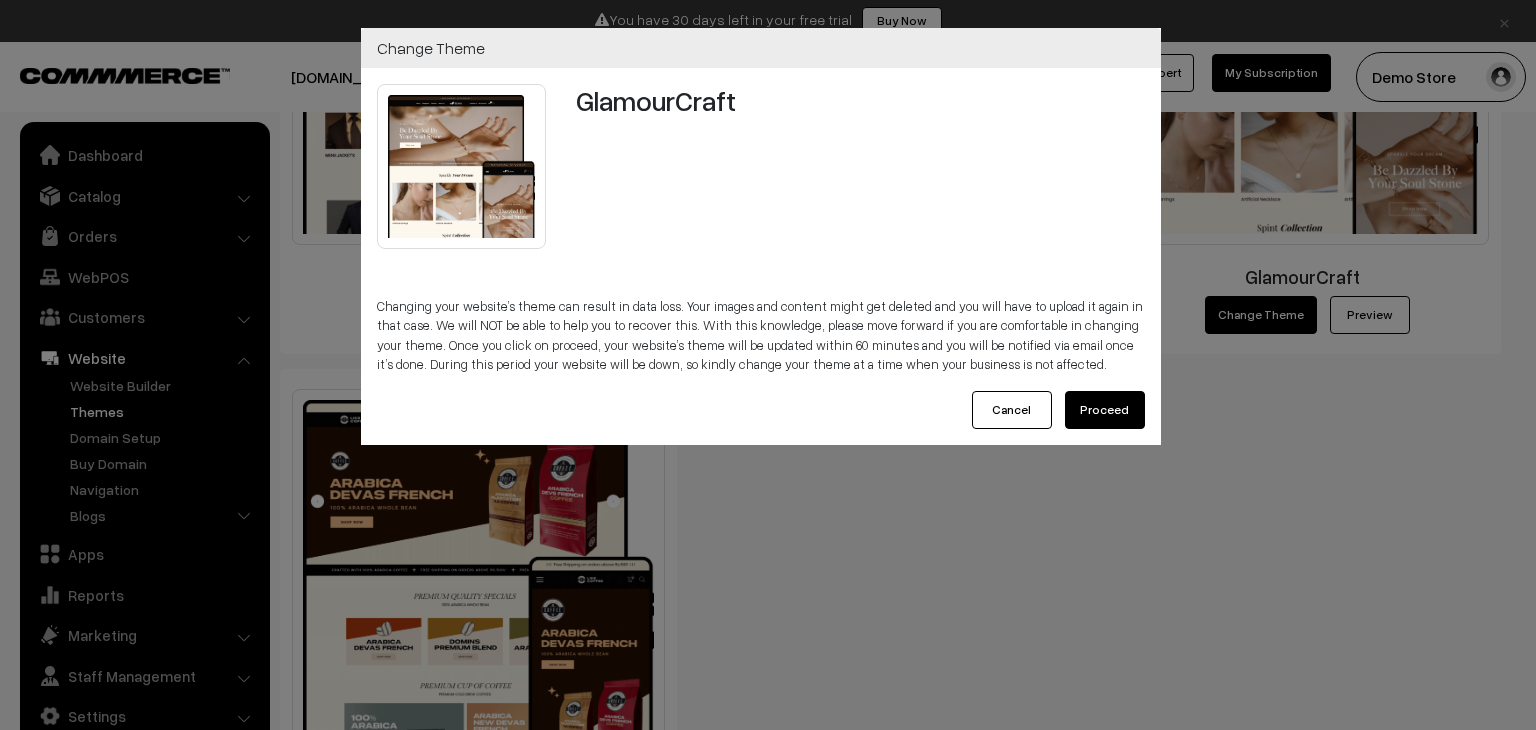 click on "Proceed" at bounding box center (1105, 410) 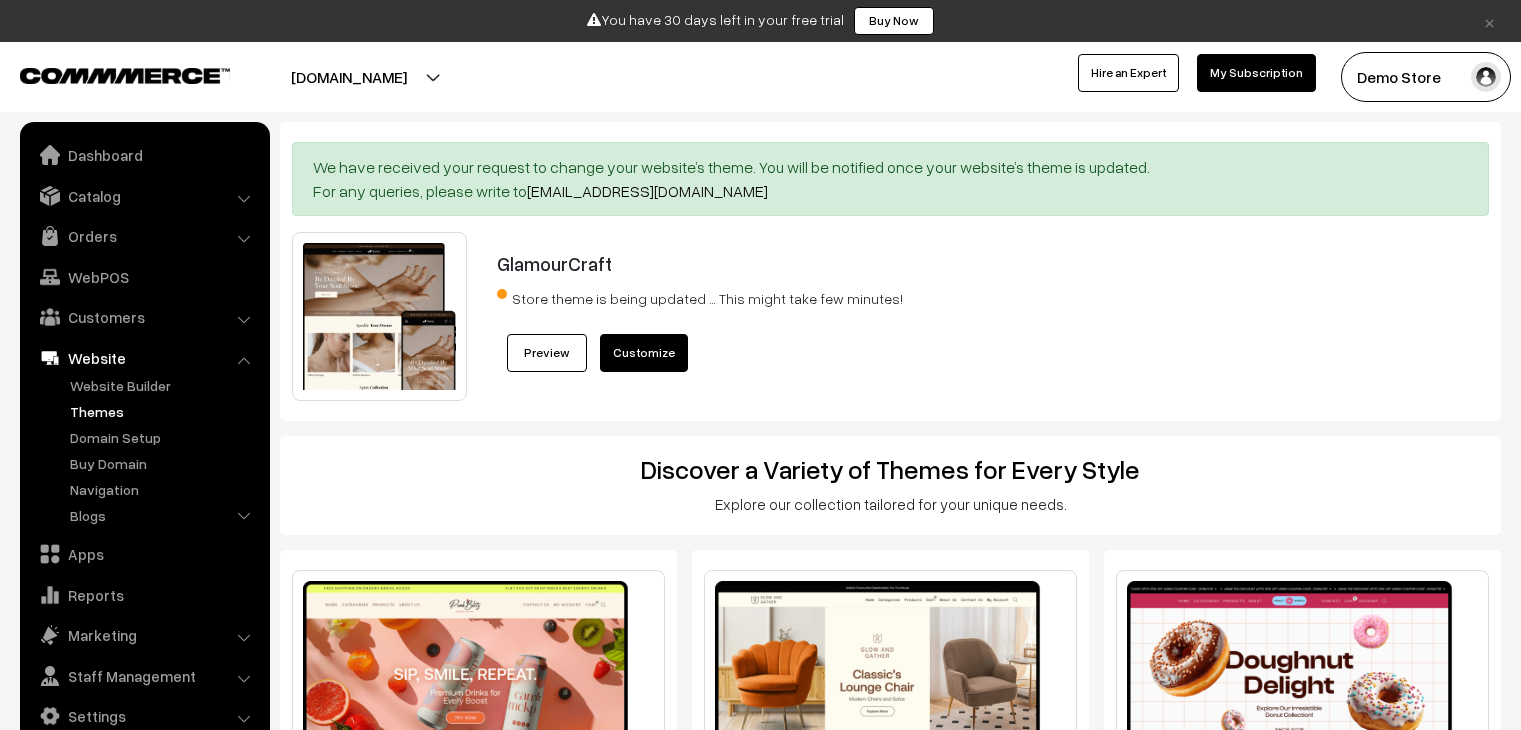 scroll, scrollTop: 0, scrollLeft: 0, axis: both 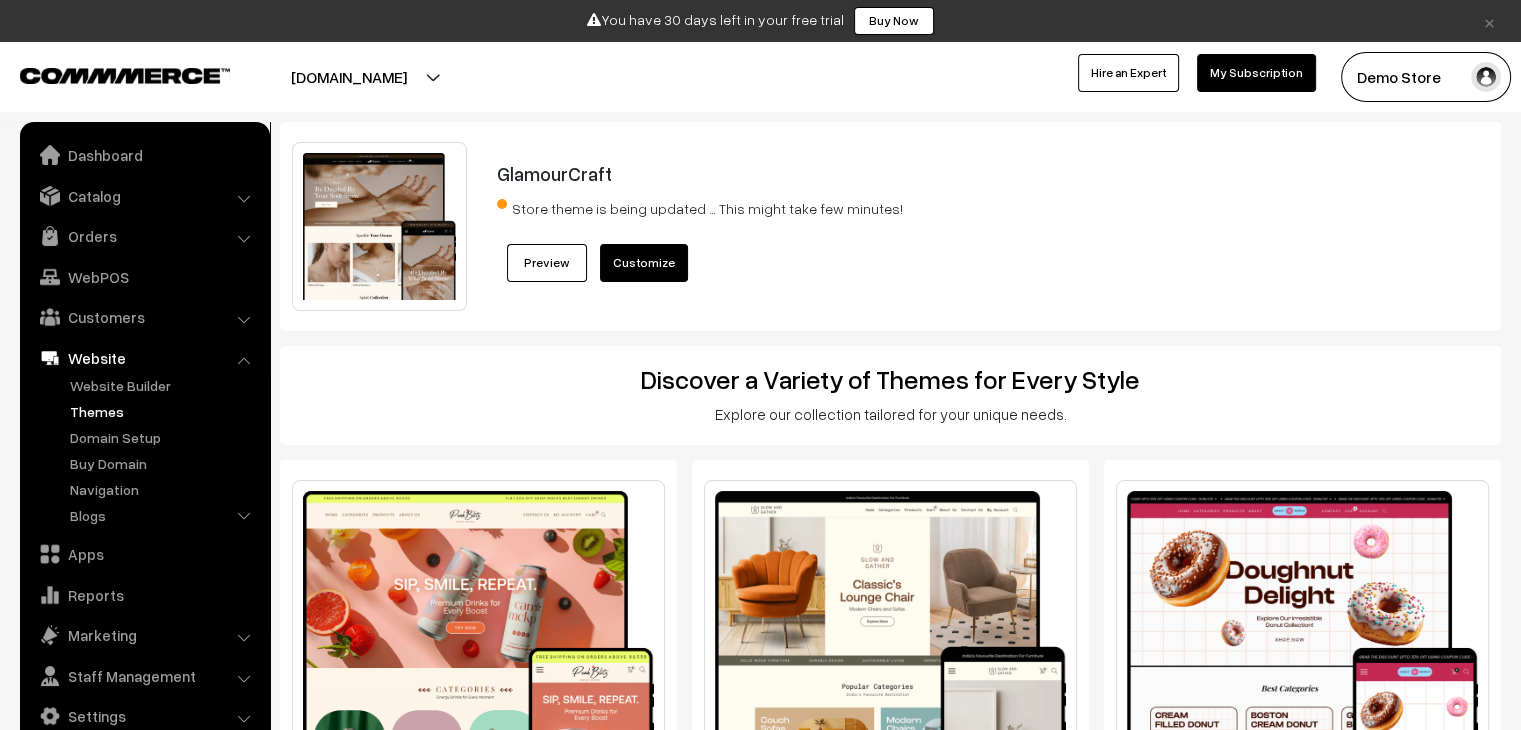 click on "GlamourCraft" at bounding box center (942, 173) 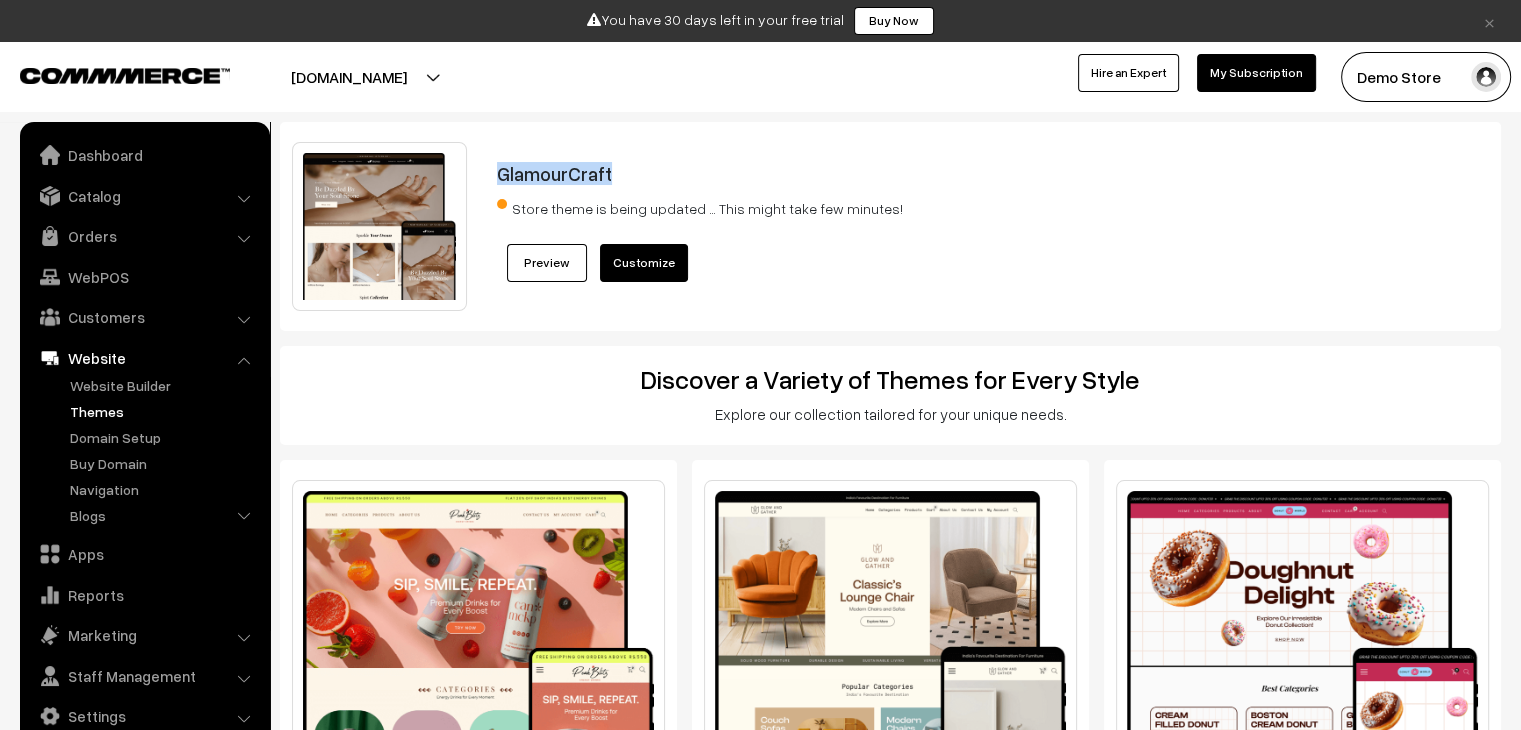 click on "GlamourCraft" at bounding box center (942, 173) 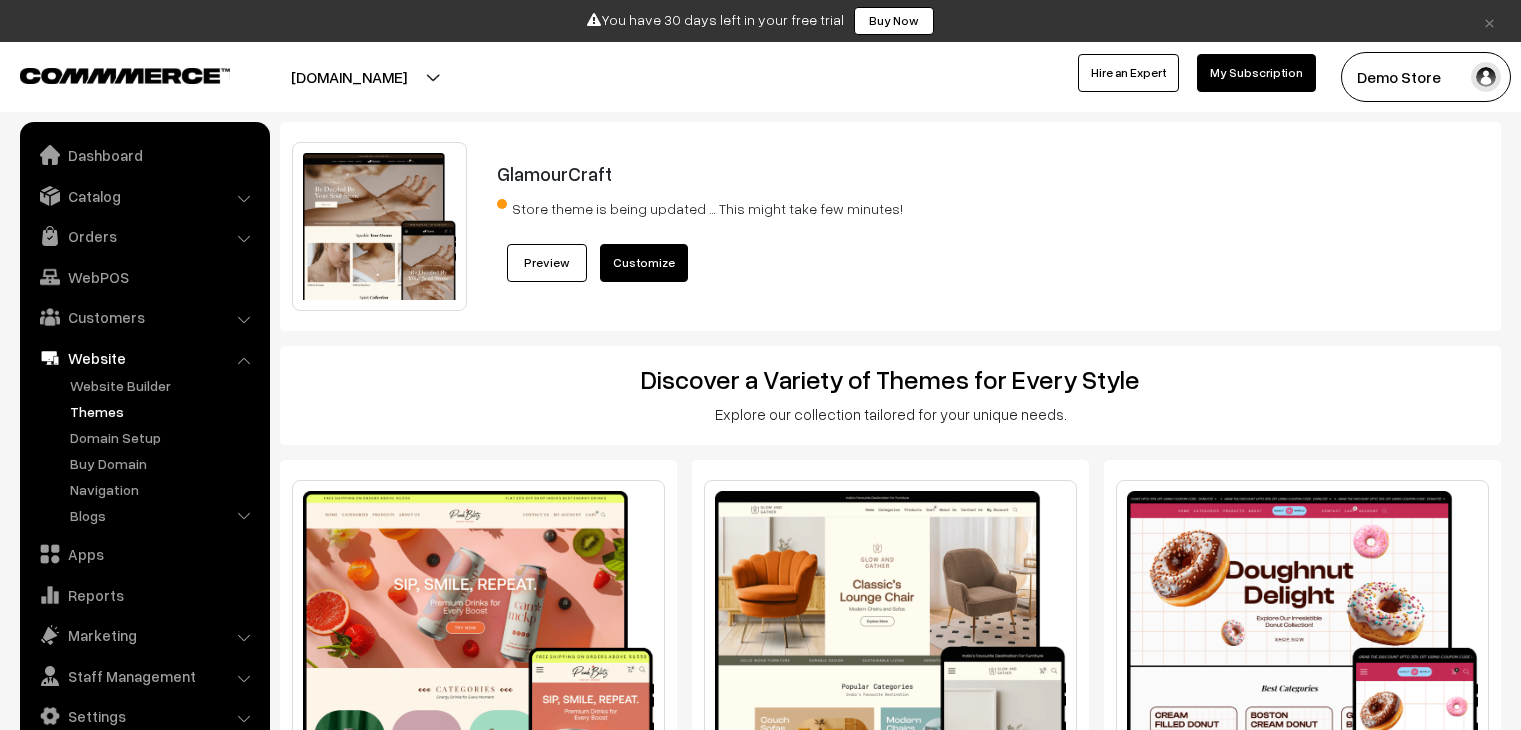 scroll, scrollTop: 0, scrollLeft: 0, axis: both 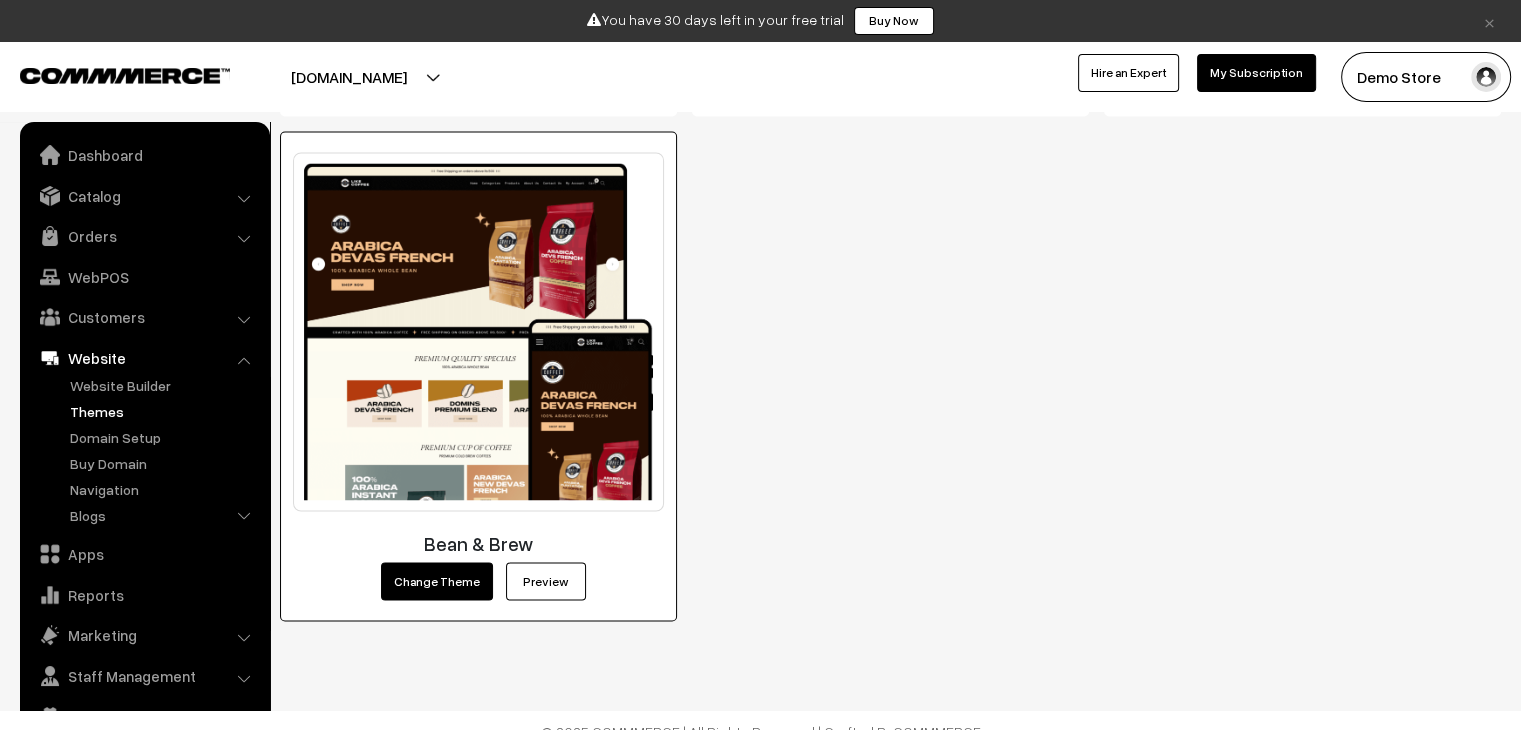click on "Change Theme" at bounding box center (437, 581) 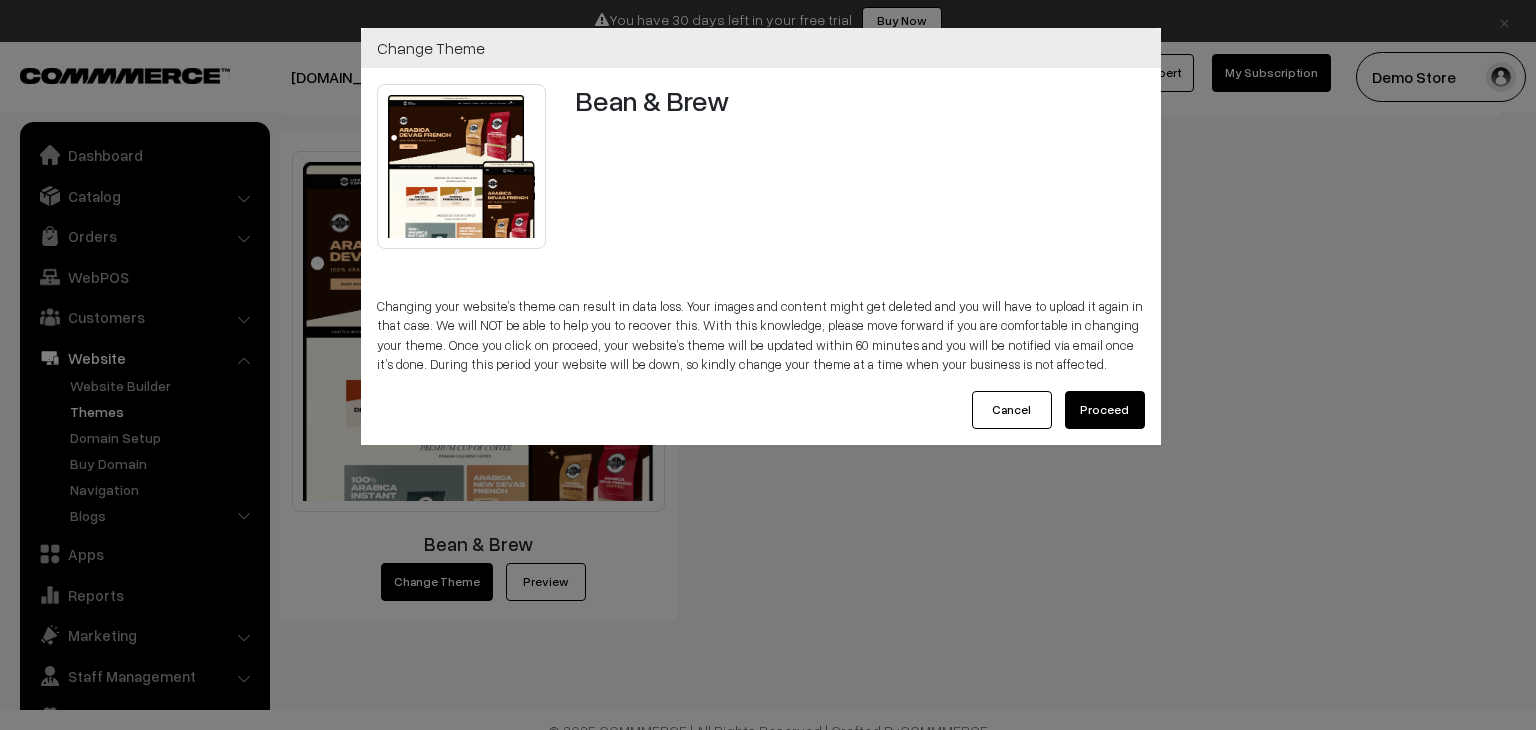 click on "Proceed" at bounding box center [1105, 410] 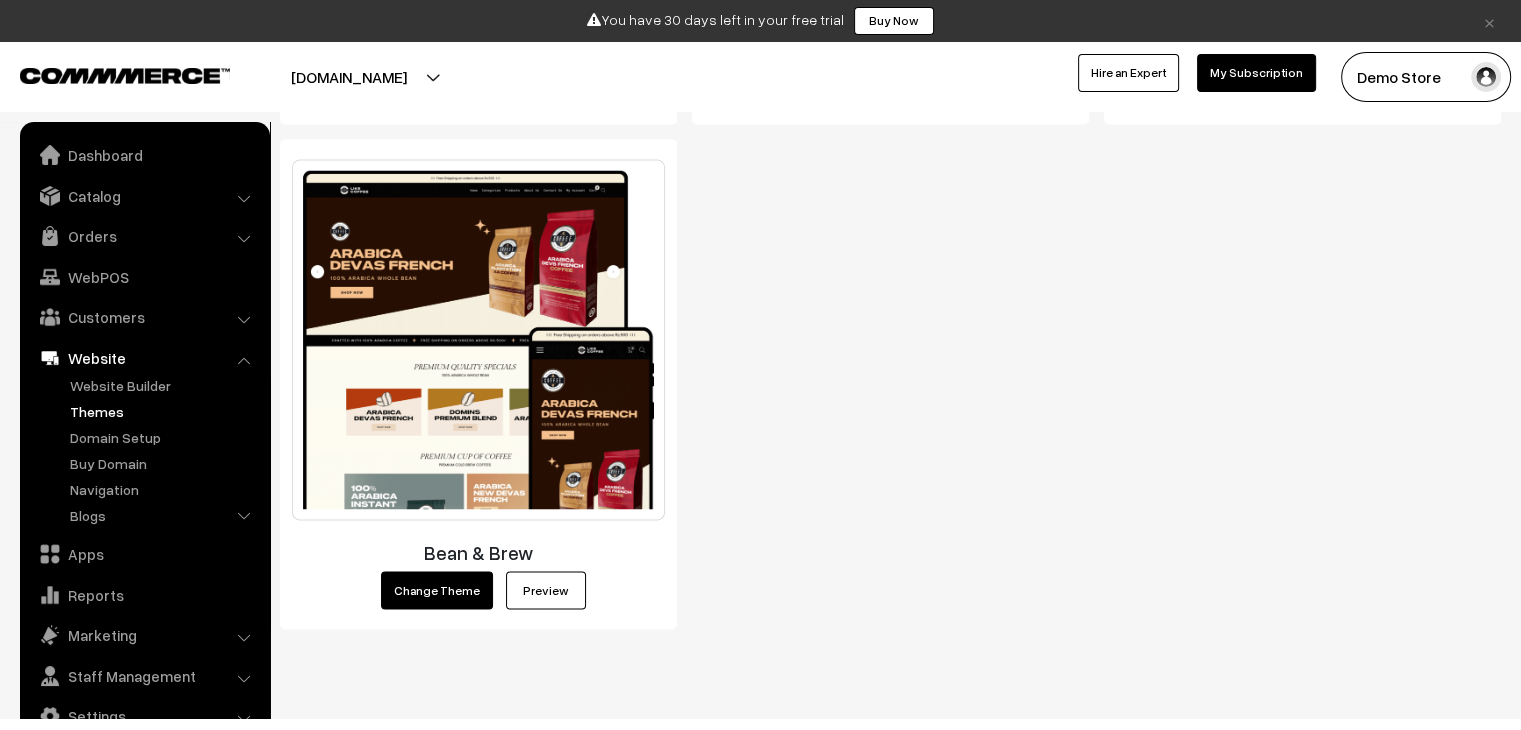 scroll, scrollTop: 3467, scrollLeft: 0, axis: vertical 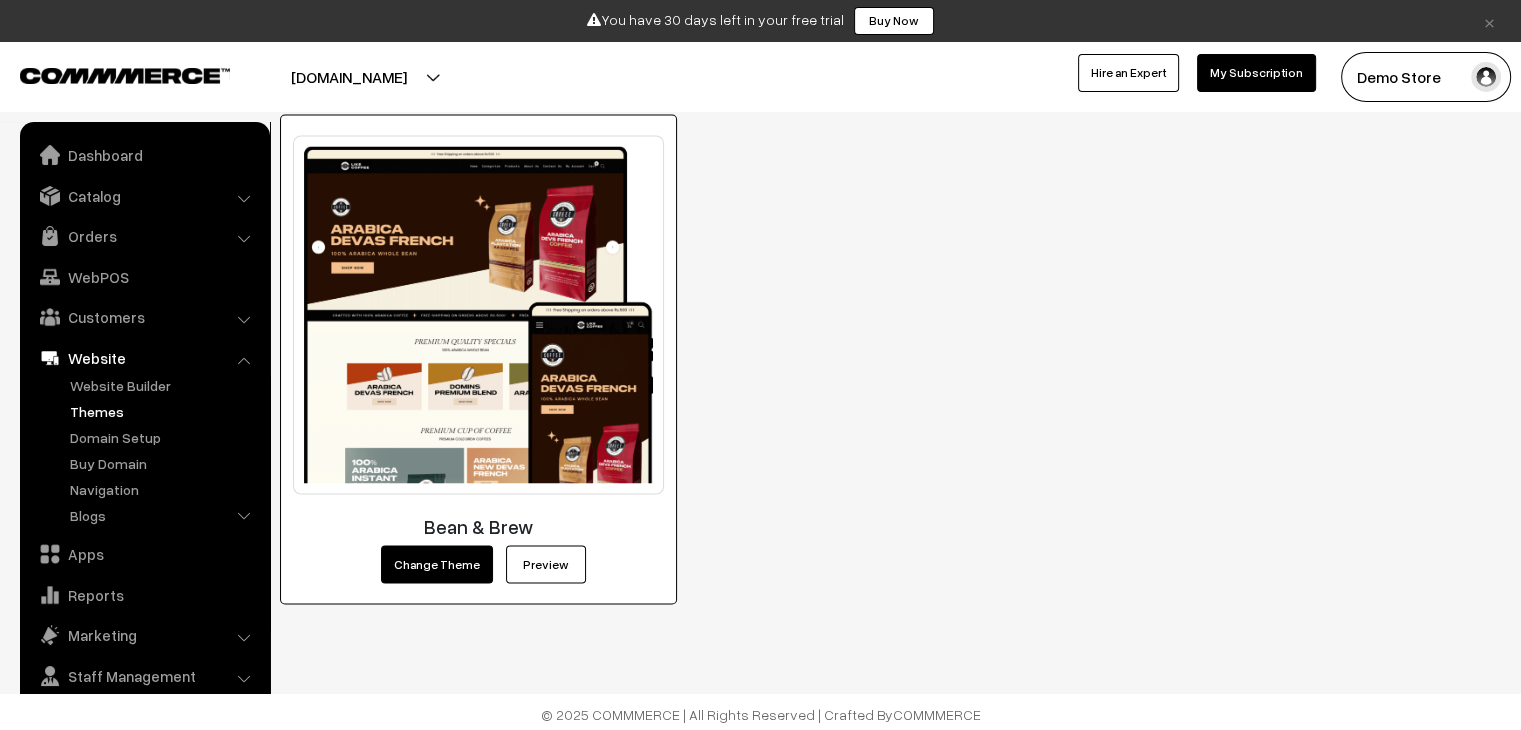 click on "Bean & Brew" at bounding box center (478, 525) 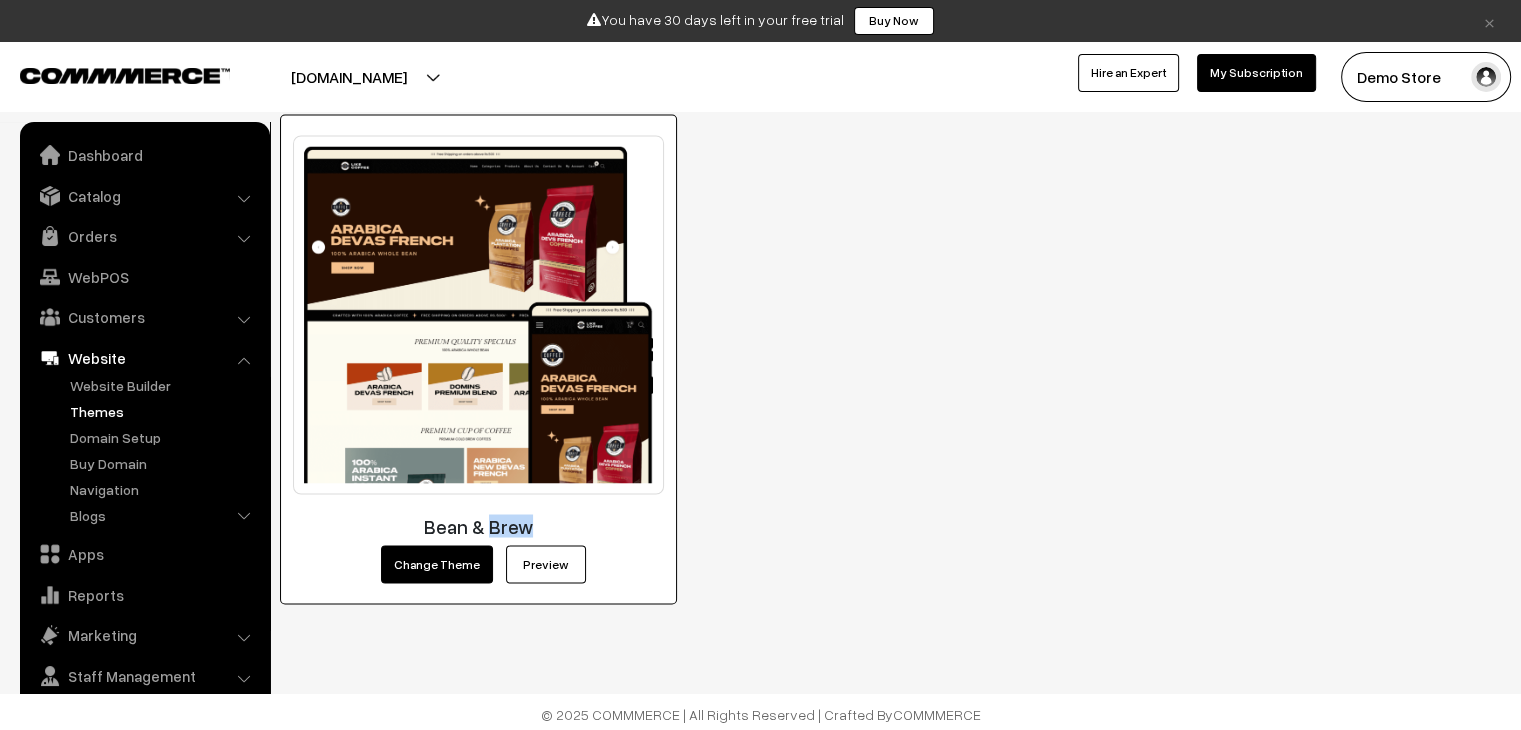 click on "Bean & Brew" at bounding box center (478, 525) 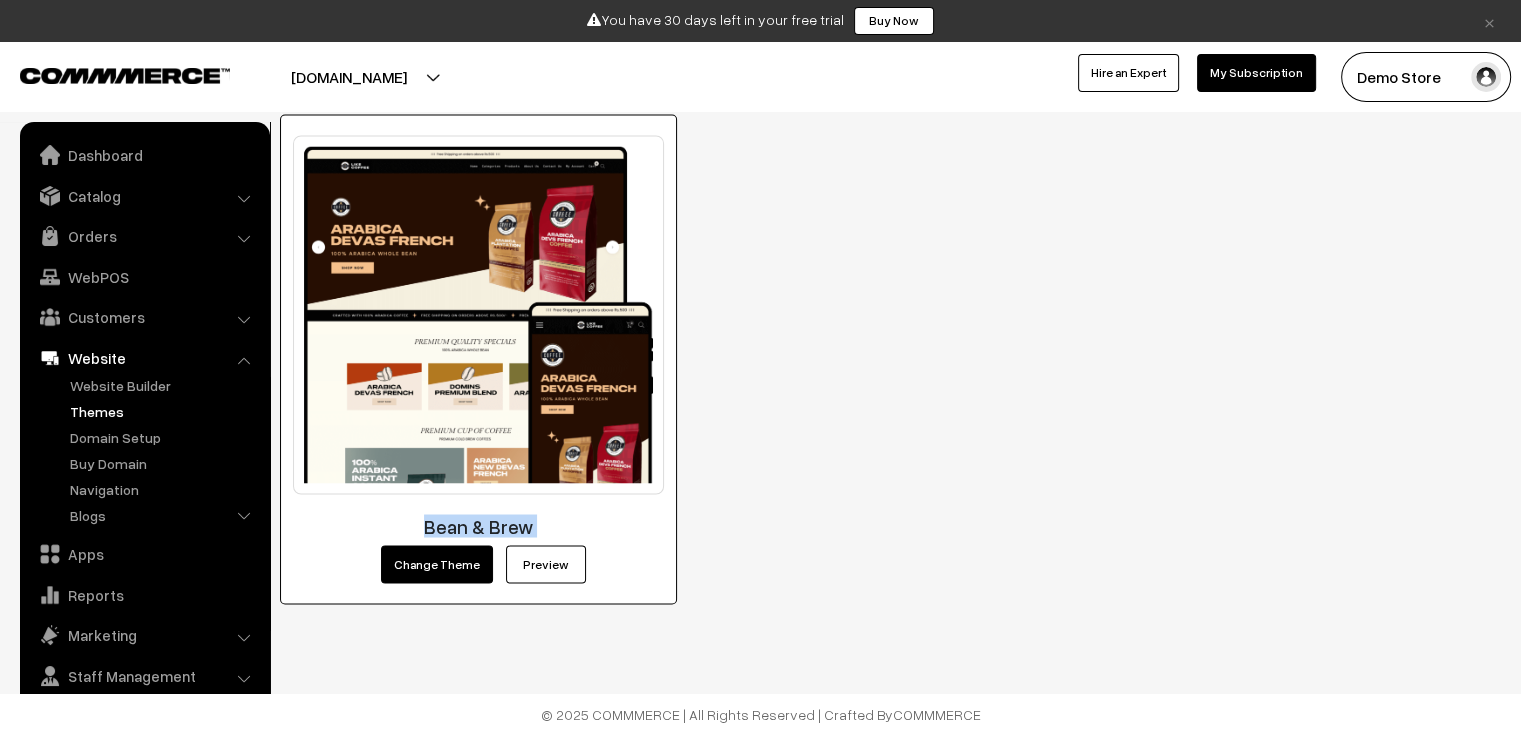 click on "Bean & Brew" at bounding box center [478, 525] 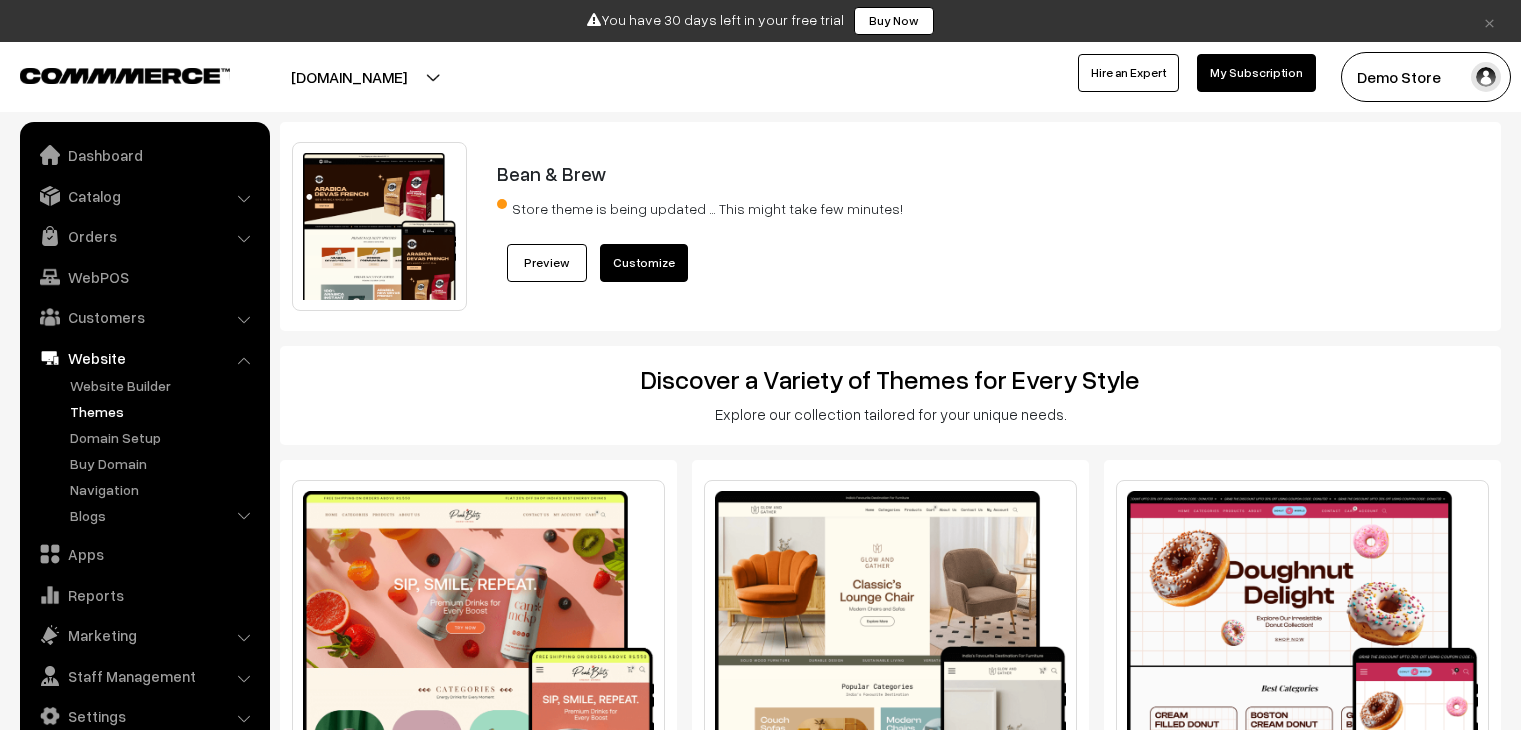 scroll, scrollTop: 0, scrollLeft: 0, axis: both 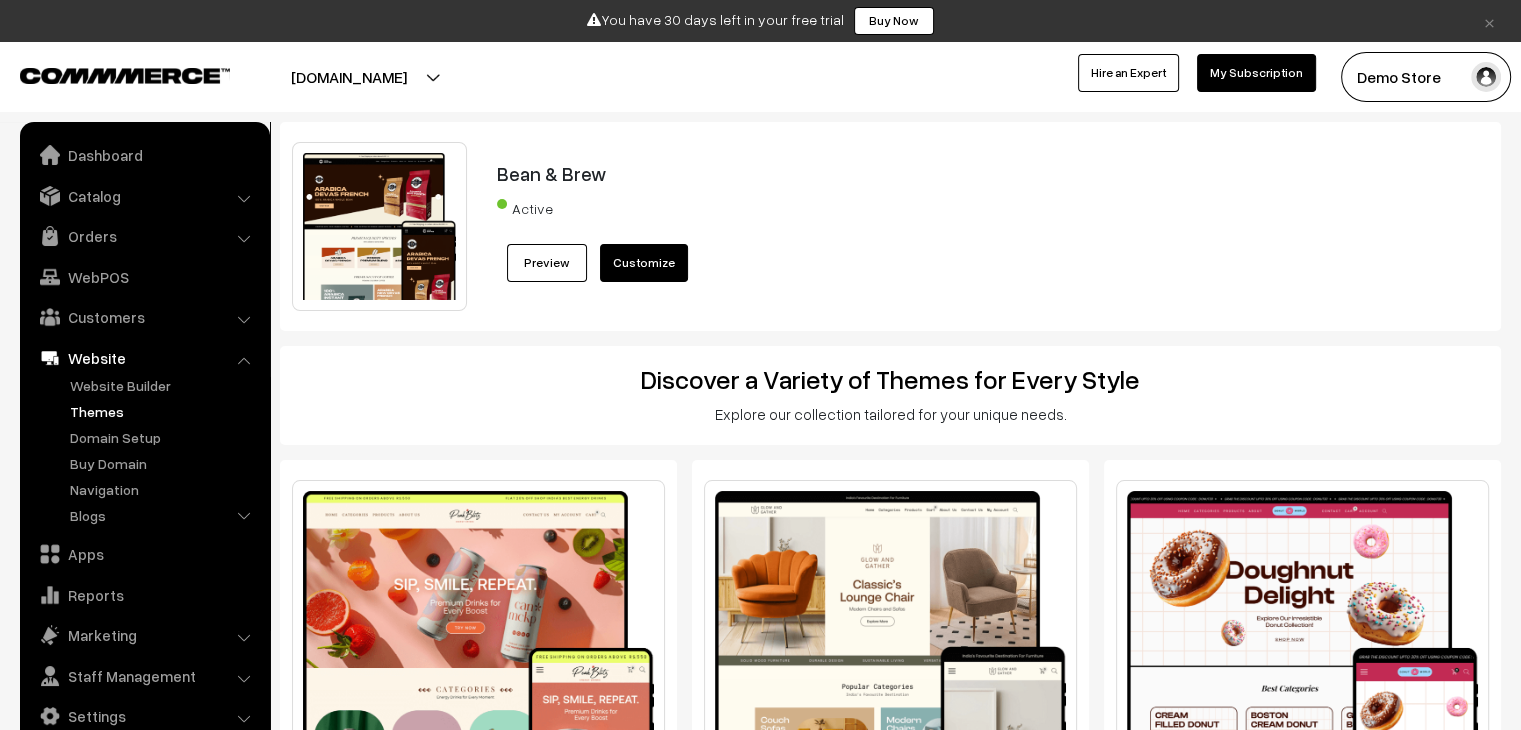 click on "Customize" at bounding box center (644, 263) 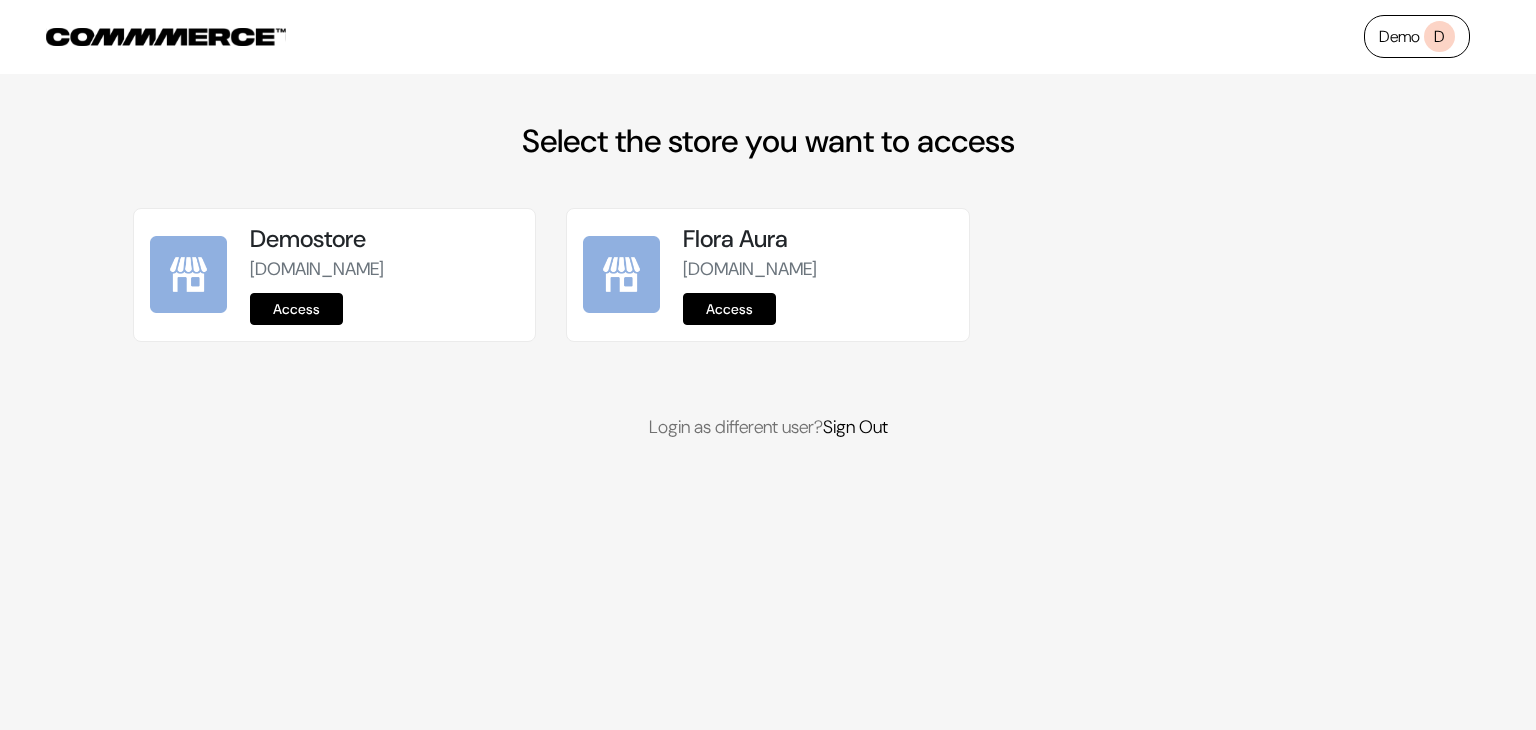 scroll, scrollTop: 0, scrollLeft: 0, axis: both 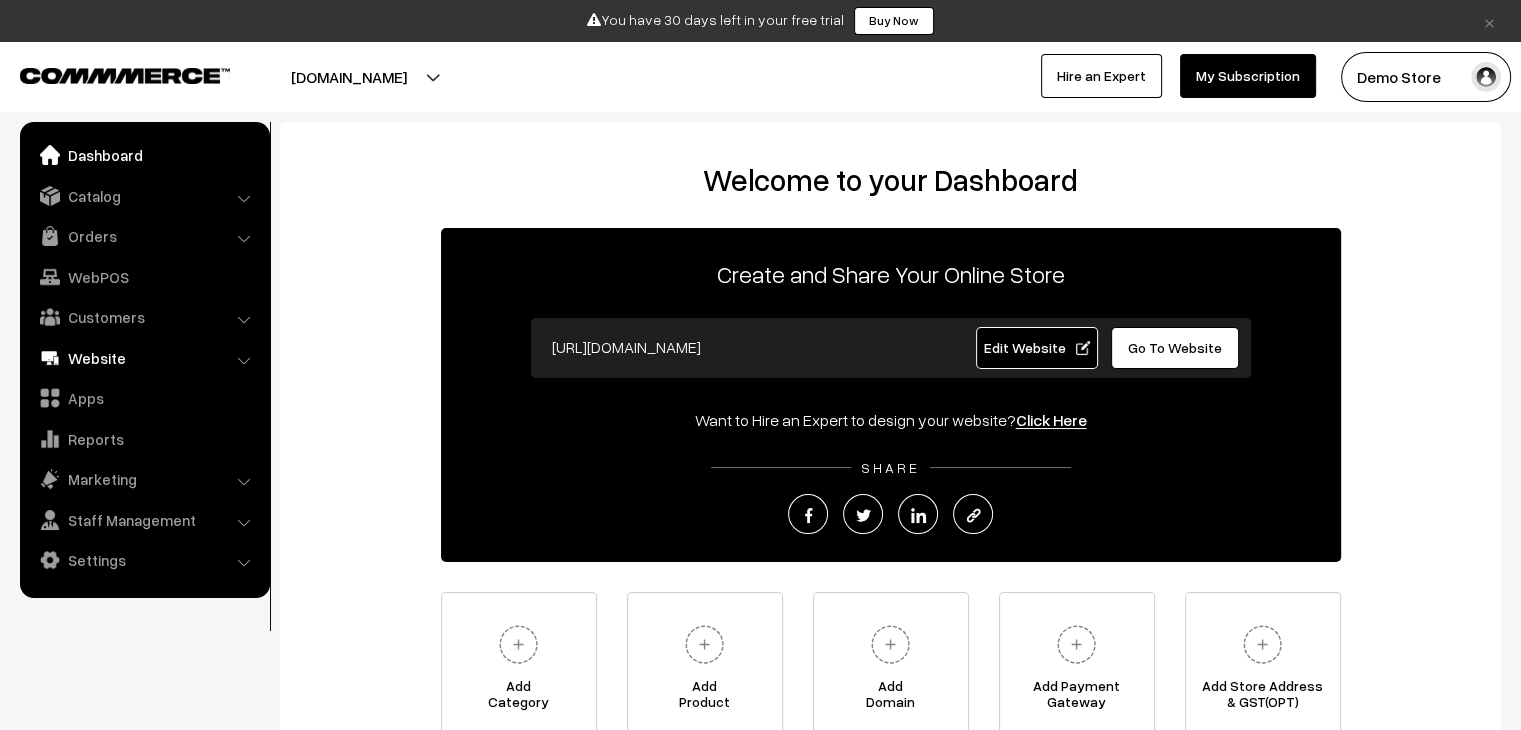 click on "Website" at bounding box center [144, 358] 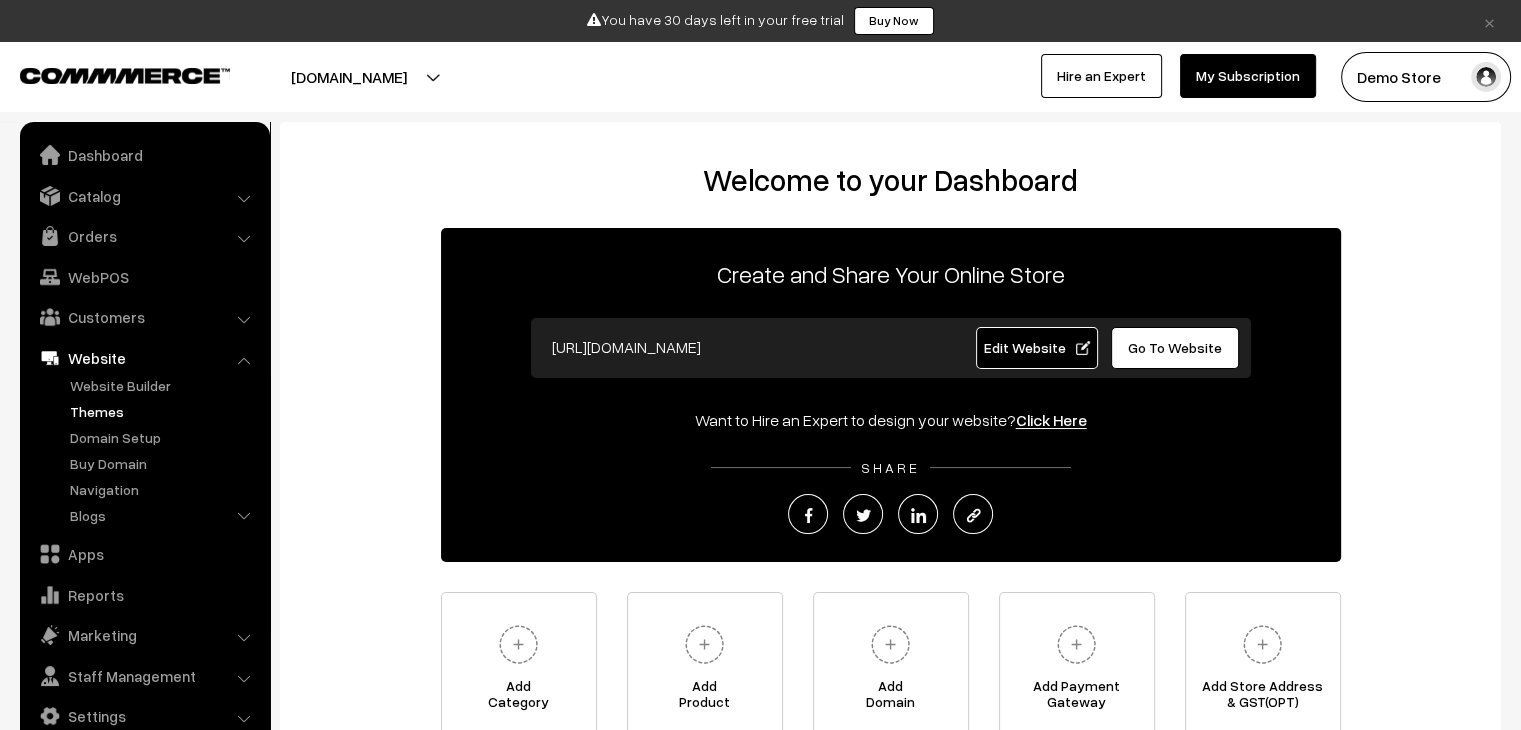 click on "Themes" at bounding box center (164, 411) 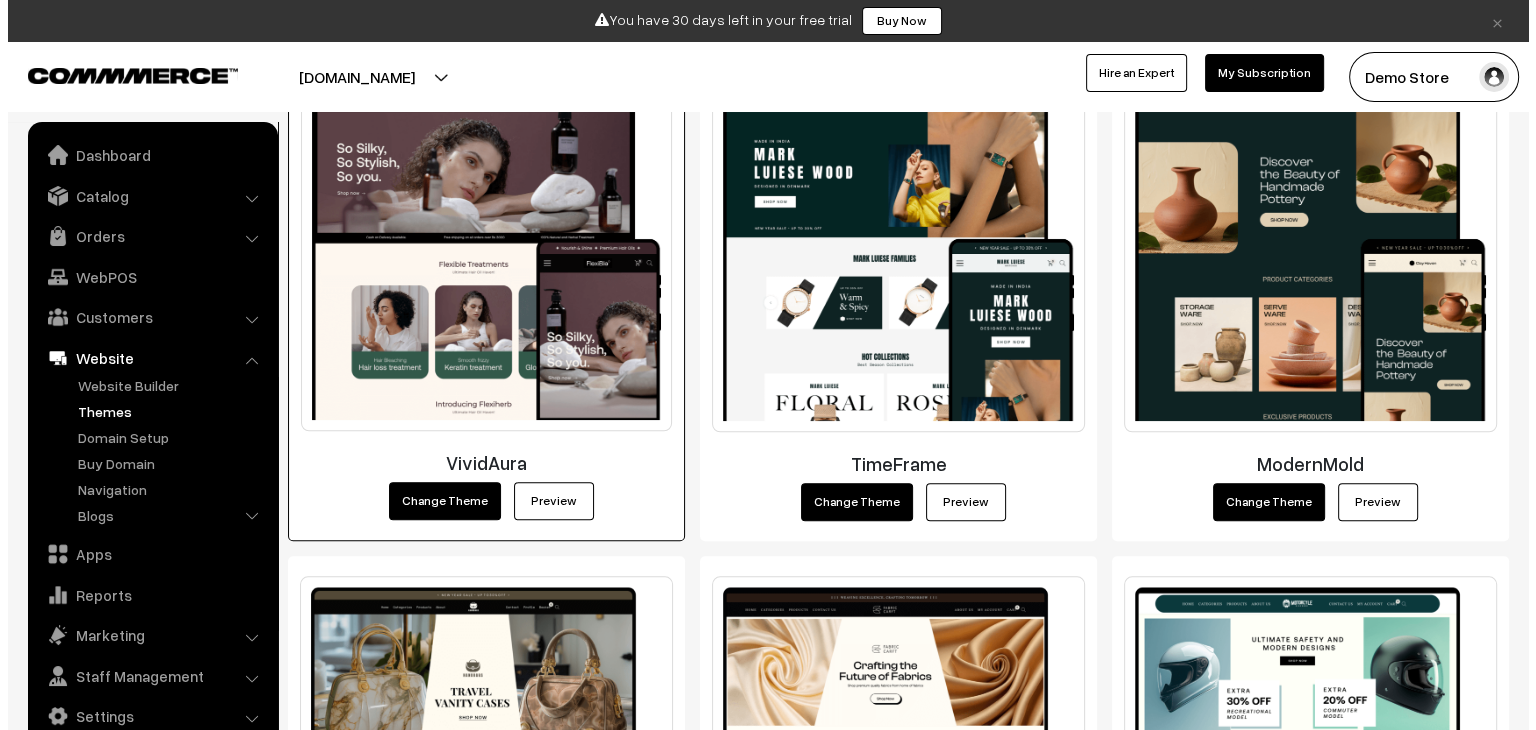 scroll, scrollTop: 1939, scrollLeft: 0, axis: vertical 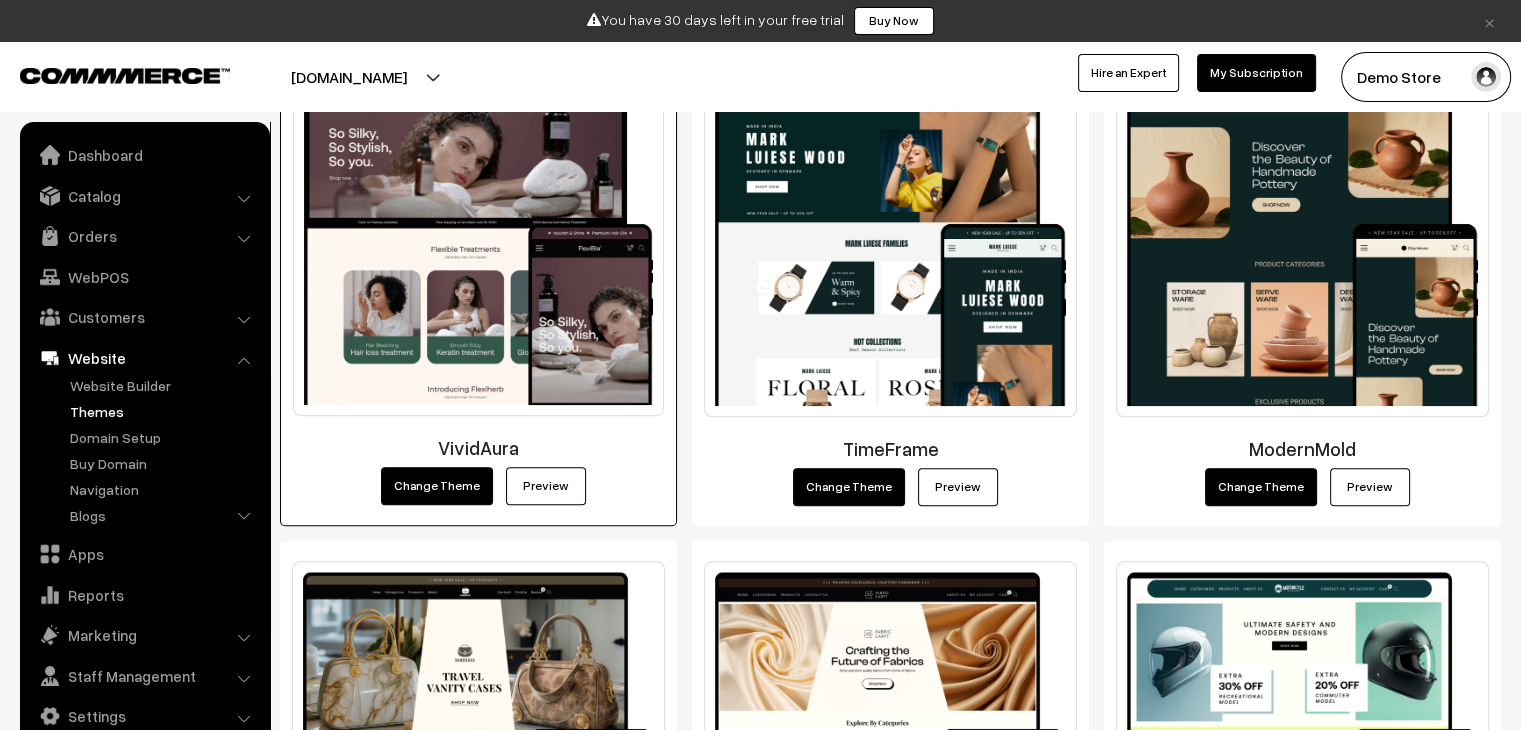 click on "Change Theme" at bounding box center (437, 486) 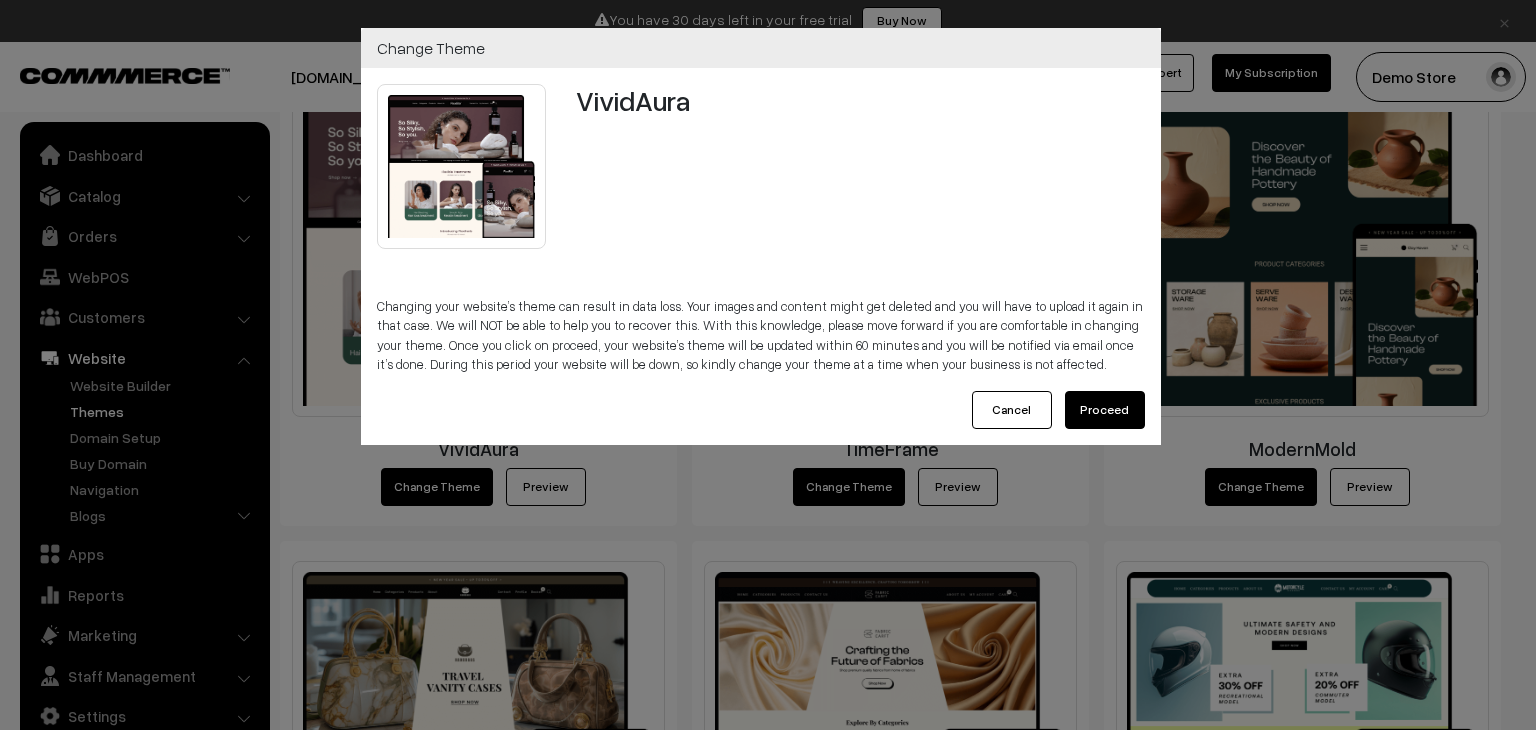 click on "Proceed" at bounding box center (1105, 410) 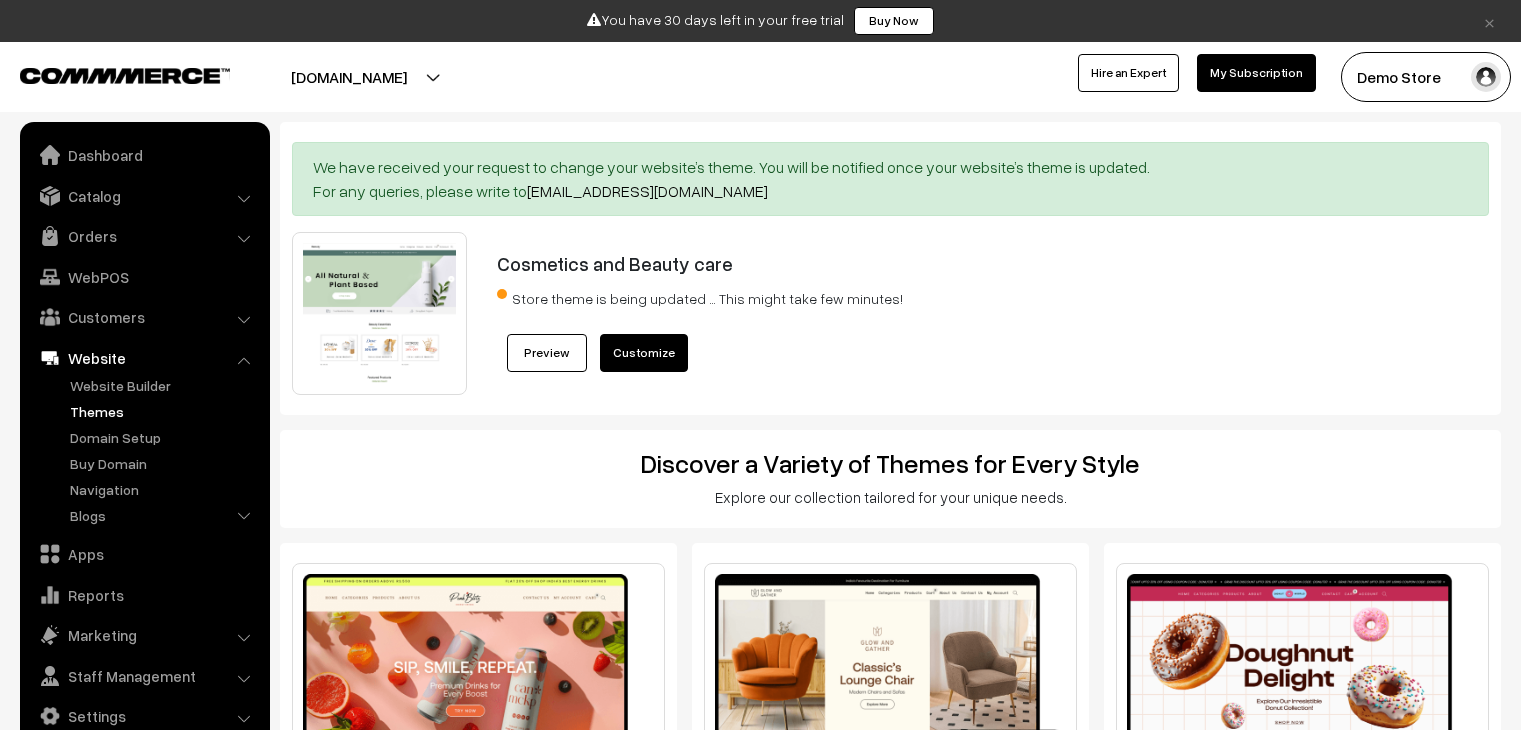 scroll, scrollTop: 0, scrollLeft: 0, axis: both 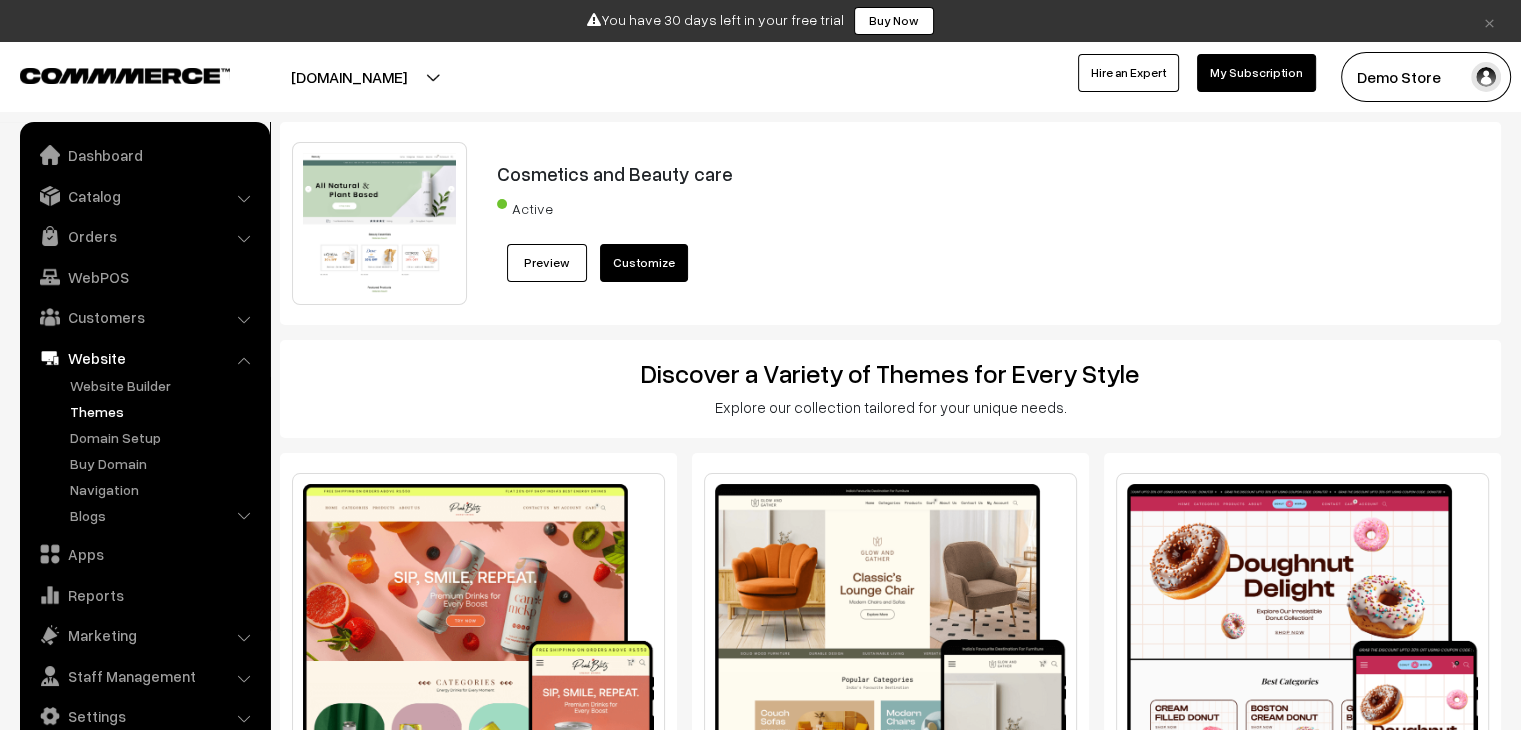 click on "Customize" at bounding box center (644, 263) 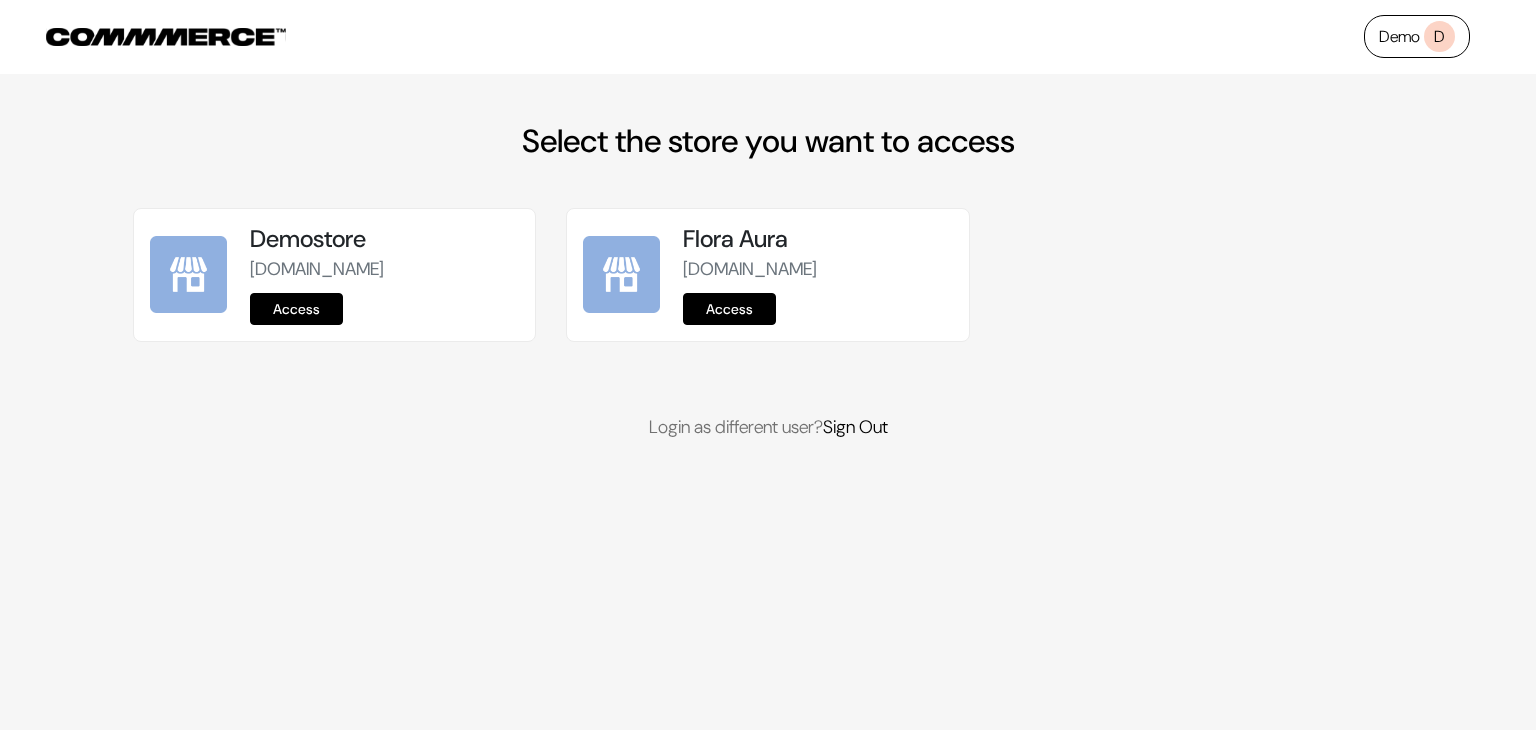 scroll, scrollTop: 0, scrollLeft: 0, axis: both 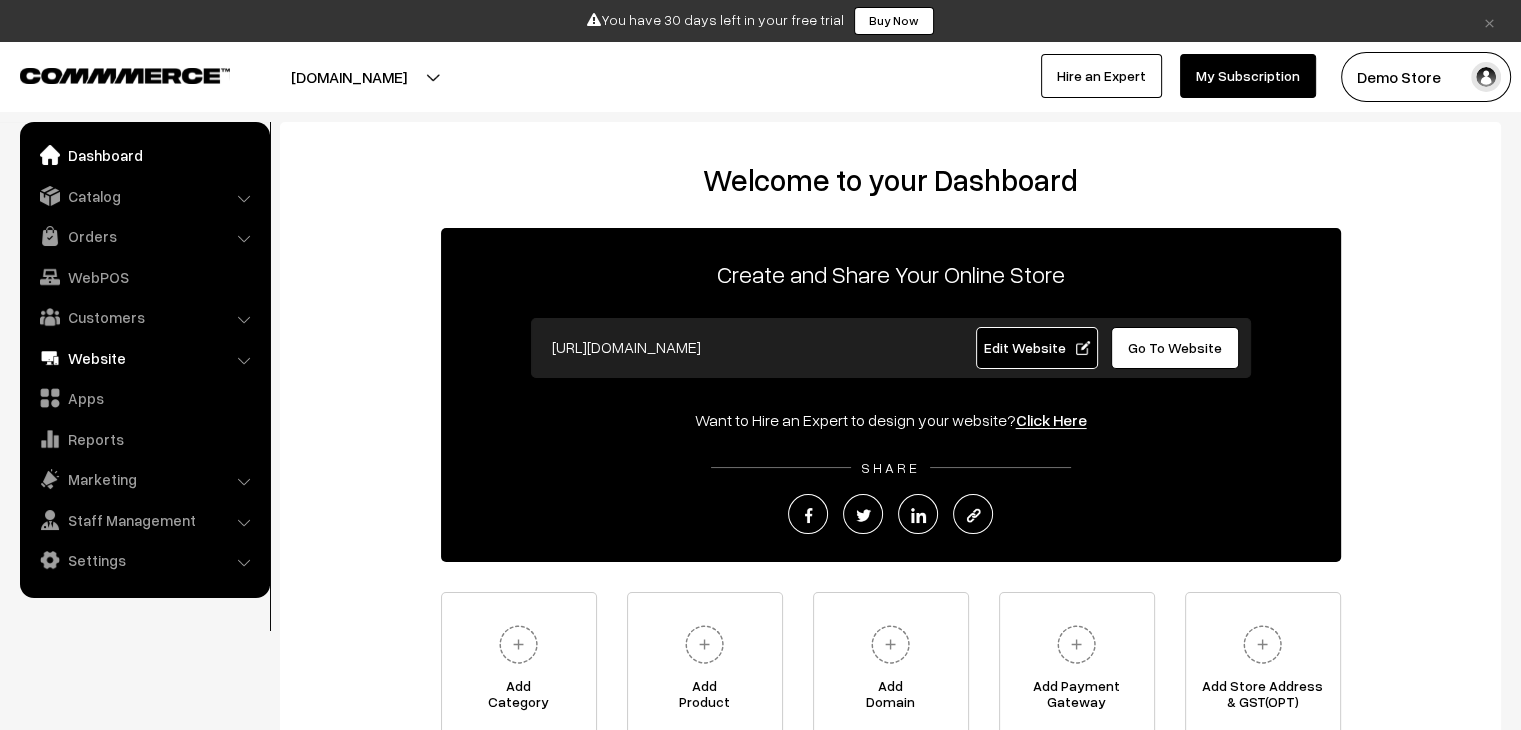 click on "Website" at bounding box center (144, 358) 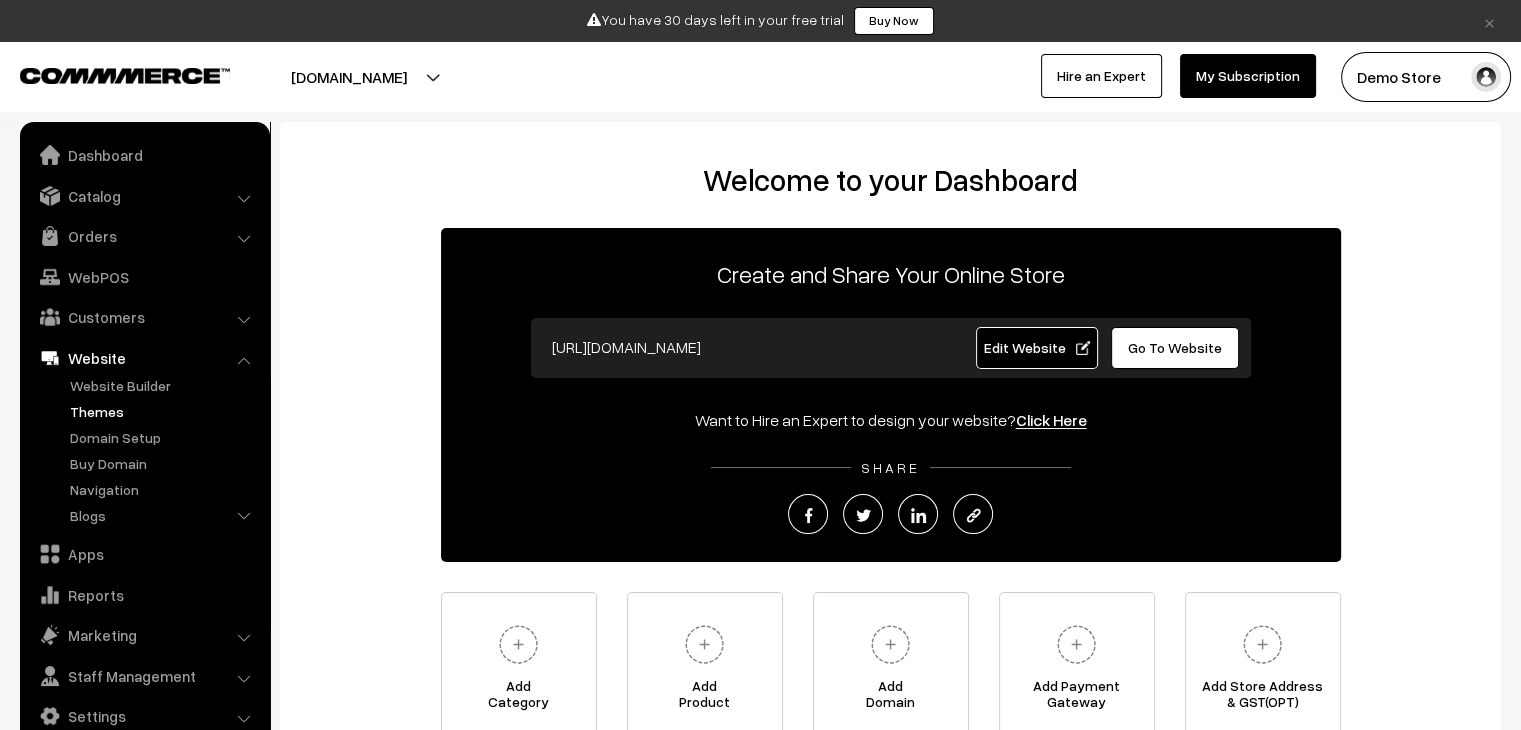 click on "Themes" at bounding box center (164, 411) 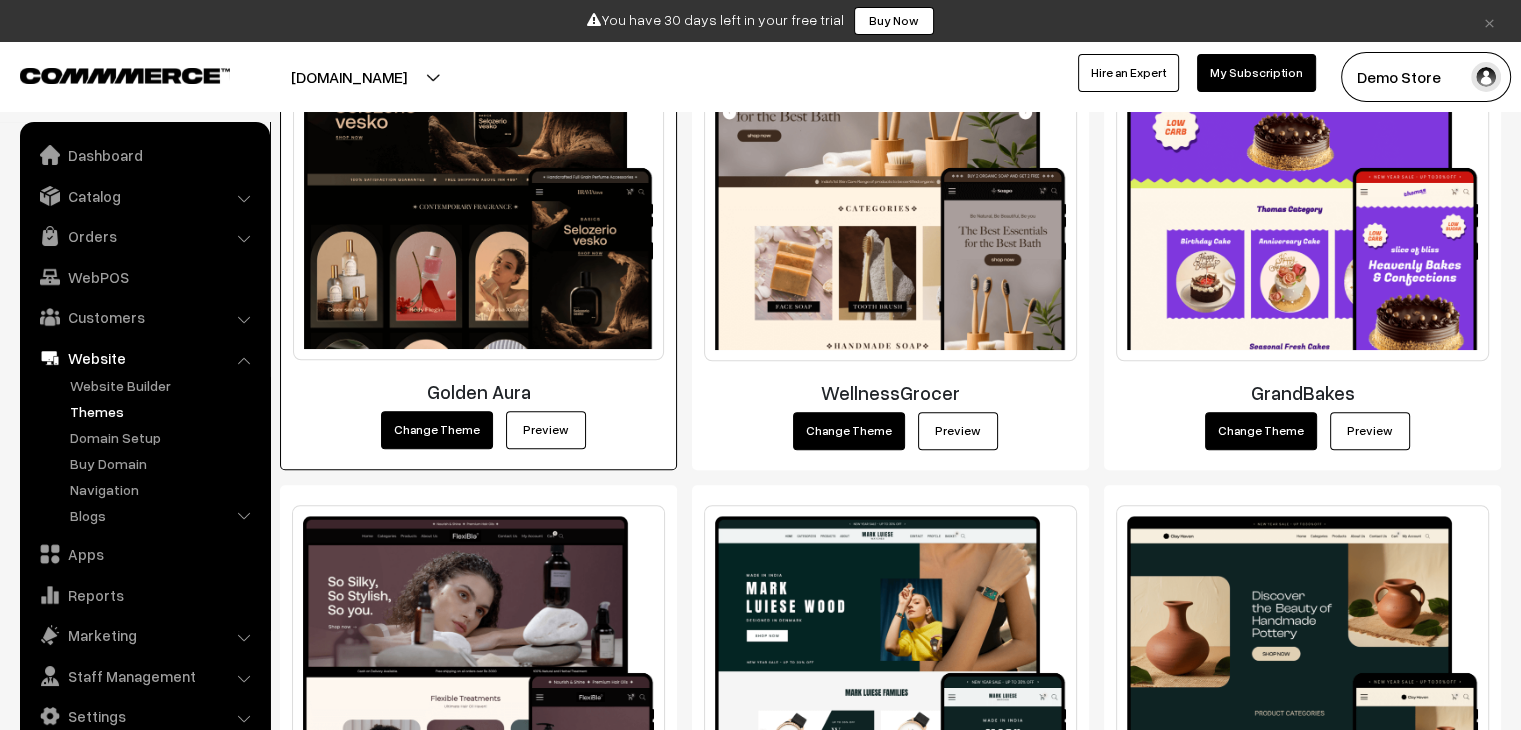 scroll, scrollTop: 1484, scrollLeft: 0, axis: vertical 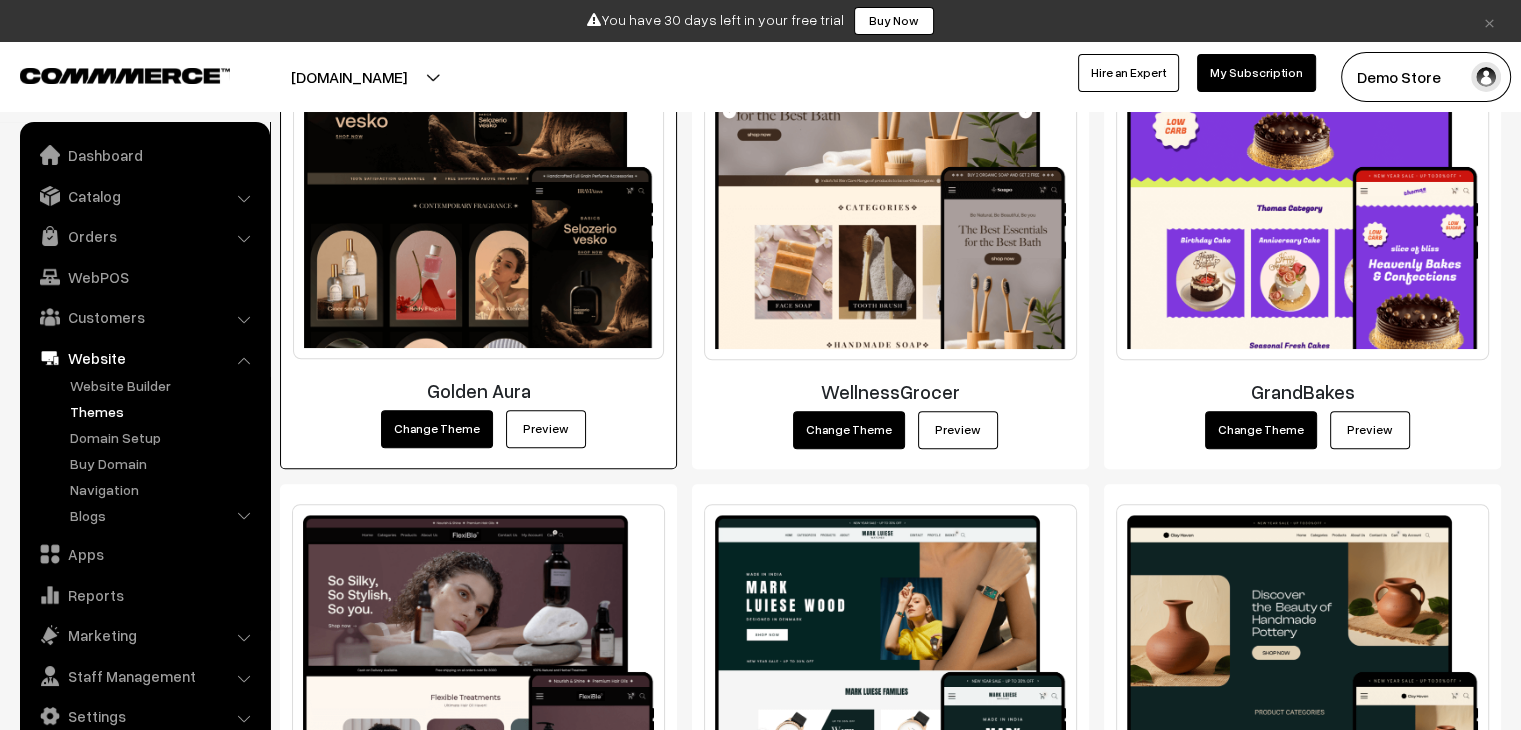click on "Change Theme" at bounding box center [437, 429] 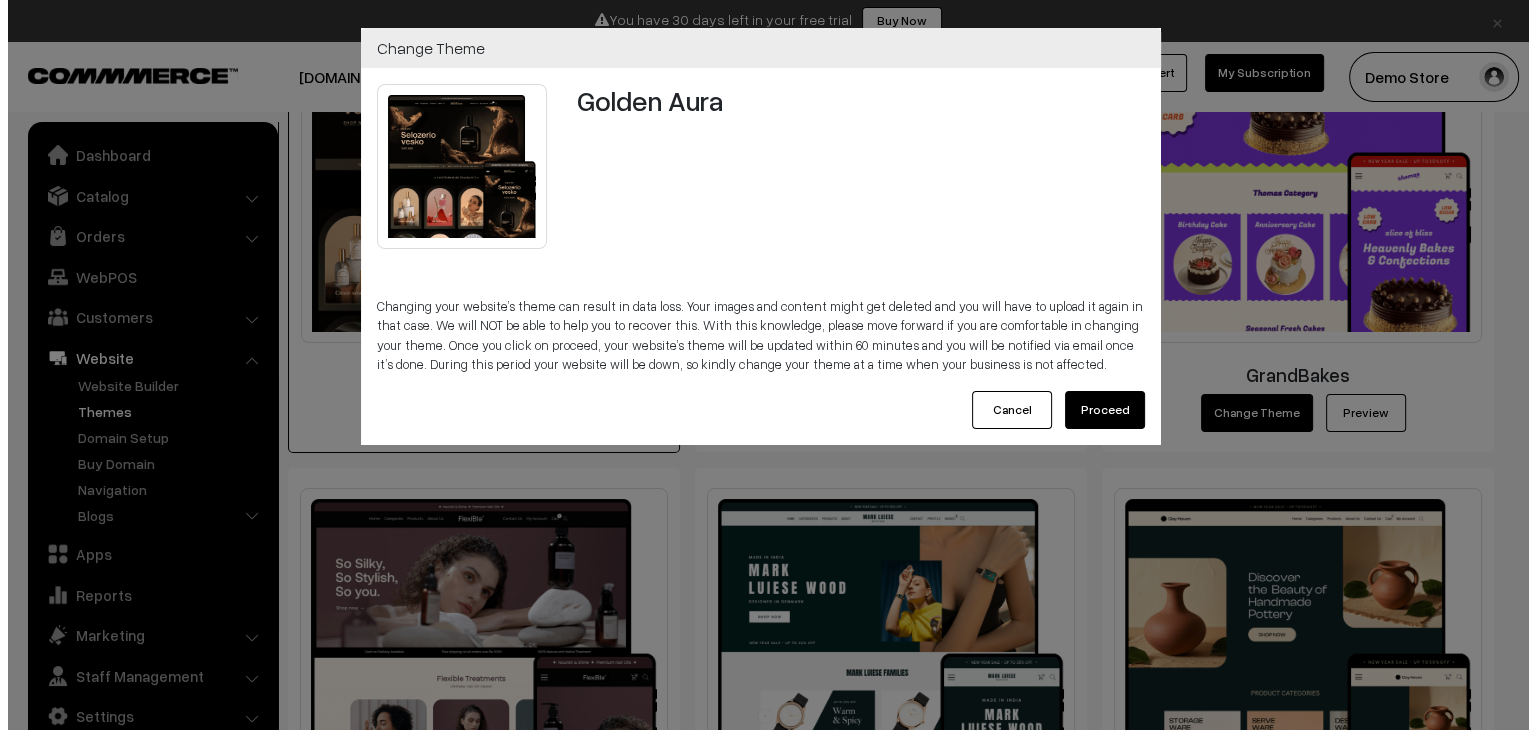 scroll, scrollTop: 1483, scrollLeft: 0, axis: vertical 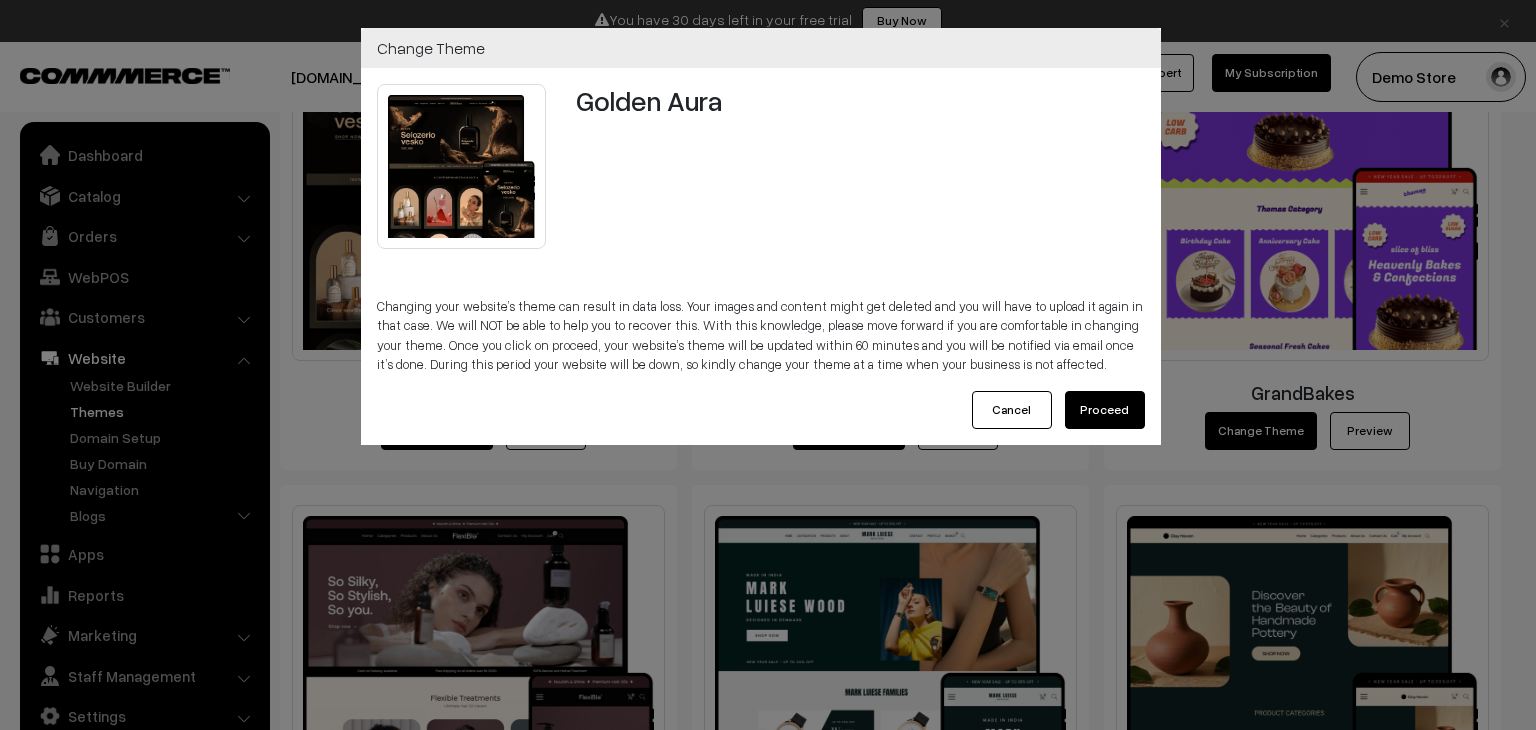 click on "Proceed" at bounding box center [1105, 410] 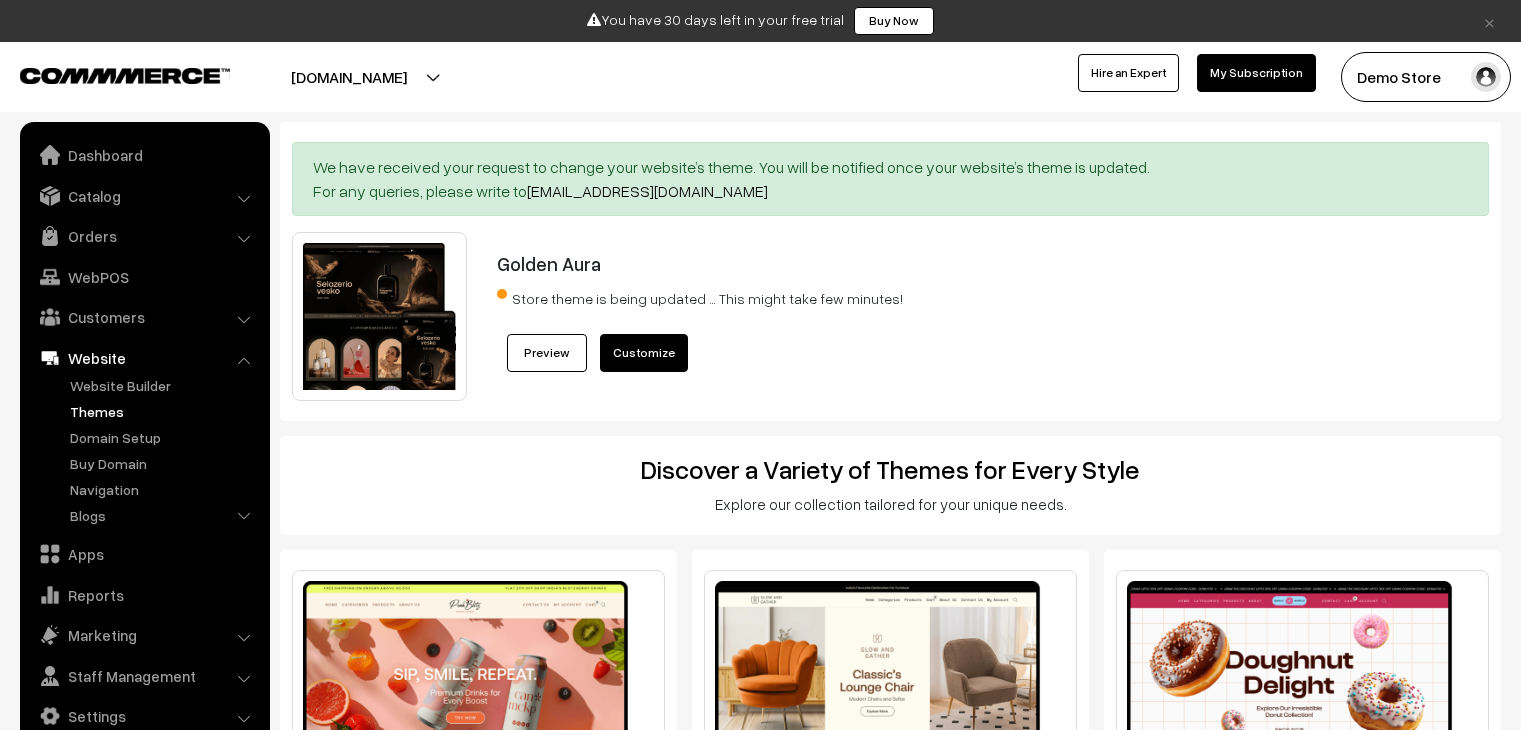 scroll, scrollTop: 0, scrollLeft: 0, axis: both 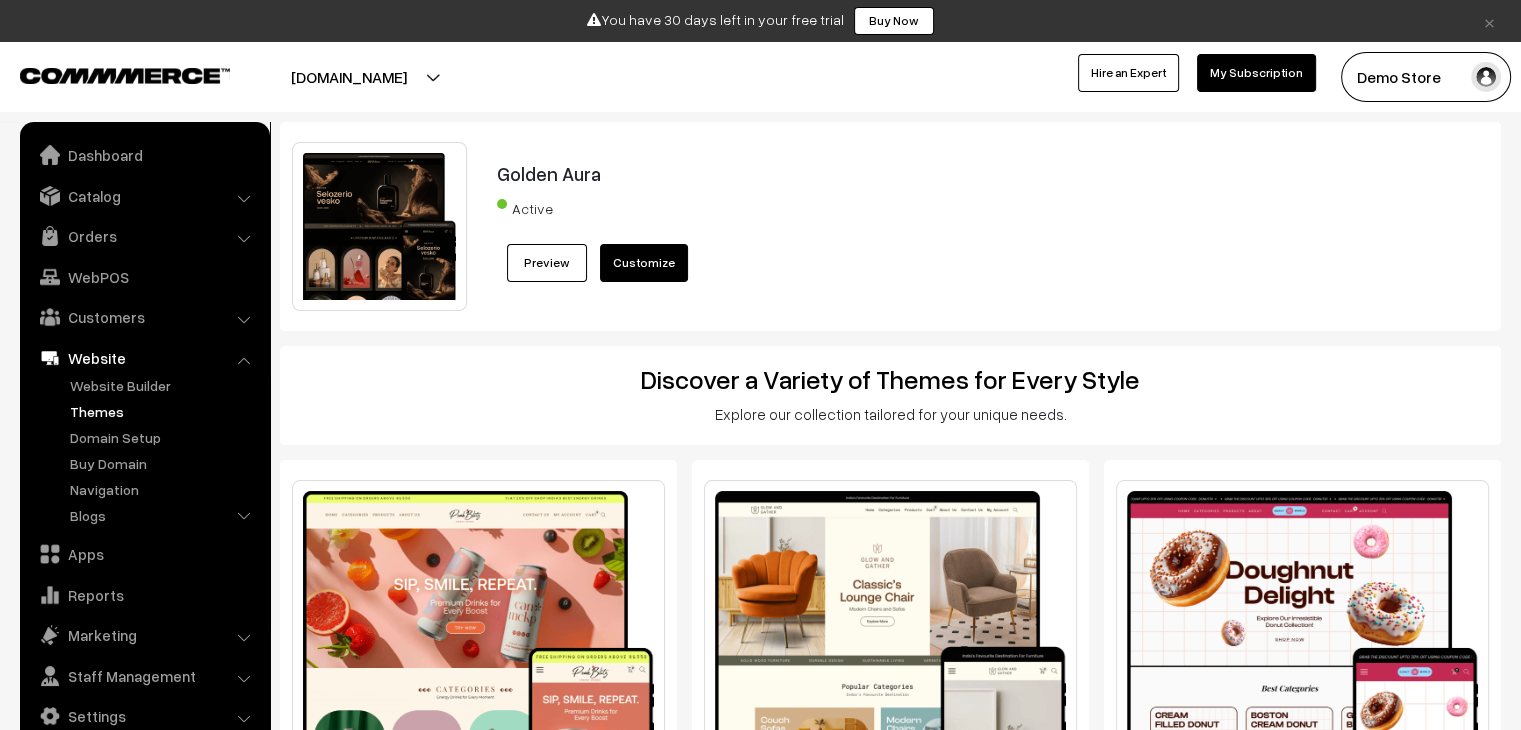 click on "Customize" at bounding box center [644, 263] 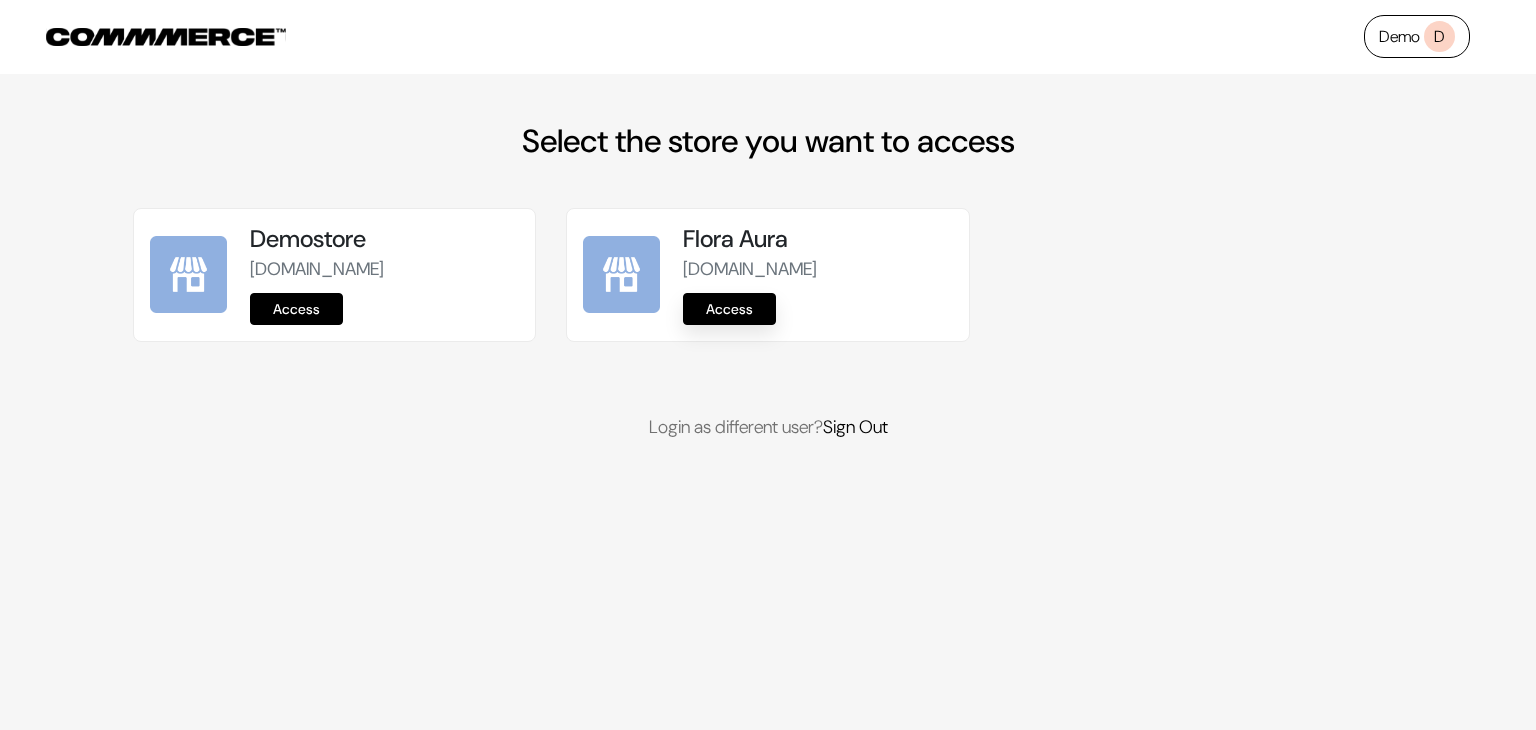 scroll, scrollTop: 0, scrollLeft: 0, axis: both 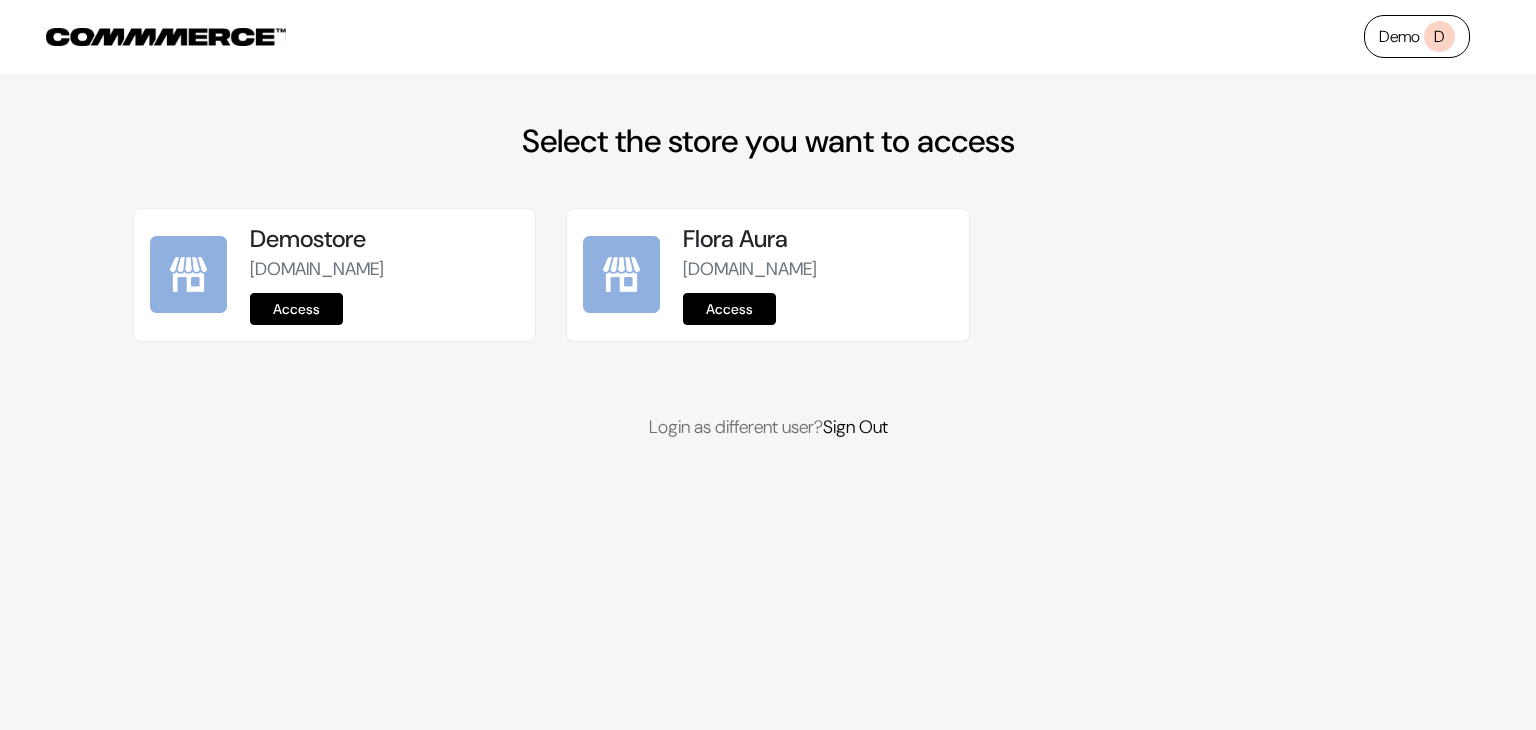 click on "Access" at bounding box center (729, 309) 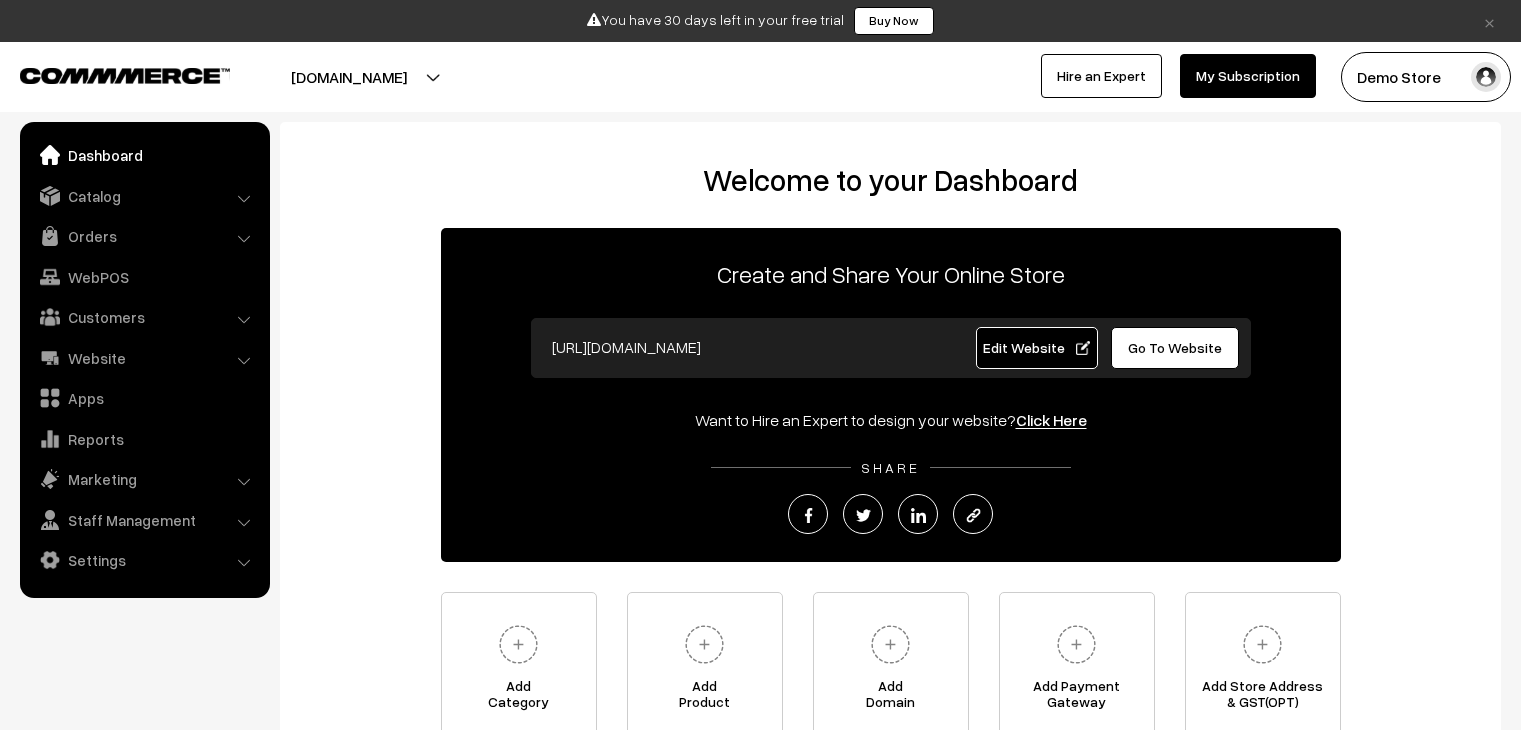 scroll, scrollTop: 0, scrollLeft: 0, axis: both 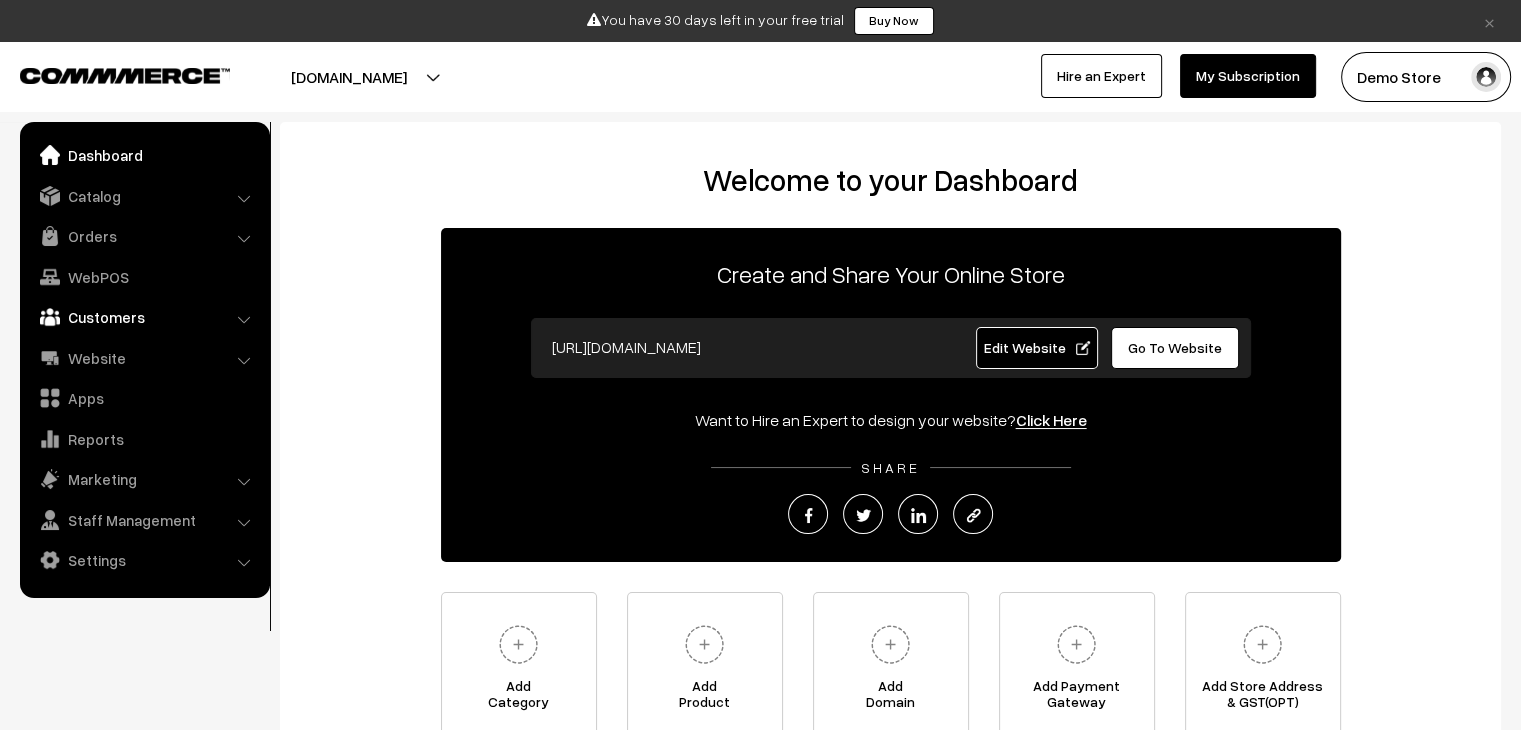 click on "Customers" at bounding box center [144, 317] 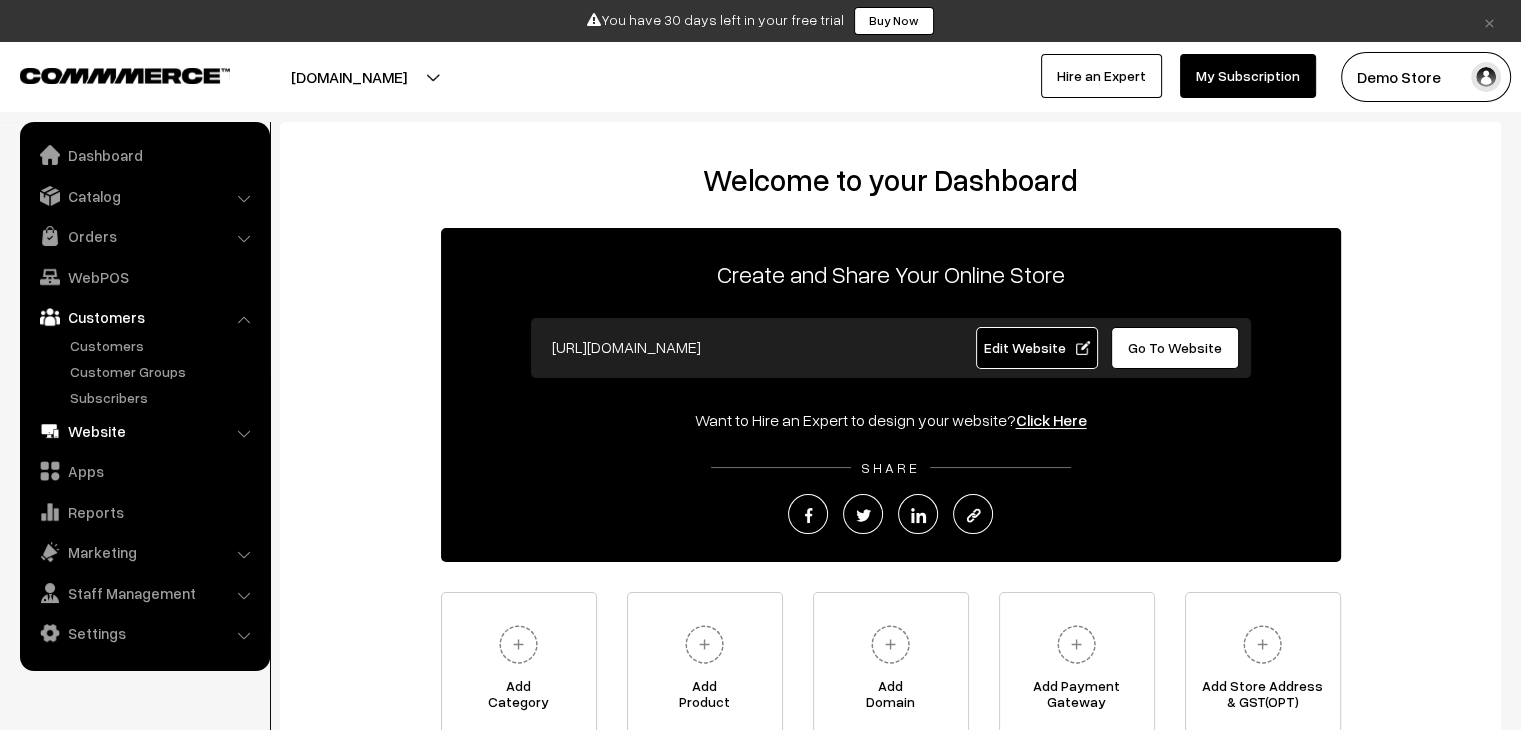 click on "Website" at bounding box center (144, 431) 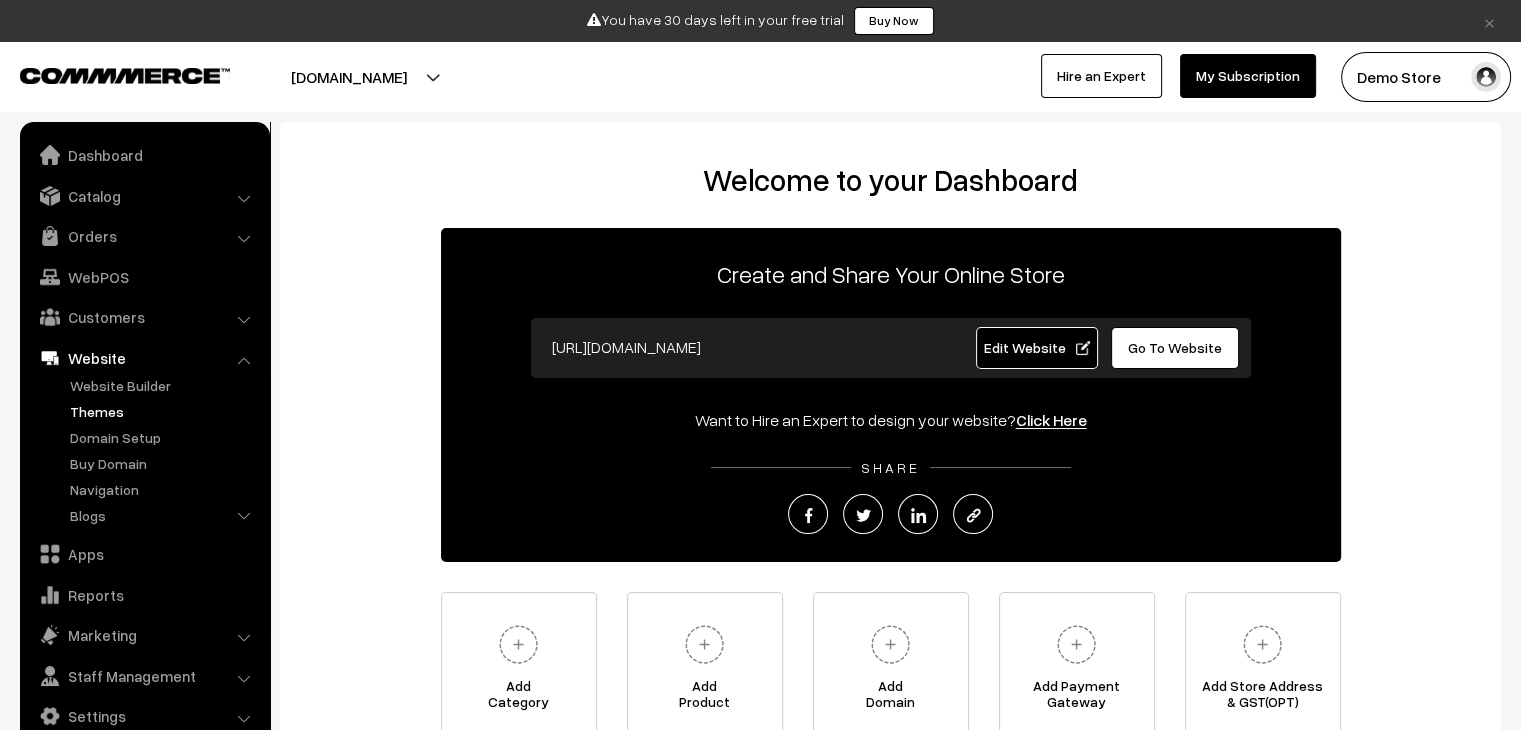click on "Themes" at bounding box center [164, 411] 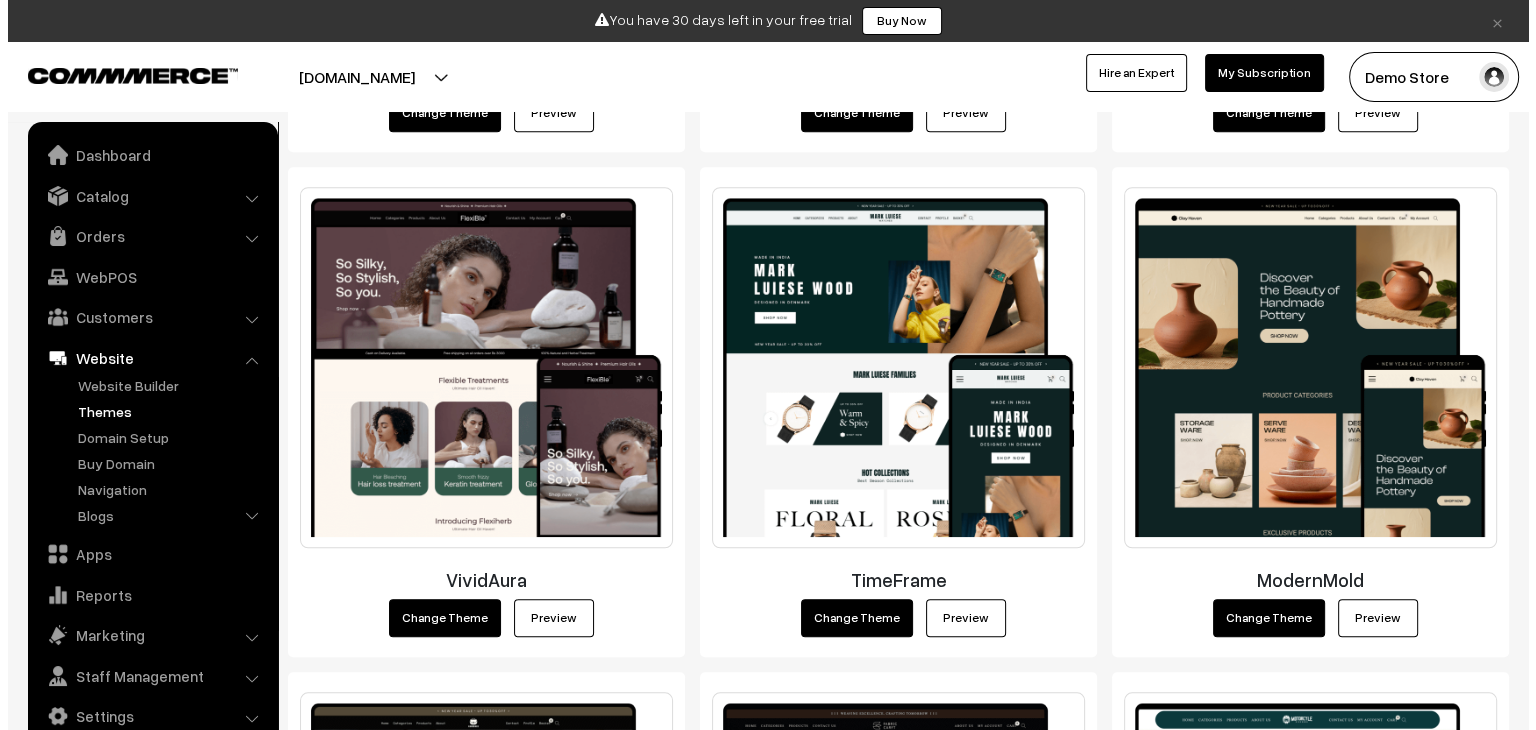 scroll, scrollTop: 1807, scrollLeft: 0, axis: vertical 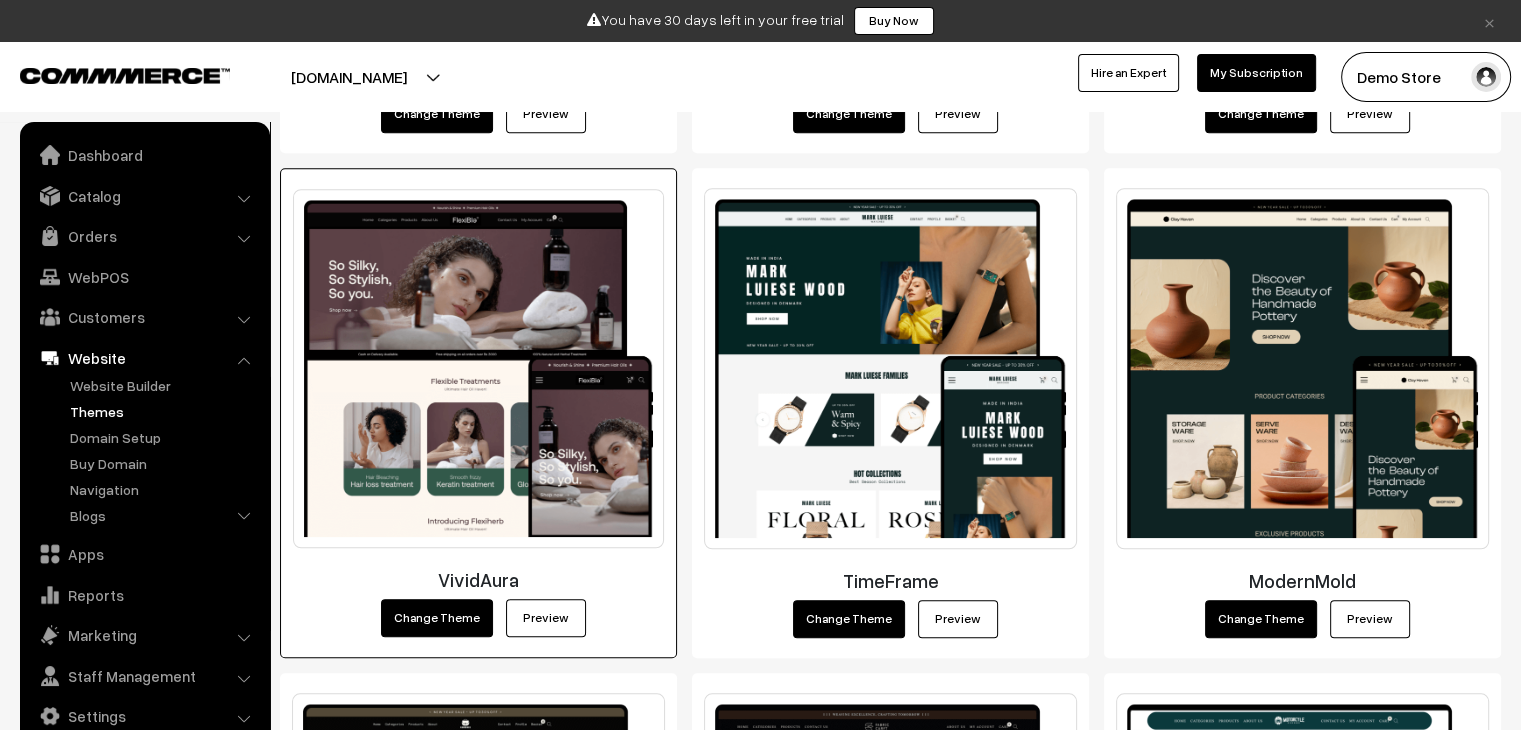 click on "Change Theme" at bounding box center (437, 618) 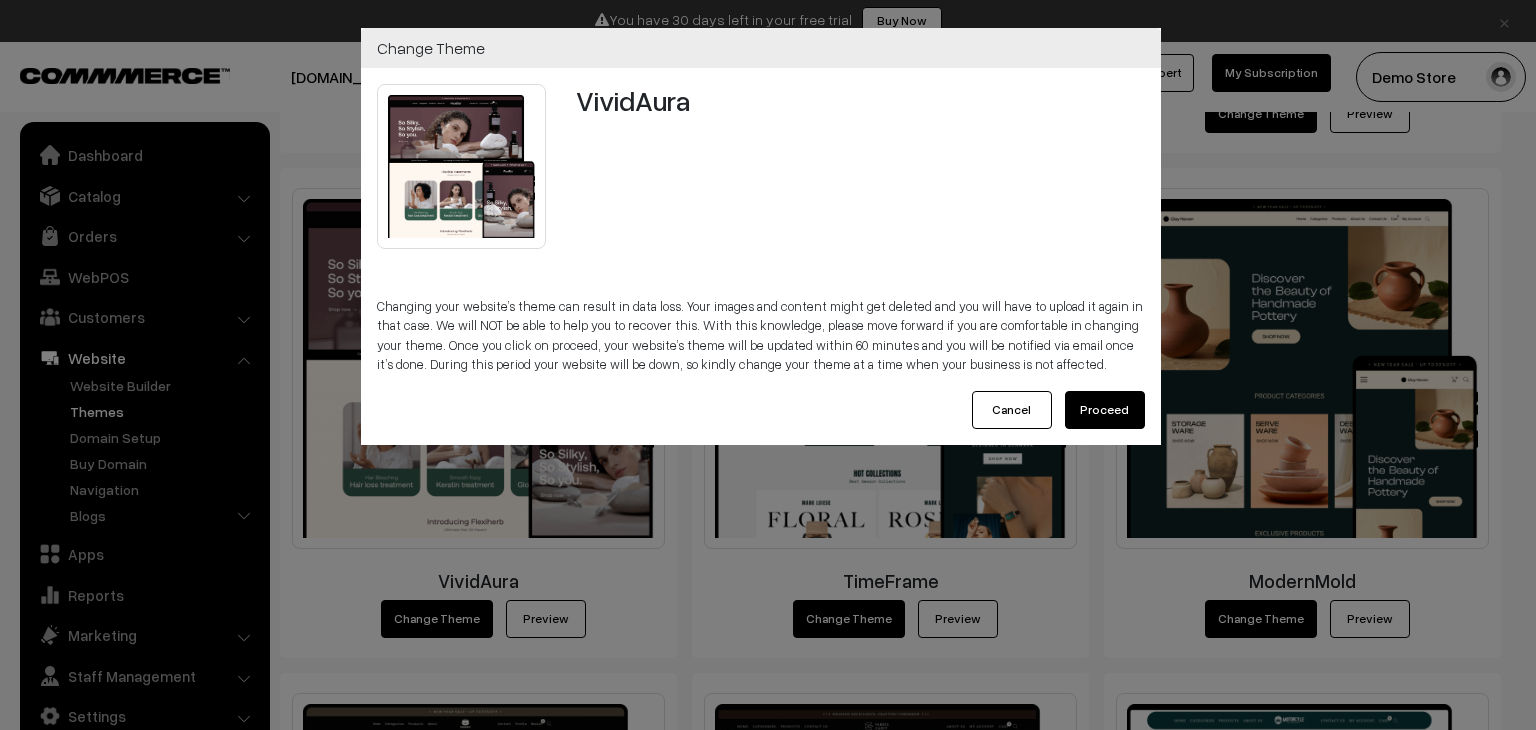 click on "Proceed" at bounding box center [1105, 410] 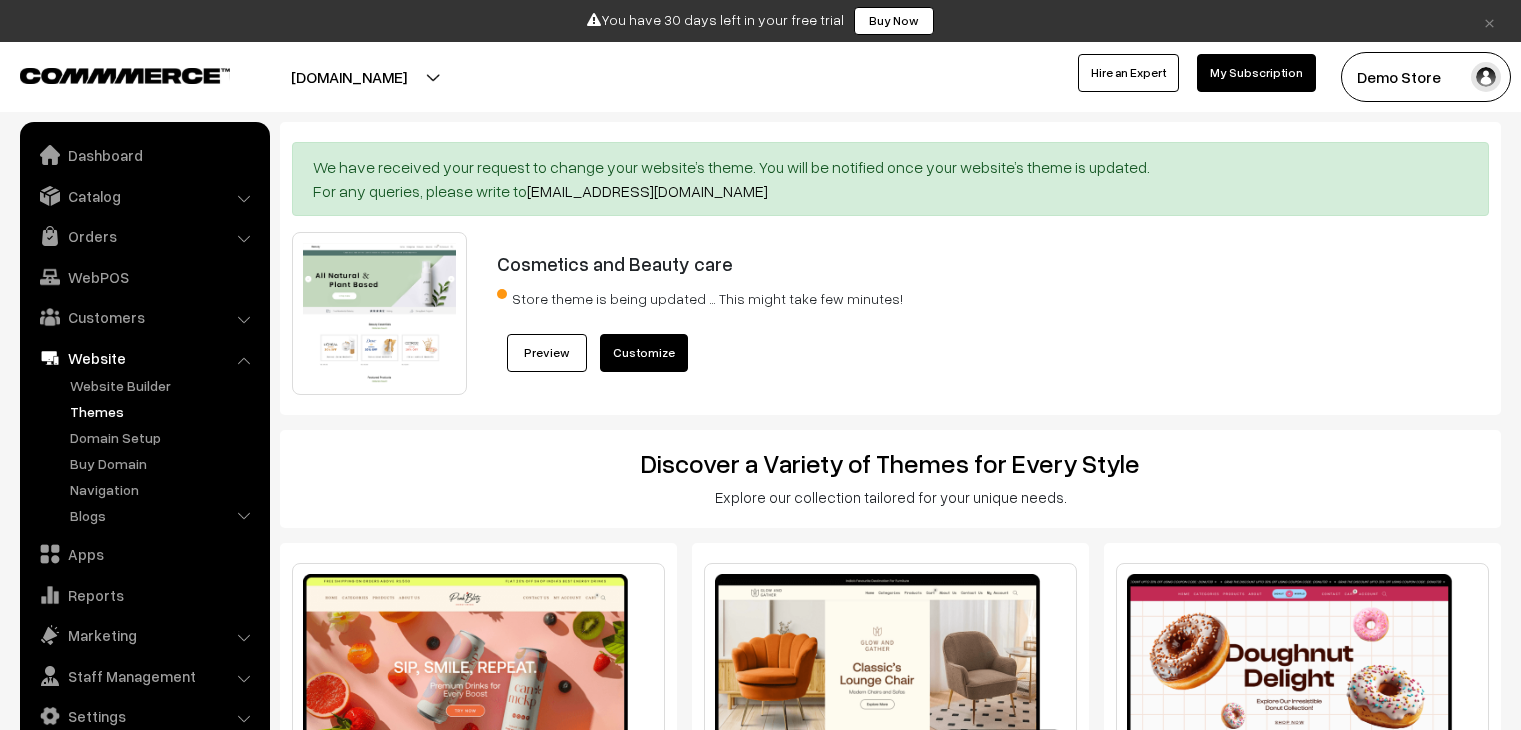 scroll, scrollTop: 0, scrollLeft: 0, axis: both 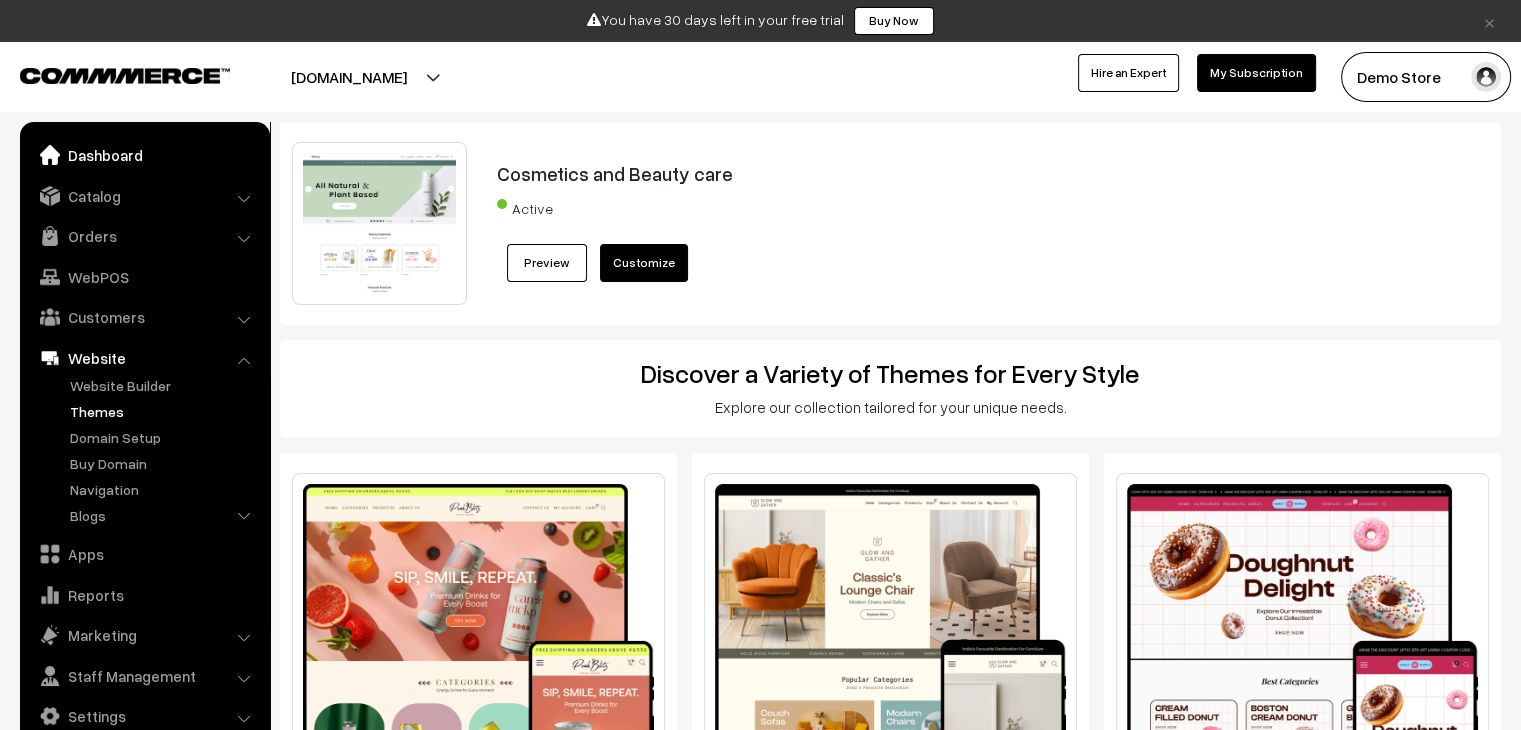 click on "Dashboard" at bounding box center (144, 155) 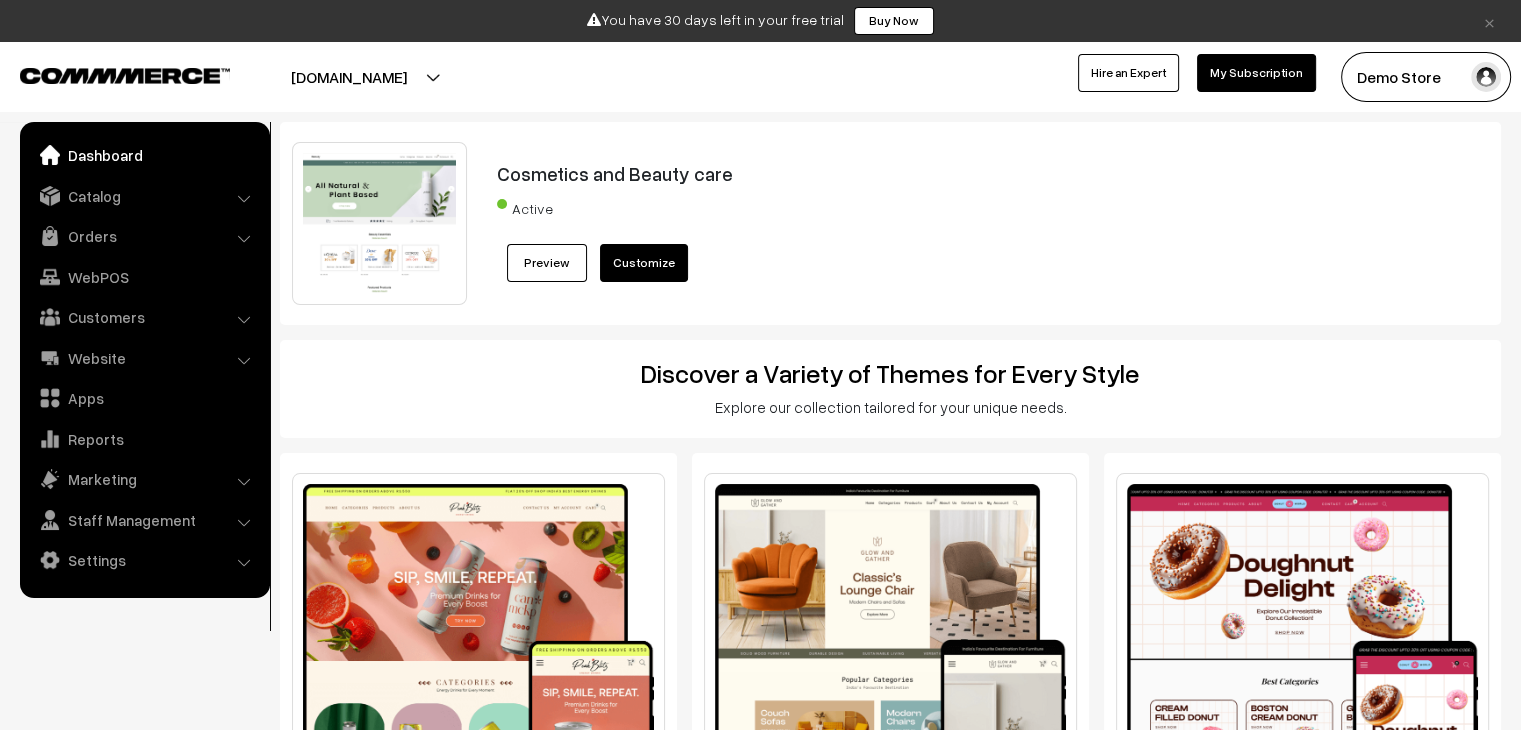 click on "Dashboard" at bounding box center (144, 155) 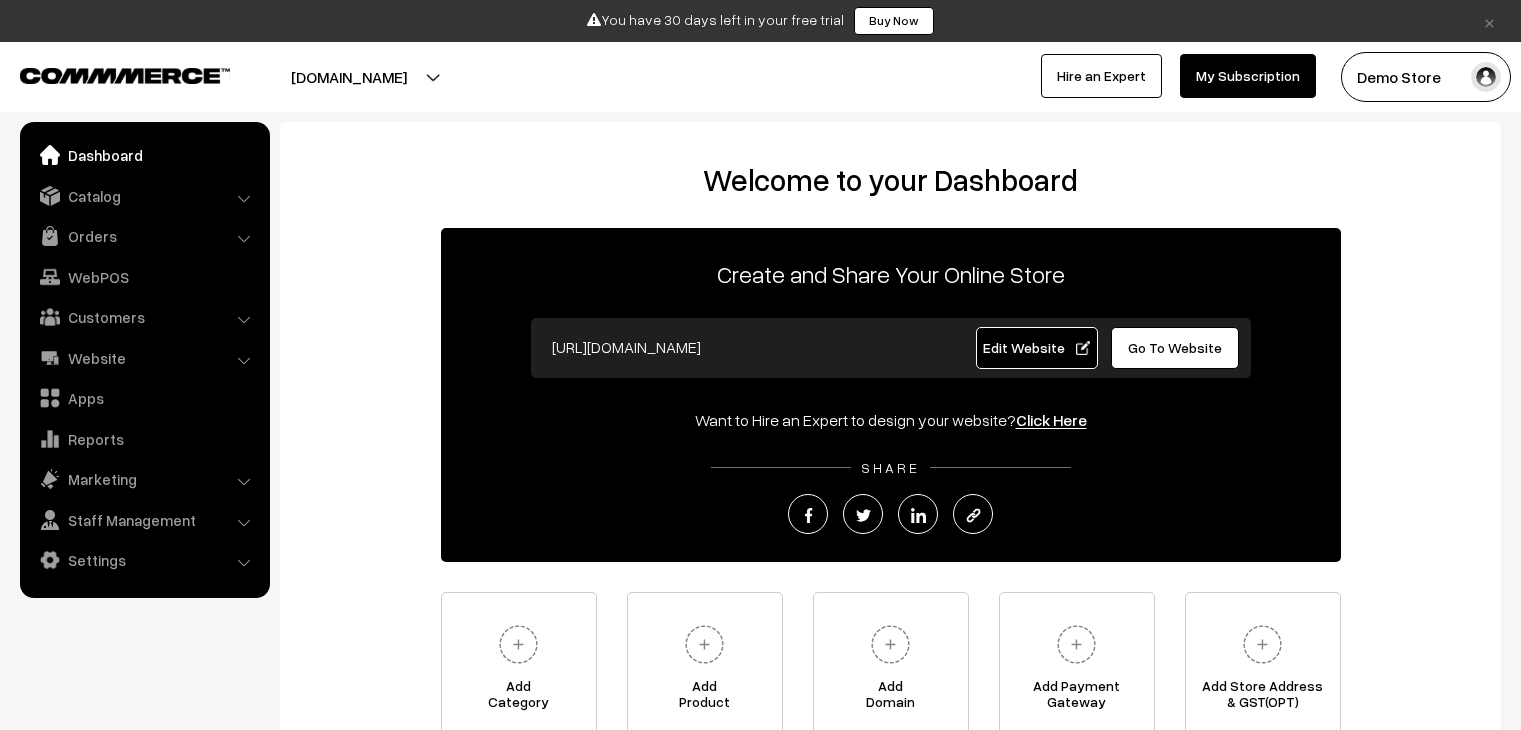 scroll, scrollTop: 0, scrollLeft: 0, axis: both 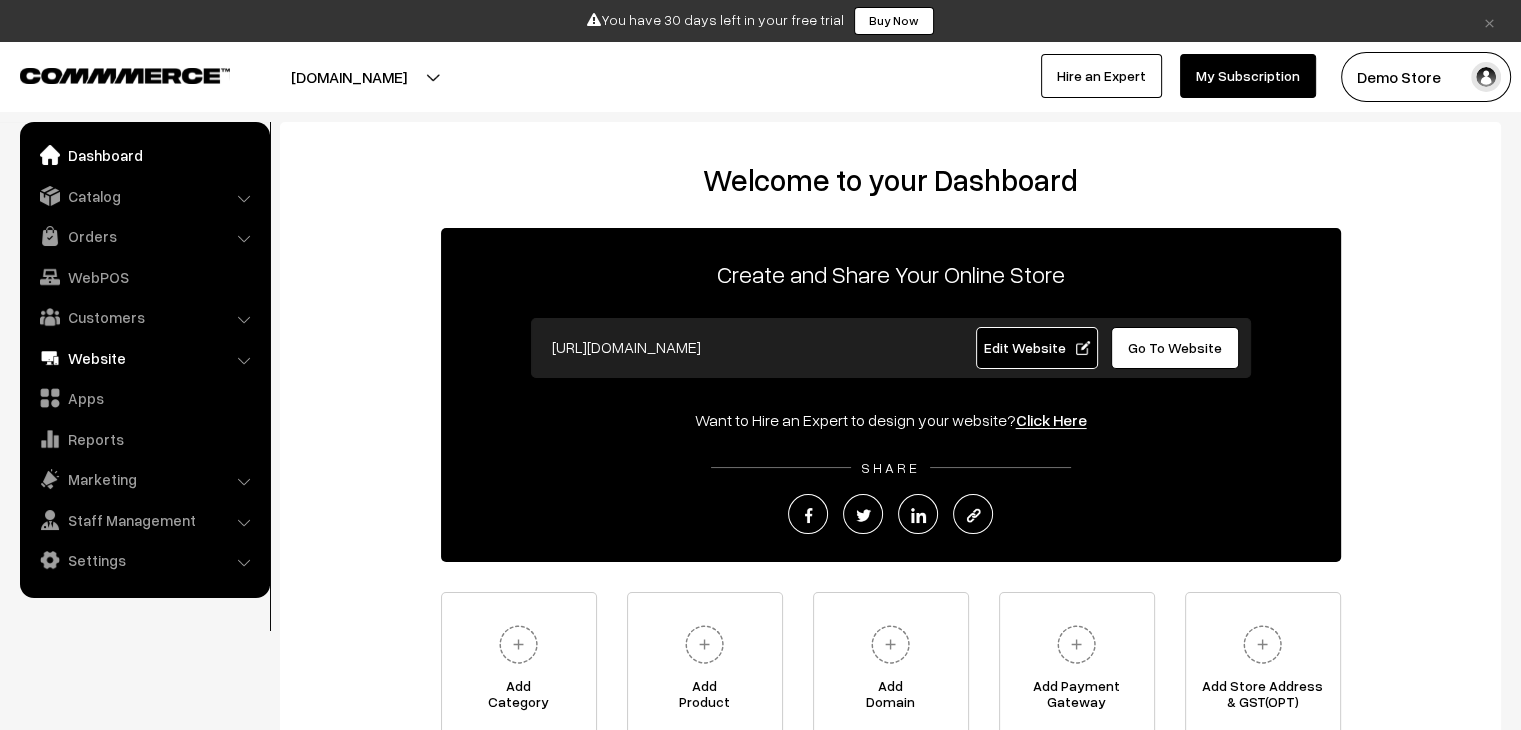 click on "Website" at bounding box center (144, 358) 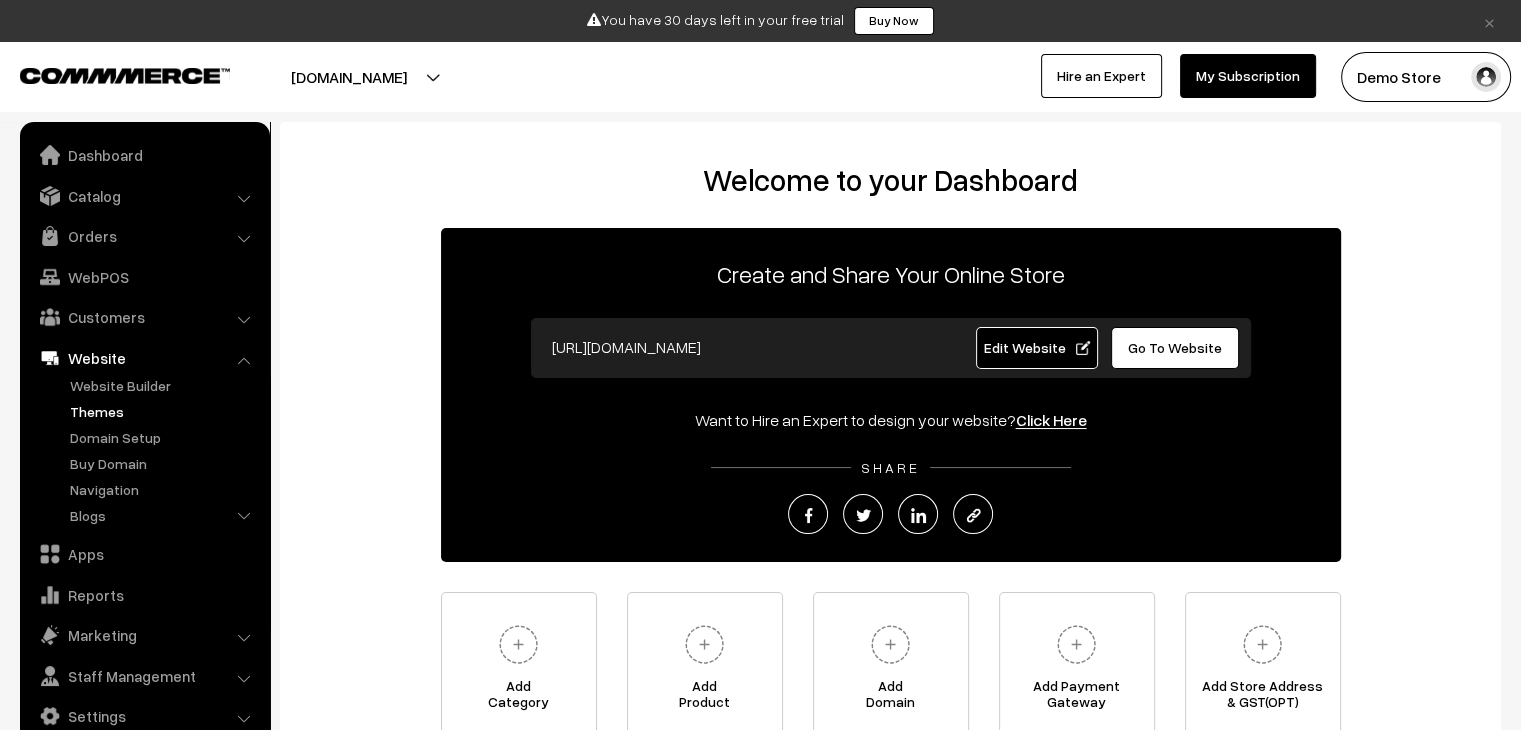 click on "Themes" at bounding box center [164, 411] 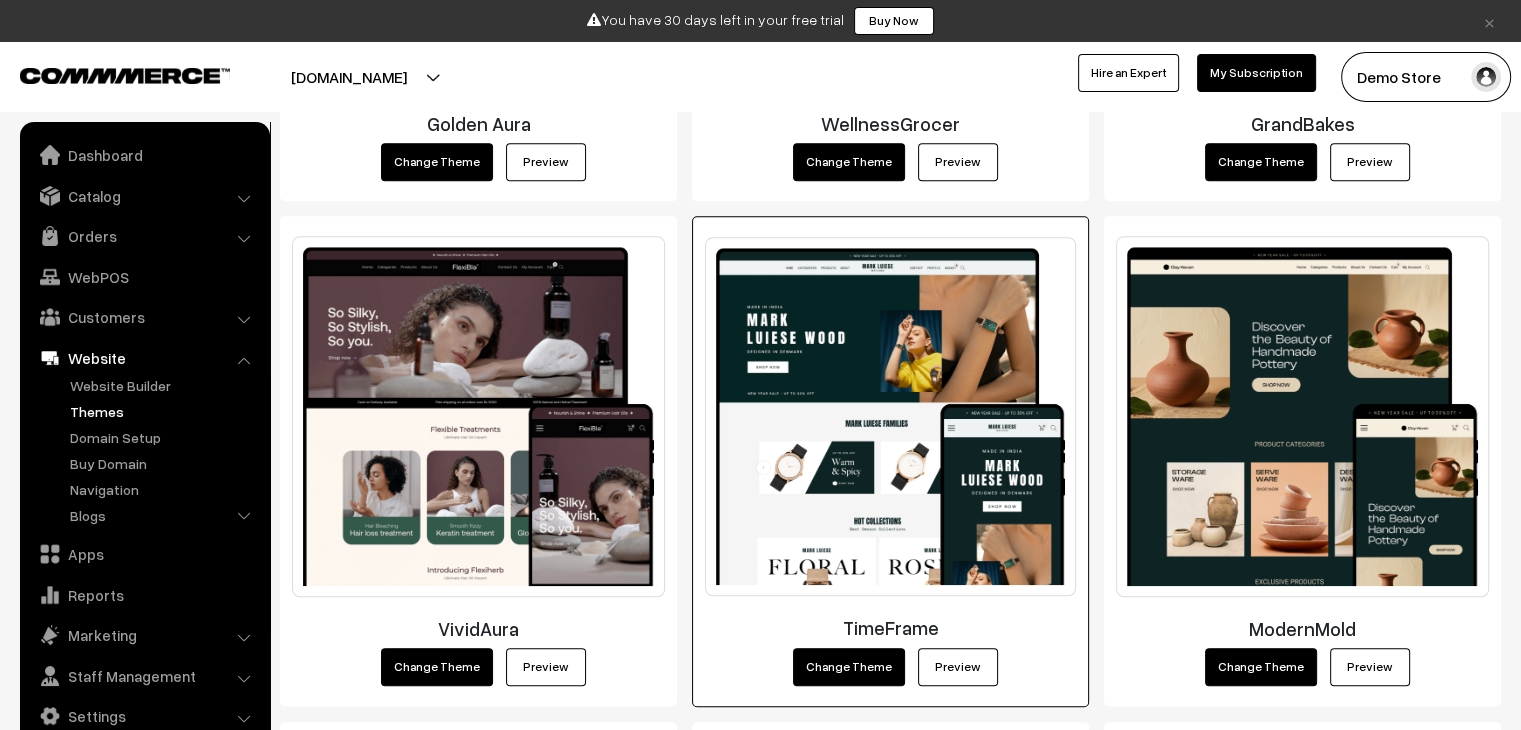 scroll, scrollTop: 1752, scrollLeft: 0, axis: vertical 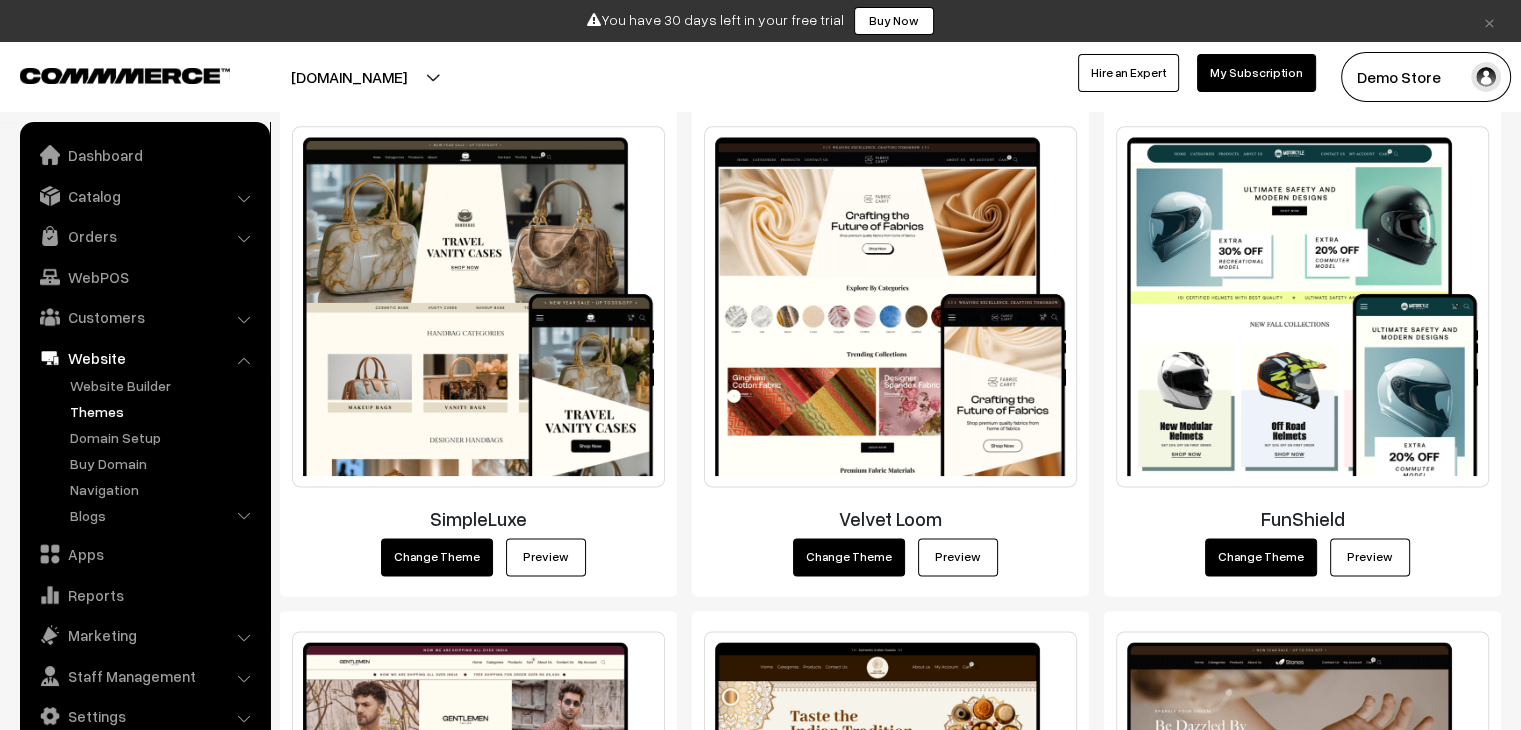 click at bounding box center (890, 306) 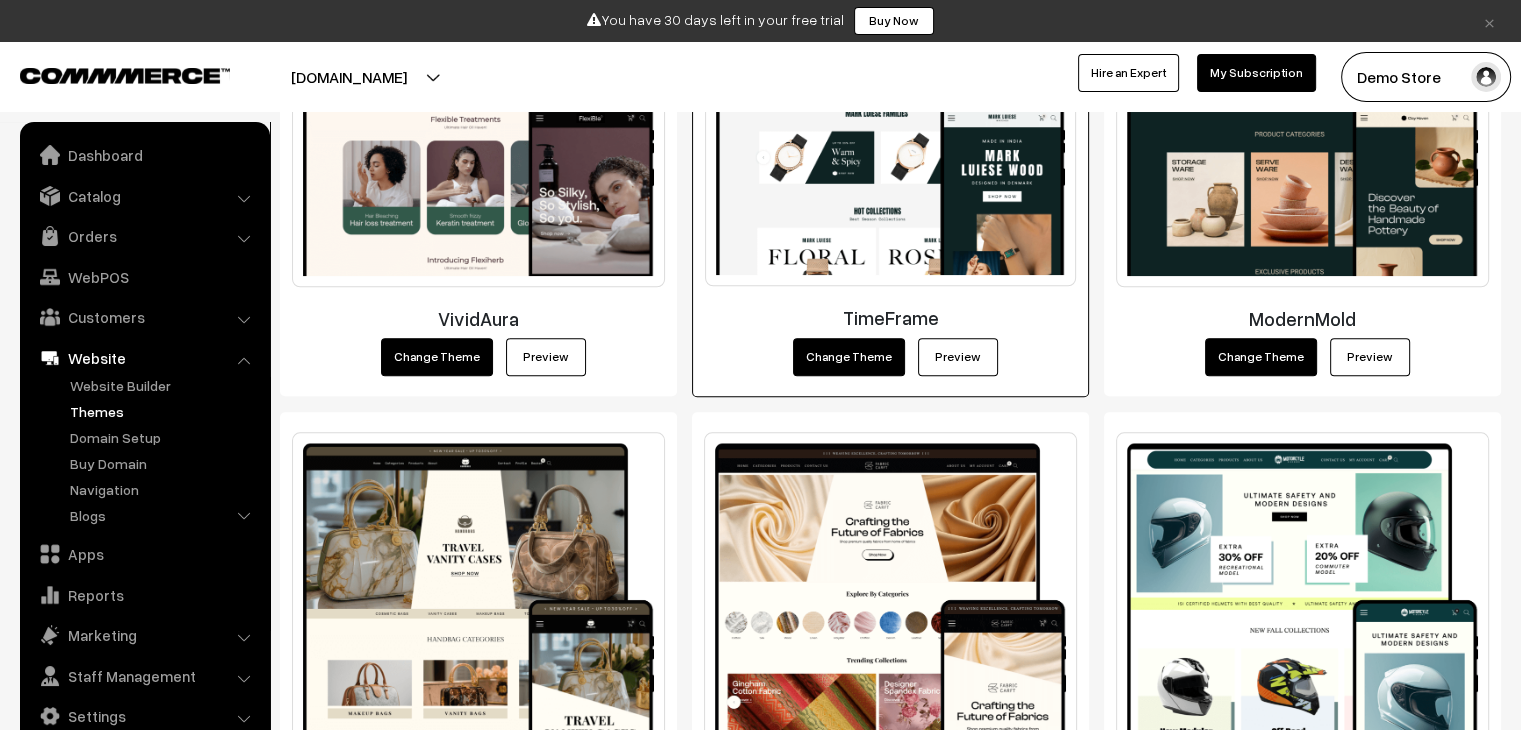 scroll, scrollTop: 2060, scrollLeft: 0, axis: vertical 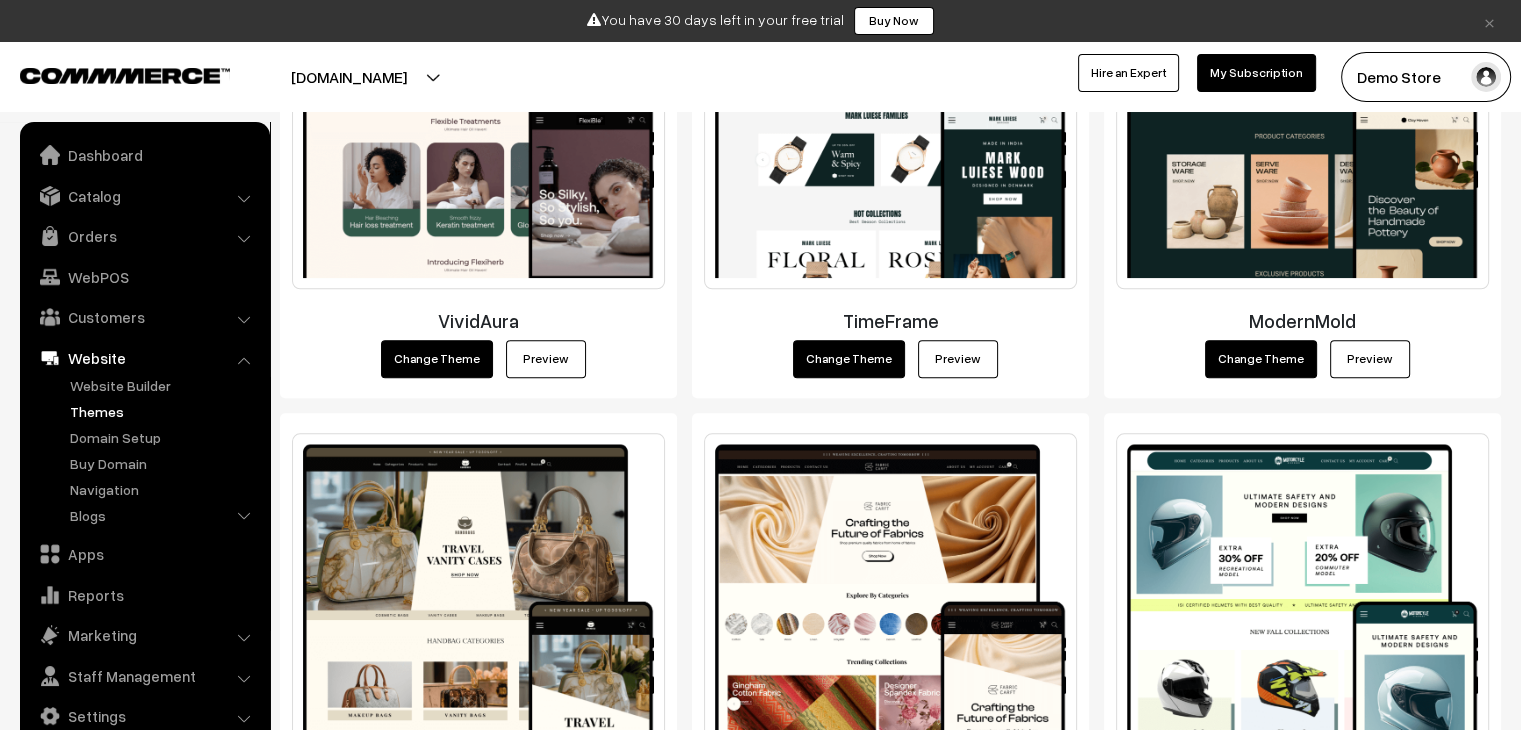 click on "Dashboard
Catalog" at bounding box center [145, 438] 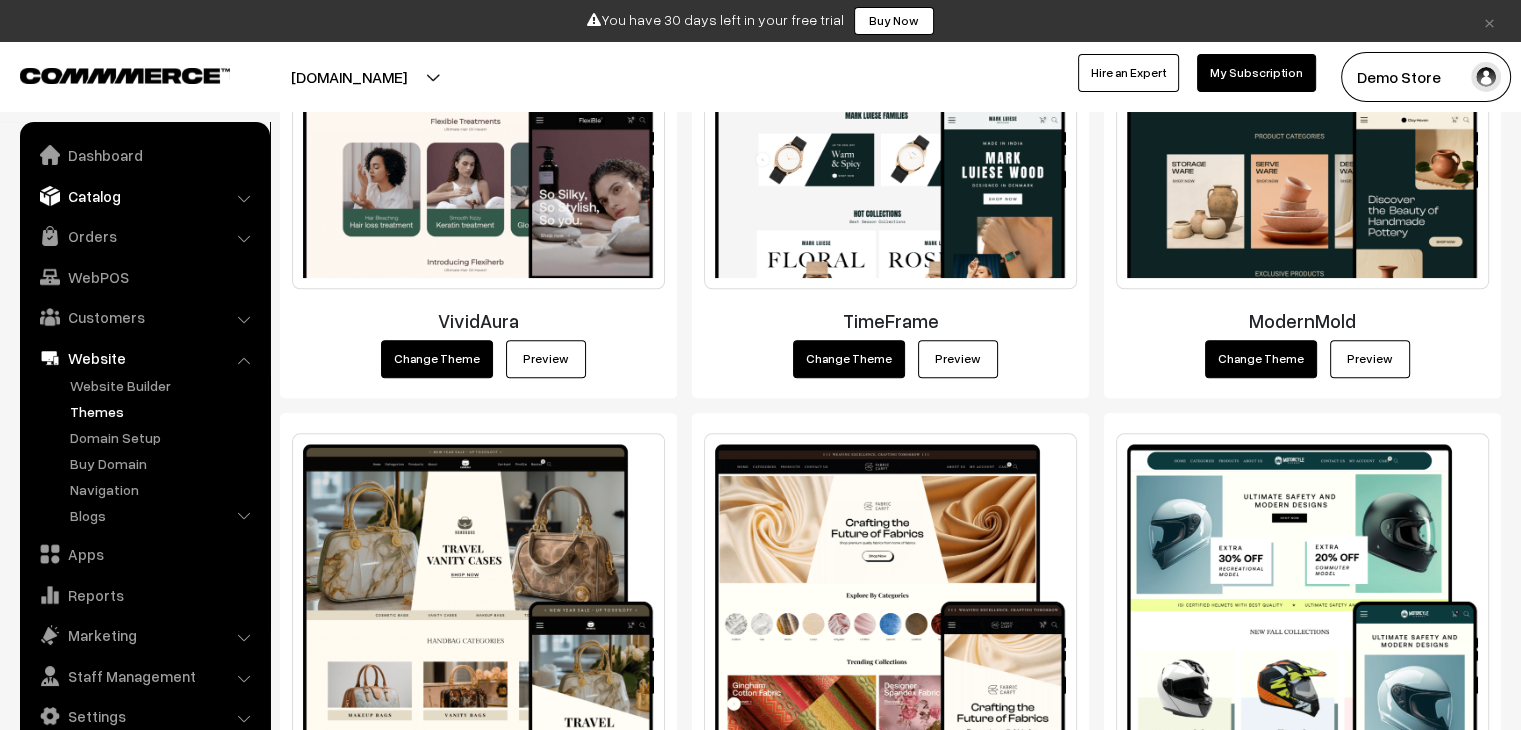 click on "Catalog" at bounding box center [144, 196] 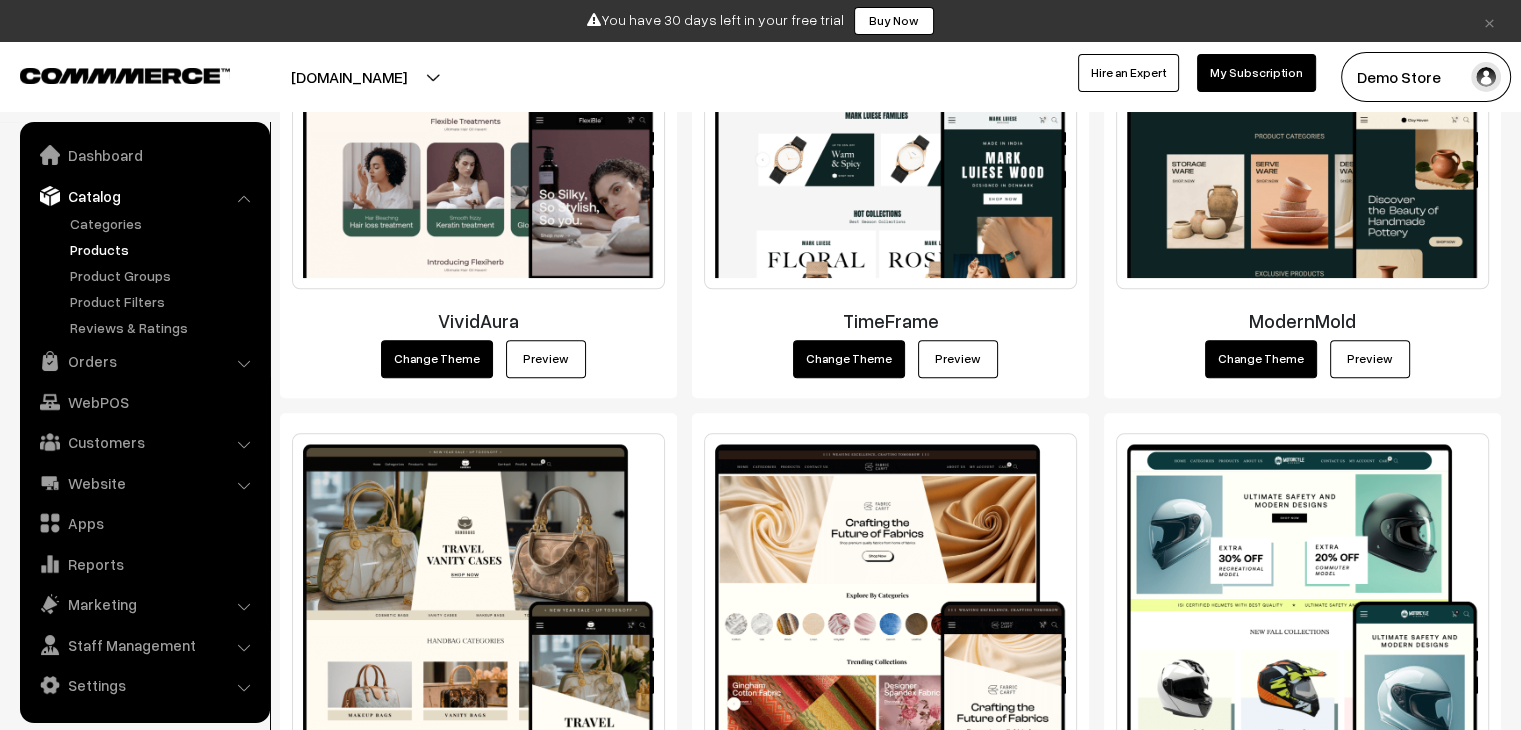 click on "Products" at bounding box center [164, 249] 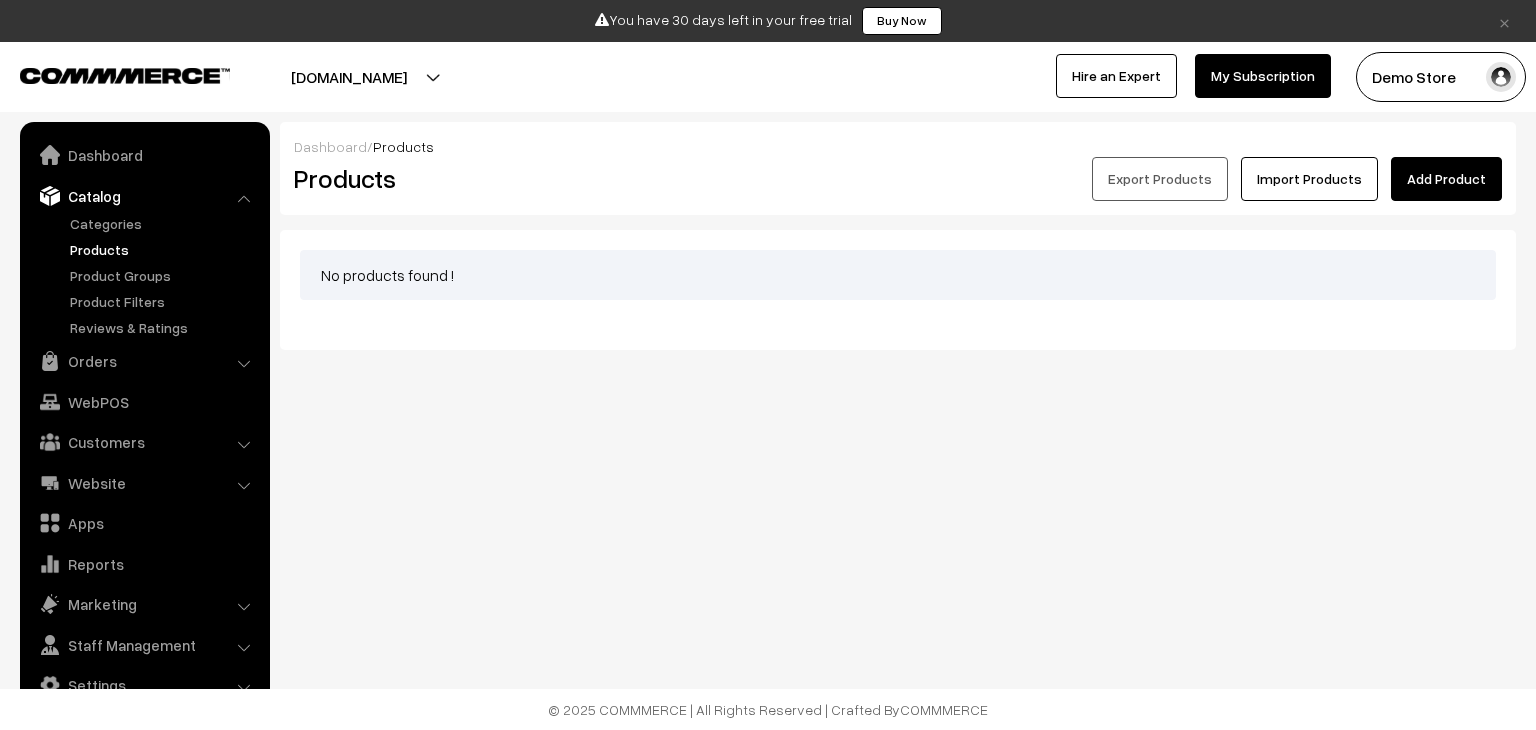 scroll, scrollTop: 0, scrollLeft: 0, axis: both 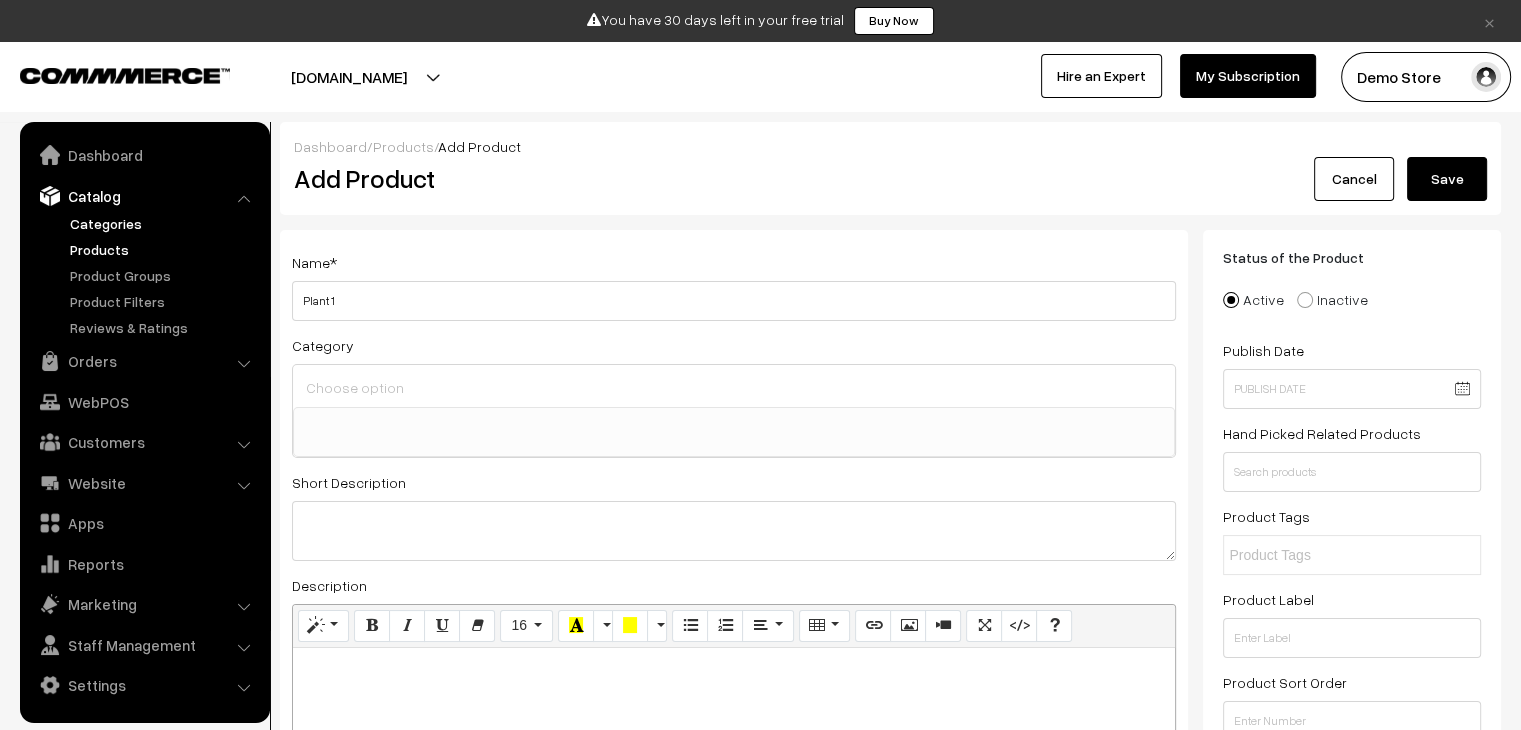 type on "Plant 1" 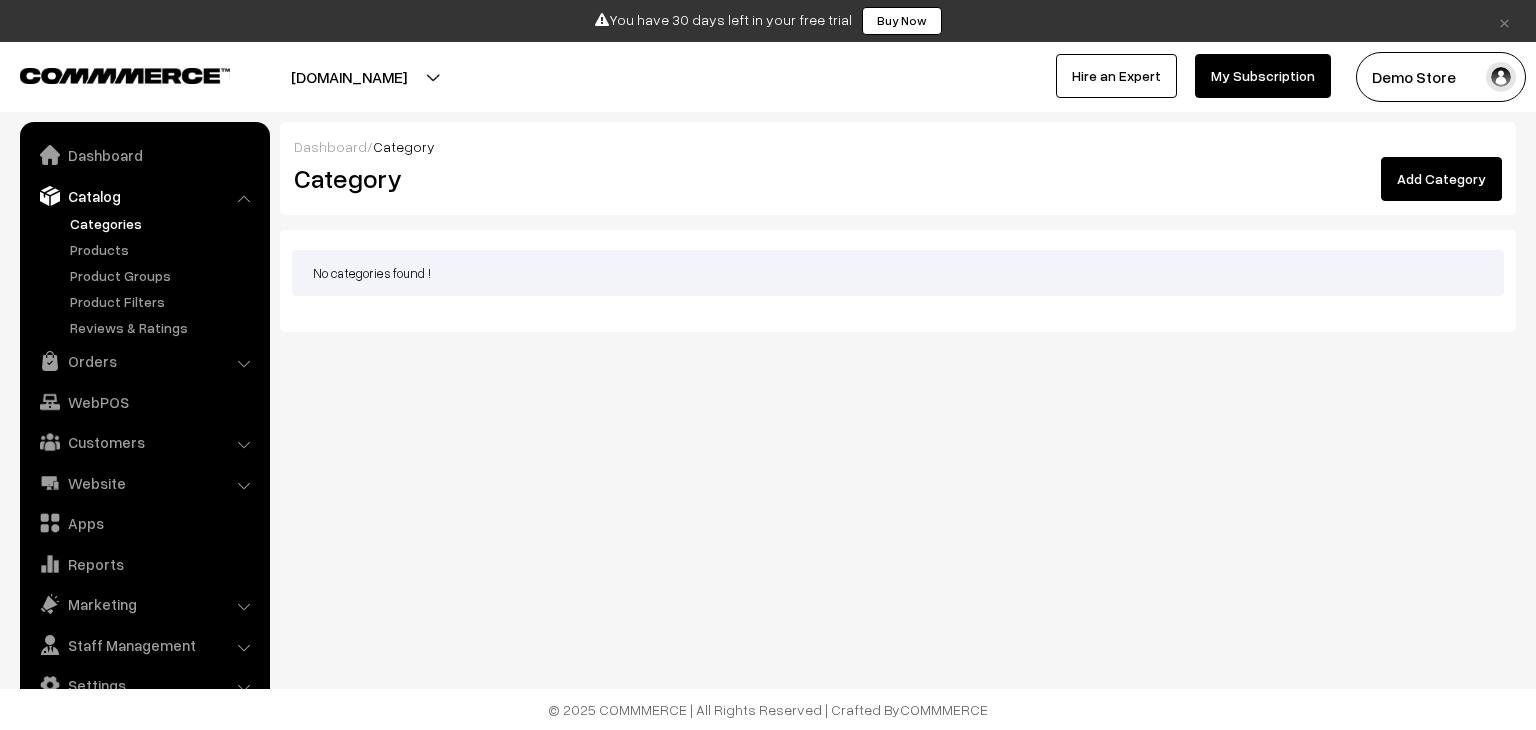 scroll, scrollTop: 0, scrollLeft: 0, axis: both 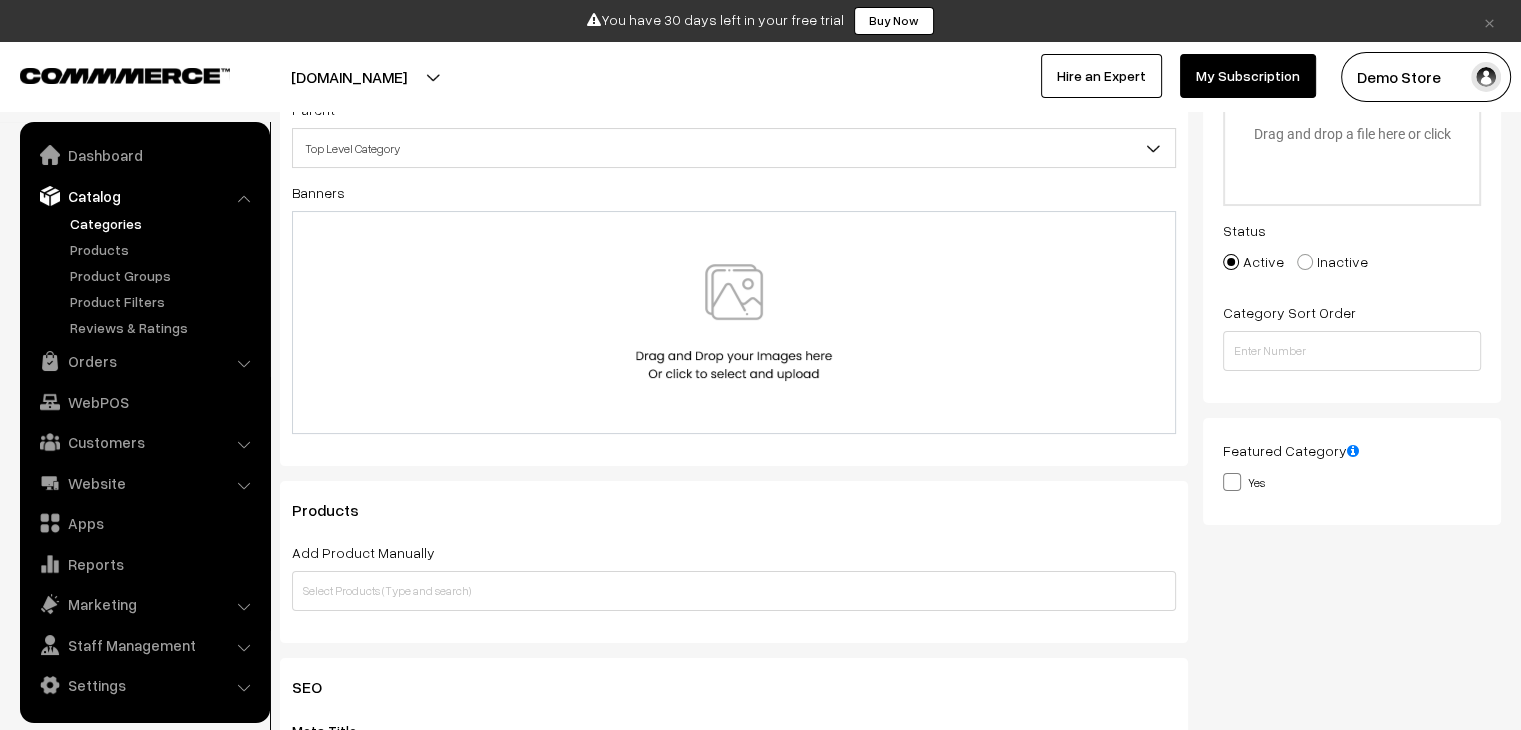 type on "Inside Plants" 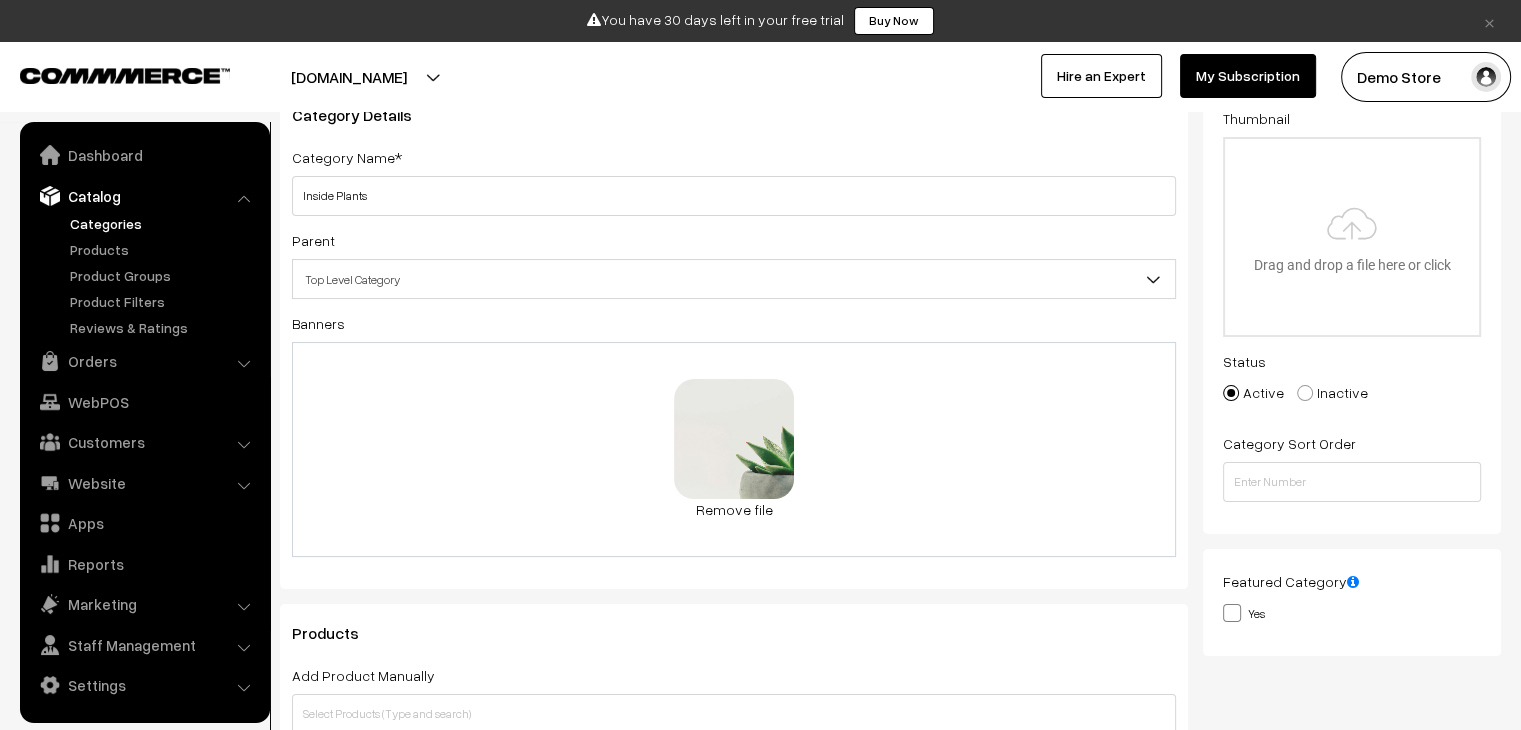 scroll, scrollTop: 0, scrollLeft: 0, axis: both 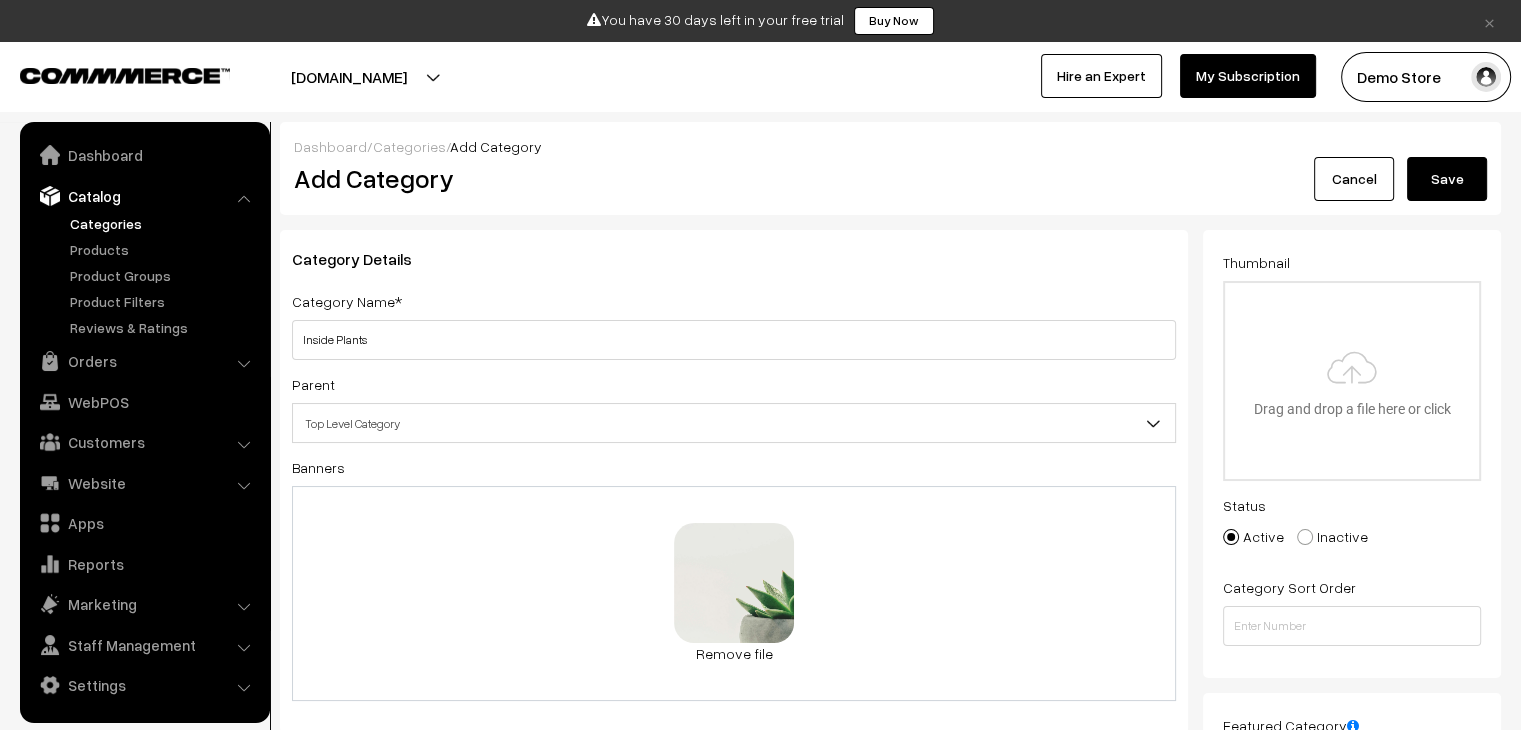 click on "Save" at bounding box center (1447, 179) 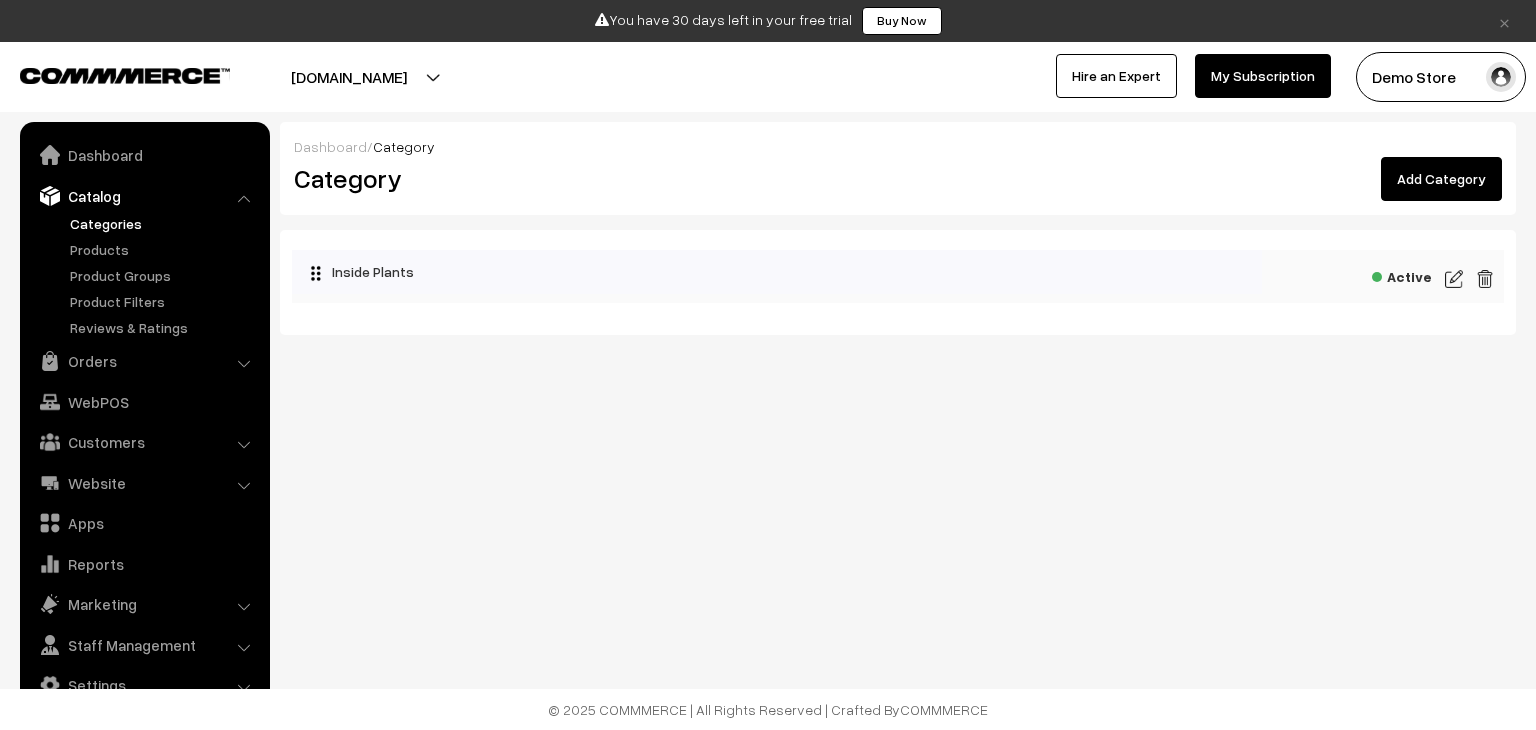 scroll, scrollTop: 0, scrollLeft: 0, axis: both 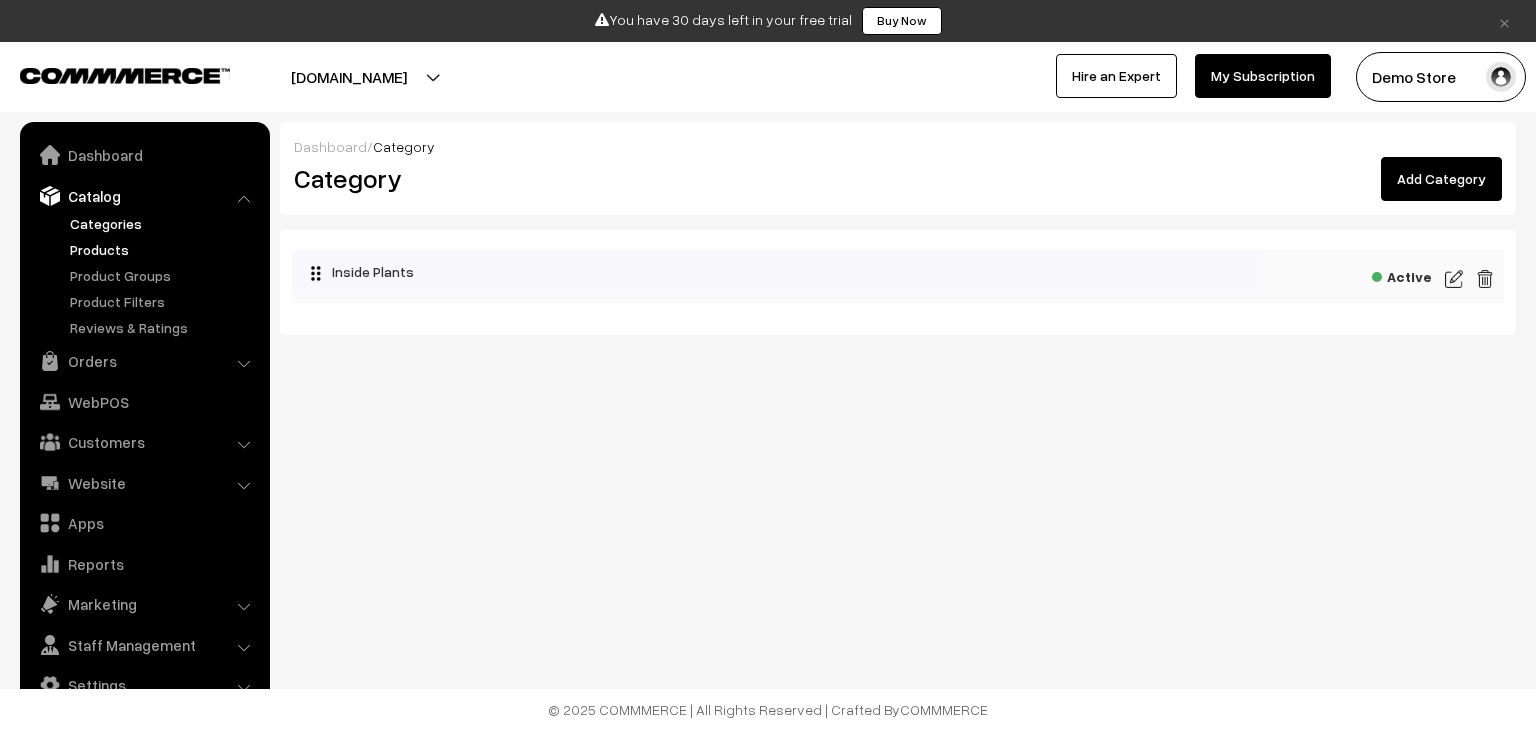 click on "Products" at bounding box center [164, 249] 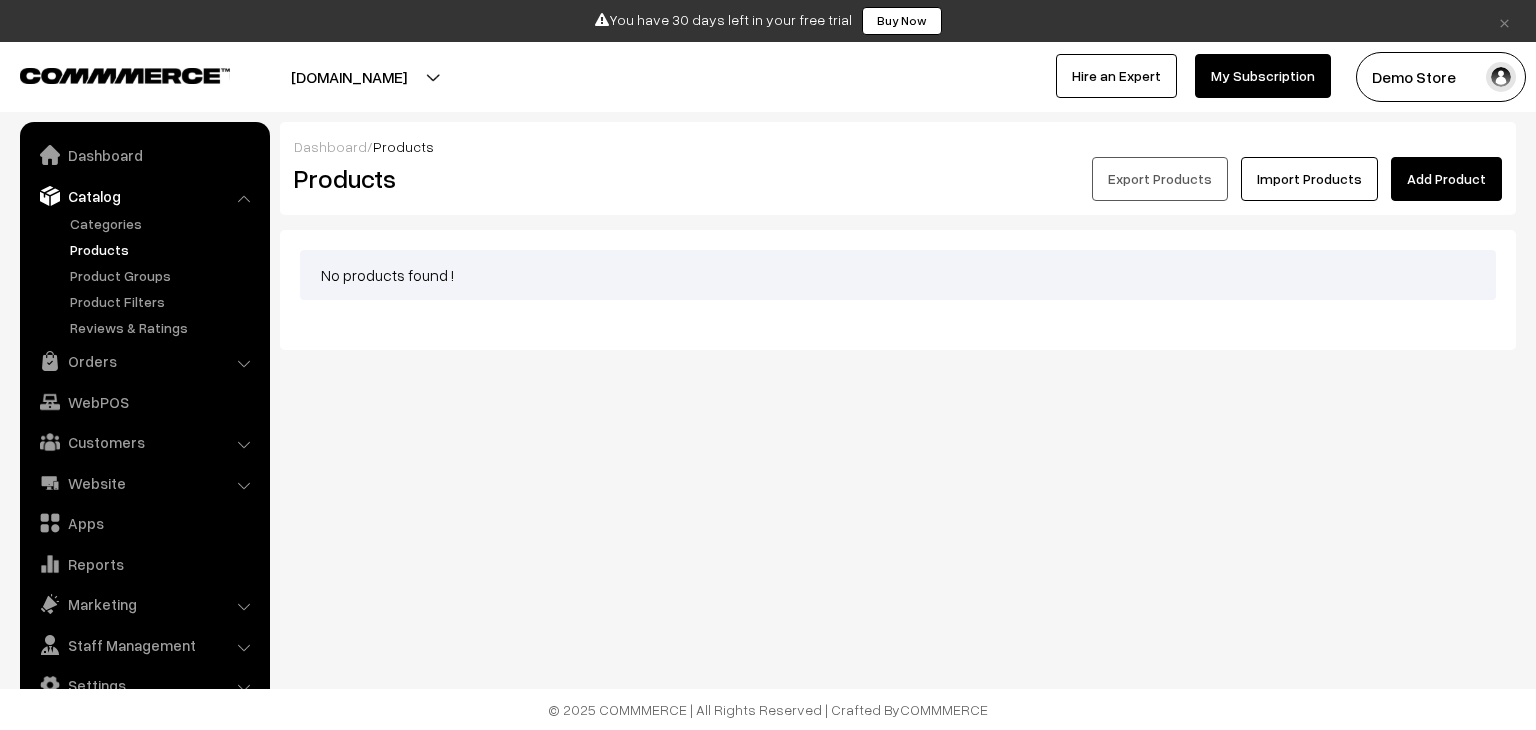 scroll, scrollTop: 0, scrollLeft: 0, axis: both 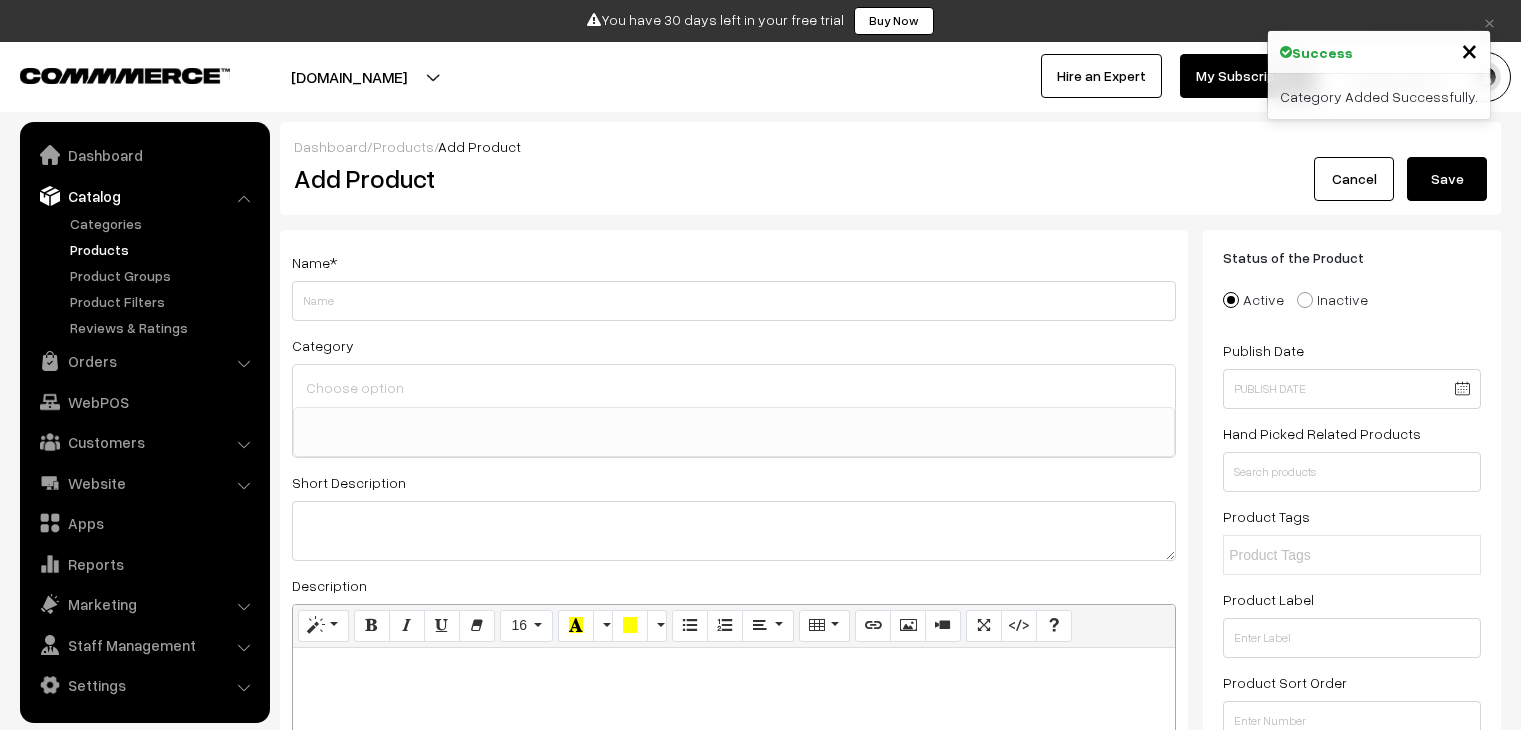 select 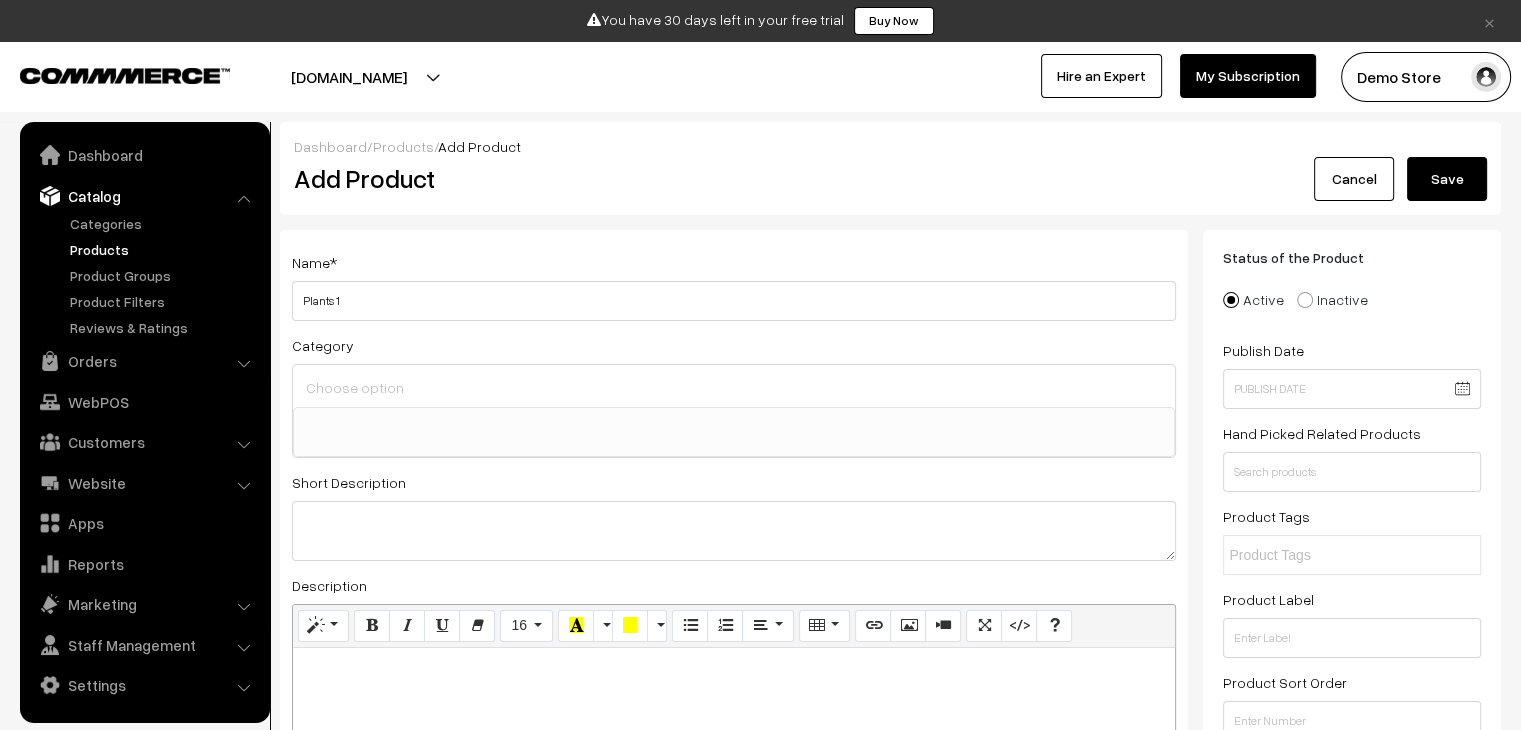 type on "Plants 1" 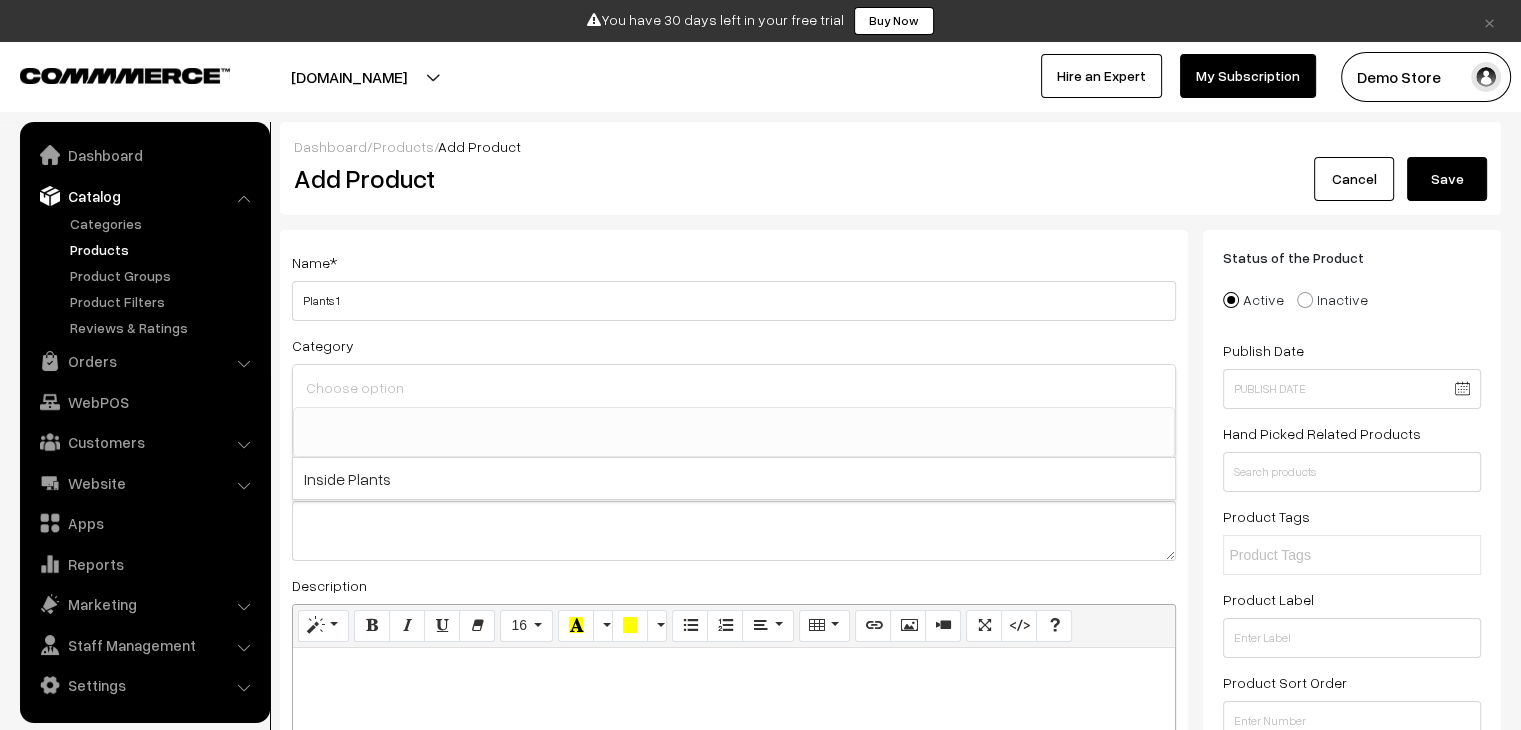 click at bounding box center [734, 387] 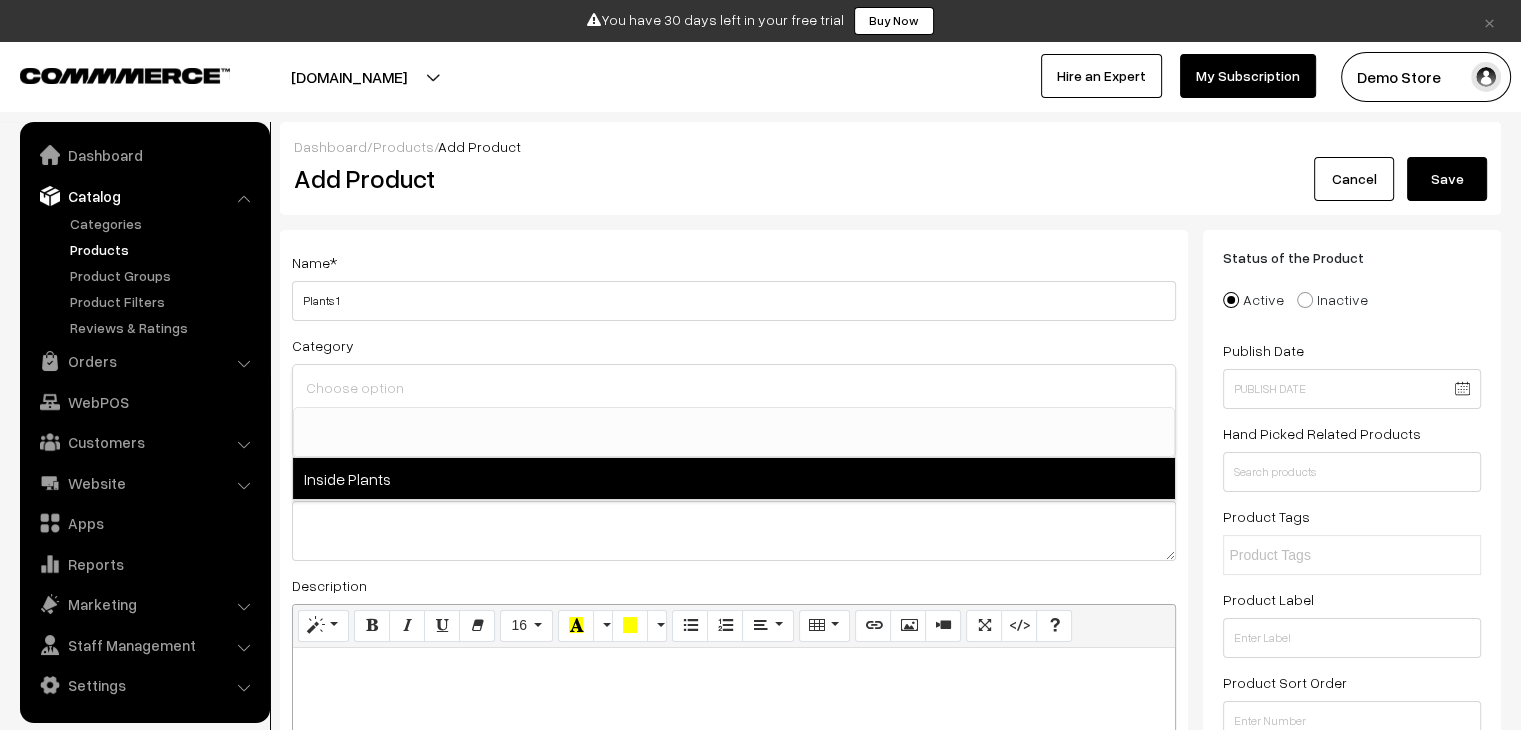 click on "Inside Plants" at bounding box center (734, 478) 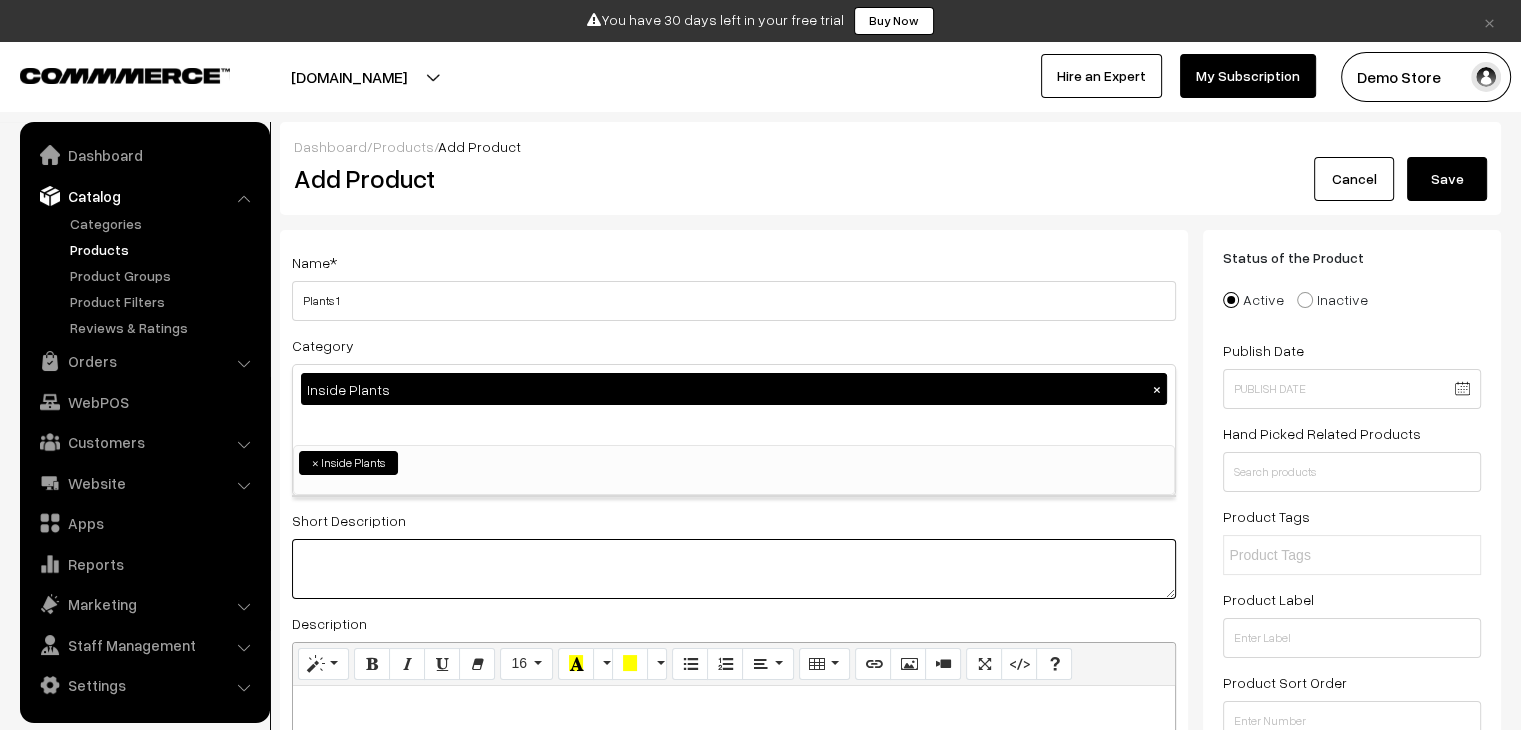 click at bounding box center (734, 569) 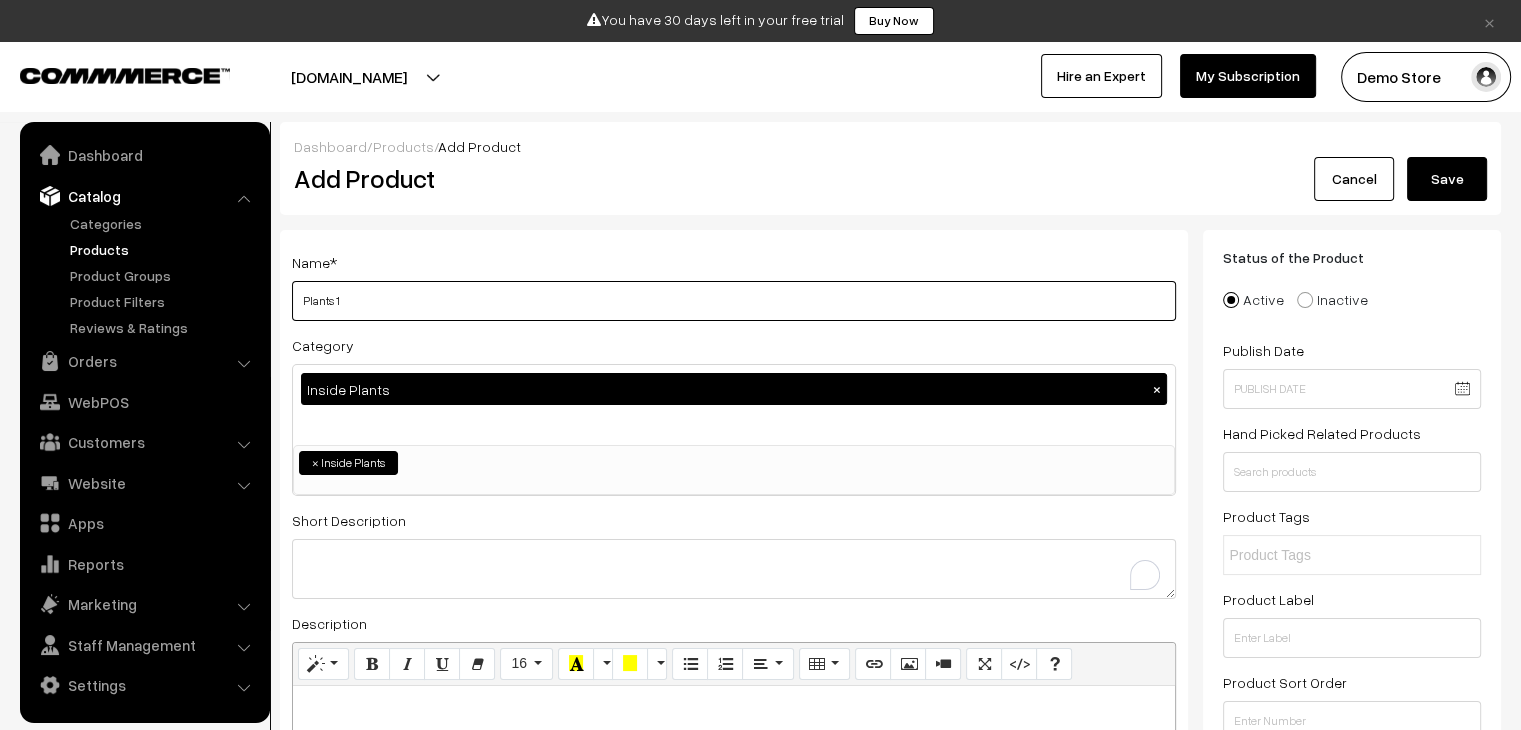 click on "Plants 1" at bounding box center (734, 301) 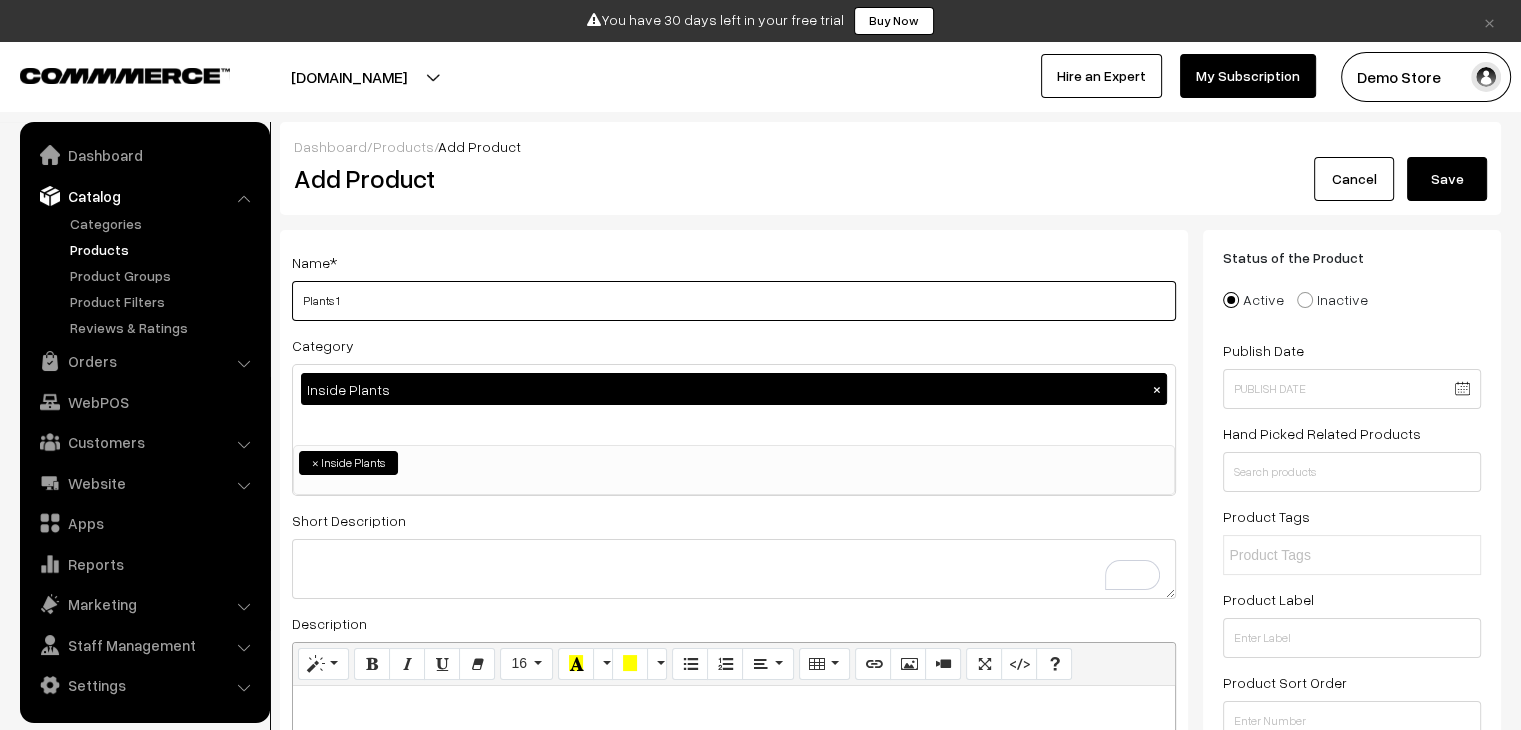 click on "Plants 1" at bounding box center (734, 301) 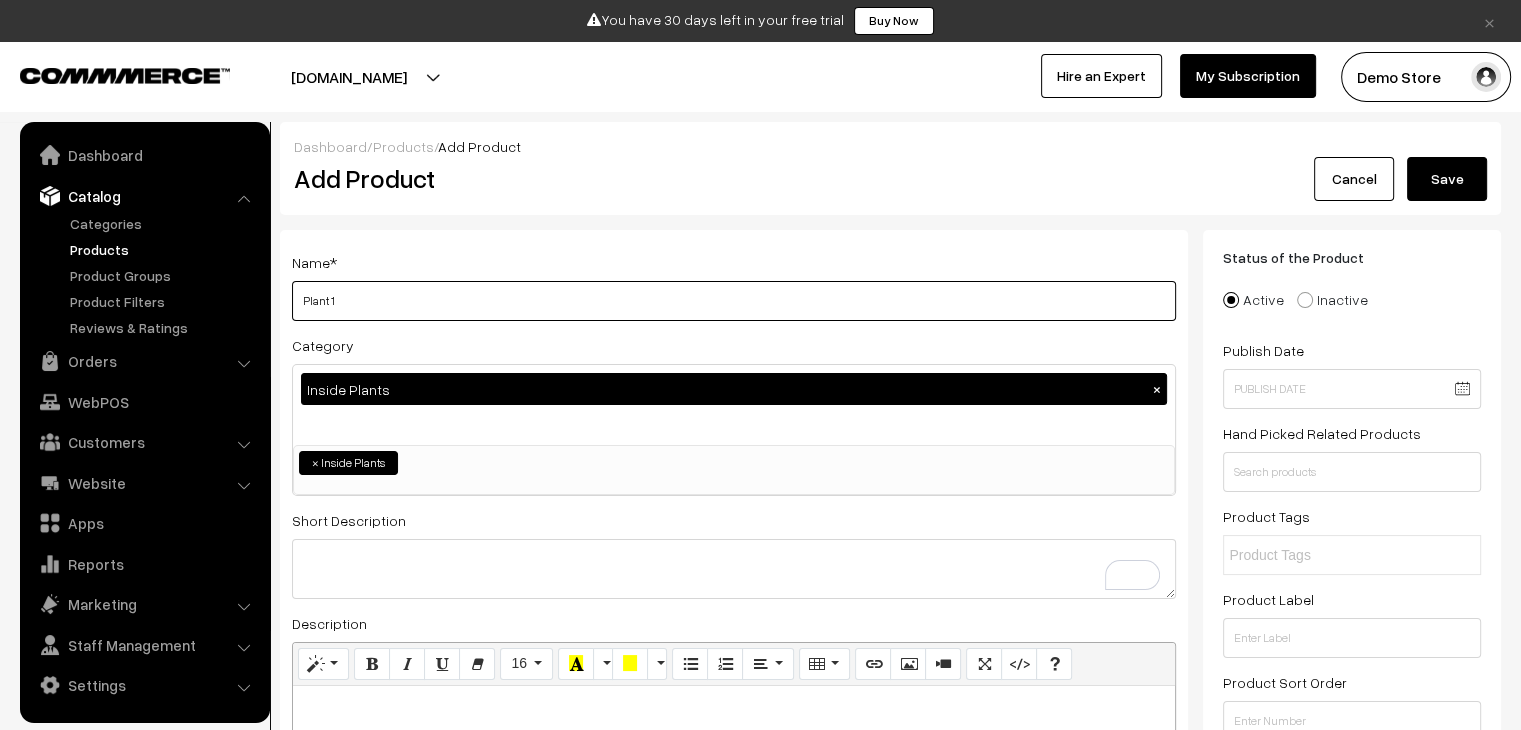 click on "Plant 1" at bounding box center (734, 301) 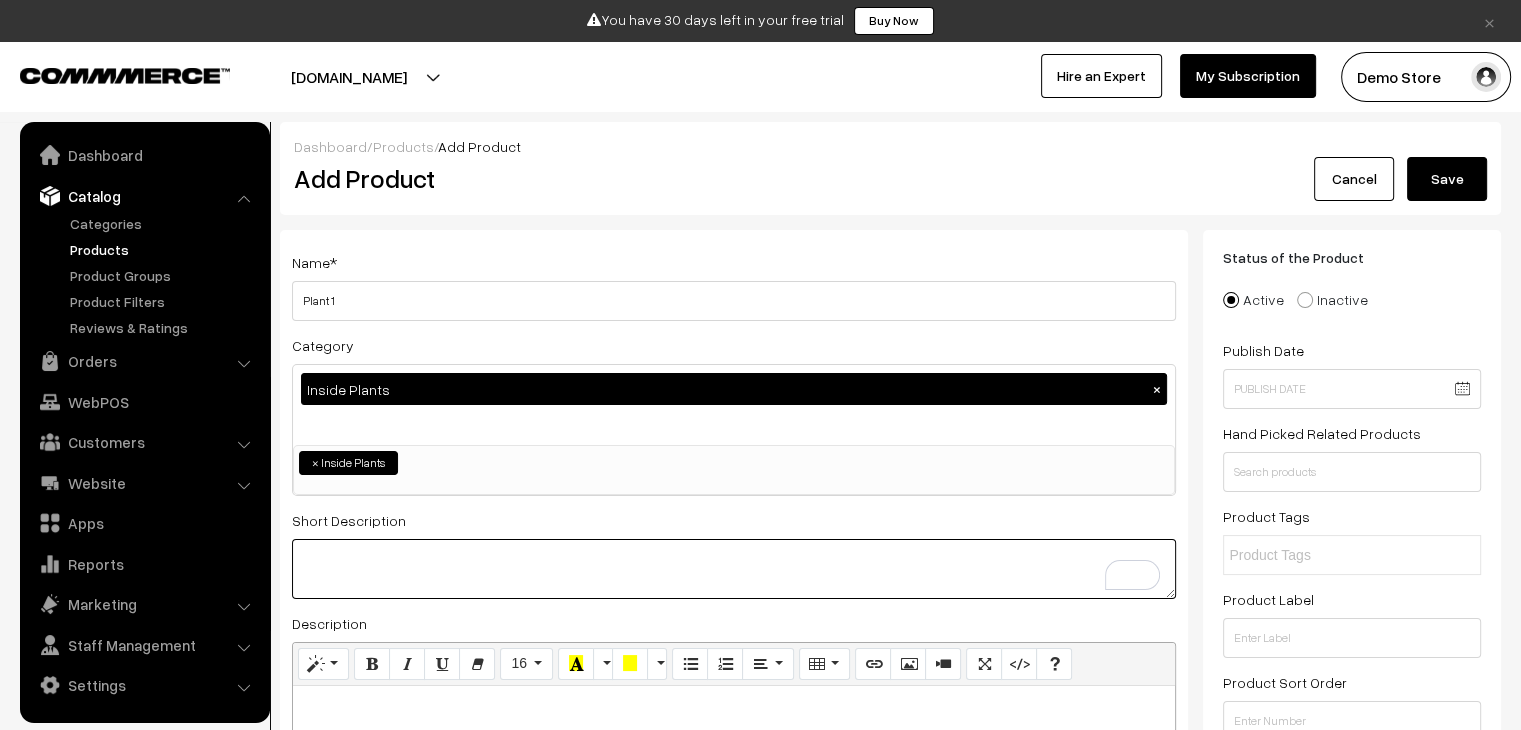 click at bounding box center [734, 569] 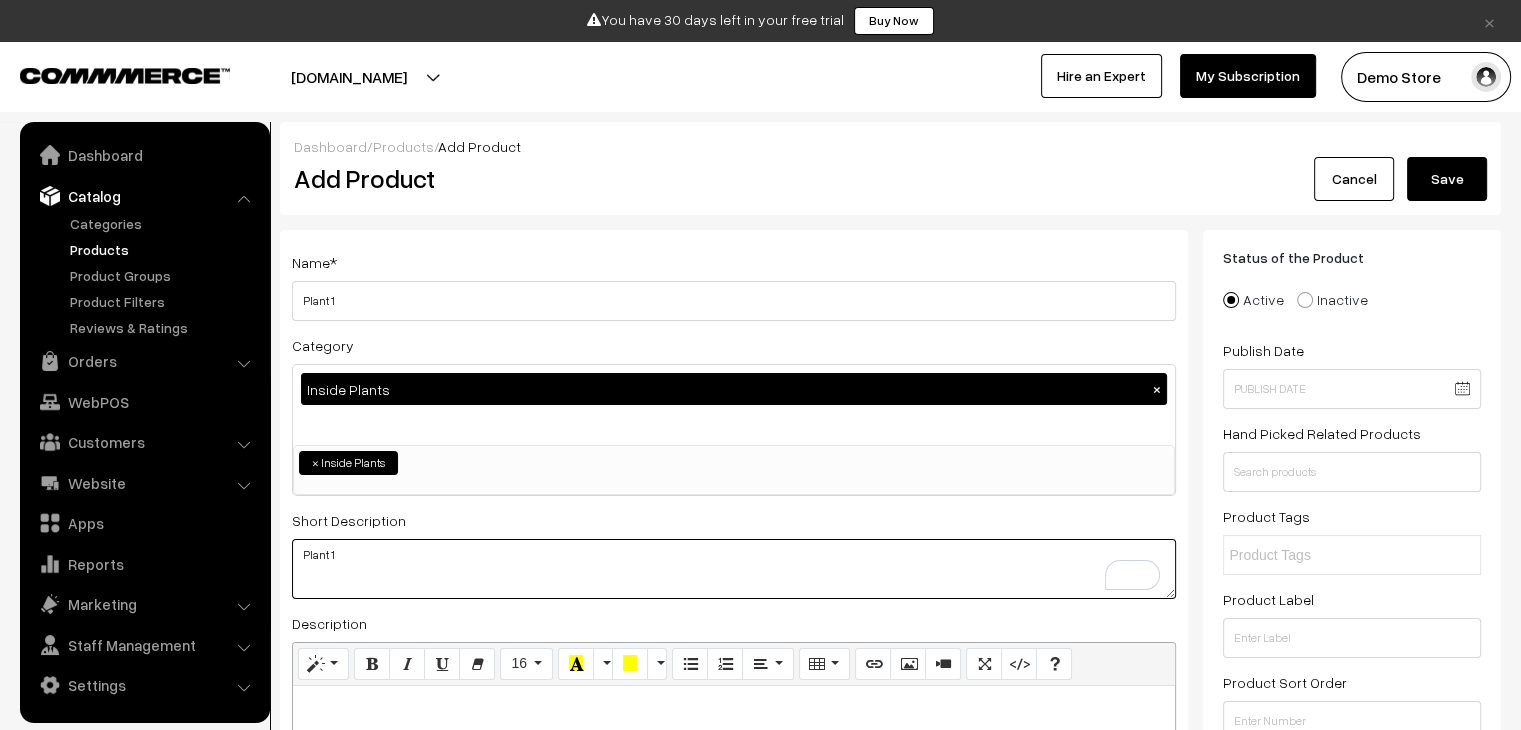 scroll, scrollTop: 330, scrollLeft: 0, axis: vertical 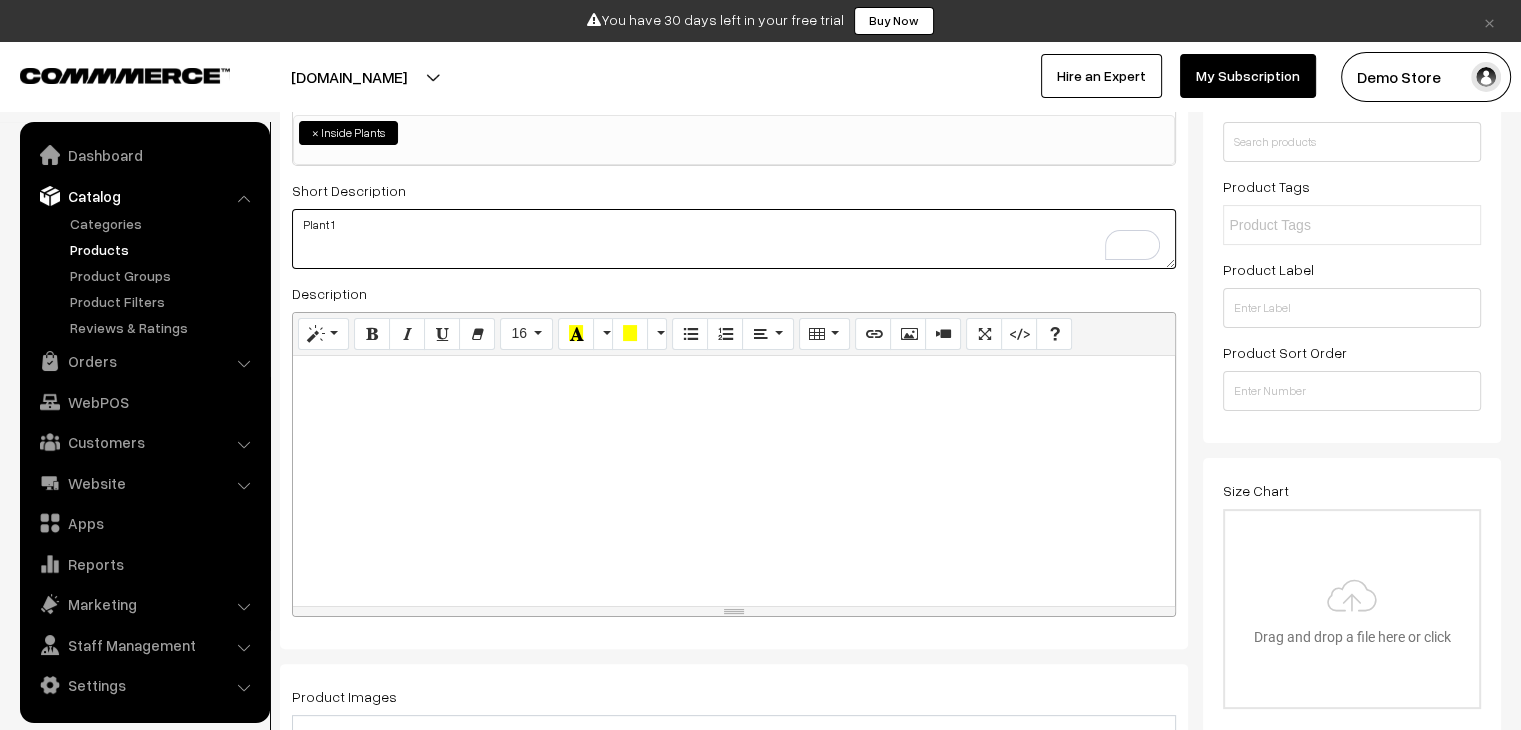 type on "Plant 1" 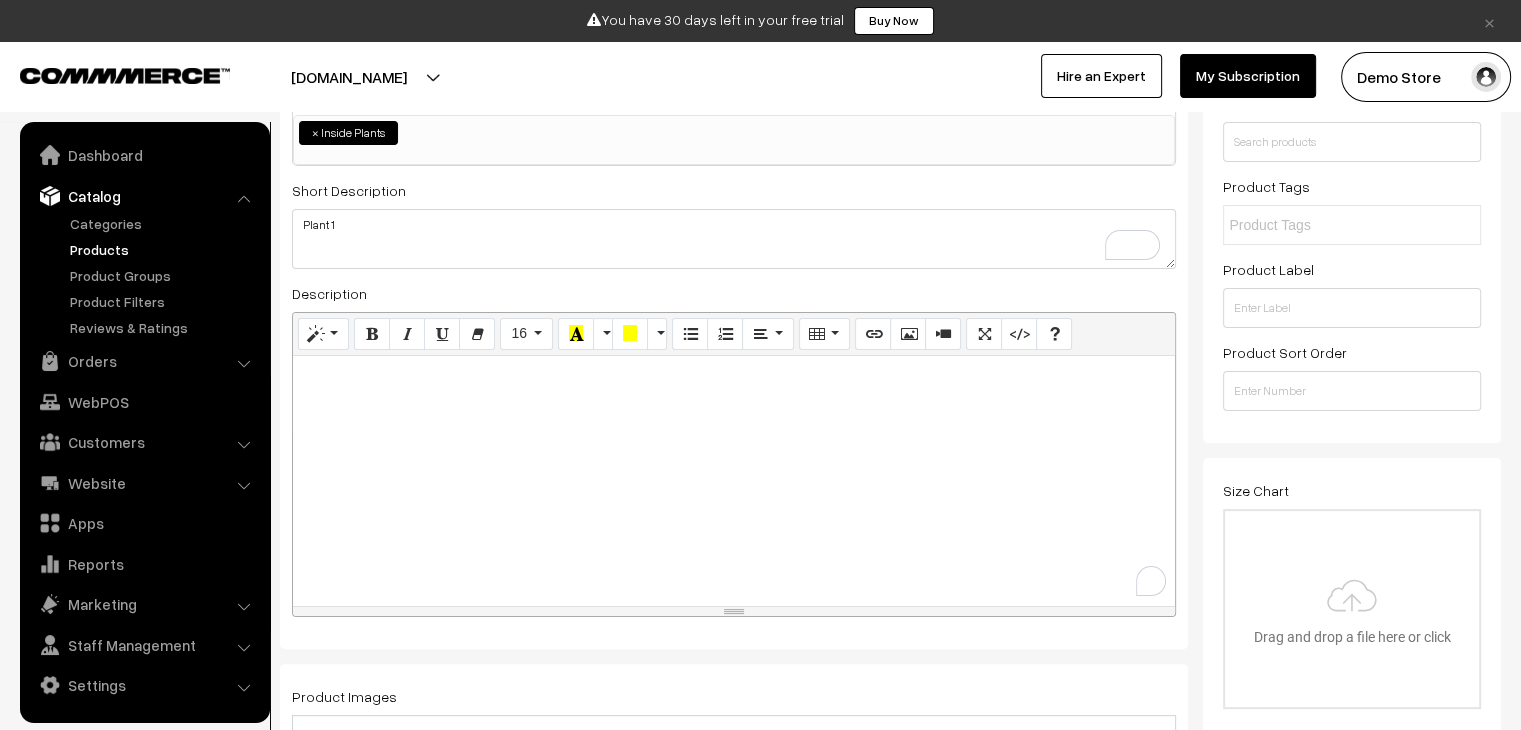 click at bounding box center (734, 481) 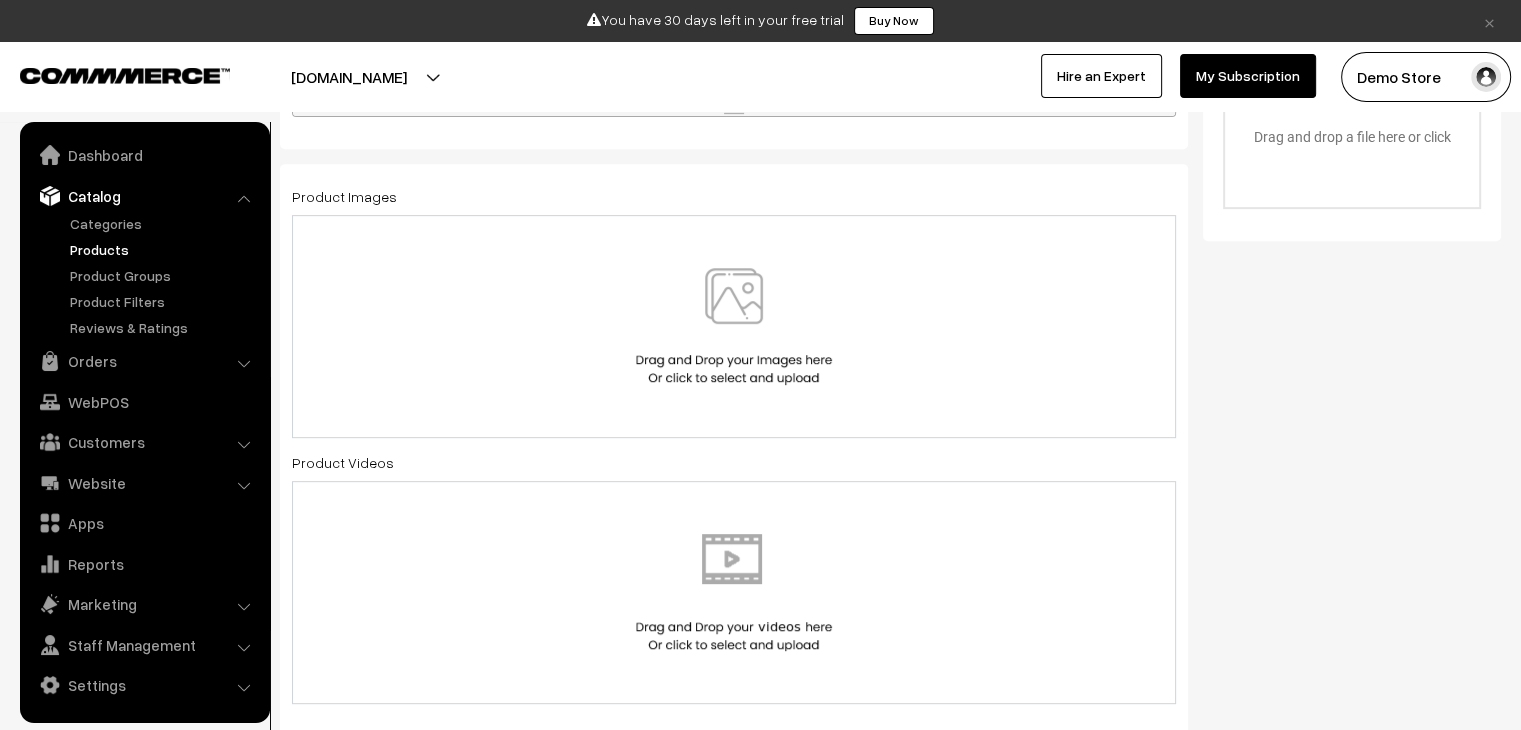 scroll, scrollTop: 834, scrollLeft: 0, axis: vertical 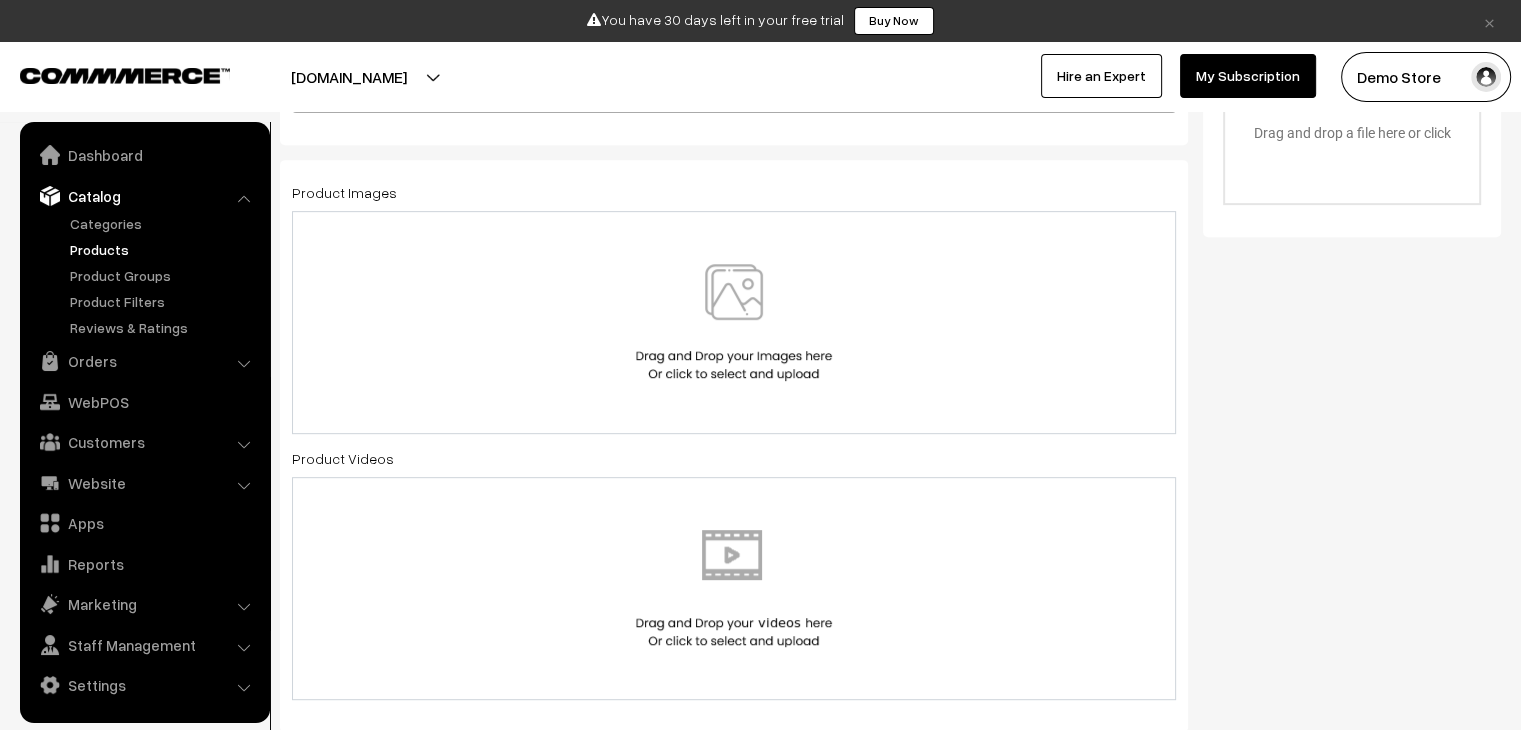 click at bounding box center [734, 322] 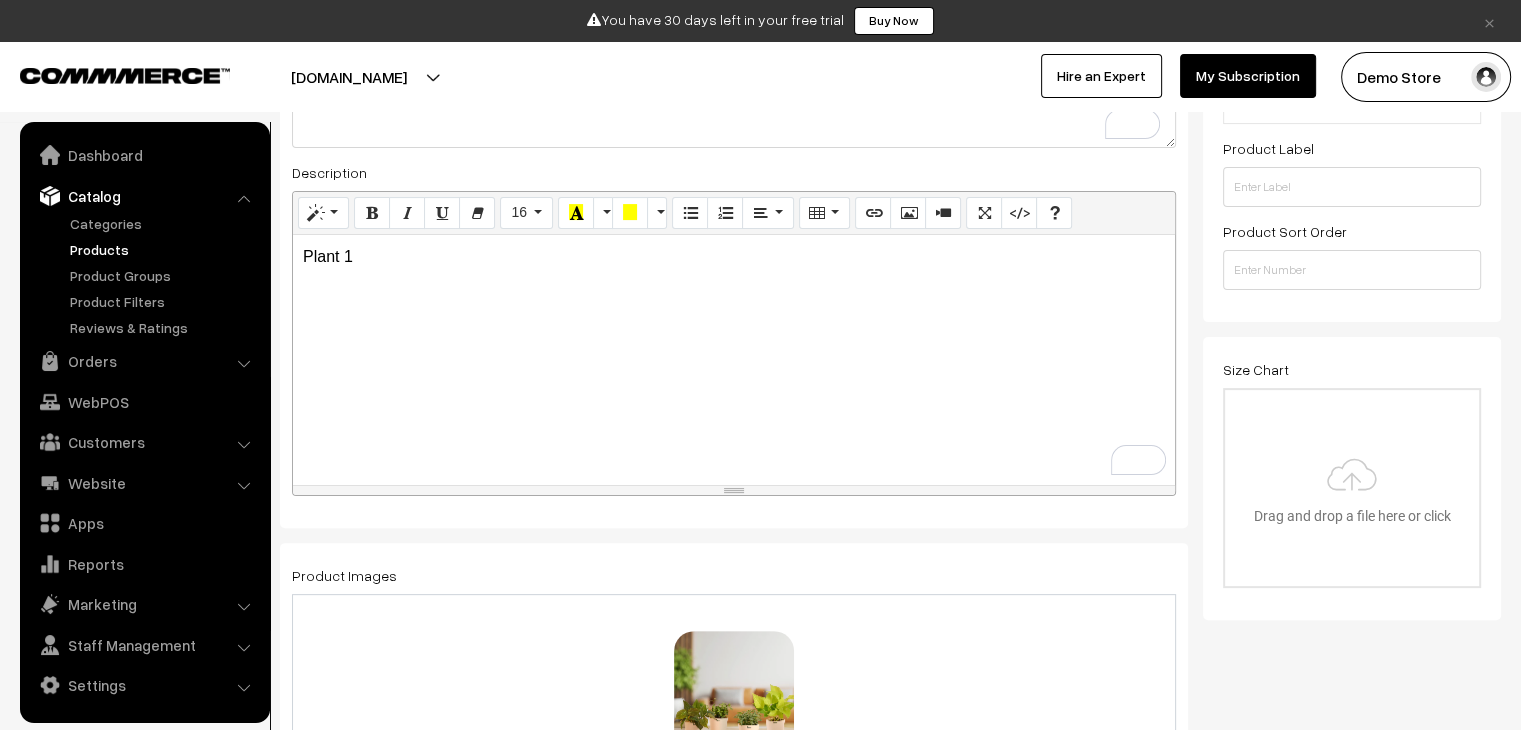 scroll, scrollTop: 0, scrollLeft: 0, axis: both 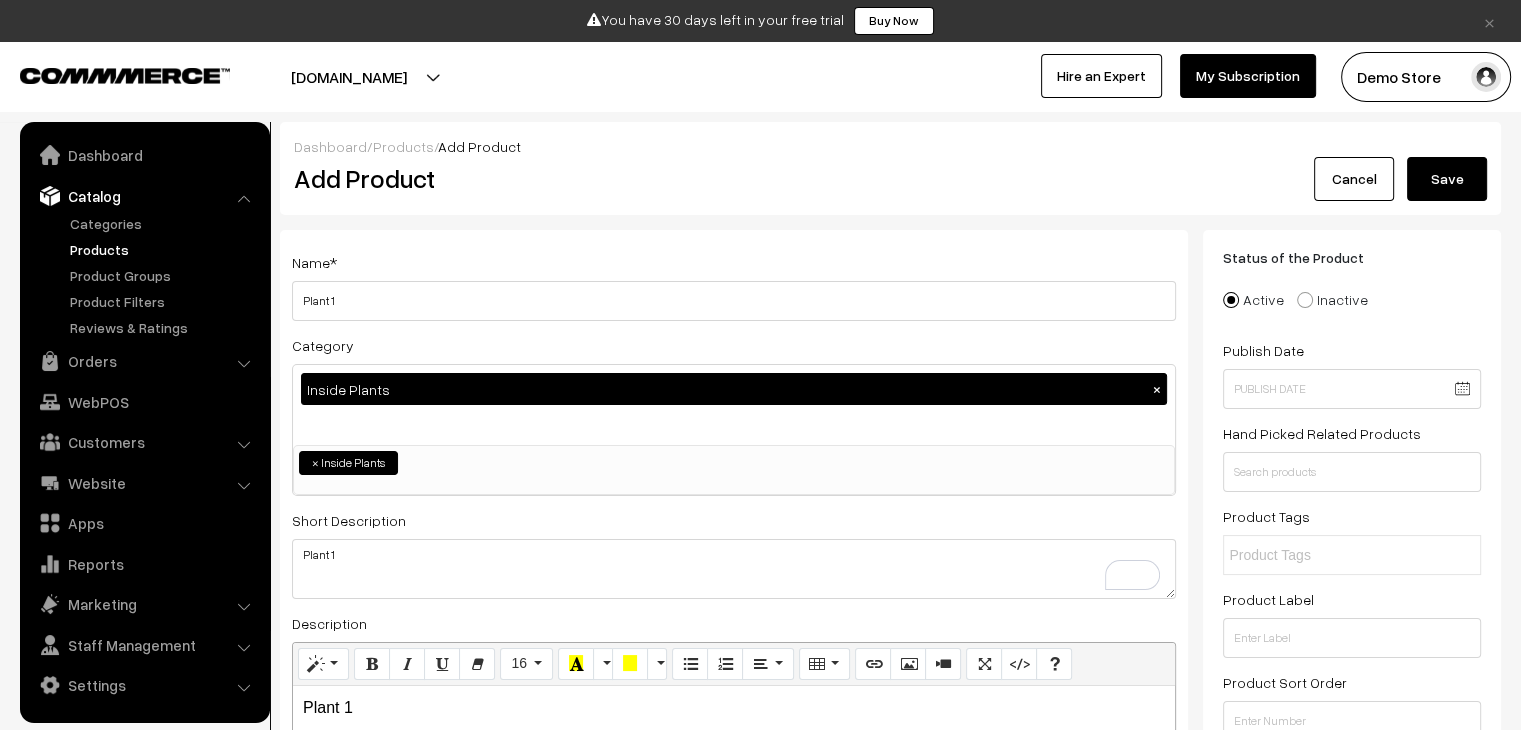 click on "Dashboard  /  Products  /  Add Product" at bounding box center [890, 146] 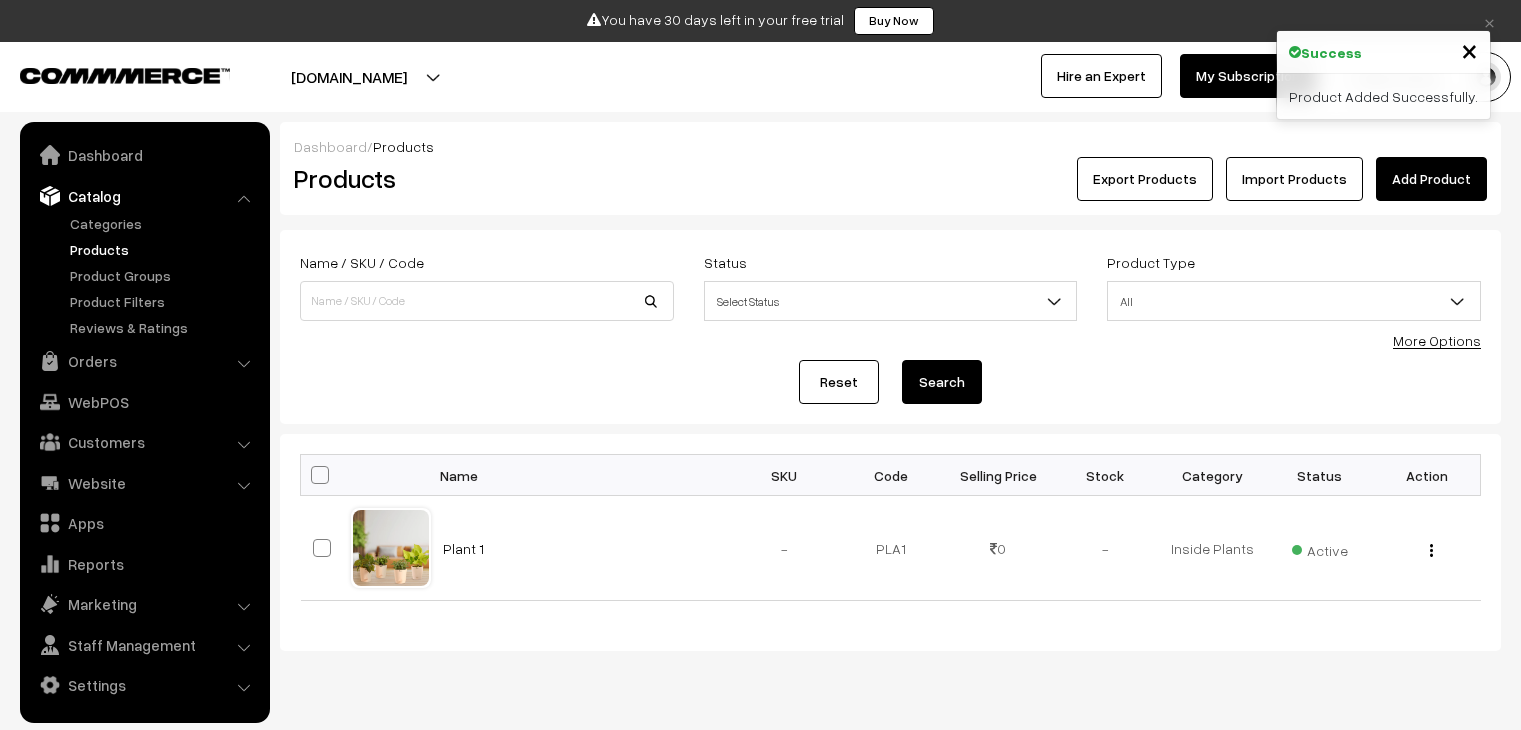 scroll, scrollTop: 0, scrollLeft: 0, axis: both 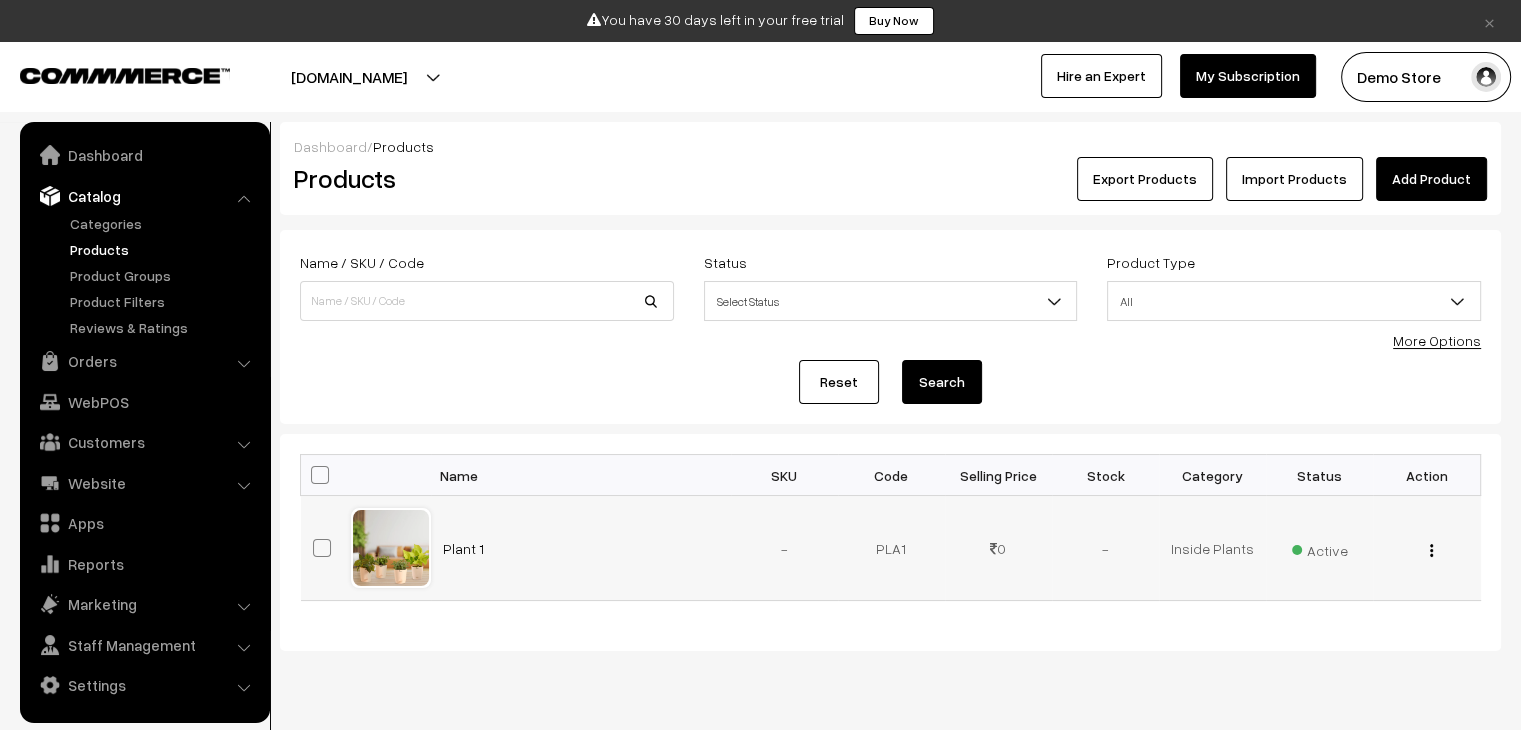 click on "View
Edit
Delete" at bounding box center [1426, 548] 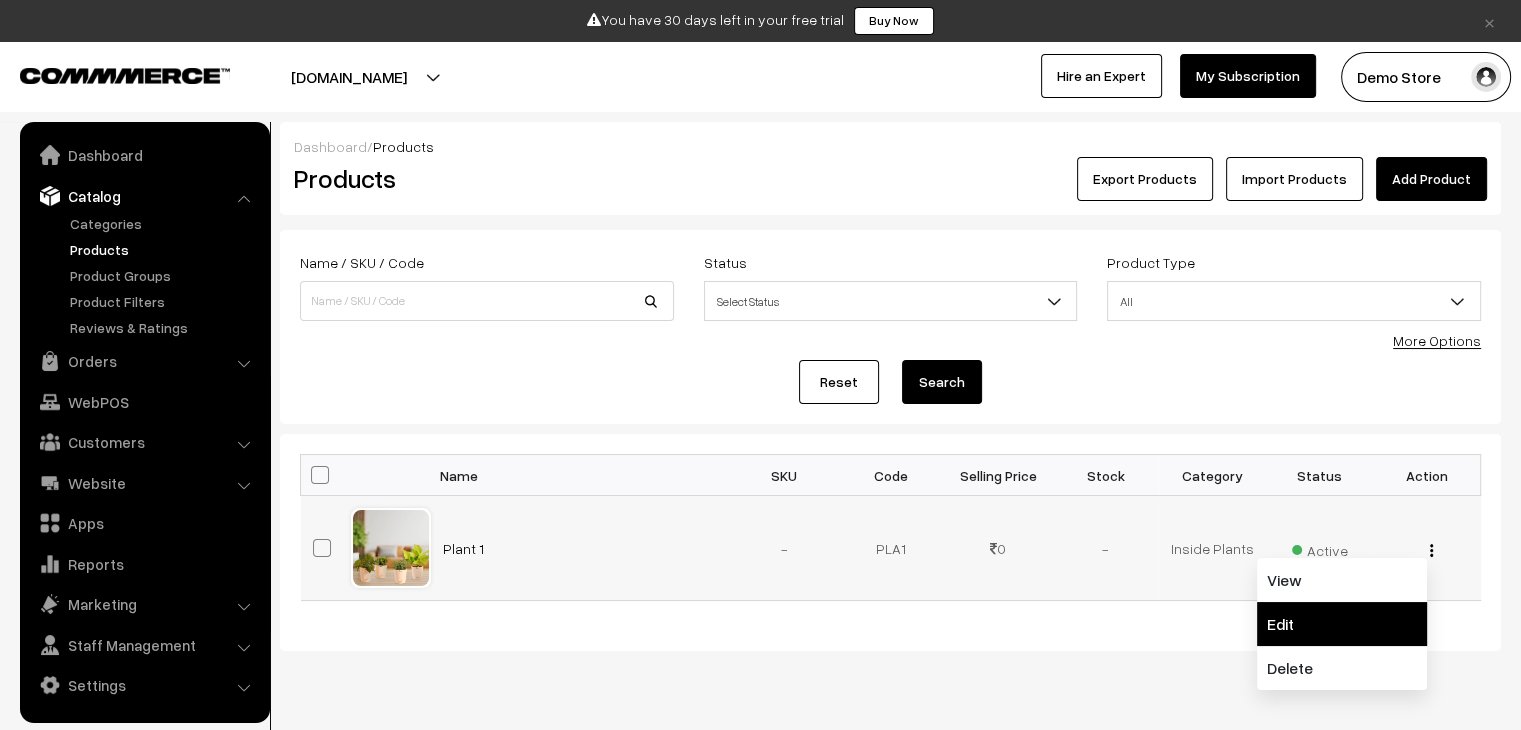 click on "Edit" at bounding box center [1342, 624] 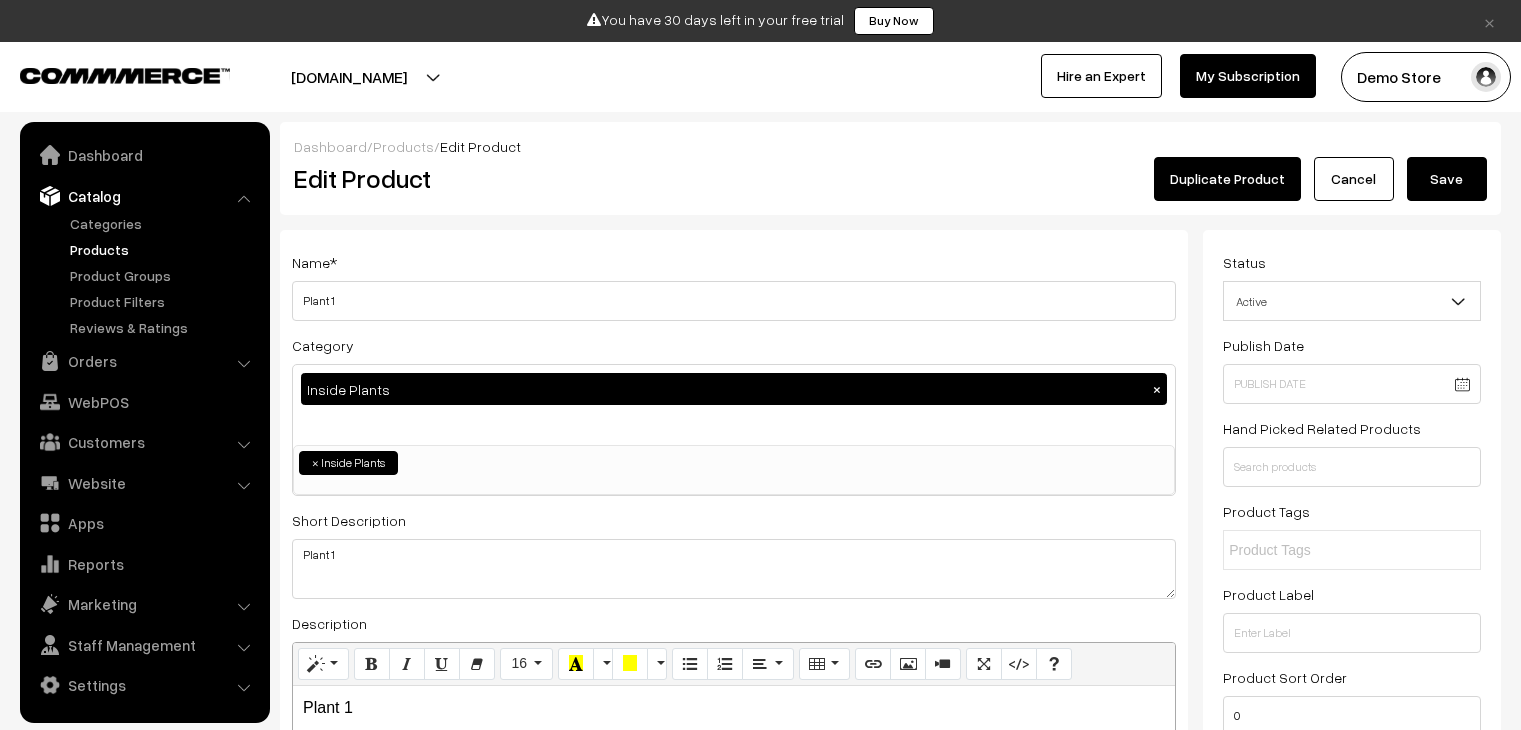 scroll, scrollTop: 0, scrollLeft: 0, axis: both 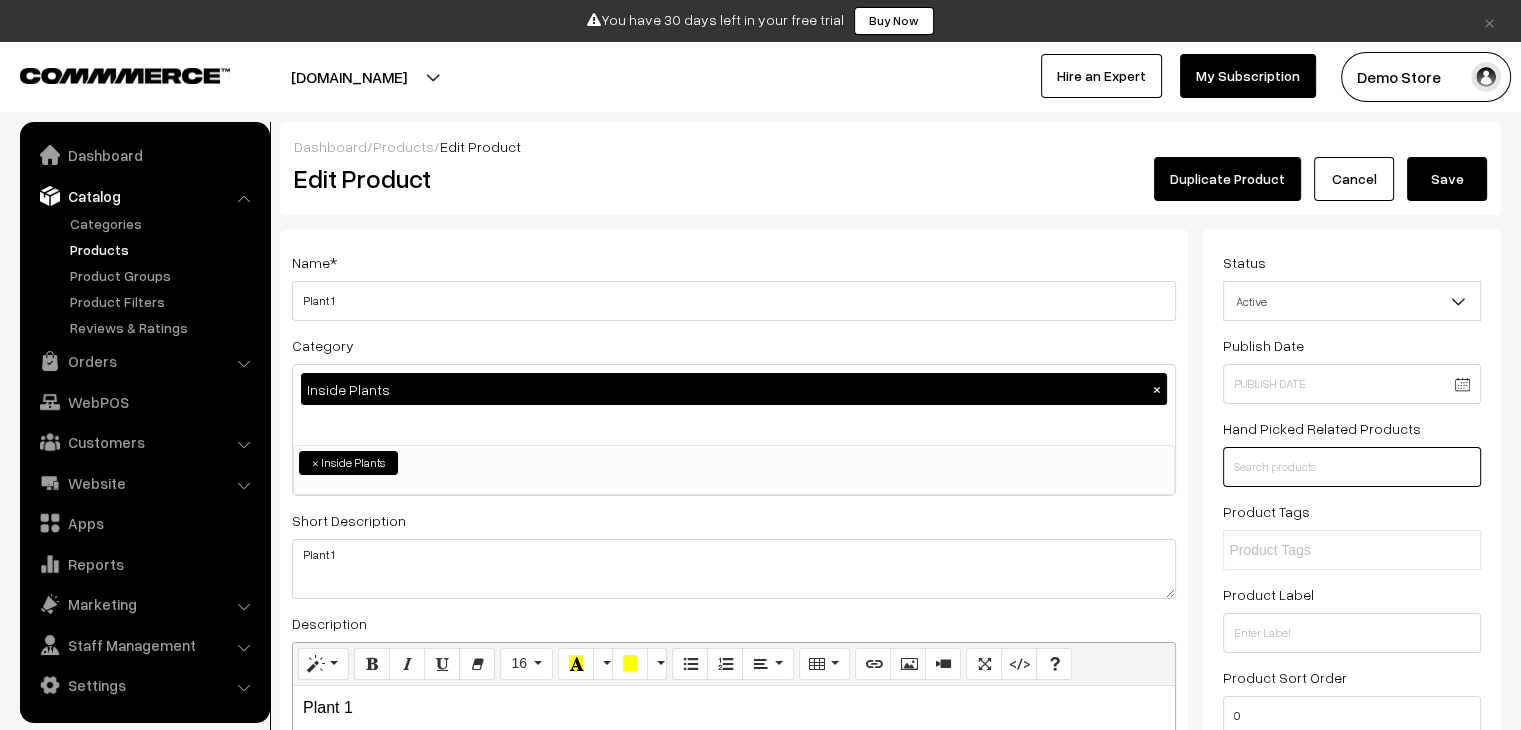 click at bounding box center [1352, 467] 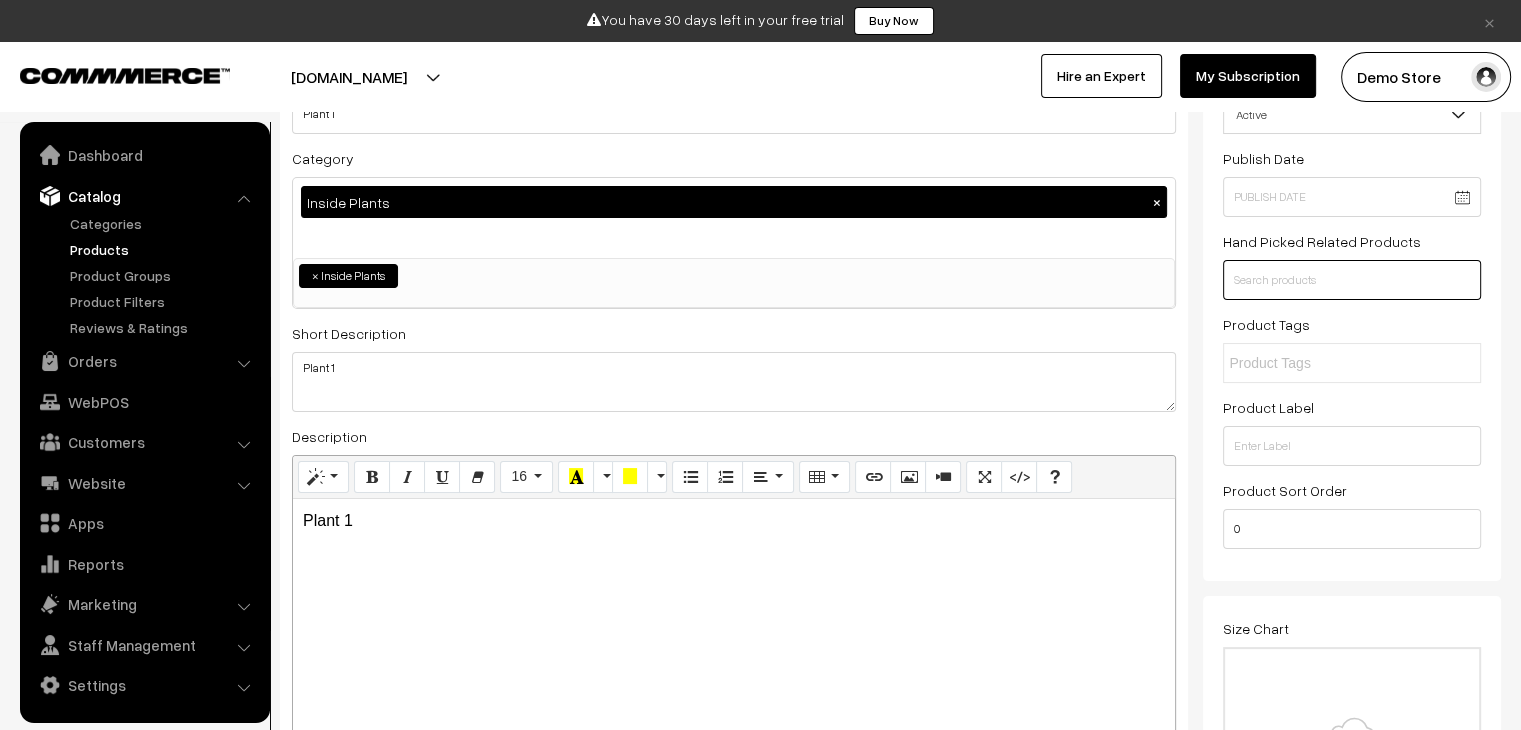 scroll, scrollTop: 188, scrollLeft: 0, axis: vertical 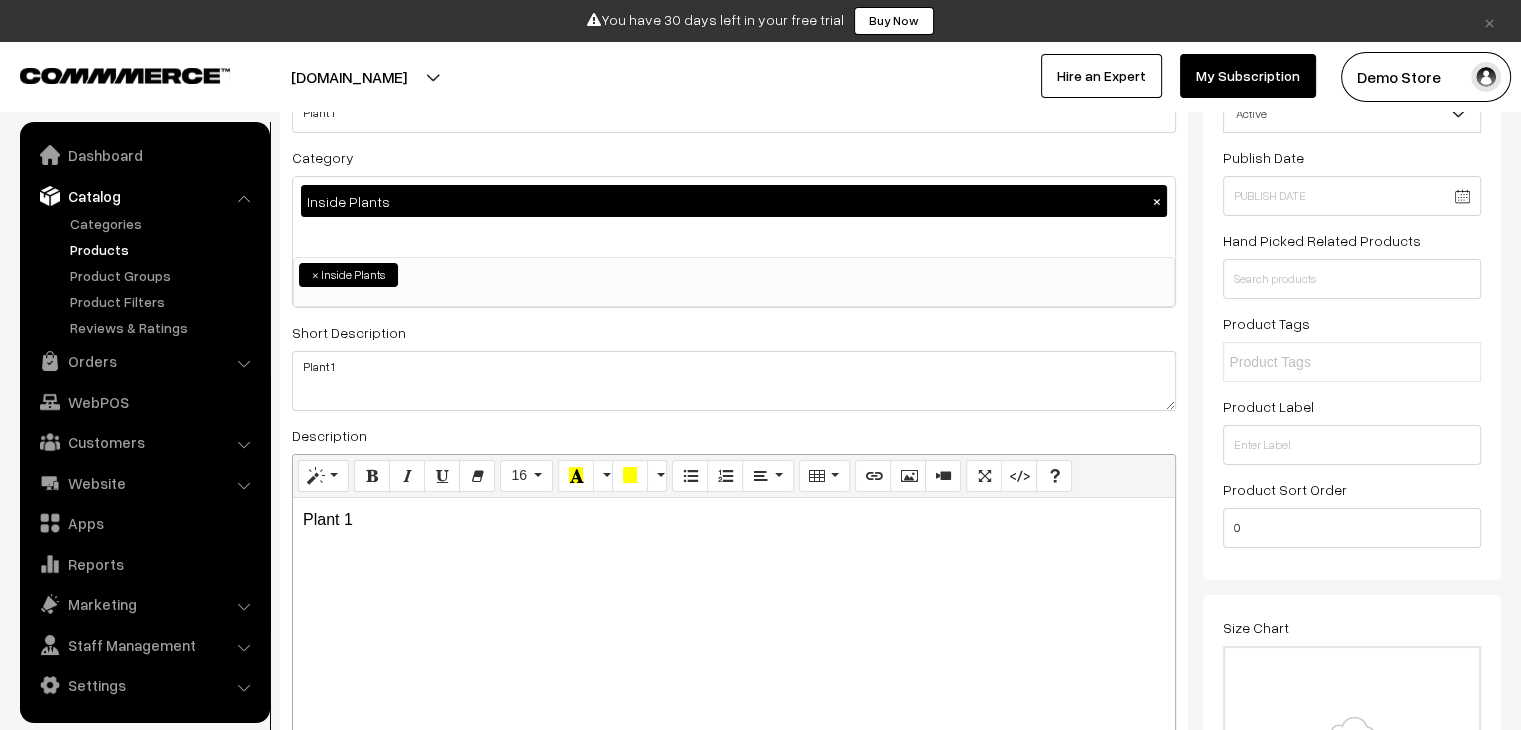 click on "Products" at bounding box center (164, 249) 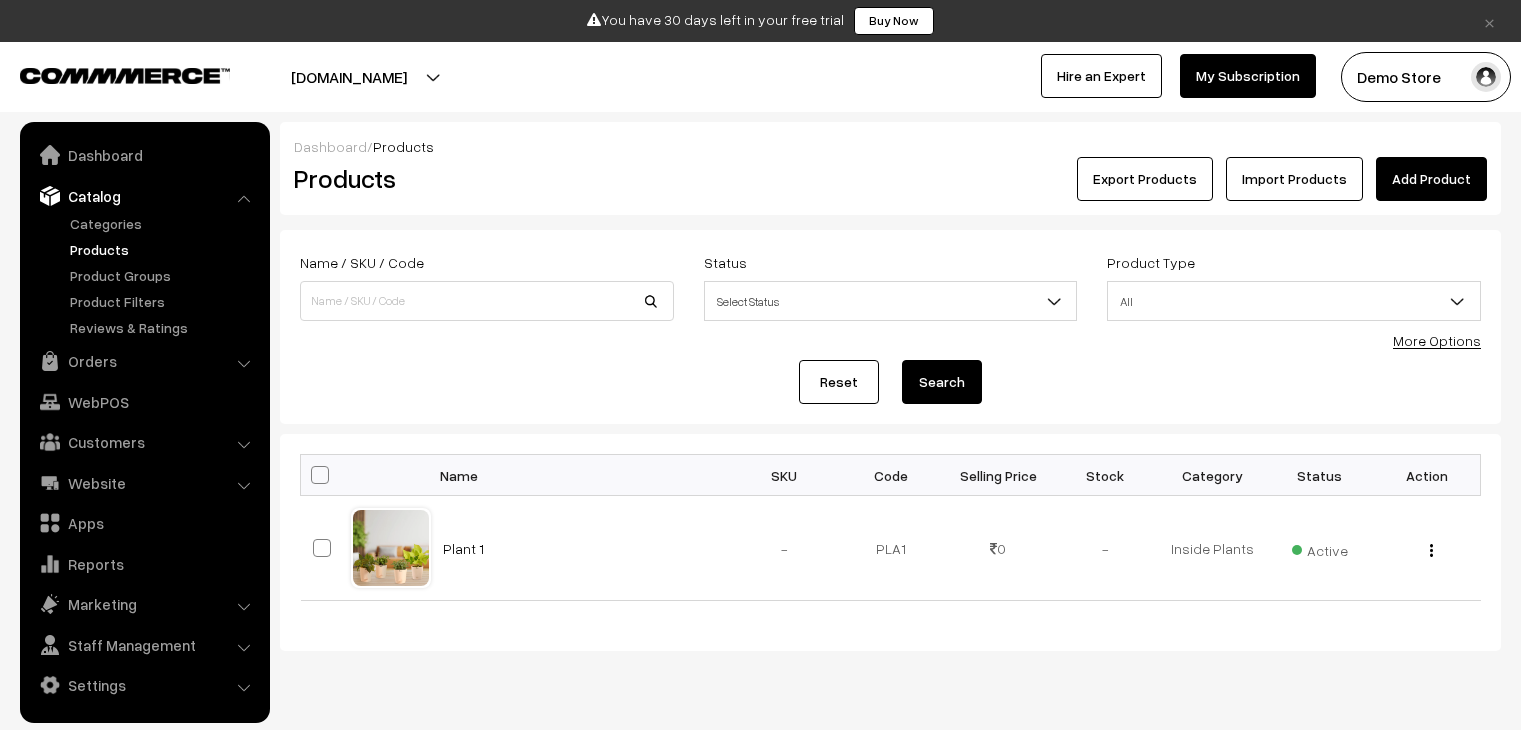 scroll, scrollTop: 0, scrollLeft: 0, axis: both 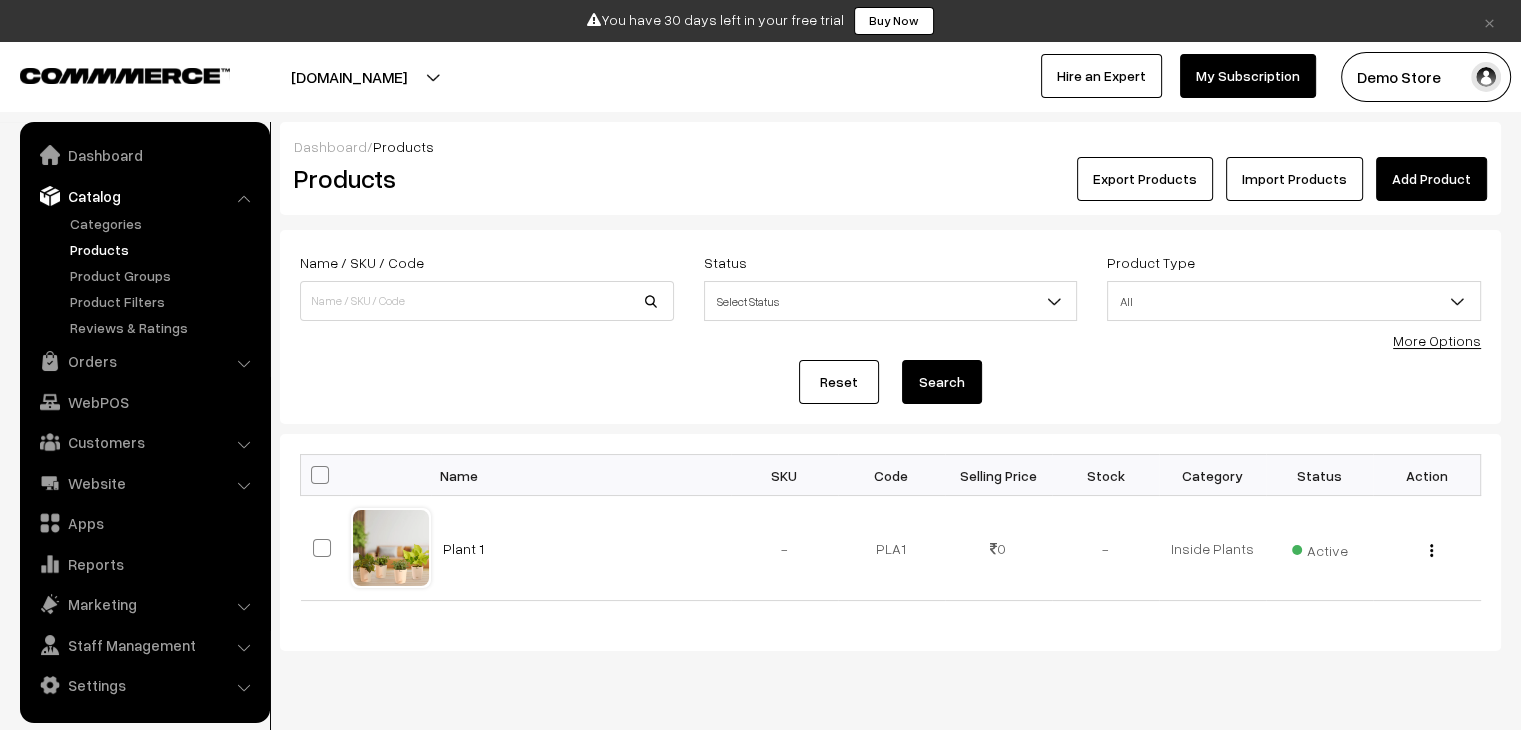 click on "Add Product" at bounding box center (1431, 179) 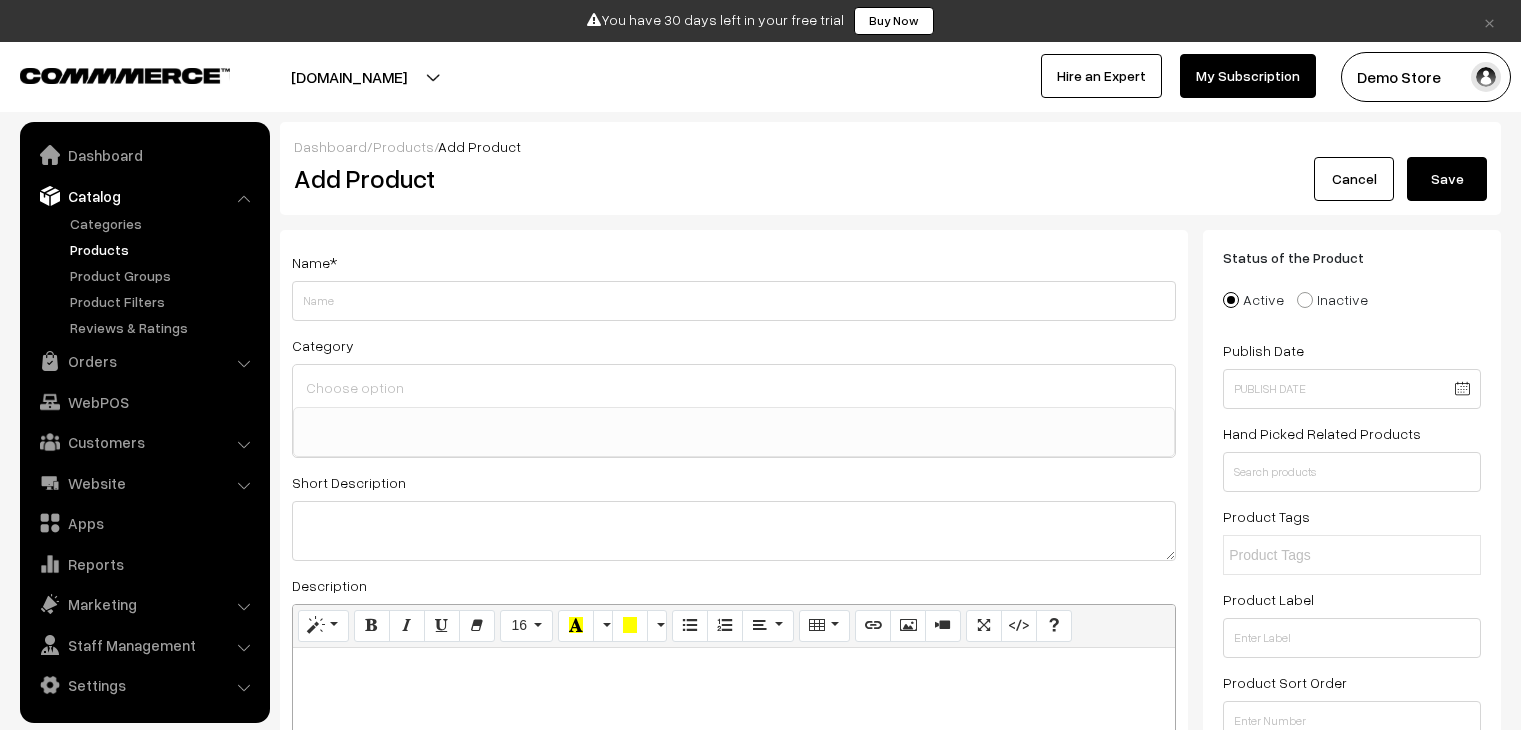select 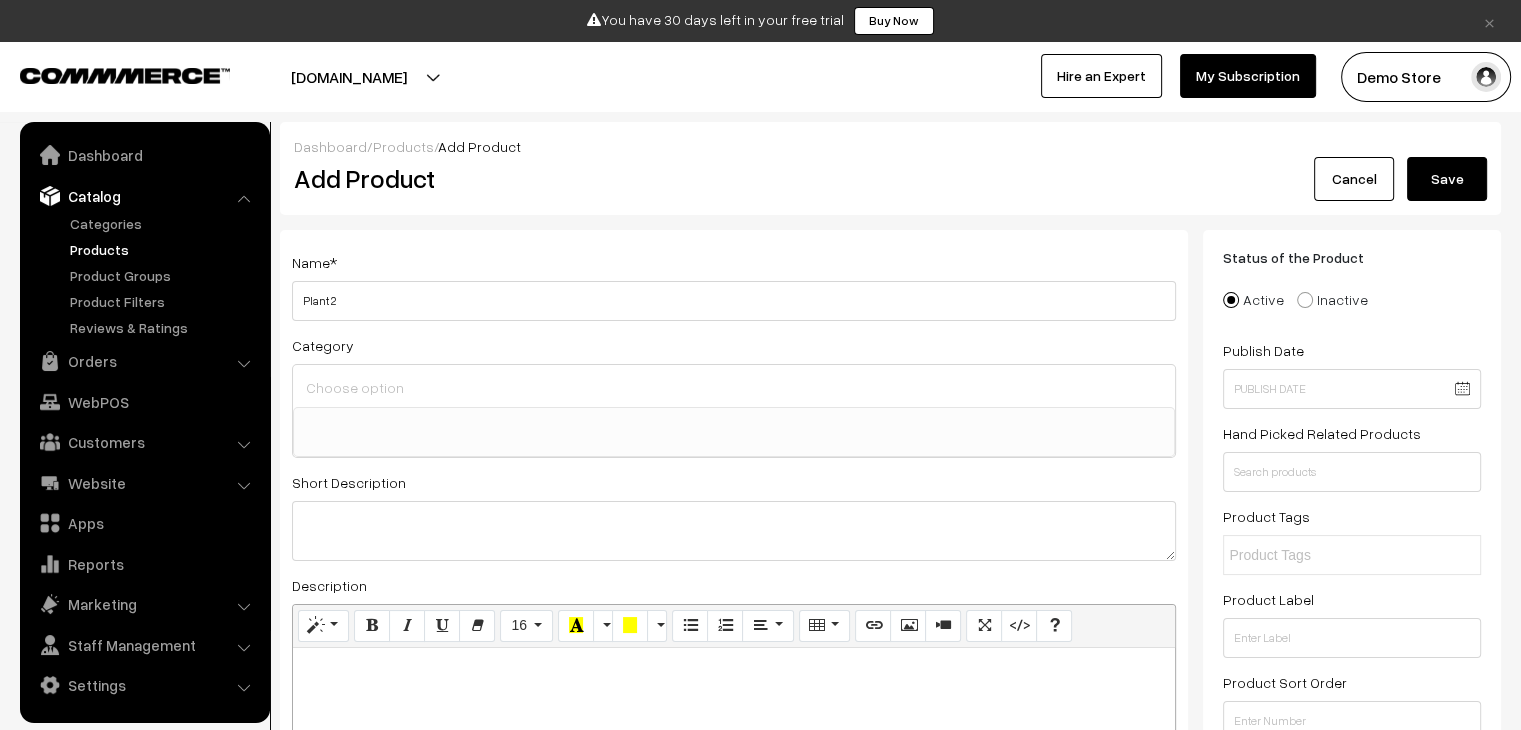 type on "Plant 2" 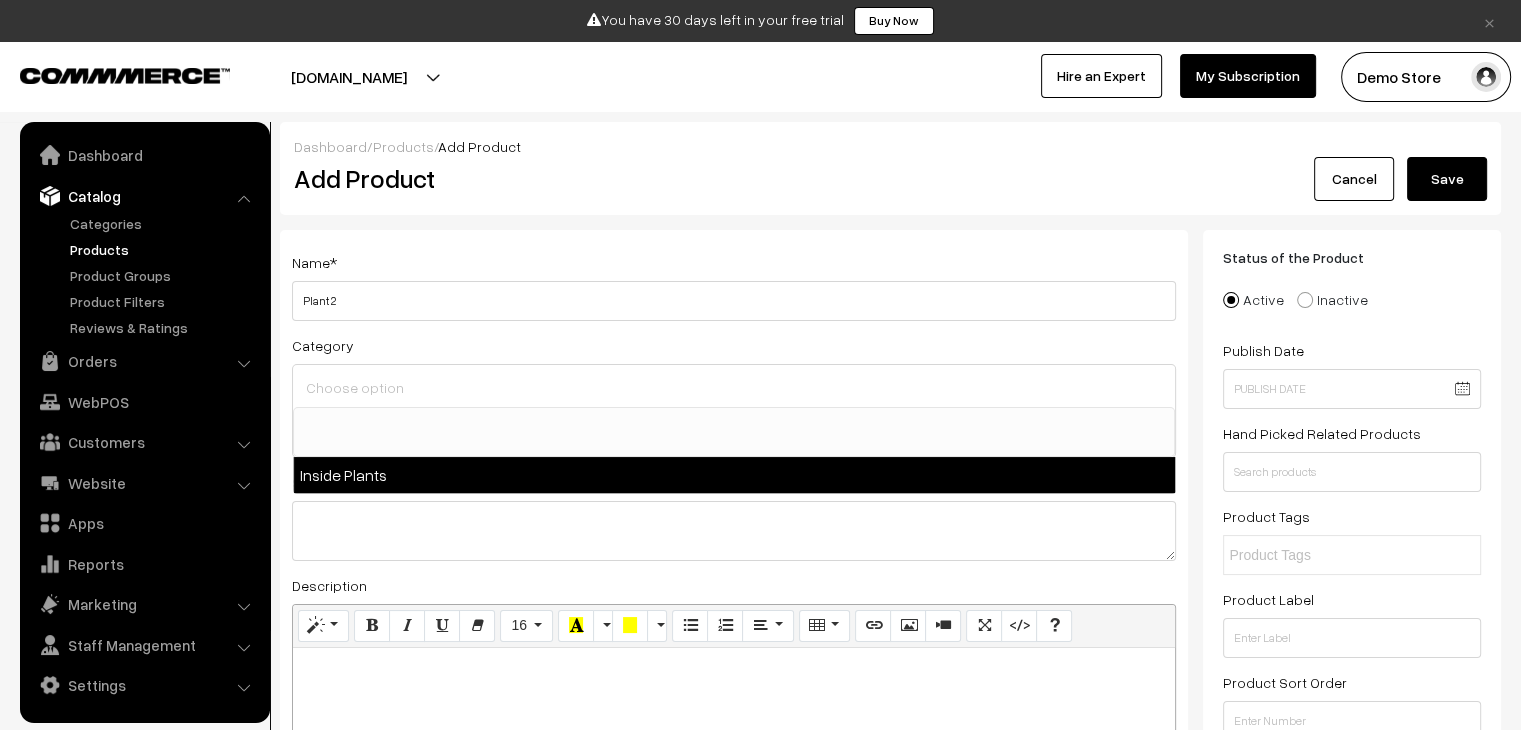 select on "1" 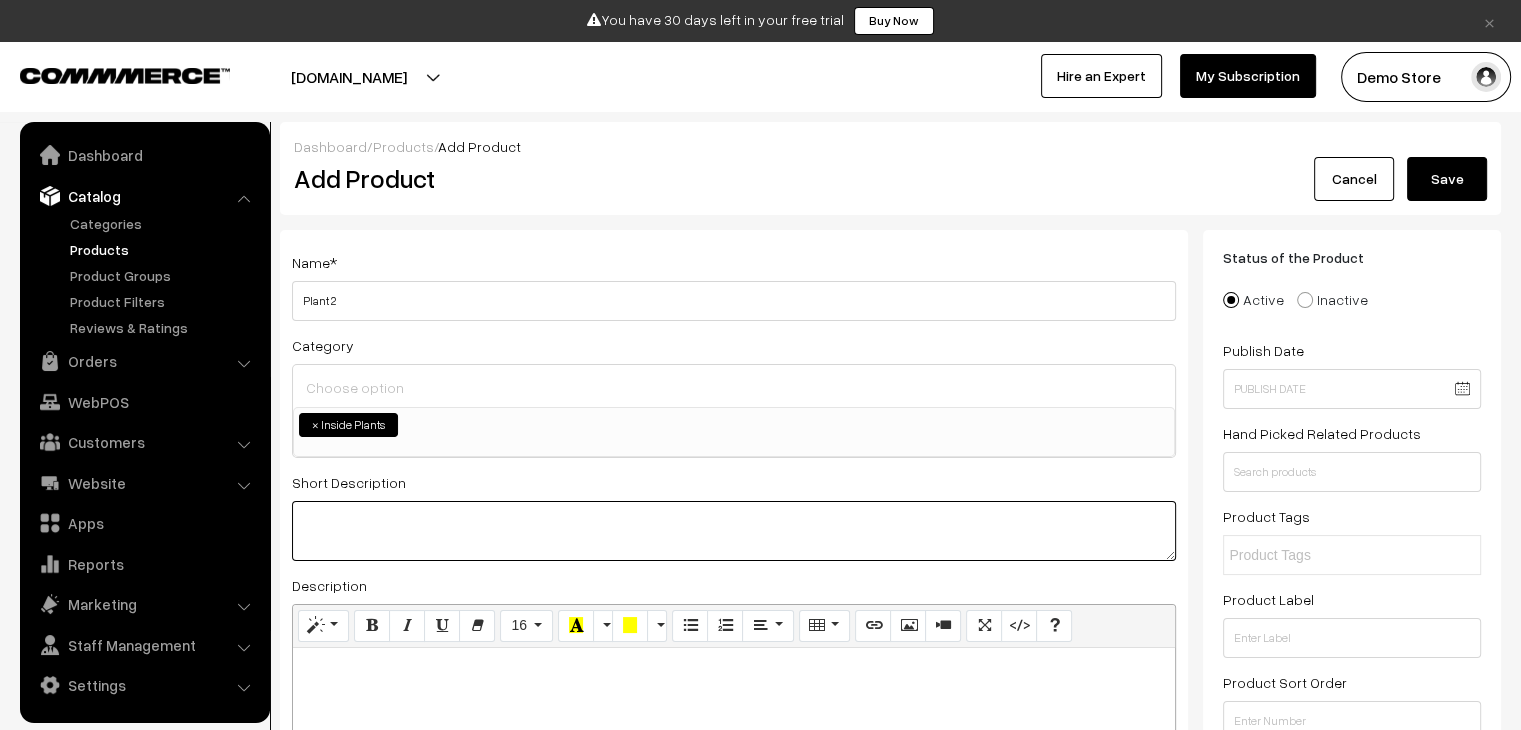 paste on "Plant 2" 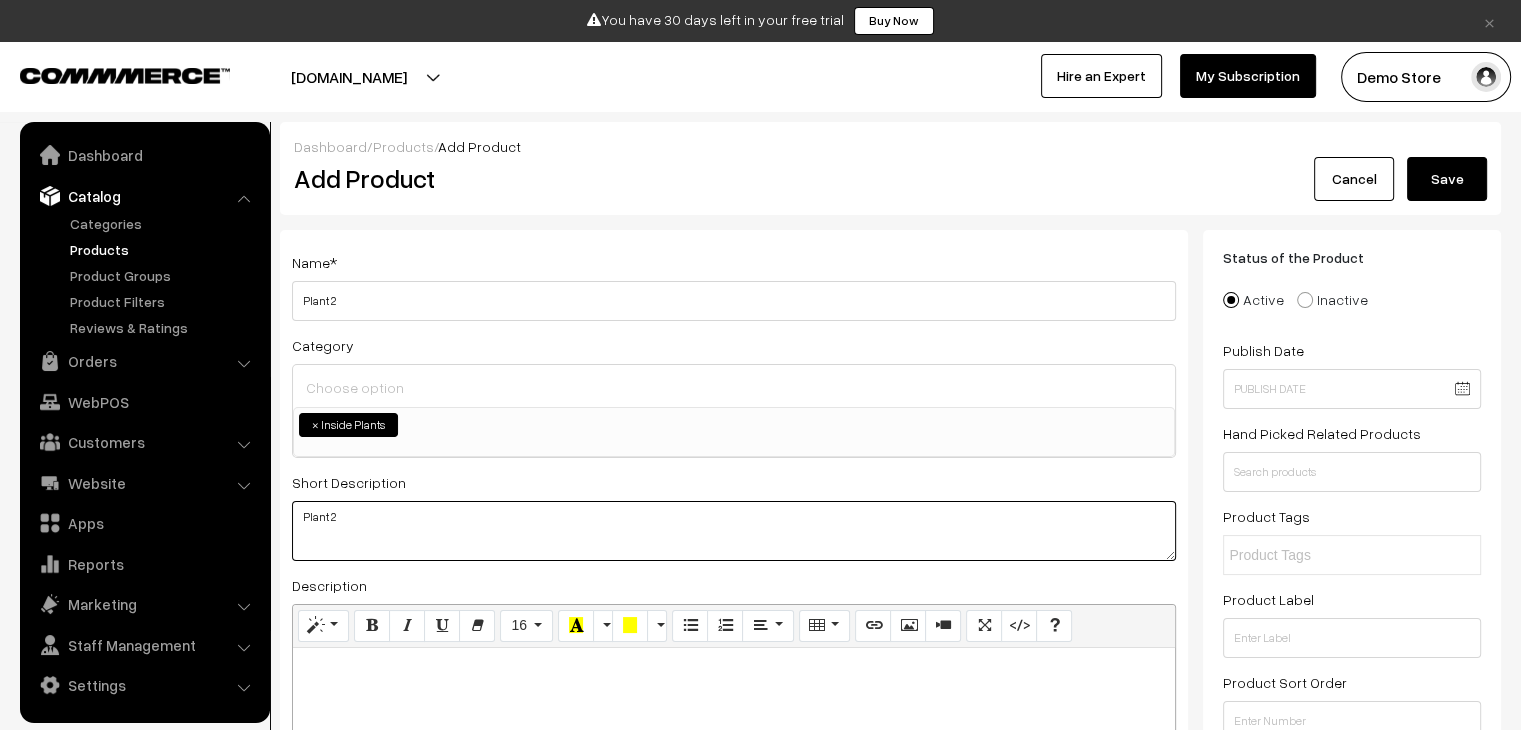 click on "Plant 2" at bounding box center [734, 531] 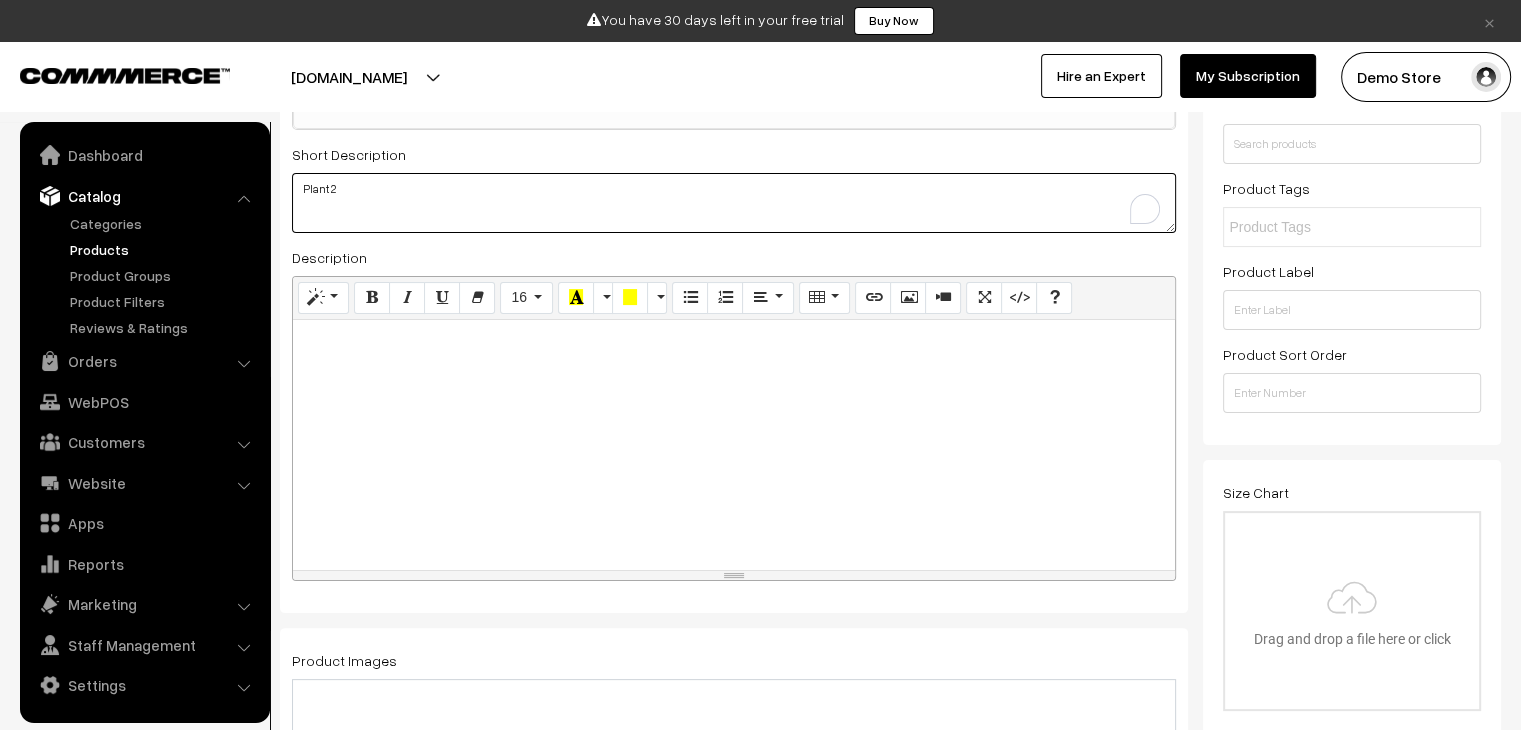 scroll, scrollTop: 332, scrollLeft: 0, axis: vertical 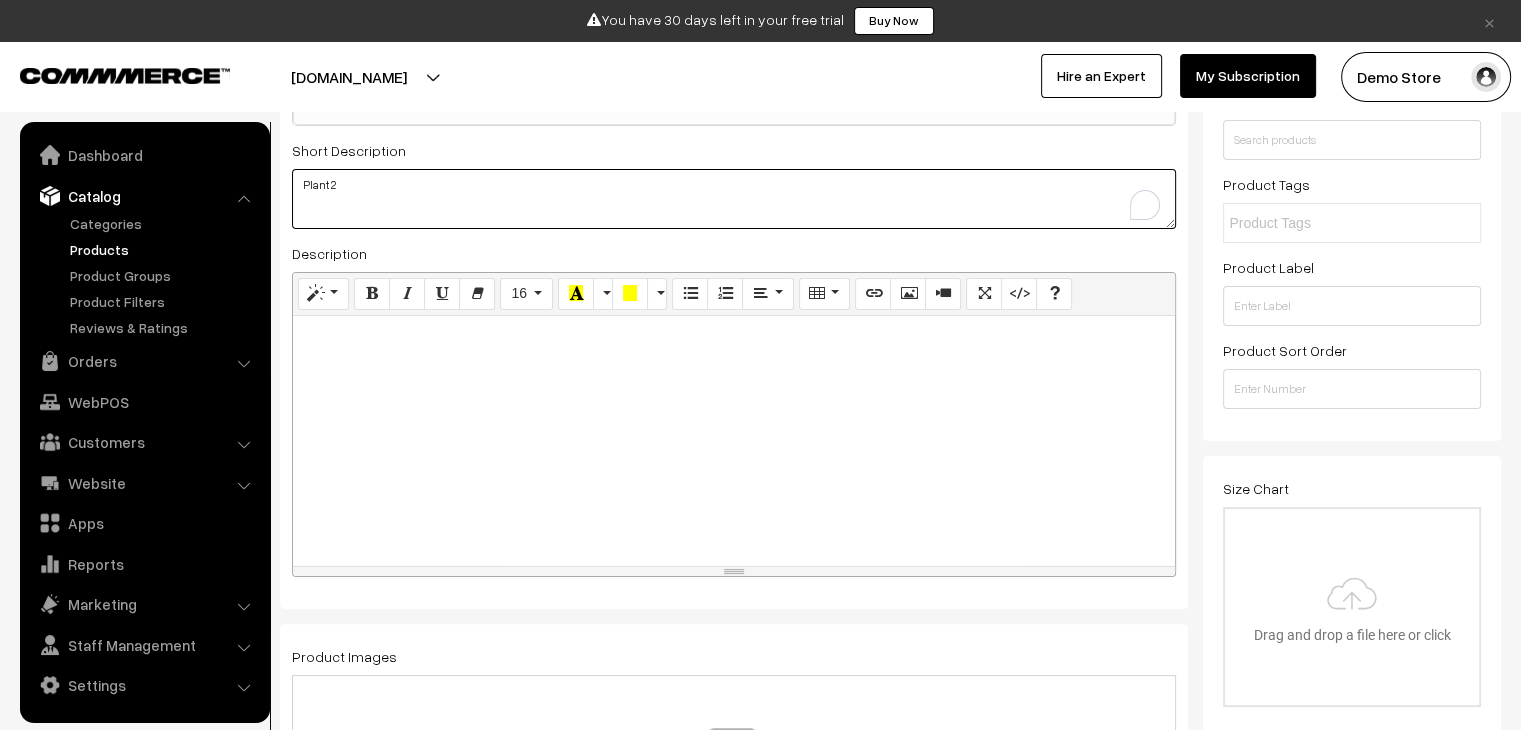 type on "Plant 2" 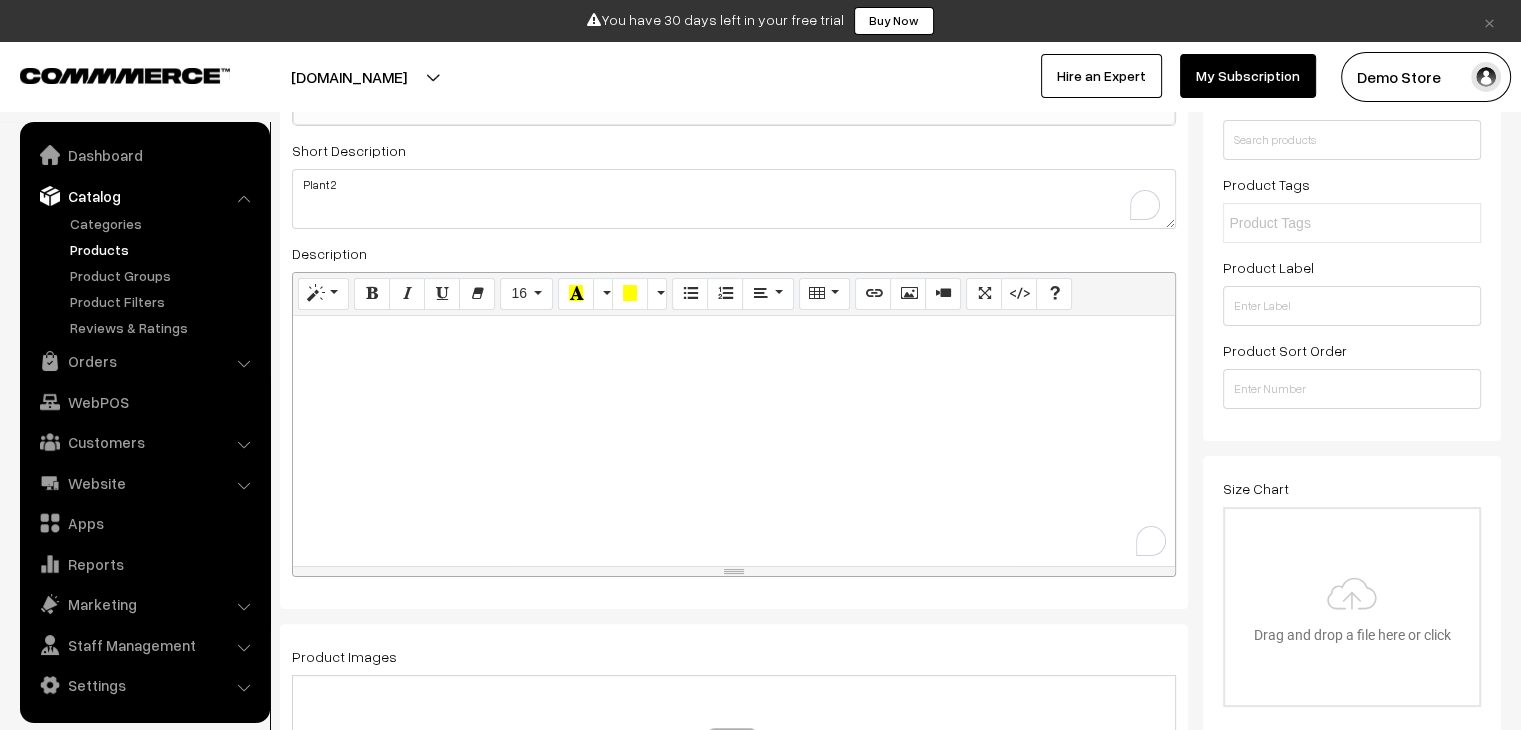 click at bounding box center [734, 441] 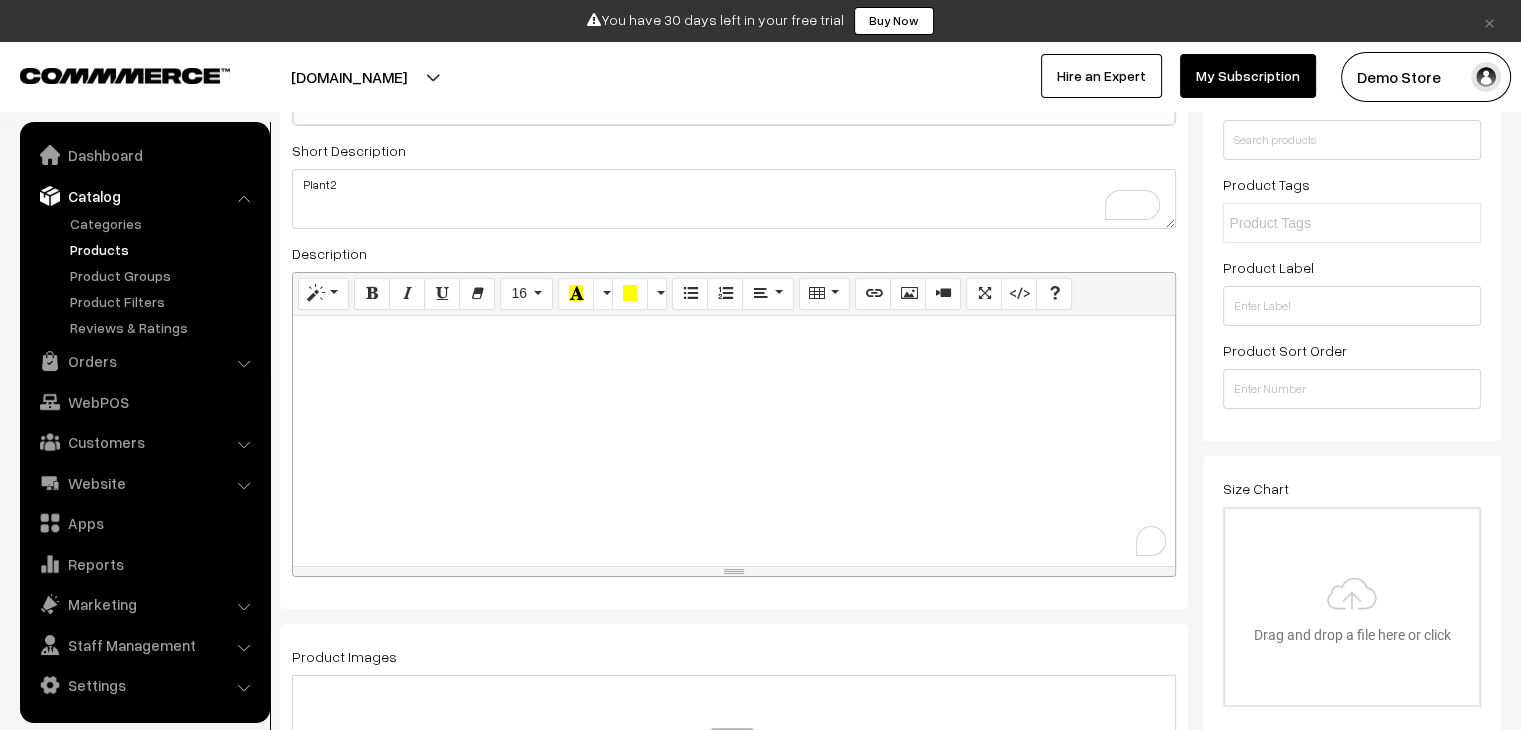 paste 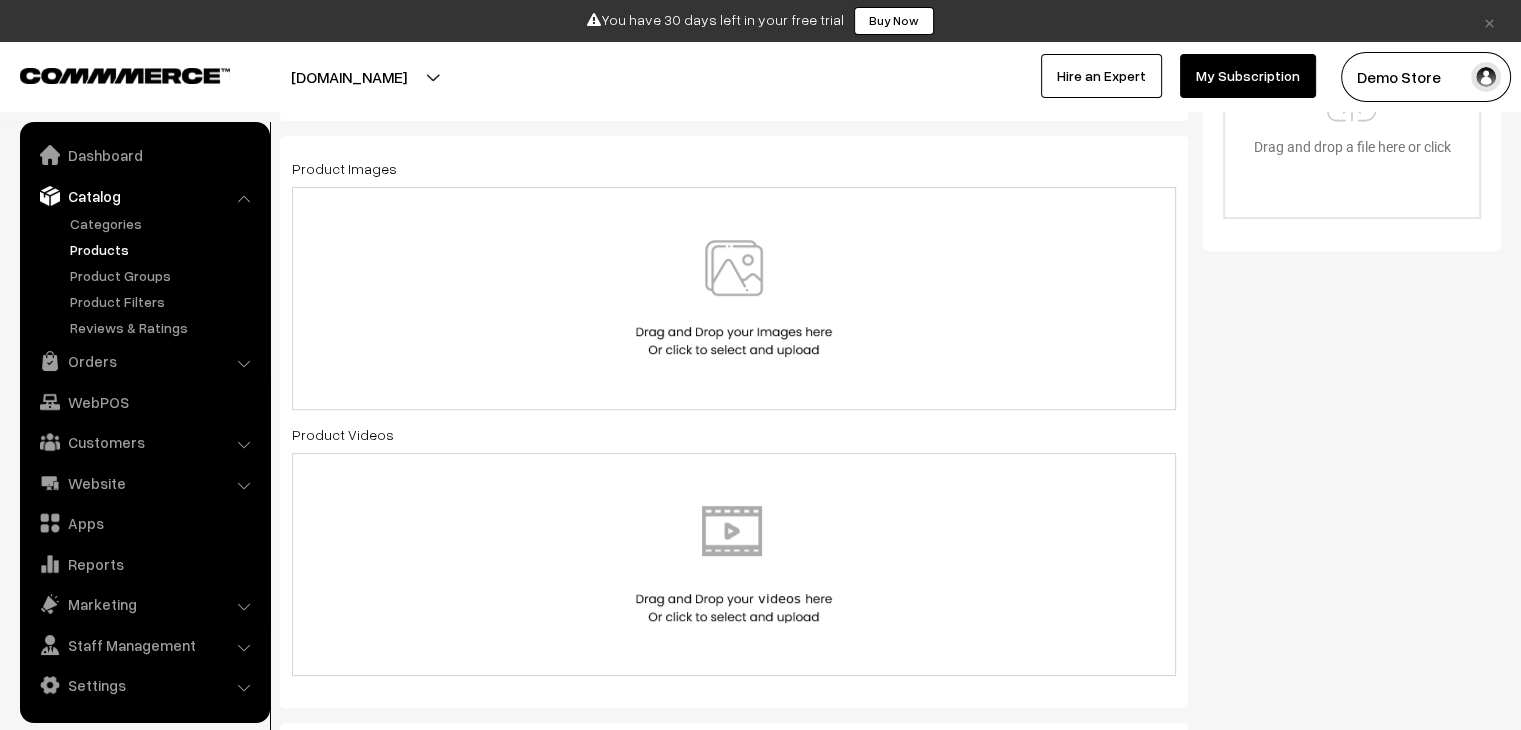 scroll, scrollTop: 836, scrollLeft: 0, axis: vertical 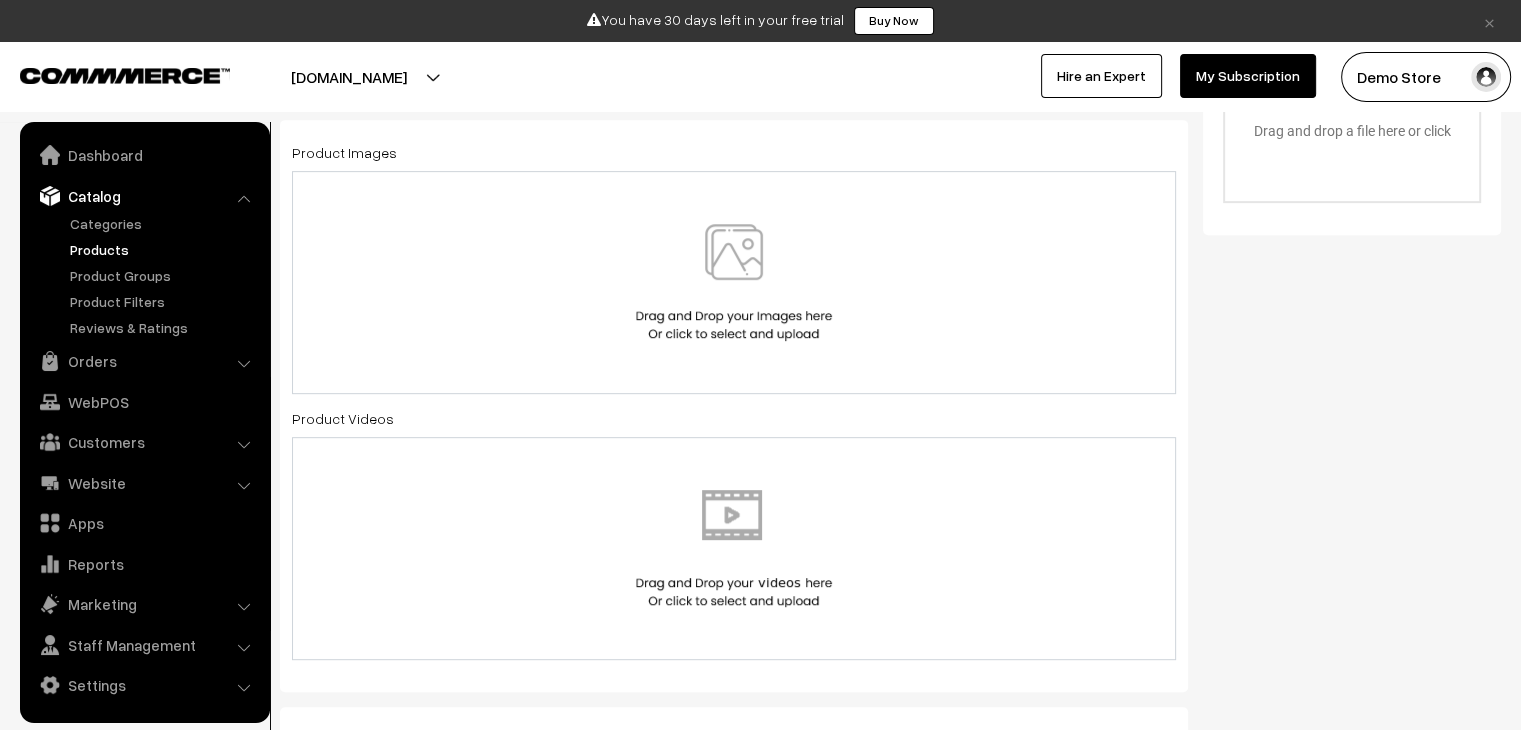 click at bounding box center [734, 282] 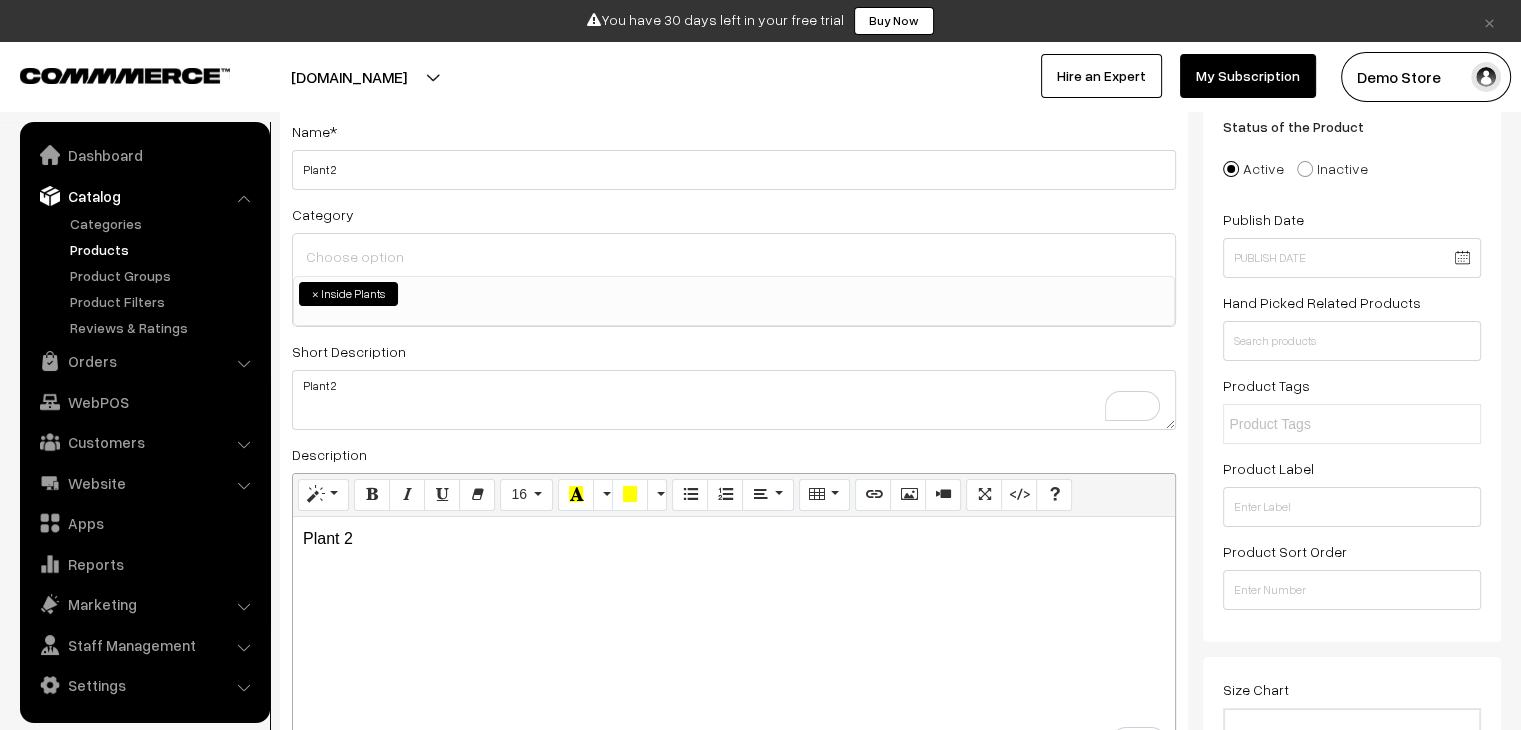 scroll, scrollTop: 0, scrollLeft: 0, axis: both 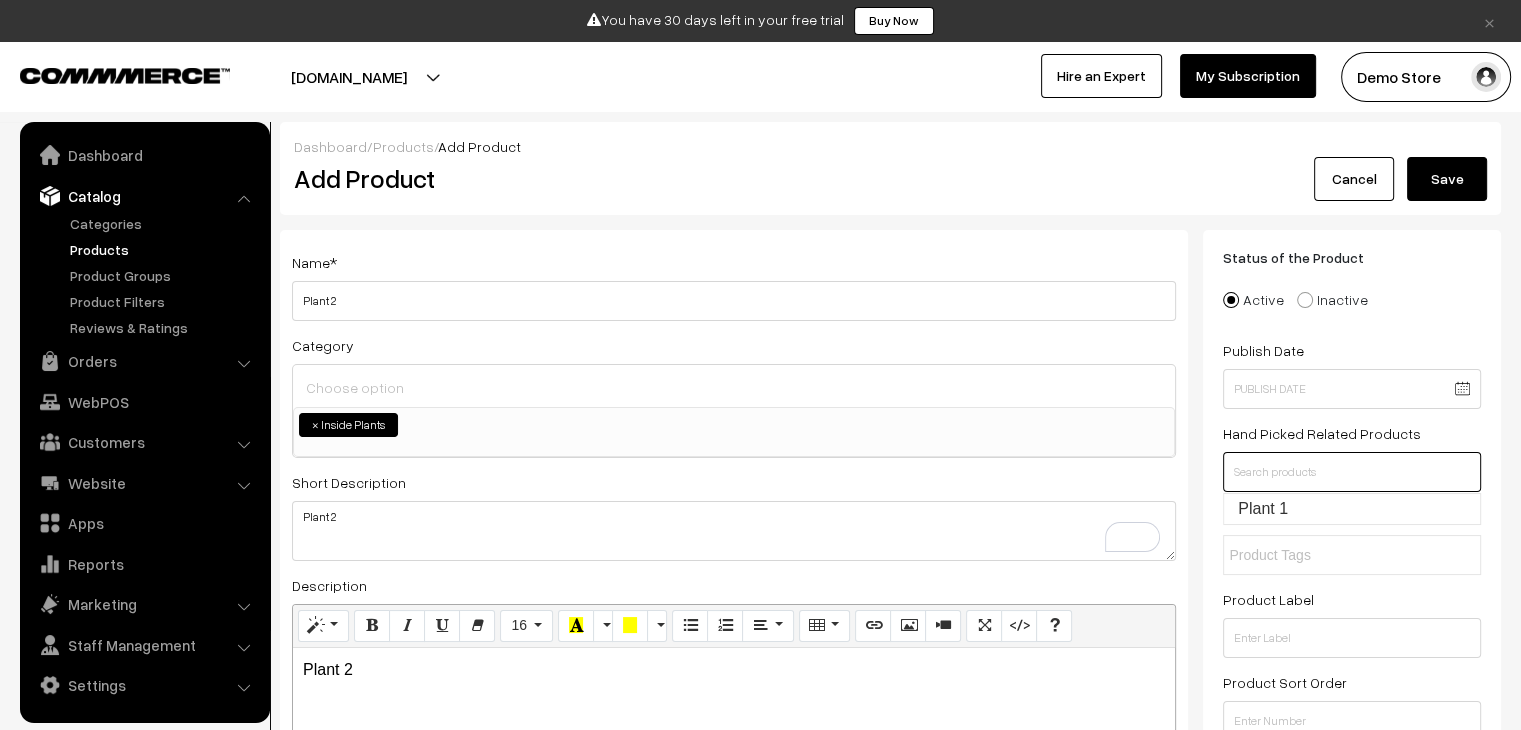 click at bounding box center [1352, 472] 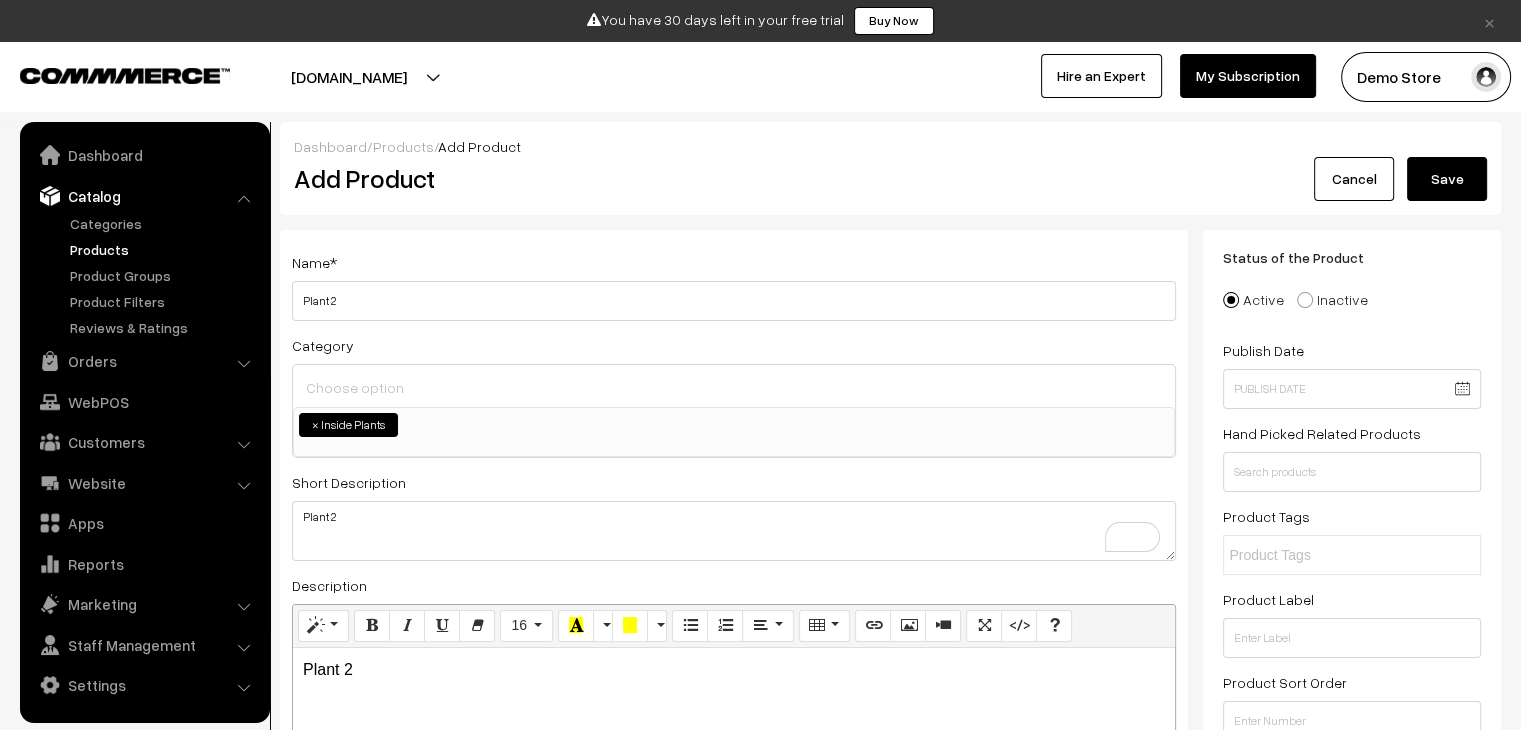 click on "Product Tags" at bounding box center (1266, 516) 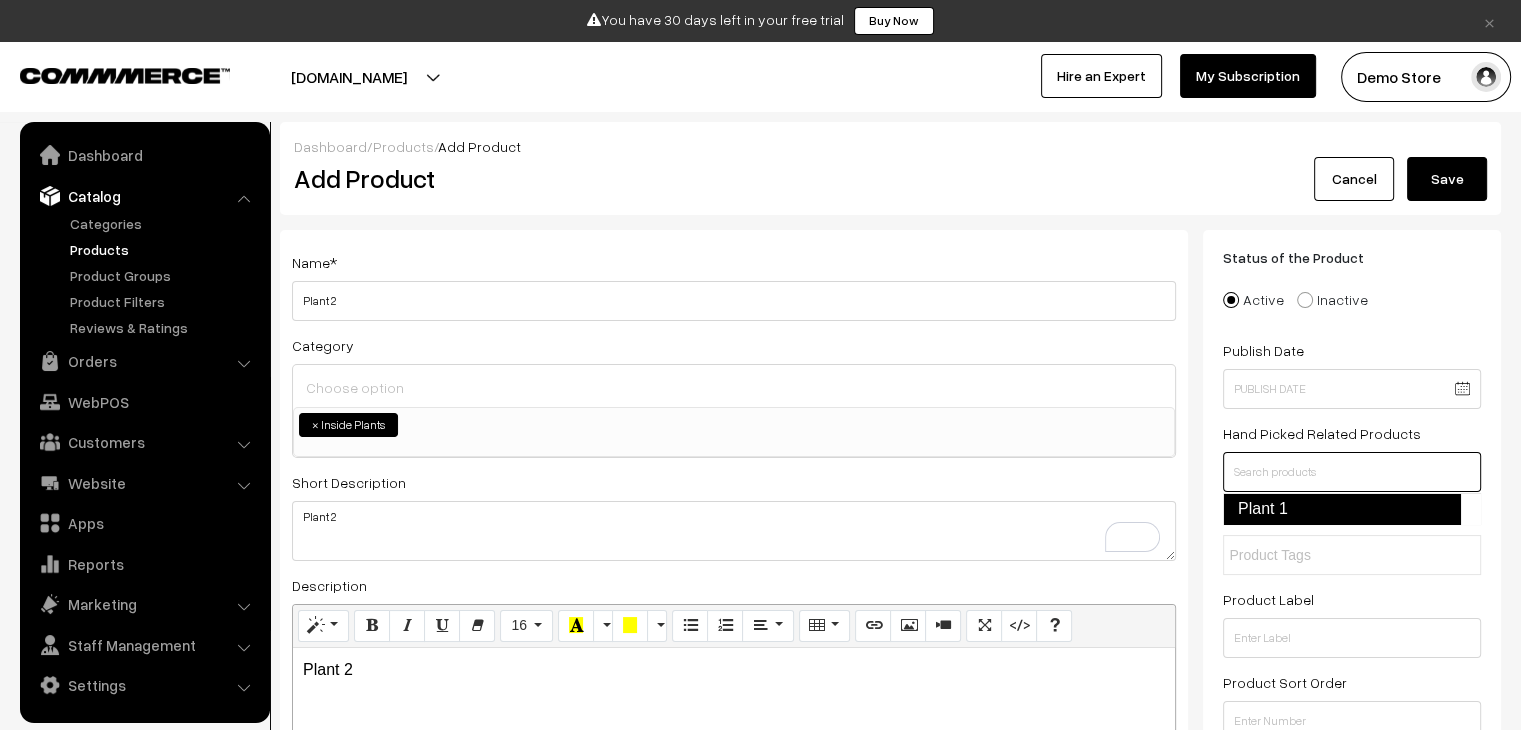 drag, startPoint x: 1308, startPoint y: 474, endPoint x: 1300, endPoint y: 505, distance: 32.01562 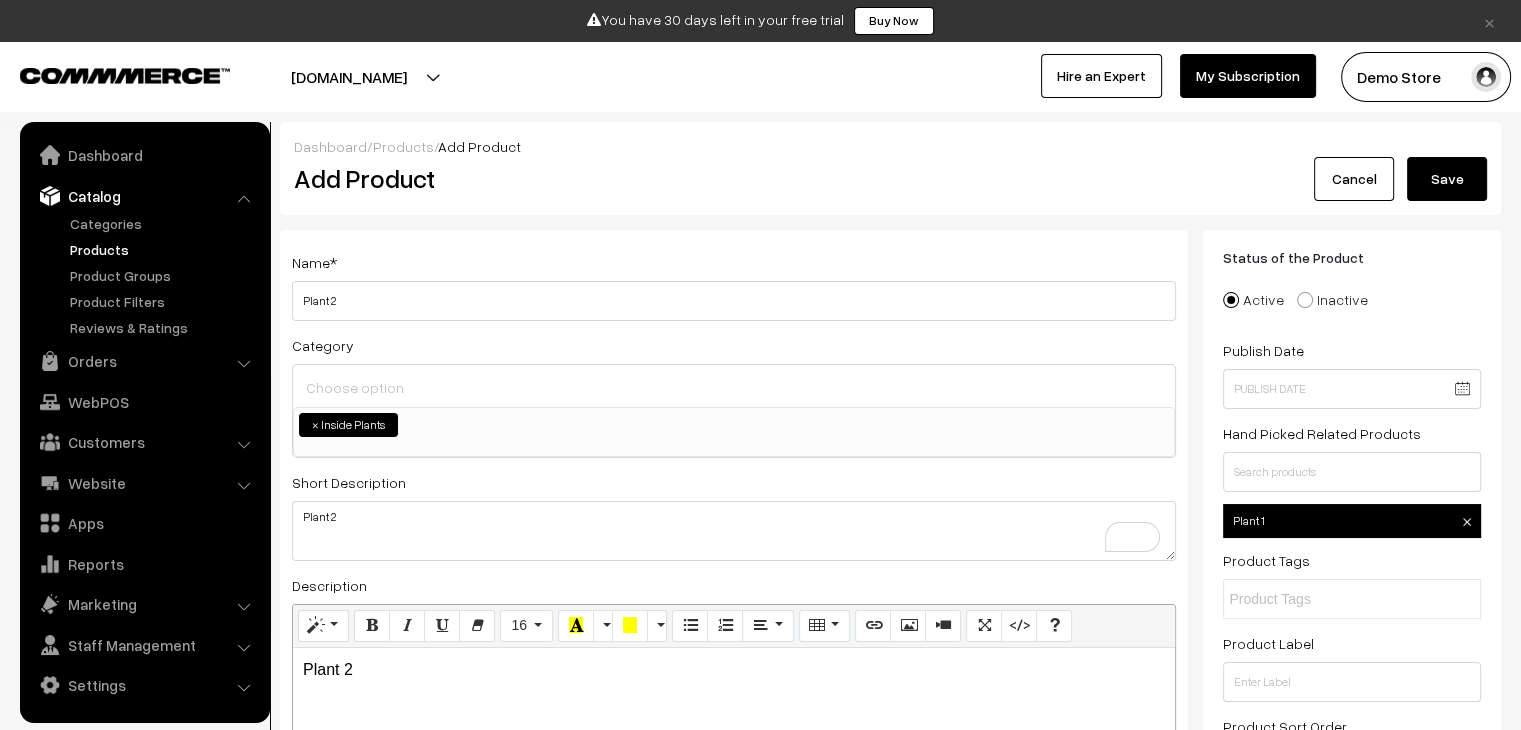 click on "Save" at bounding box center (1447, 179) 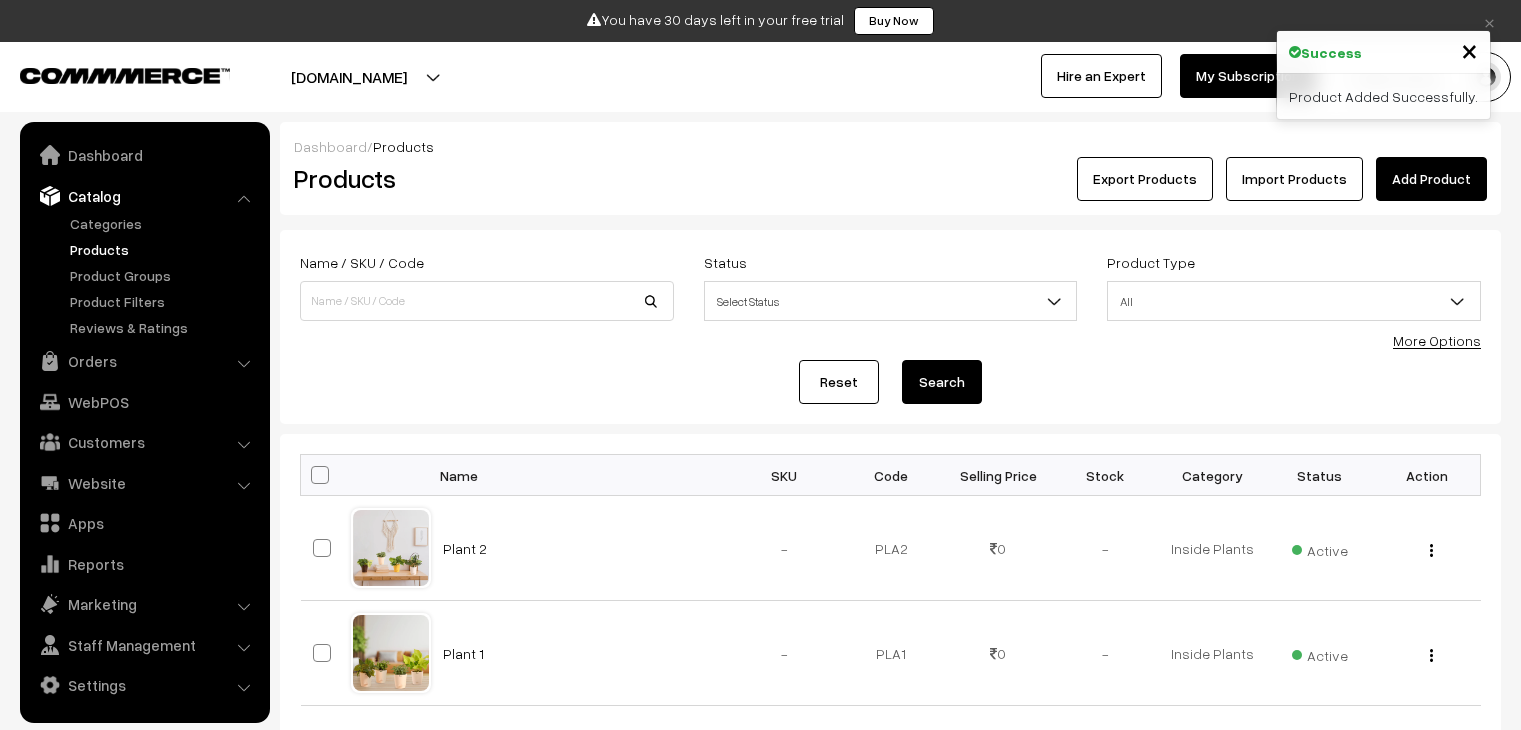 scroll, scrollTop: 0, scrollLeft: 0, axis: both 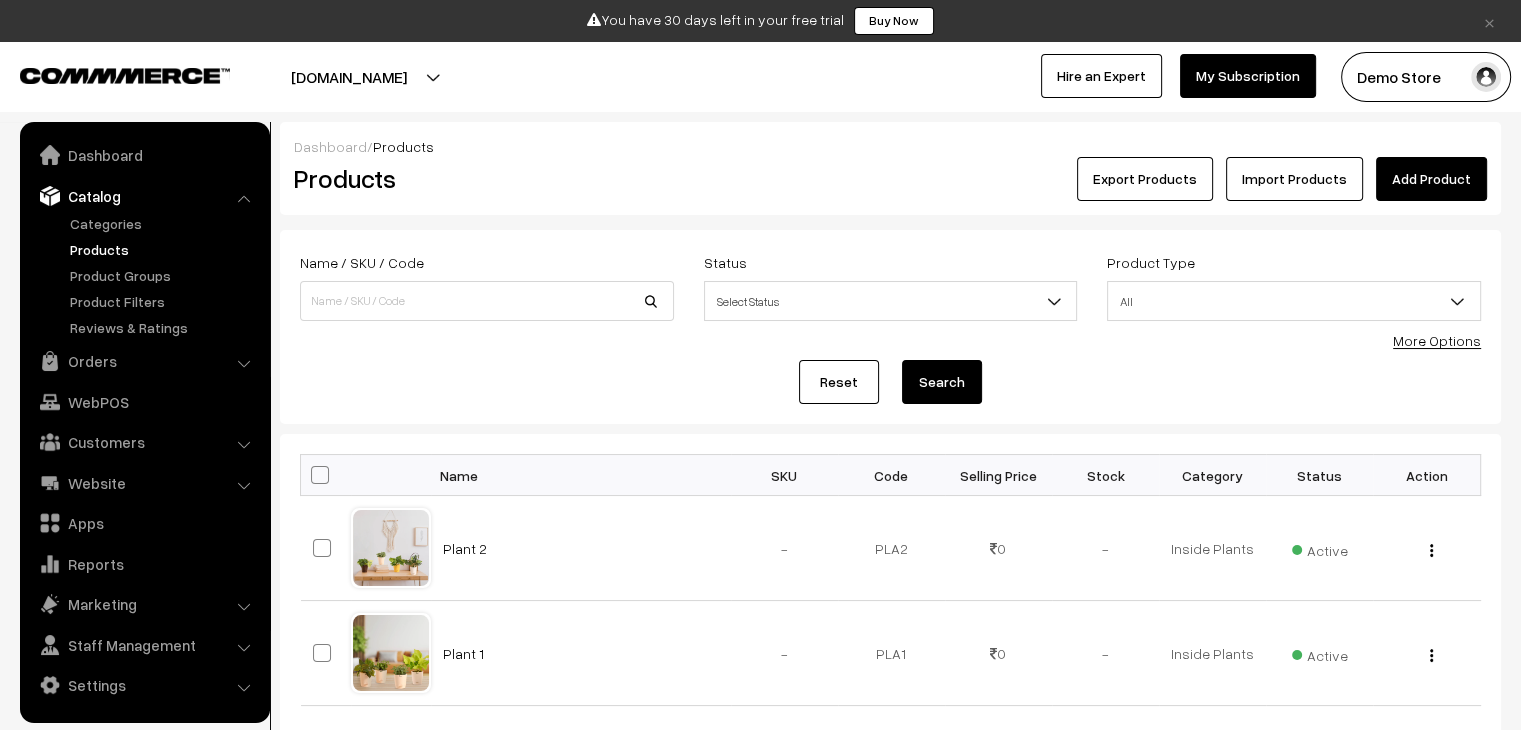 click on "Add Product" at bounding box center [1431, 179] 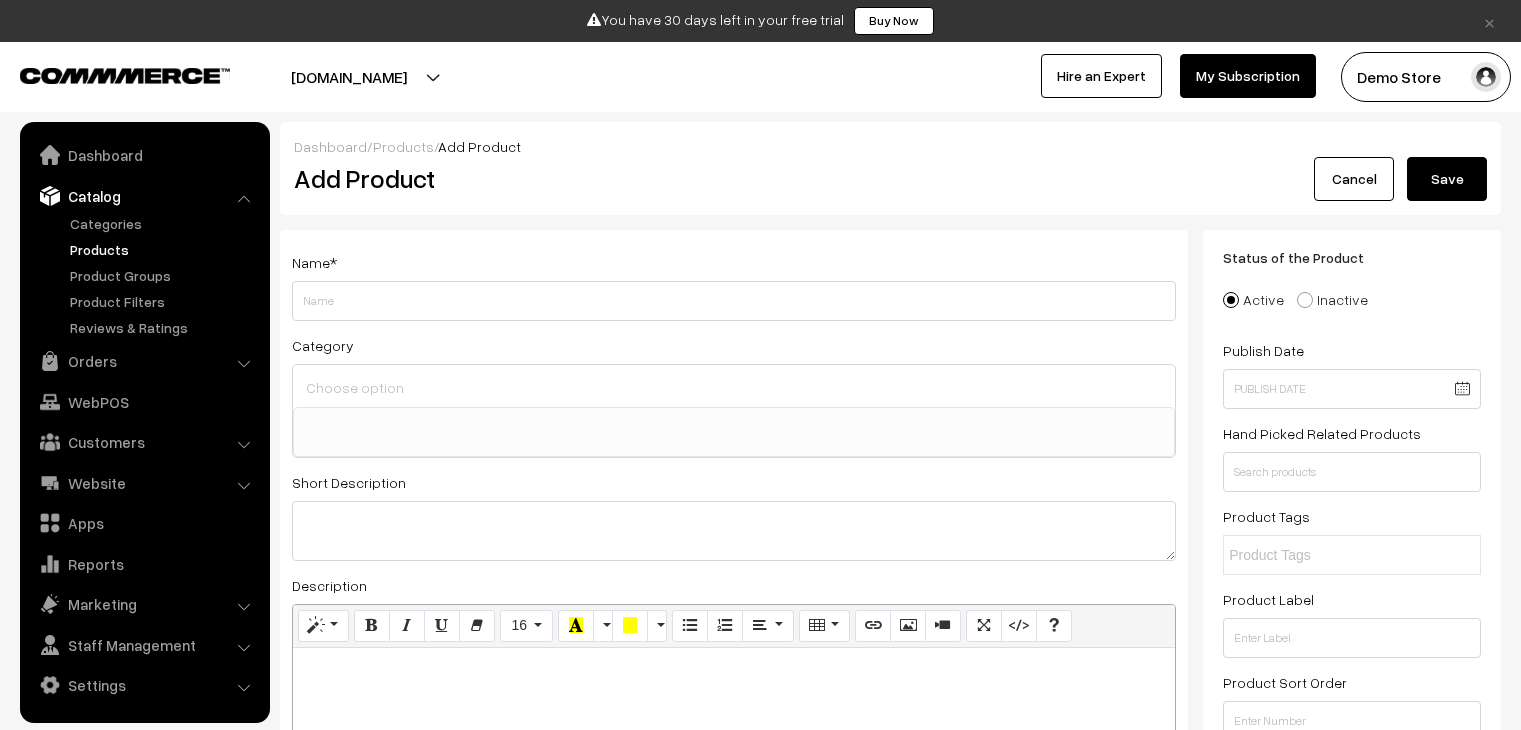 select 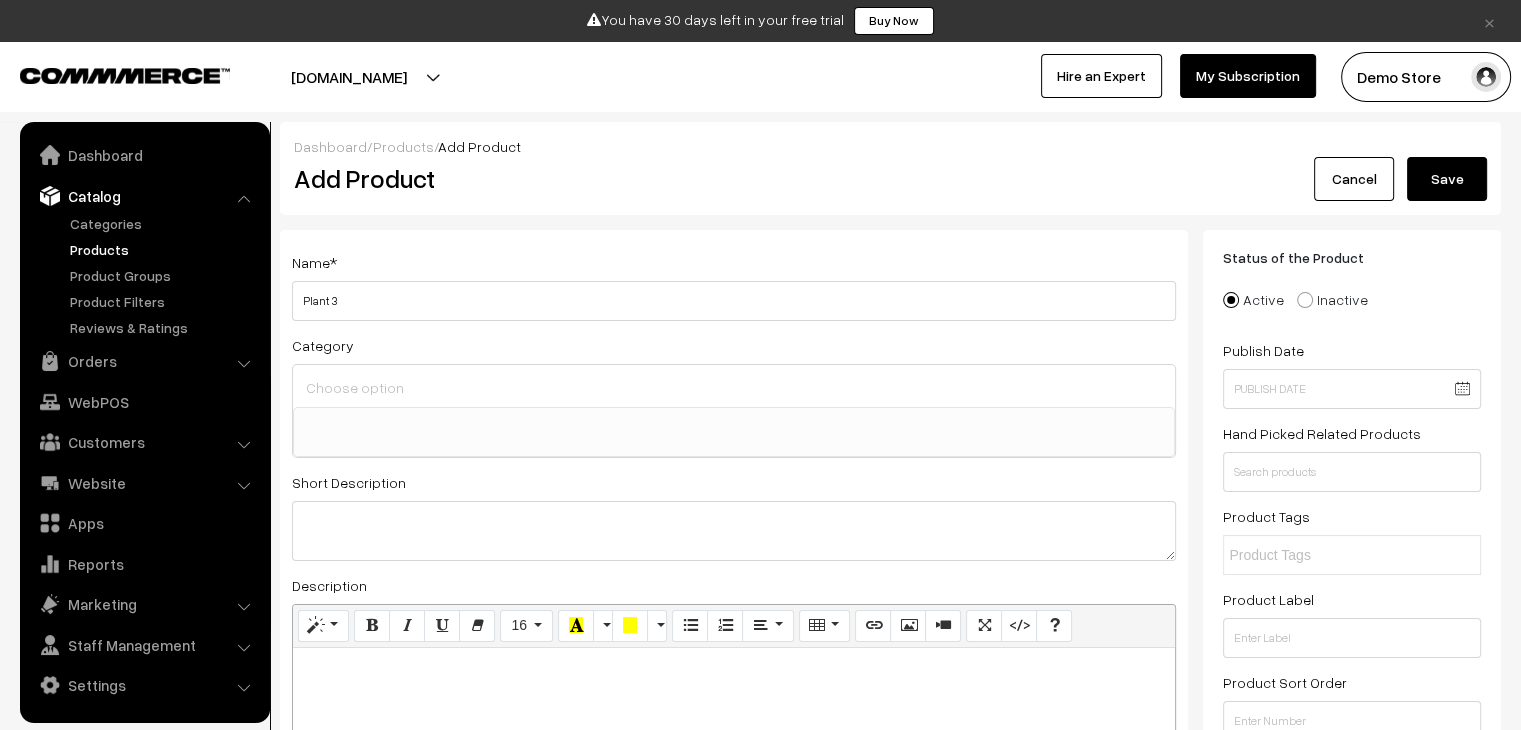 type on "Plant 3" 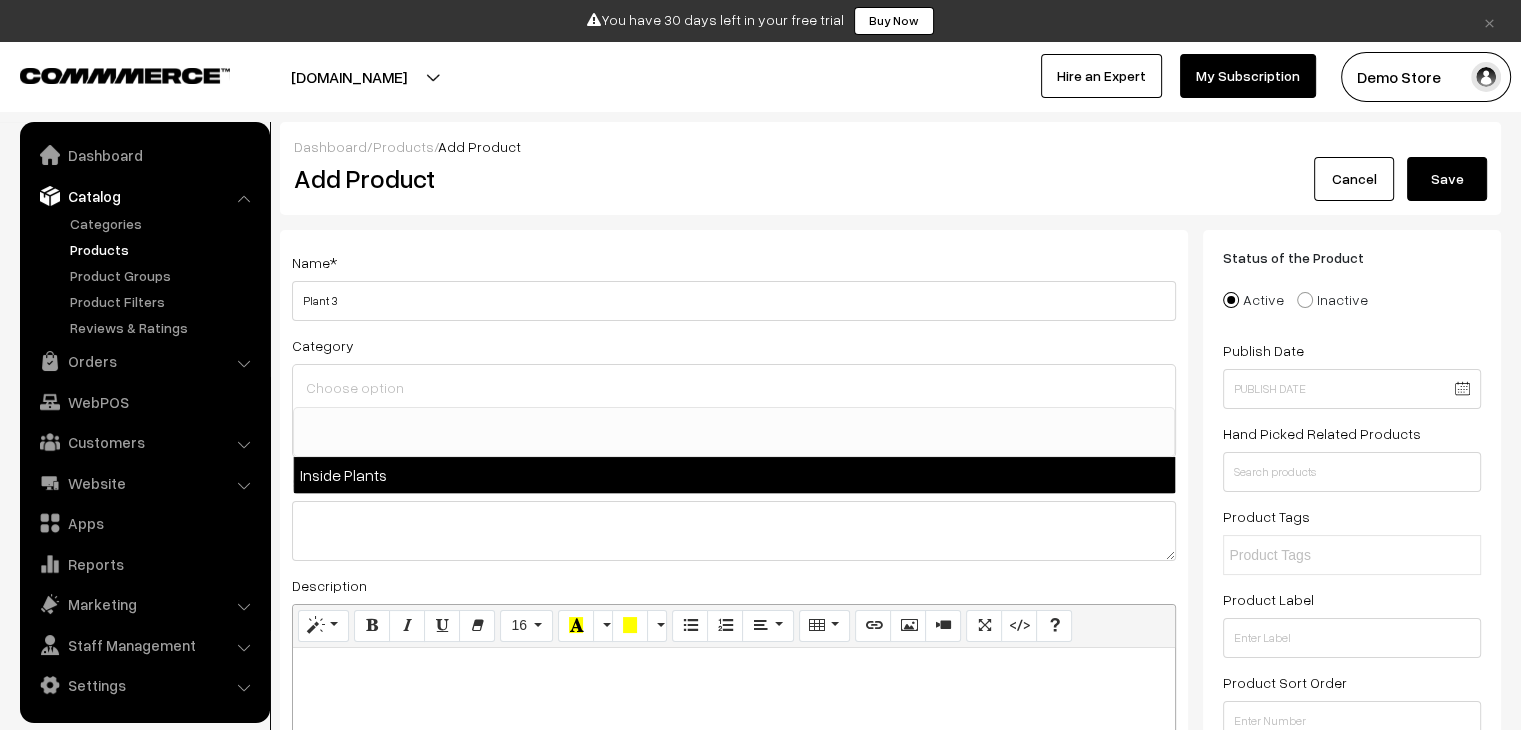 select on "1" 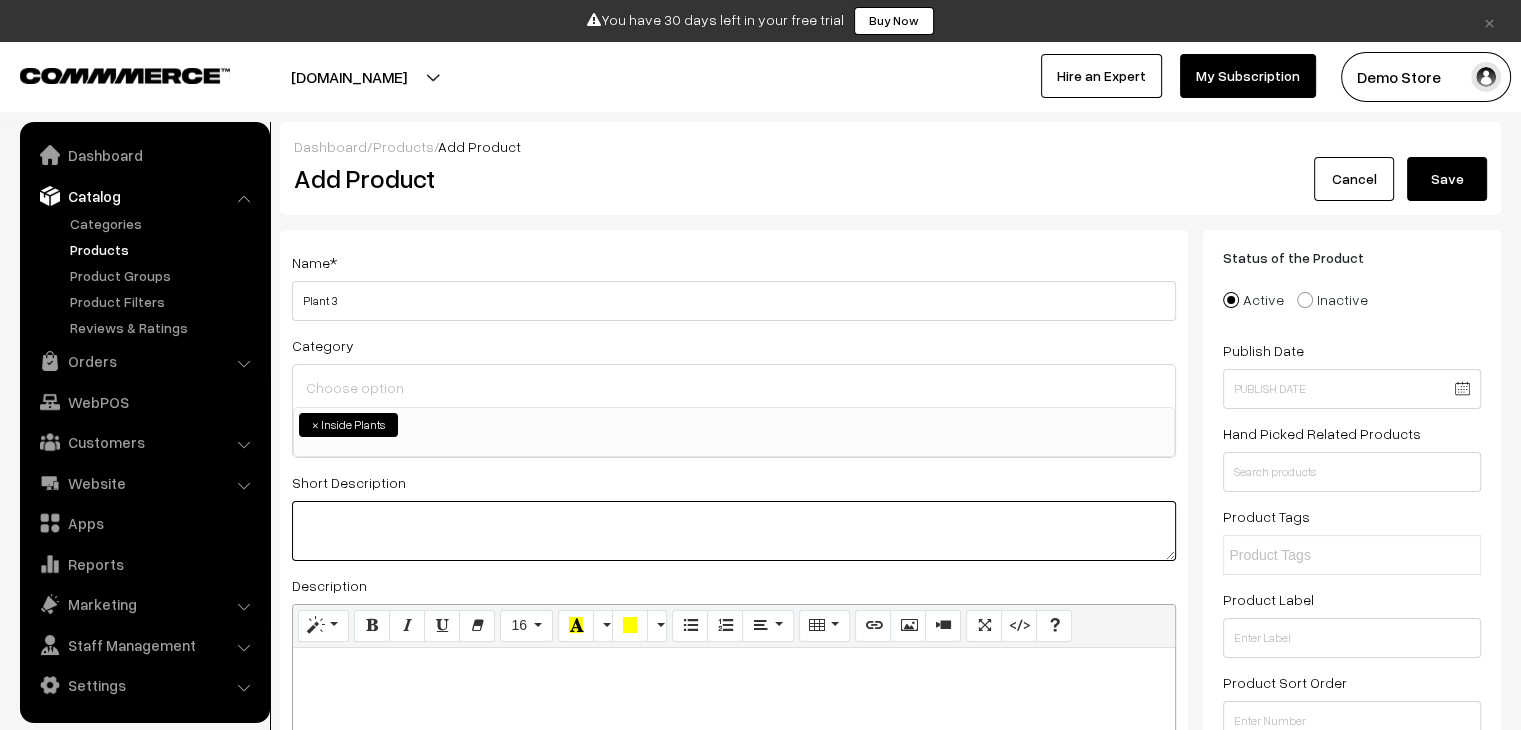 click at bounding box center [734, 531] 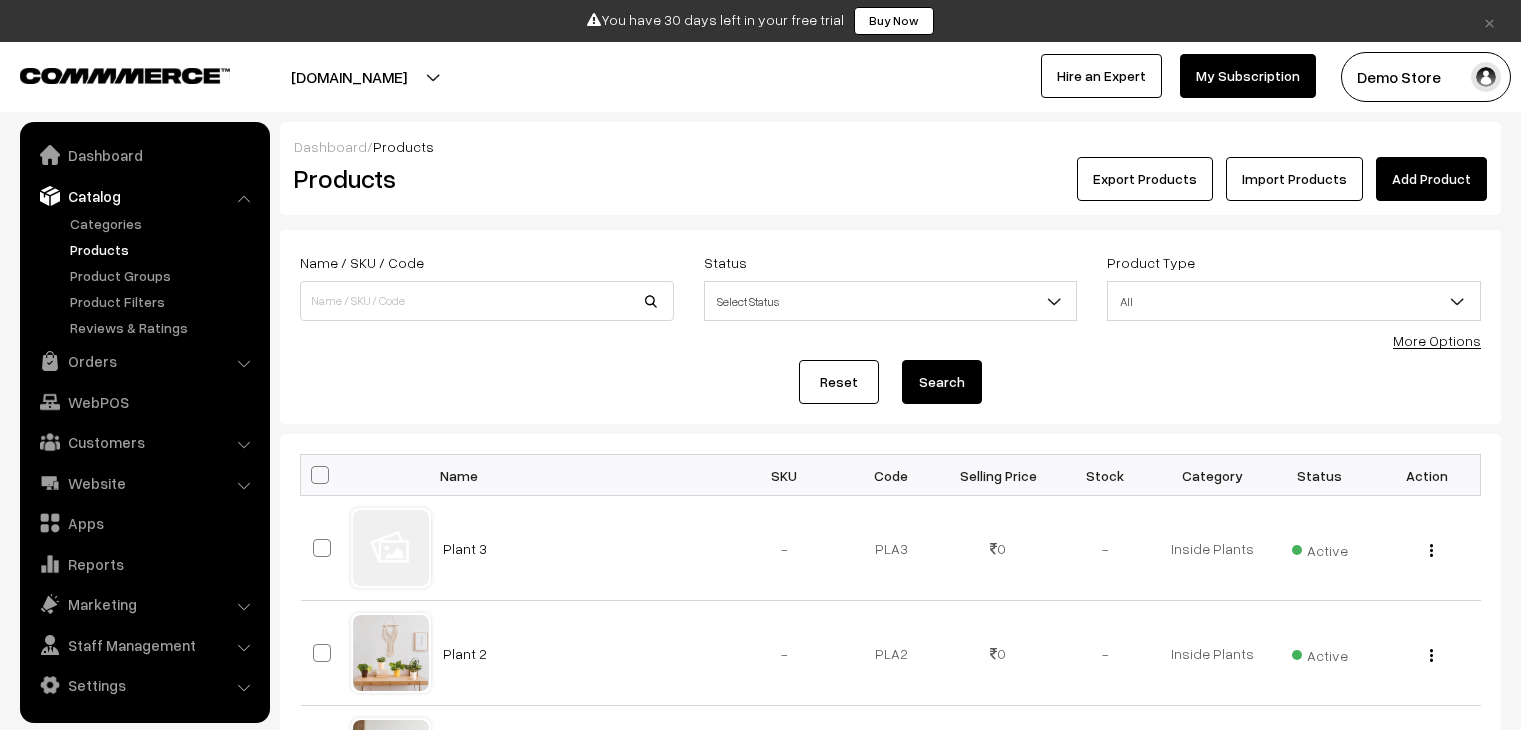 scroll, scrollTop: 0, scrollLeft: 0, axis: both 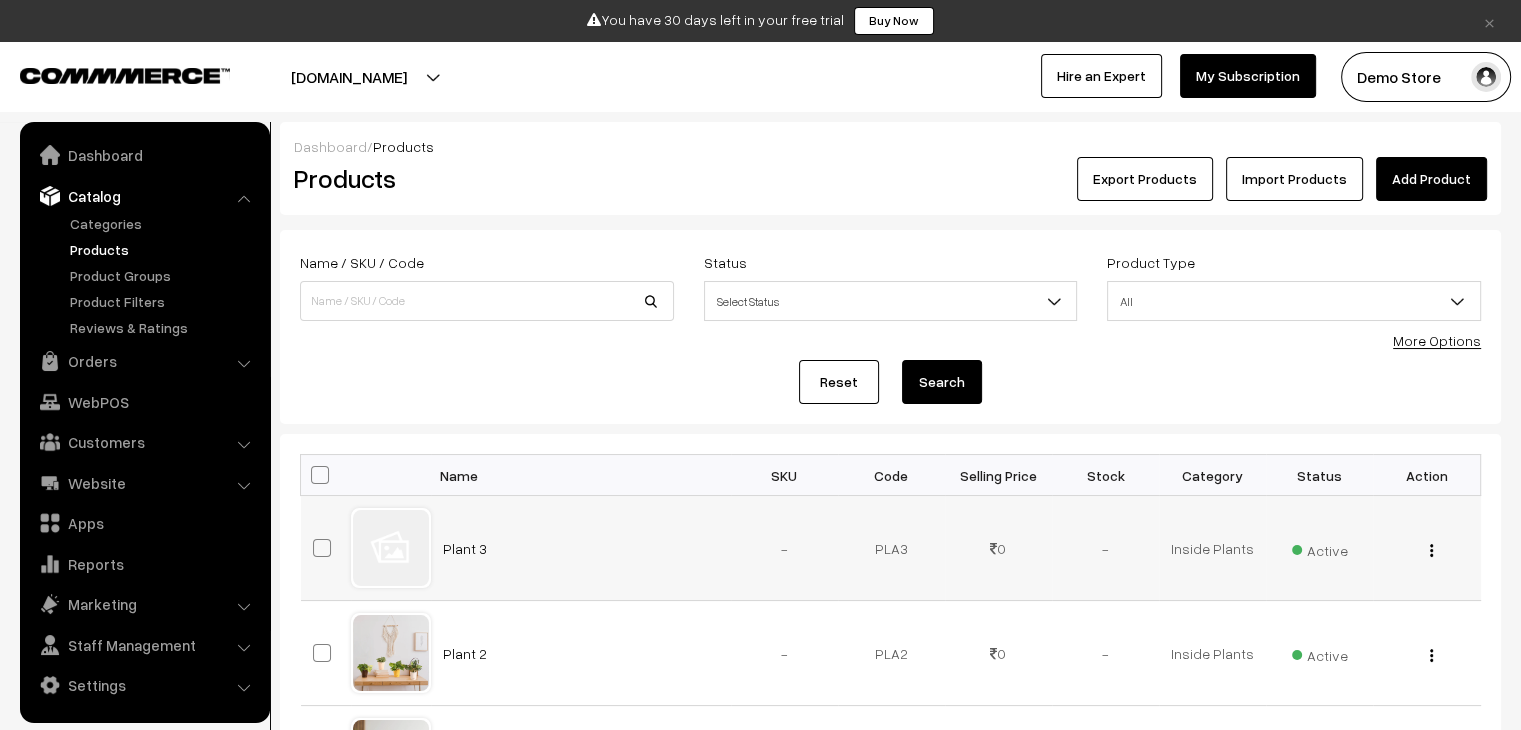 click at bounding box center [1431, 550] 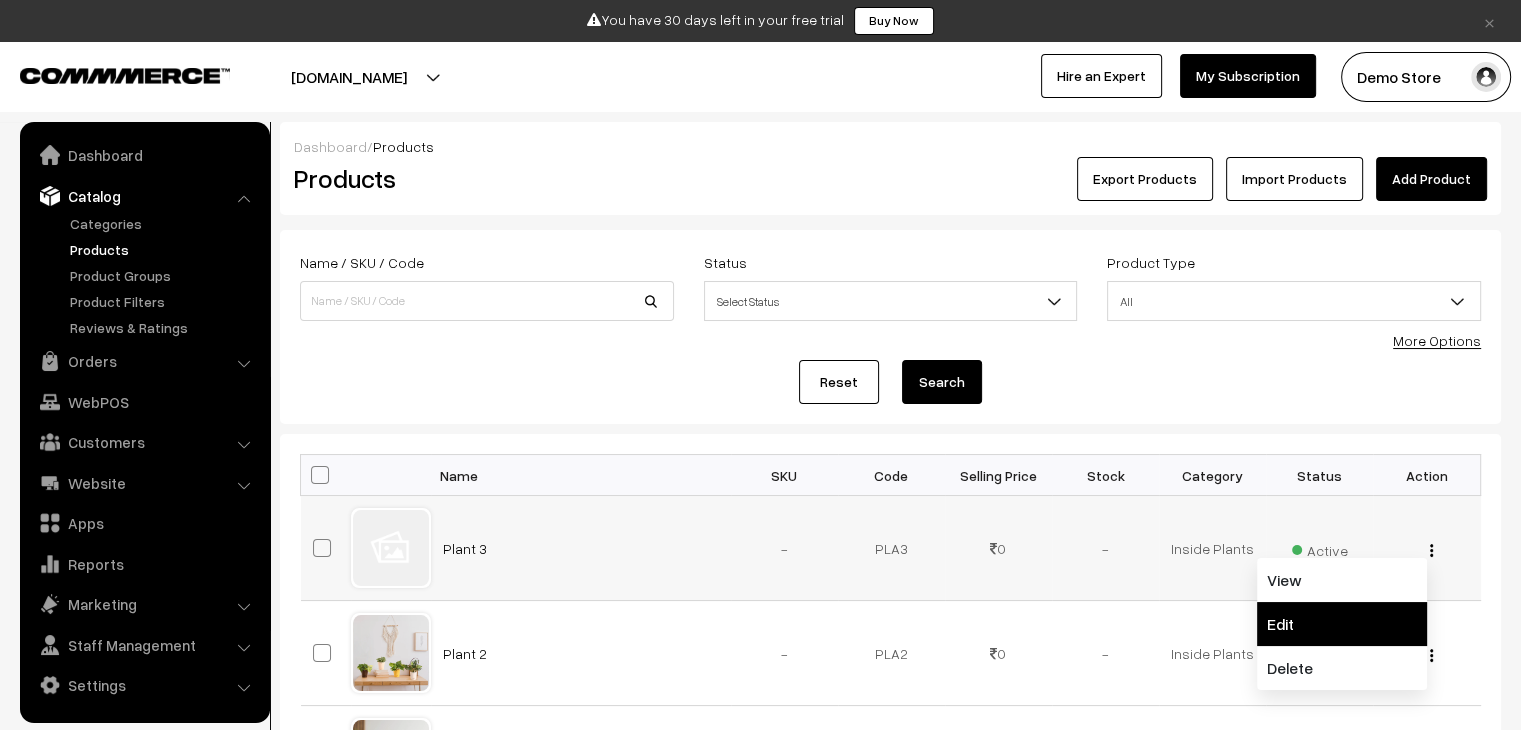 click on "Edit" at bounding box center [1342, 624] 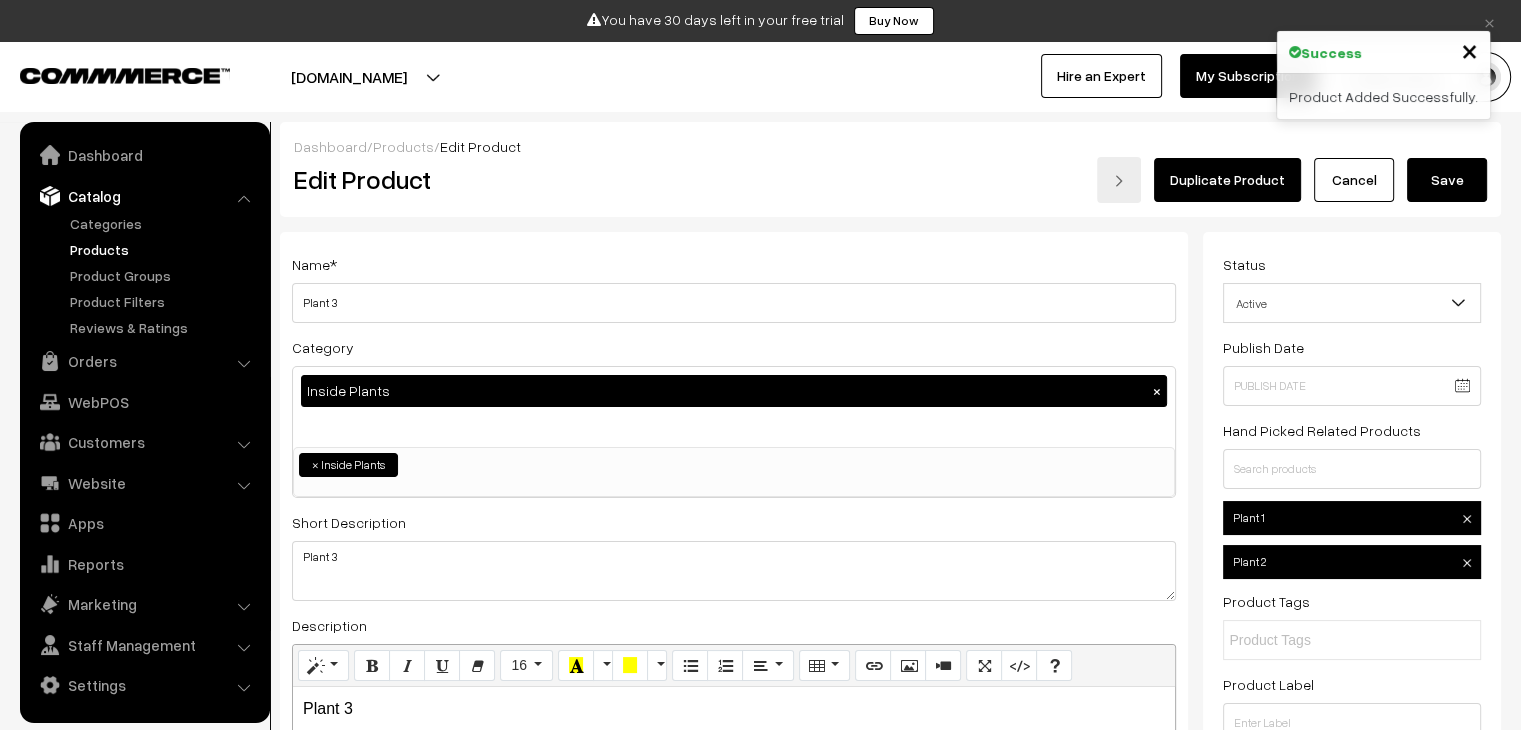 scroll, scrollTop: 568, scrollLeft: 0, axis: vertical 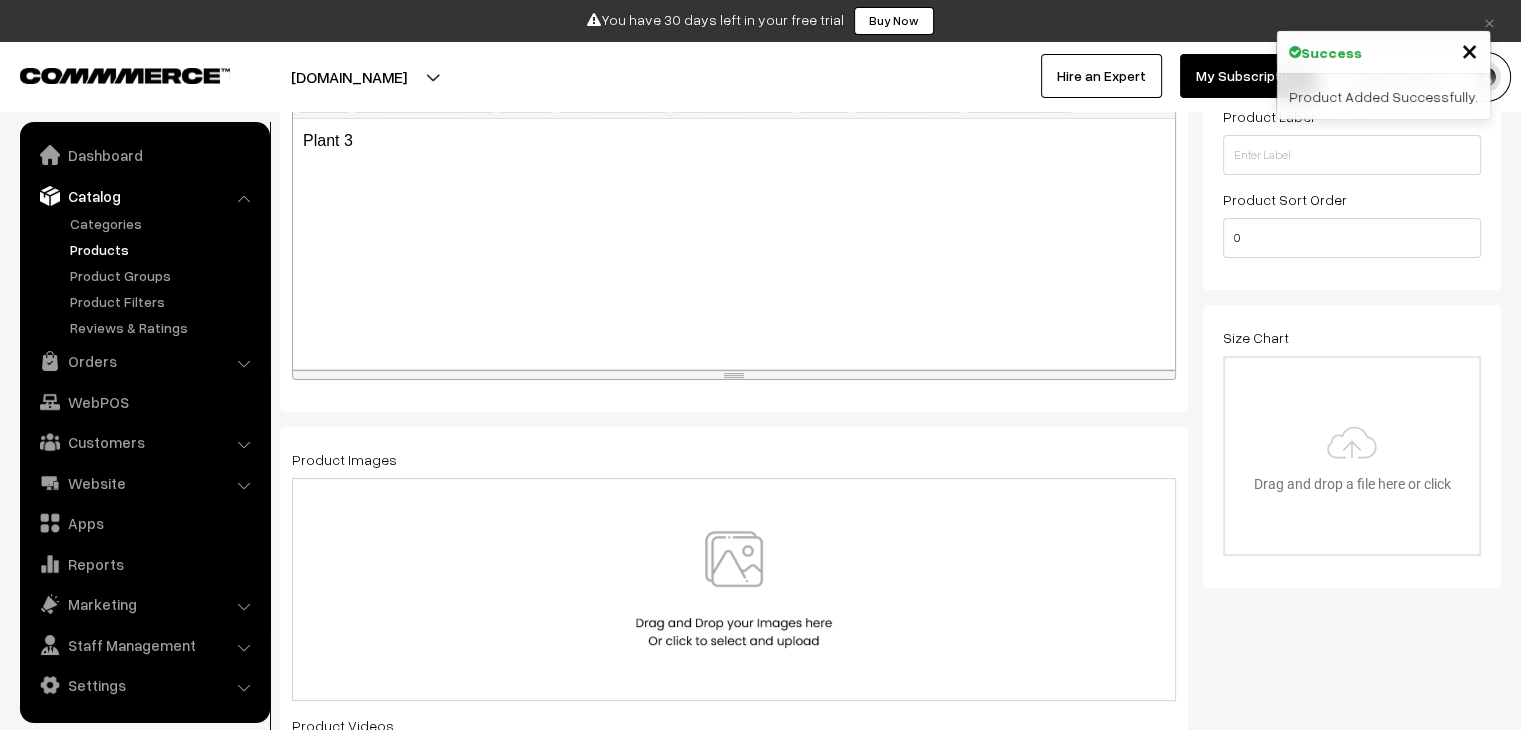 click at bounding box center [734, 589] 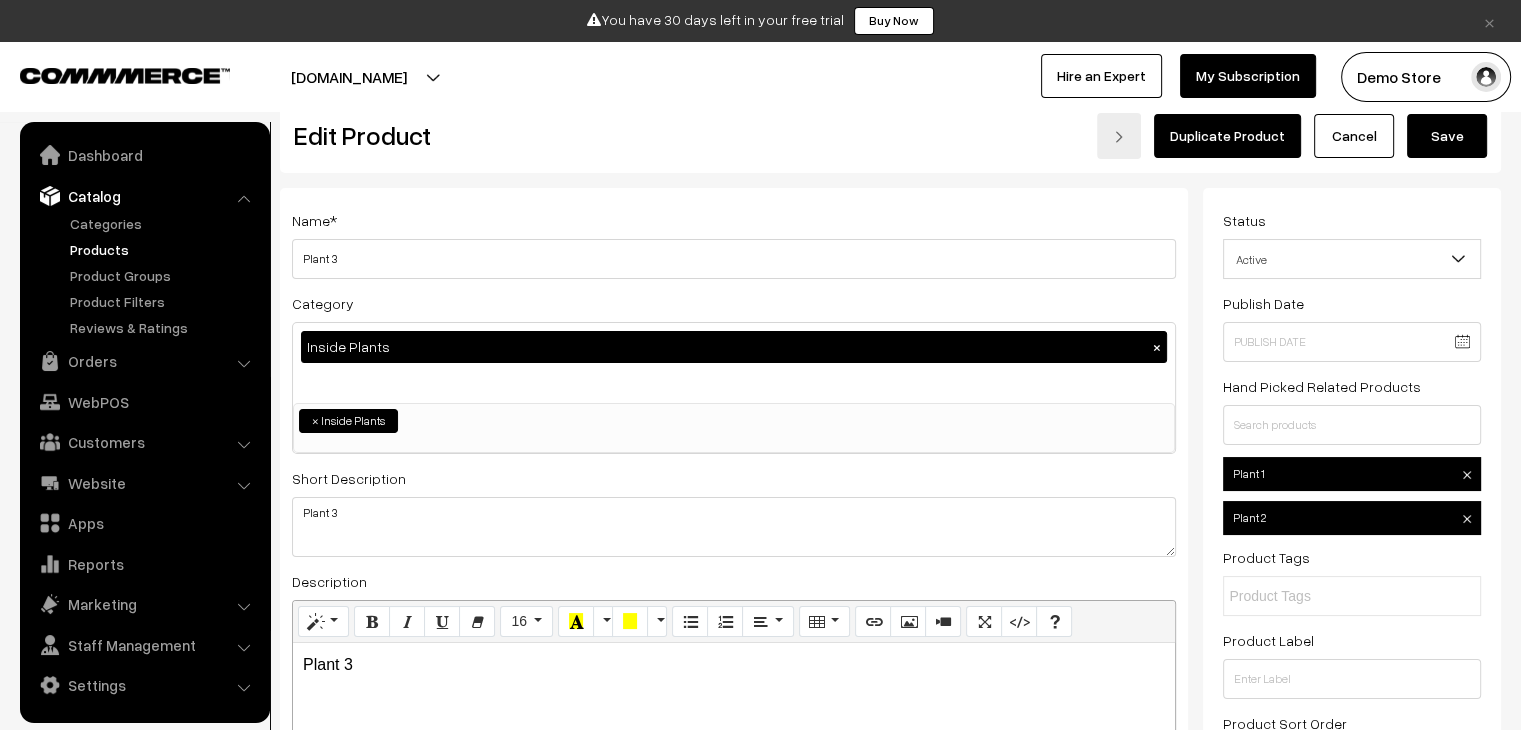 scroll, scrollTop: 0, scrollLeft: 0, axis: both 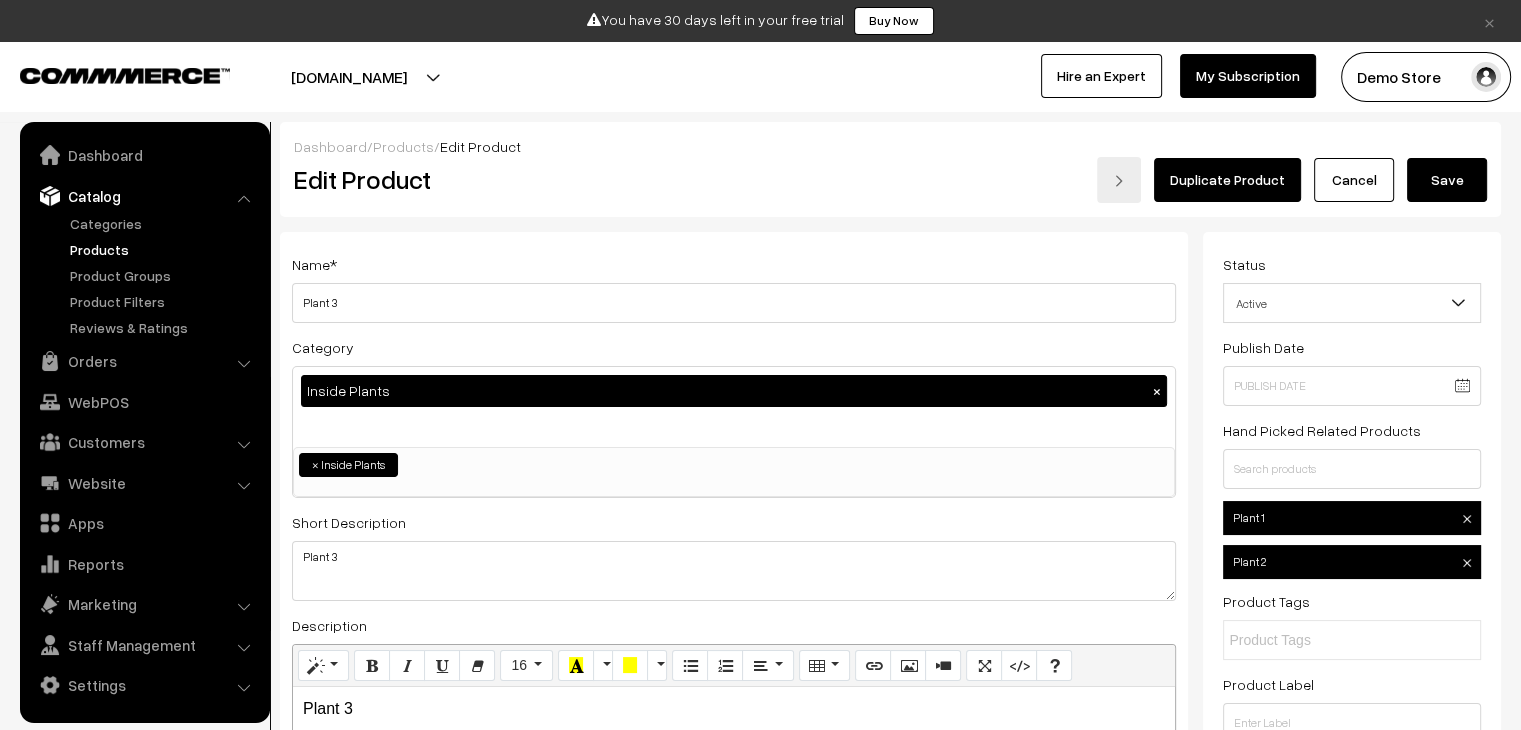 click on "Save" at bounding box center (1447, 180) 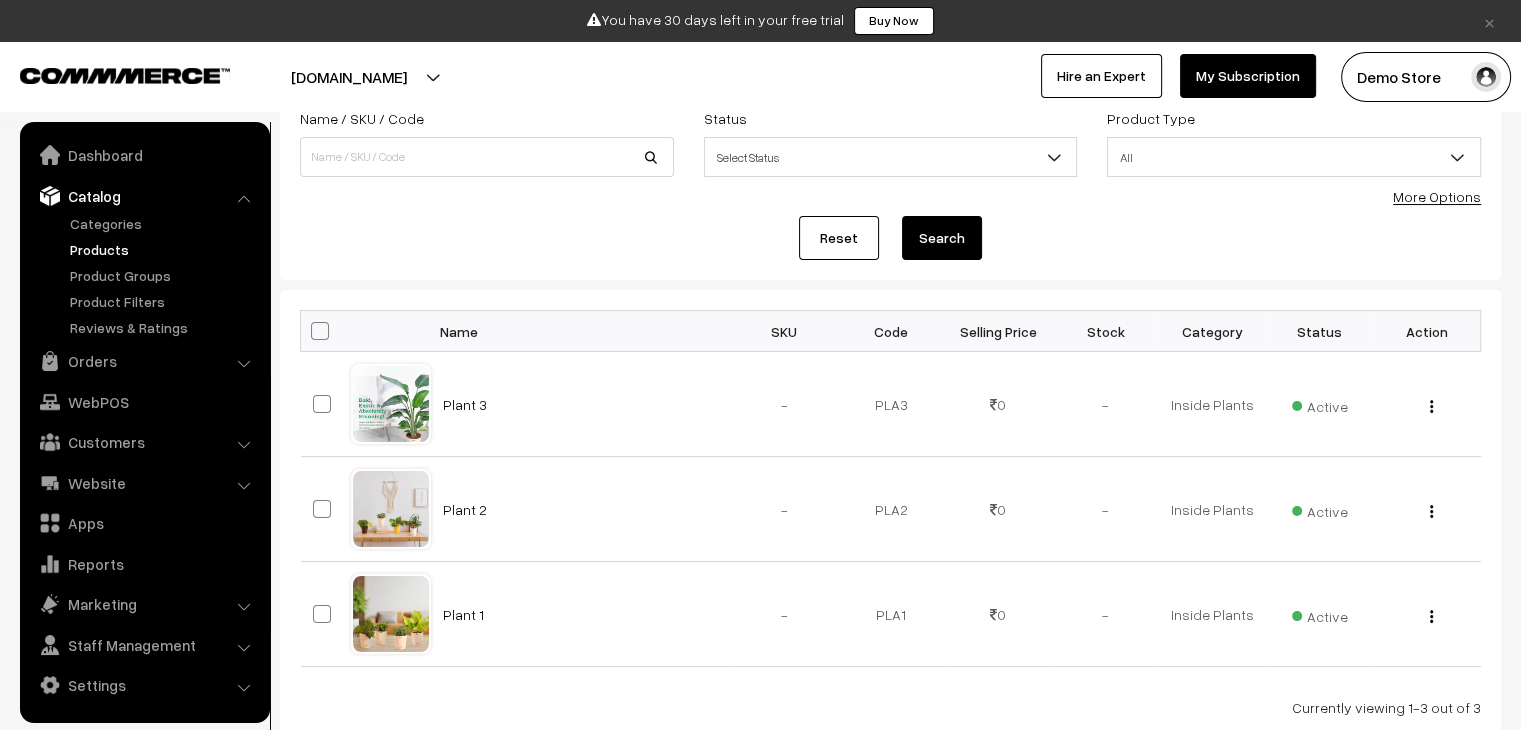 scroll, scrollTop: 0, scrollLeft: 0, axis: both 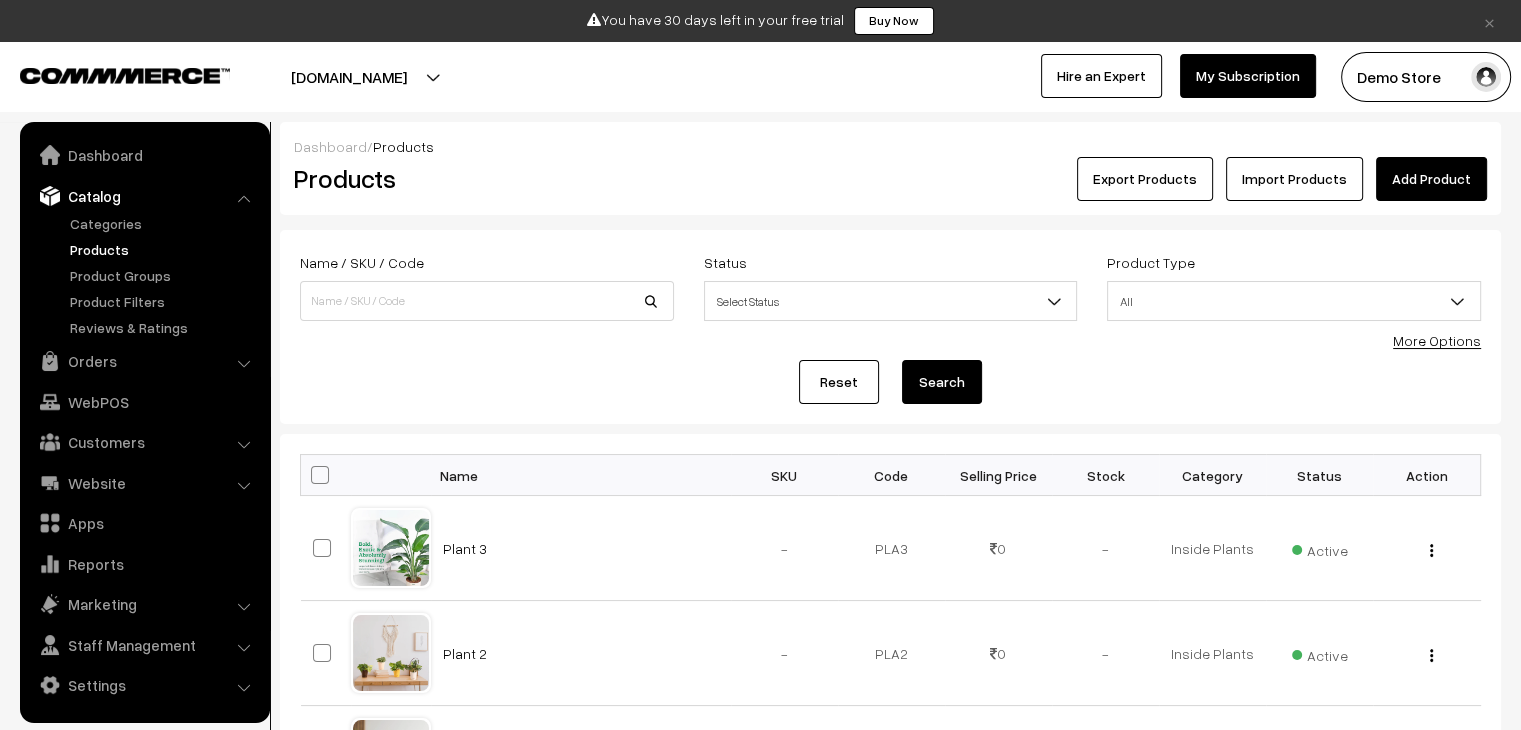 click on "Add Product" at bounding box center [1431, 179] 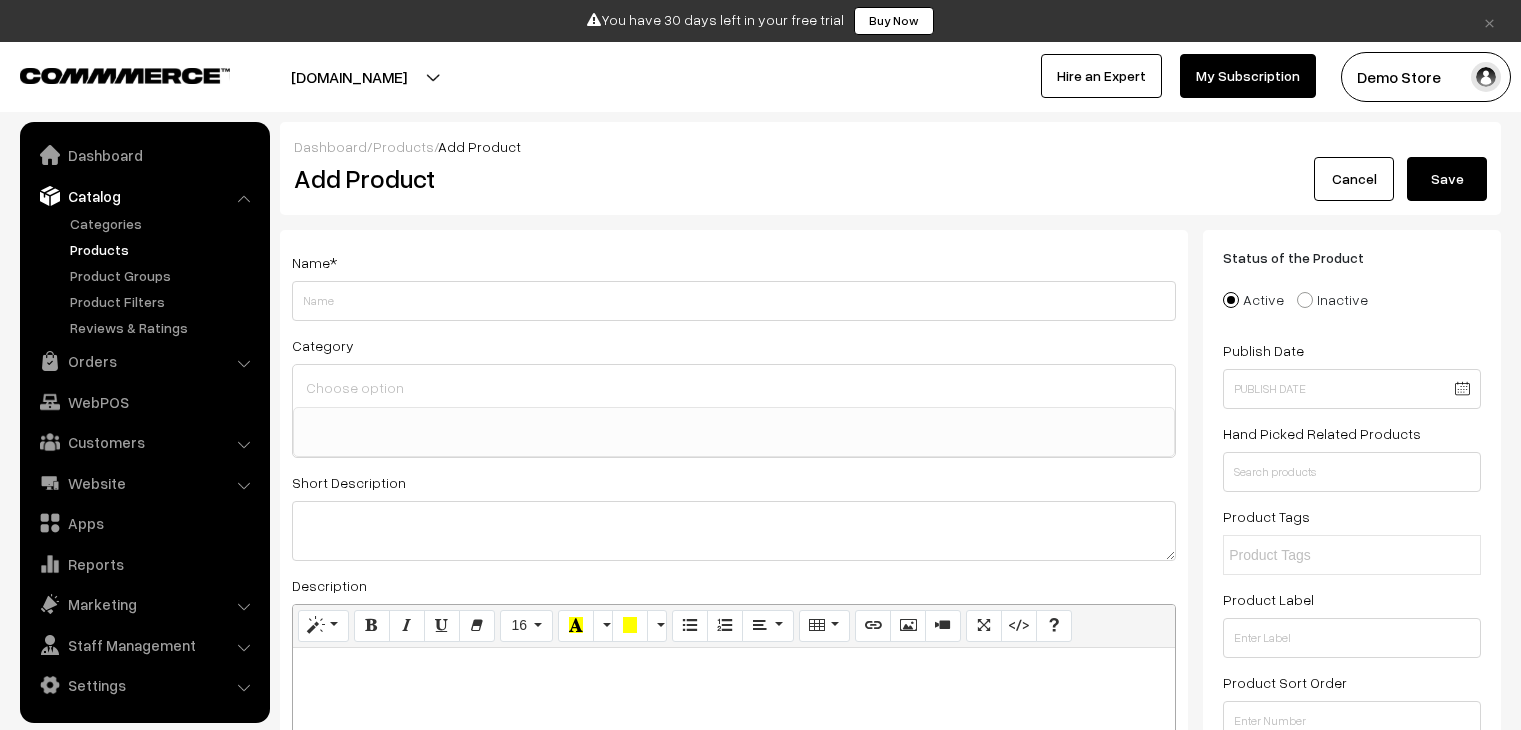 select 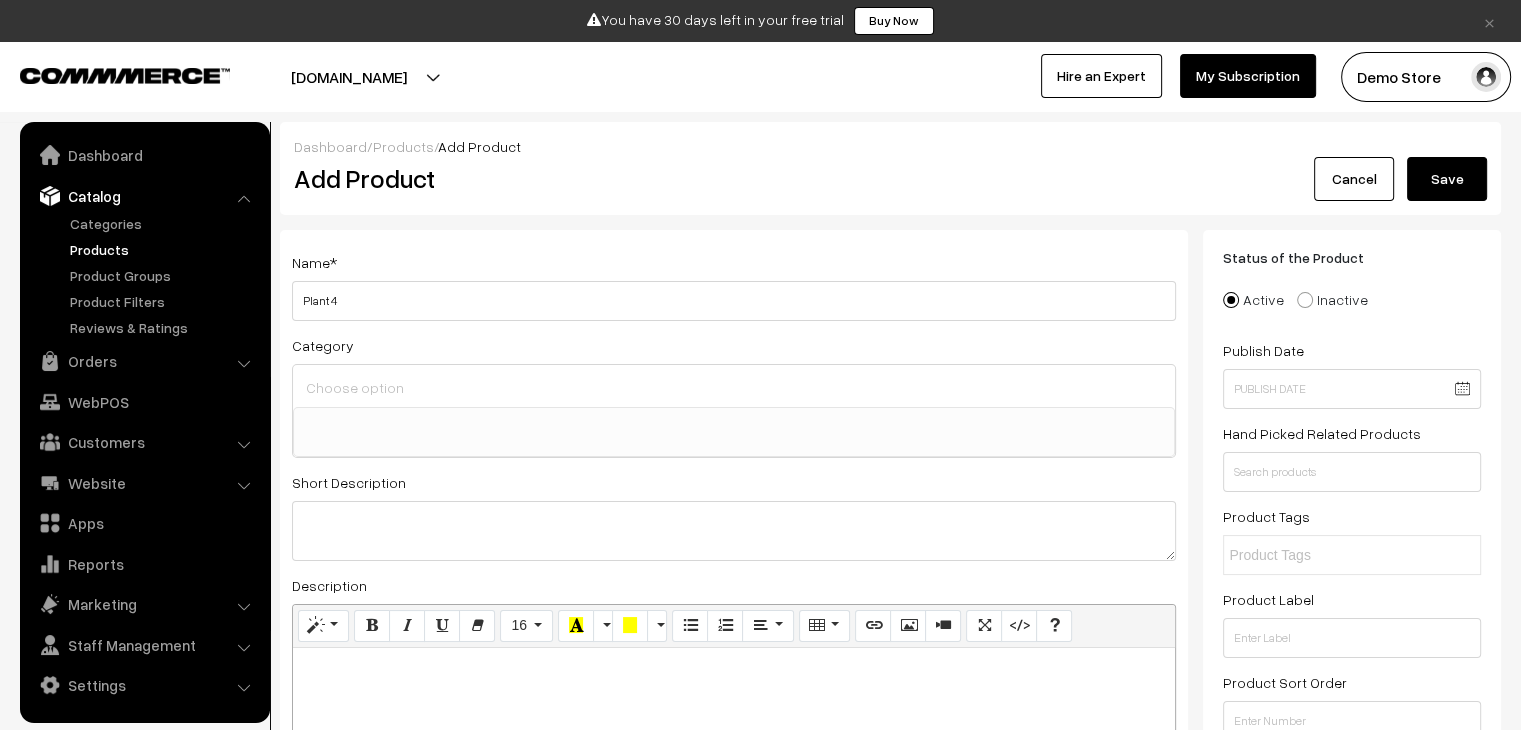 type on "Plant 4" 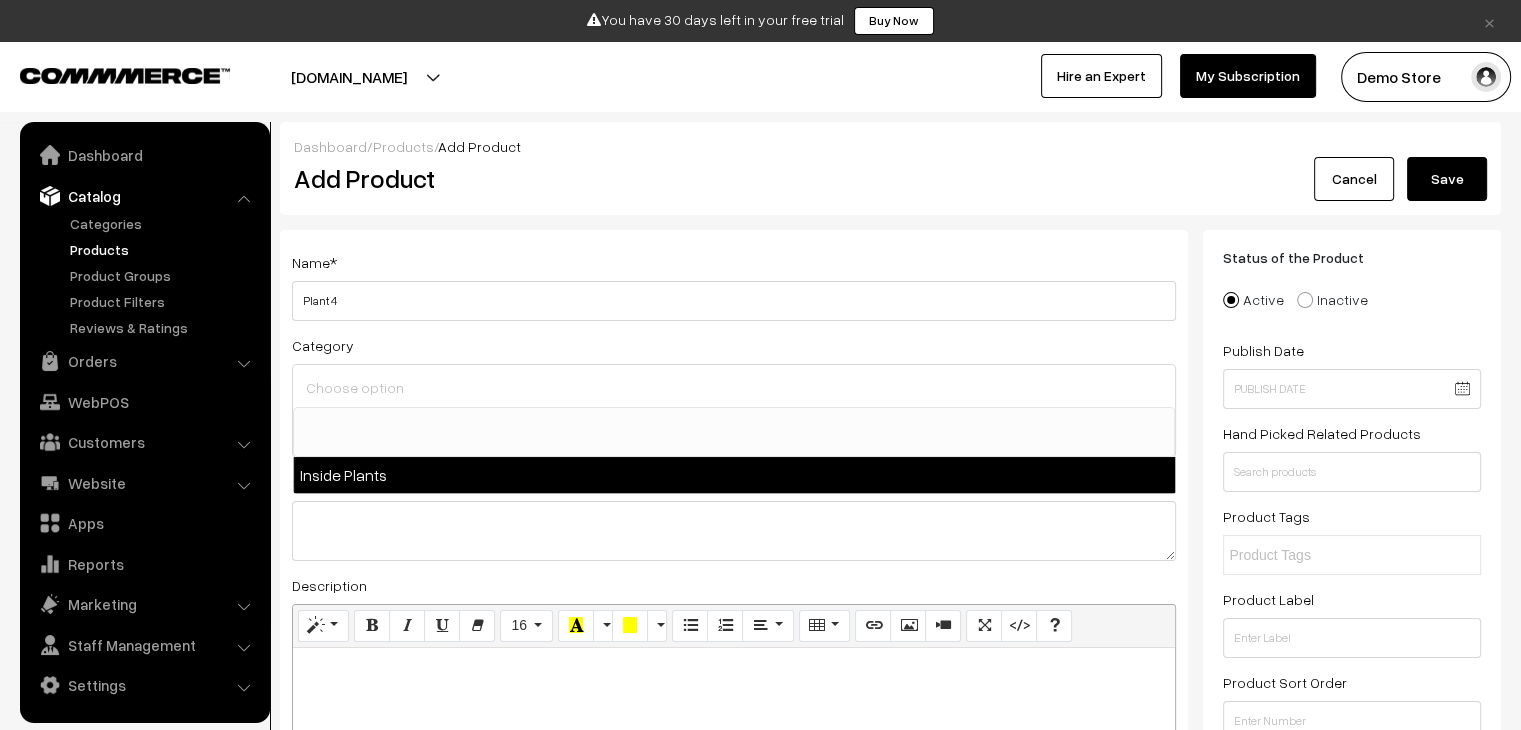 select on "1" 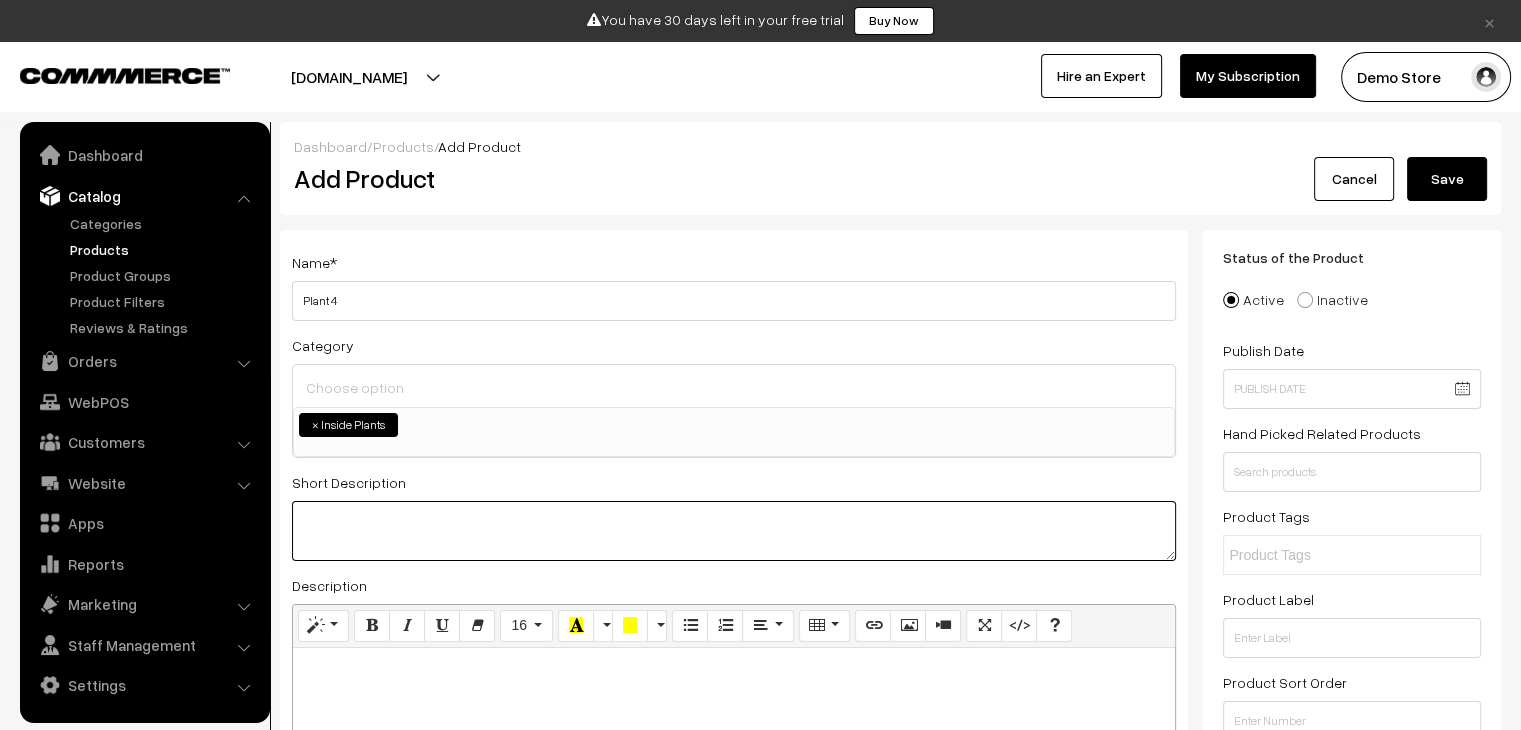 click at bounding box center (734, 531) 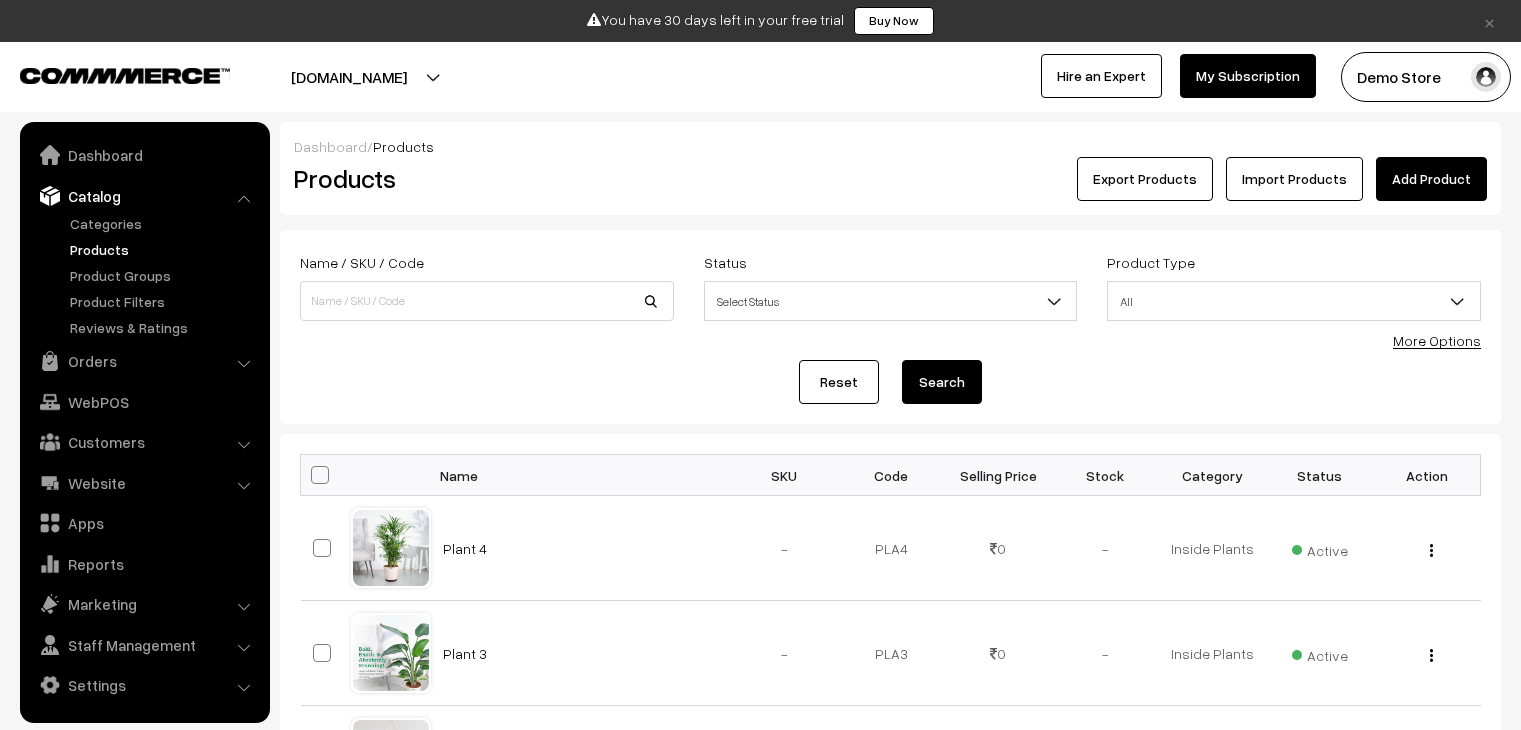 scroll, scrollTop: 0, scrollLeft: 0, axis: both 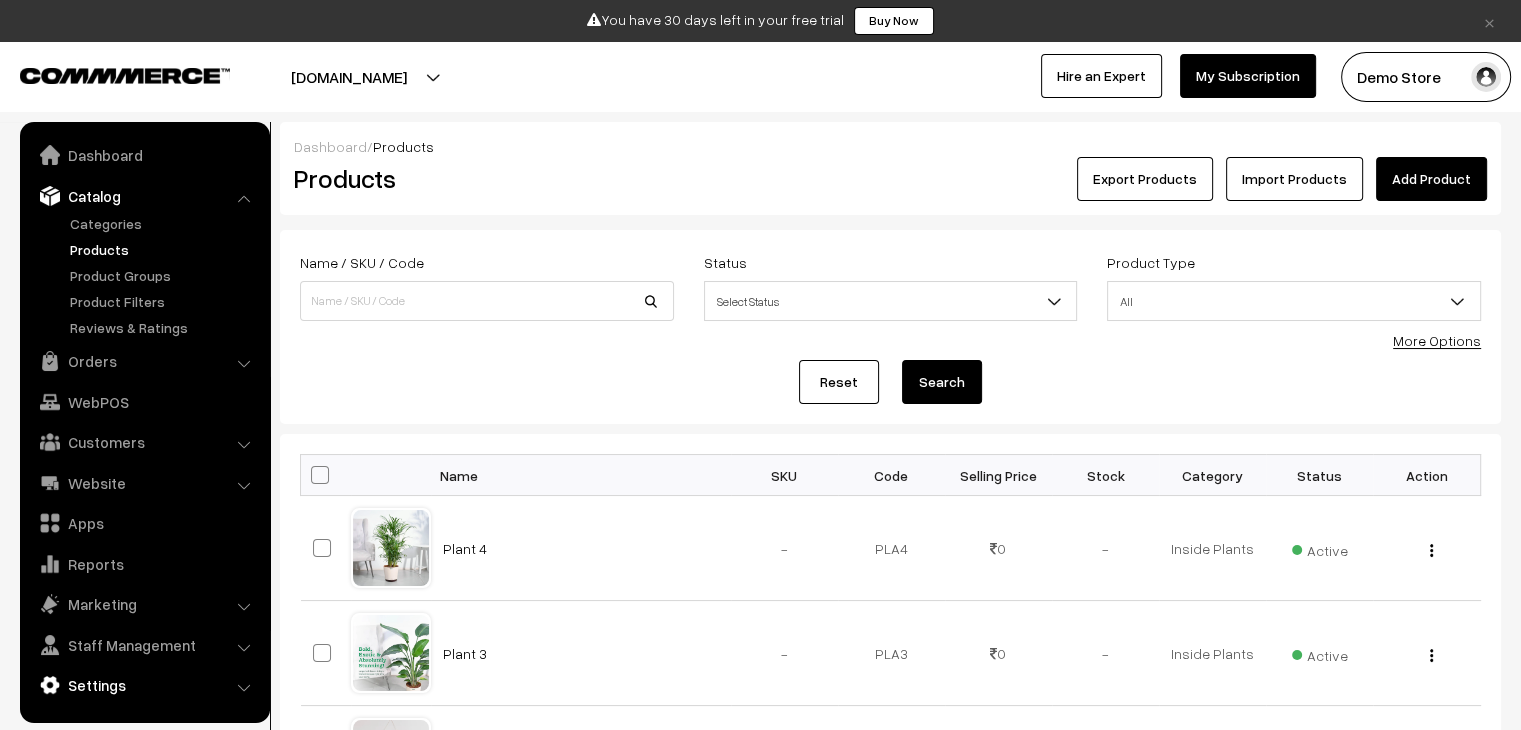 click on "Settings" at bounding box center [144, 685] 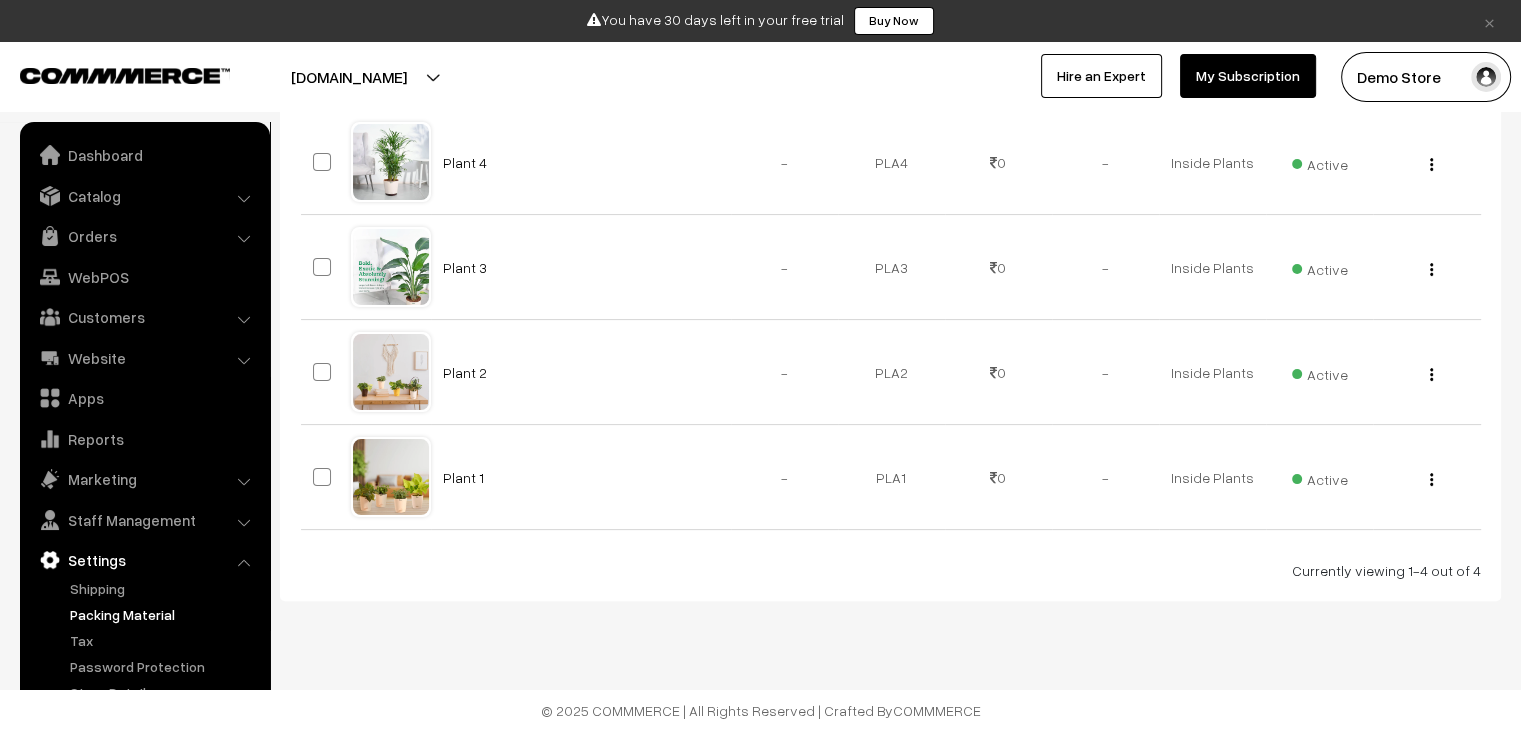 scroll, scrollTop: 0, scrollLeft: 0, axis: both 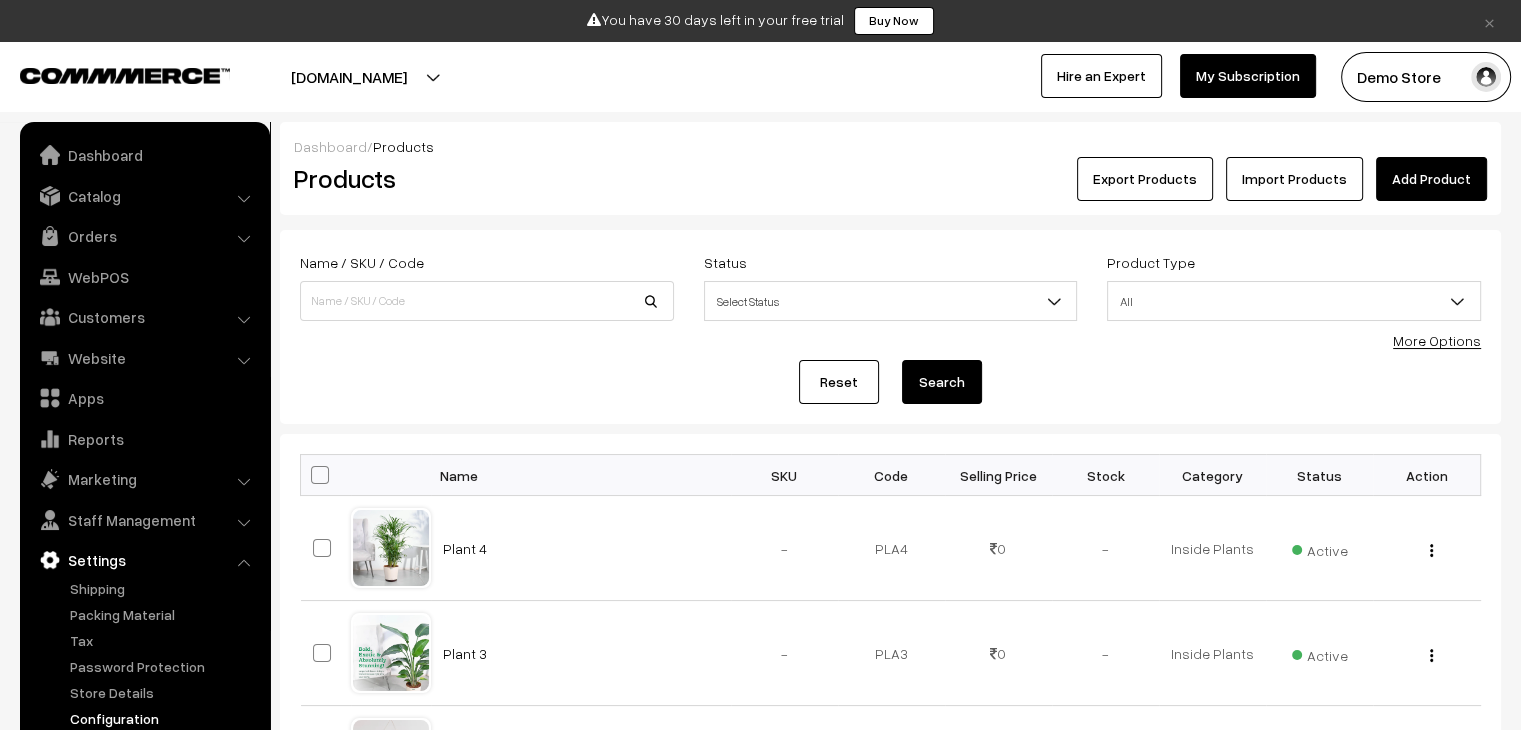 click on "Configuration" at bounding box center [164, 718] 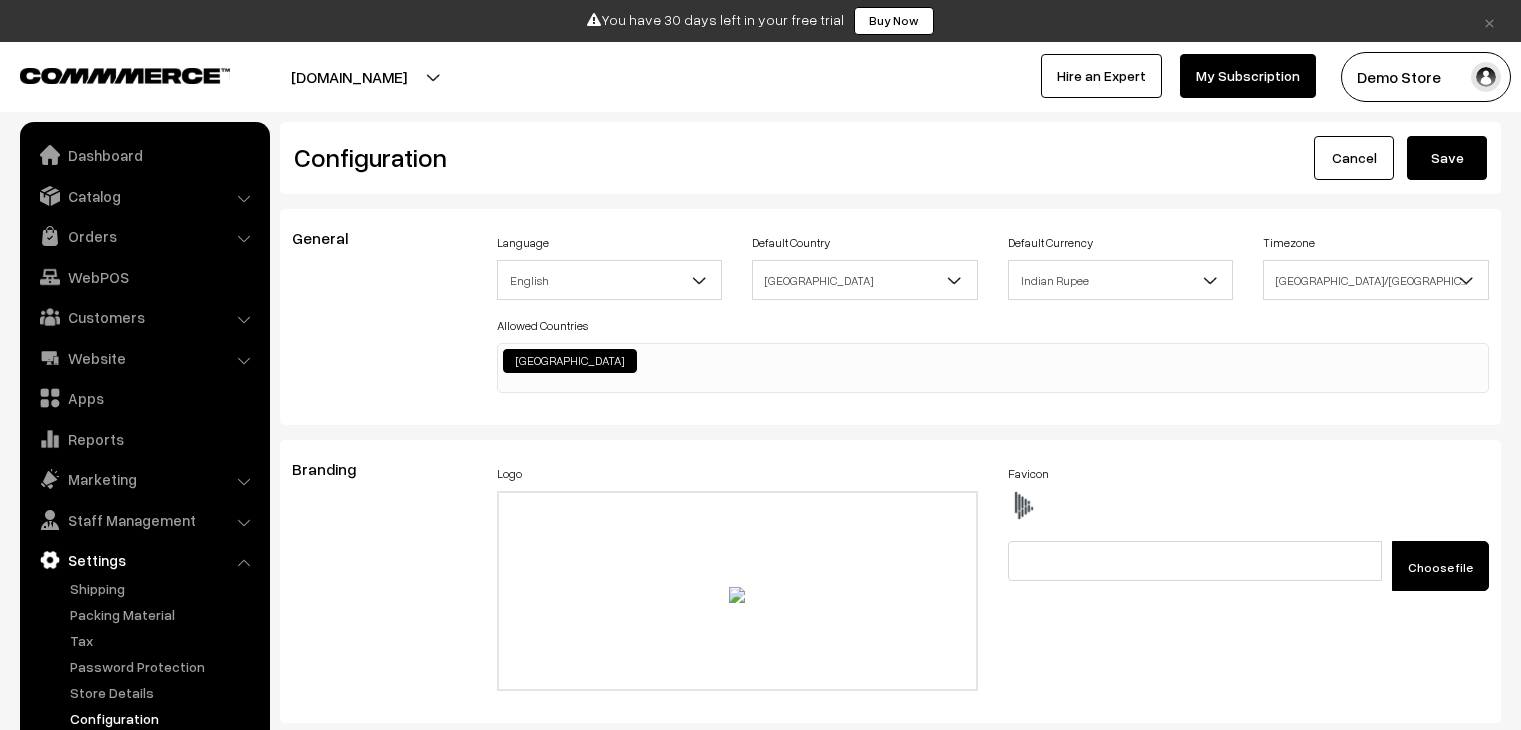 scroll, scrollTop: 738, scrollLeft: 0, axis: vertical 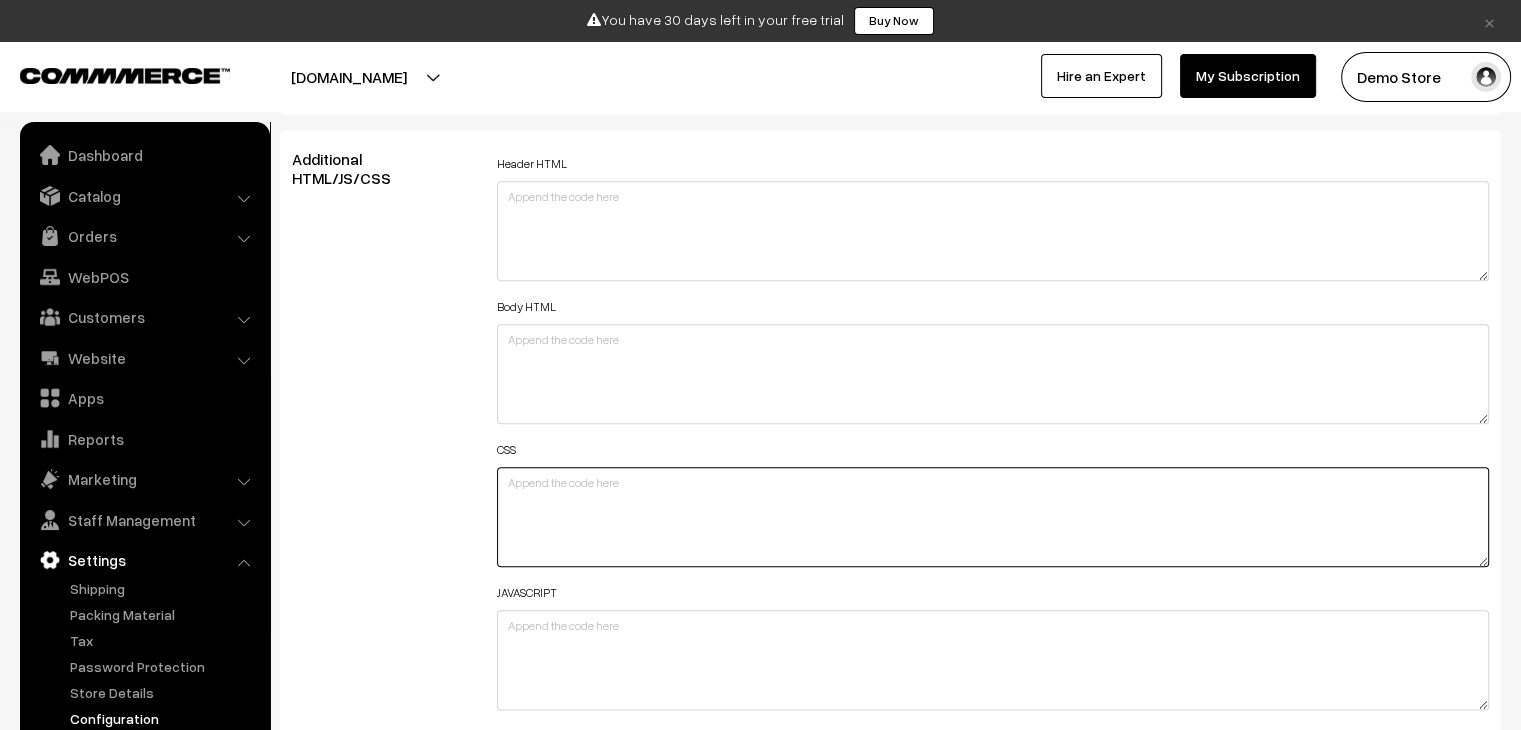 click at bounding box center (993, 517) 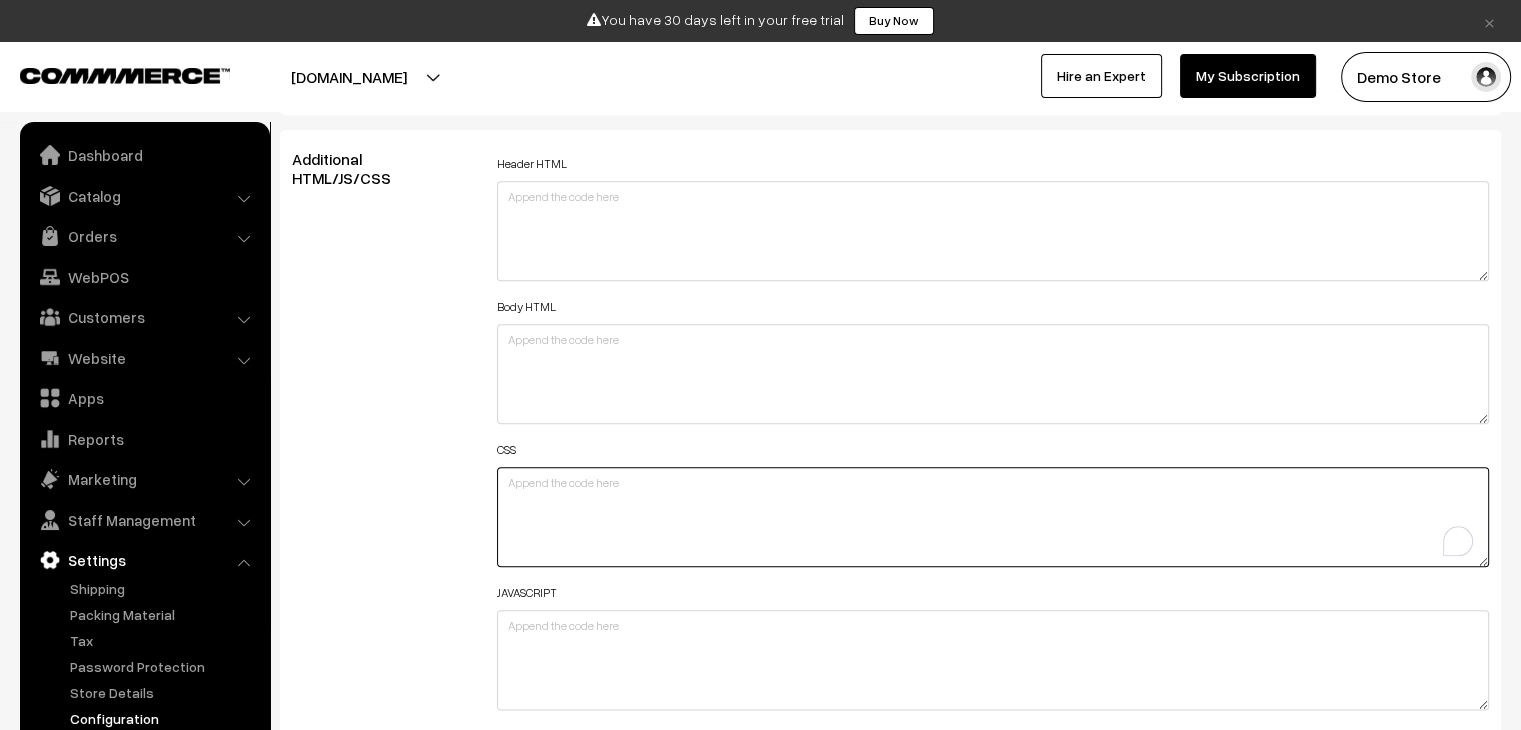 paste on ".product-type-3 #productImg {
border-radius: 22px;
object-fit: cover;
}" 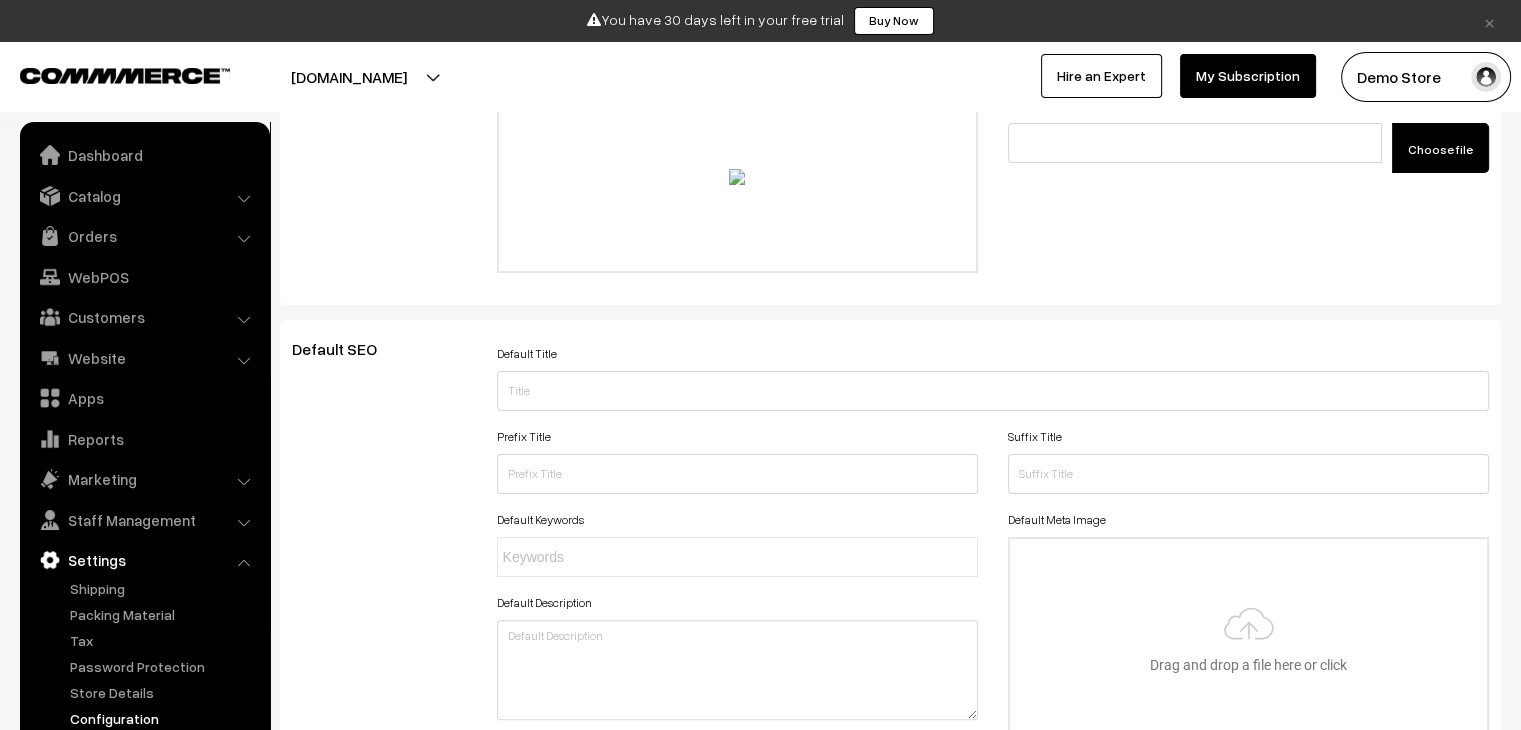 scroll, scrollTop: 0, scrollLeft: 0, axis: both 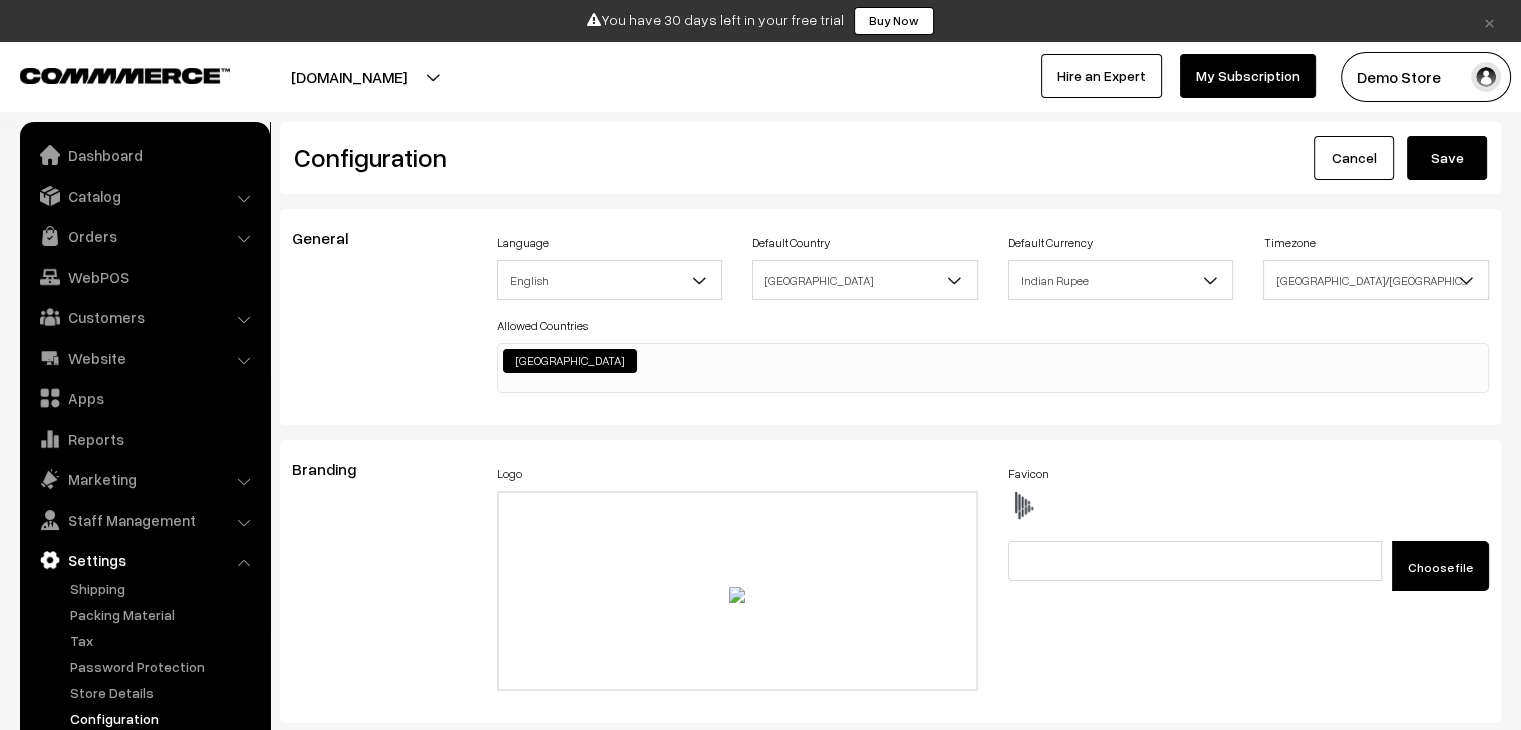 type on ".product-type-3 #productImg {
border-radius: 22px;
object-fit: cover;
}" 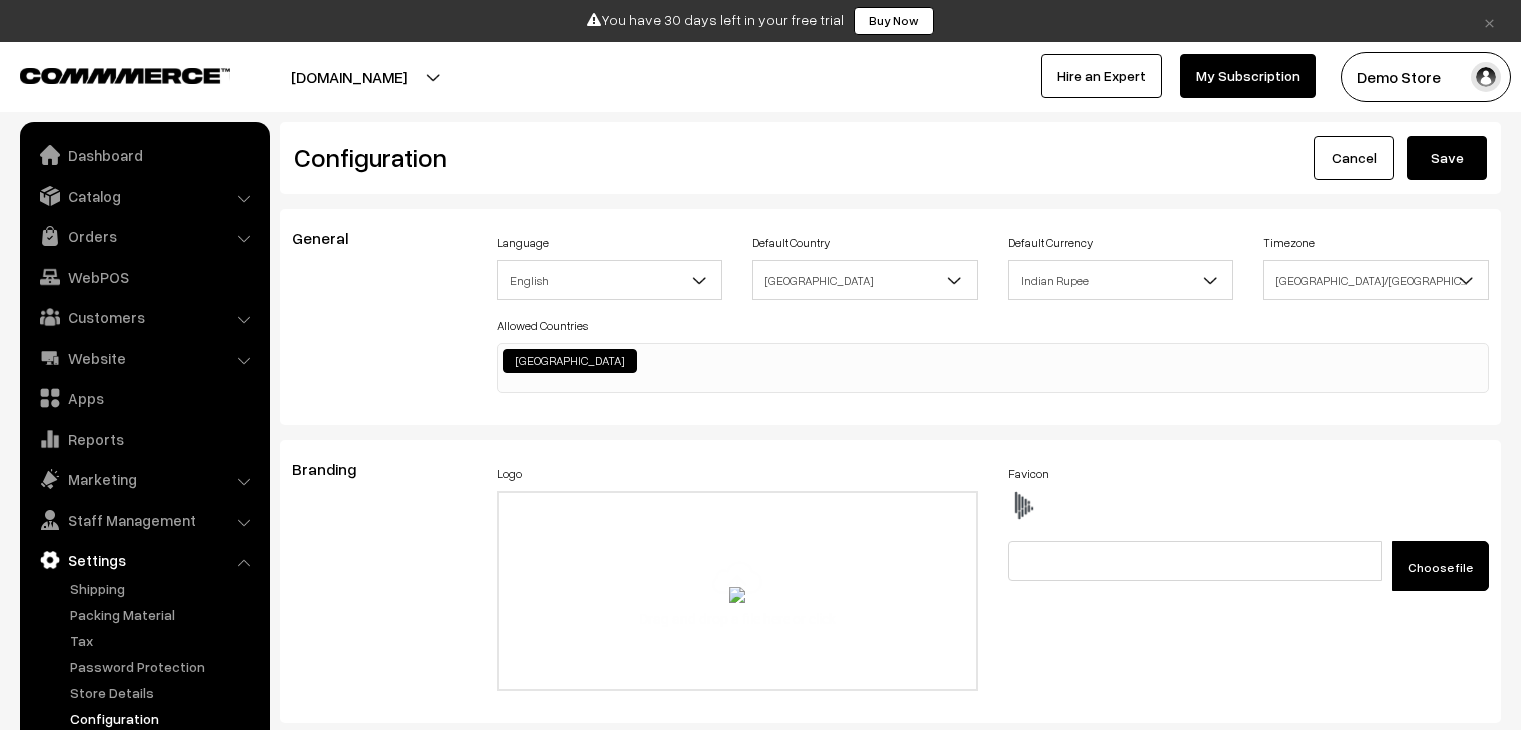 scroll, scrollTop: 0, scrollLeft: 0, axis: both 